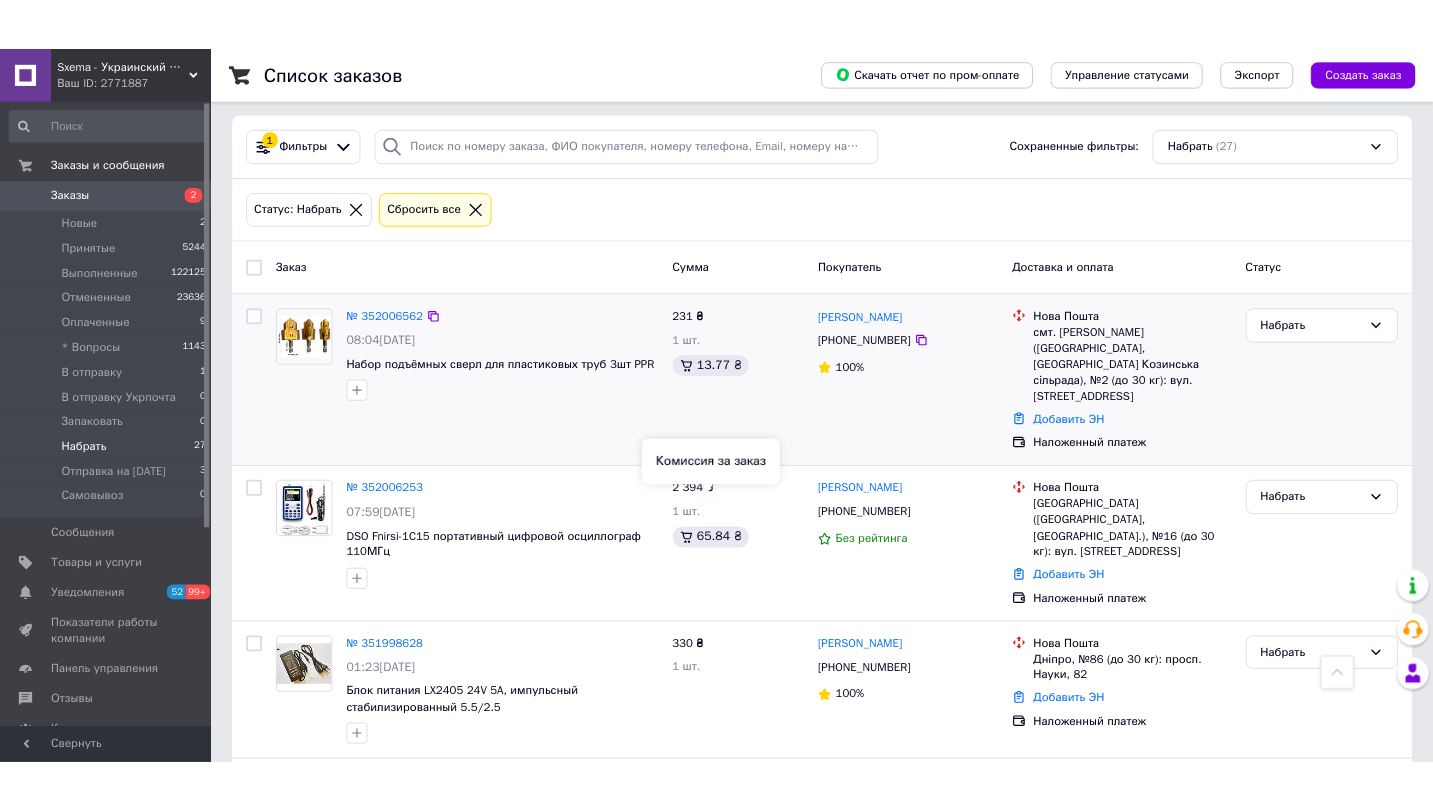 scroll, scrollTop: 0, scrollLeft: 0, axis: both 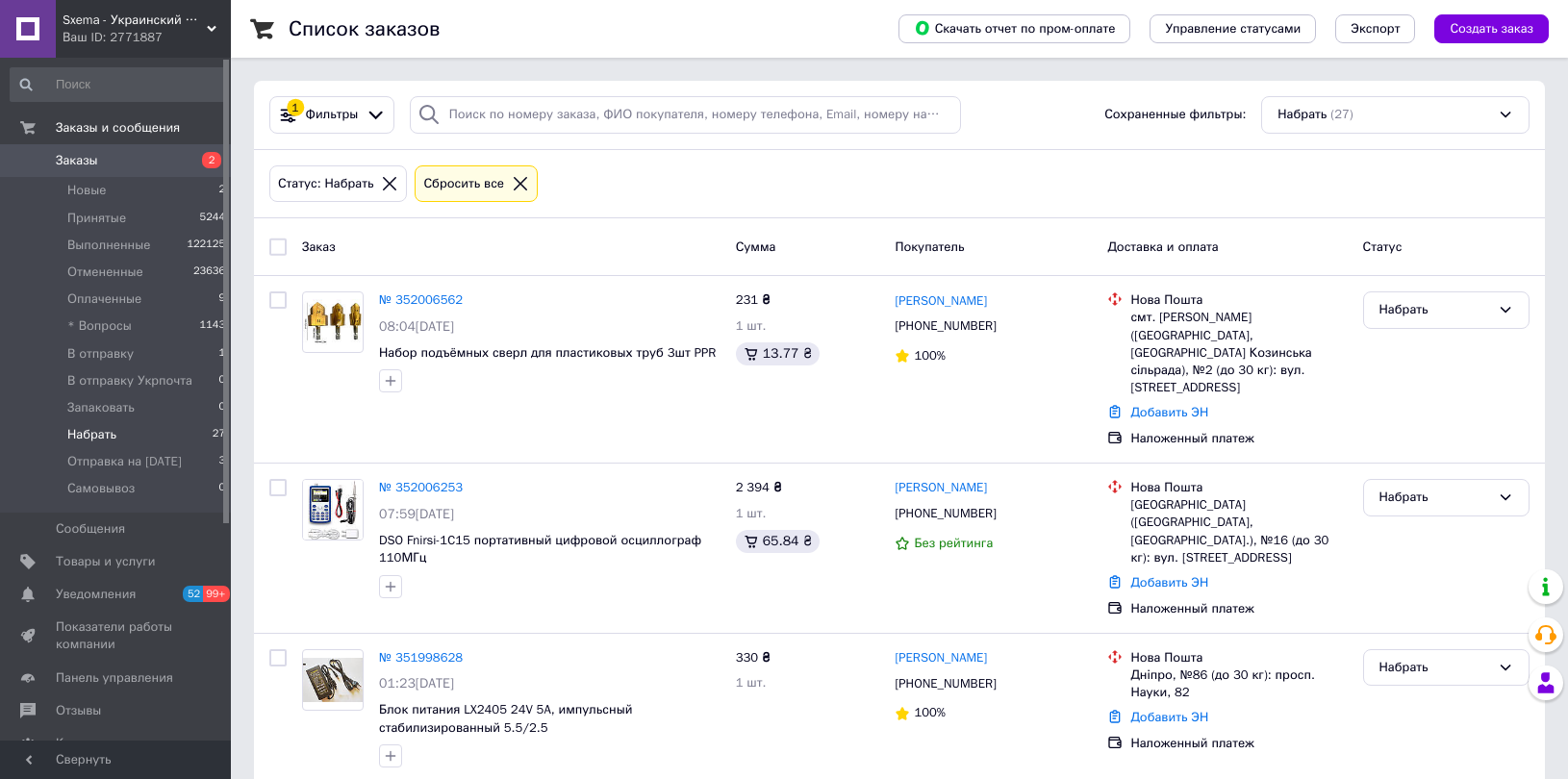 click 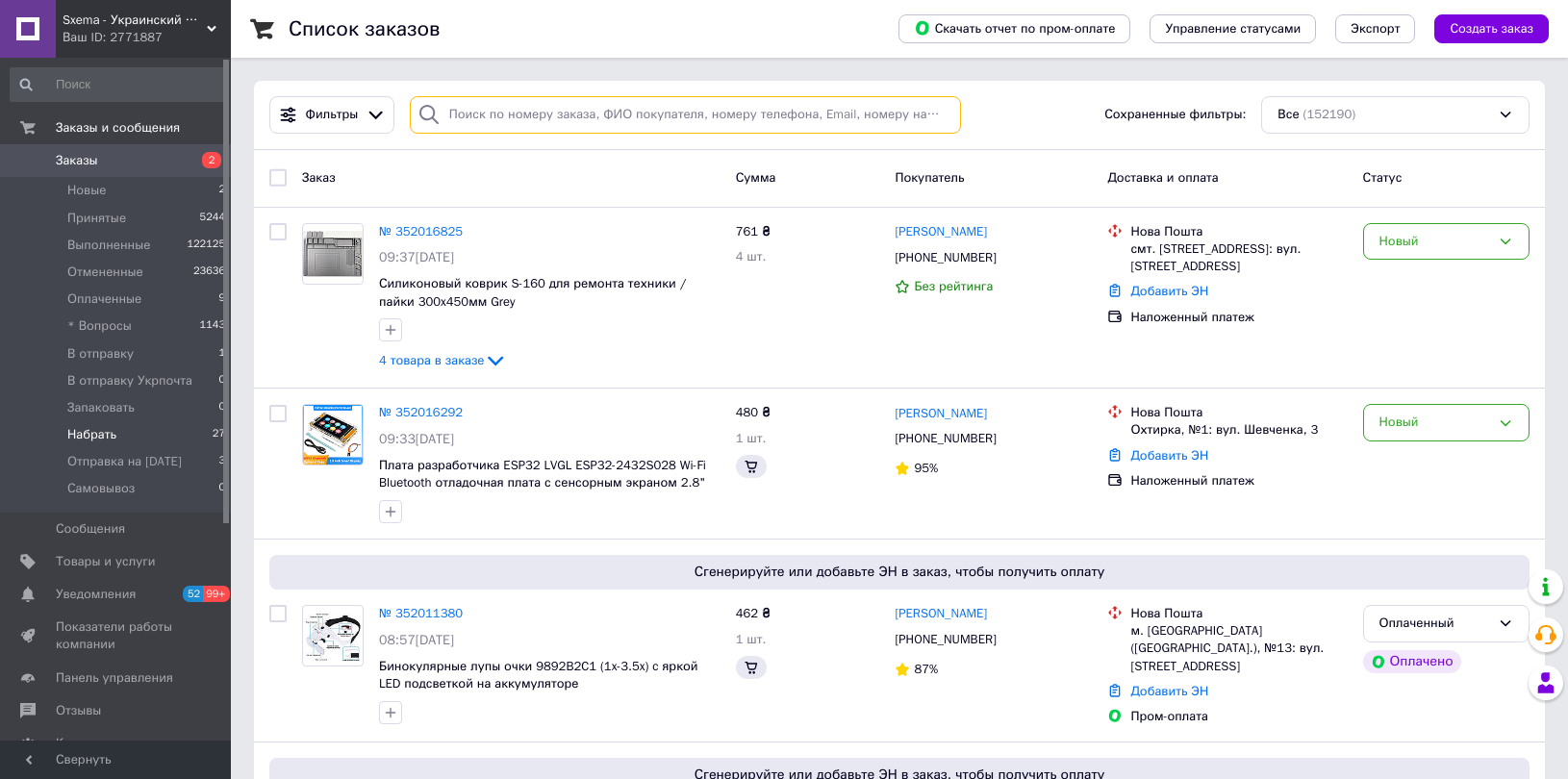 click at bounding box center (685, 114) 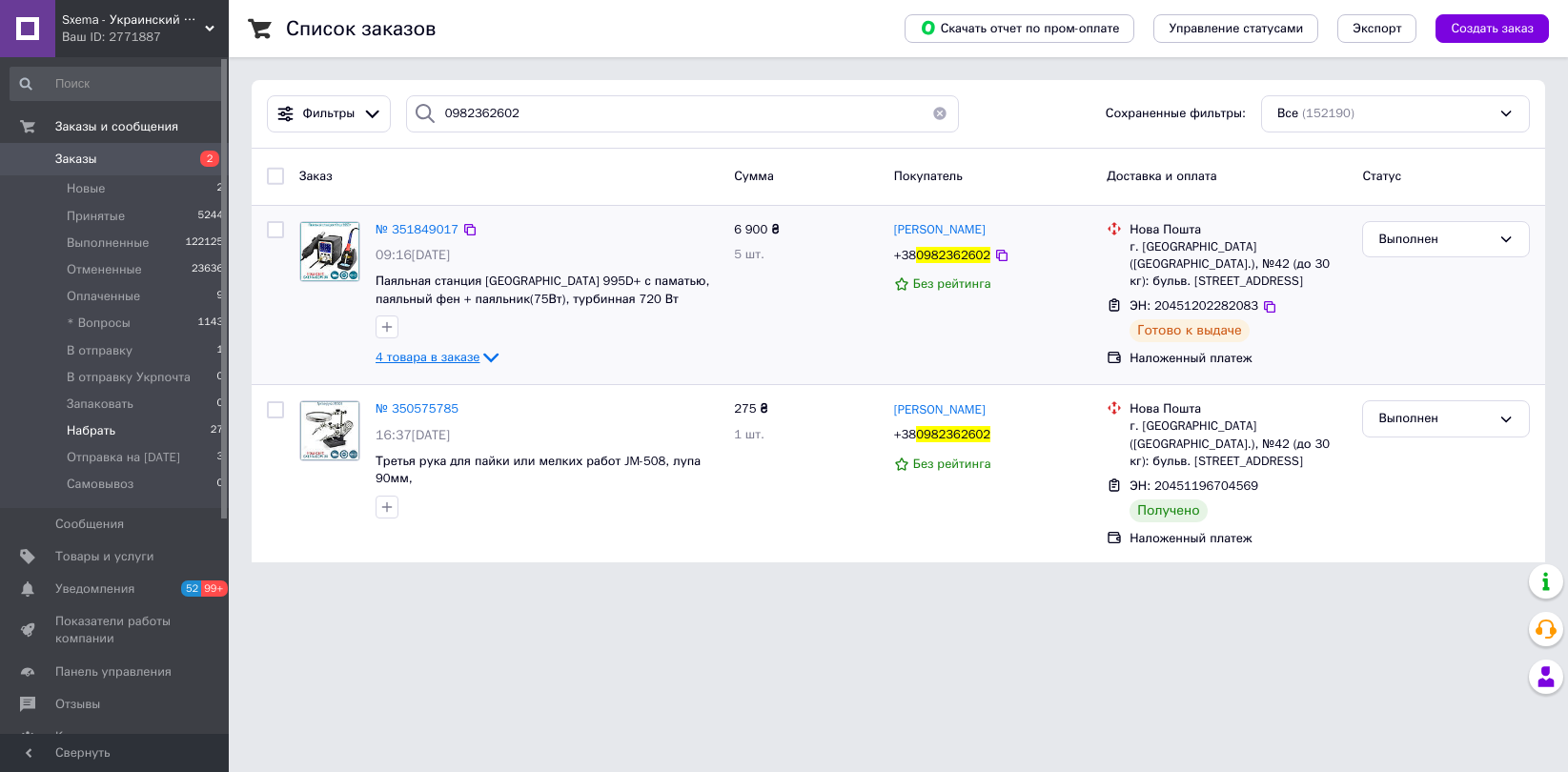 click on "4 товара в заказе" at bounding box center (427, 356) 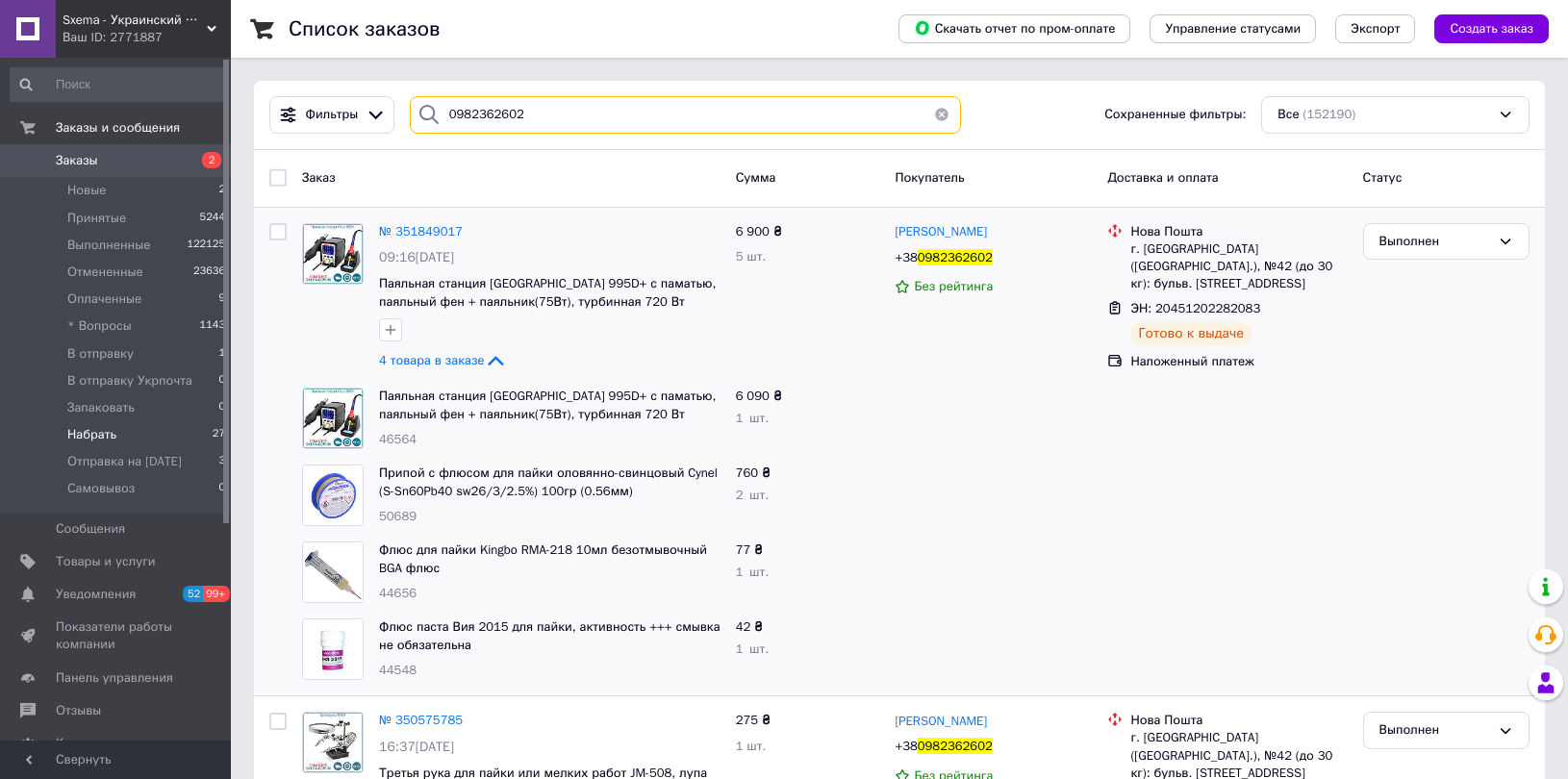 click on "0982362602" at bounding box center (685, 114) 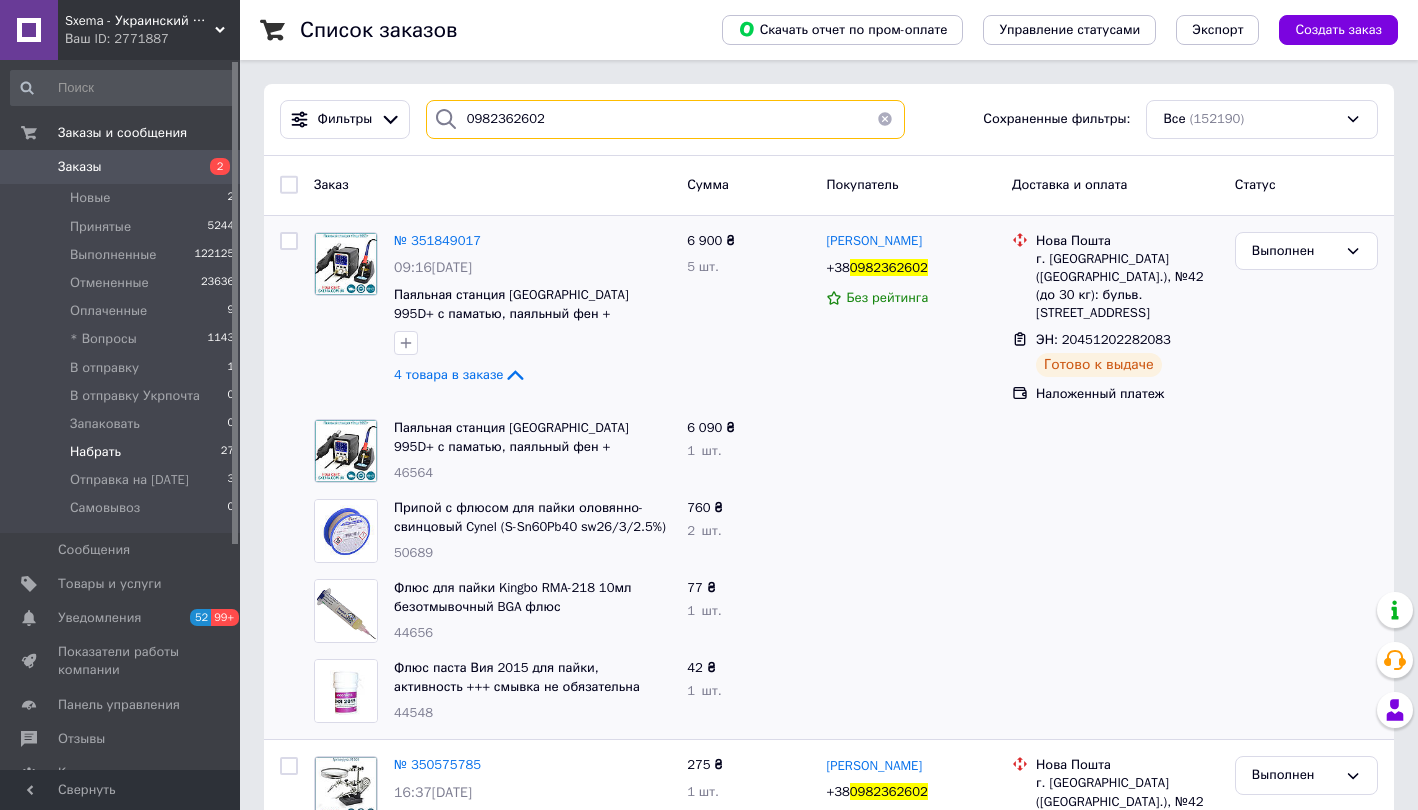 paste on "[PHONE_NUMBER]" 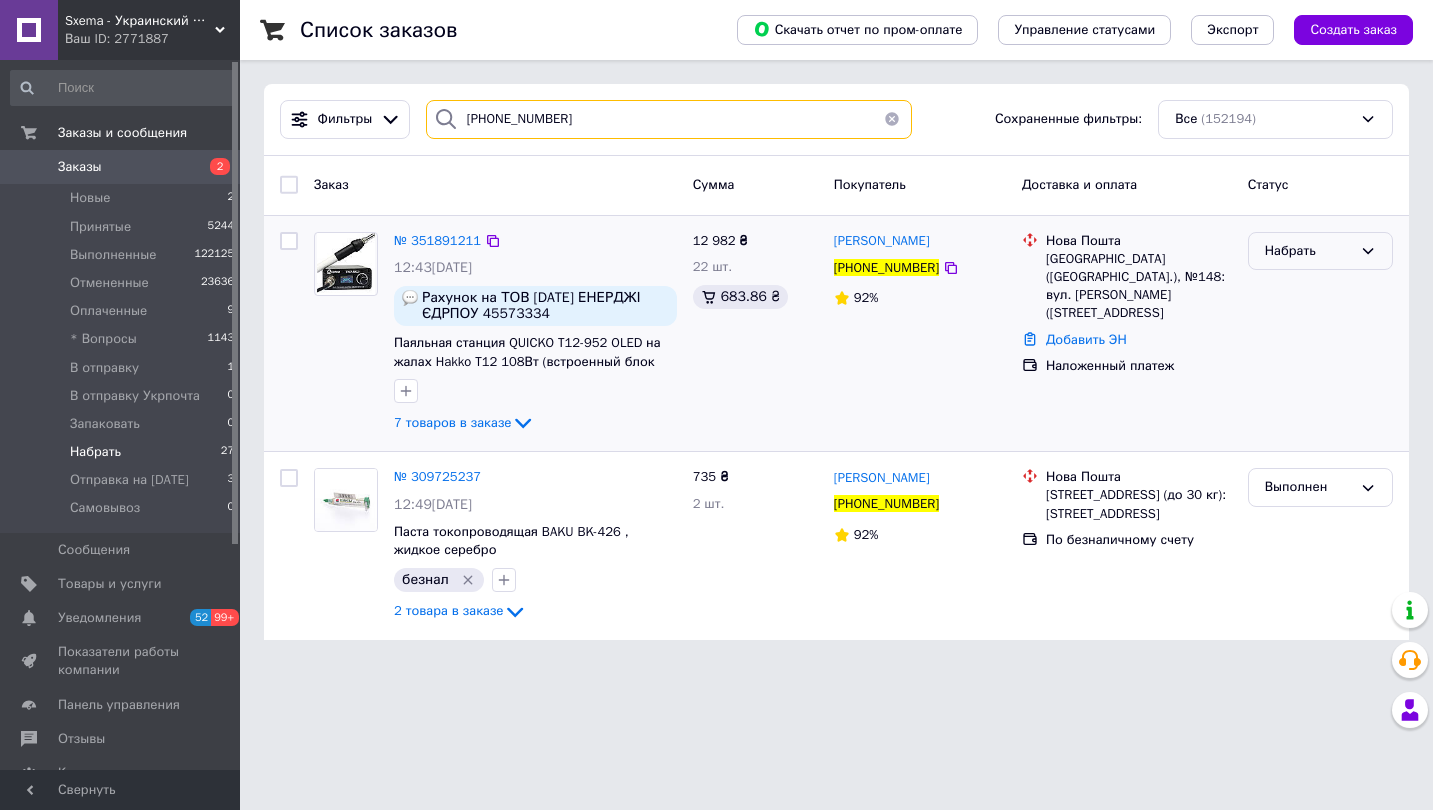 type on "[PHONE_NUMBER]" 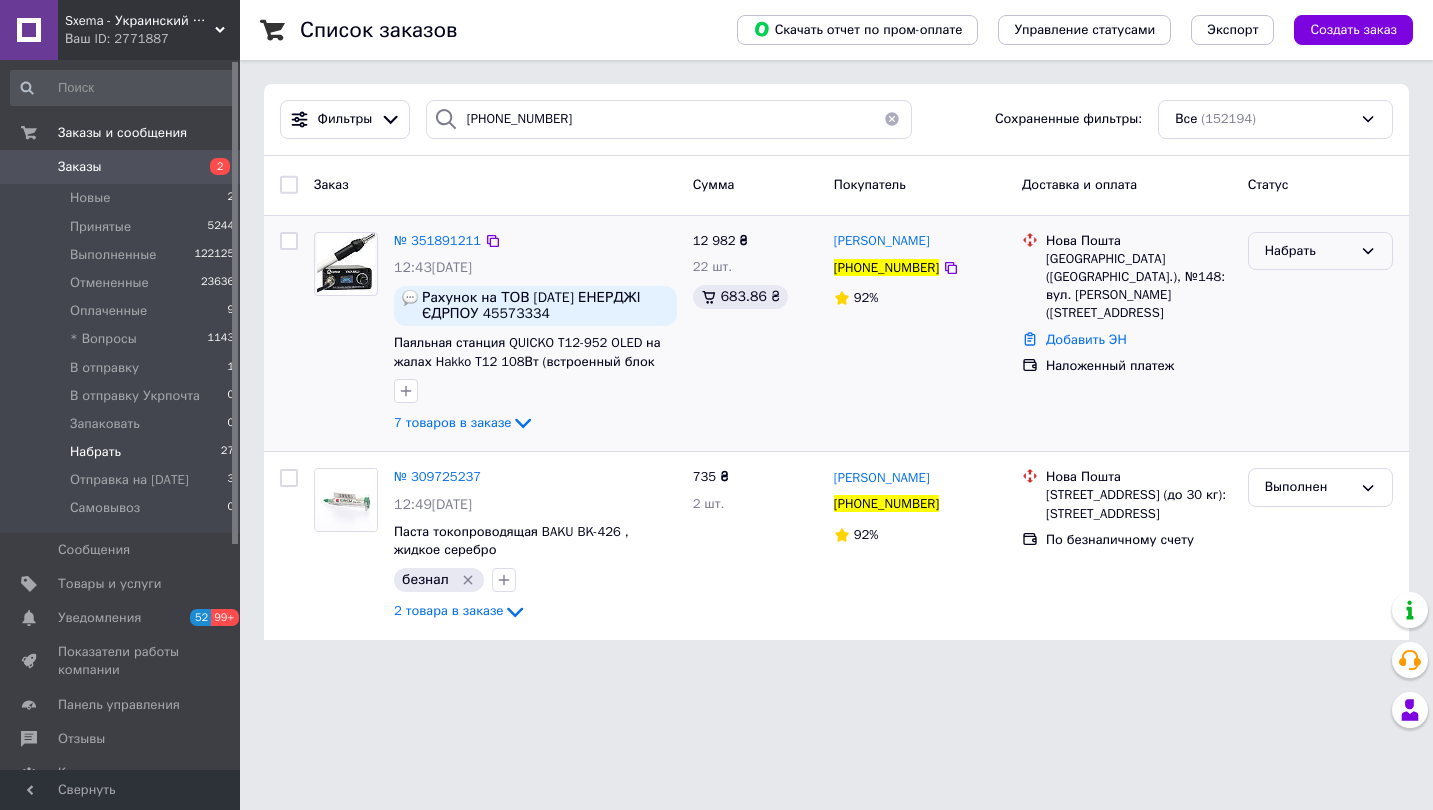 click on "Набрать" at bounding box center (1308, 251) 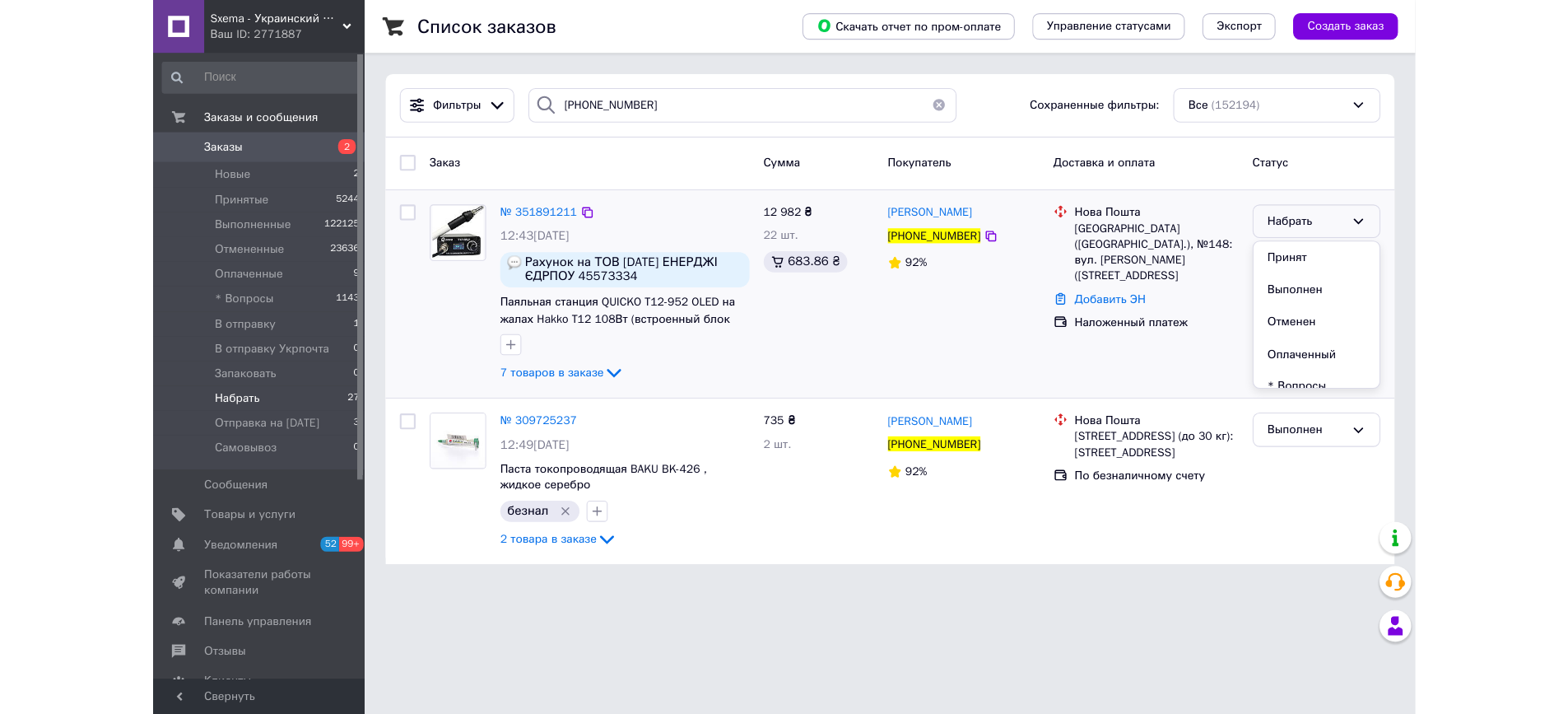 scroll, scrollTop: 198, scrollLeft: 0, axis: vertical 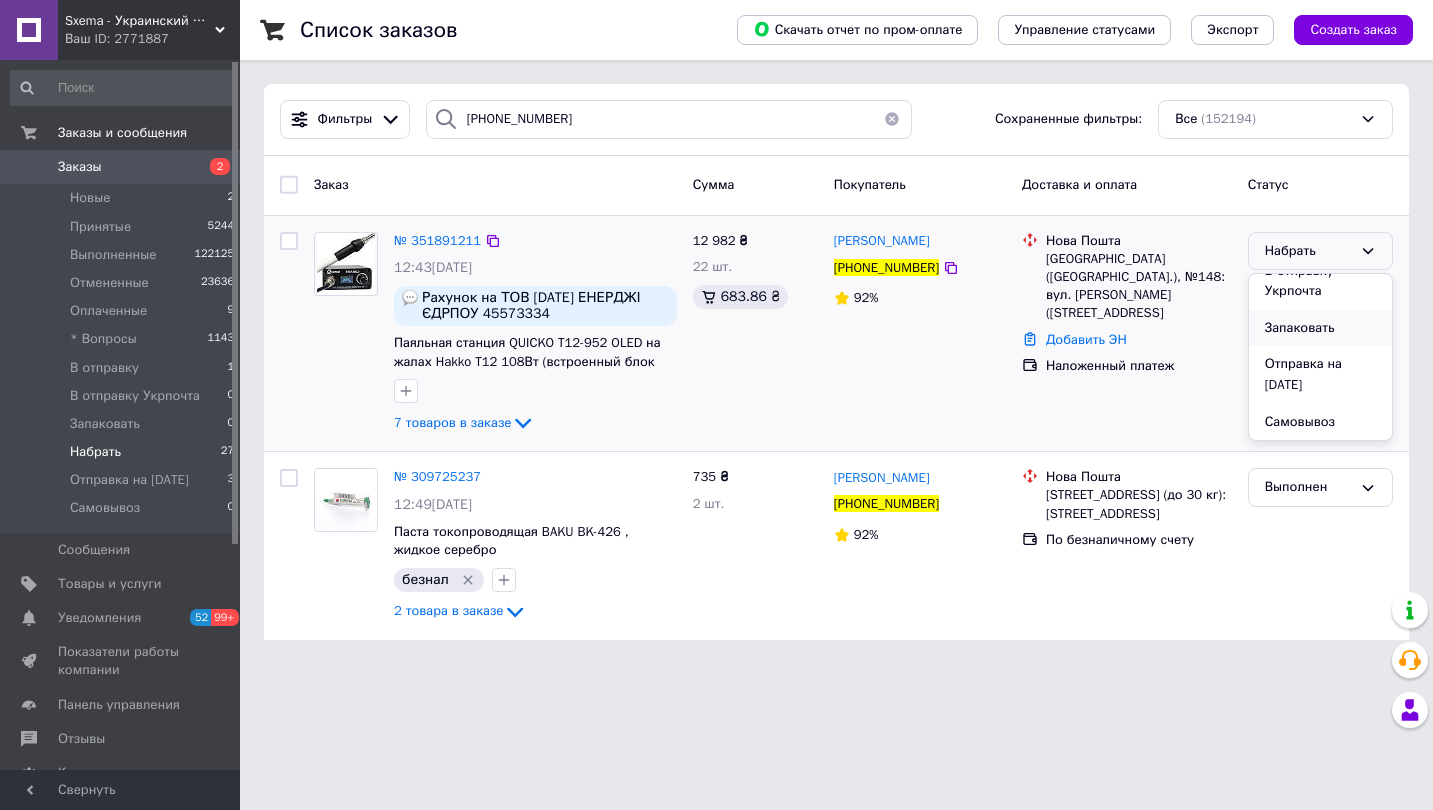 click on "Запаковать" at bounding box center [1320, 328] 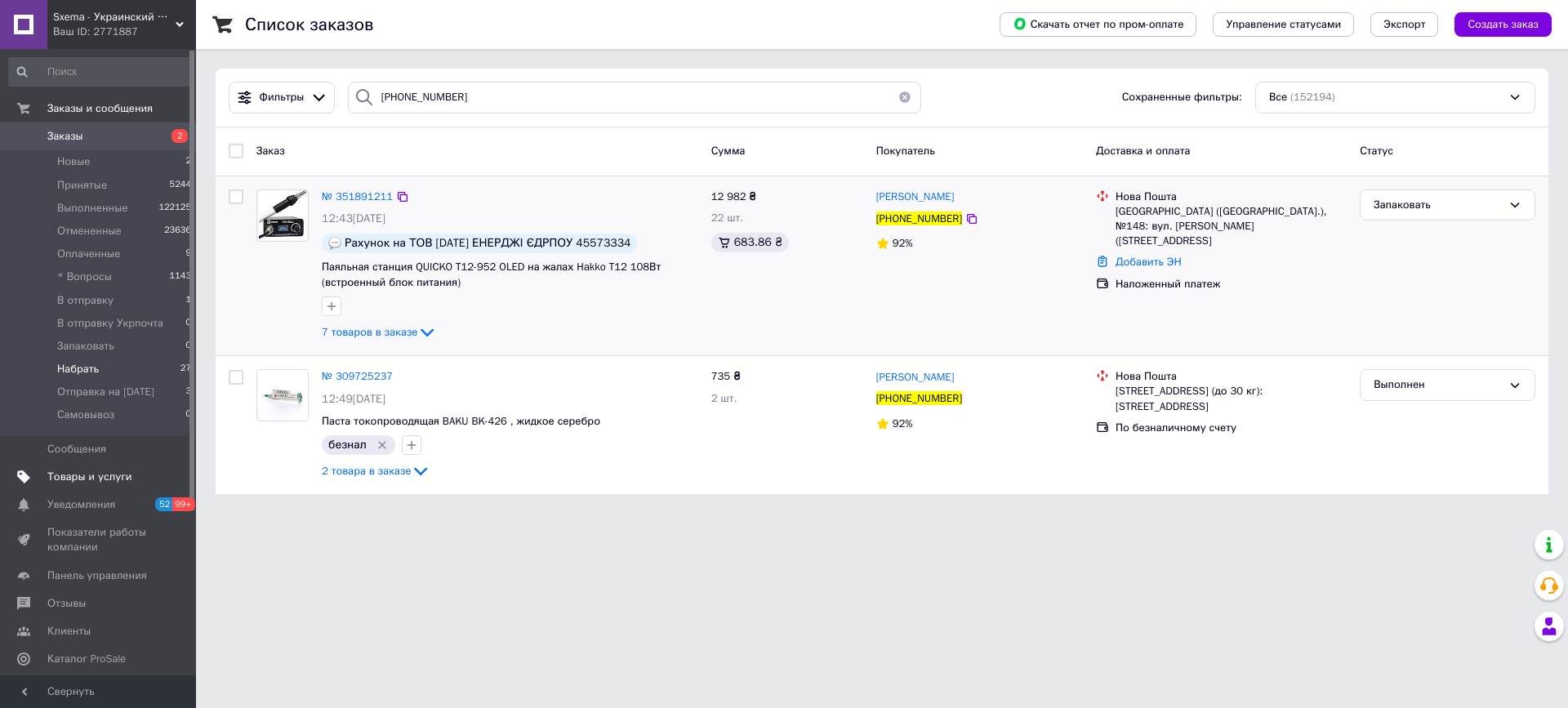 click on "Товары и услуги" at bounding box center [90, 477] 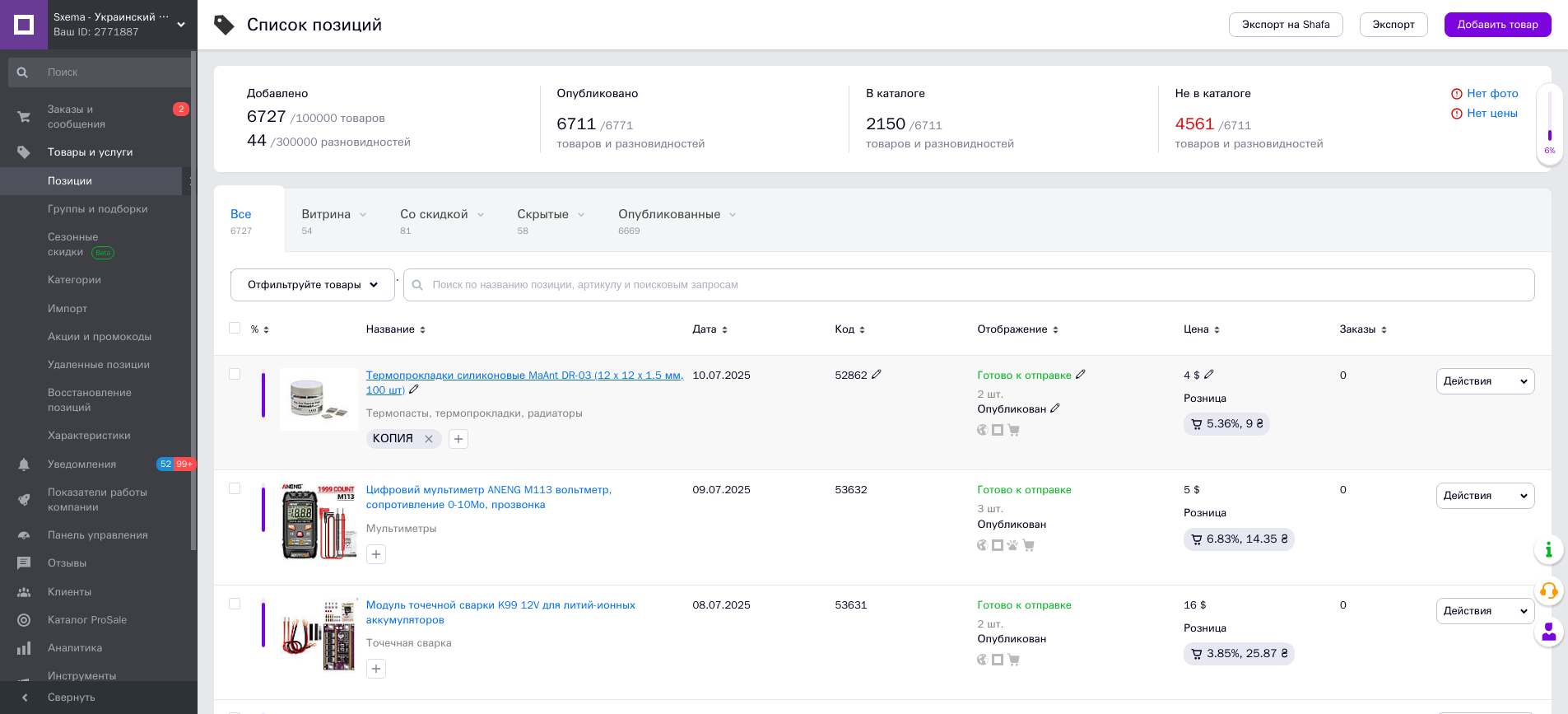 click on "Термопрокладки силиконовые MaAnt DR-03 (12 x 12 x 1.5 мм, 100 шт)" at bounding box center [525, 382] 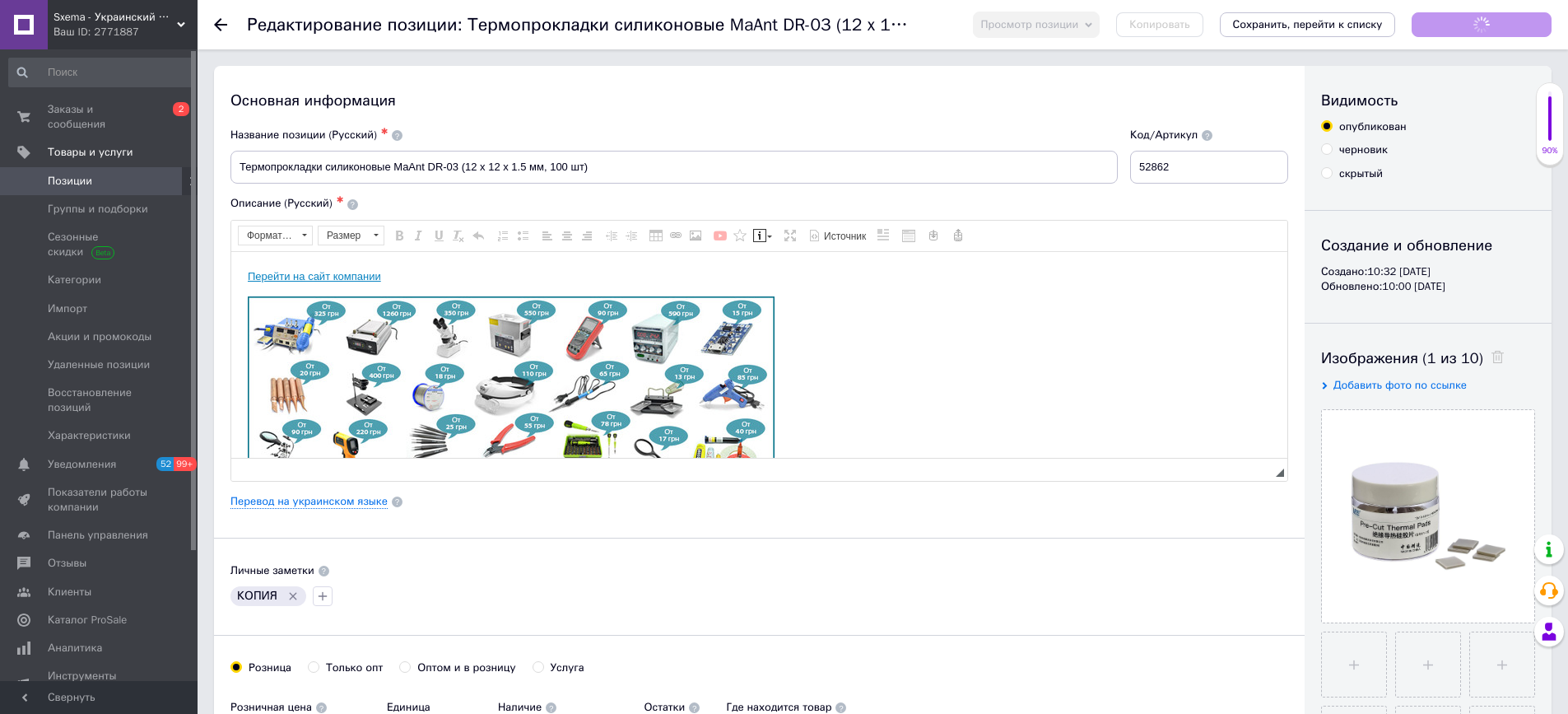 scroll, scrollTop: 0, scrollLeft: 0, axis: both 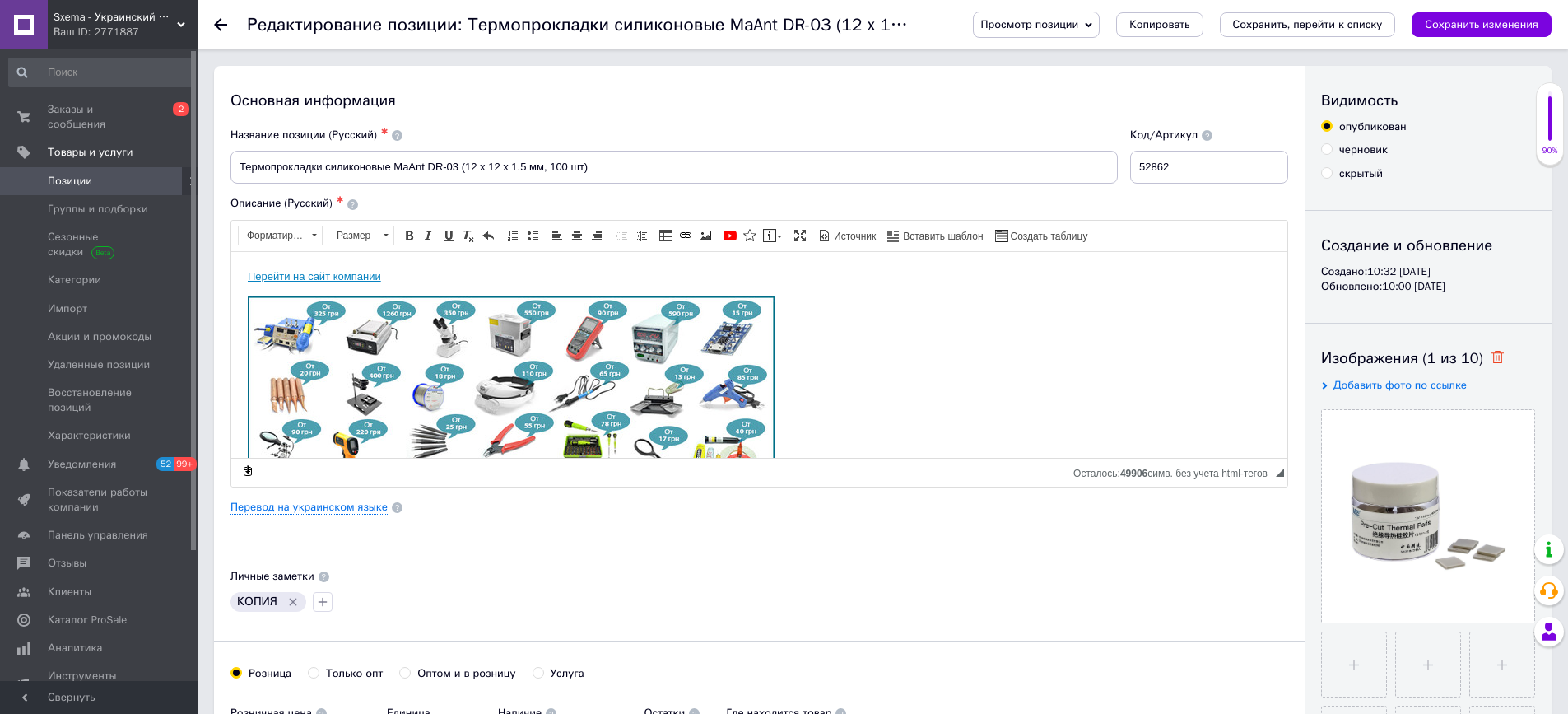 click 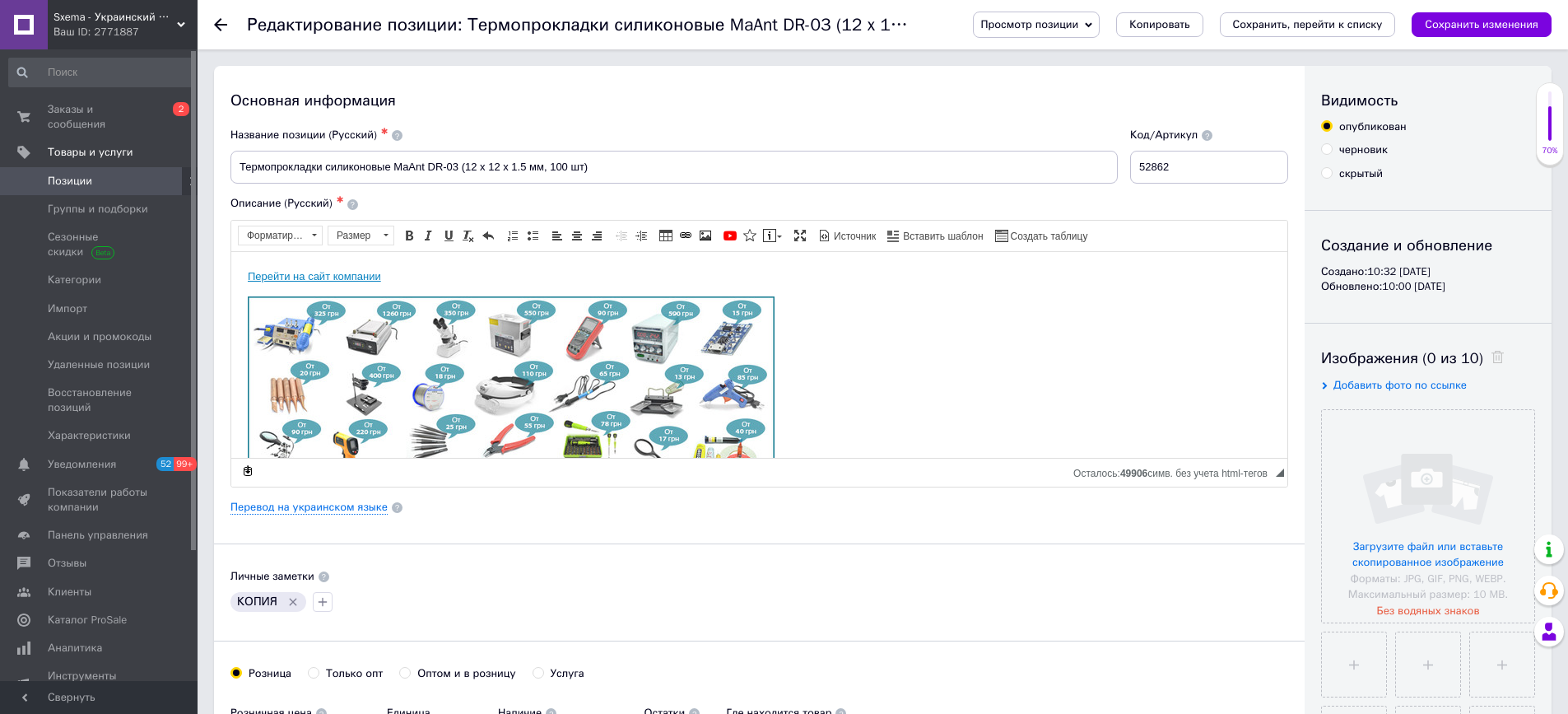 scroll, scrollTop: 104, scrollLeft: 0, axis: vertical 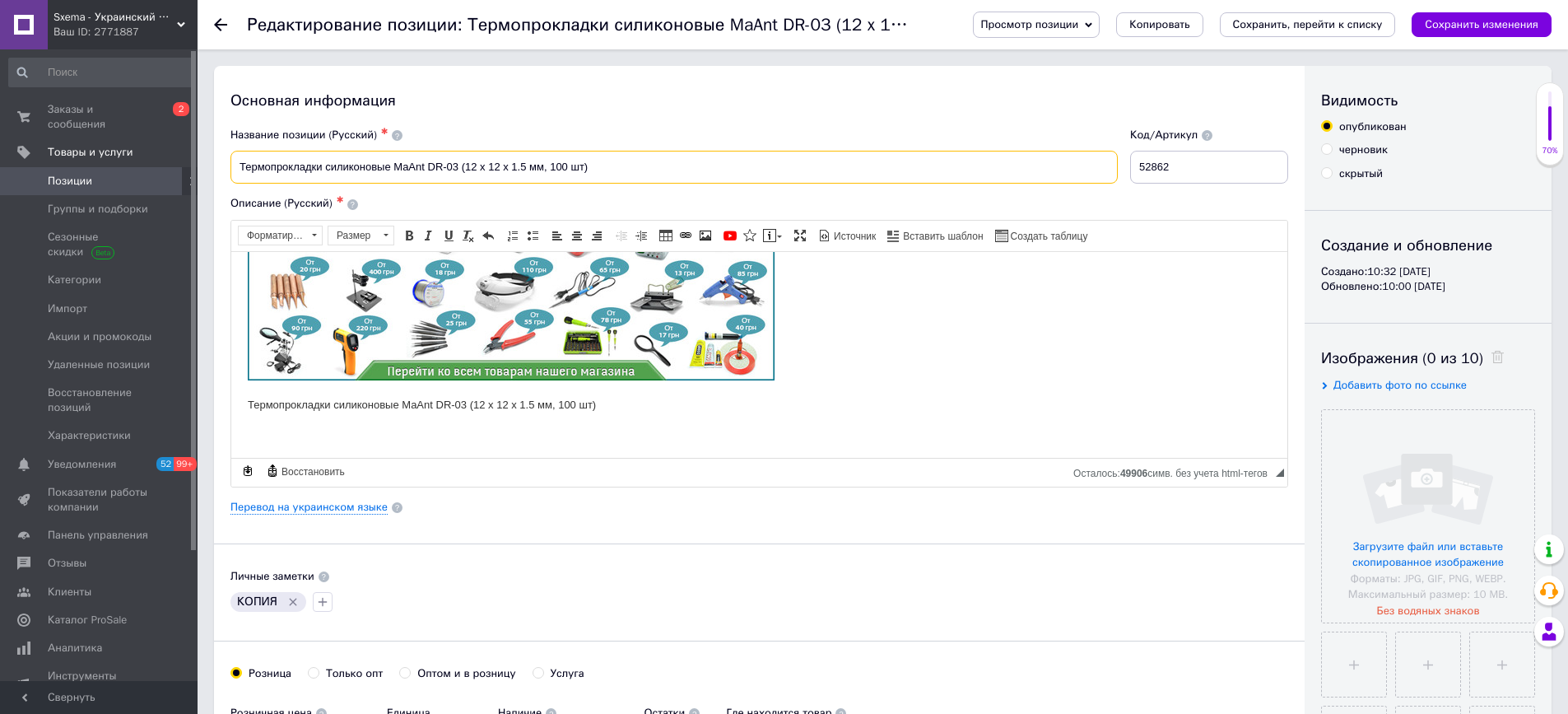 drag, startPoint x: 609, startPoint y: 168, endPoint x: 391, endPoint y: 173, distance: 218.0573 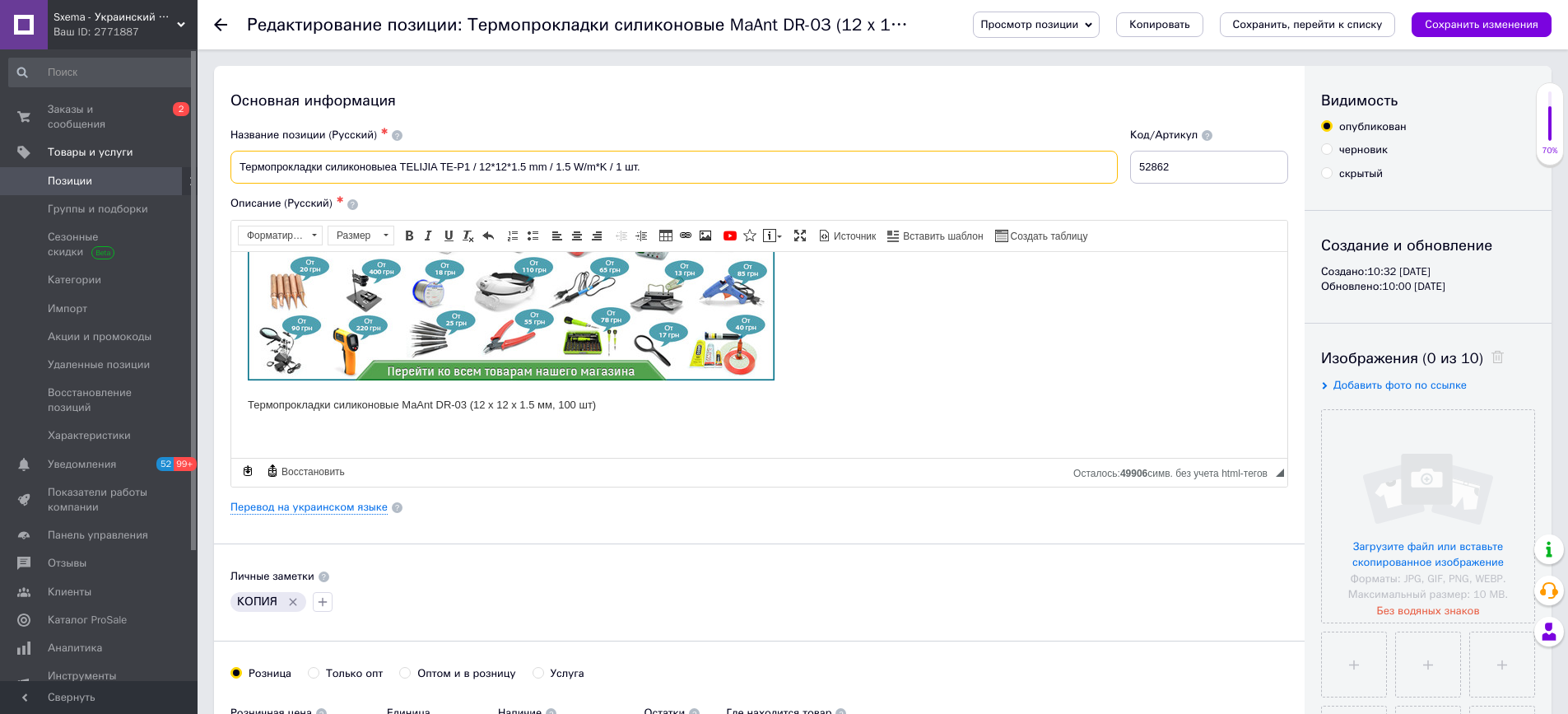 type on "Термопрокладки силиконовыеа TELIJIA TE-P1 / 12*12*1.5 mm / 1.5 W/m*K / 1 шт." 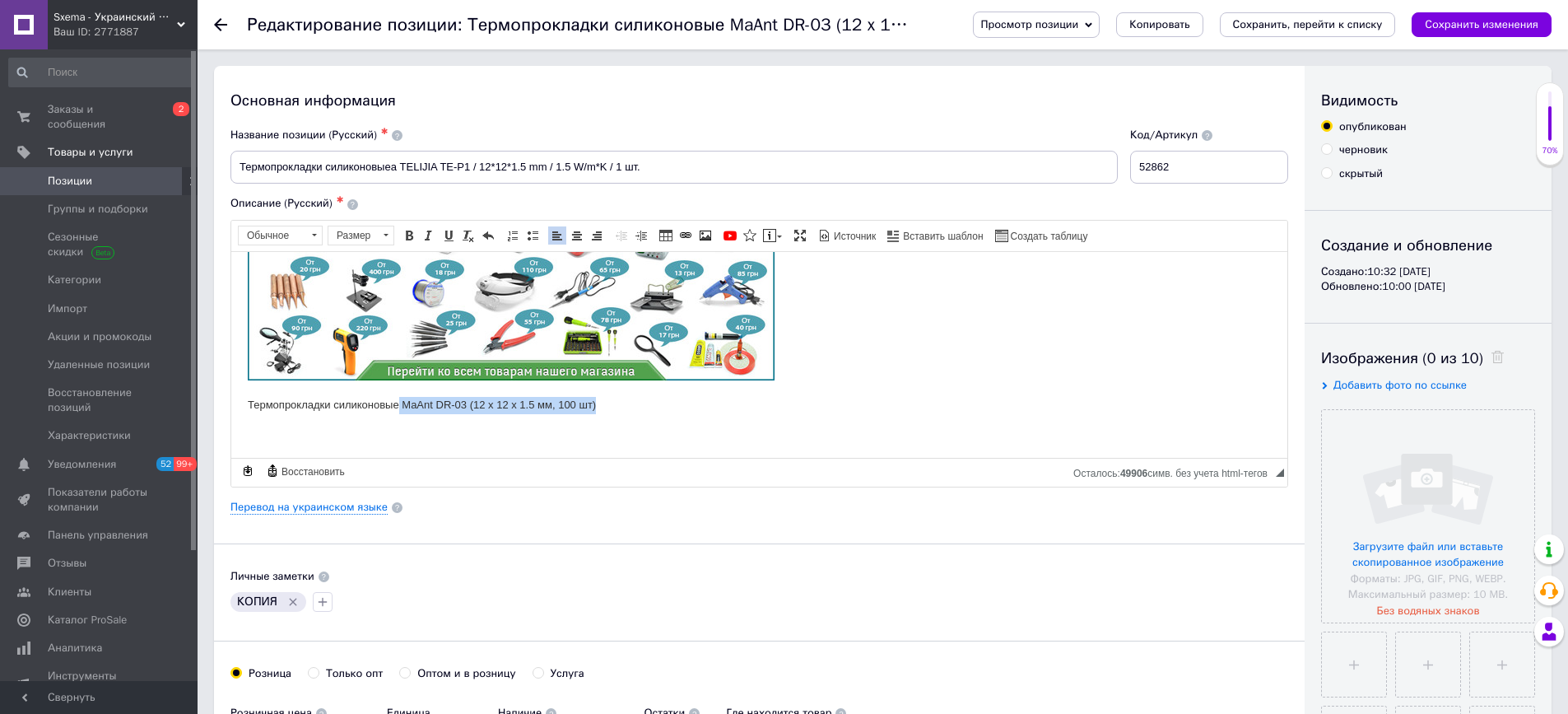 drag, startPoint x: 549, startPoint y: 407, endPoint x: 400, endPoint y: 408, distance: 149.00336 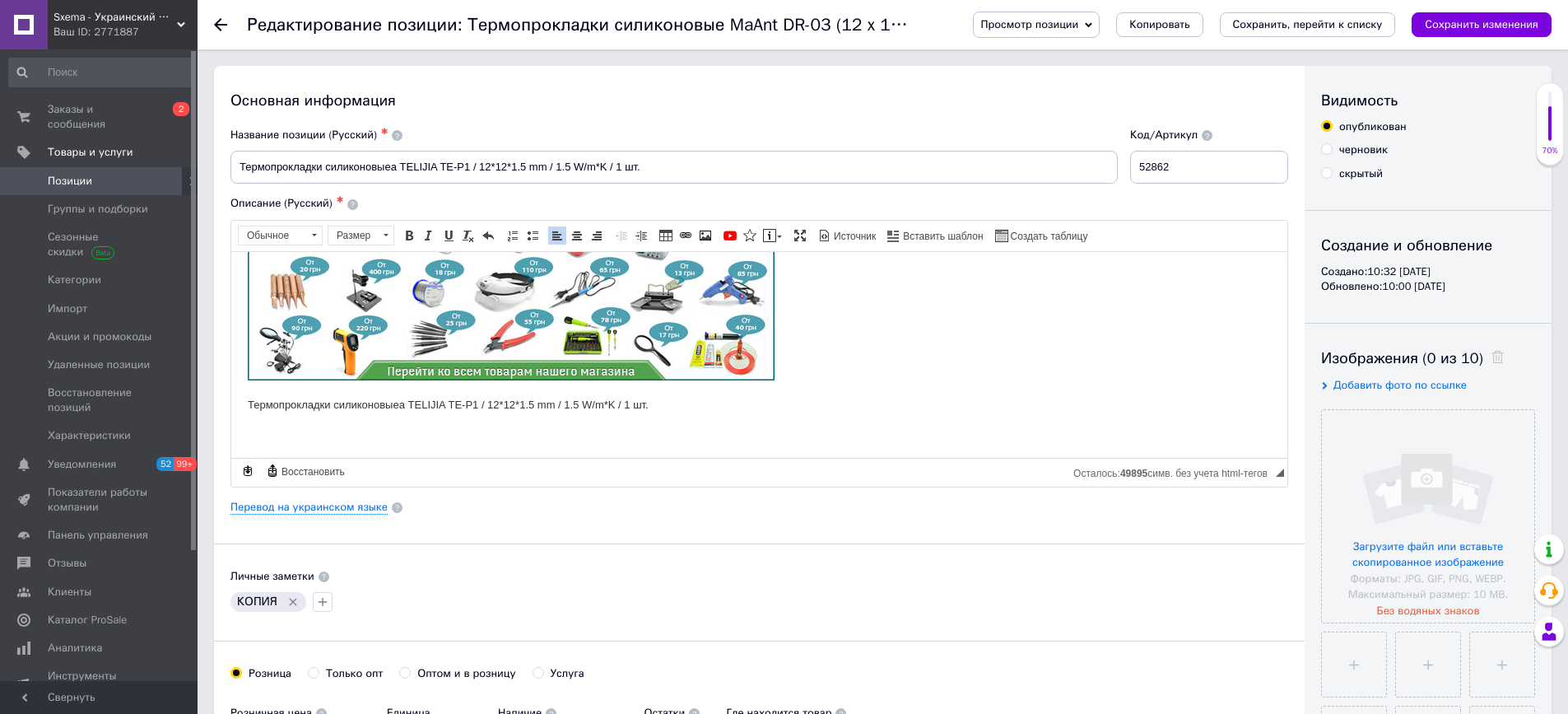 scroll, scrollTop: 576, scrollLeft: 0, axis: vertical 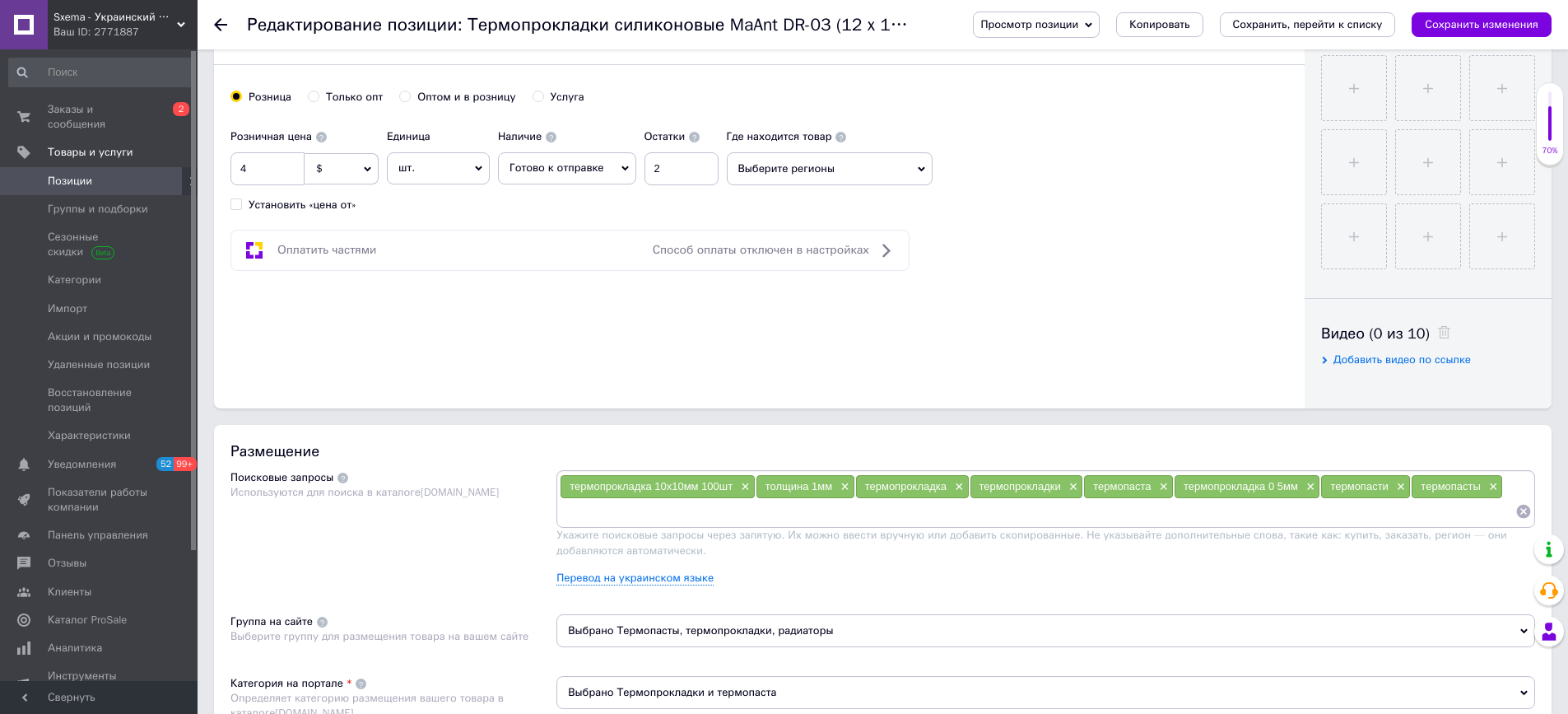 click at bounding box center [1037, 511] 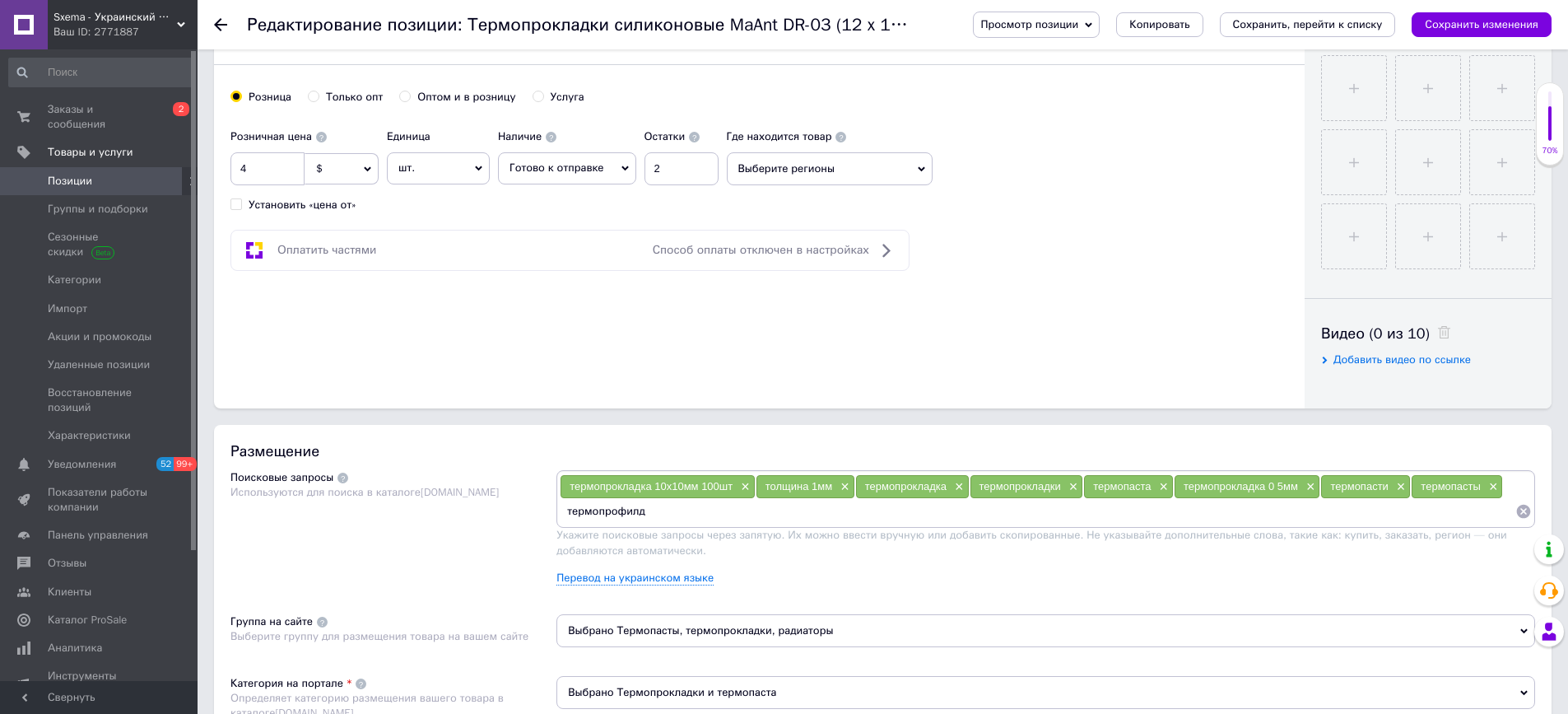 type on "термопрофилдь" 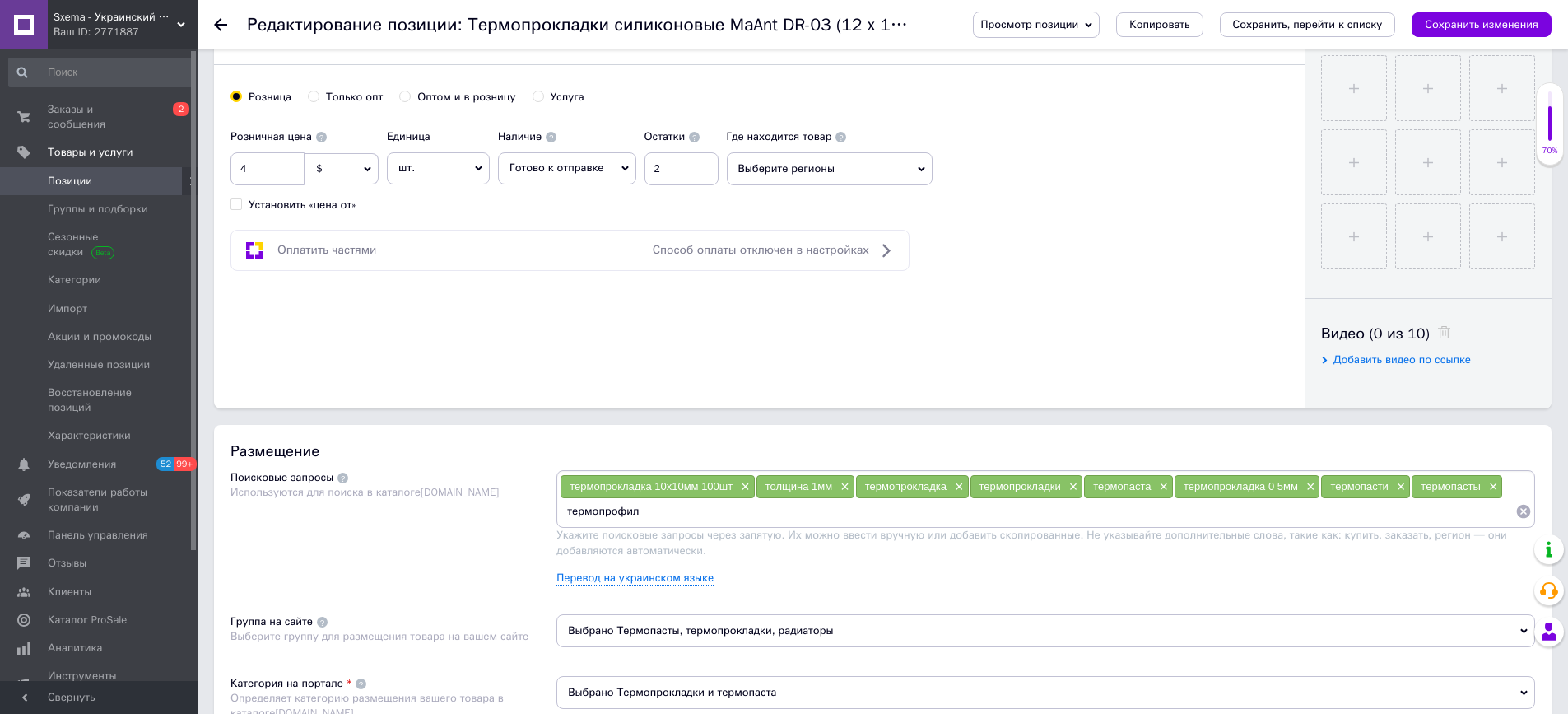 type on "термопрофиль" 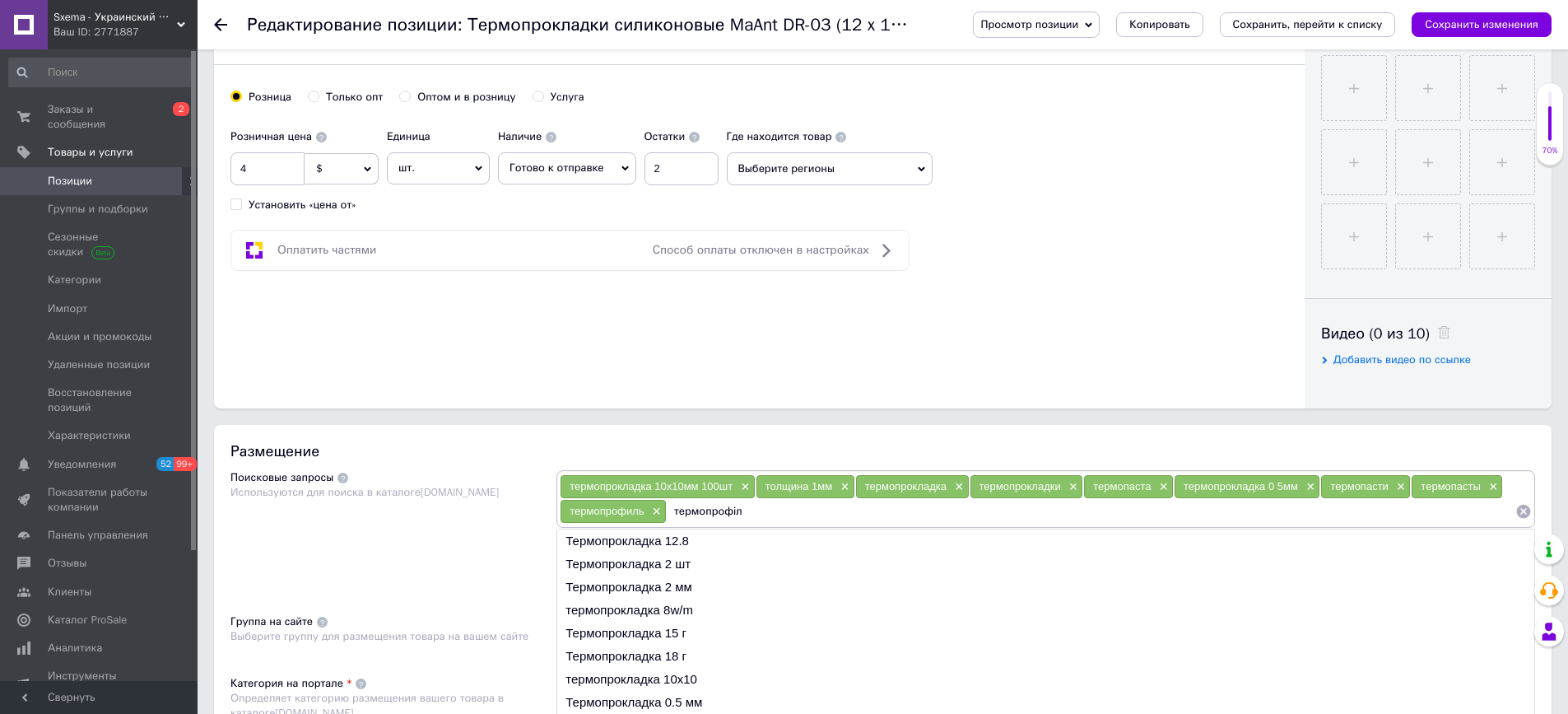 type on "термопрофіль" 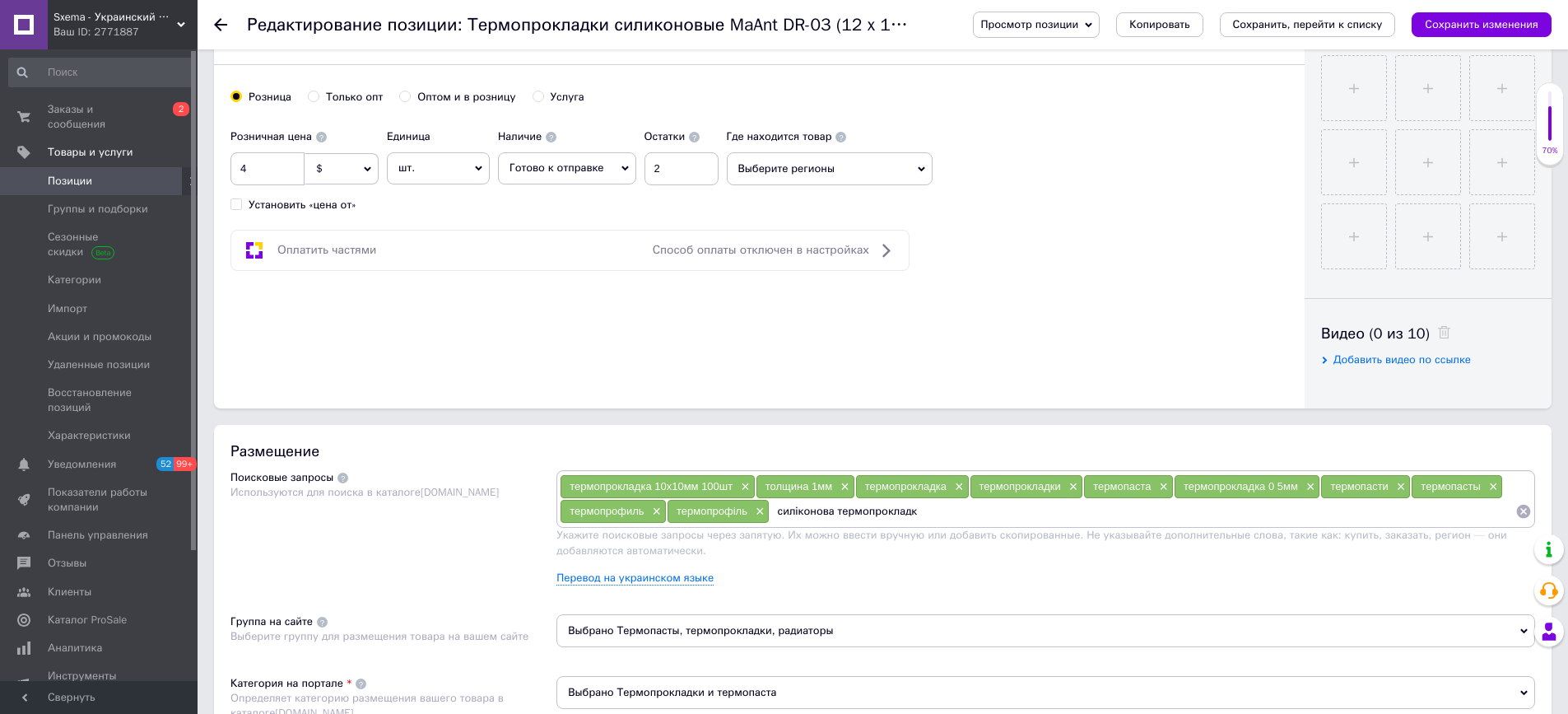 type on "силіконова термопрокладка" 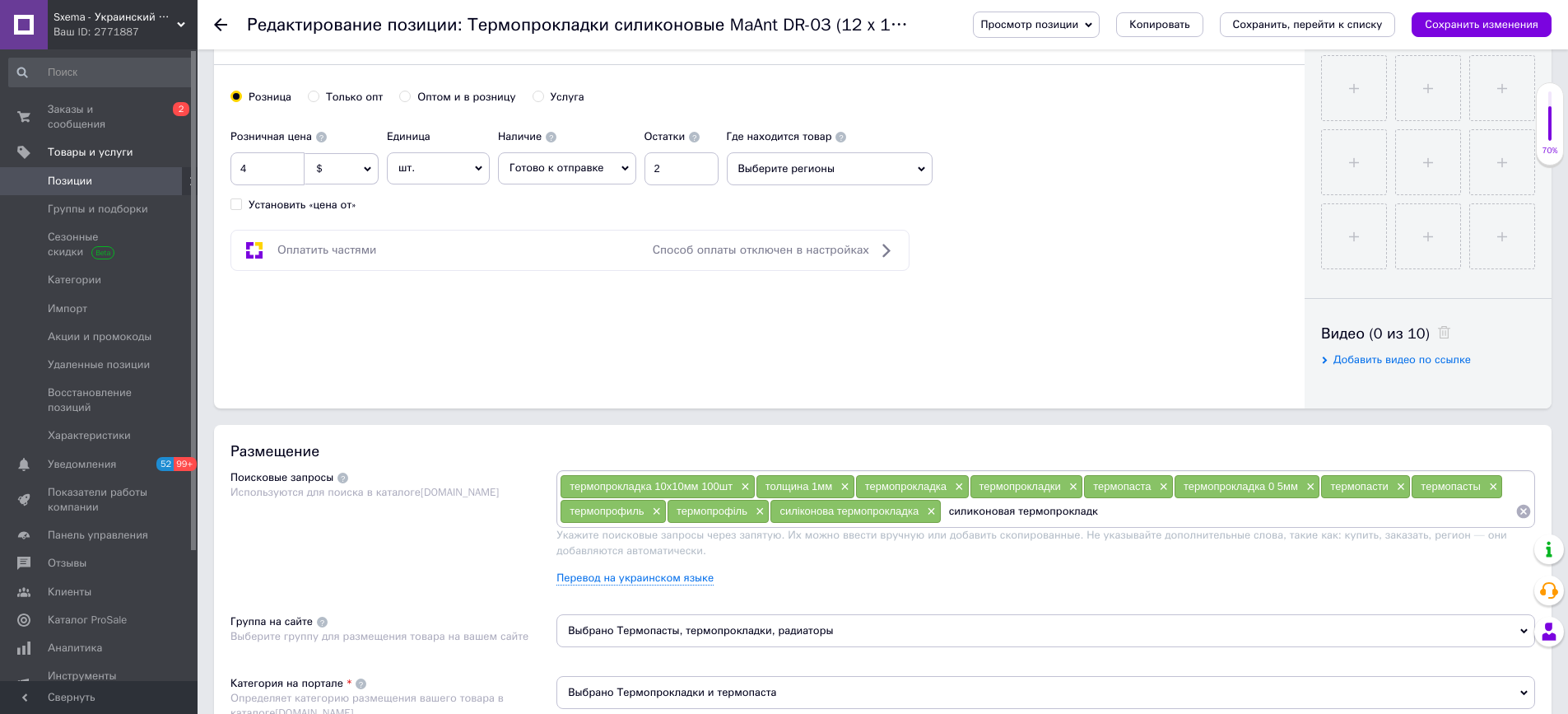 type on "силиконовая термопрокладка" 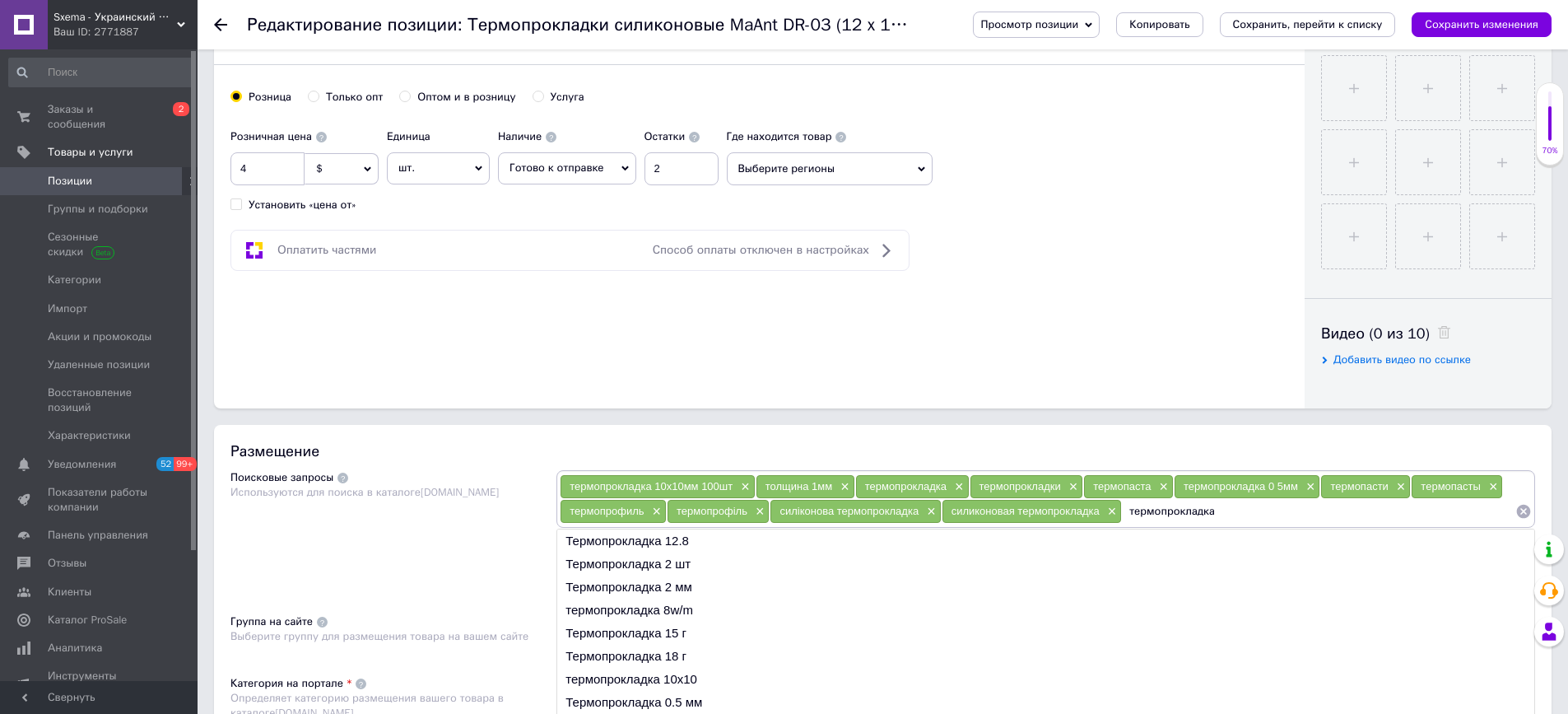 type on "термопрокладка 1" 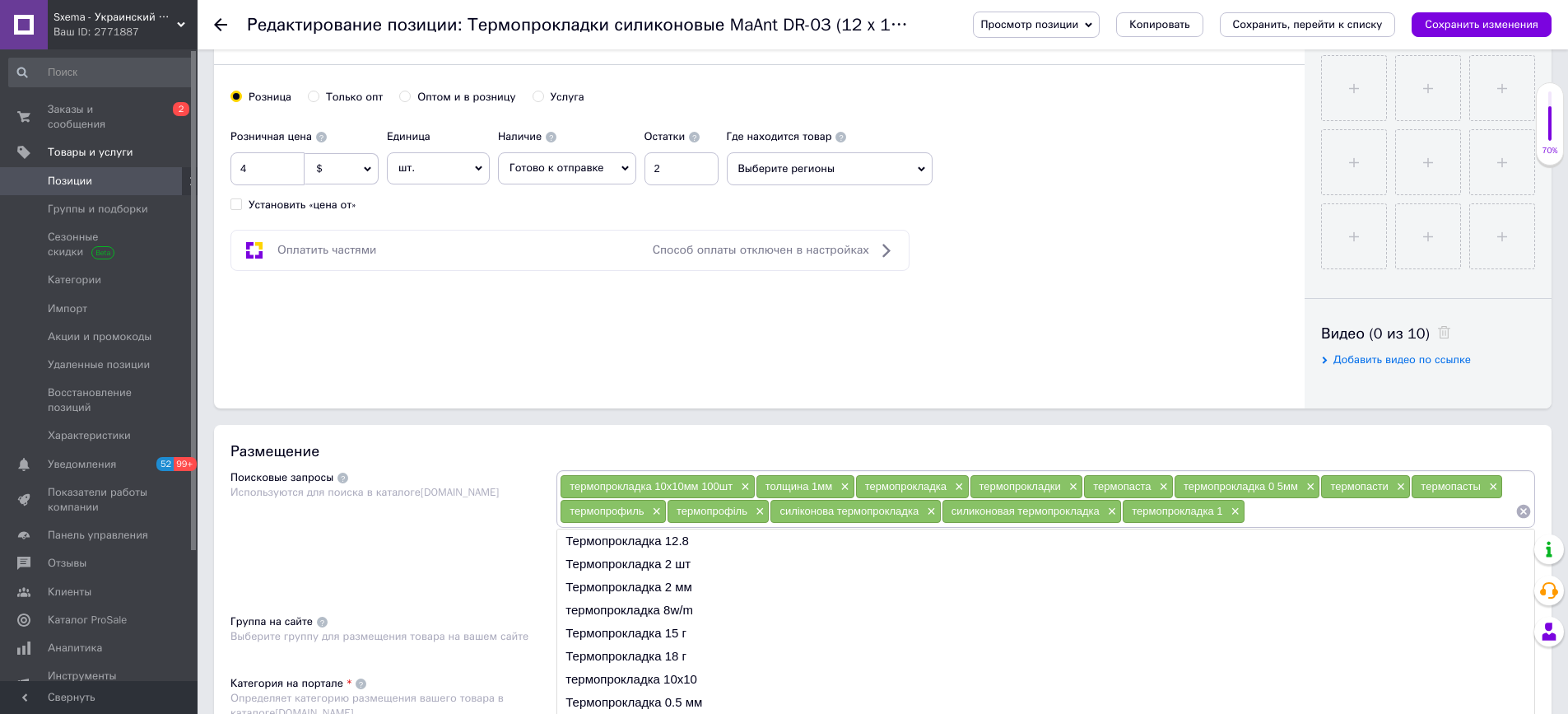 type on "5" 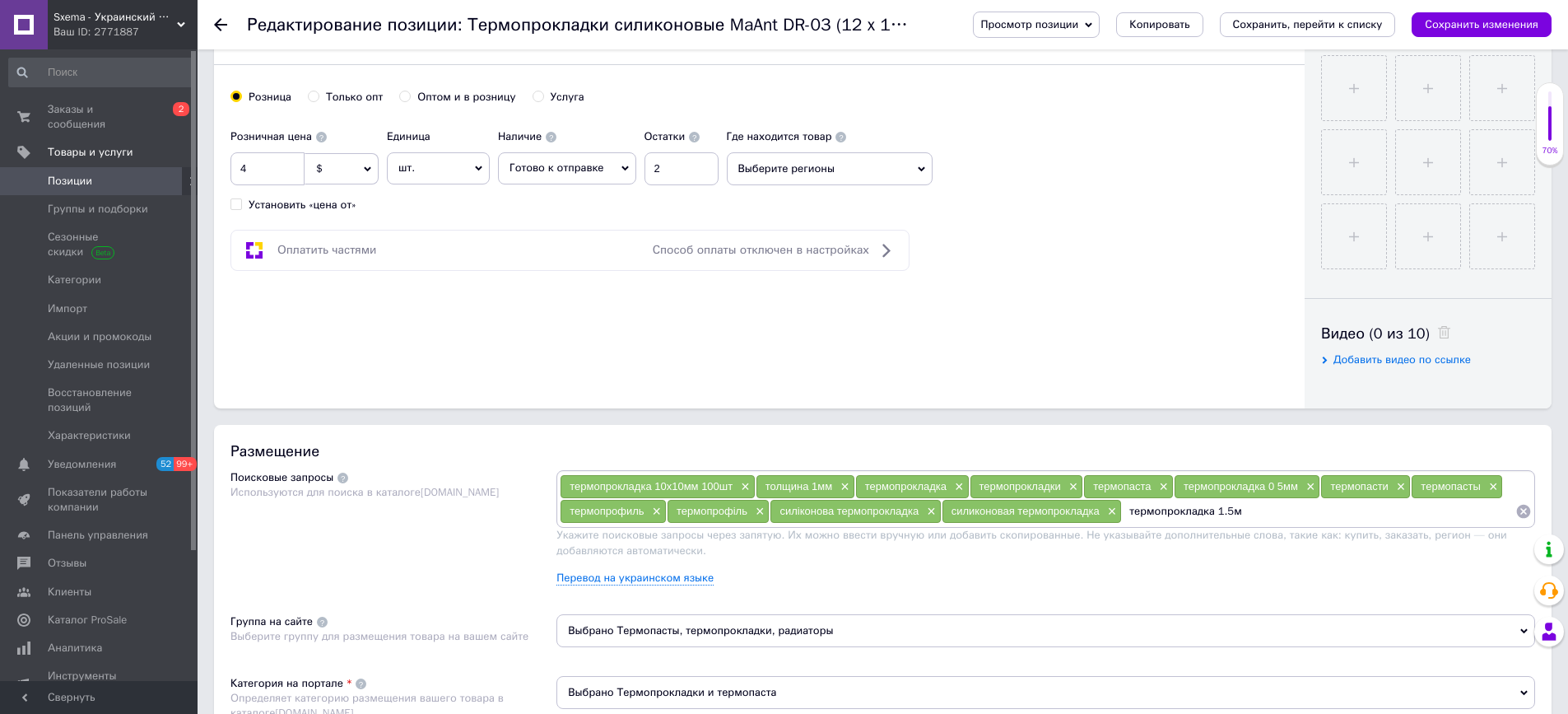 type on "термопрокладка 1.5мм" 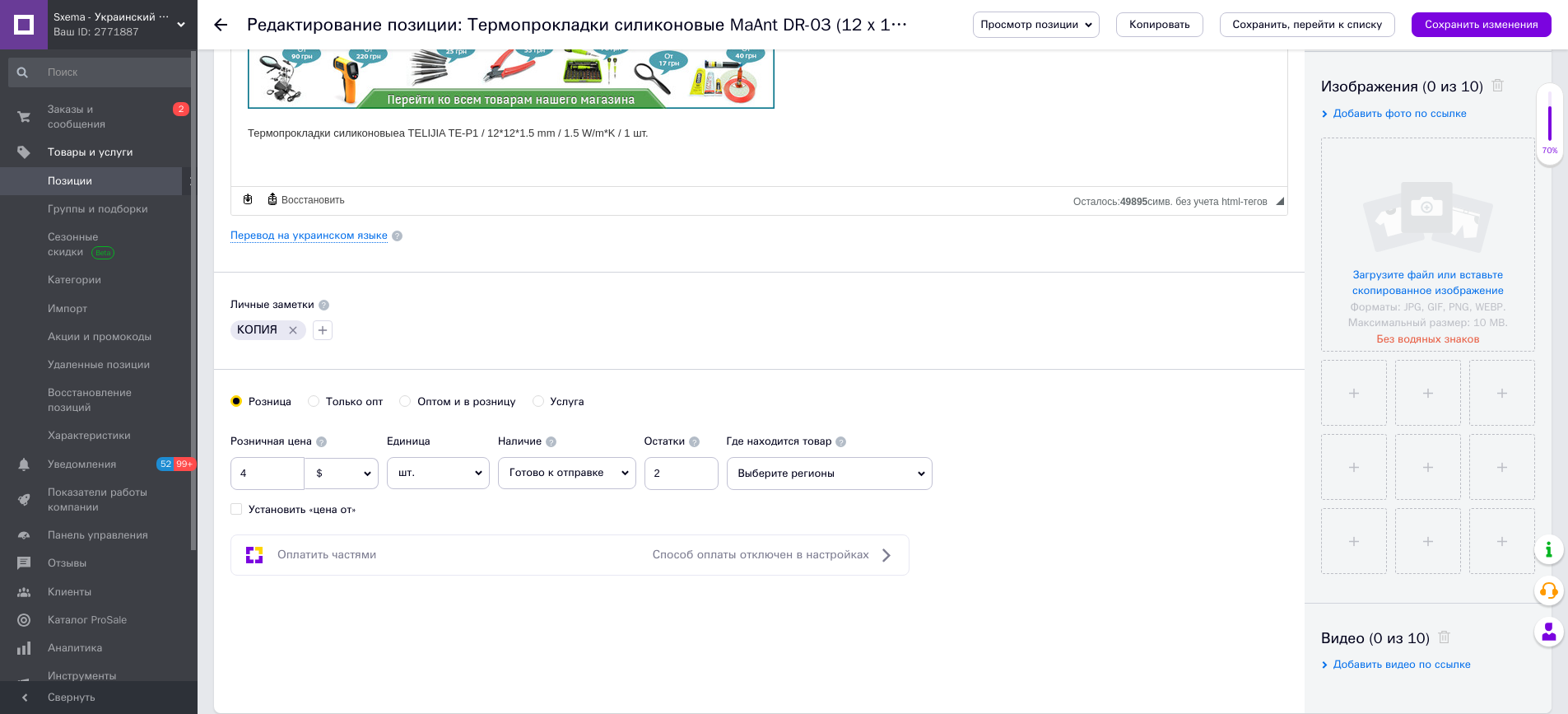 scroll, scrollTop: 0, scrollLeft: 0, axis: both 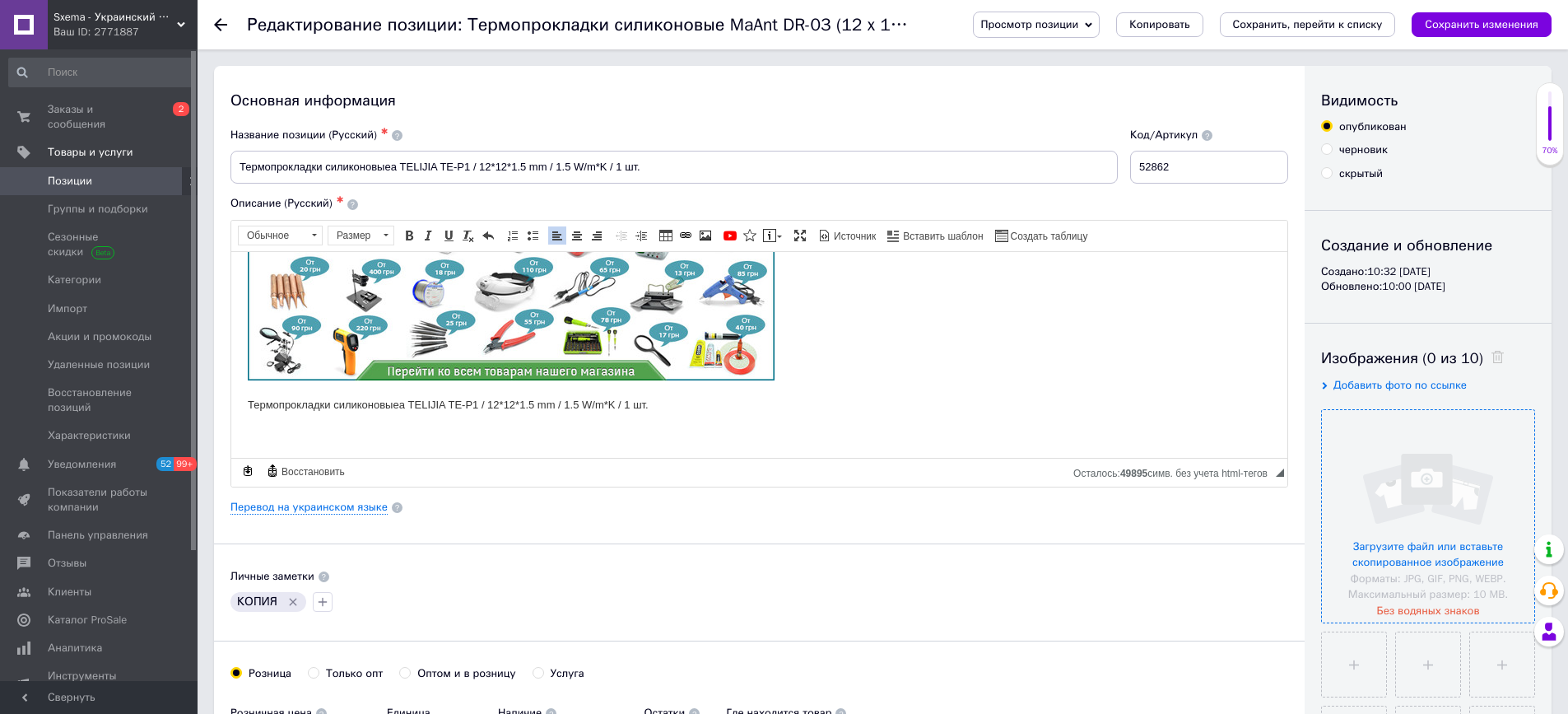 type 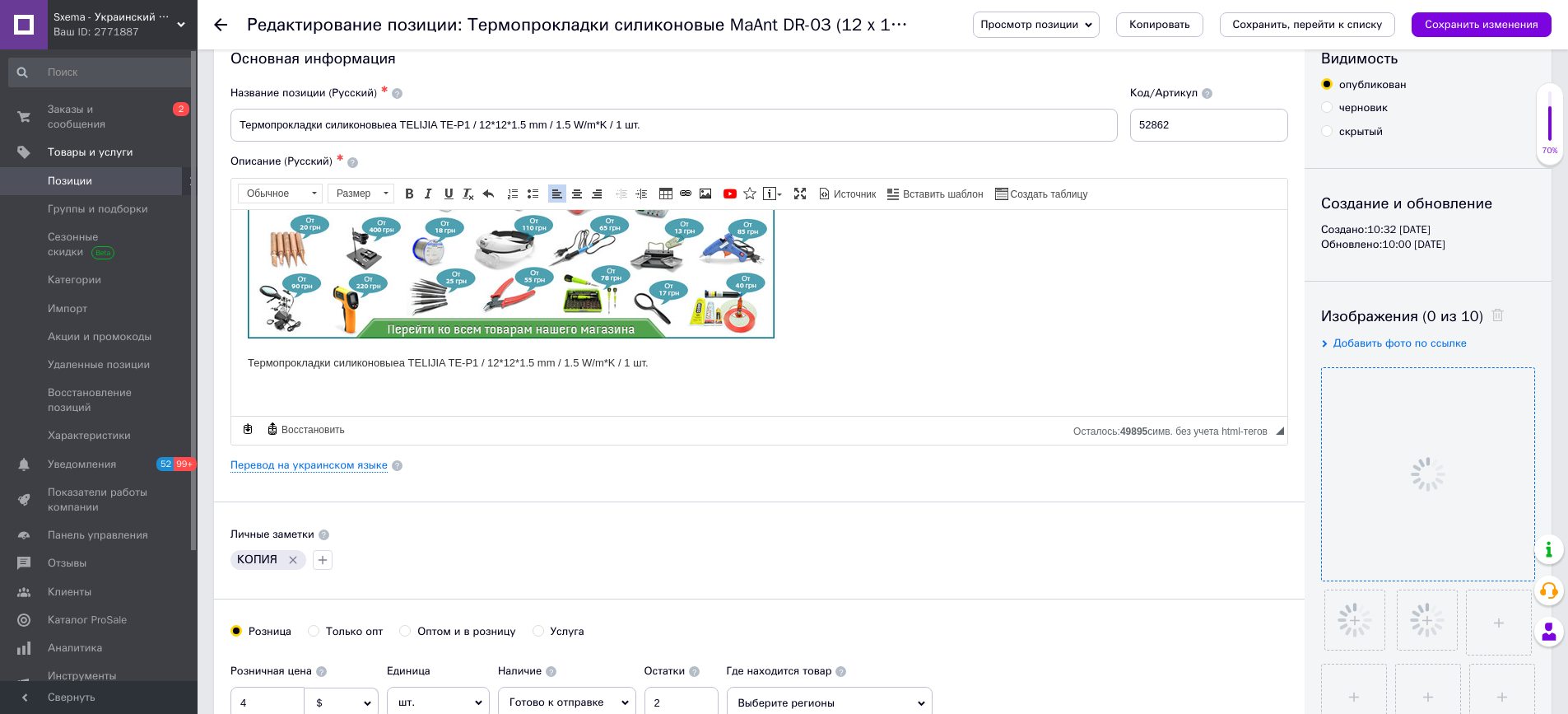 scroll, scrollTop: 82, scrollLeft: 0, axis: vertical 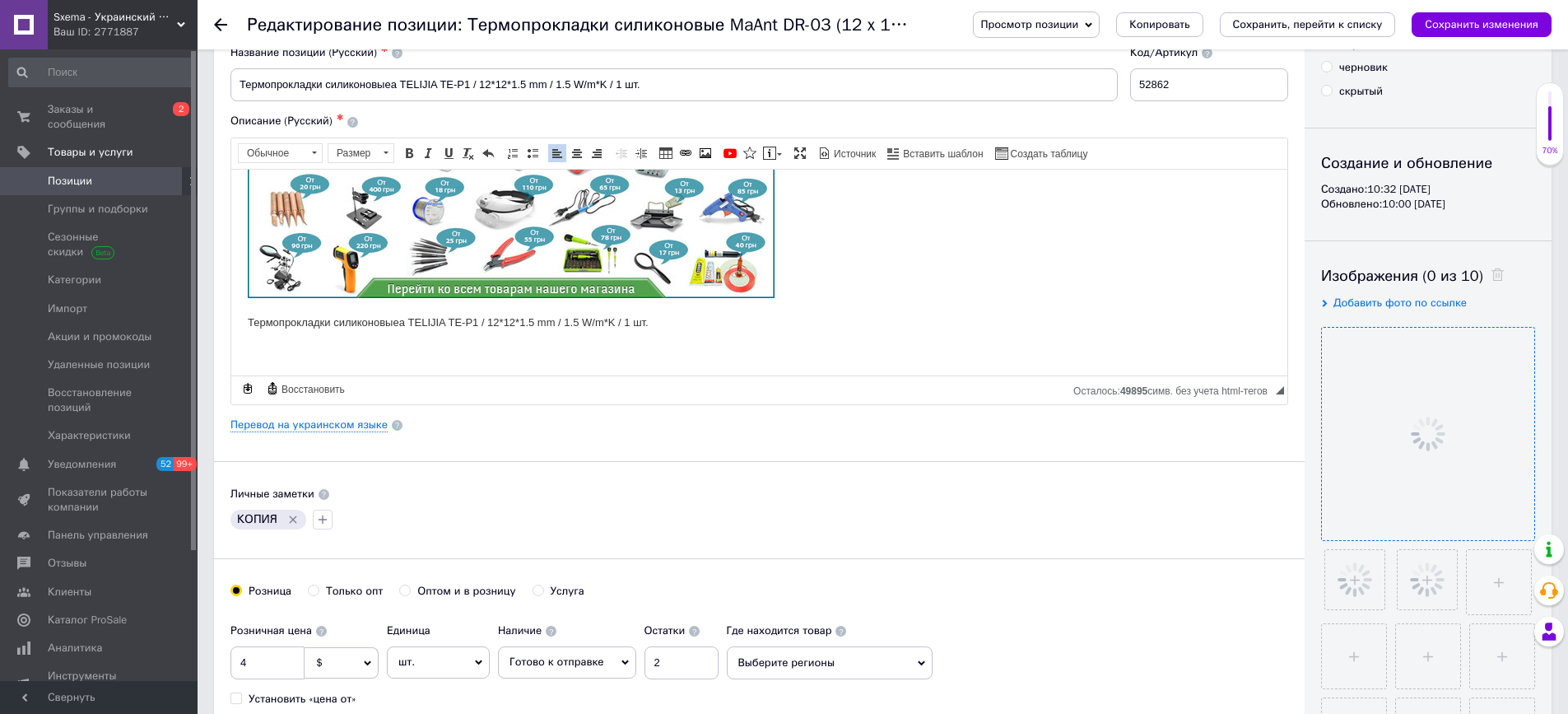 click on "Перейти на сайт компании Термопрокладки силиконовые а TELIJIA TE-P1 / 12*12*1.5 mm / 1.5 W/m*K / 1 шт." at bounding box center (759, 220) 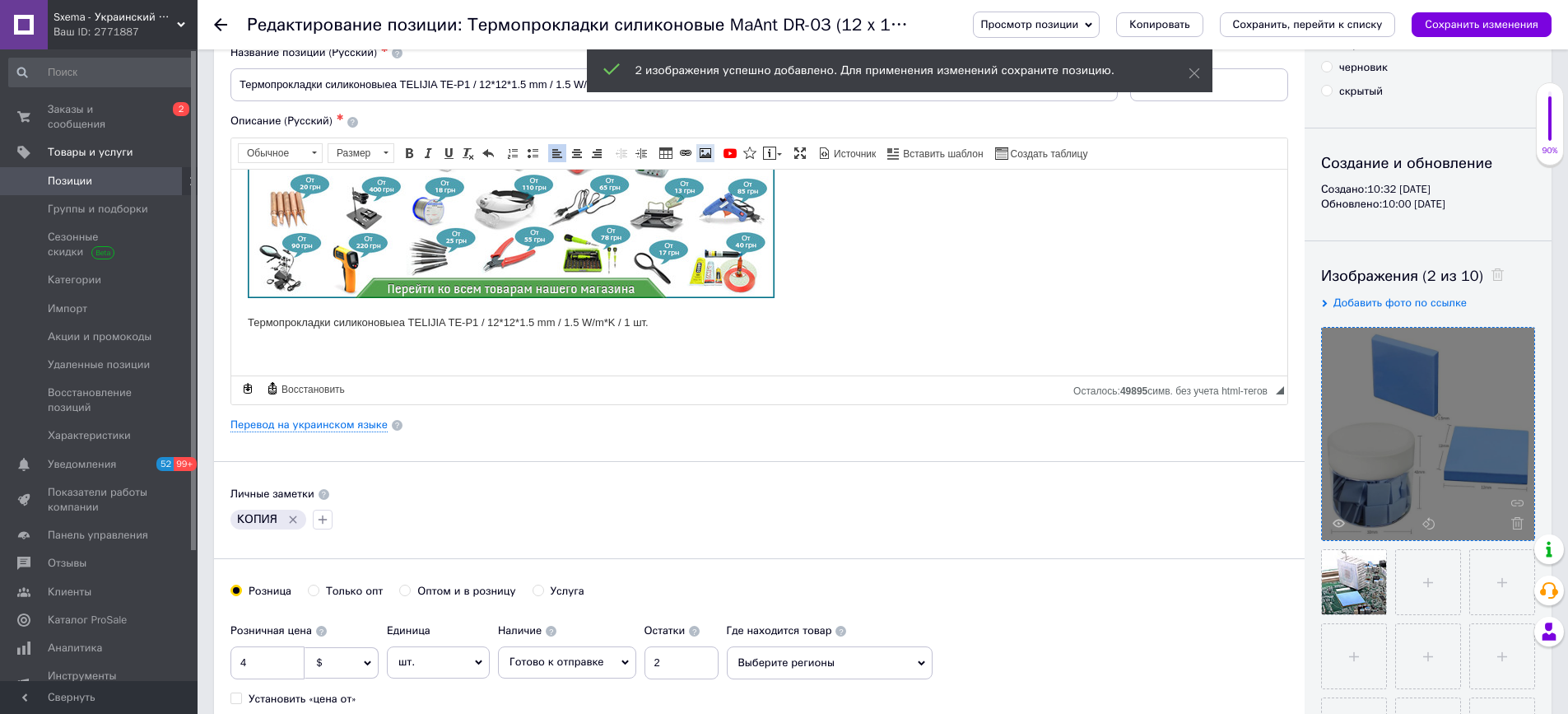 click at bounding box center (705, 153) 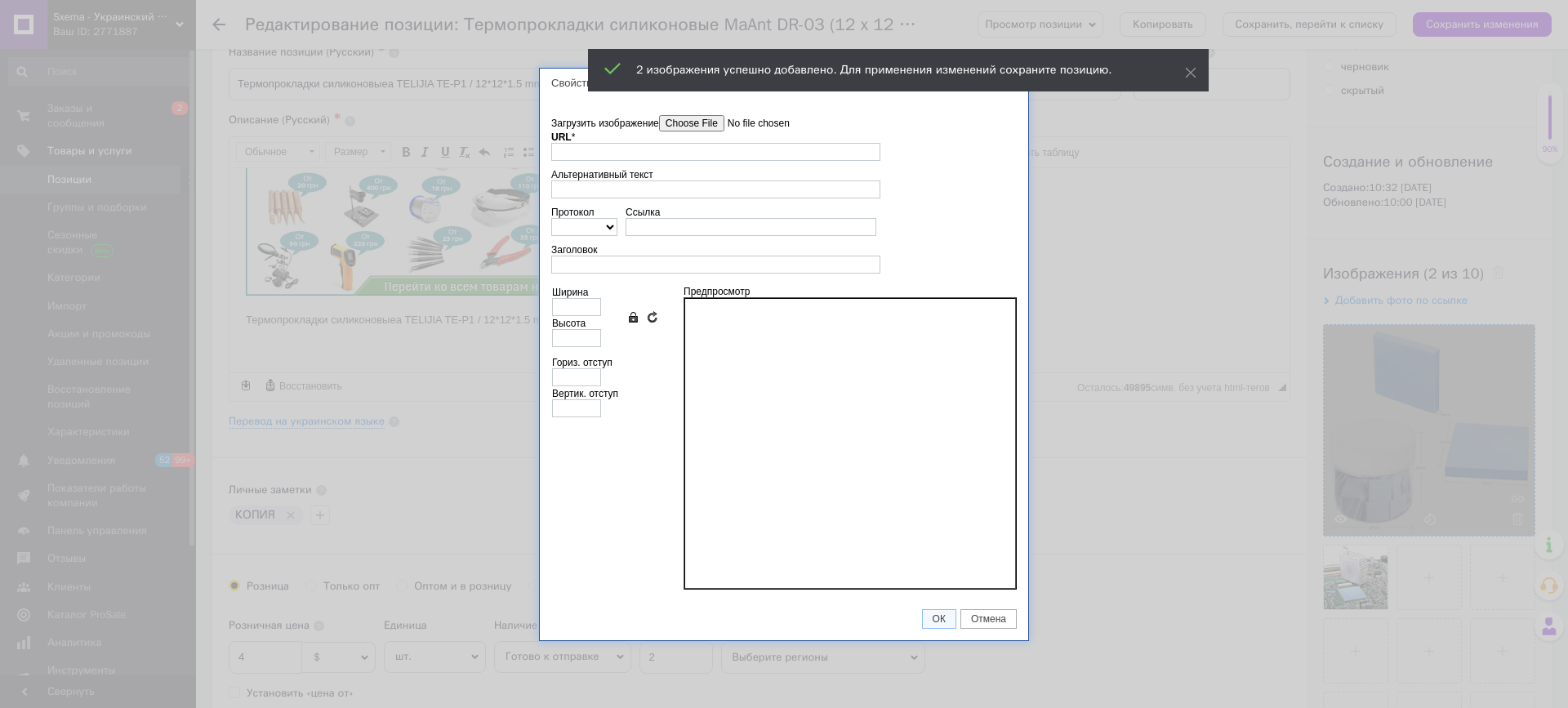 click on "Загрузить изображение" at bounding box center [751, 123] 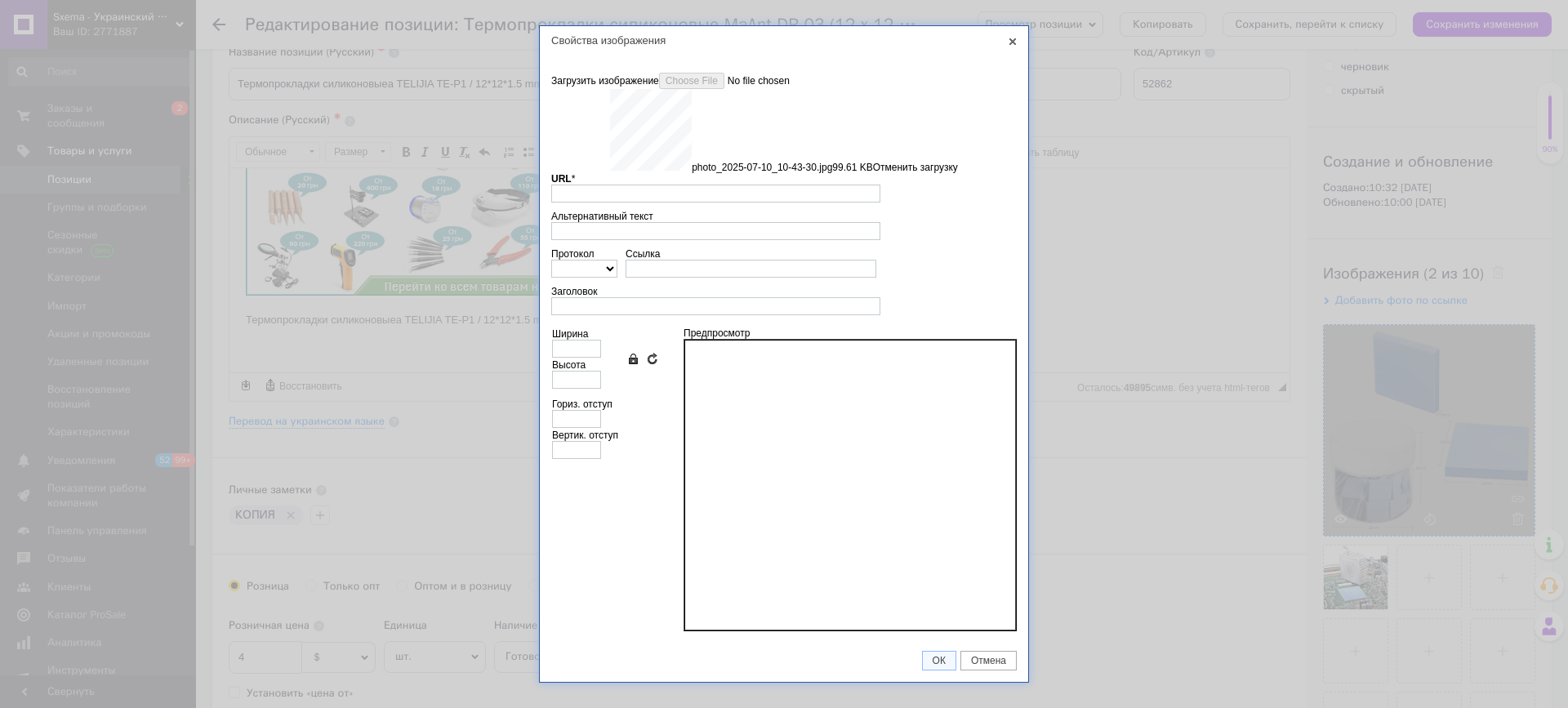 type on "https://images.prom.ua/6743485513_w640_h2048_photo_2025_07_10_10_43_30.jpg?fresh=1&PIMAGE_ID=6743485513" 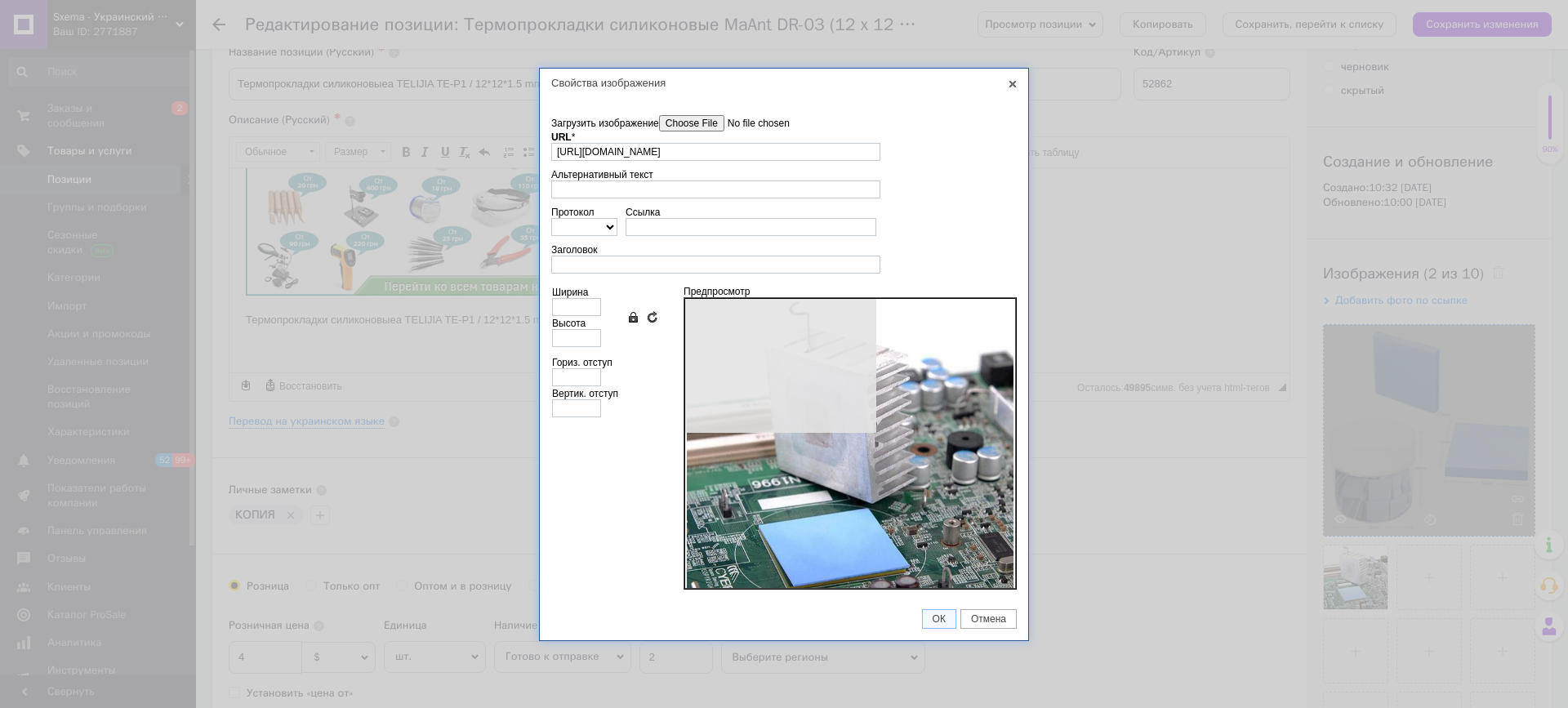 type on "630" 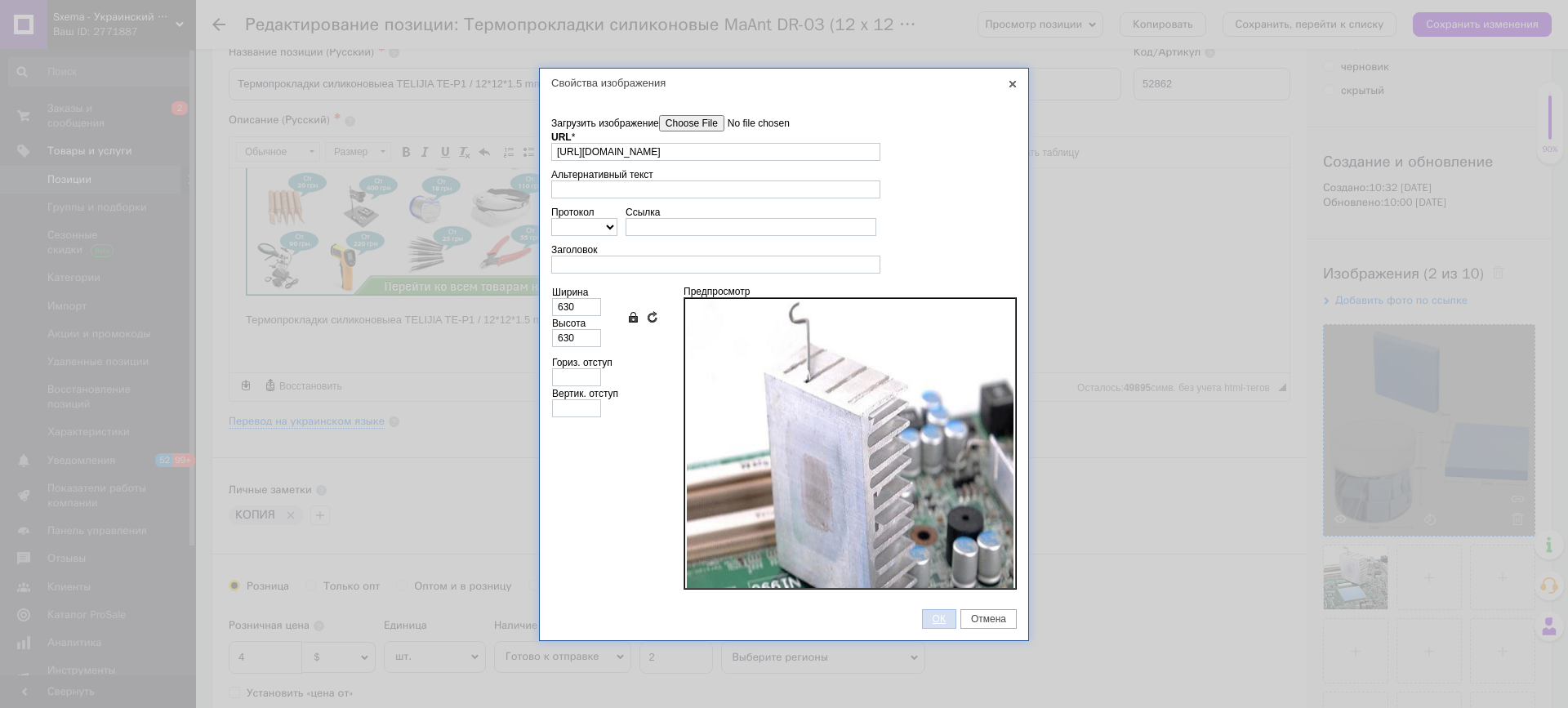 click on "ОК" at bounding box center [939, 619] 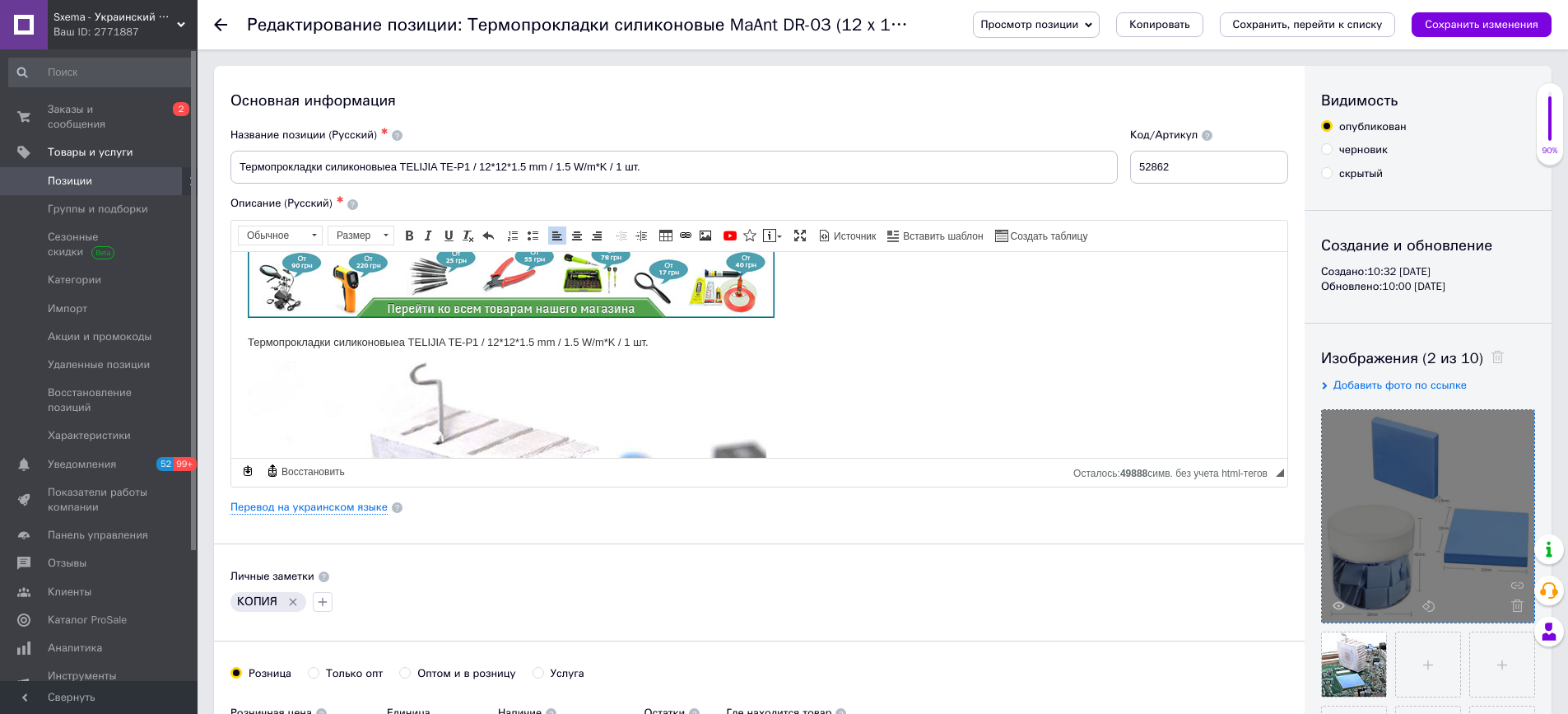 scroll, scrollTop: 180, scrollLeft: 0, axis: vertical 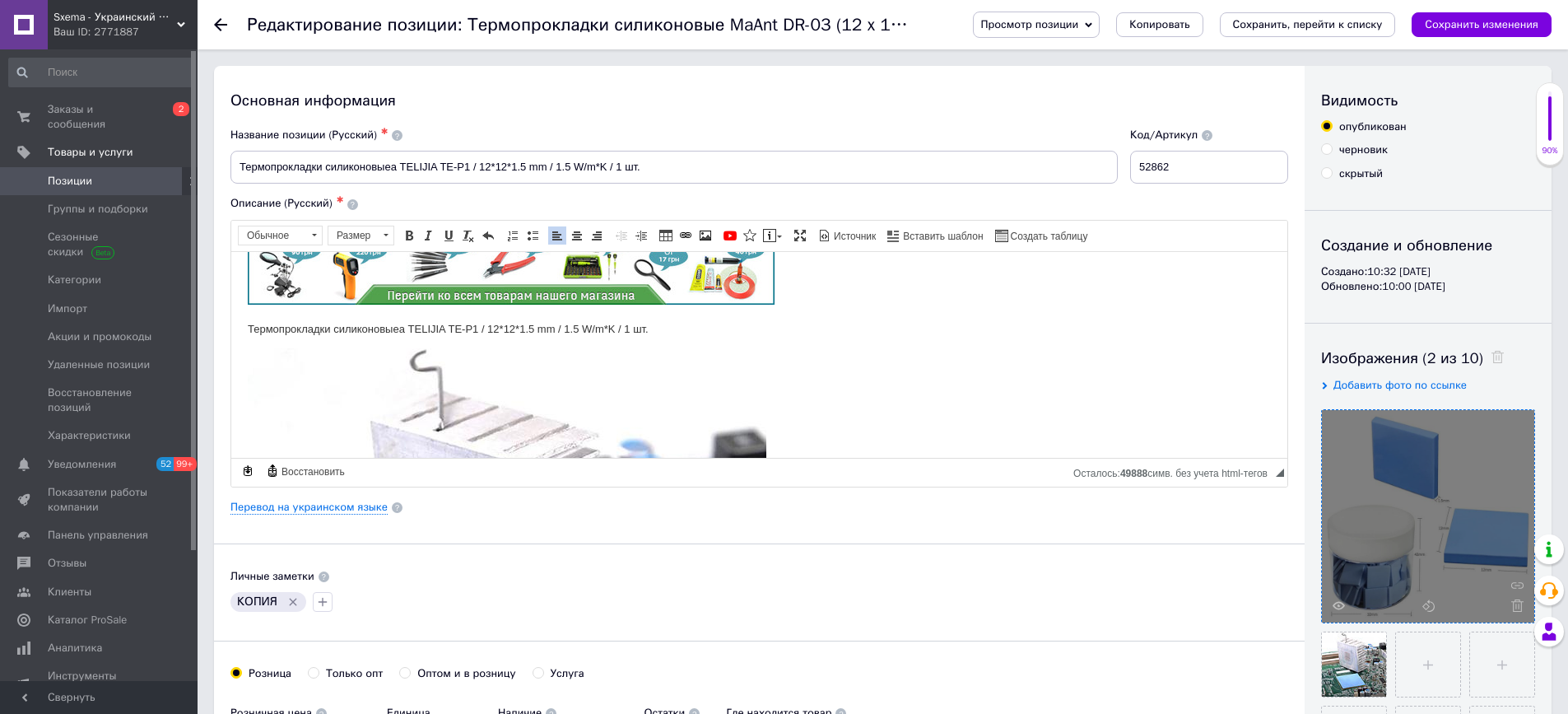 click on "Сохранить изменения" at bounding box center [1482, 25] 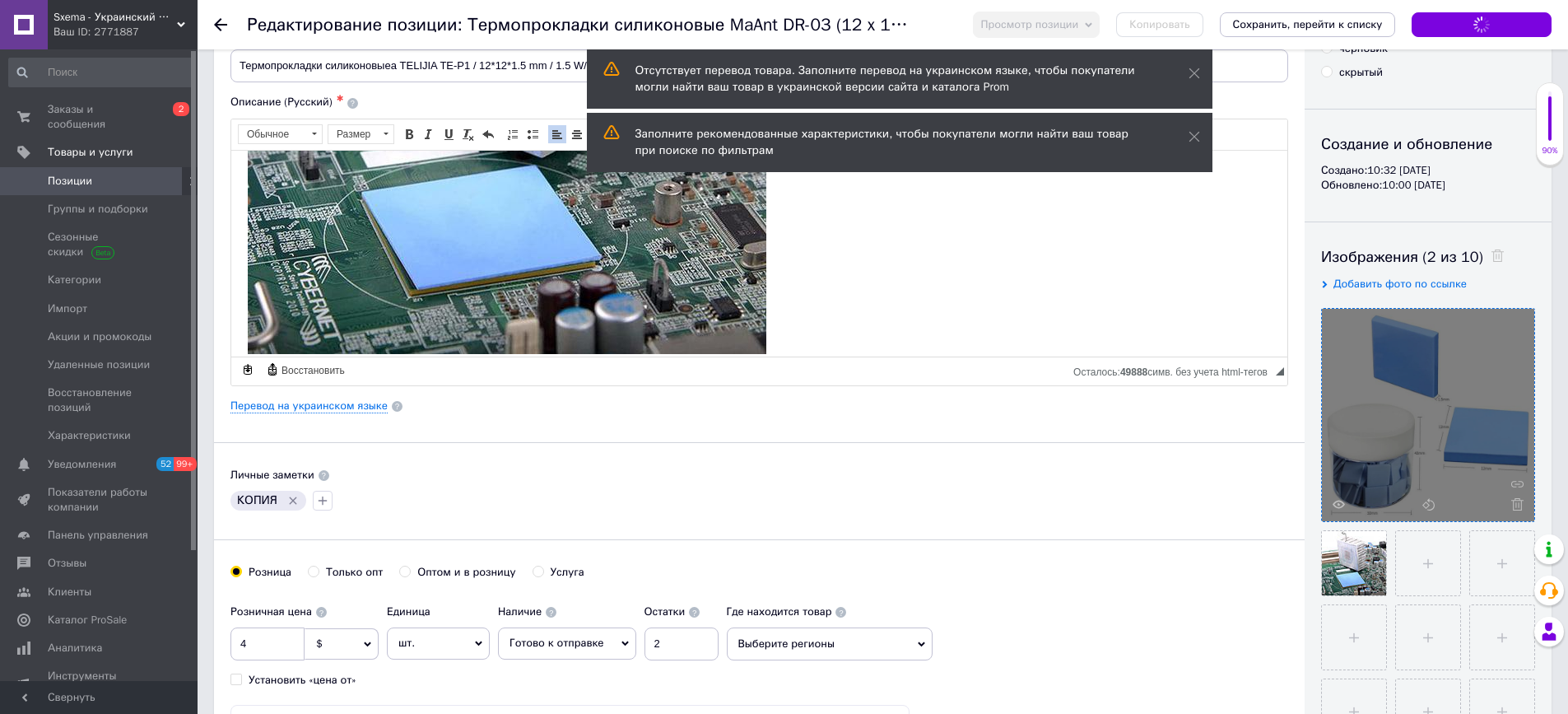 scroll, scrollTop: 247, scrollLeft: 0, axis: vertical 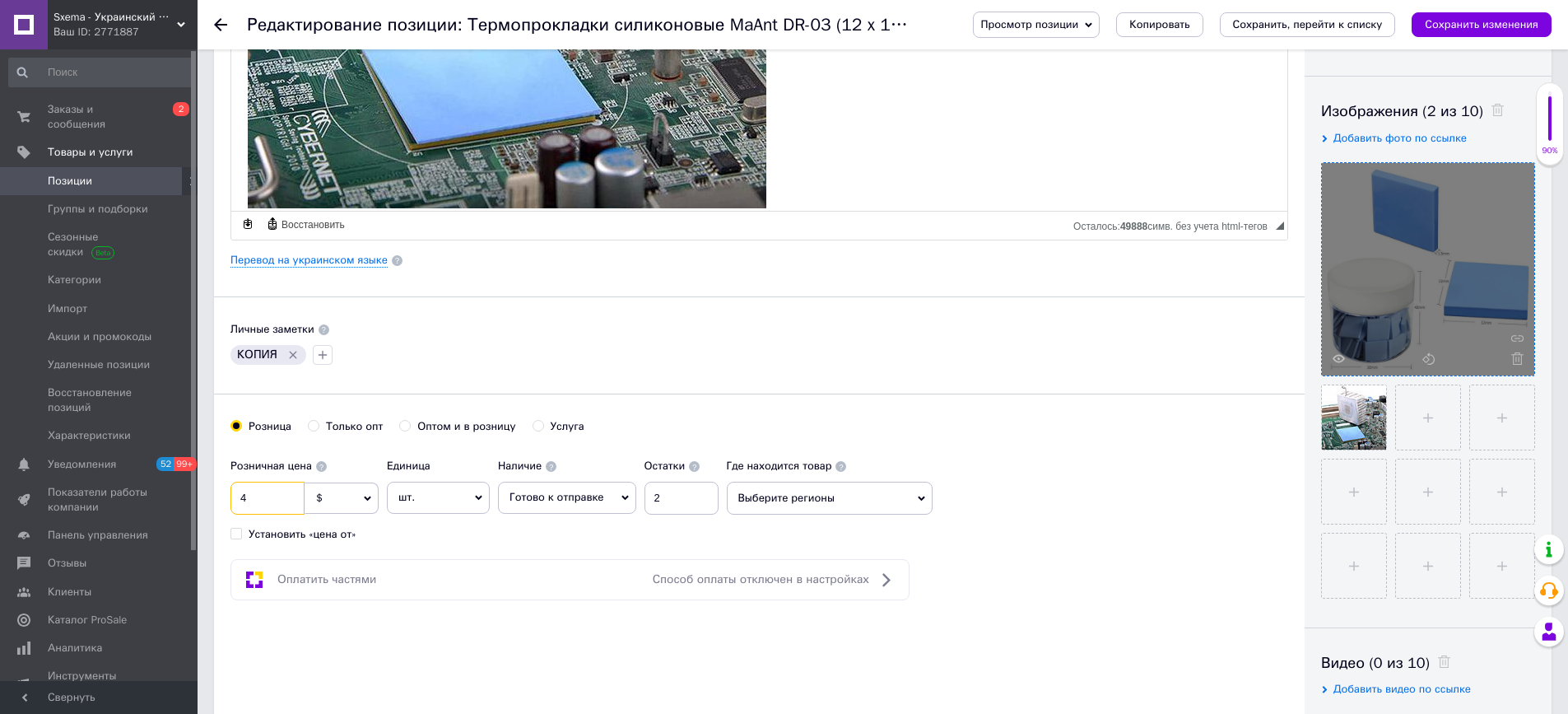 drag, startPoint x: 258, startPoint y: 499, endPoint x: 235, endPoint y: 499, distance: 23 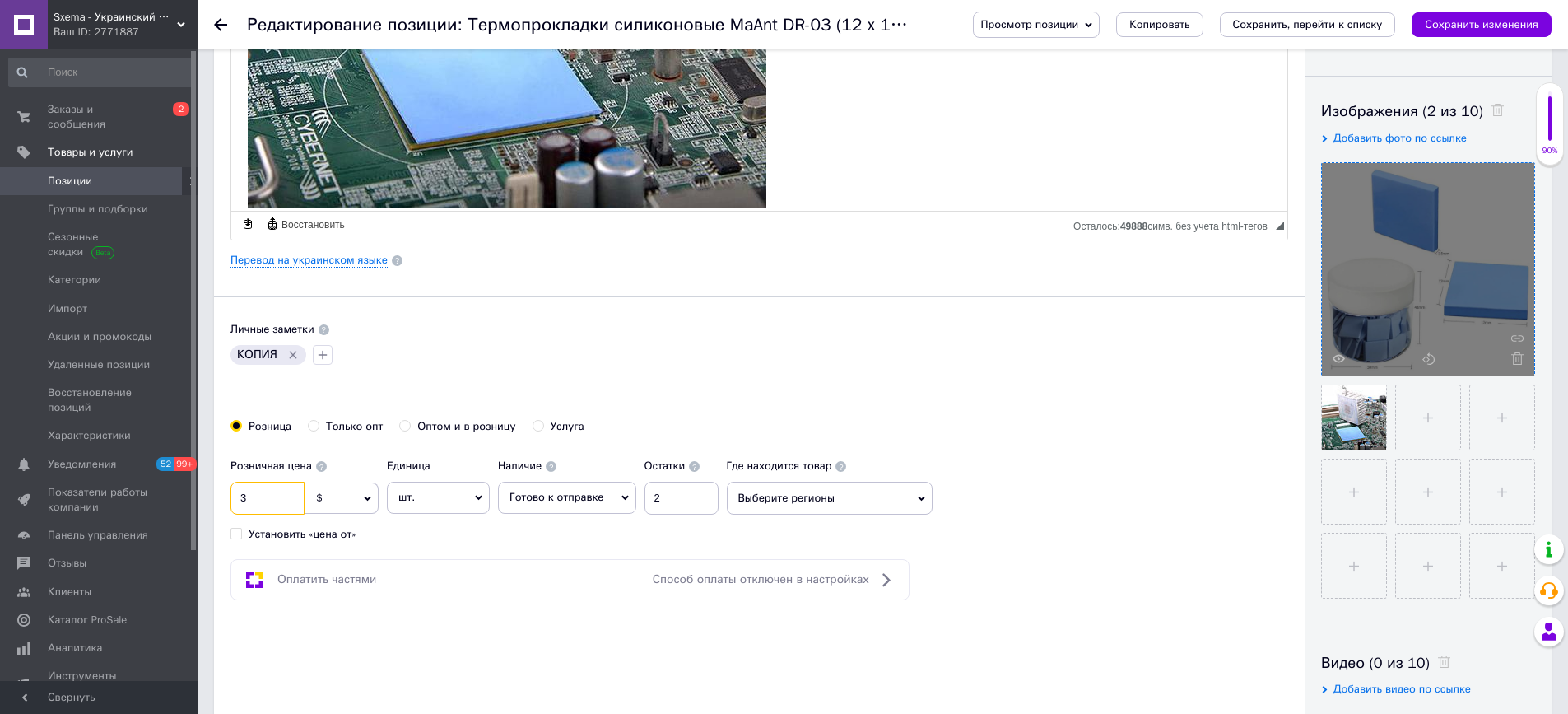 type on "3" 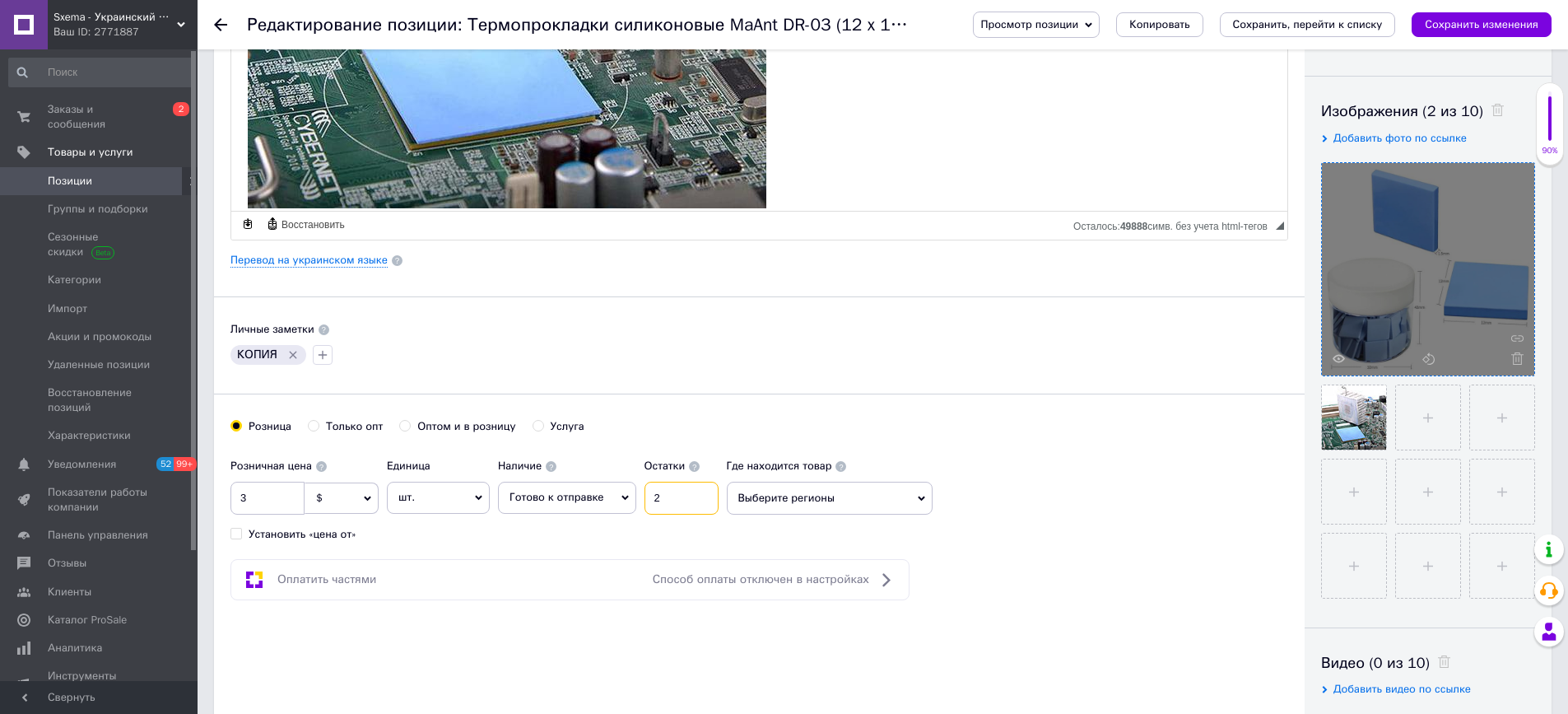 click on "Наличие Готово к отправке В наличии Нет в наличии Под заказ Остатки 2" at bounding box center (608, 483) 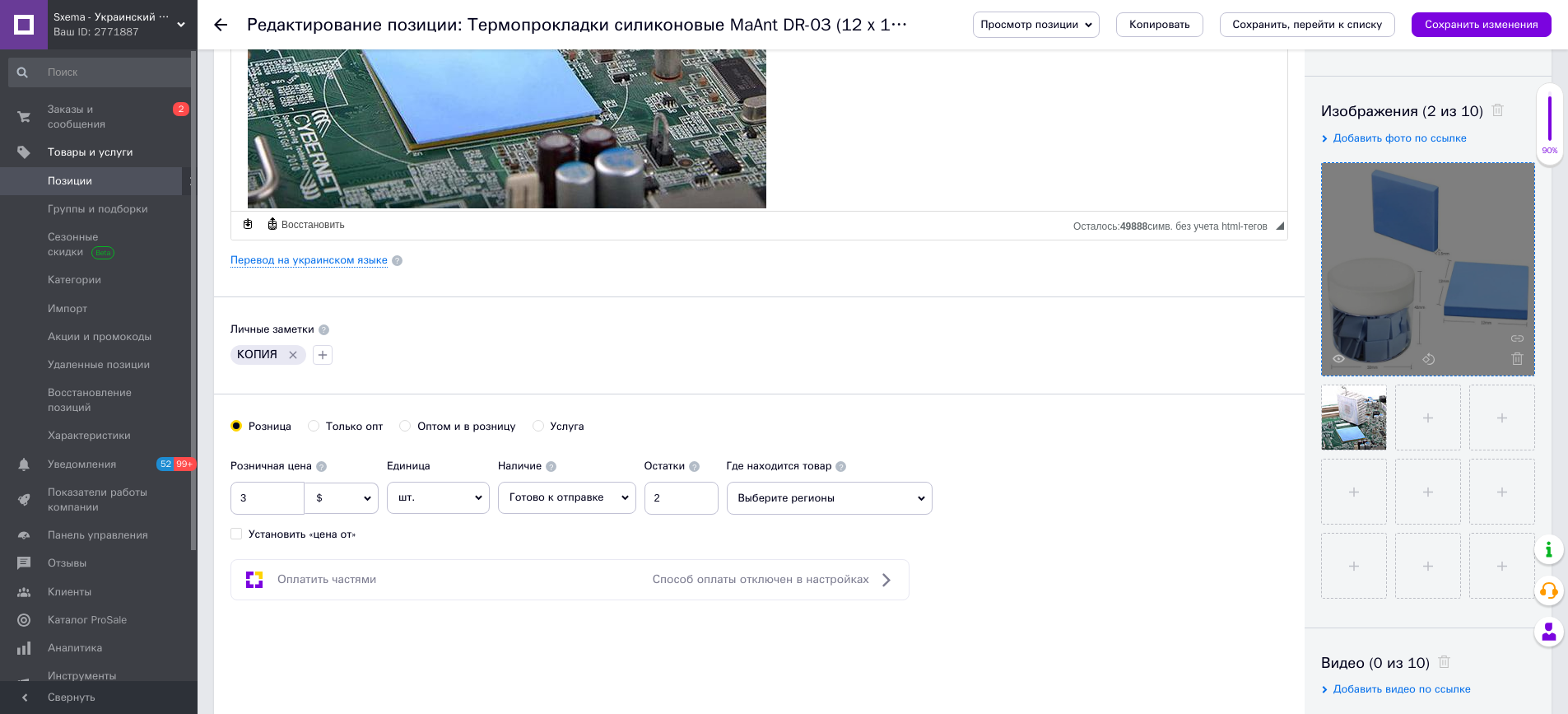 drag, startPoint x: 327, startPoint y: 305, endPoint x: 286, endPoint y: 372, distance: 78.54935 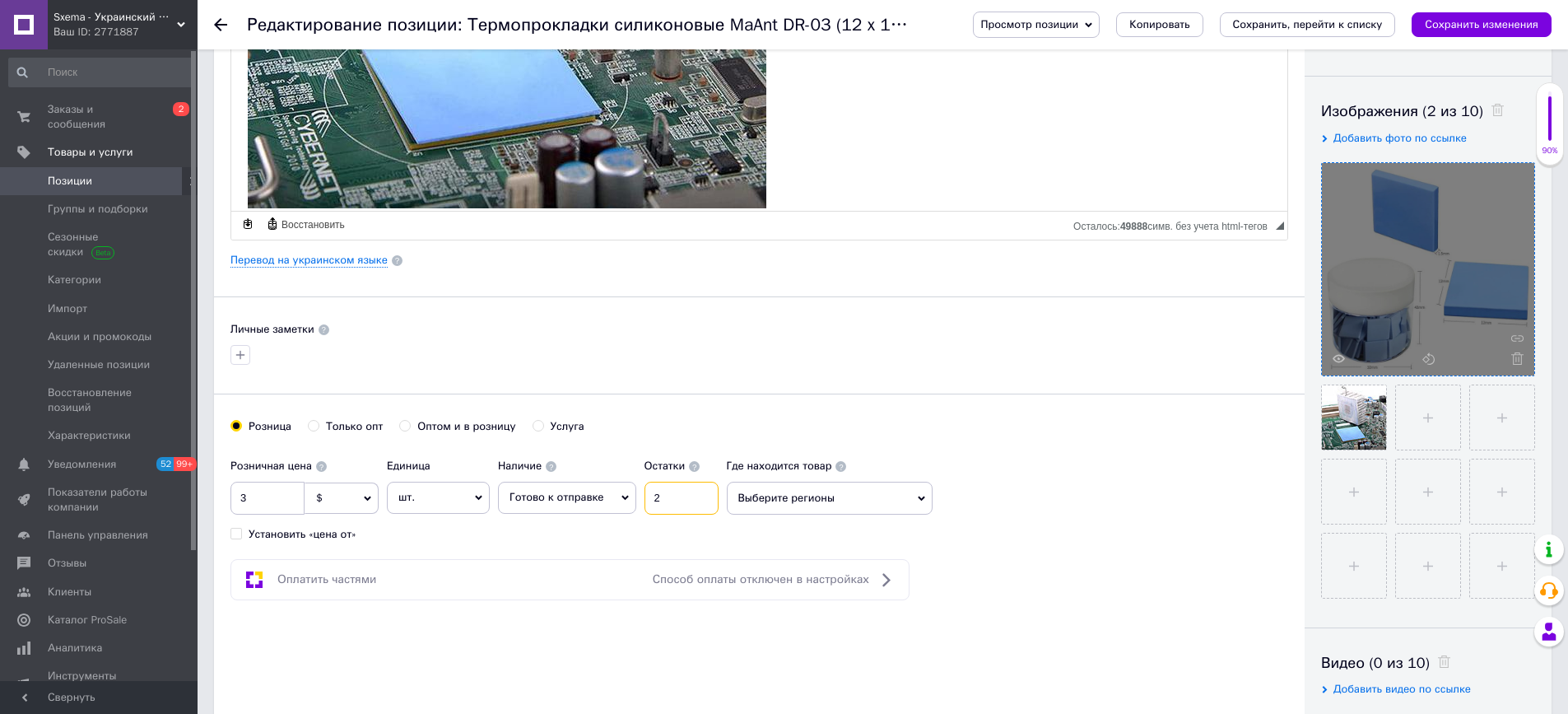 drag, startPoint x: 670, startPoint y: 504, endPoint x: 639, endPoint y: 487, distance: 35.355339 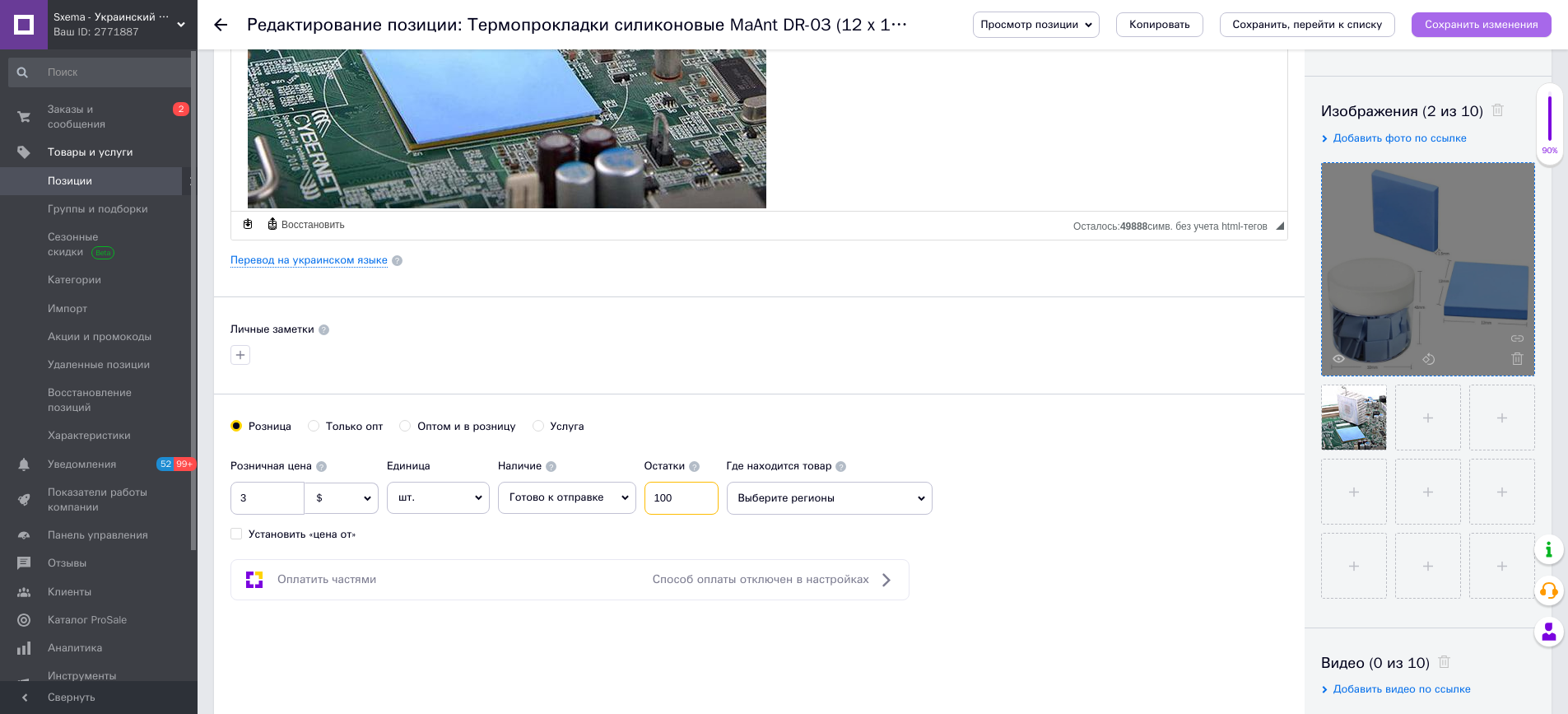 type on "100" 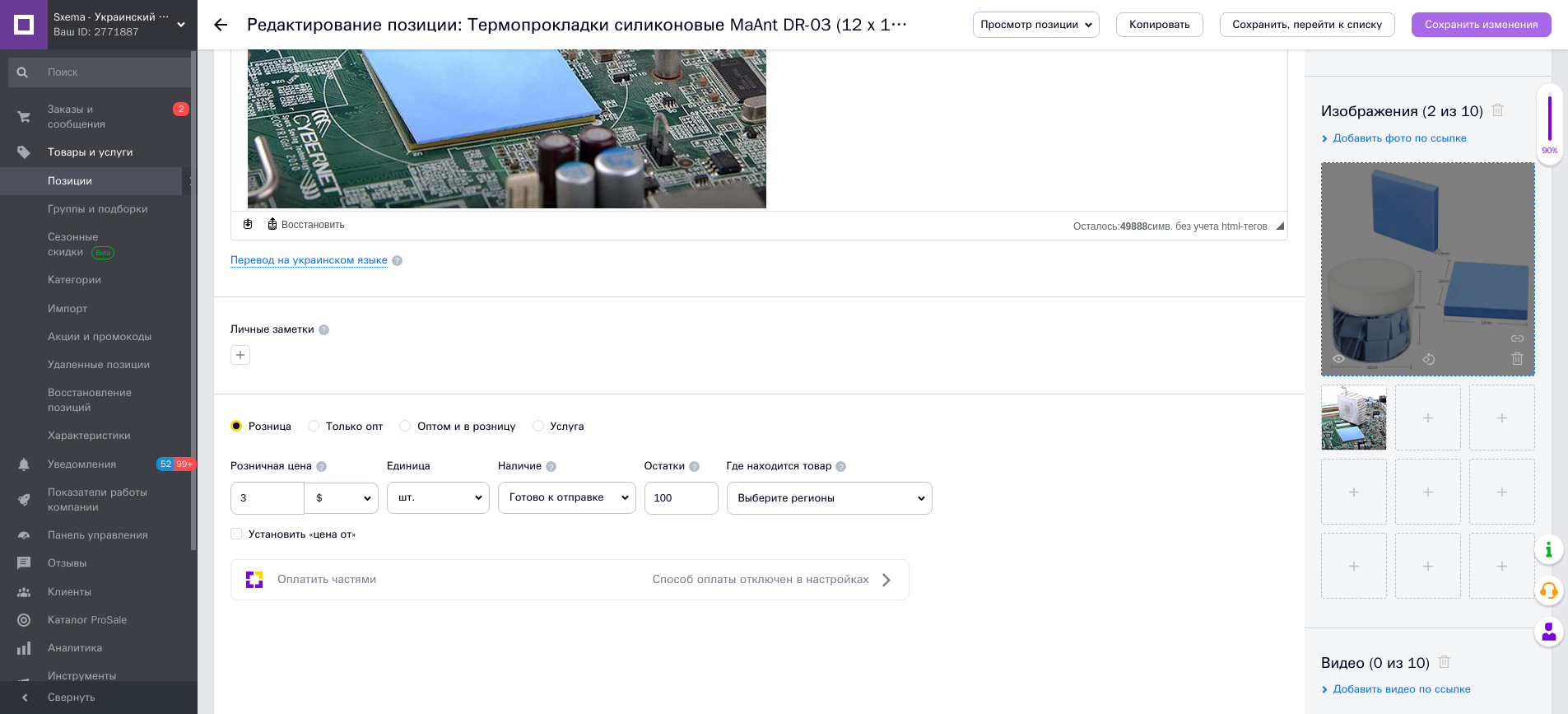 click on "Сохранить изменения" at bounding box center [1482, 24] 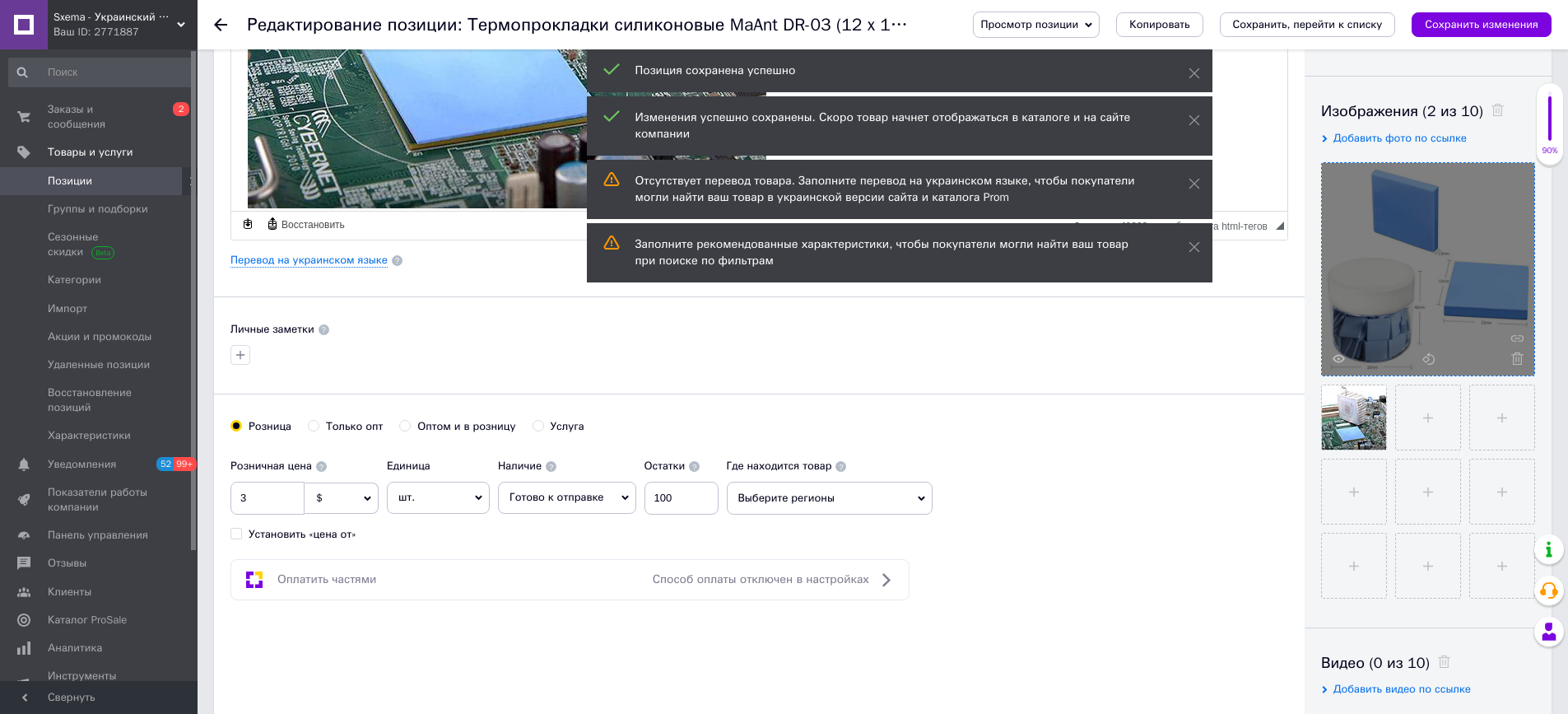 click on "Основная информация Название позиции (Русский) ✱ Термопрокладки силиконовыеа TELIJIA TE-P1 / 12*12*1.5 mm / 1.5 W/m*K / 1 шт. Код/Артикул 52862 Описание (Русский) ✱ Перейти на сайт компании
Термопрокладки силиконовые а TELIJIA TE-P1 / 12*12*1.5 mm / 1.5 W/m*K / 1 шт.
Rich Text Editor, 22E8A1C9-2454-40B6-A82B-2FBD87A65591 Панели инструментов редактора Форматирование Обычное Размер Размер   Полужирный  Комбинация клавиш Ctrl+B   Курсив  Комбинация клавиш Ctrl+I   Подчеркнутый  Комбинация клавиш Ctrl+U   Убрать форматирование   Отменить  Комбинация клавиш Ctrl+Z   Вставить / удалить нумерованный список     По левому краю   3" at bounding box center (759, 278) 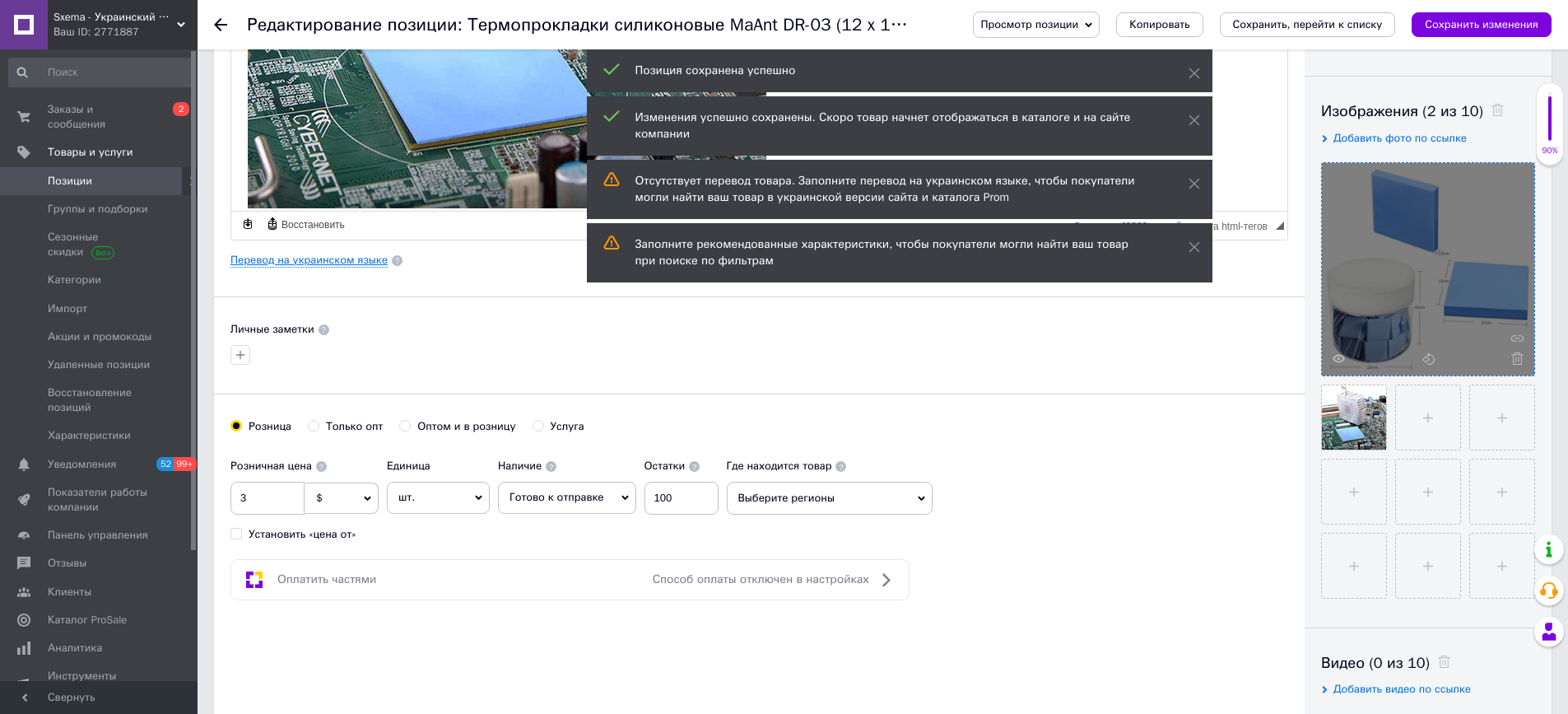 click on "Перевод на украинском языке" at bounding box center [309, 260] 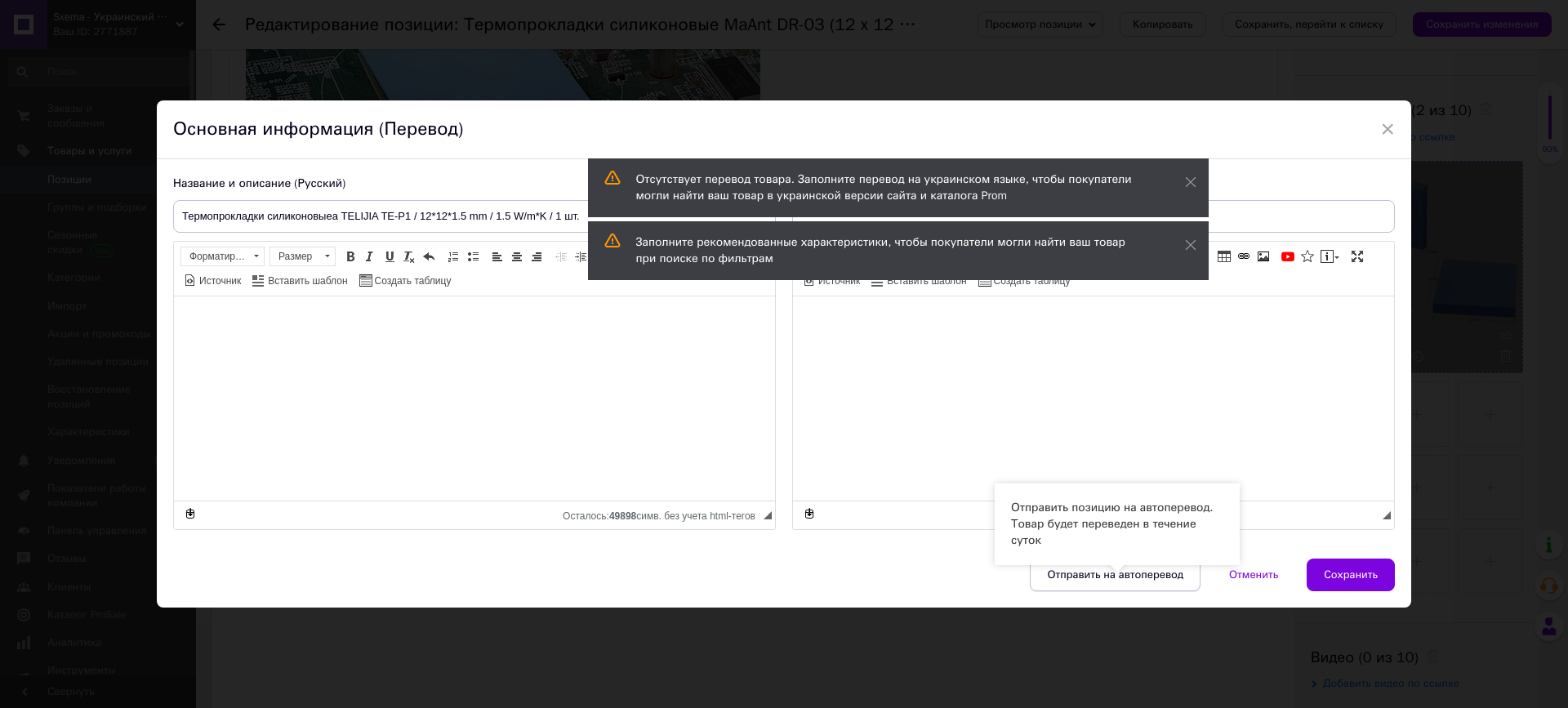 click on "Отправить на автоперевод" at bounding box center (1115, 575) 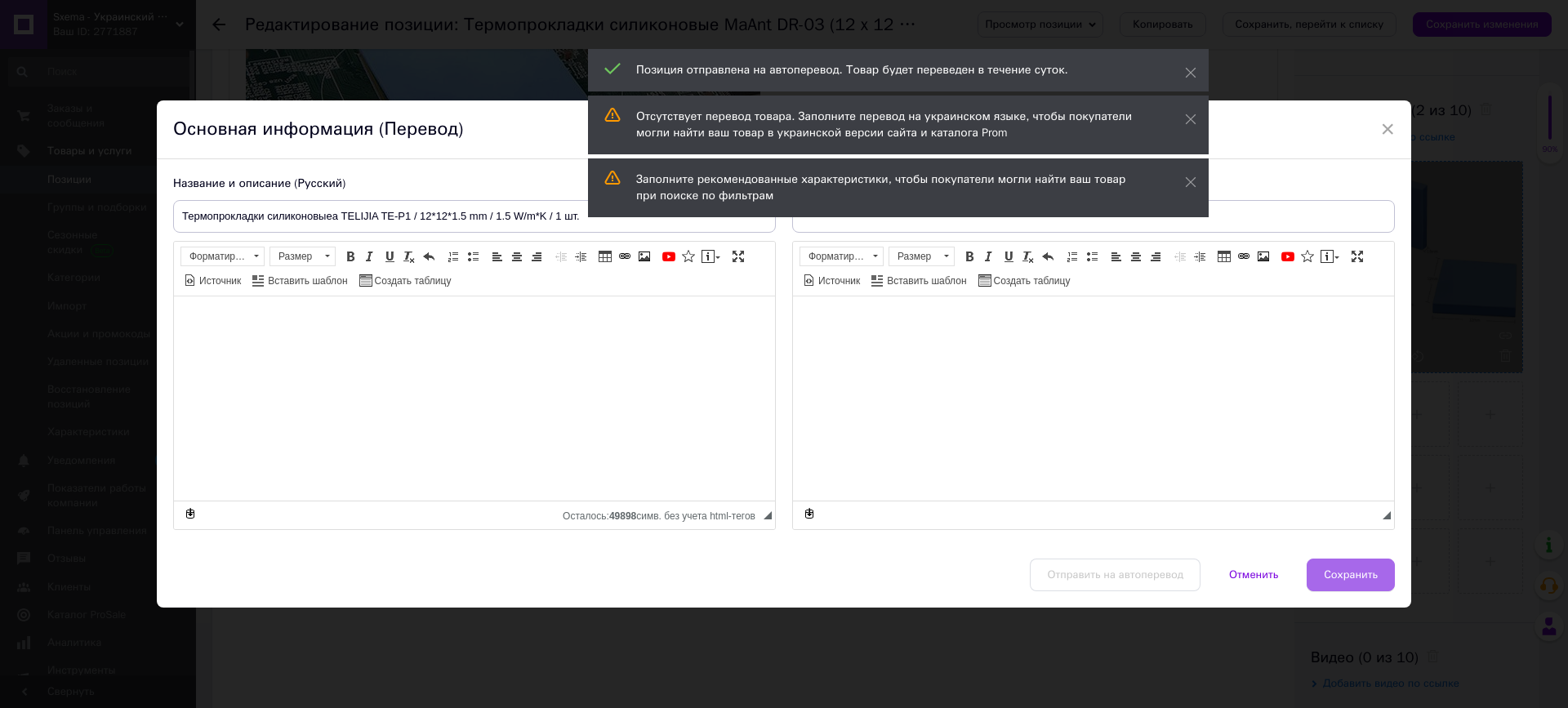 click on "Сохранить" at bounding box center (1351, 575) 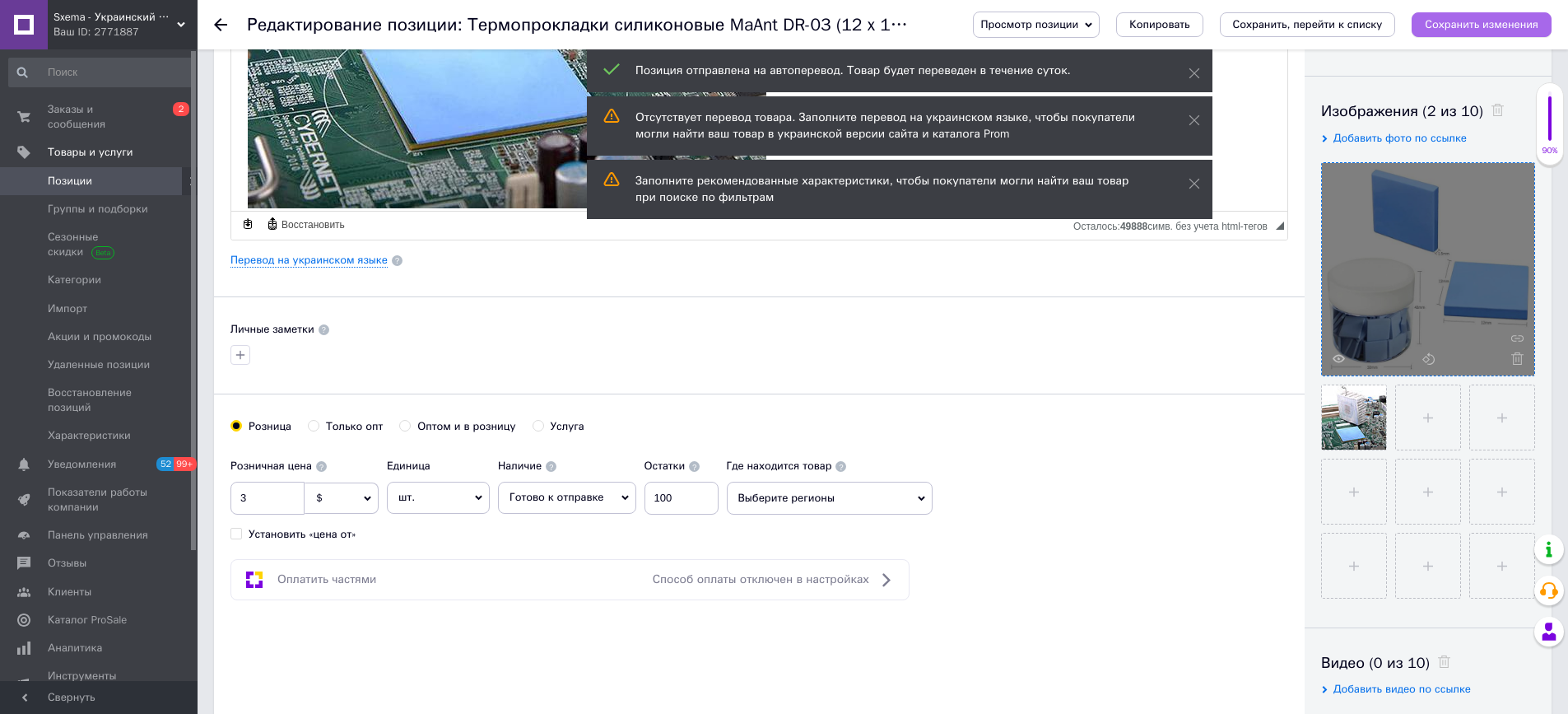 click on "Сохранить изменения" at bounding box center (1482, 25) 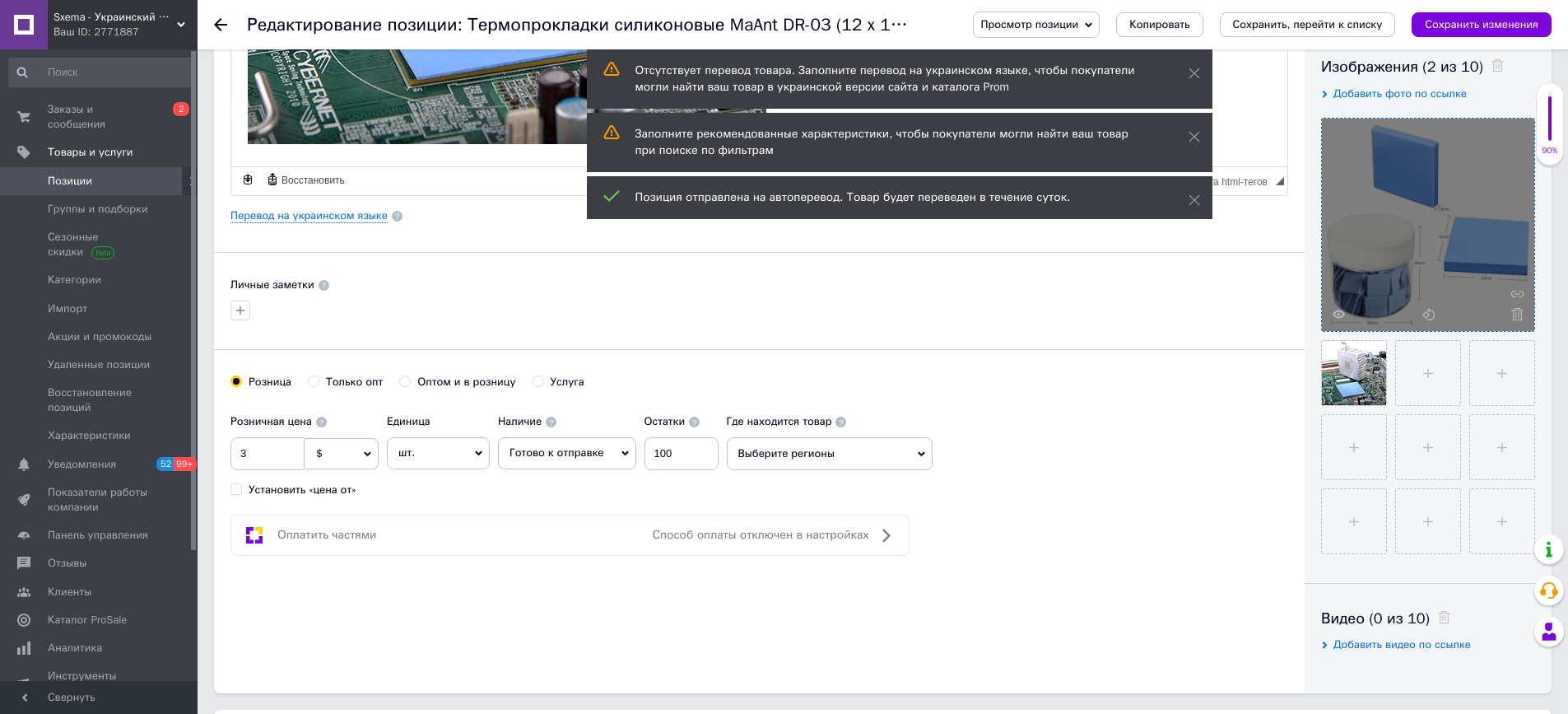 scroll, scrollTop: 0, scrollLeft: 0, axis: both 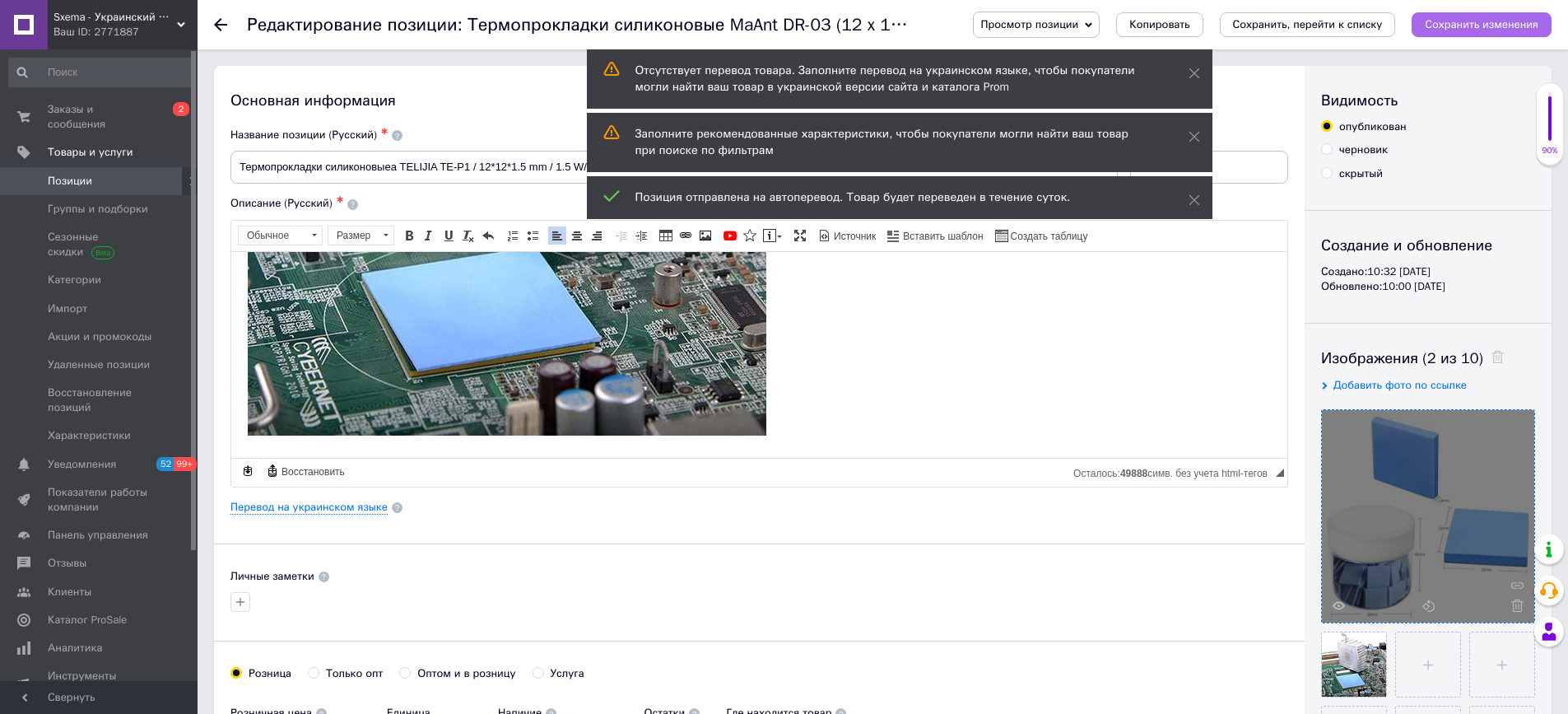 click on "Сохранить изменения" at bounding box center [1482, 24] 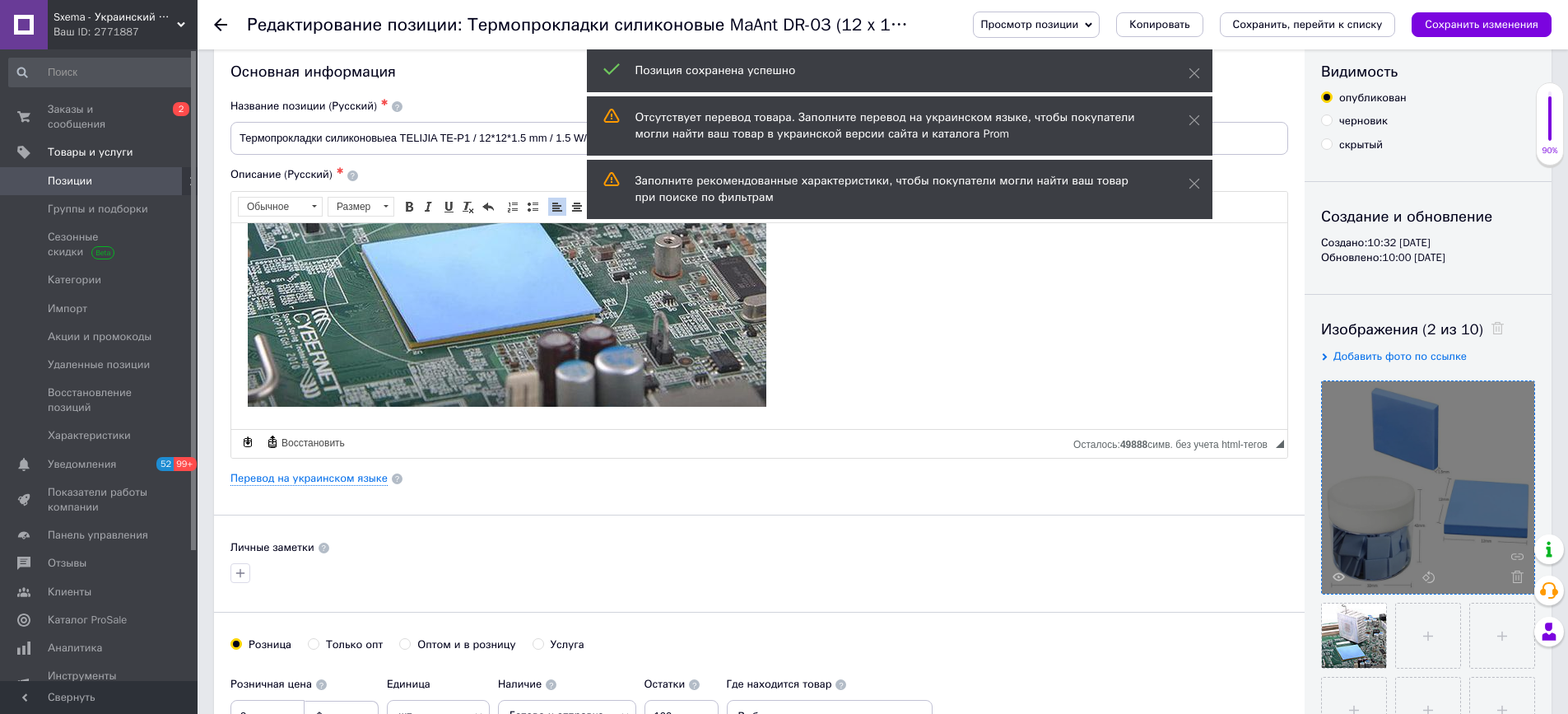 scroll, scrollTop: 0, scrollLeft: 0, axis: both 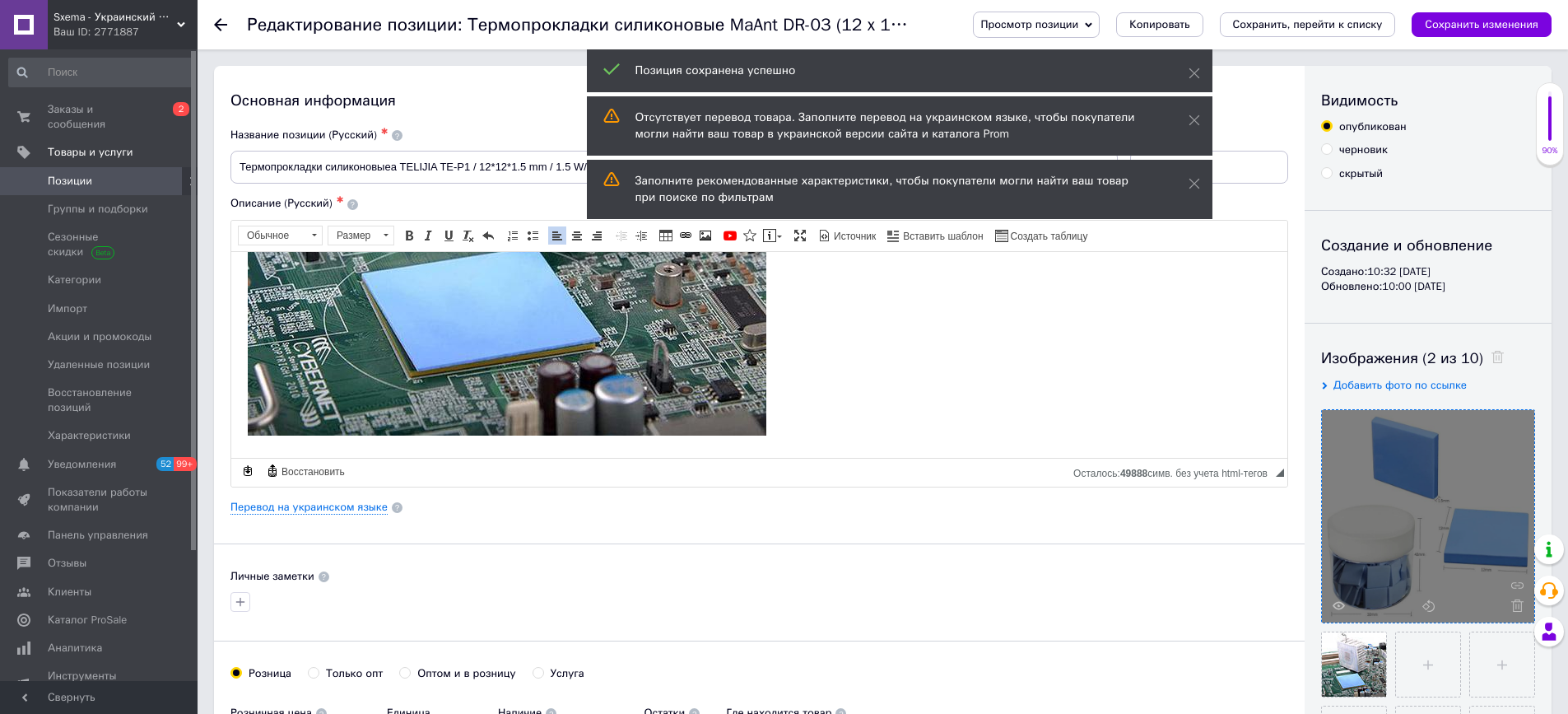 click on "Позиции" at bounding box center (100, 181) 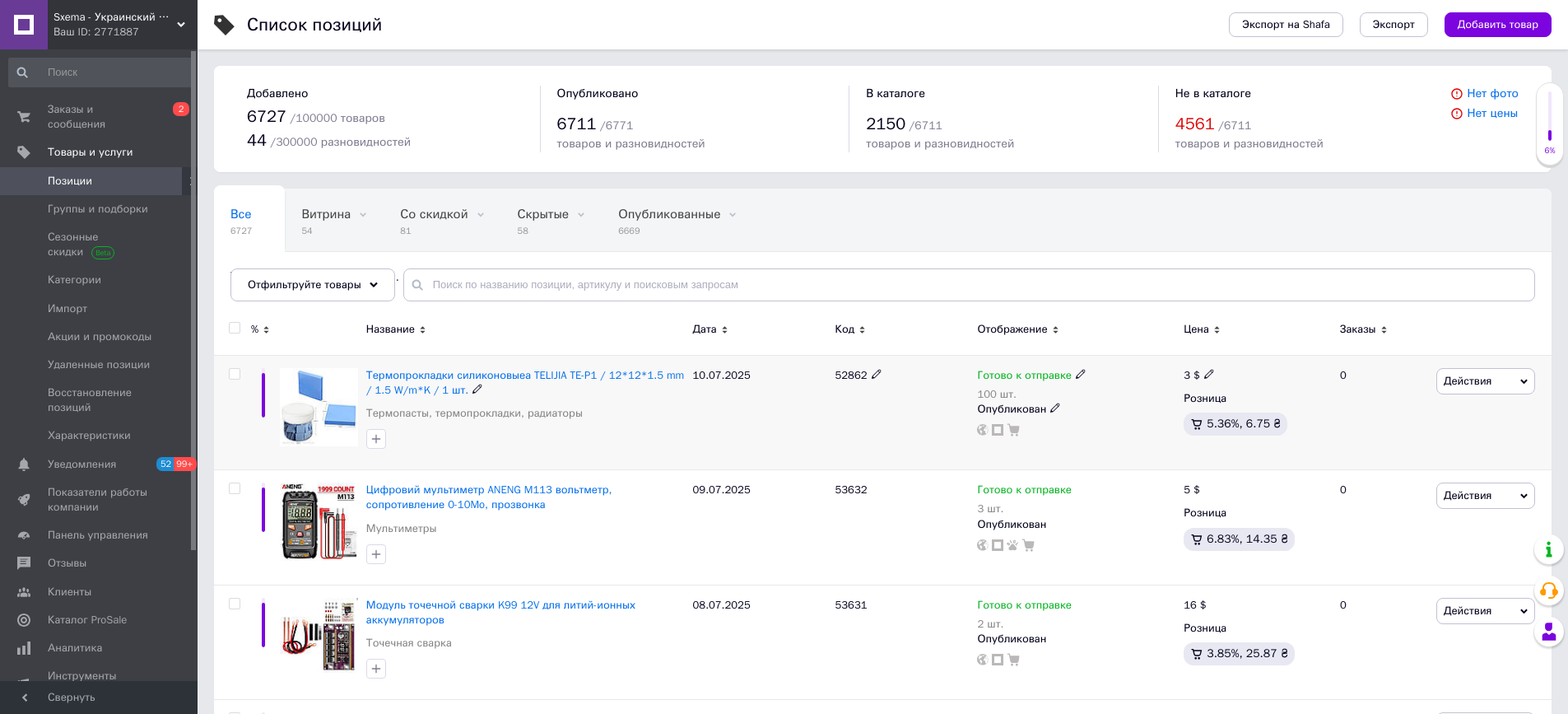 click on "52862" at bounding box center [902, 376] 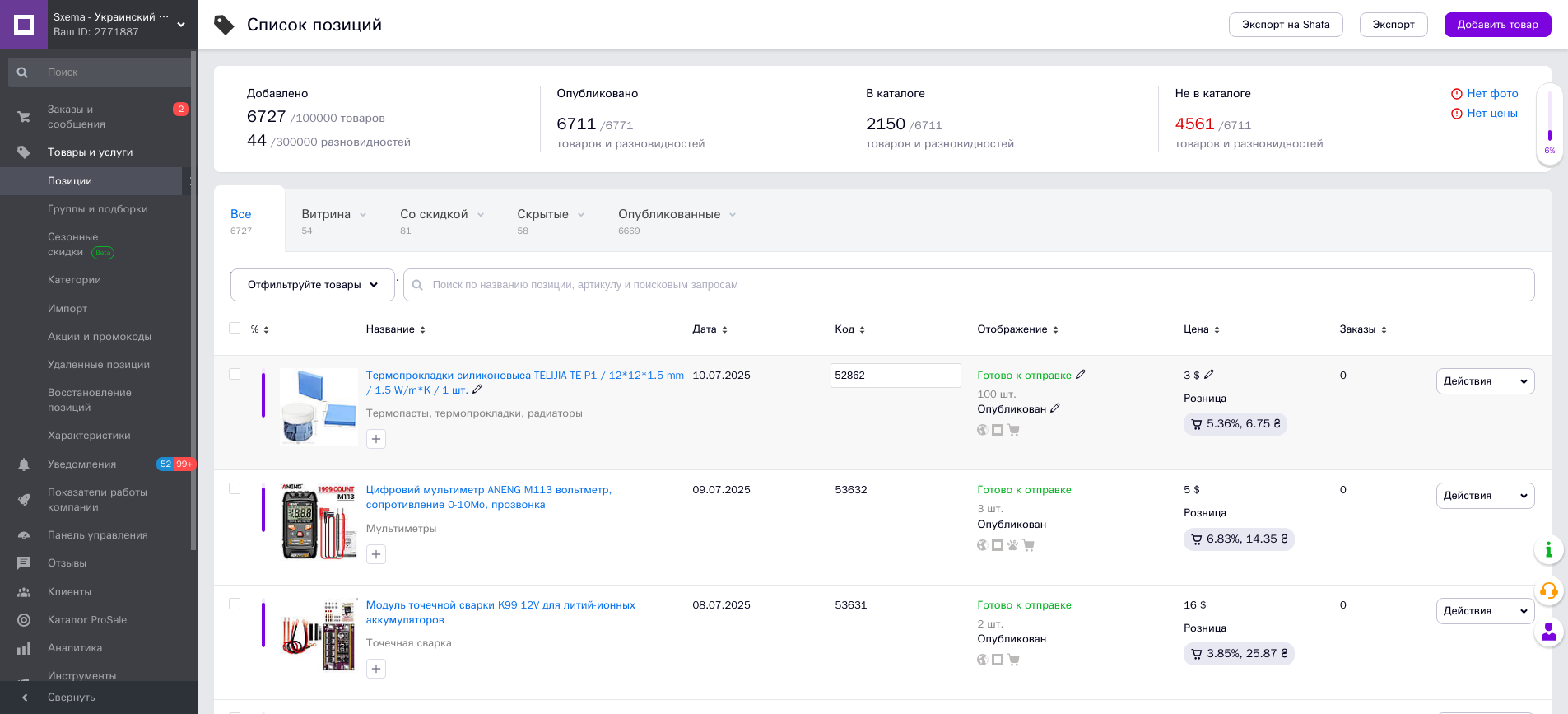 click on "52862" at bounding box center (896, 376) 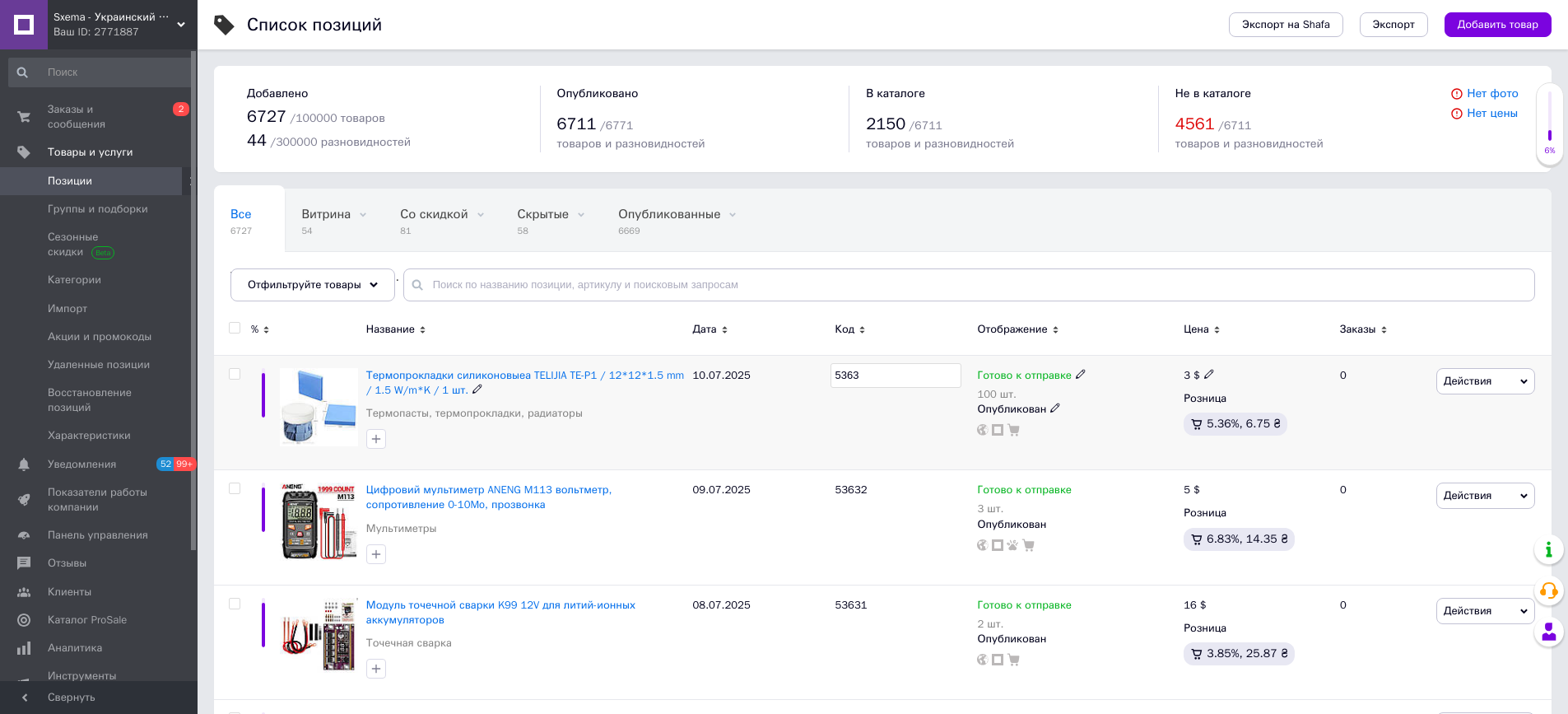 type on "53633" 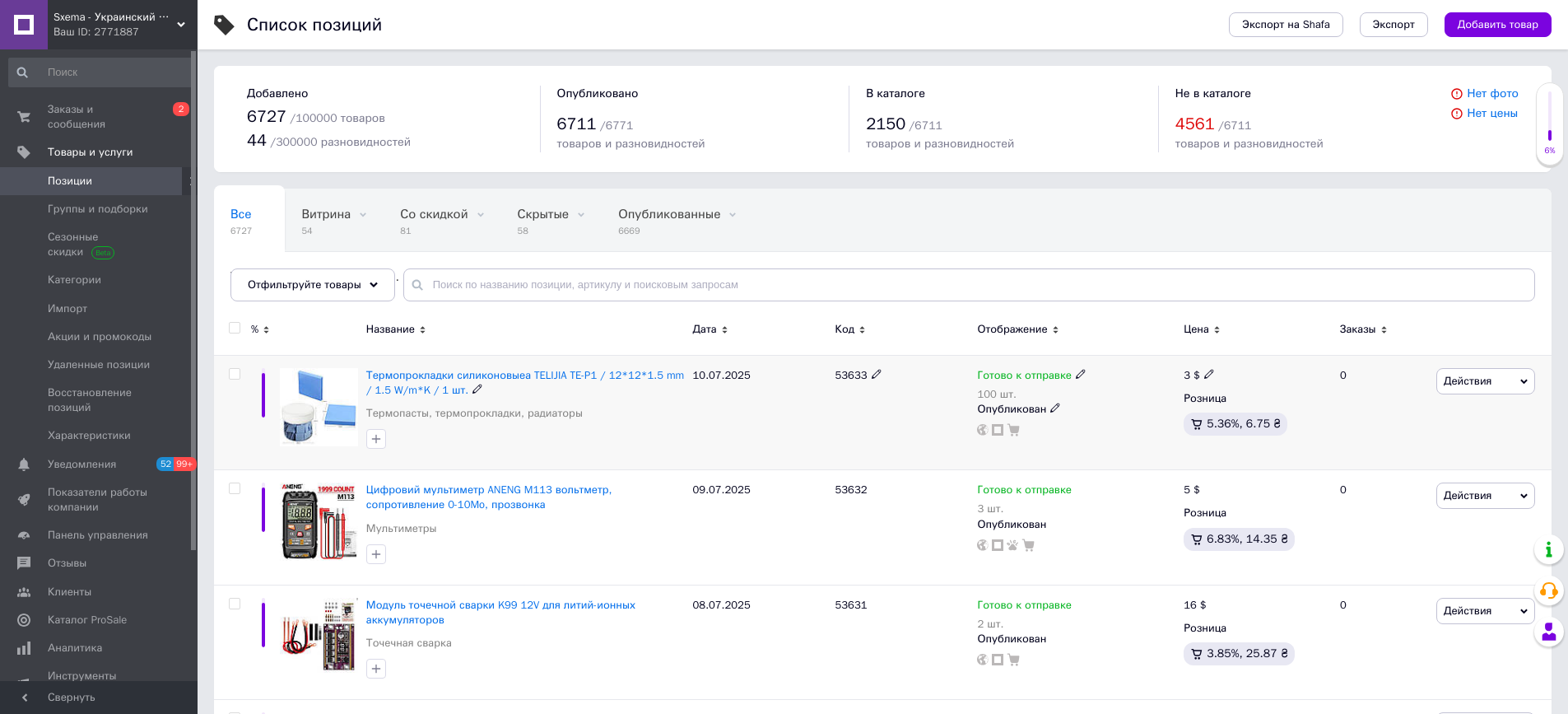 click on "Действия" at bounding box center [1468, 380] 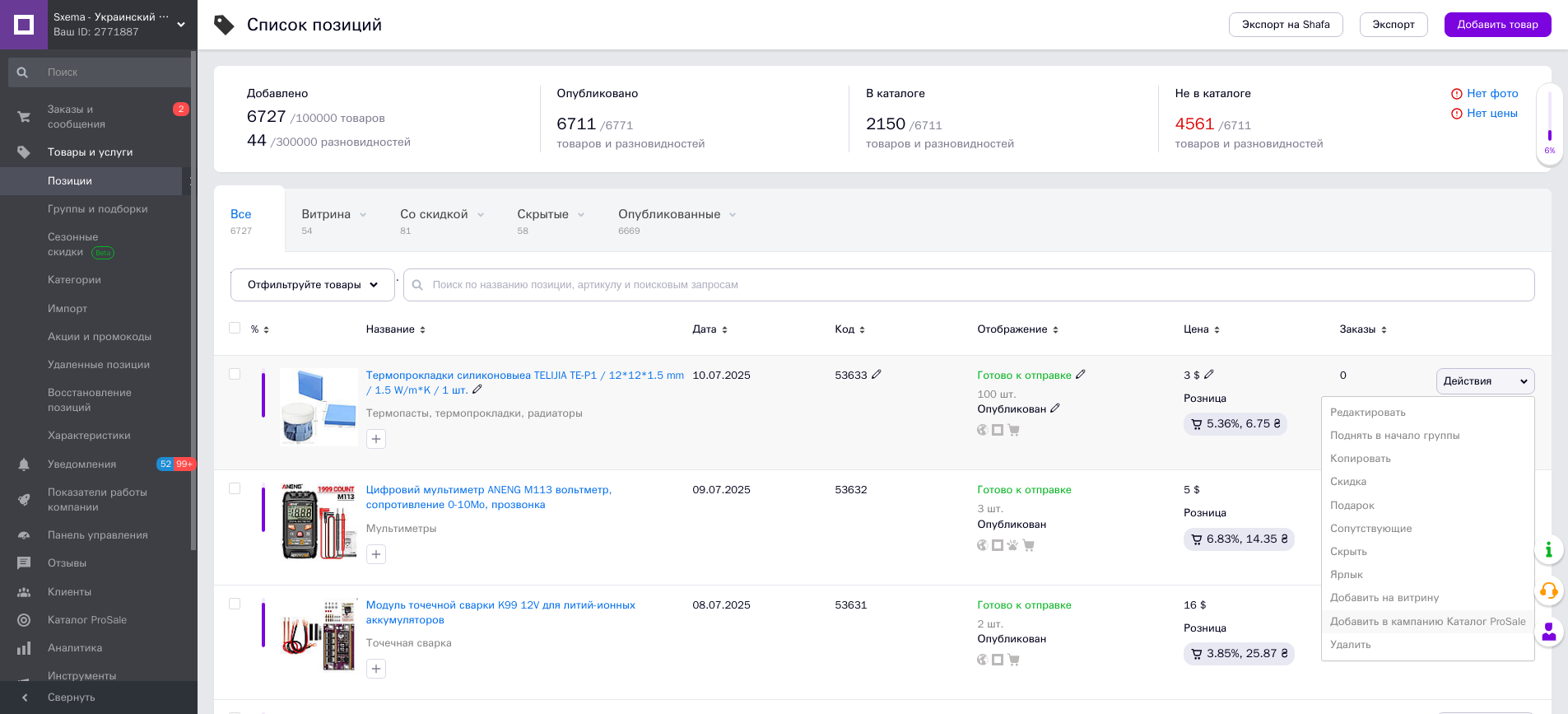 click on "Добавить в кампанию Каталог ProSale" at bounding box center [1428, 622] 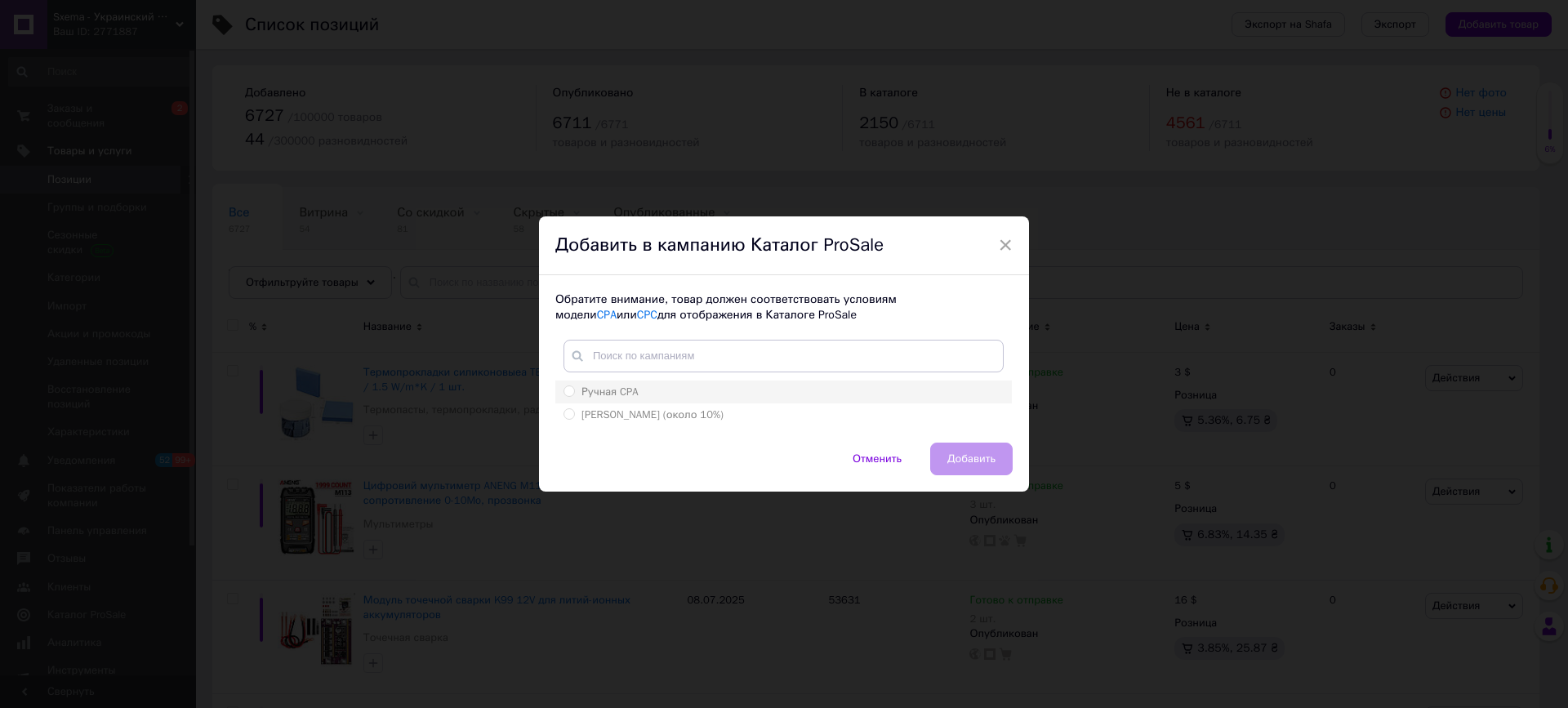 click on "Ручная CPA" at bounding box center [783, 392] 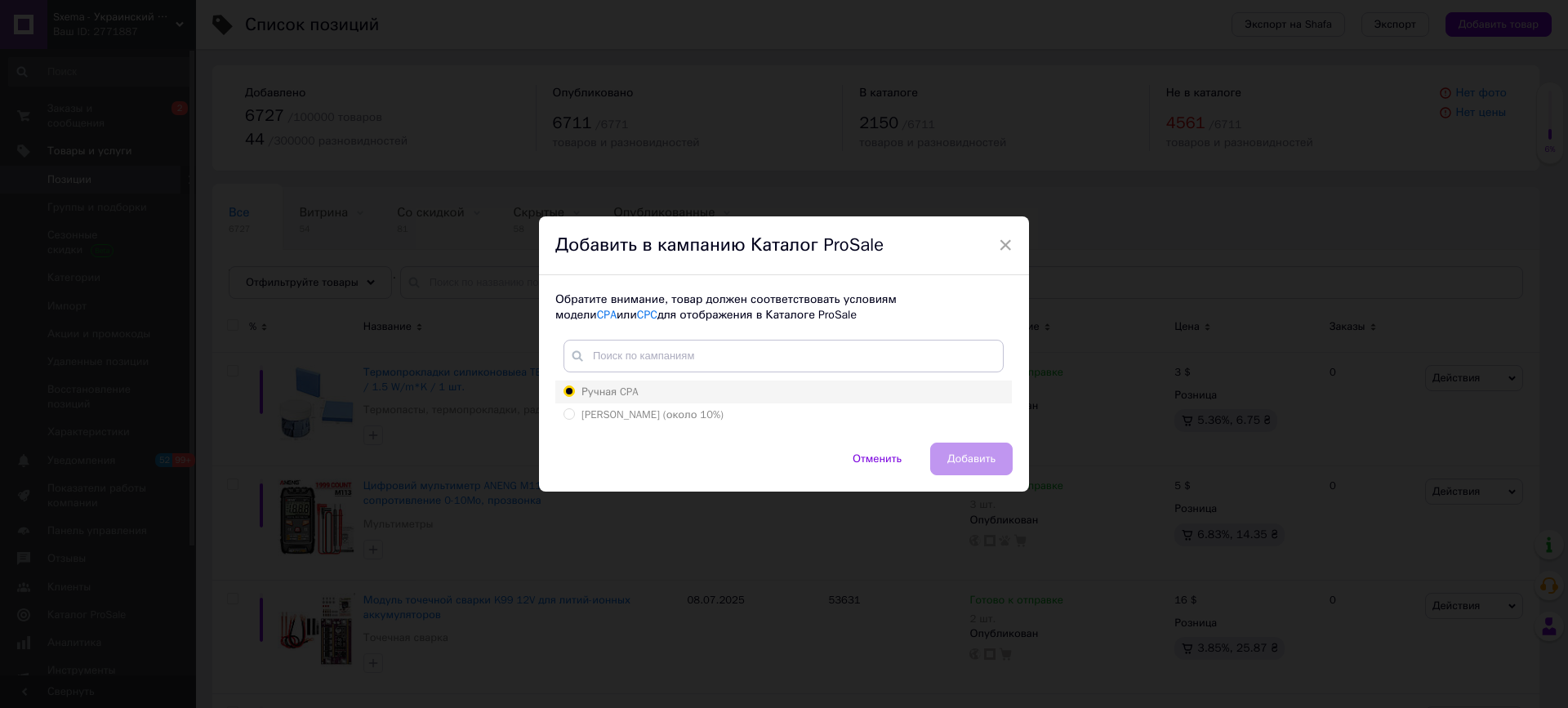 radio on "true" 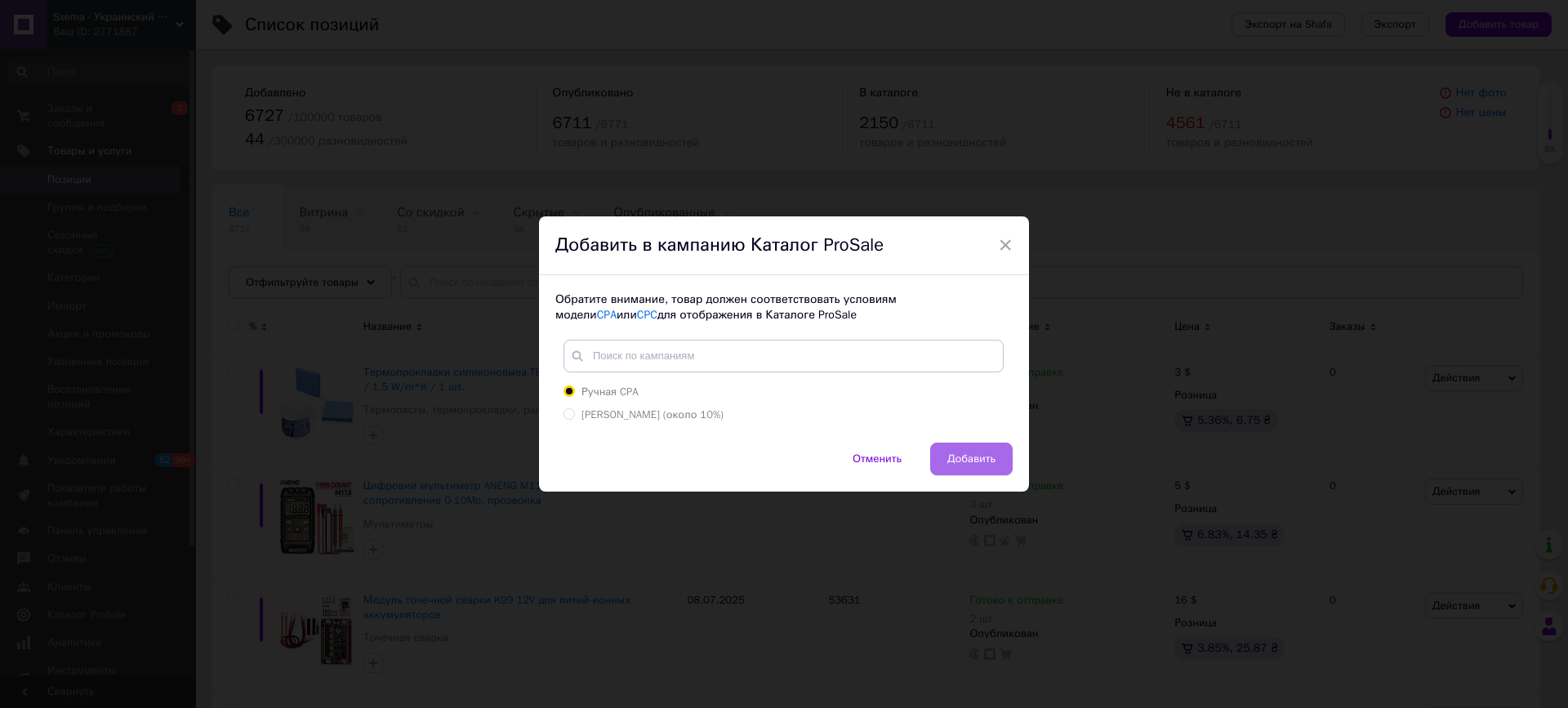 click on "Добавить" at bounding box center [971, 459] 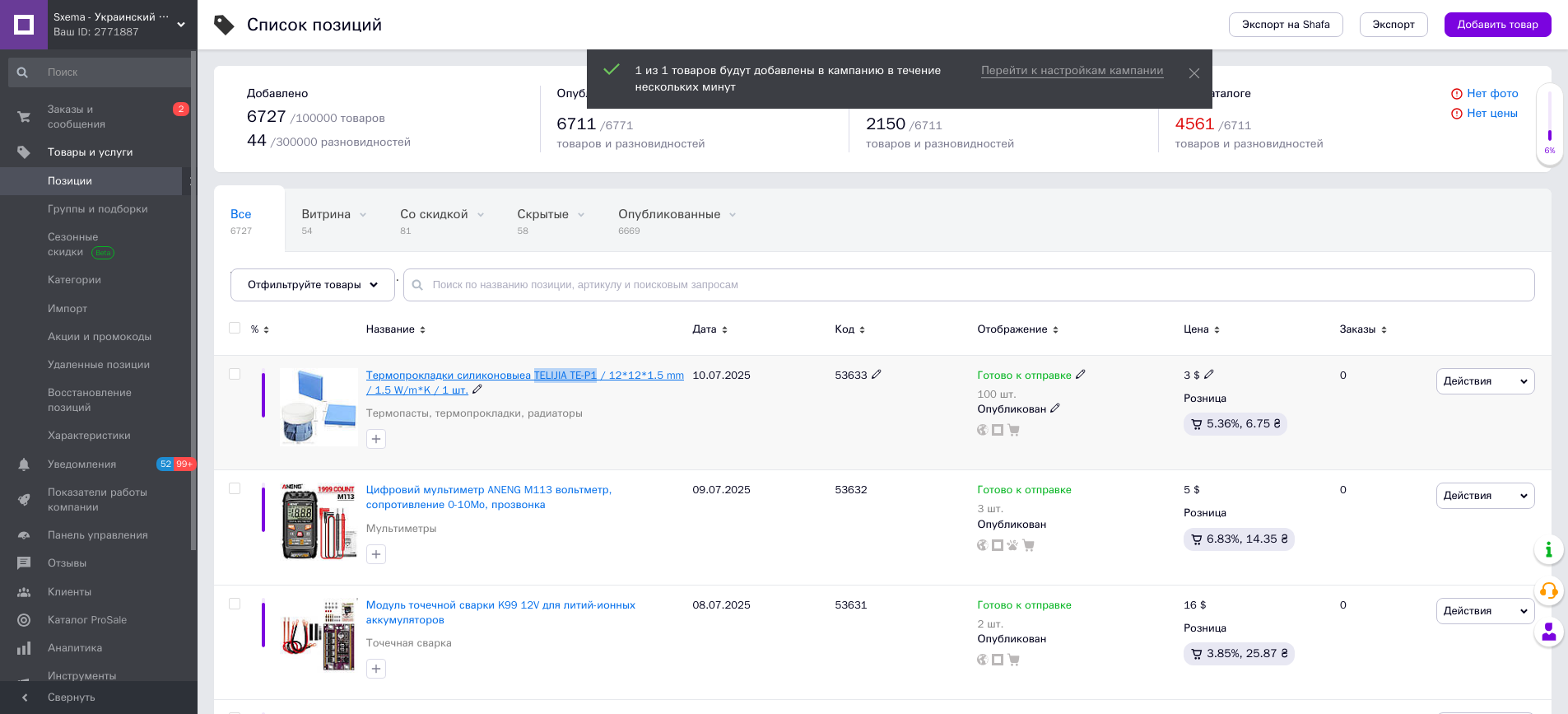 drag, startPoint x: 527, startPoint y: 361, endPoint x: 589, endPoint y: 369, distance: 62.514 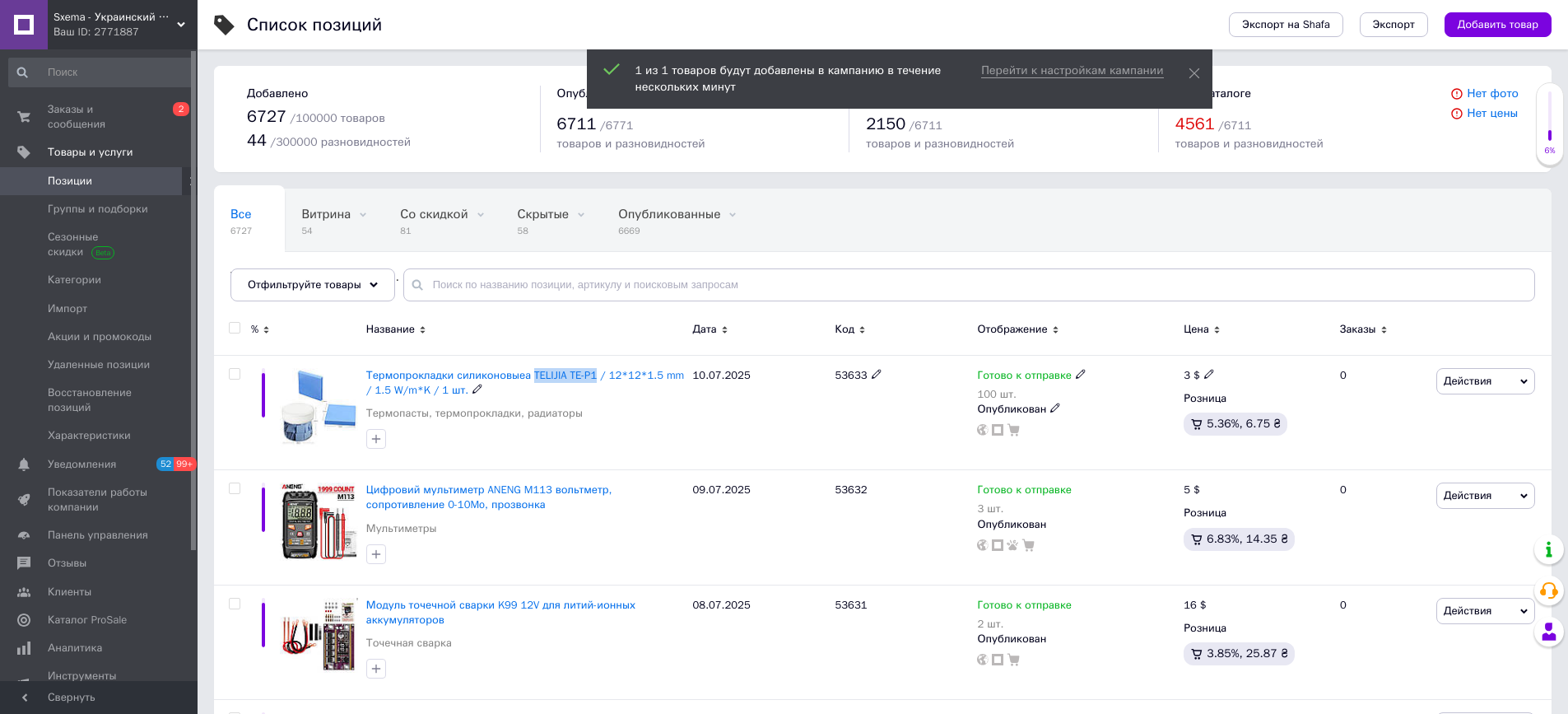 copy on "TELIJIA TE-P1" 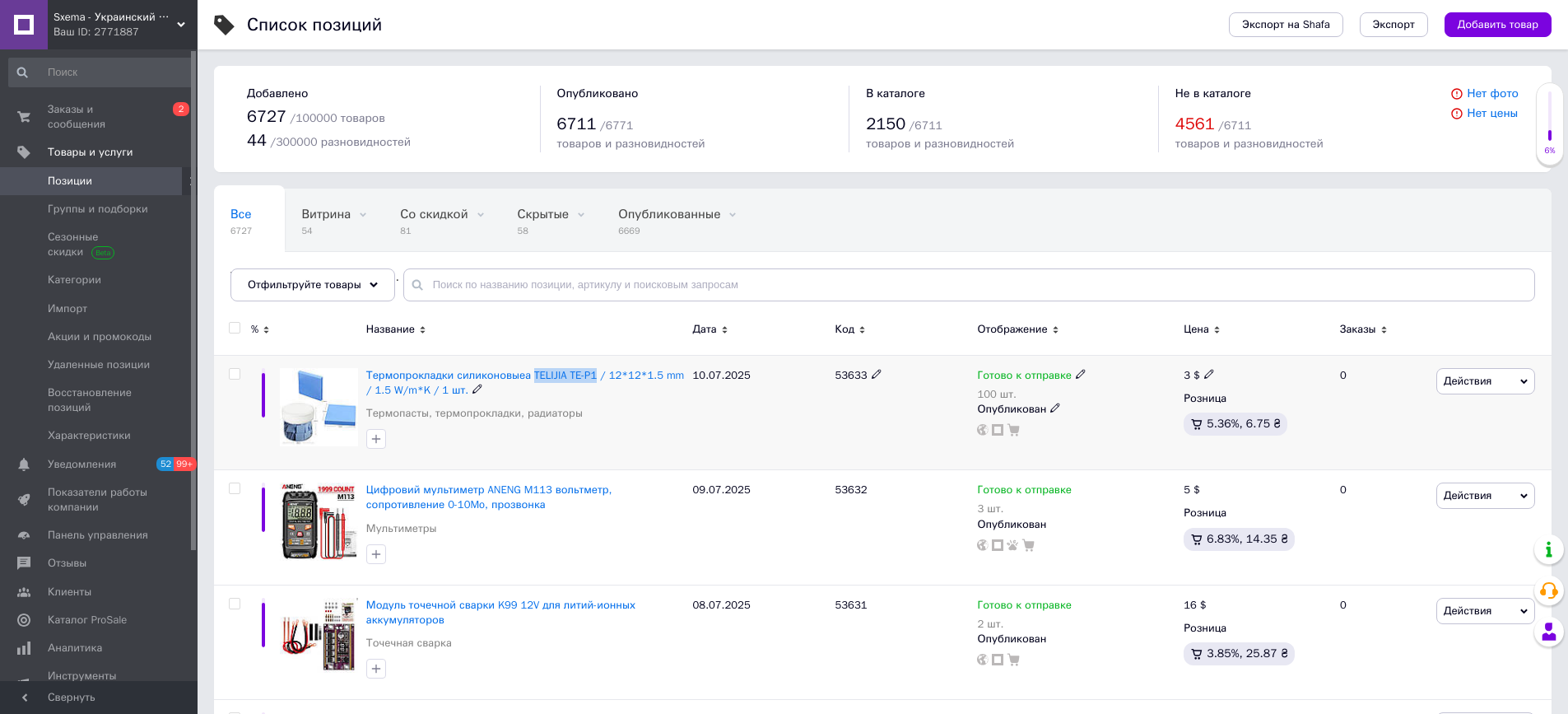 click on "Действия" at bounding box center [1486, 381] 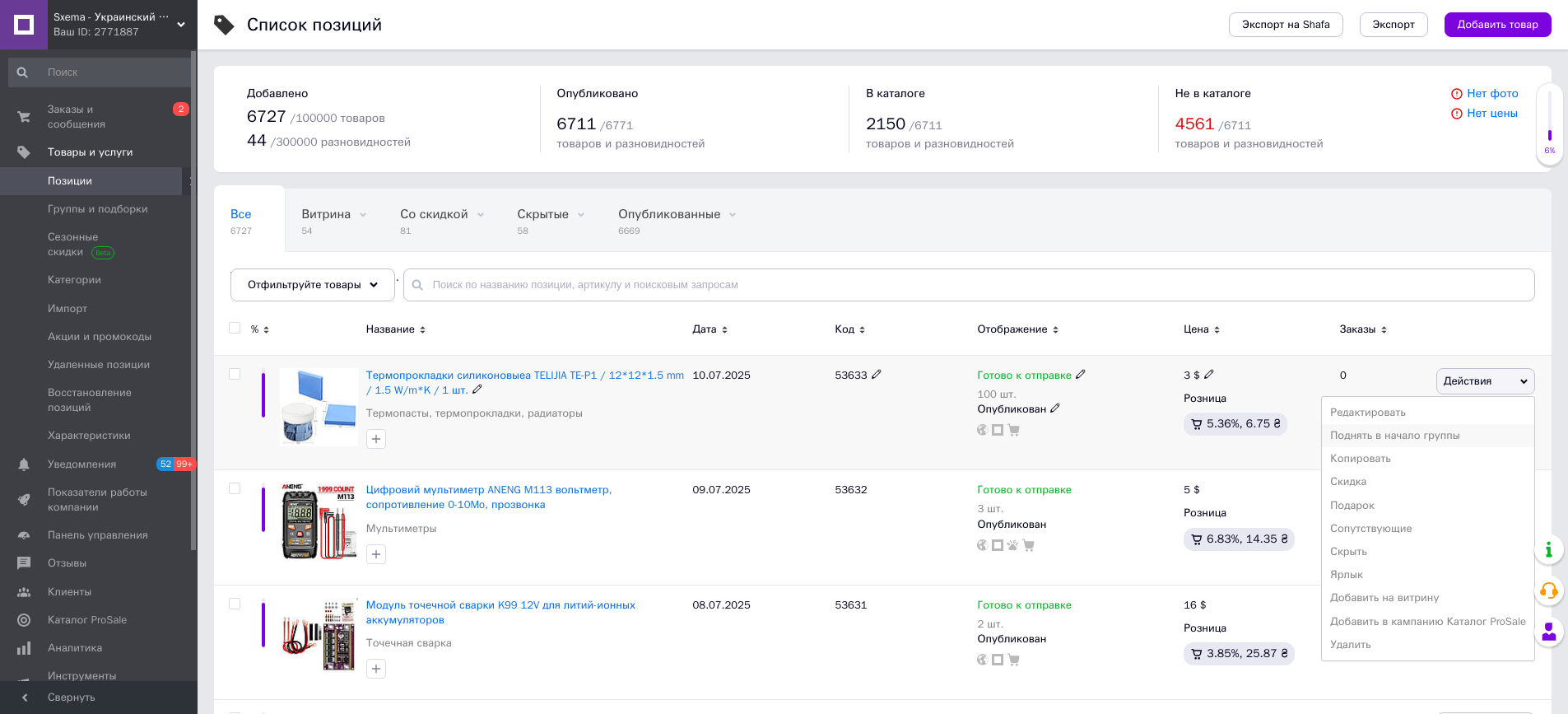 click on "Поднять в начало группы" at bounding box center [1428, 436] 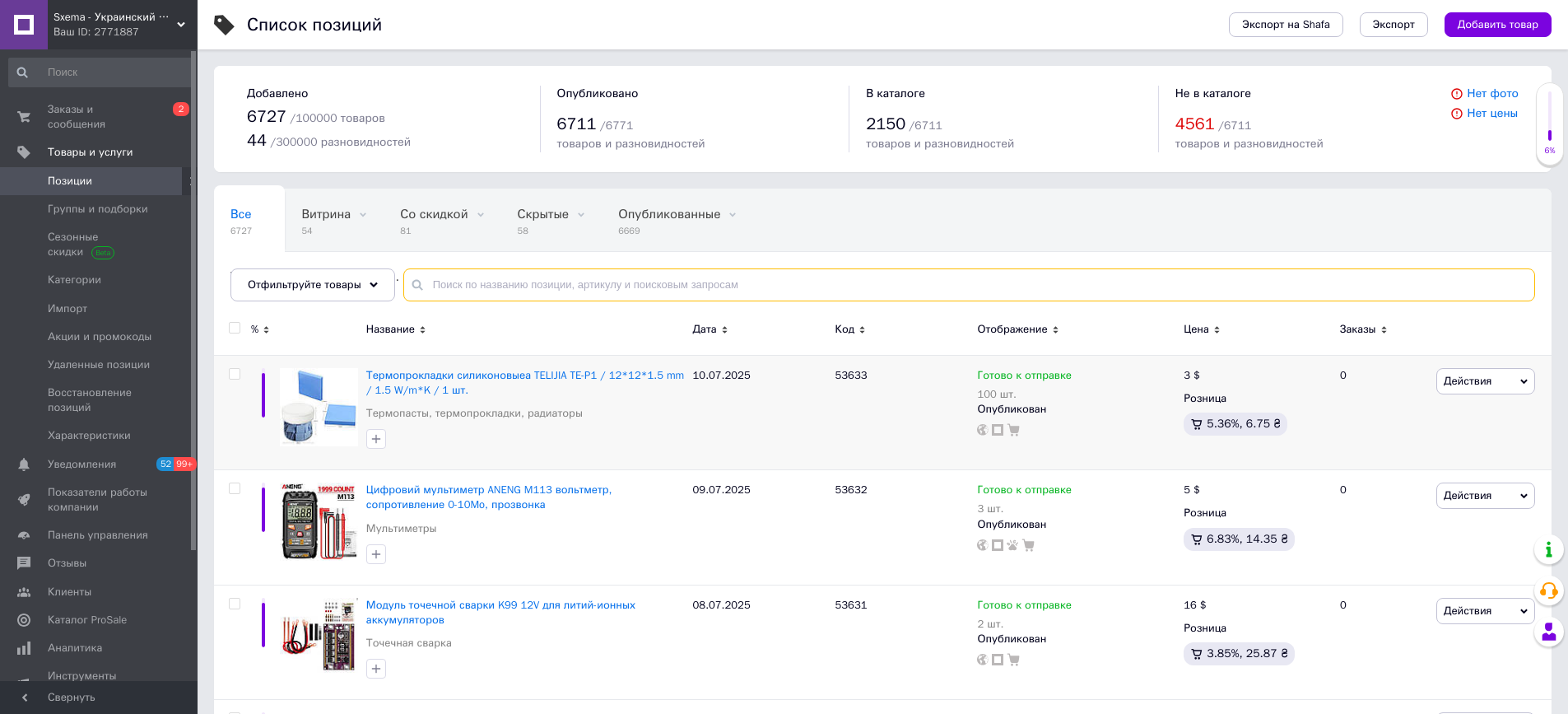 click at bounding box center [969, 285] 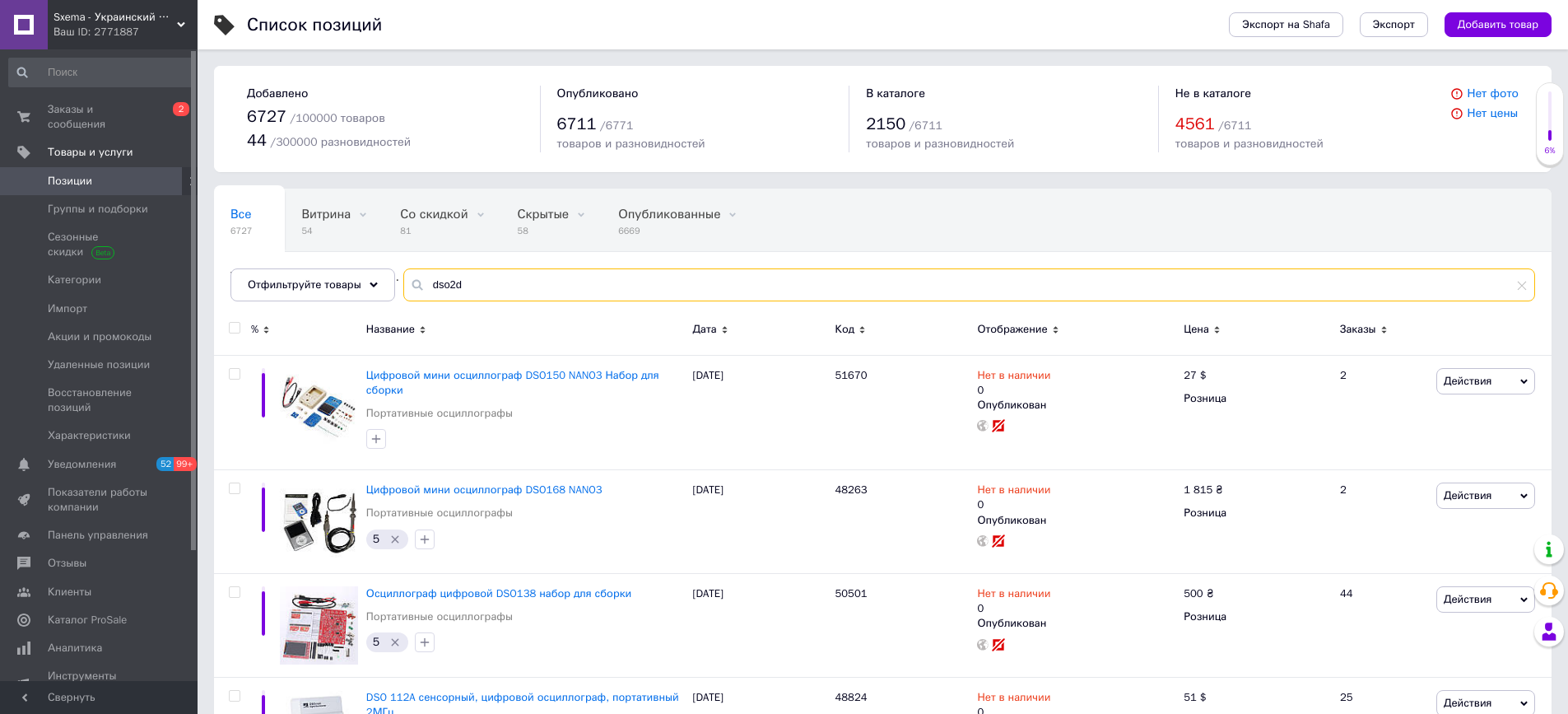 type on "dso2d" 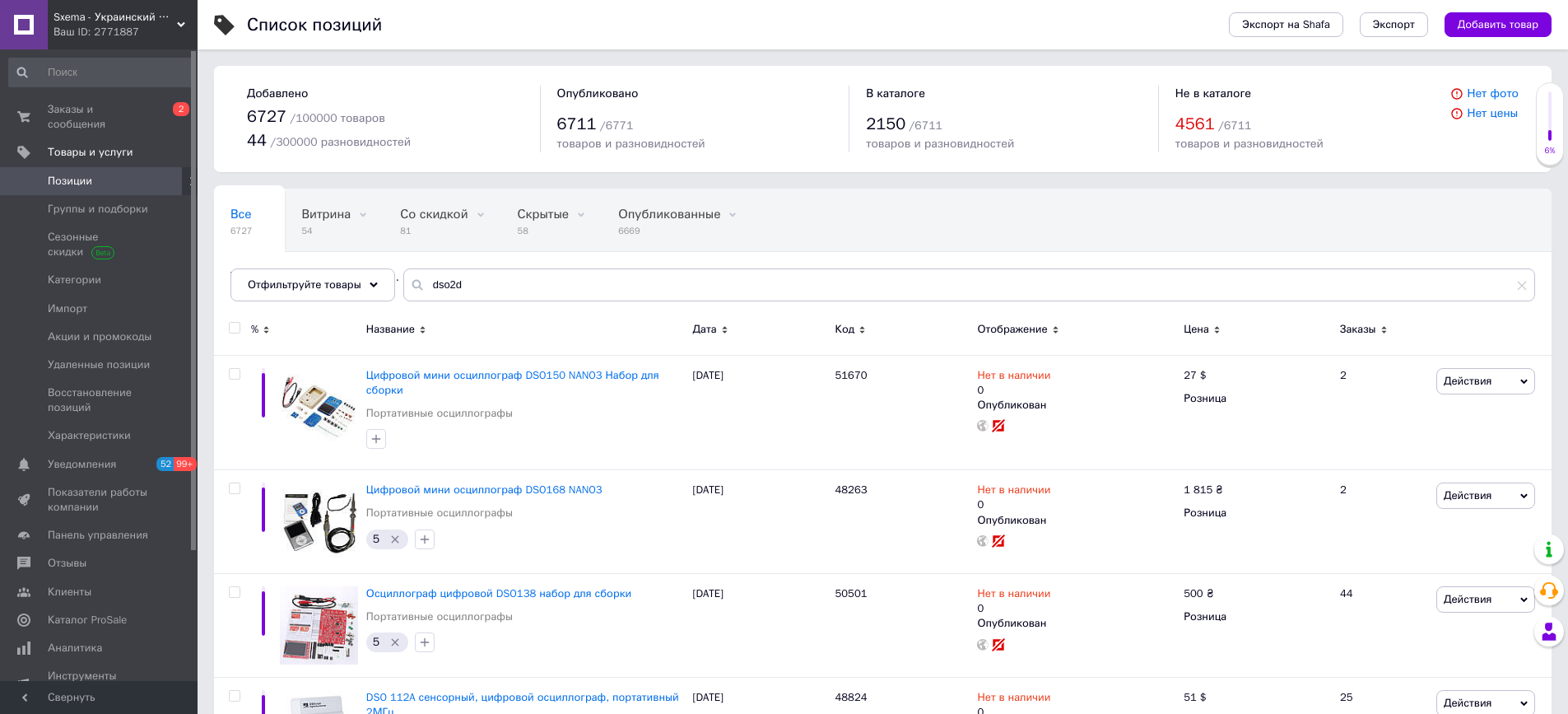 click on "Все 6727 Витрина 54 Удалить Редактировать Со скидкой 81 Удалить Редактировать Скрытые 58 Удалить Редактировать Опубликованные 6669 Удалить Редактировать Термовоздушные паяльны... 0 Удалить Редактировать Ok Отфильтровано...  Сохранить" at bounding box center [882, 253] 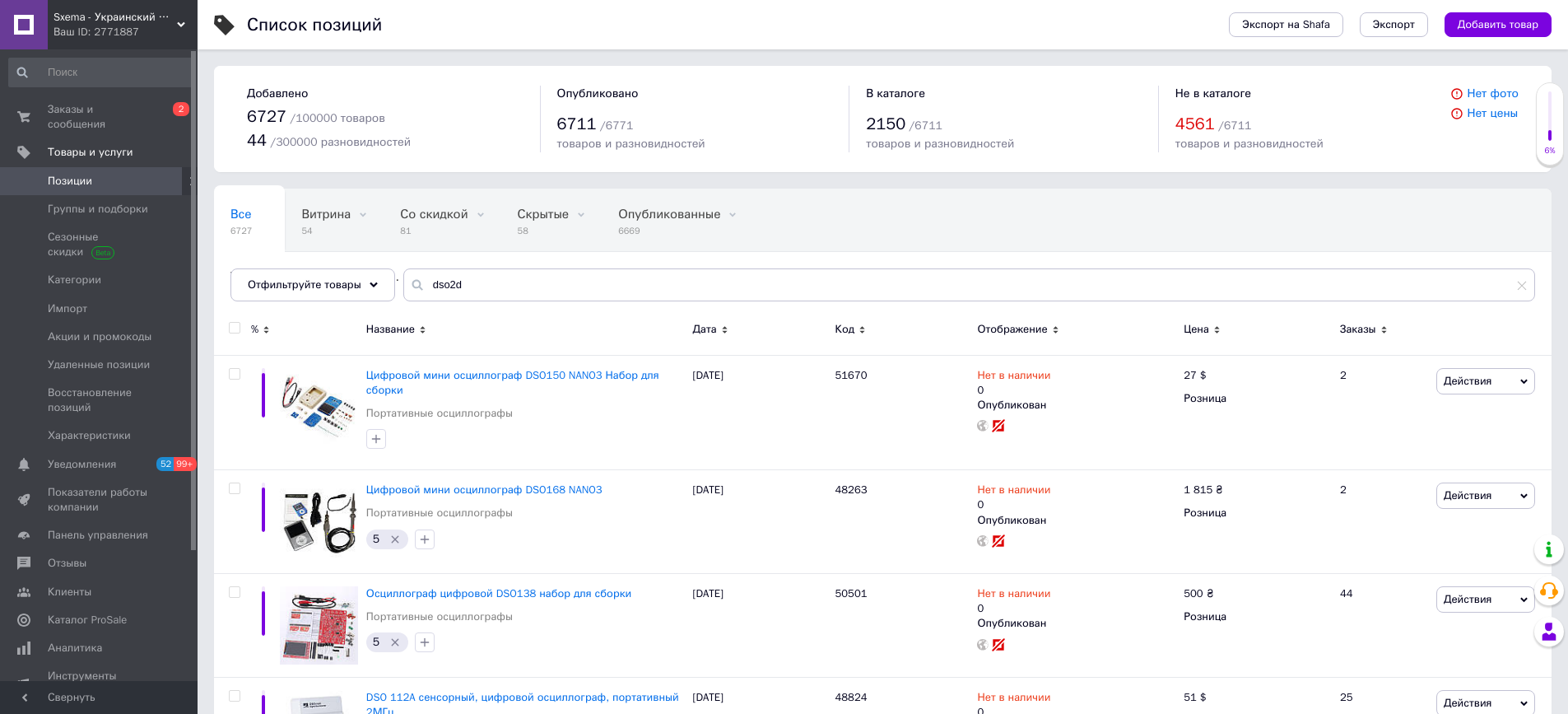 click on "Название" at bounding box center (390, 329) 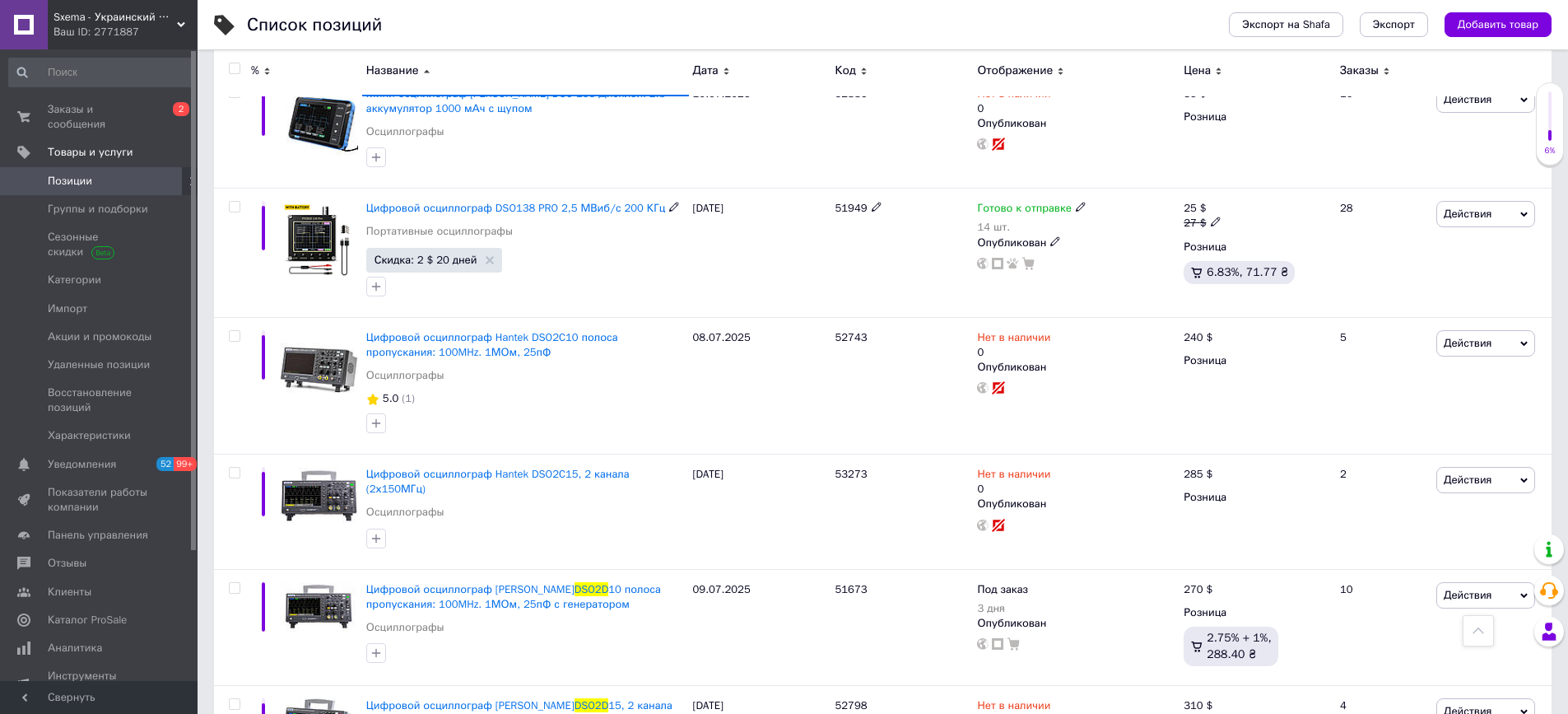 scroll, scrollTop: 659, scrollLeft: 0, axis: vertical 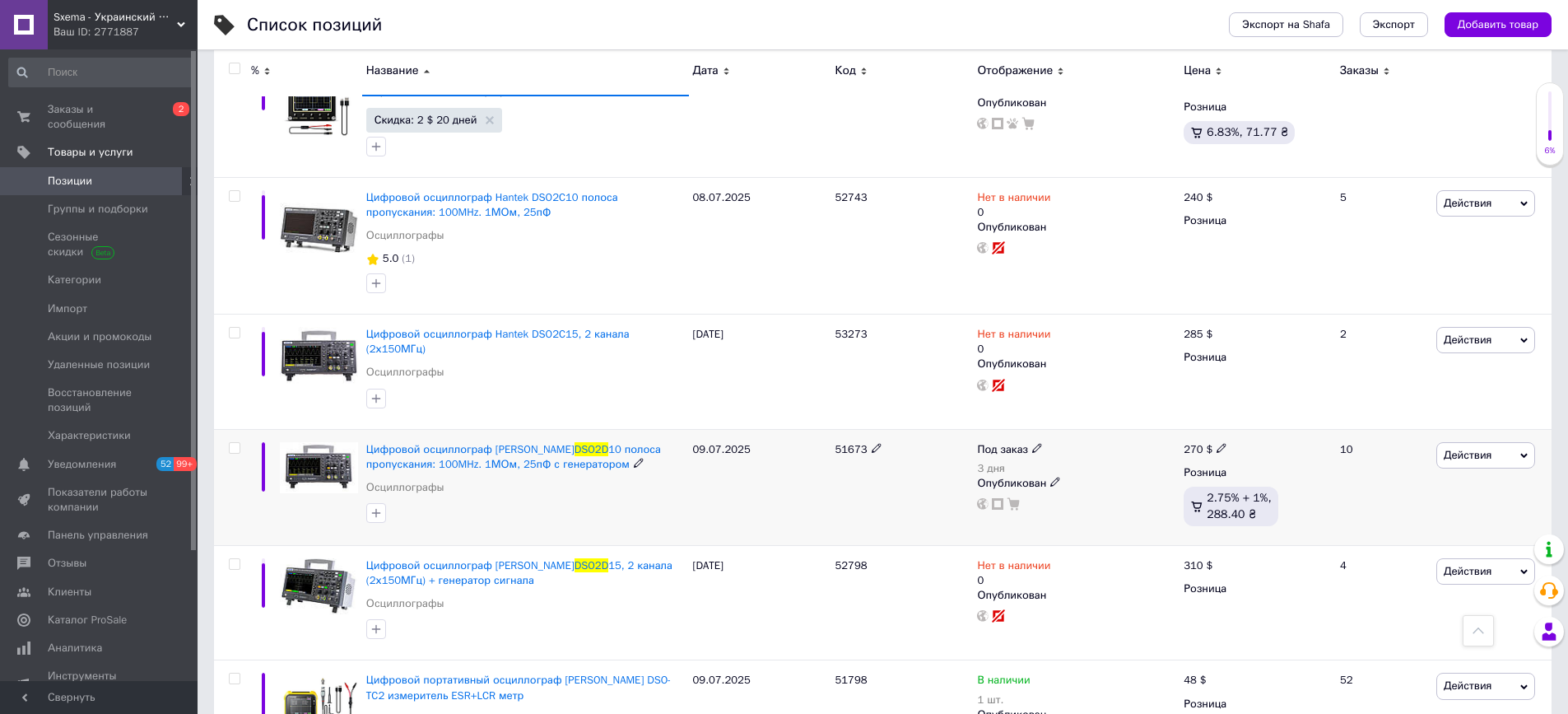 click on "Под заказ" at bounding box center [1002, 451] 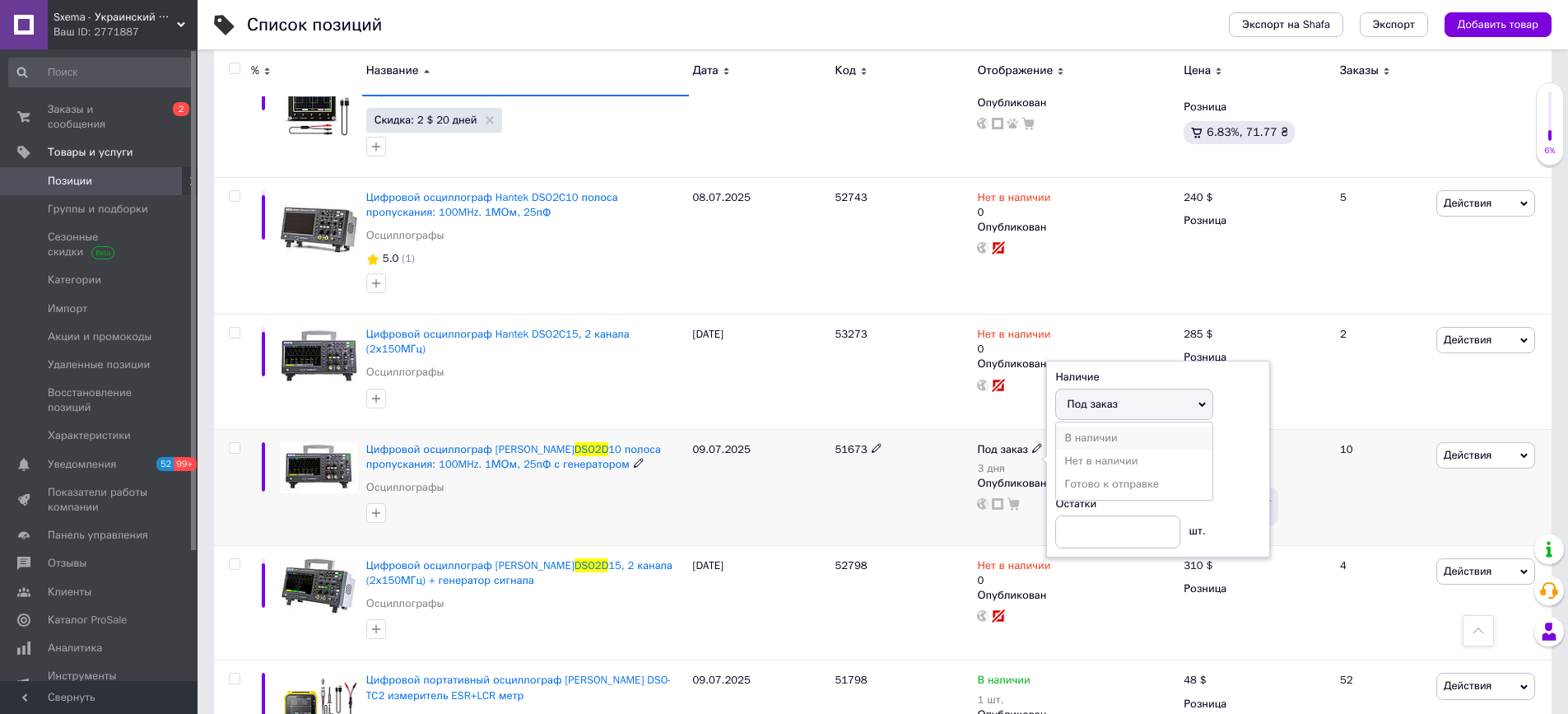 click on "В наличии" at bounding box center (1134, 438) 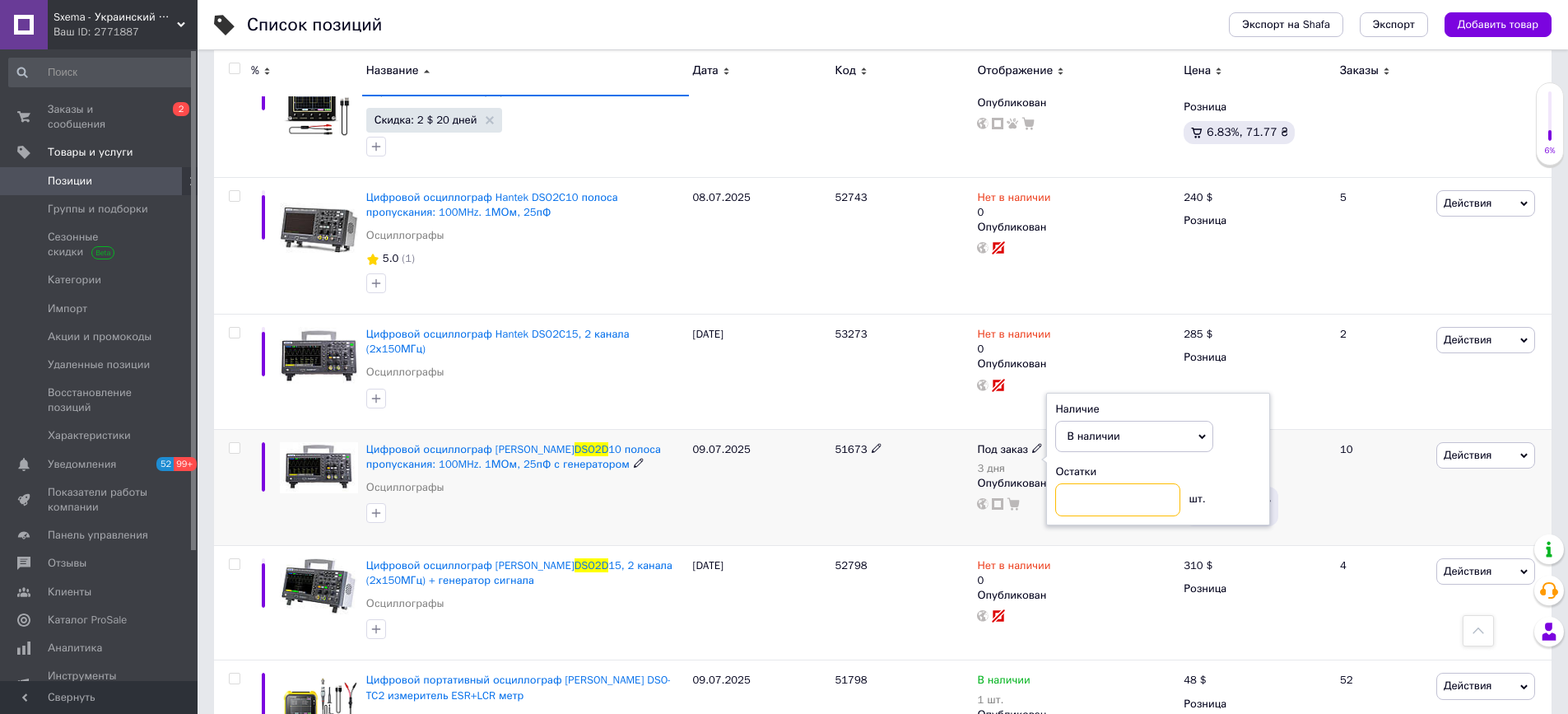 click at bounding box center [1118, 500] 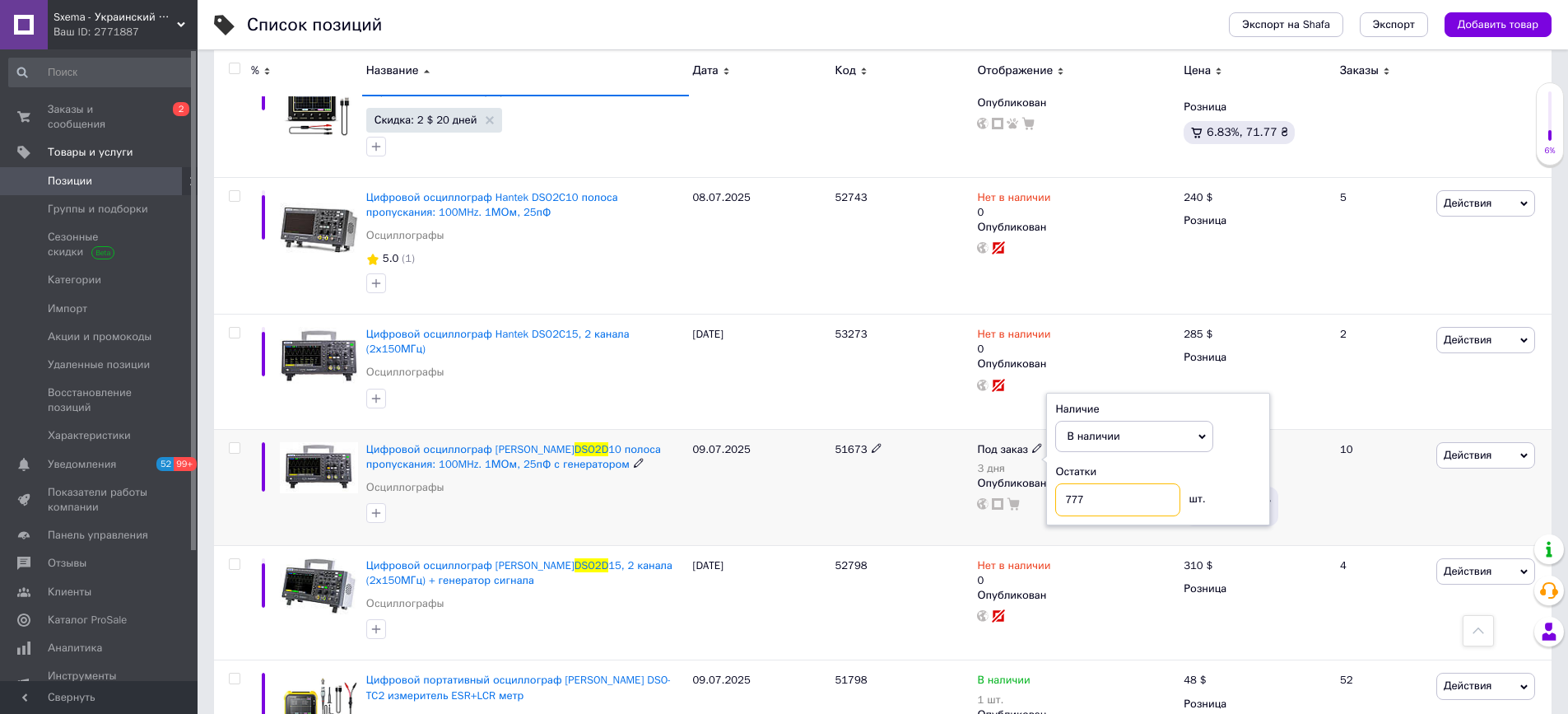 type on "7777" 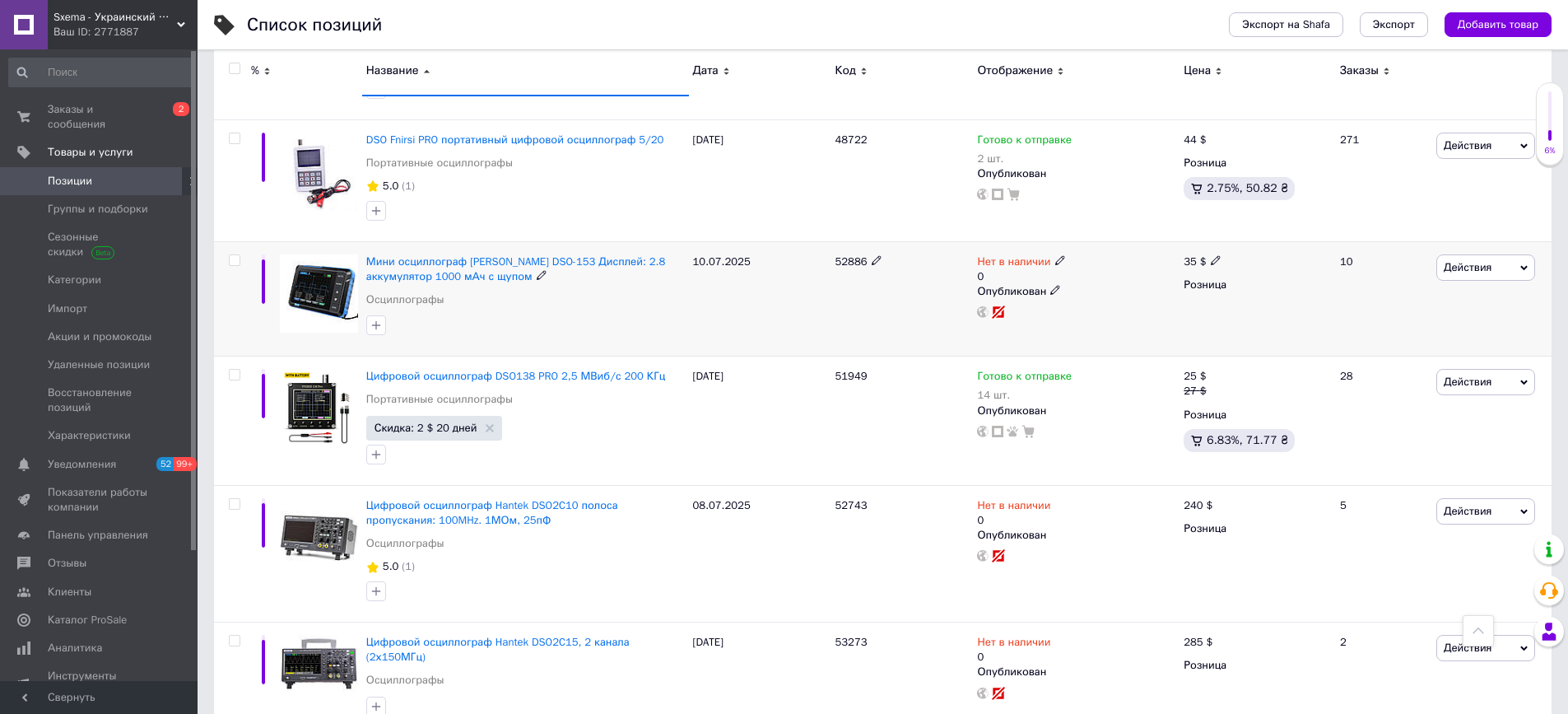 scroll, scrollTop: 576, scrollLeft: 0, axis: vertical 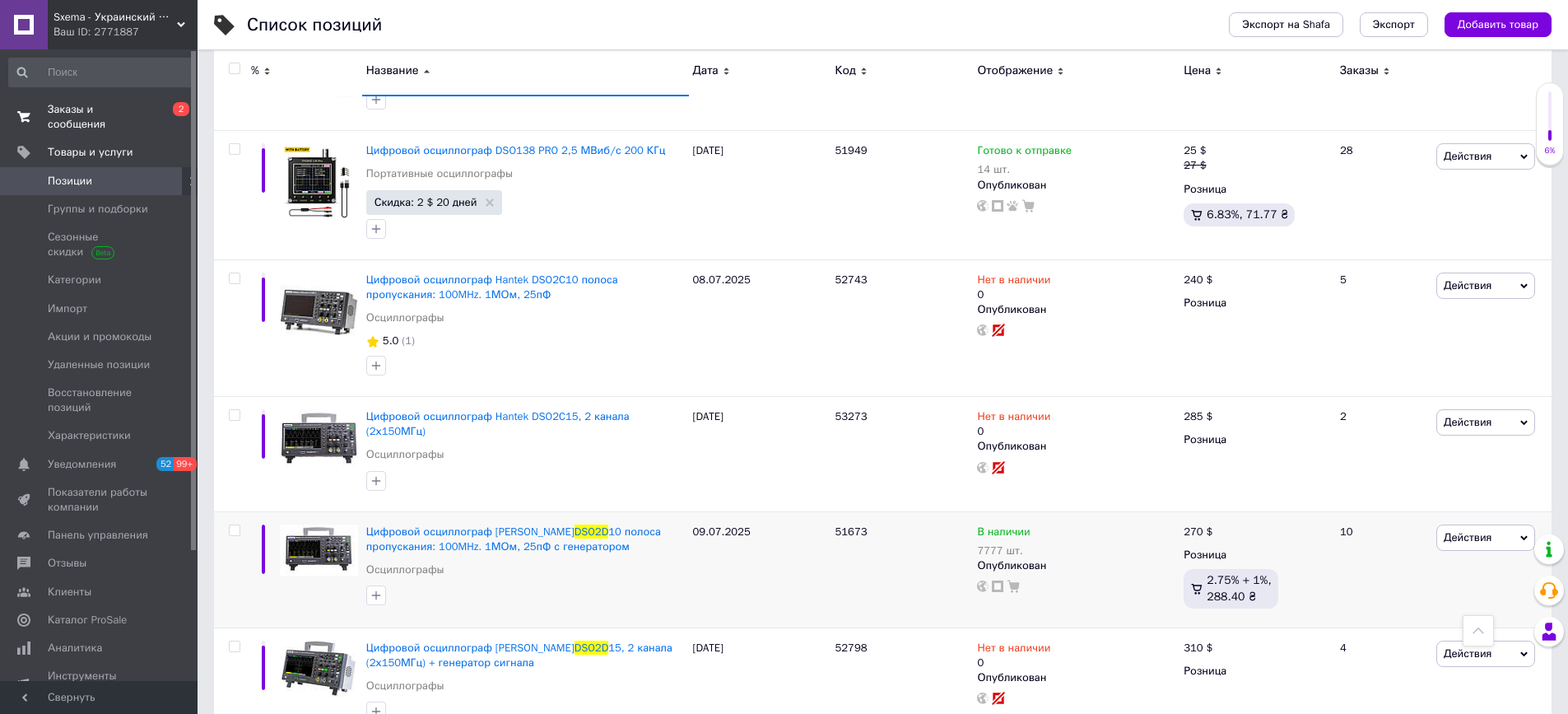 click on "Заказы и сообщения" at bounding box center [100, 117] 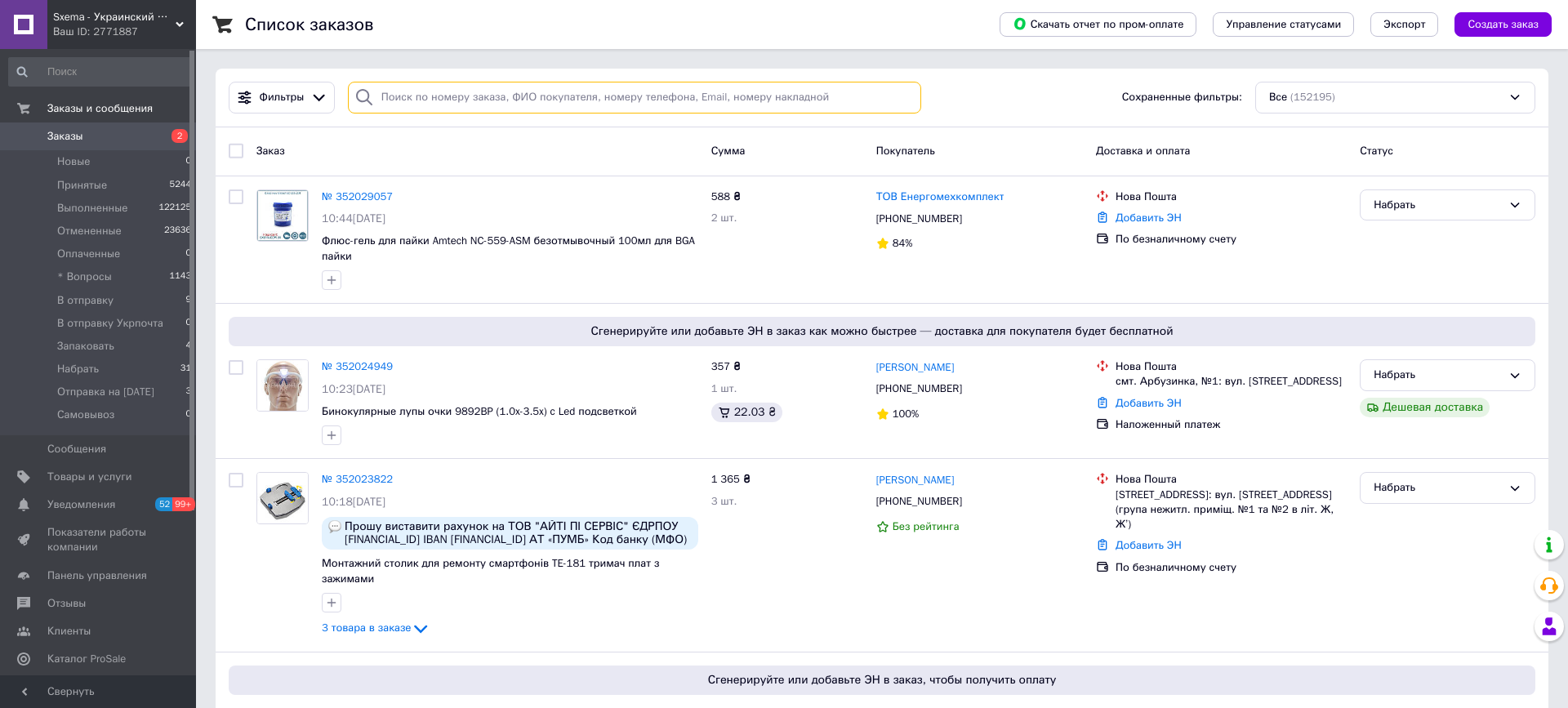 click at bounding box center (635, 97) 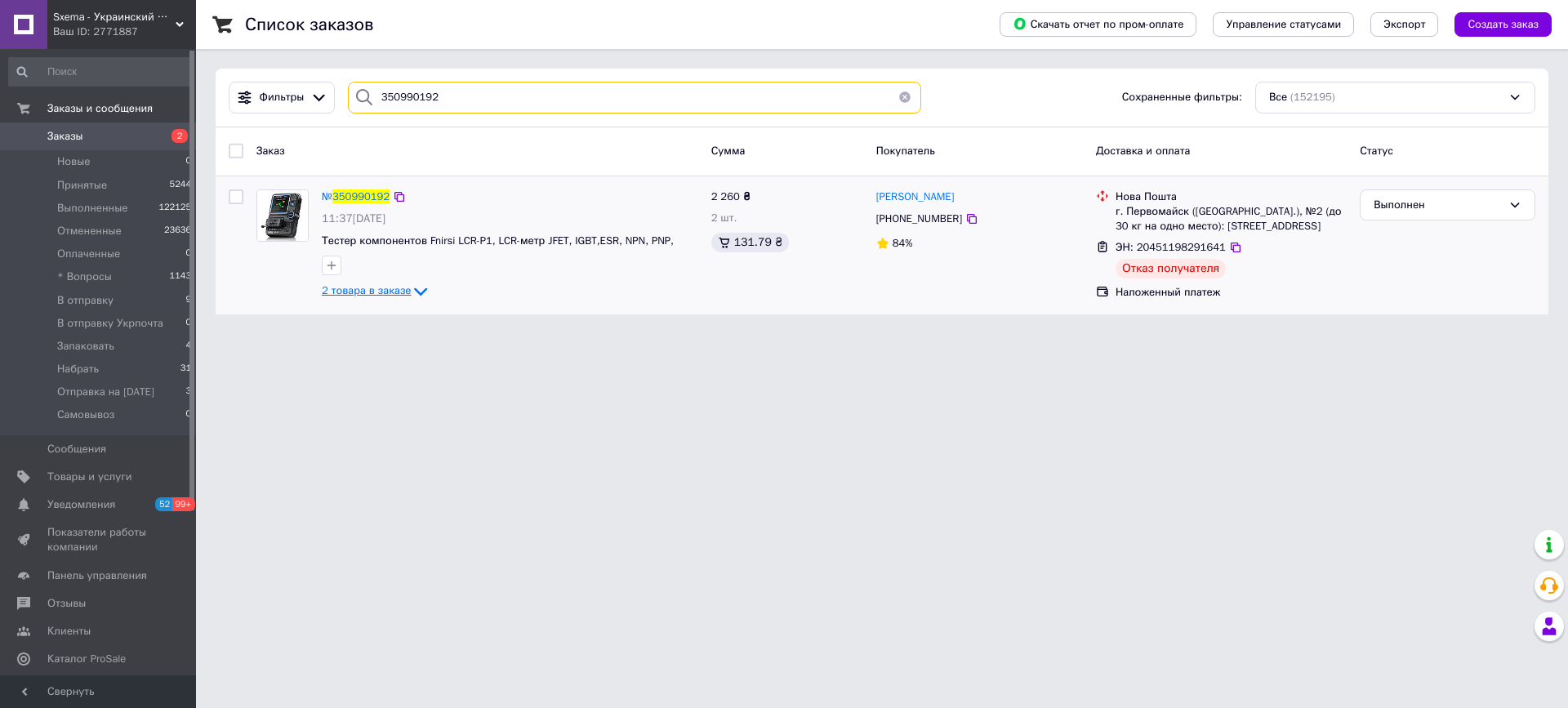 type on "350990192" 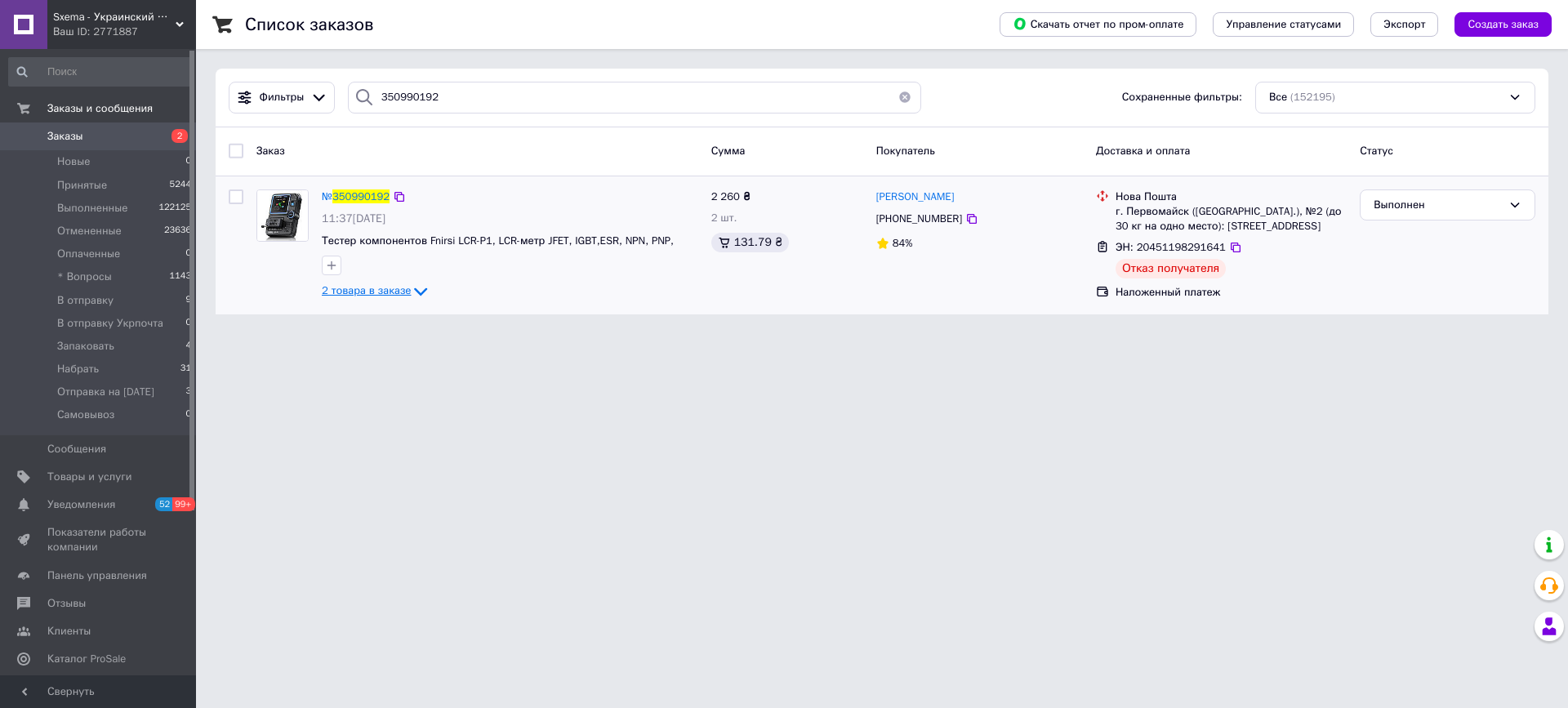 click on "2 товара в заказе" at bounding box center (366, 290) 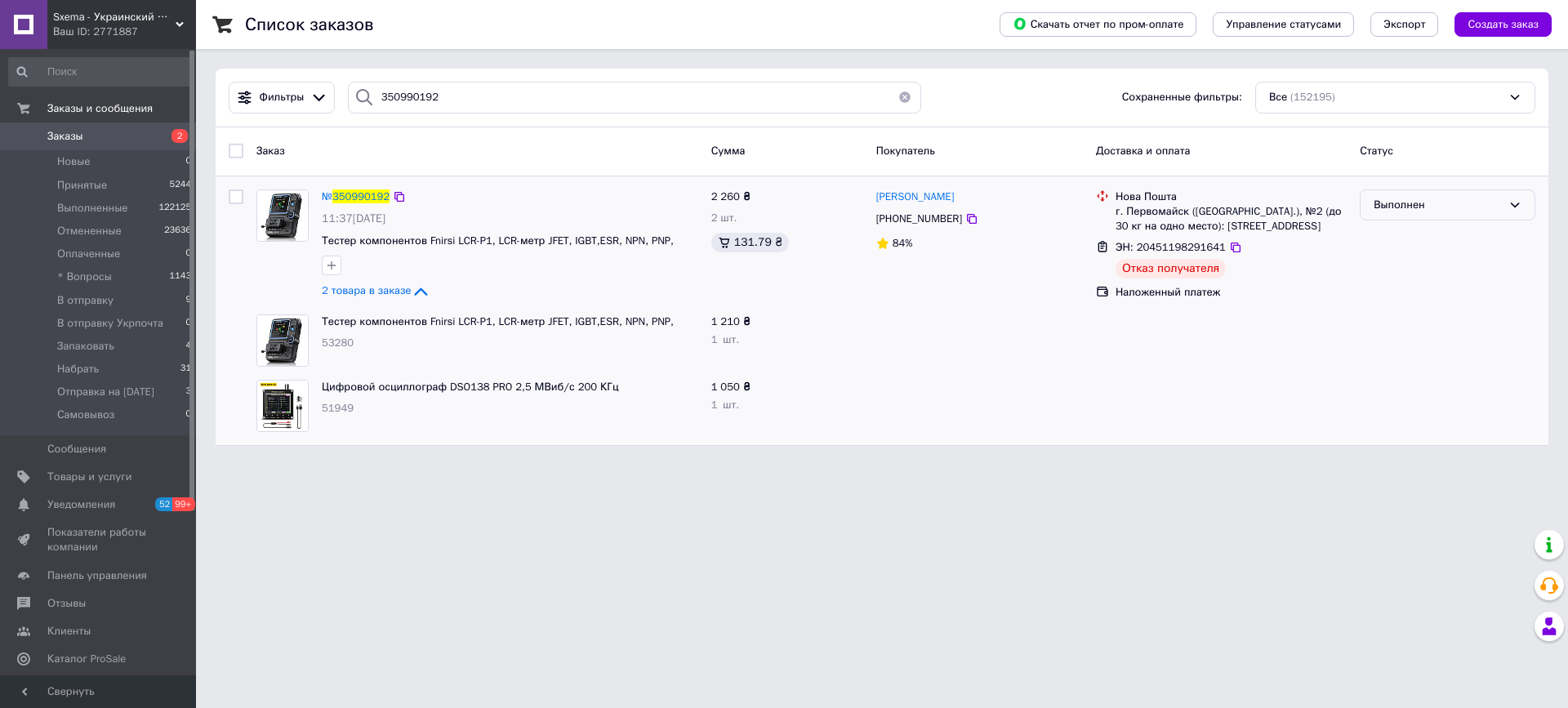 click on "Выполнен" at bounding box center [1437, 205] 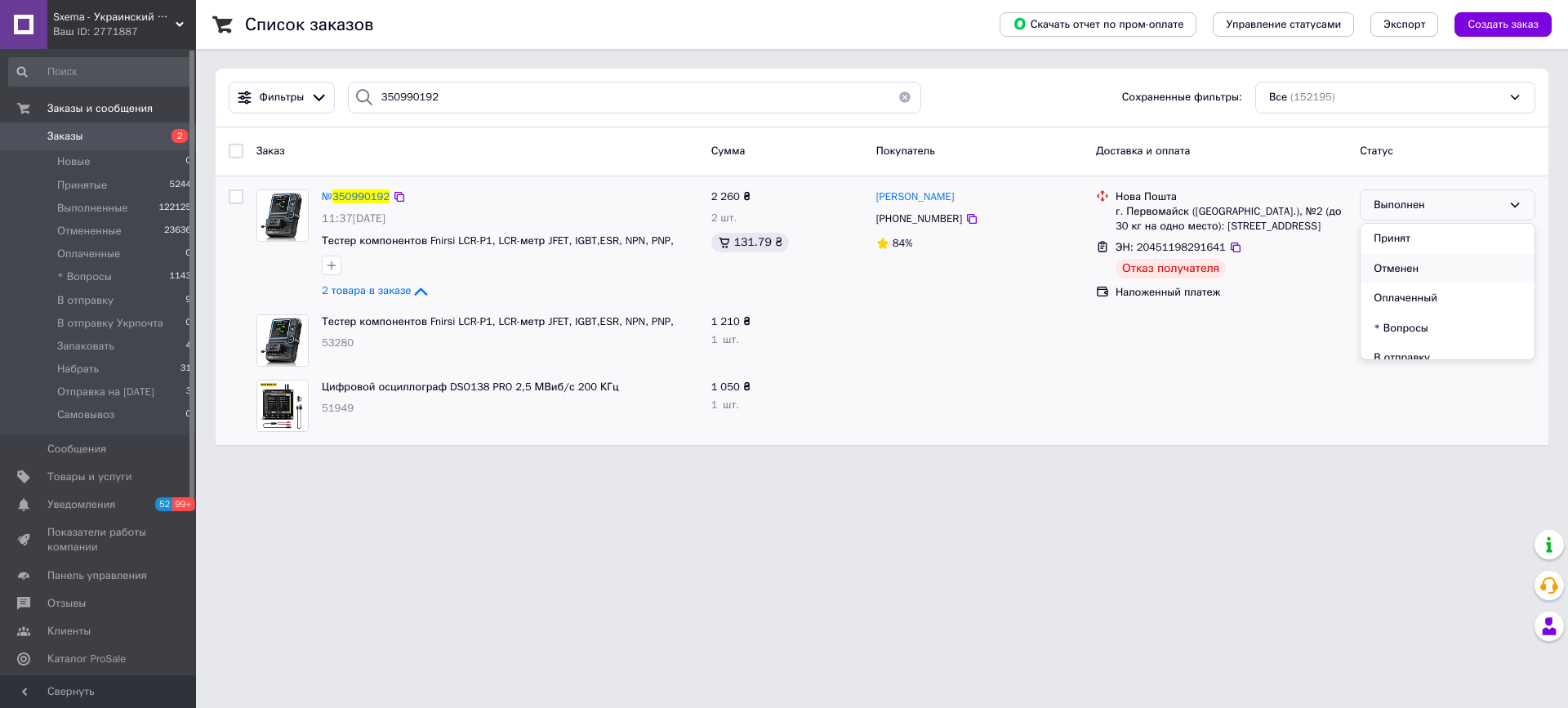 click on "Отменен" at bounding box center [1447, 269] 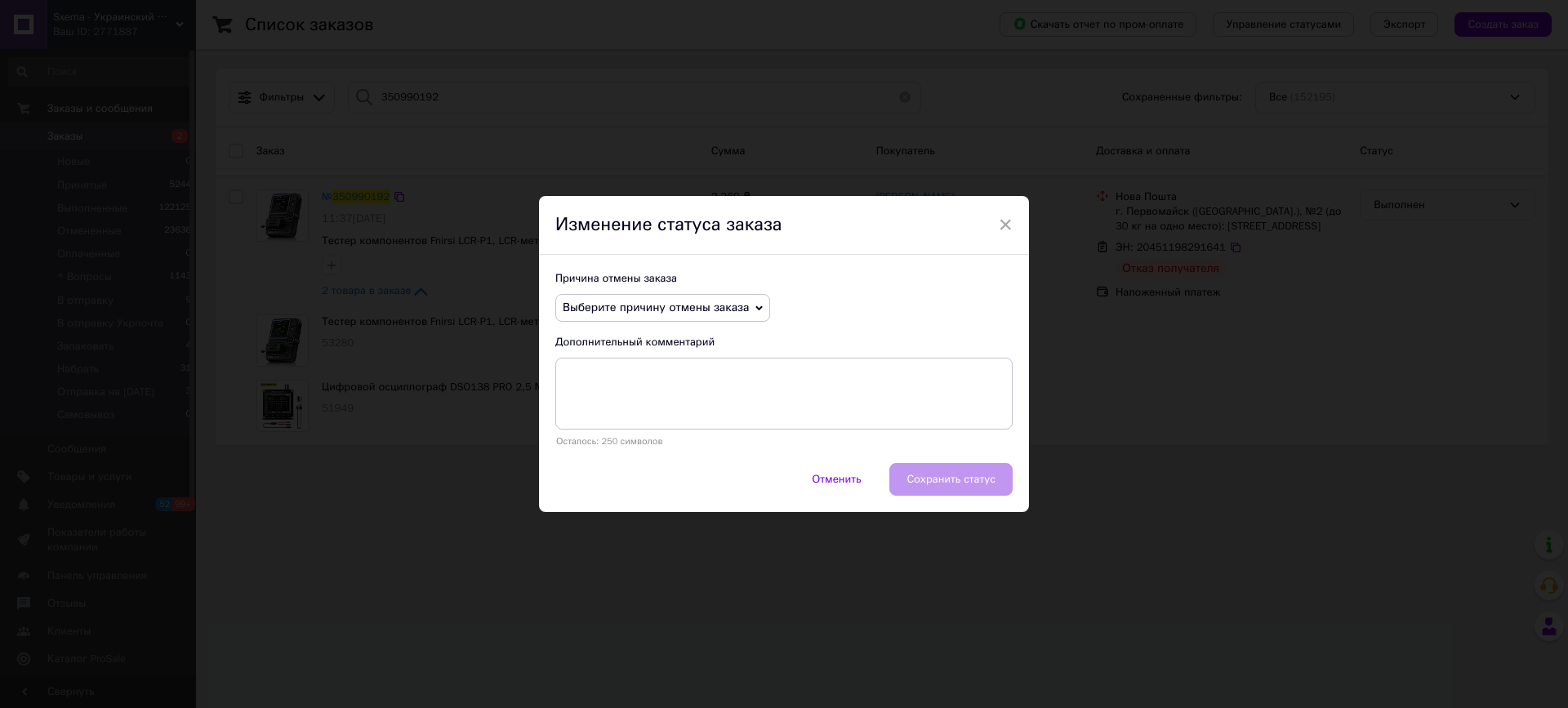 click on "Выберите причину отмены заказа" at bounding box center [656, 307] 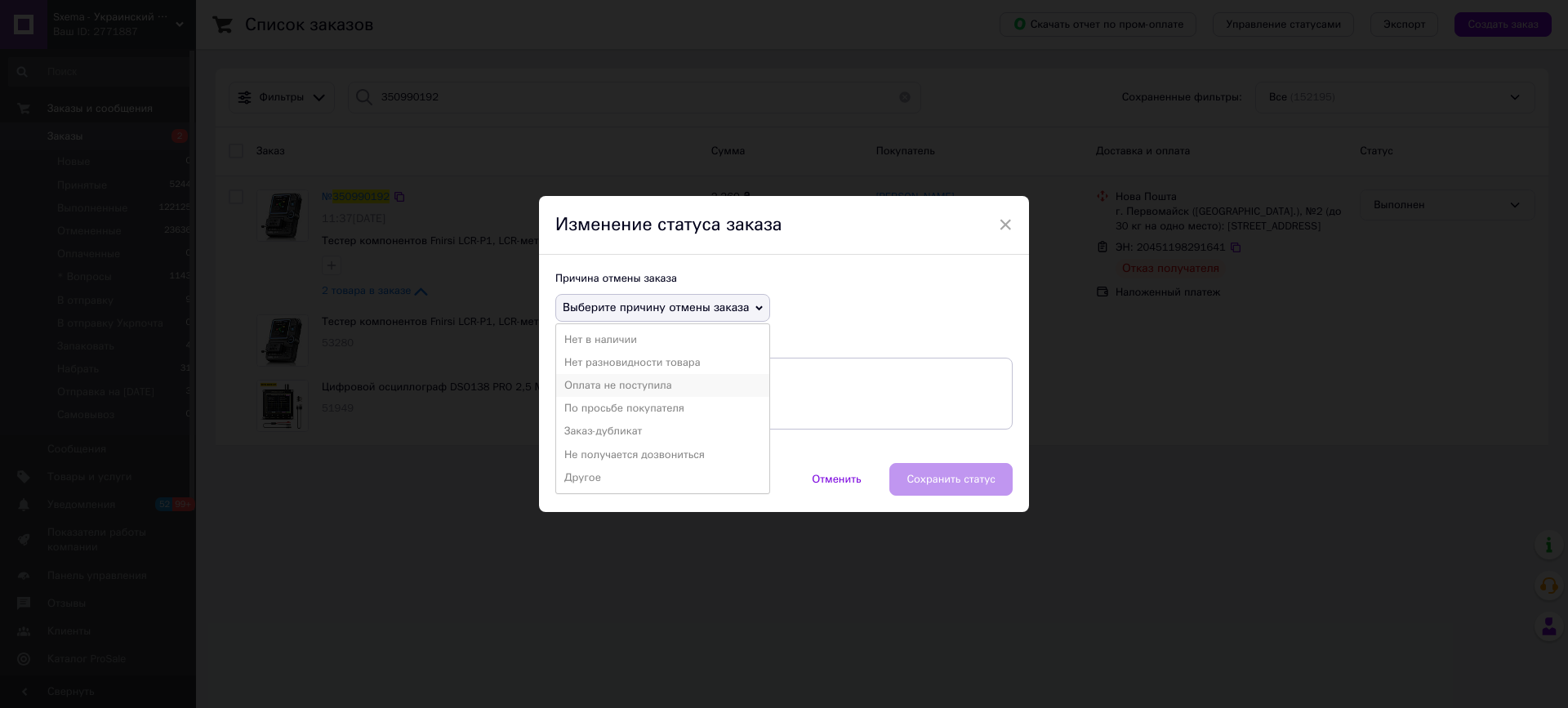 click on "Оплата не поступила" at bounding box center [662, 385] 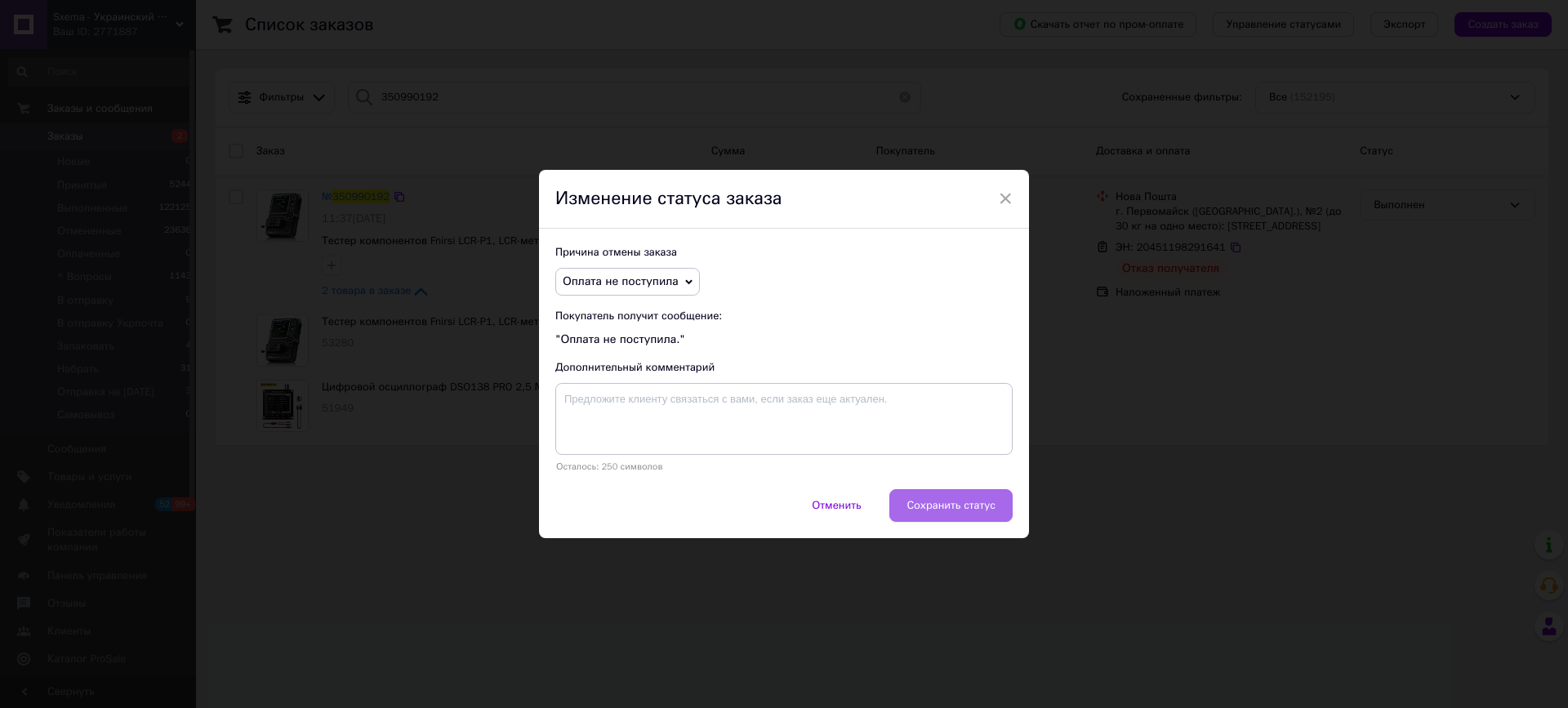 click on "Сохранить статус" at bounding box center [951, 505] 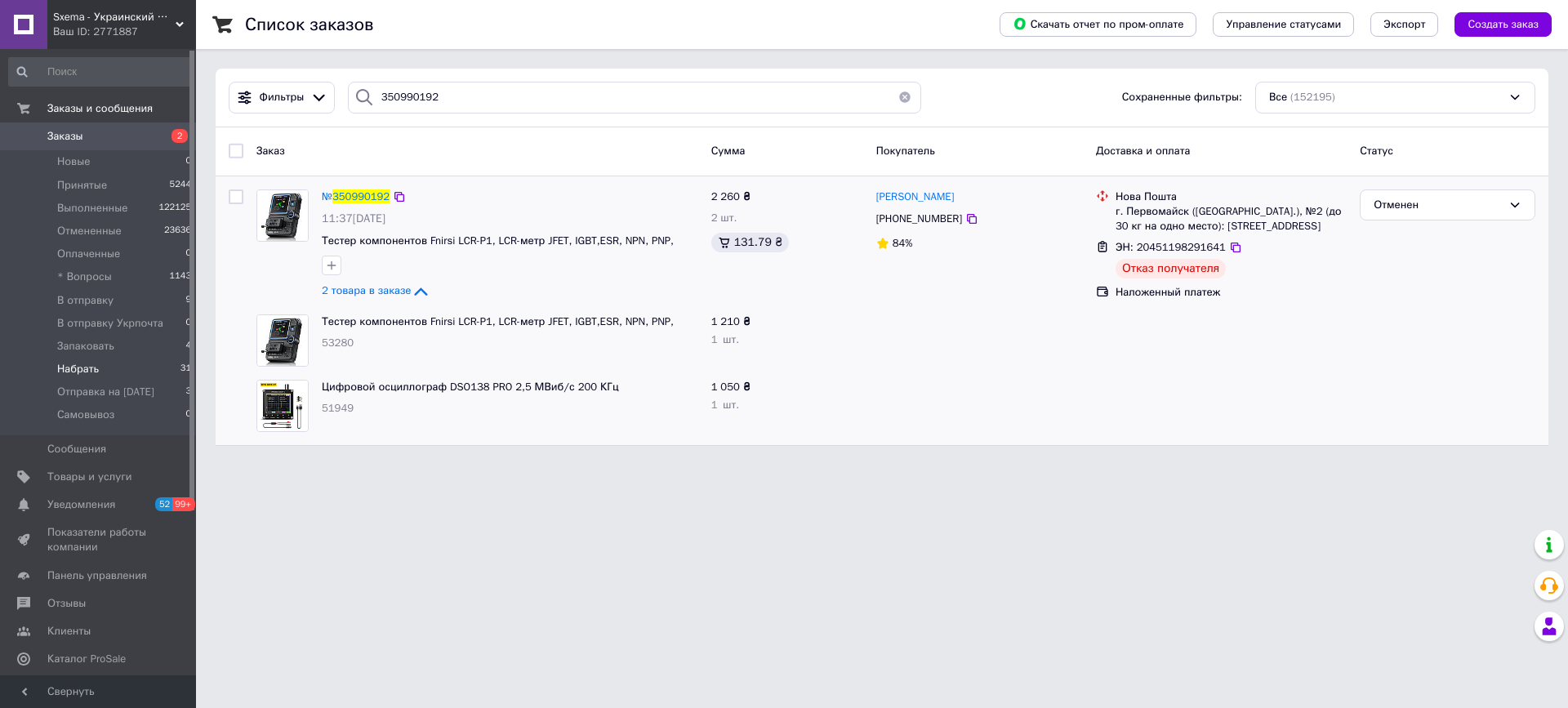 drag, startPoint x: 95, startPoint y: 371, endPoint x: 83, endPoint y: 374, distance: 12.36932 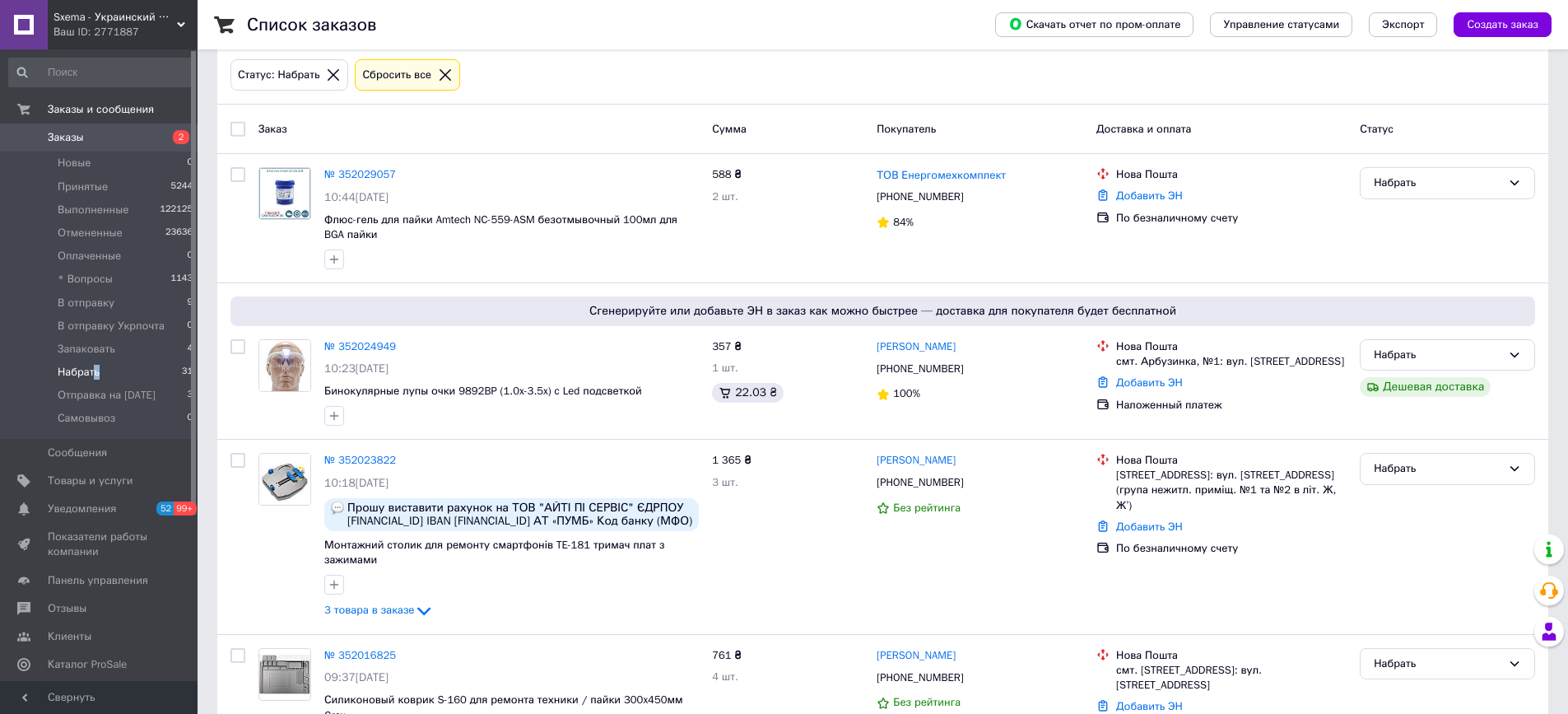 scroll, scrollTop: 0, scrollLeft: 0, axis: both 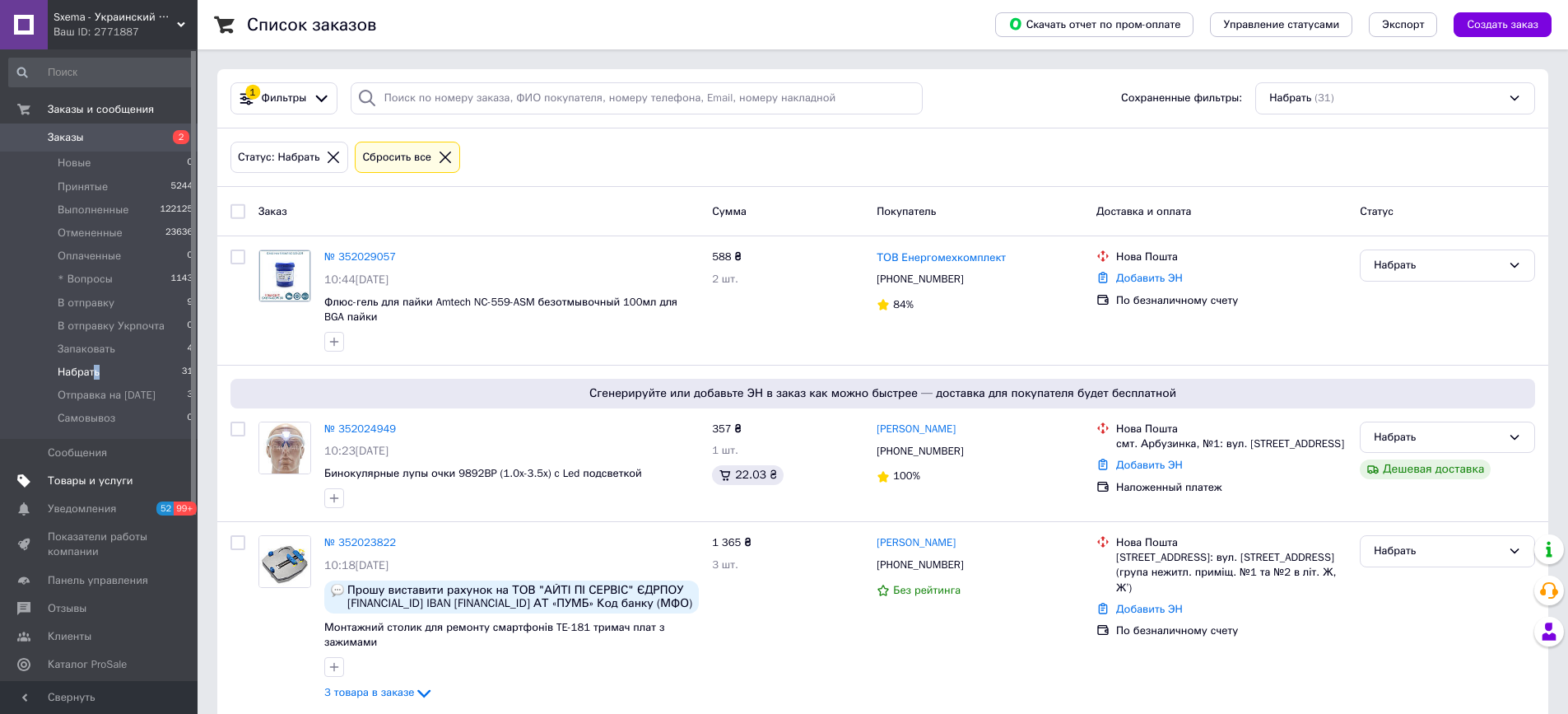 click on "Товары и услуги" at bounding box center (91, 481) 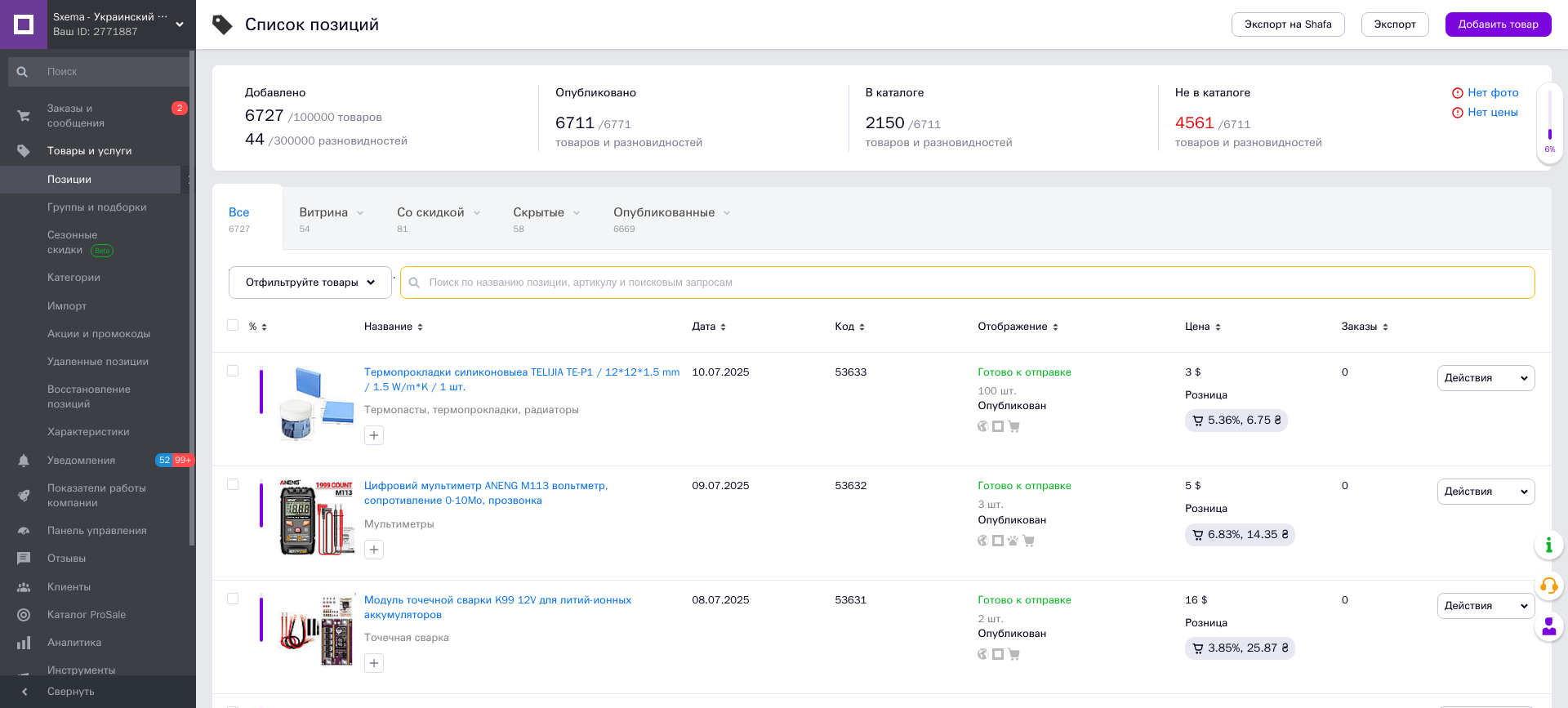 click at bounding box center (968, 283) 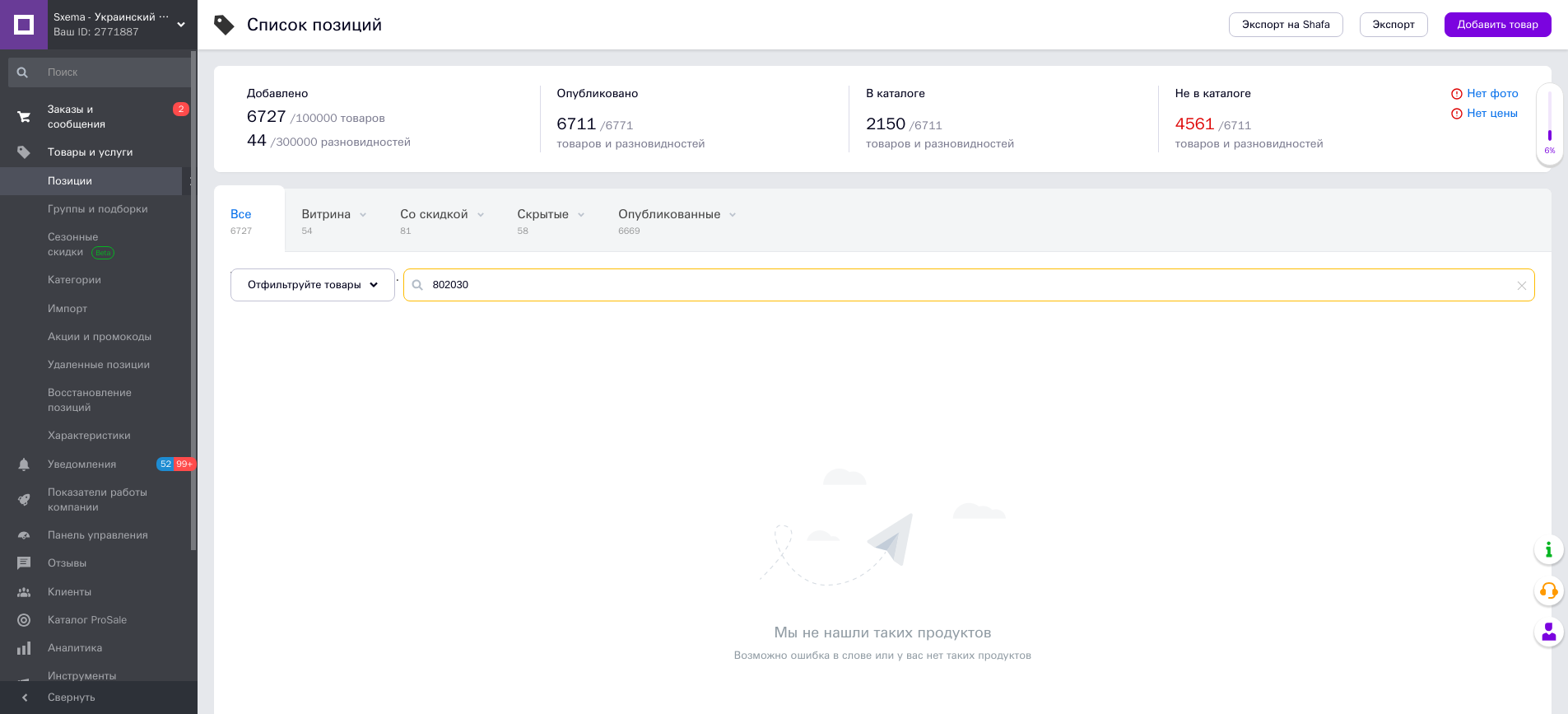 type on "802030" 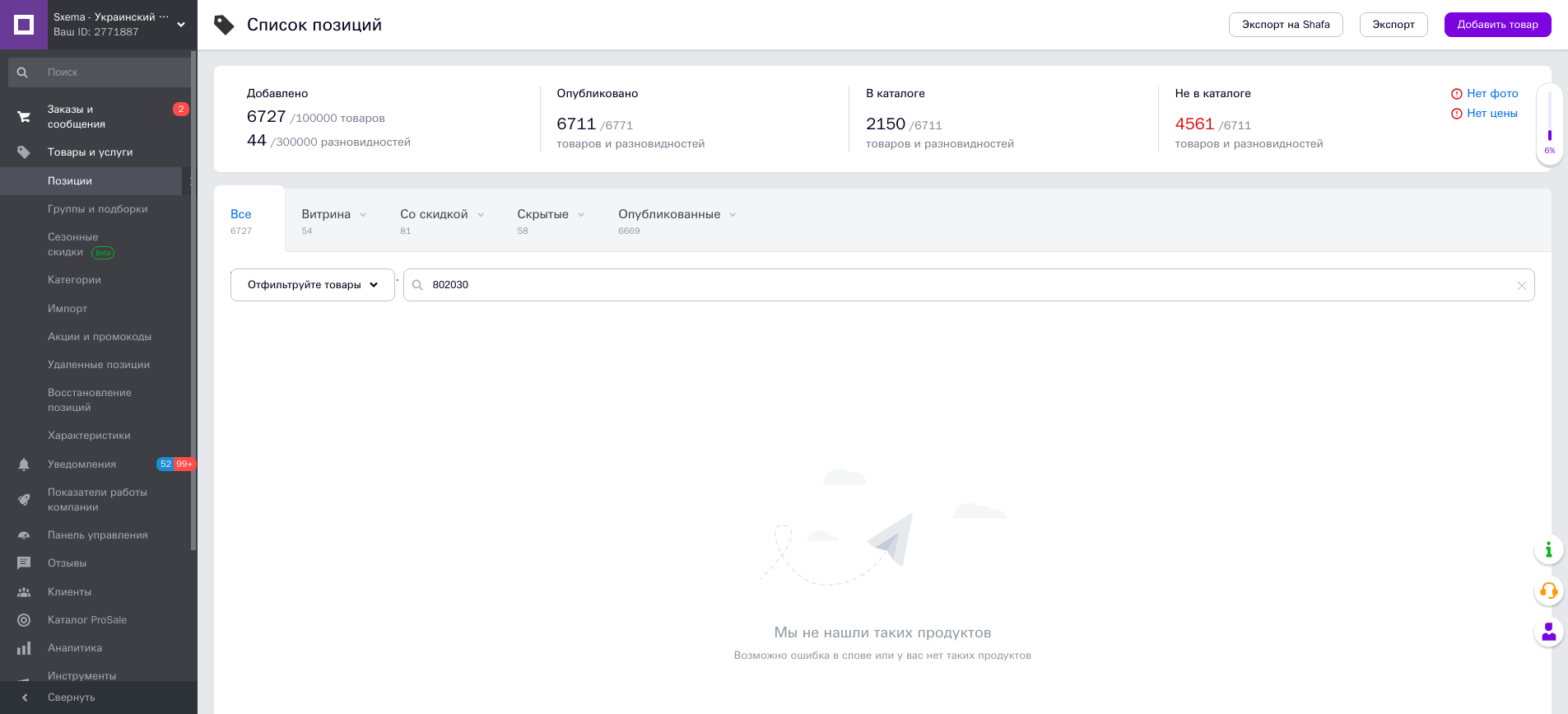 click on "Заказы и сообщения" at bounding box center [100, 117] 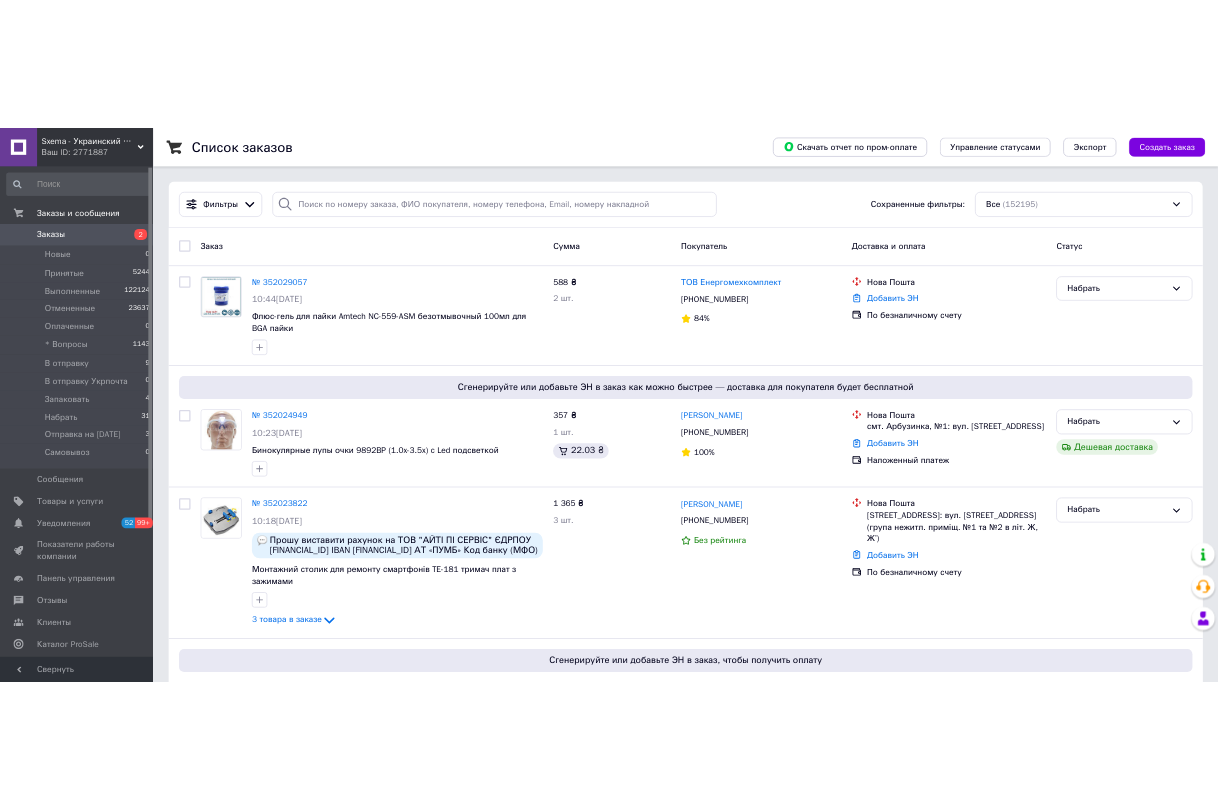 scroll, scrollTop: 200, scrollLeft: 0, axis: vertical 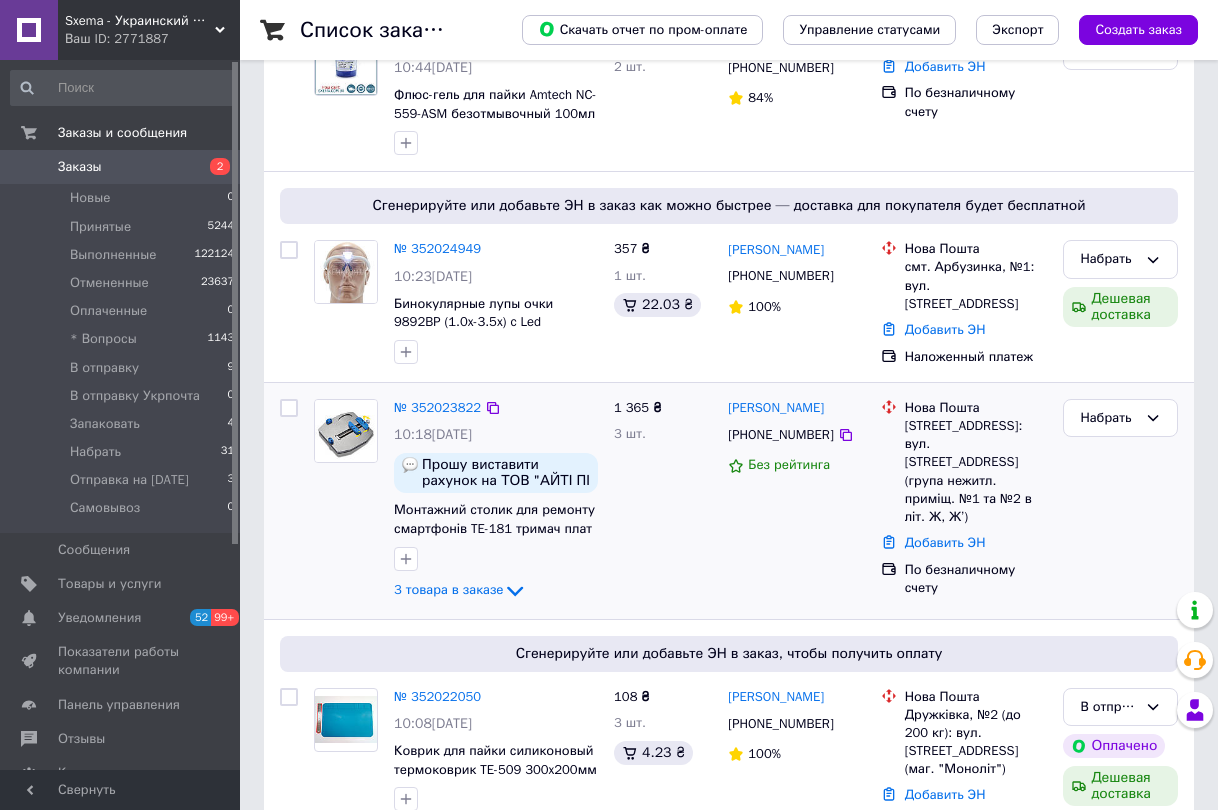 click on "1 365 ₴ 3 шт." at bounding box center (663, 501) 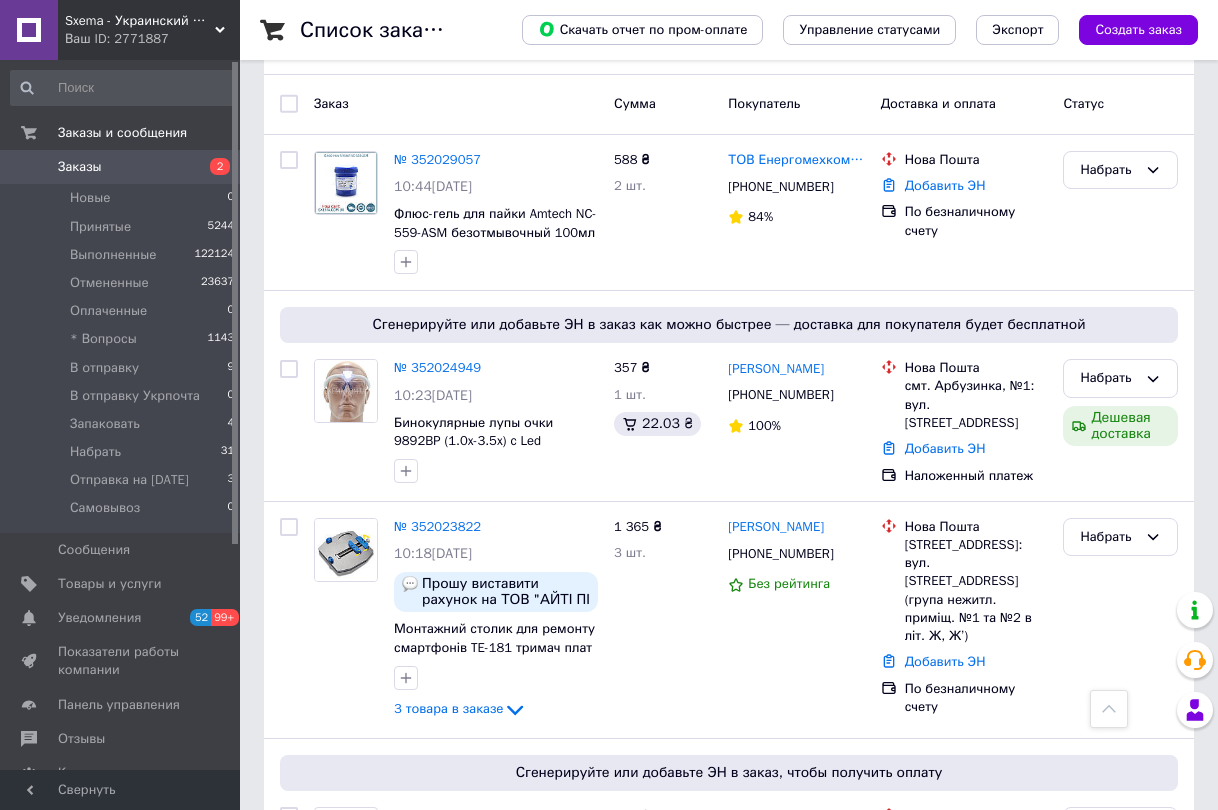 scroll, scrollTop: 0, scrollLeft: 0, axis: both 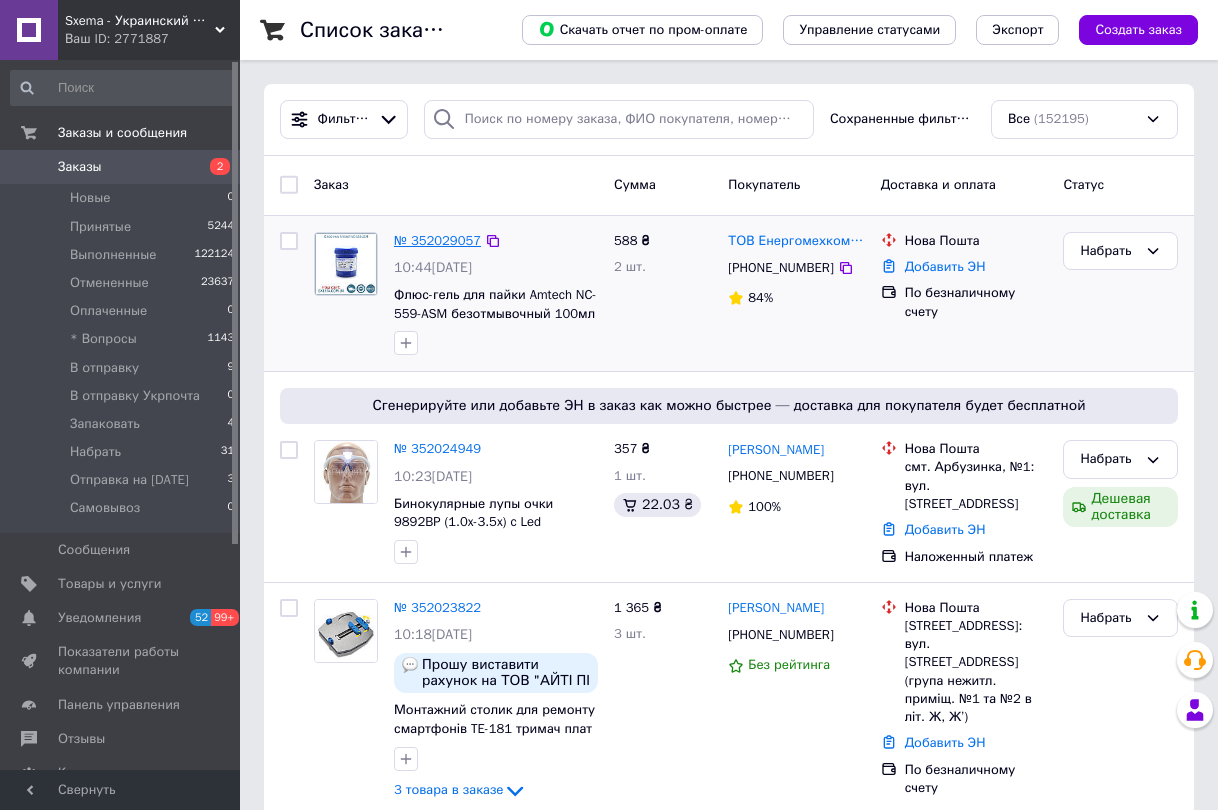 click on "№ 352029057" at bounding box center [437, 240] 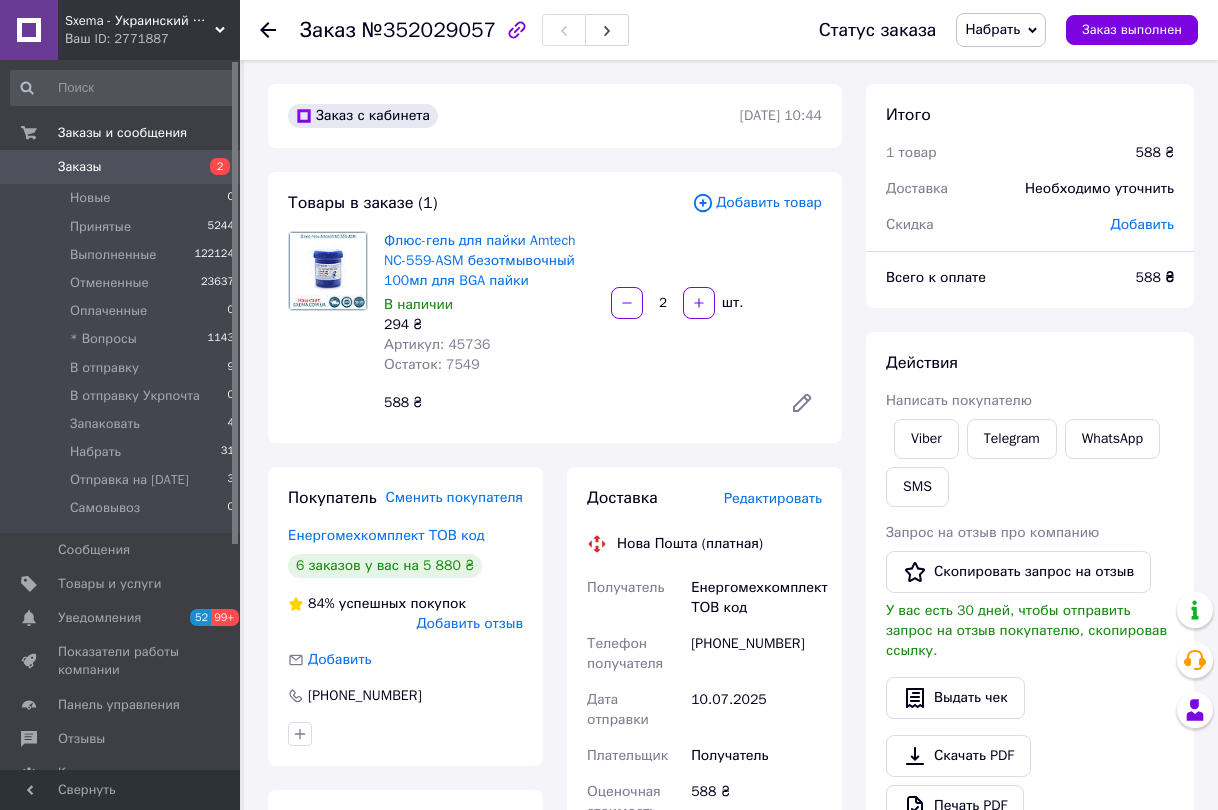 click on "Артикул: 45736" at bounding box center [437, 344] 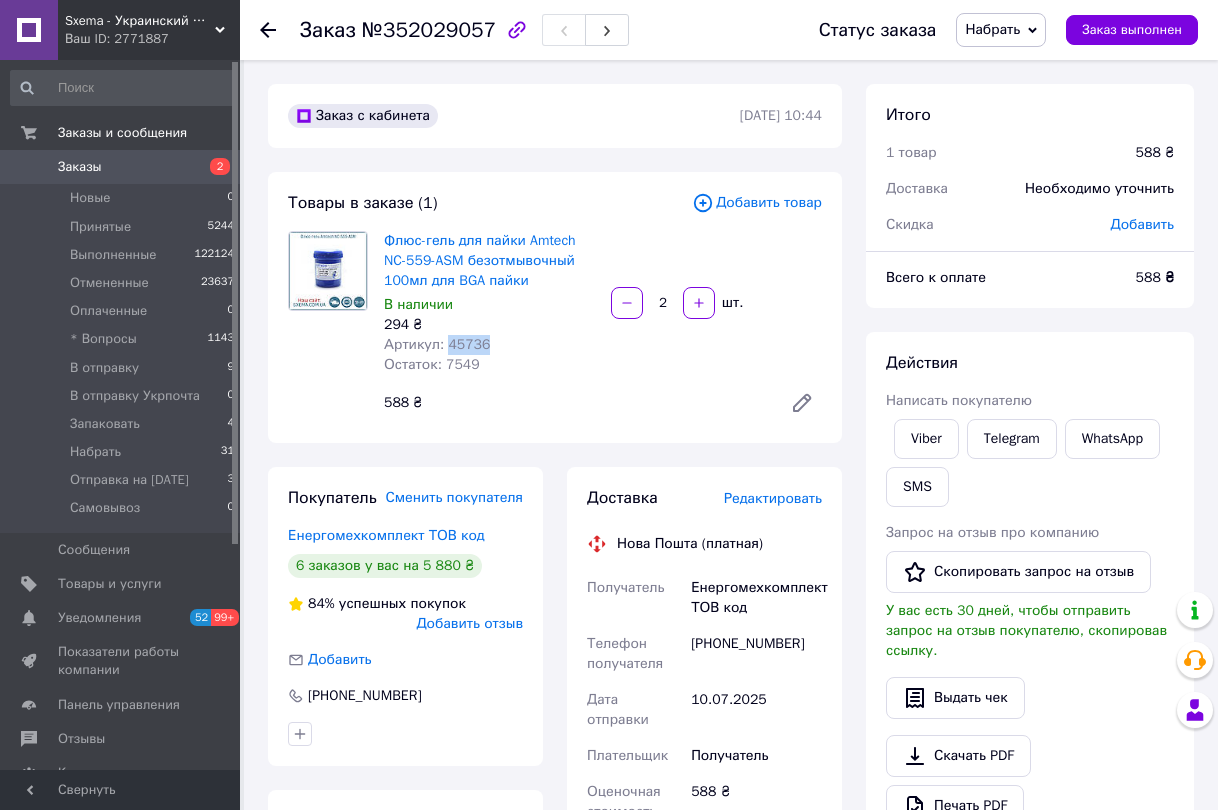 click on "Артикул: 45736" at bounding box center [437, 344] 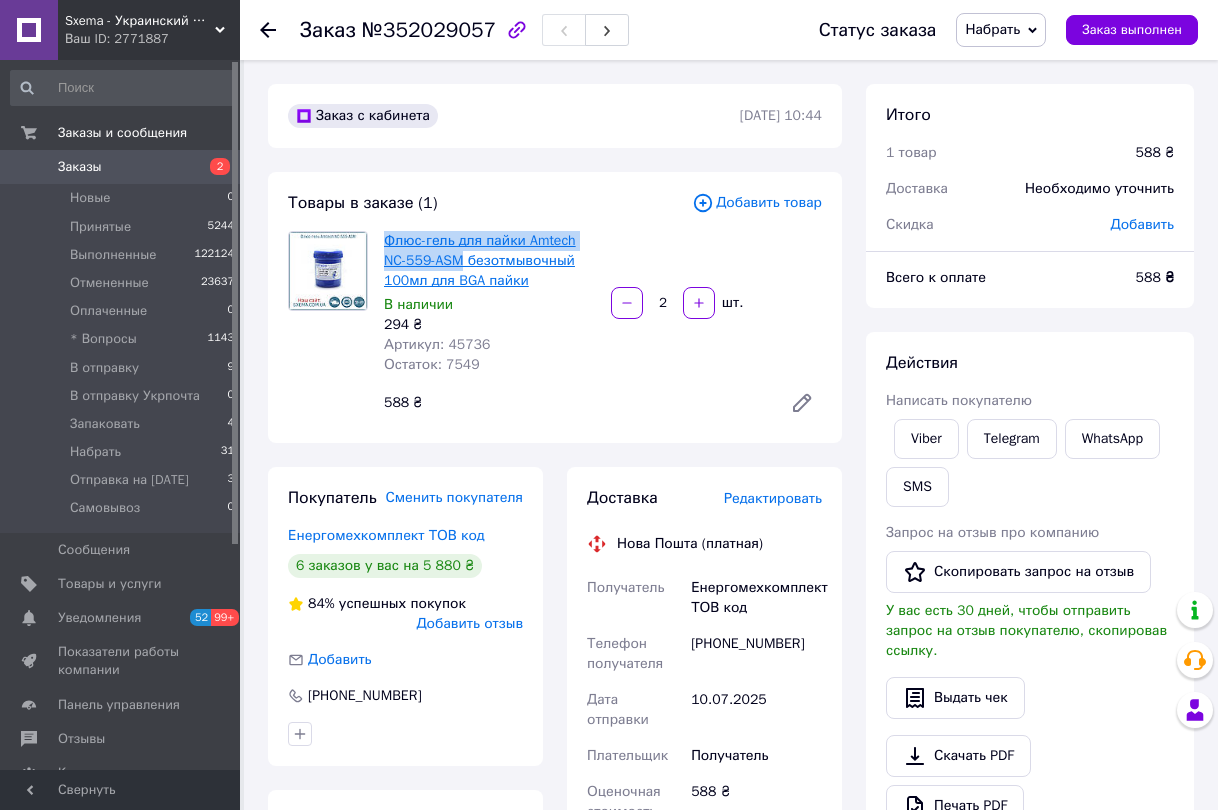 drag, startPoint x: 383, startPoint y: 228, endPoint x: 465, endPoint y: 259, distance: 87.66413 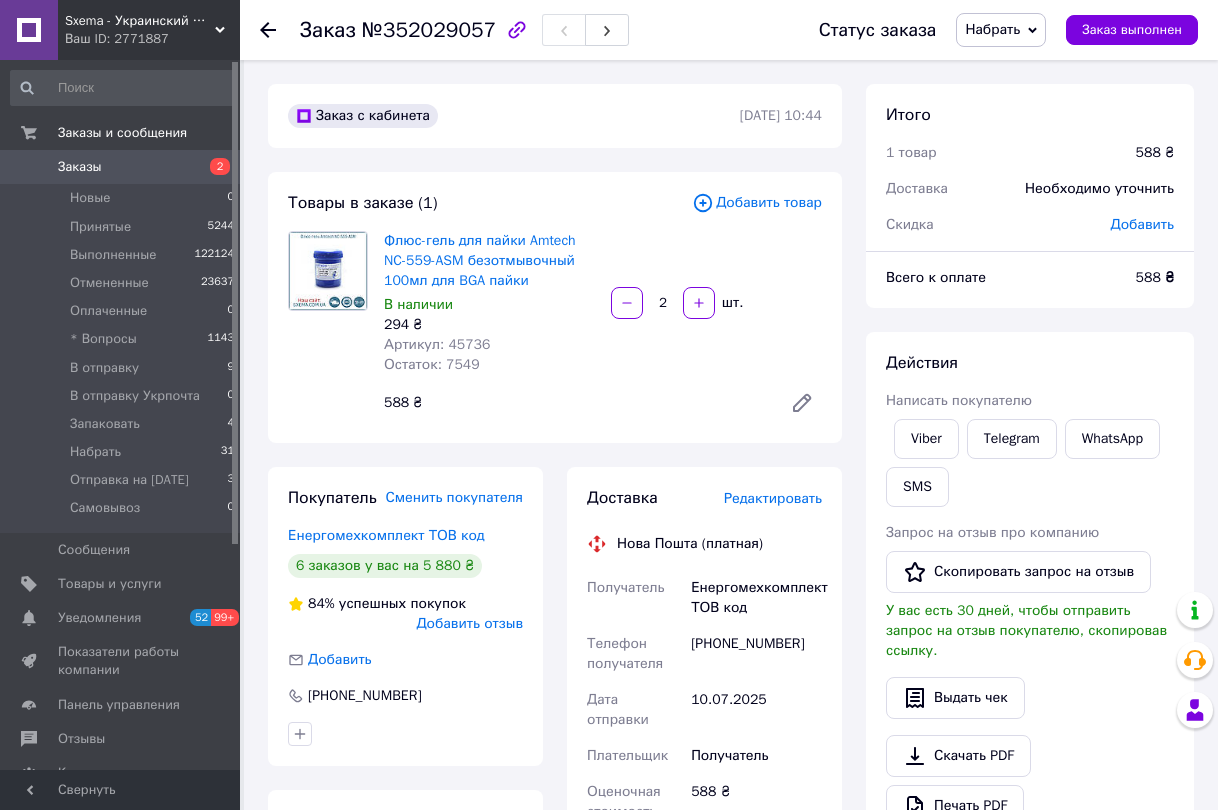 click on "Флюс-гель для пайки Amtech NC-559-ASM безотмывочный 100мл для BGA пайки В наличии 294 ₴ Артикул: 45736 Остаток: 7549 2   шт. 588 ₴" at bounding box center [603, 327] 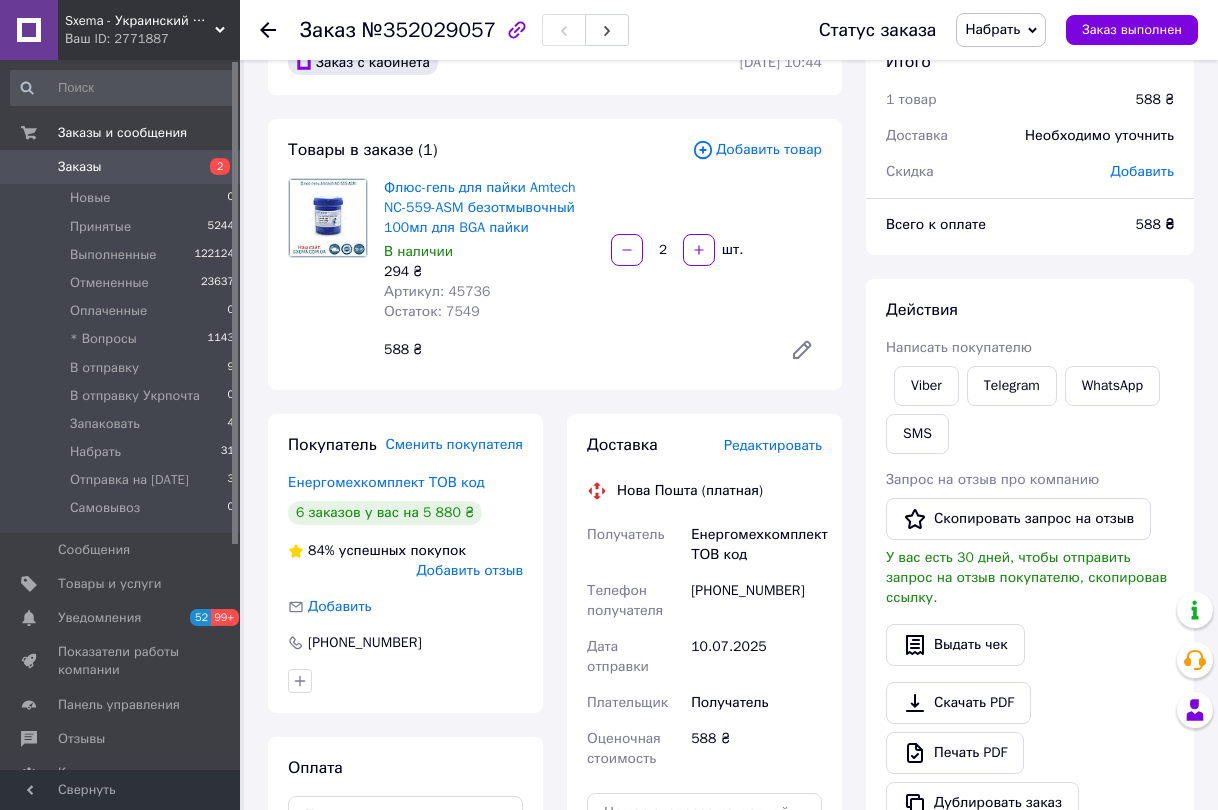 scroll, scrollTop: 100, scrollLeft: 0, axis: vertical 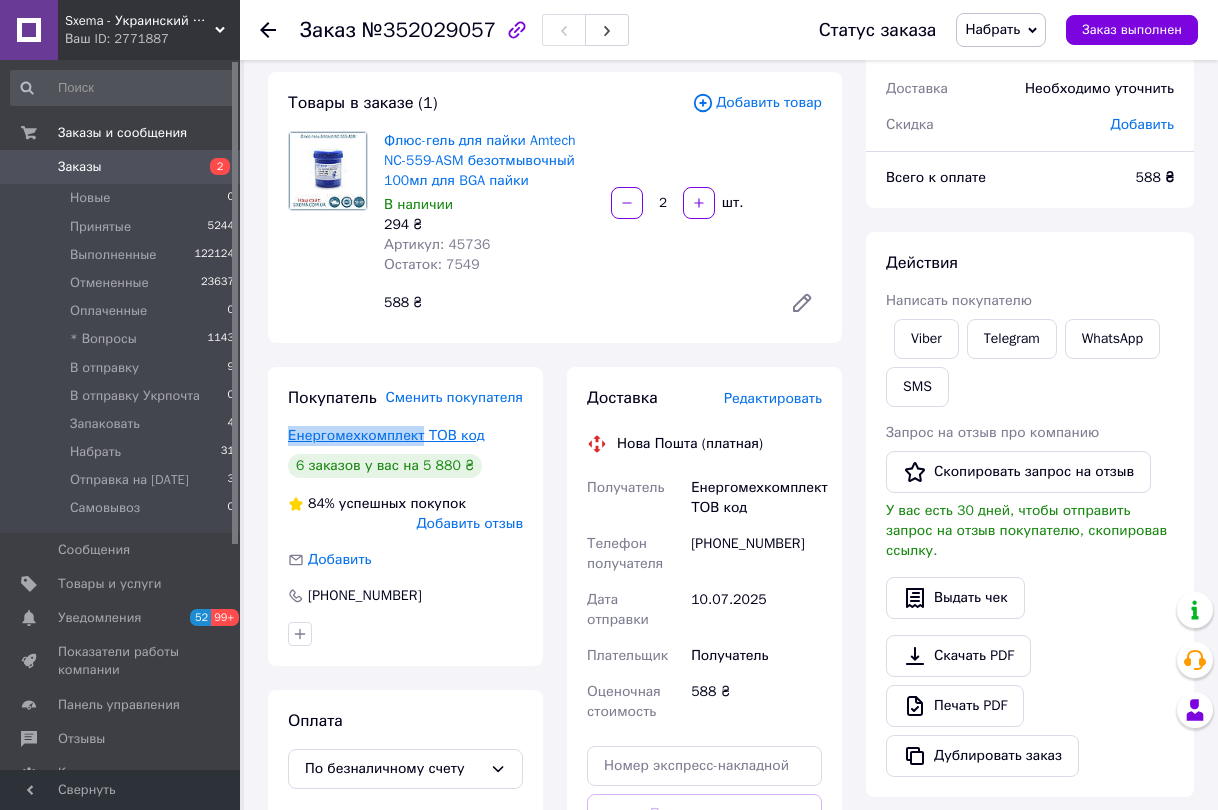 drag, startPoint x: 284, startPoint y: 441, endPoint x: 418, endPoint y: 439, distance: 134.01492 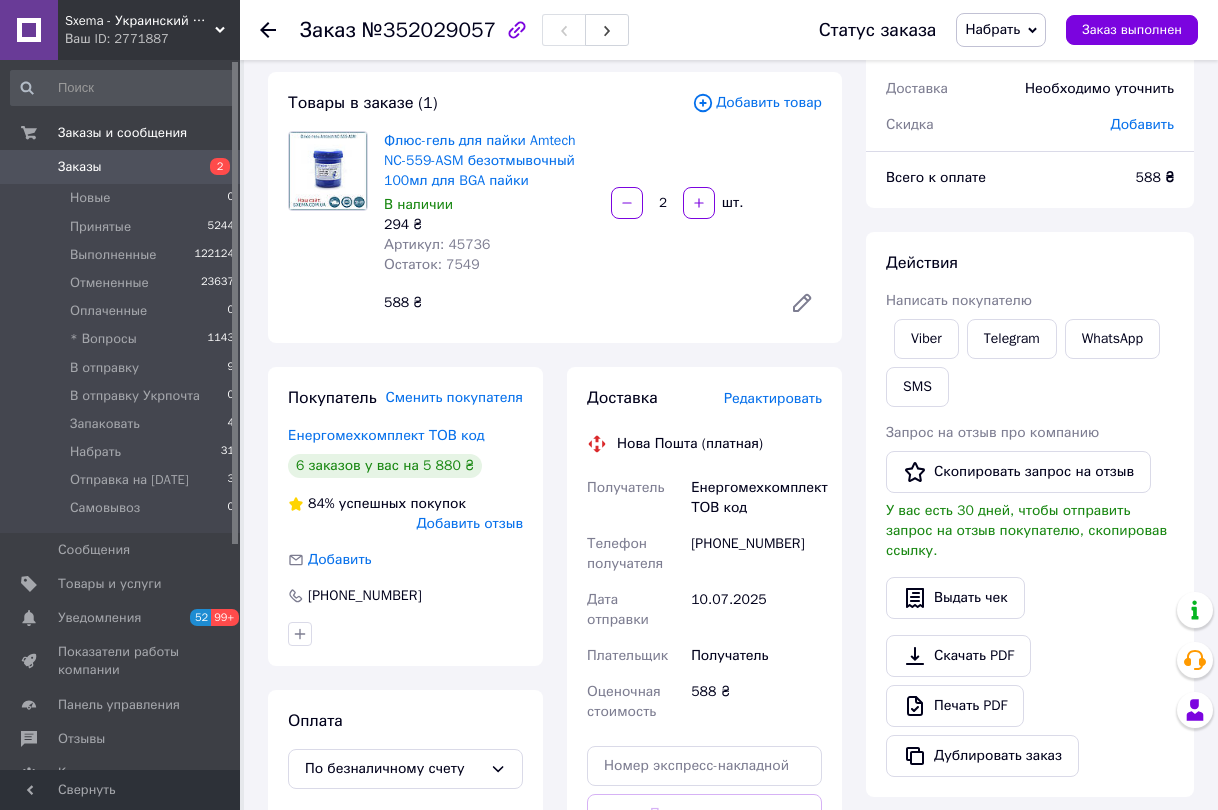 drag, startPoint x: 576, startPoint y: 285, endPoint x: 445, endPoint y: 91, distance: 234.08759 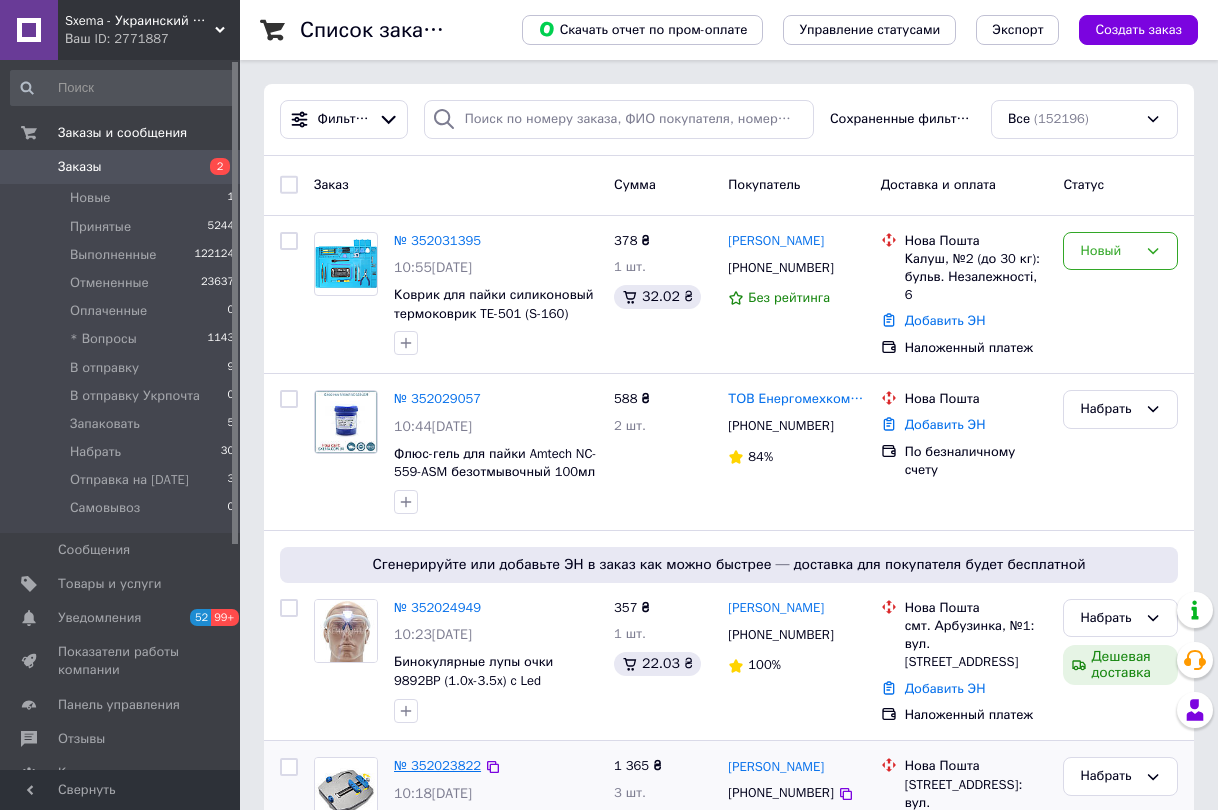 click on "№ 352023822" at bounding box center [437, 765] 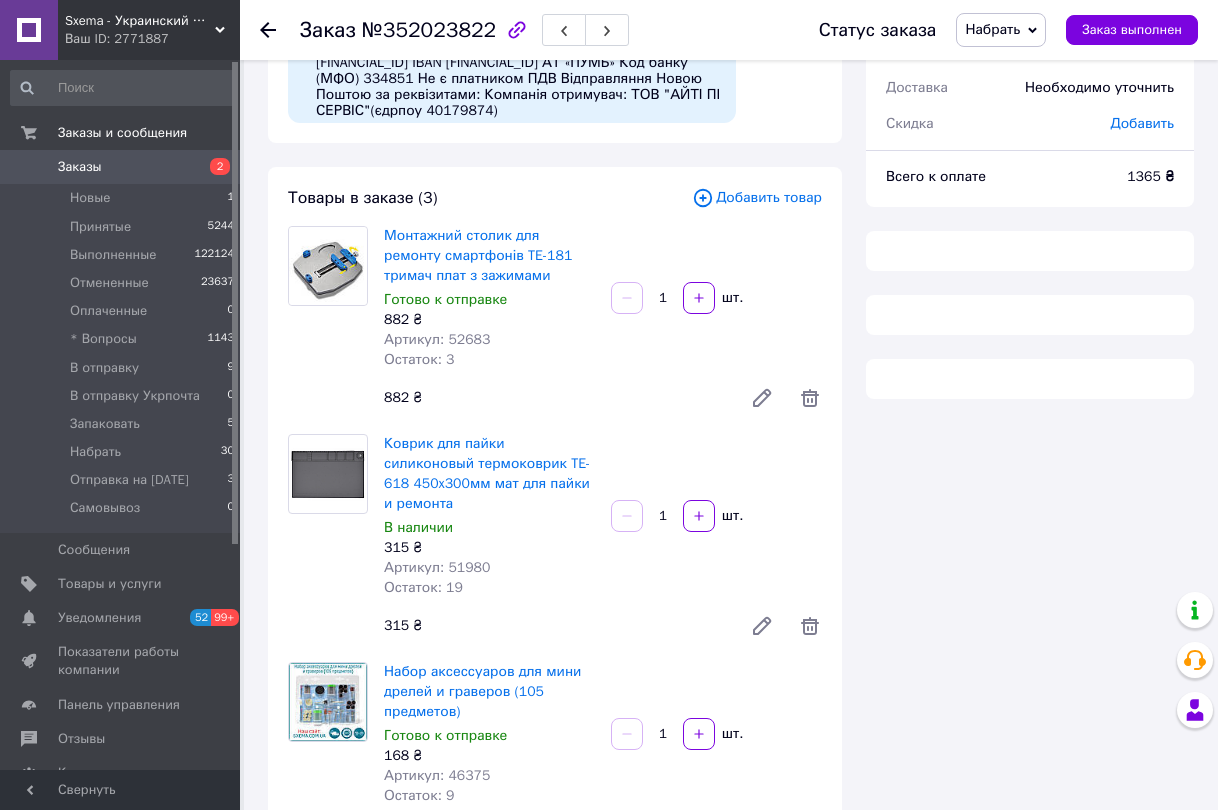 scroll, scrollTop: 100, scrollLeft: 0, axis: vertical 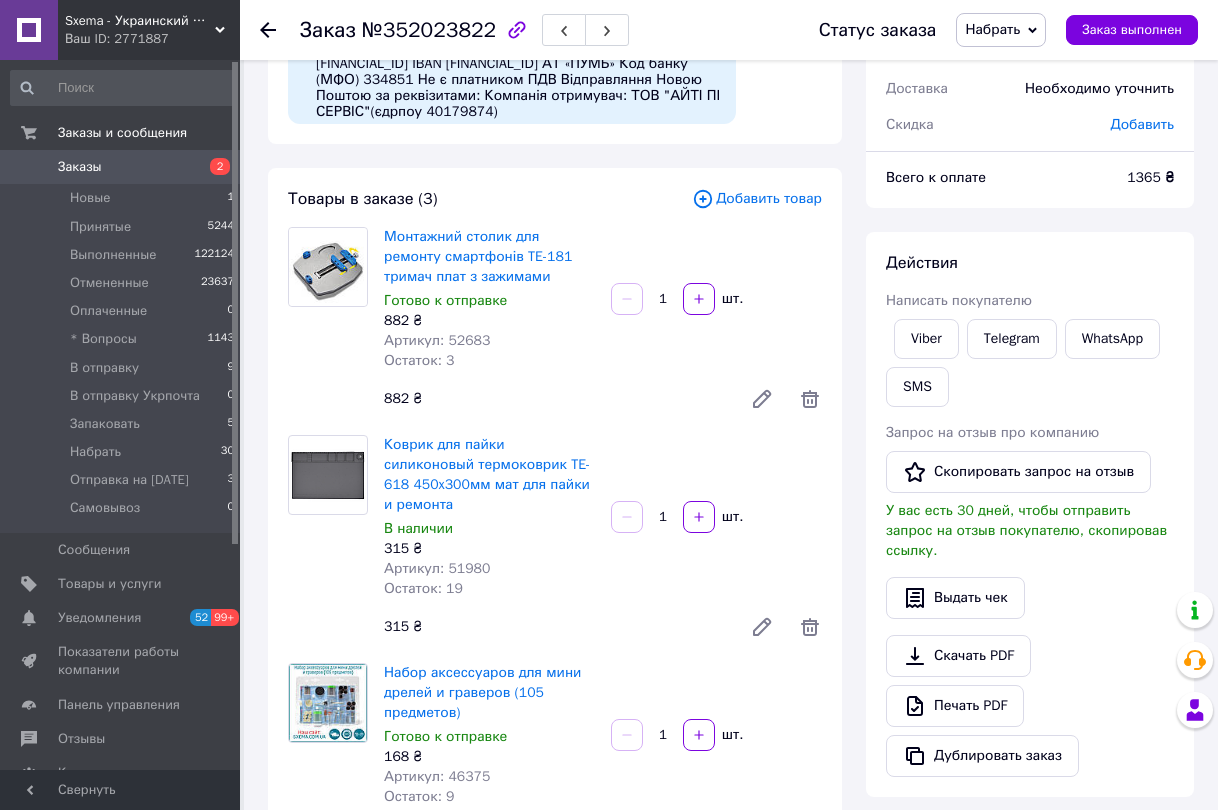 click on "Артикул: 52683" at bounding box center [437, 340] 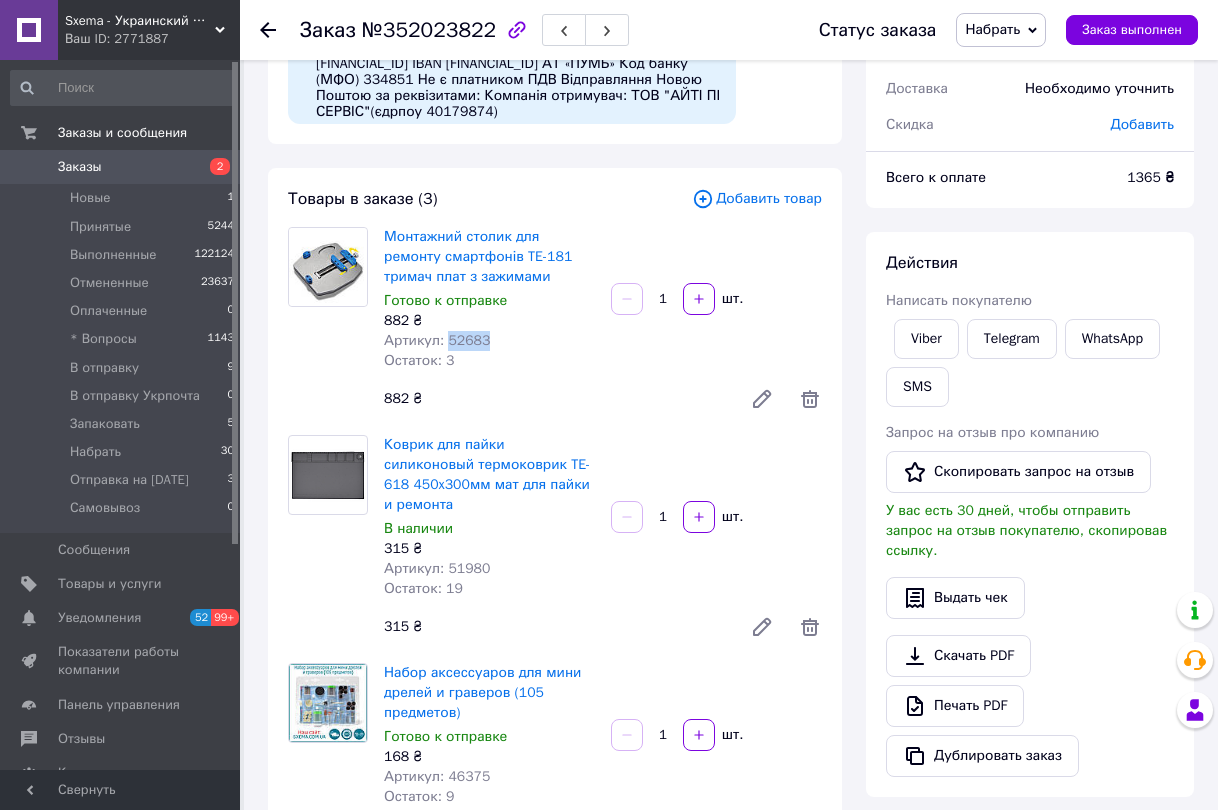 click on "Артикул: 52683" at bounding box center (437, 340) 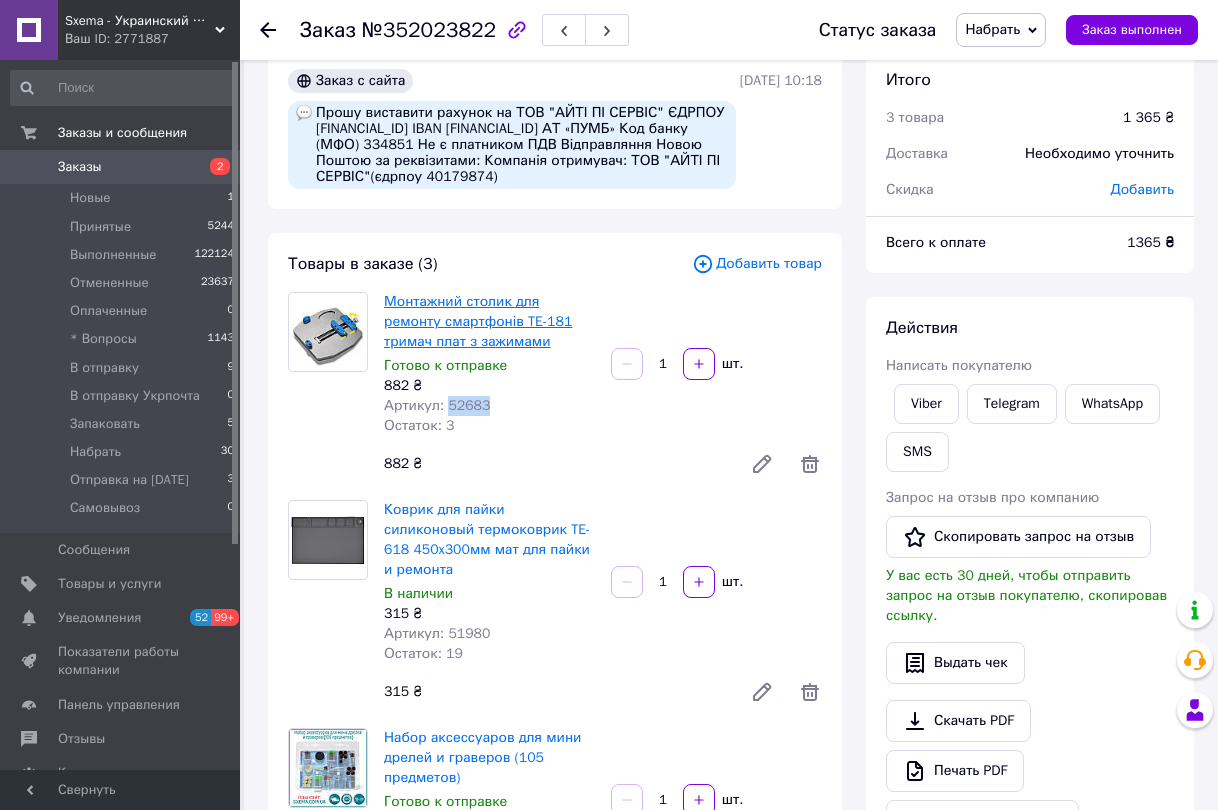 scroll, scrollTop: 0, scrollLeft: 0, axis: both 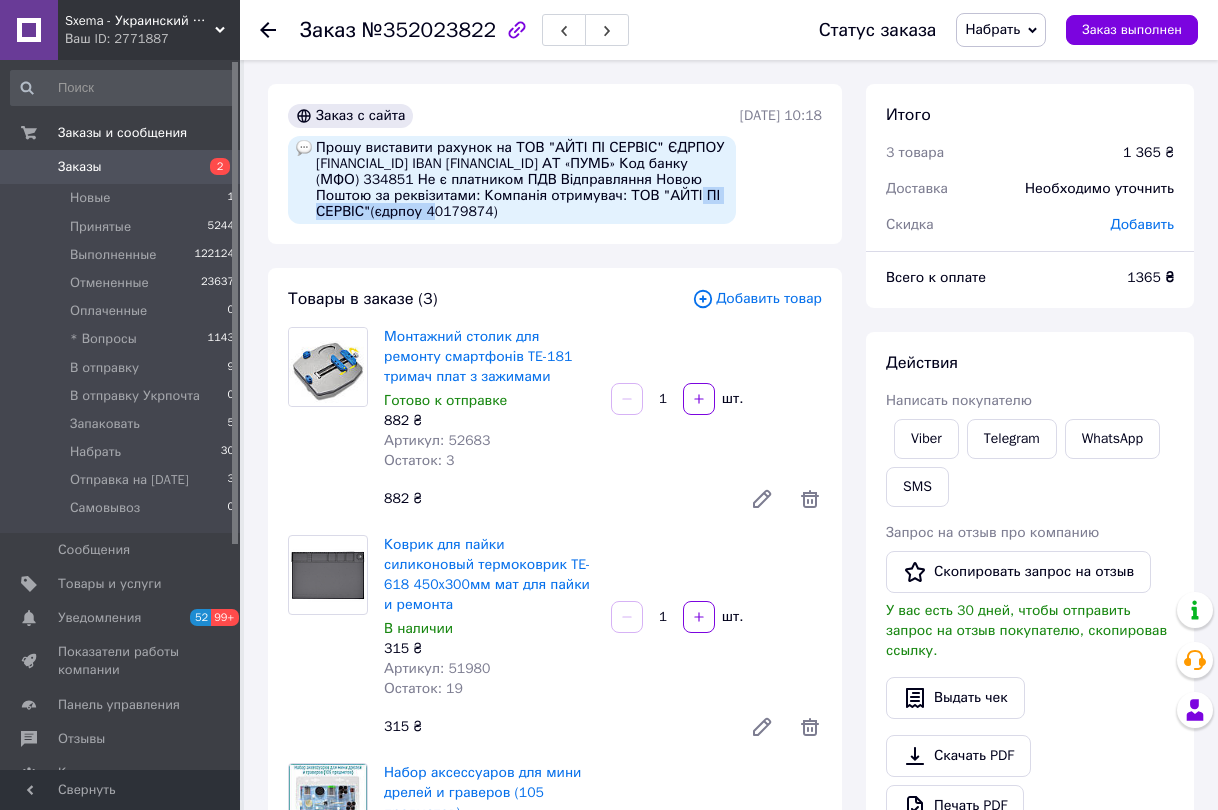 drag, startPoint x: 392, startPoint y: 212, endPoint x: 529, endPoint y: 216, distance: 137.05838 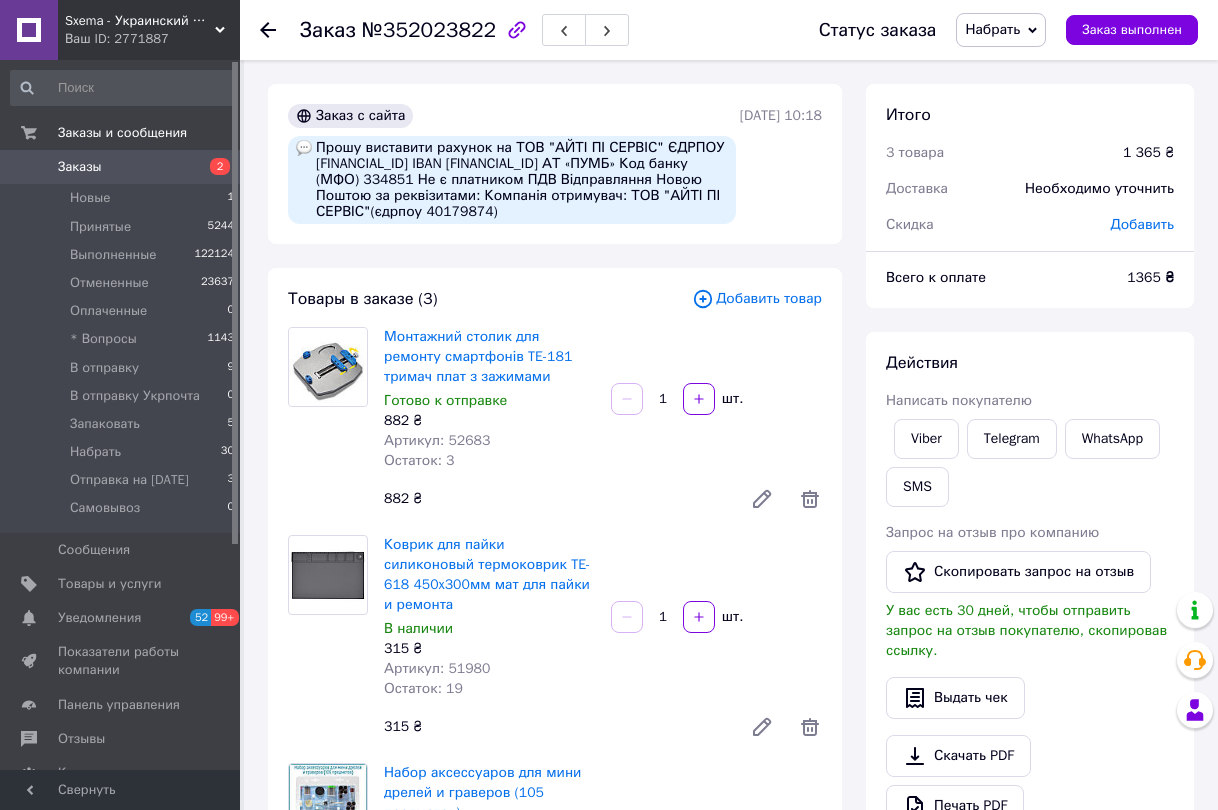 click on "Артикул: 52683" at bounding box center [437, 440] 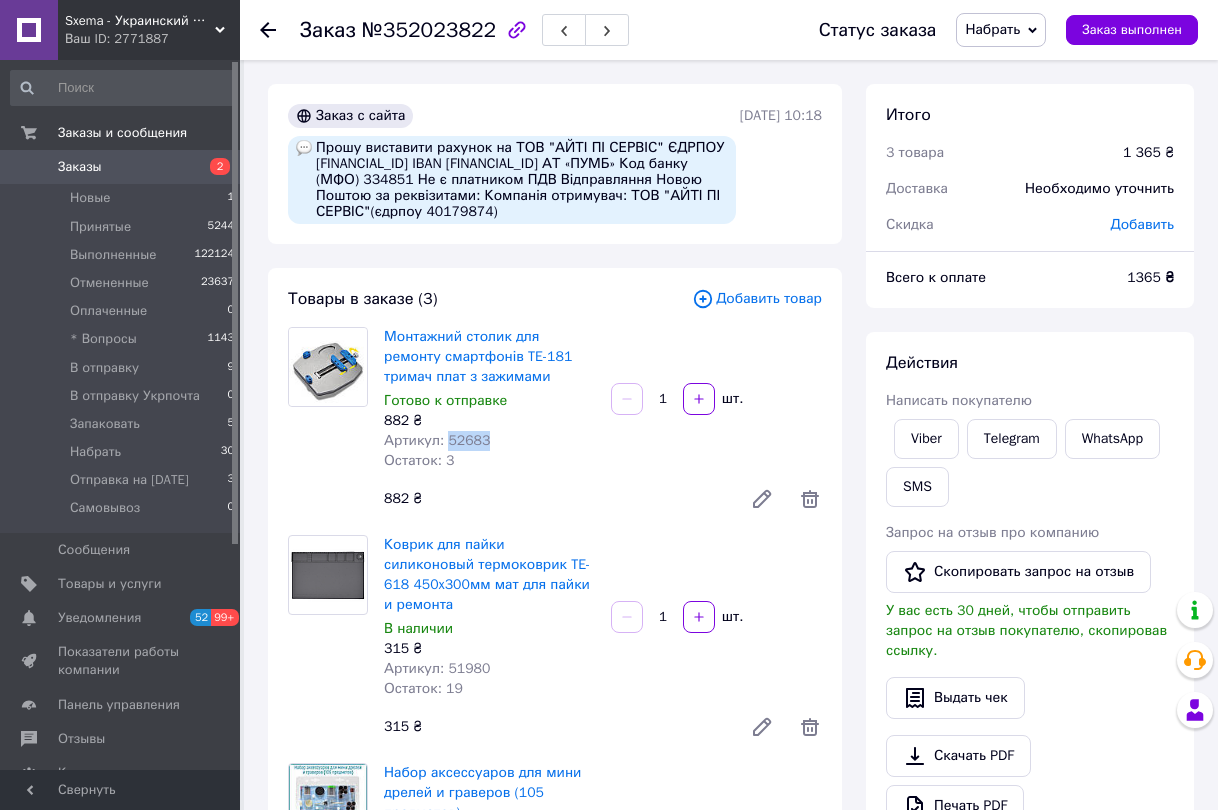 click on "Артикул: 52683" at bounding box center (437, 440) 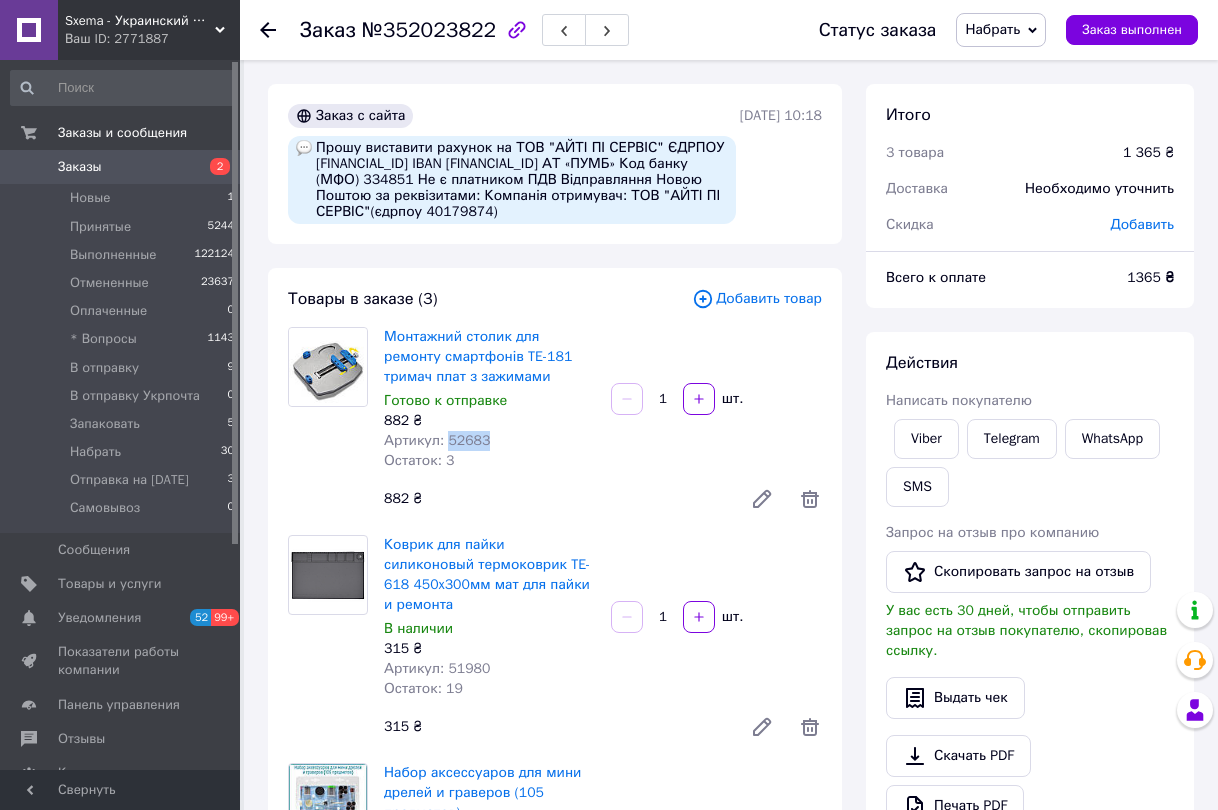 click on "Готово к отправке" at bounding box center [489, 401] 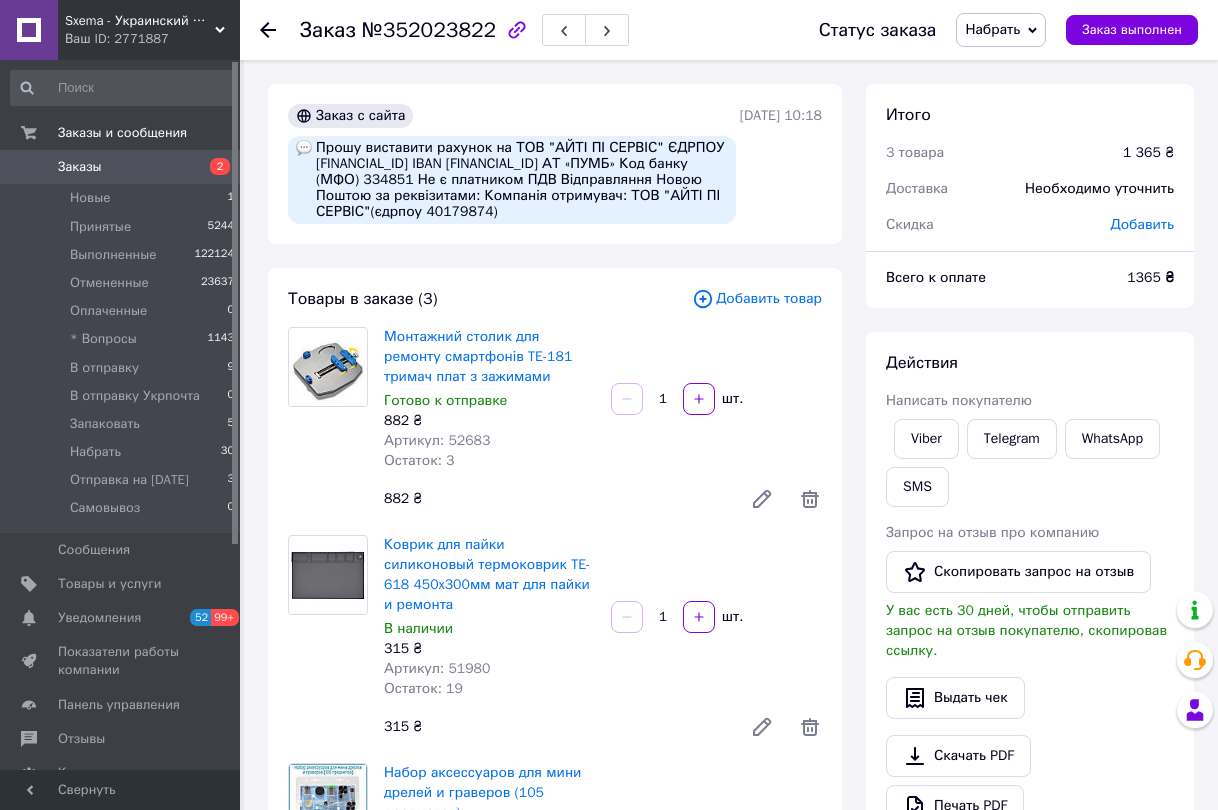 click on "Артикул: 52683" at bounding box center (437, 440) 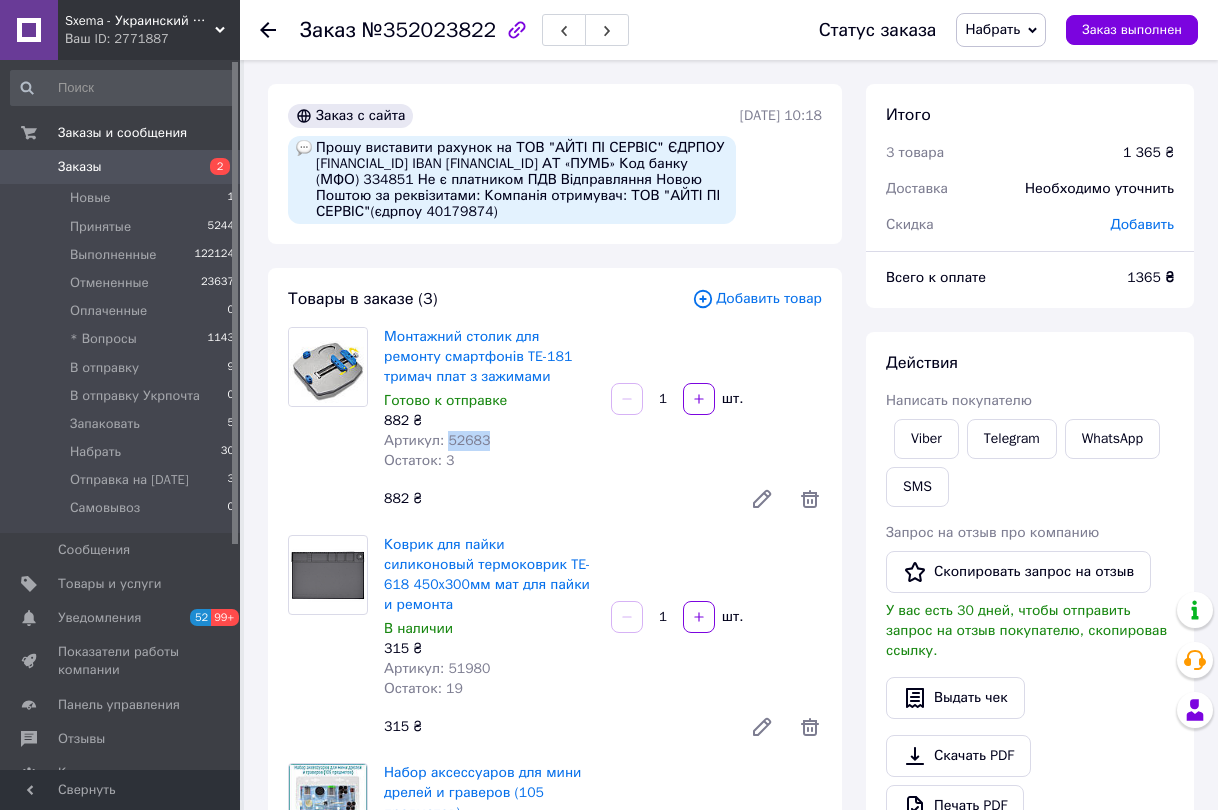 click on "Артикул: 52683" at bounding box center [437, 440] 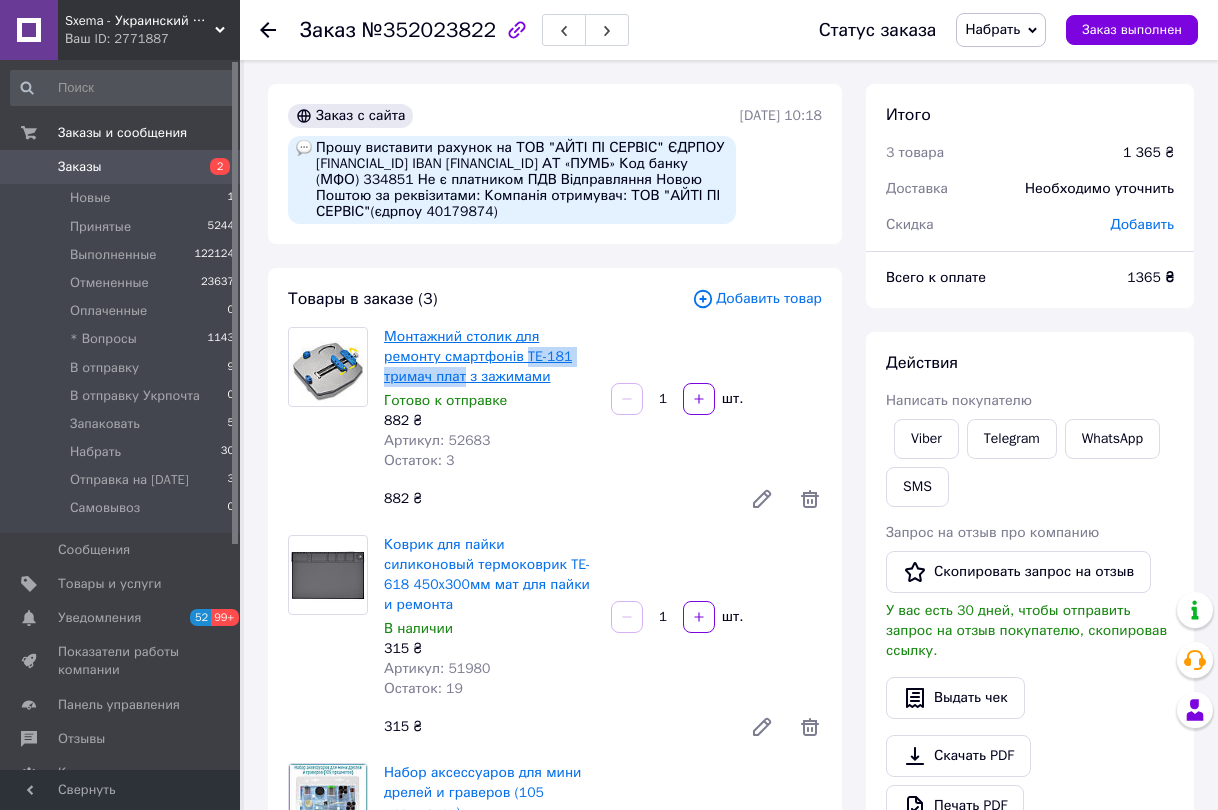 drag, startPoint x: 595, startPoint y: 355, endPoint x: 463, endPoint y: 361, distance: 132.13629 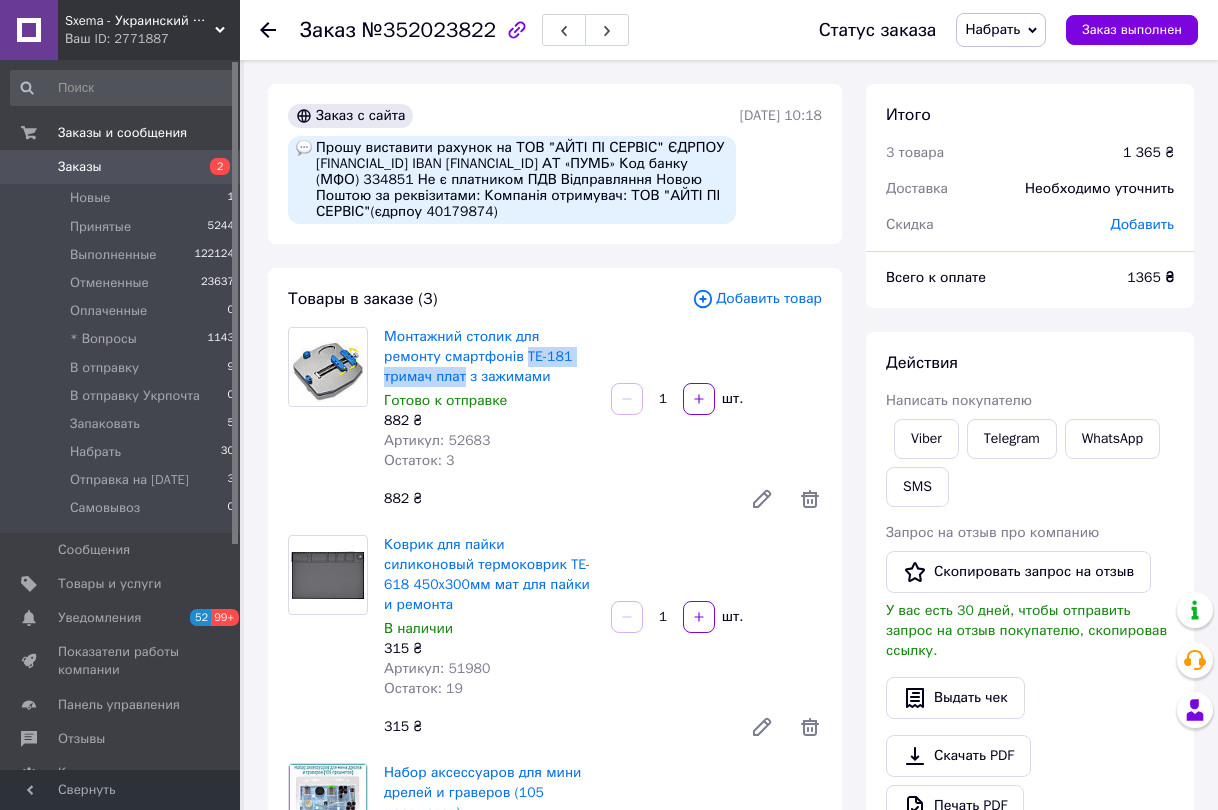 click on "Артикул: 51980" at bounding box center [437, 668] 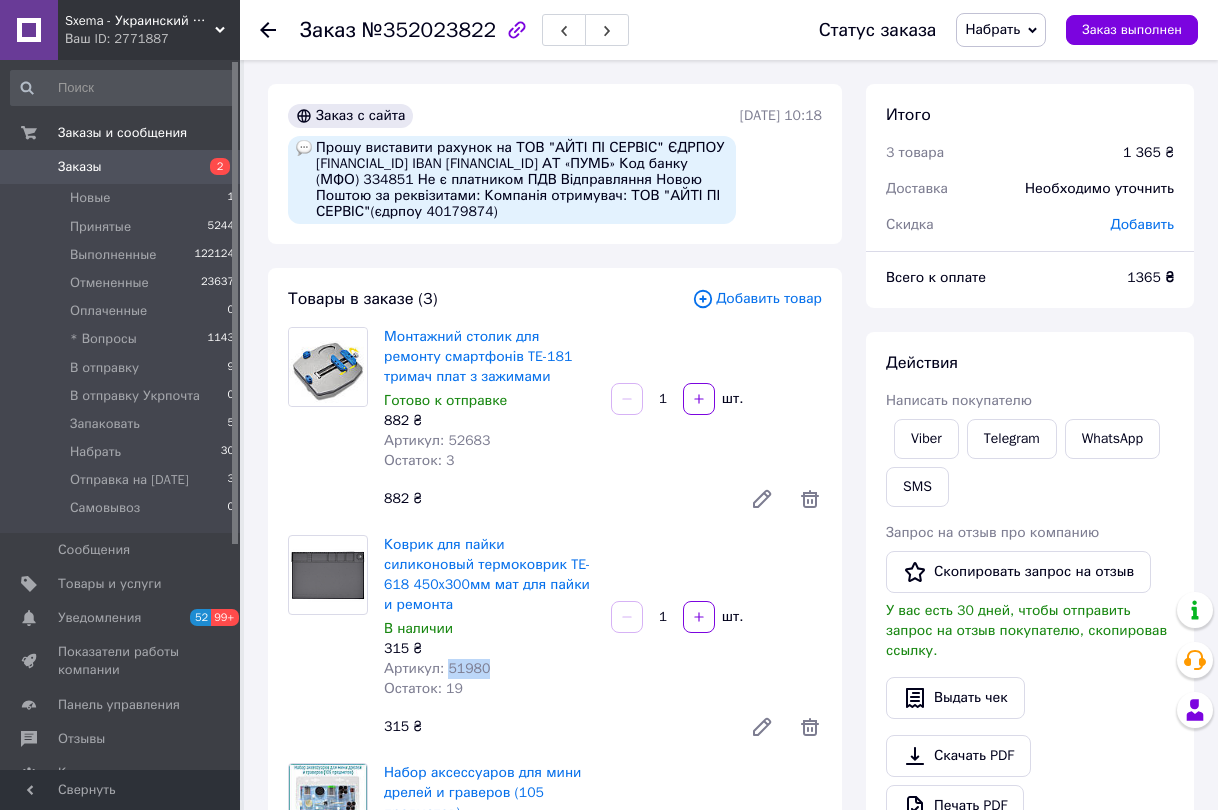 click on "Артикул: 51980" at bounding box center (437, 668) 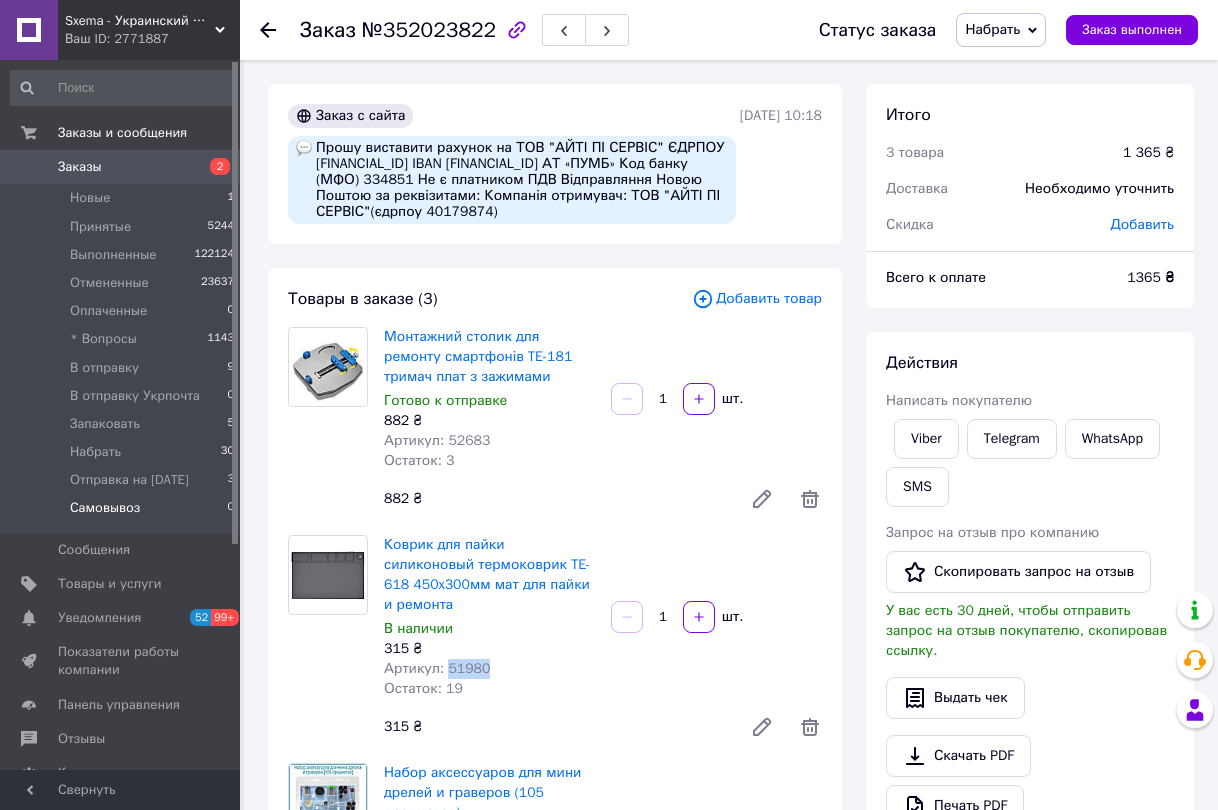 copy on "51980" 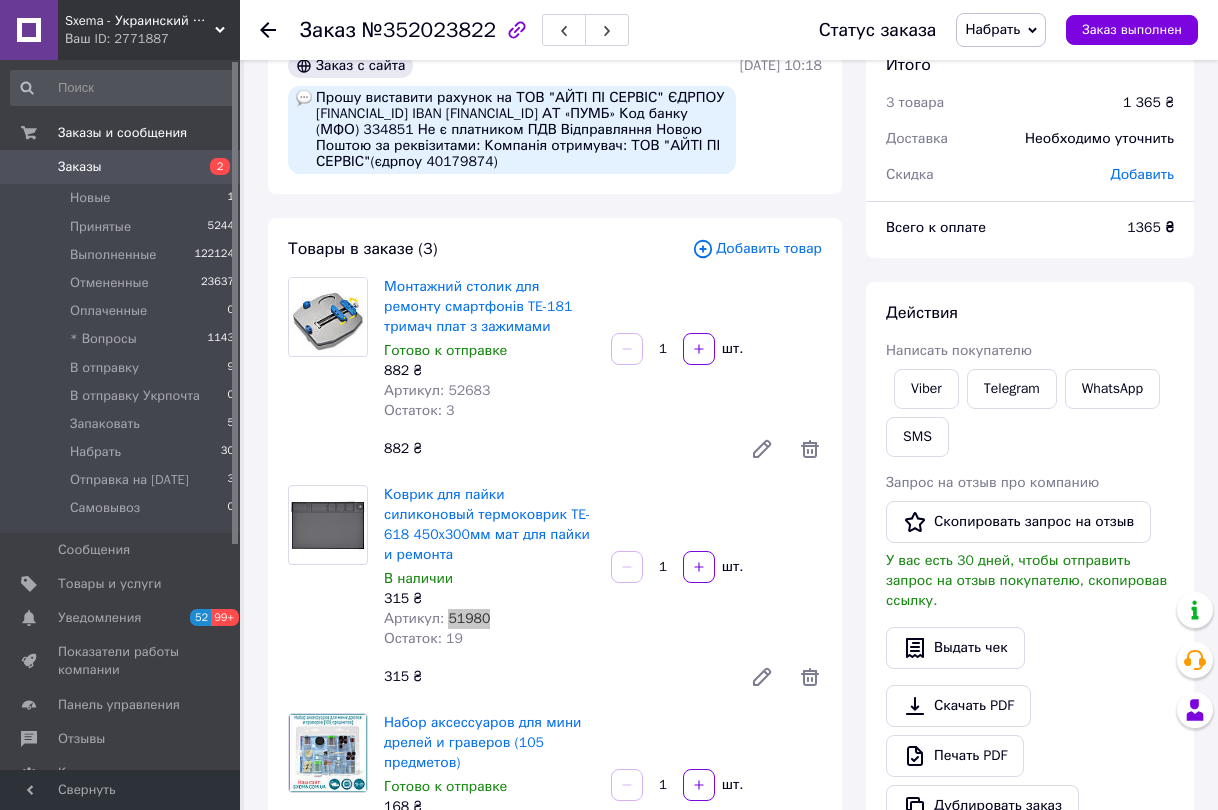 scroll, scrollTop: 100, scrollLeft: 0, axis: vertical 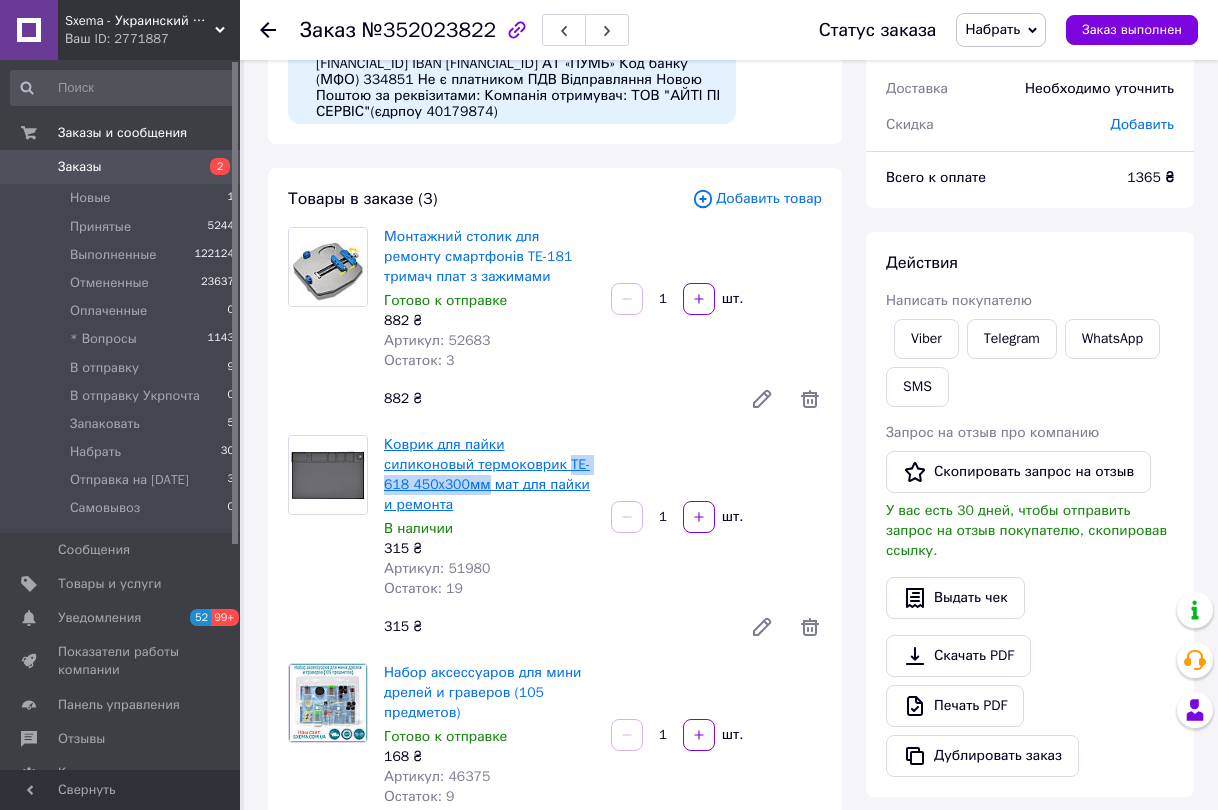 drag, startPoint x: 599, startPoint y: 461, endPoint x: 473, endPoint y: 466, distance: 126.09917 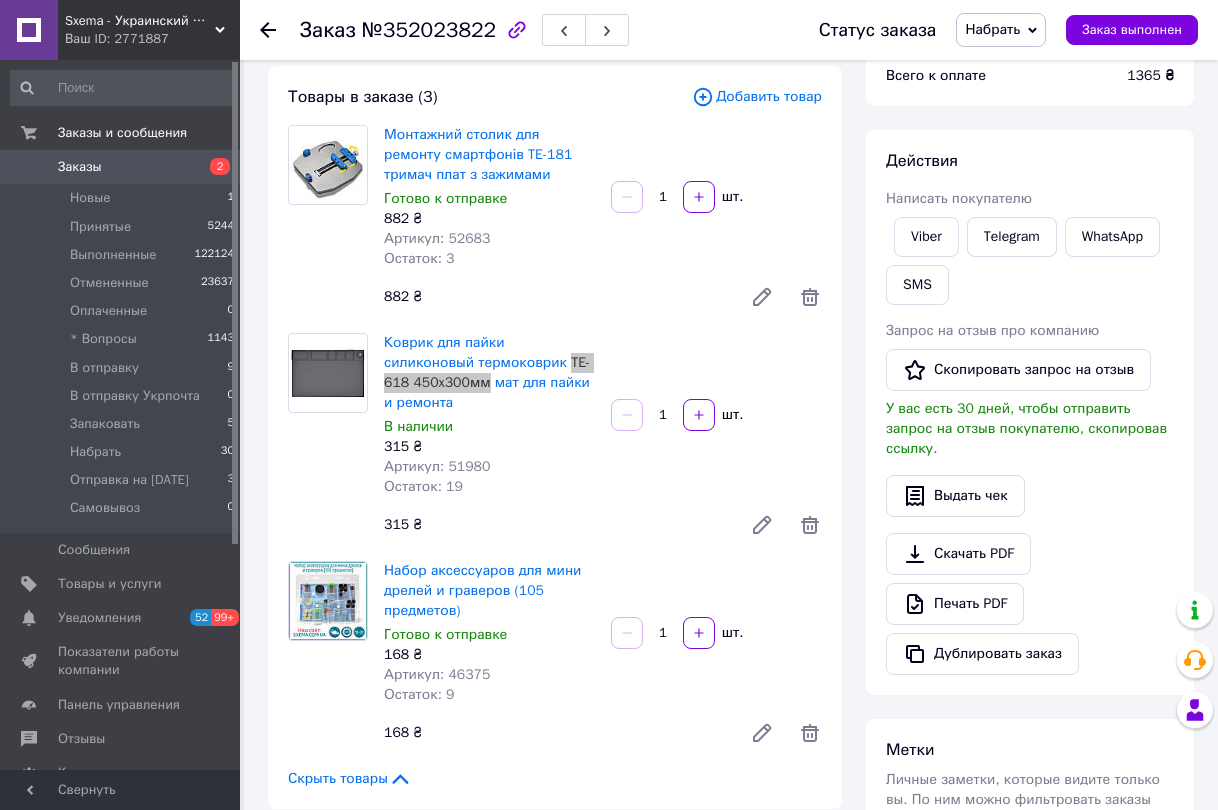 scroll, scrollTop: 300, scrollLeft: 0, axis: vertical 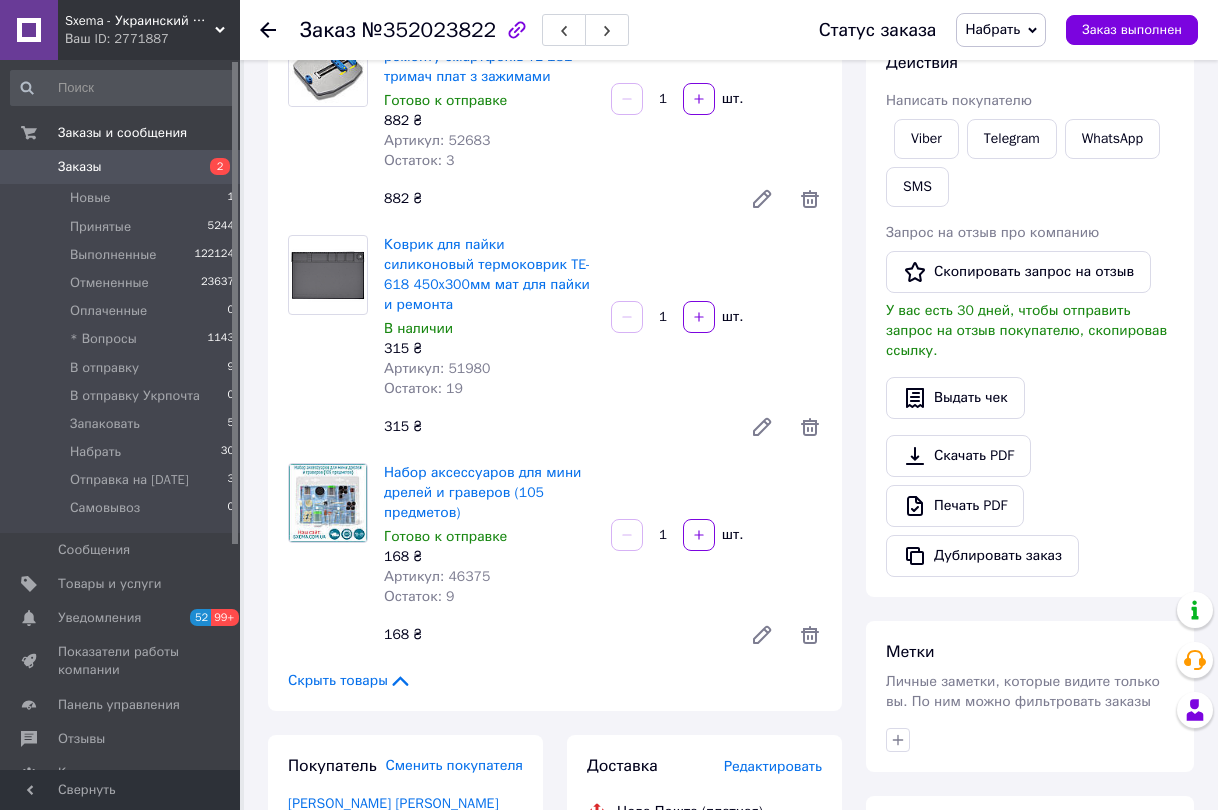 click on "Артикул: 46375" at bounding box center (437, 576) 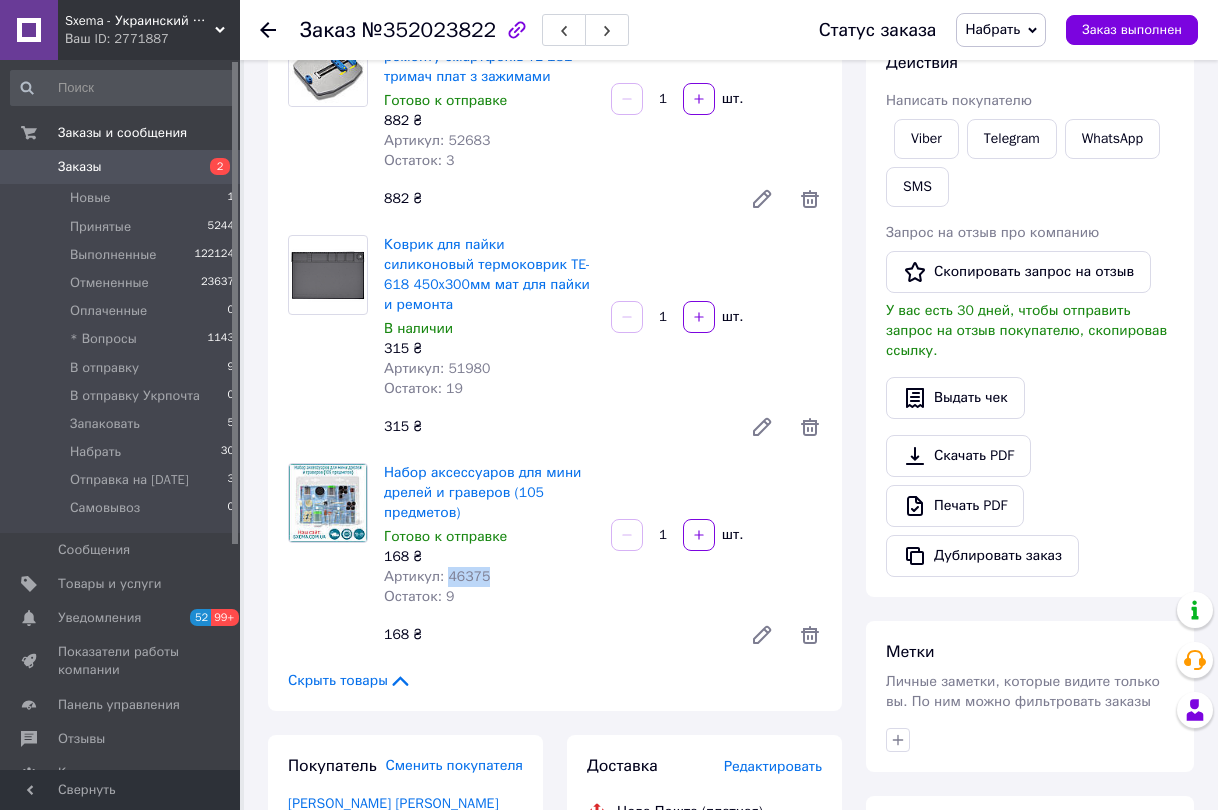 click on "Артикул: 46375" at bounding box center [437, 576] 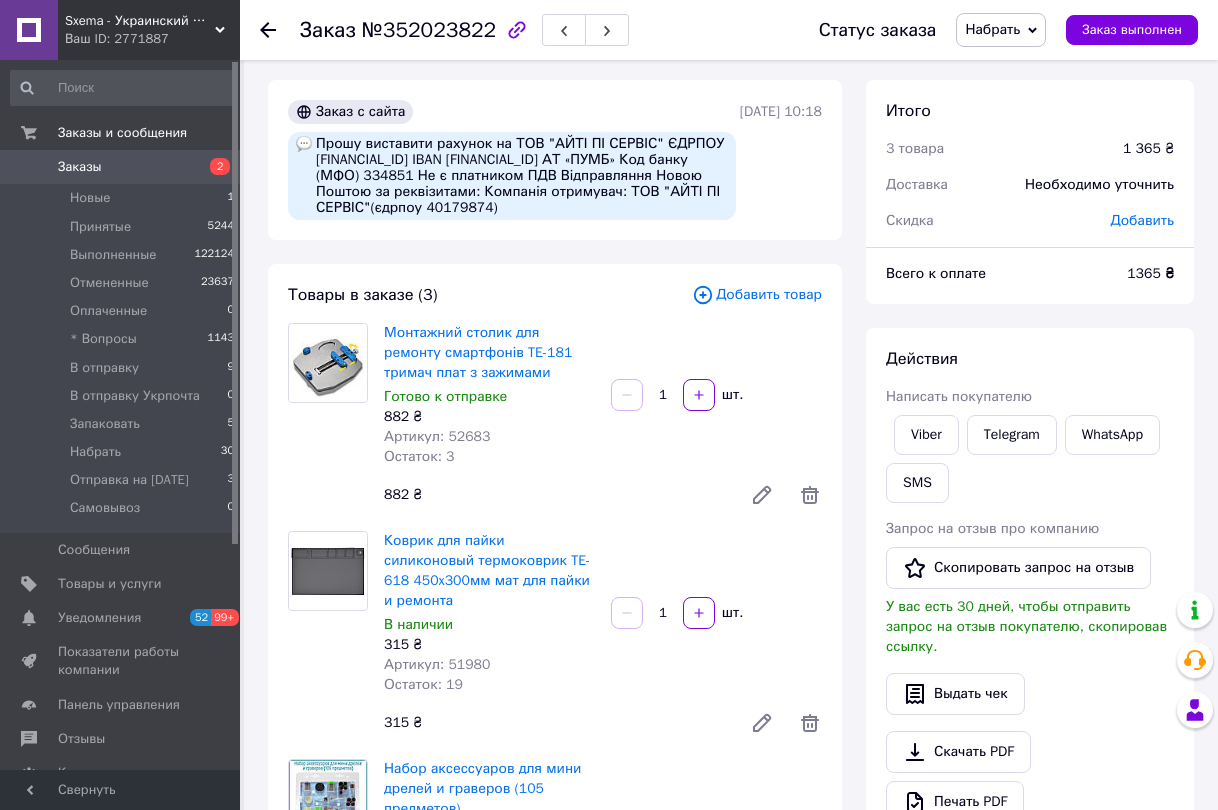 scroll, scrollTop: 0, scrollLeft: 0, axis: both 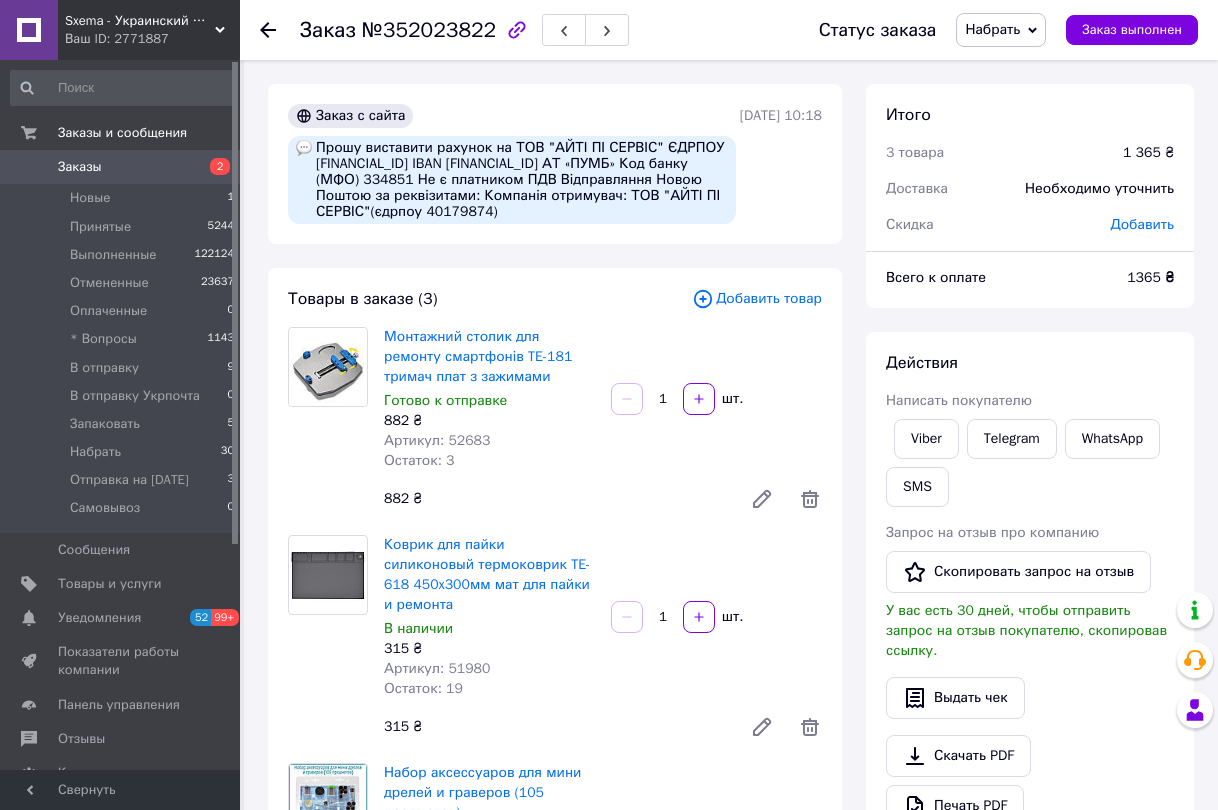 click on "Заказ с сайта Прошу виставити рахунок на  ТОВ "АЙТІ ПІ СЕРВІС"
ЄДРПОУ 40179874
IBAN UA883348510000000026000200581
АТ «ПУМБ» Код банку (МФО) 334851
Не є платником ПДВ
Відправляння Новою Поштою за реквізитами:
Компанія отримувач: ТОВ "АЙТІ ПІ СЕРВІС"(єдрпоу 40179874)
10.07.2025 | 10:18 Товары в заказе (3) Добавить товар Монтажний столик для ремонту смартфонів TE-181 тримач плат з зажимами Готово к отправке 882 ₴ Артикул: 52683 Остаток: 3 1   шт. 882 ₴ Коврик для пайки силиконовый термоковрик TE-618 450x300мм мат для пайки и ремонта В наличии 315 ₴ Артикул: 51980 Остаток: 19 1   шт. 315 ₴ Готово к отправке 168 ₴ Артикул: 46375" at bounding box center (555, 1001) 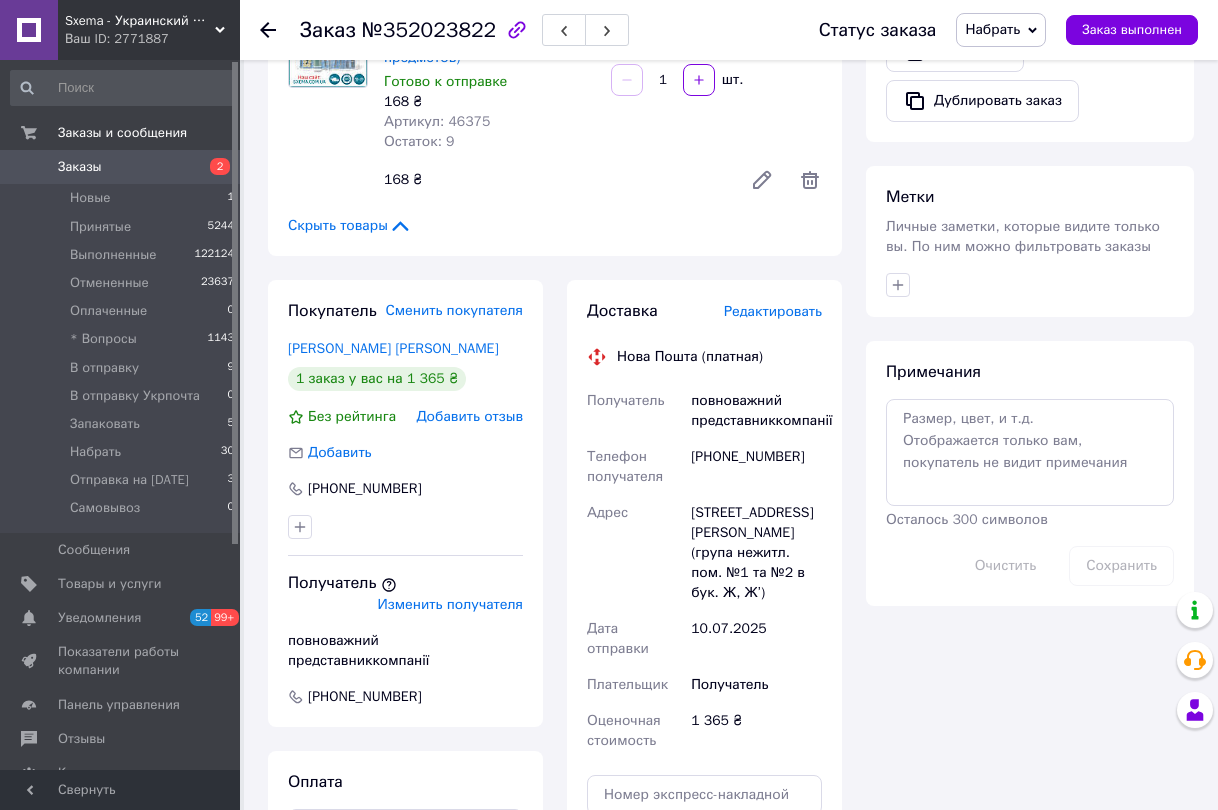 scroll, scrollTop: 800, scrollLeft: 0, axis: vertical 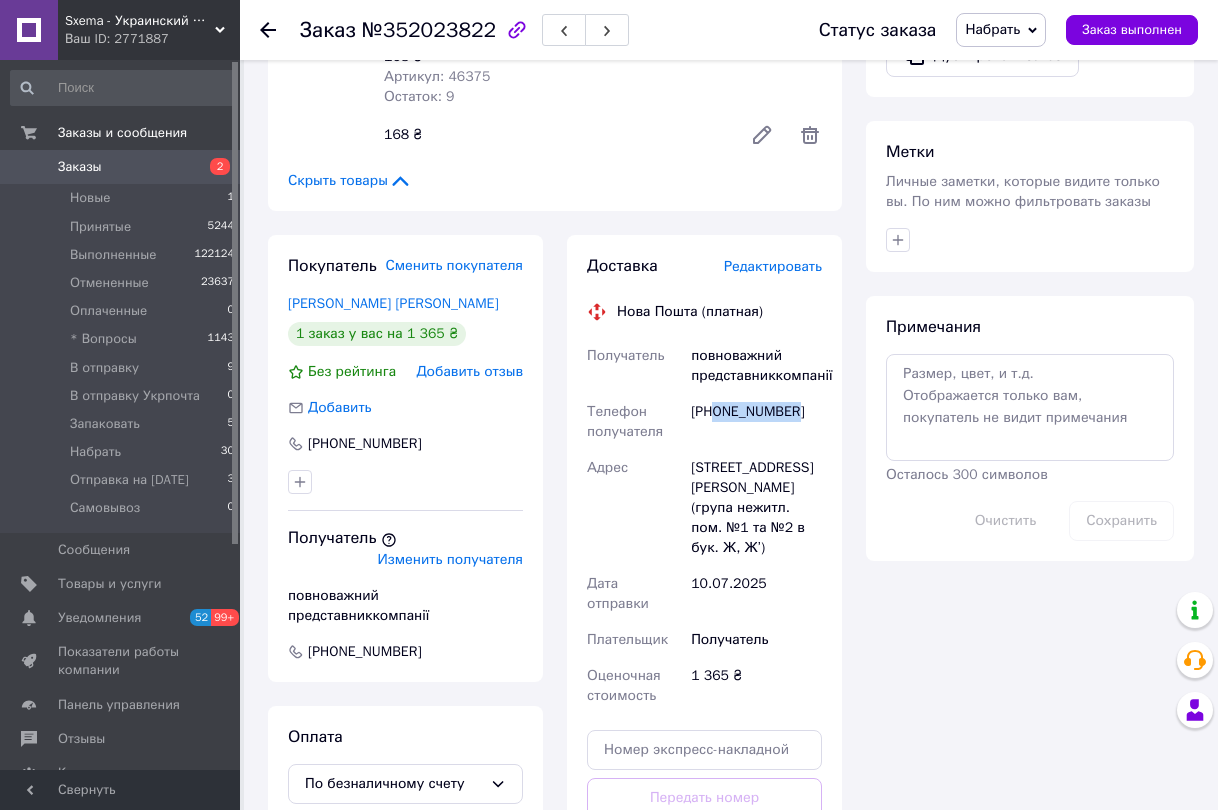 drag, startPoint x: 818, startPoint y: 380, endPoint x: 718, endPoint y: 397, distance: 101.43471 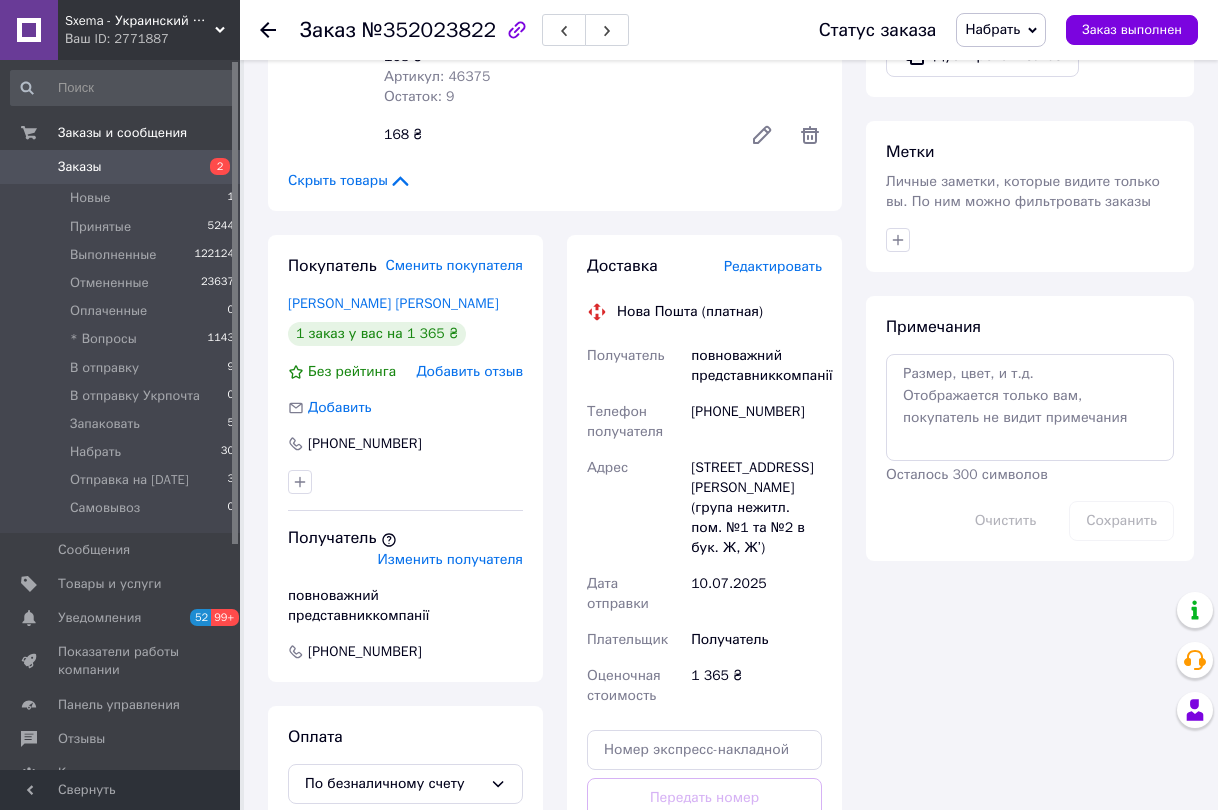 click on "Скрыть товары" at bounding box center (555, 181) 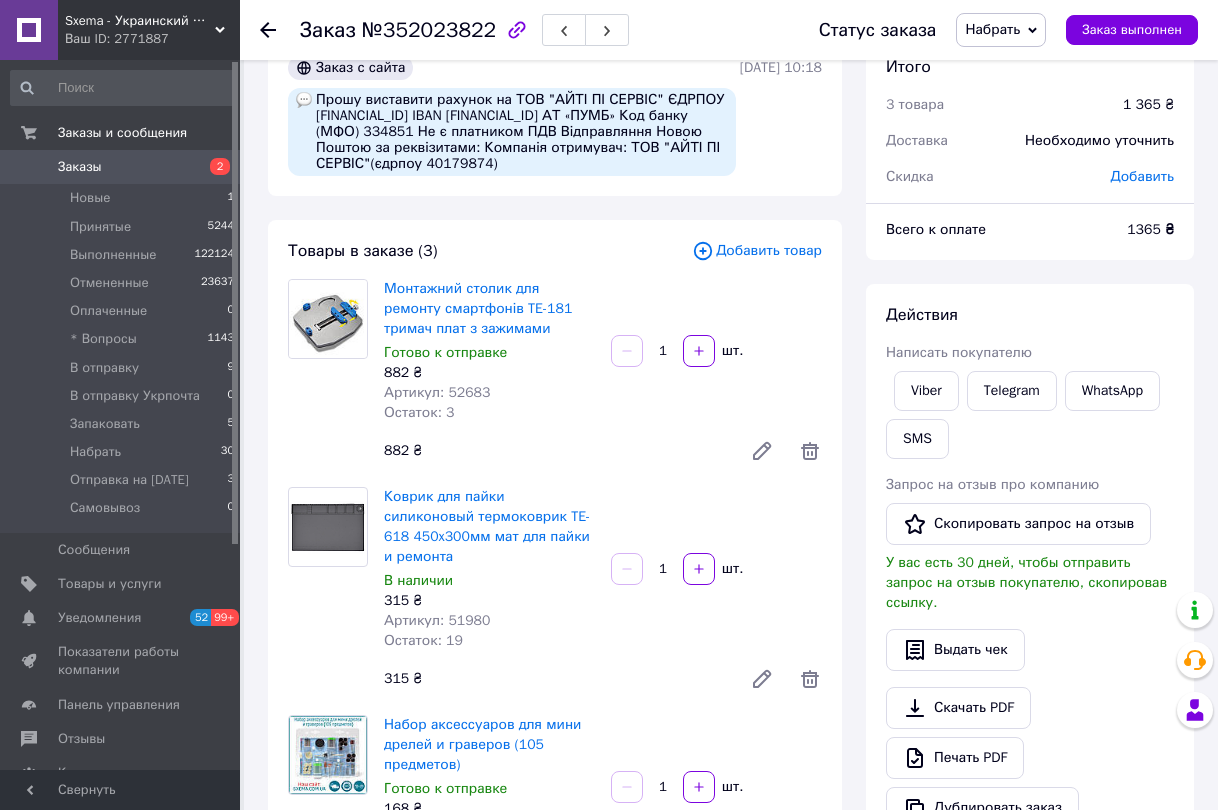 scroll, scrollTop: 0, scrollLeft: 0, axis: both 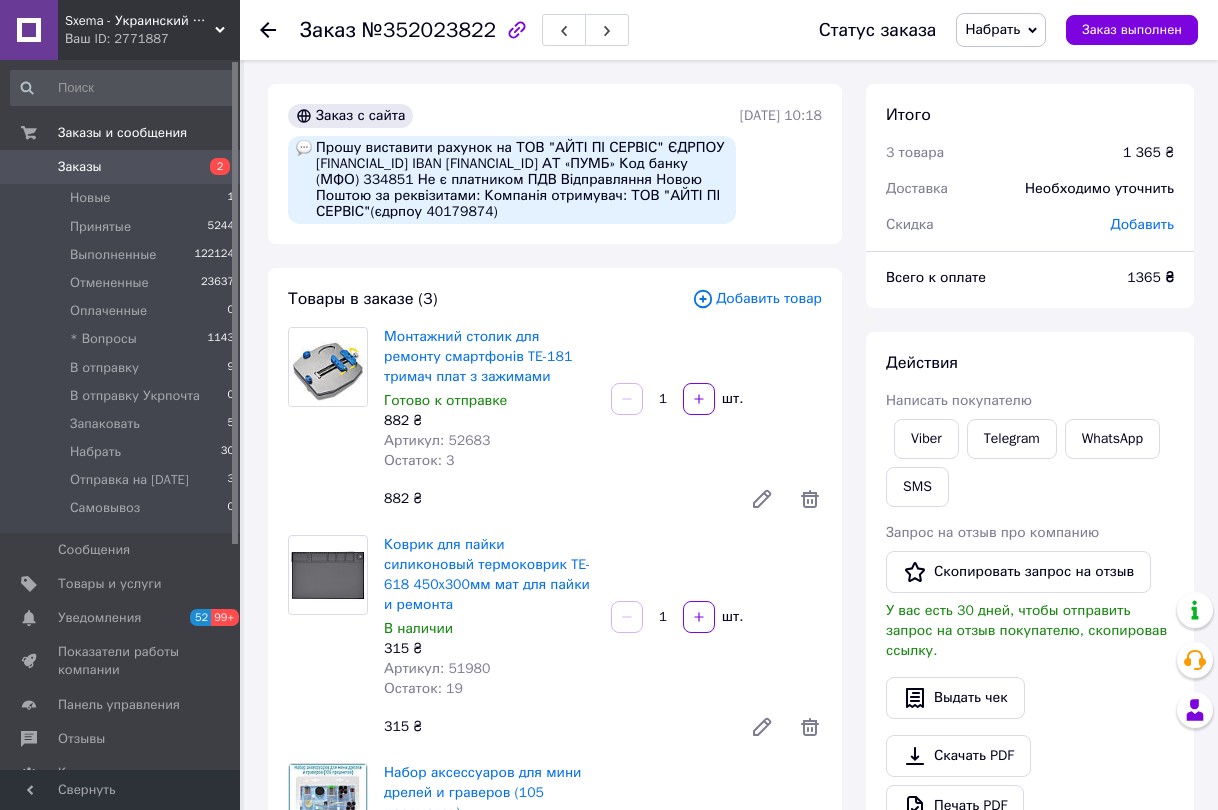 click on "Заказ с сайта Прошу виставити рахунок на  ТОВ "АЙТІ ПІ СЕРВІС"
ЄДРПОУ 40179874
IBAN UA883348510000000026000200581
АТ «ПУМБ» Код банку (МФО) 334851
Не є платником ПДВ
Відправляння Новою Поштою за реквізитами:
Компанія отримувач: ТОВ "АЙТІ ПІ СЕРВІС"(єдрпоу 40179874)
10.07.2025 | 10:18 Товары в заказе (3) Добавить товар Монтажний столик для ремонту смартфонів TE-181 тримач плат з зажимами Готово к отправке 882 ₴ Артикул: 52683 Остаток: 3 1   шт. 882 ₴ Коврик для пайки силиконовый термоковрик TE-618 450x300мм мат для пайки и ремонта В наличии 315 ₴ Артикул: 51980 Остаток: 19 1   шт. 315 ₴ Готово к отправке 168 ₴ Артикул: 46375" at bounding box center (555, 1001) 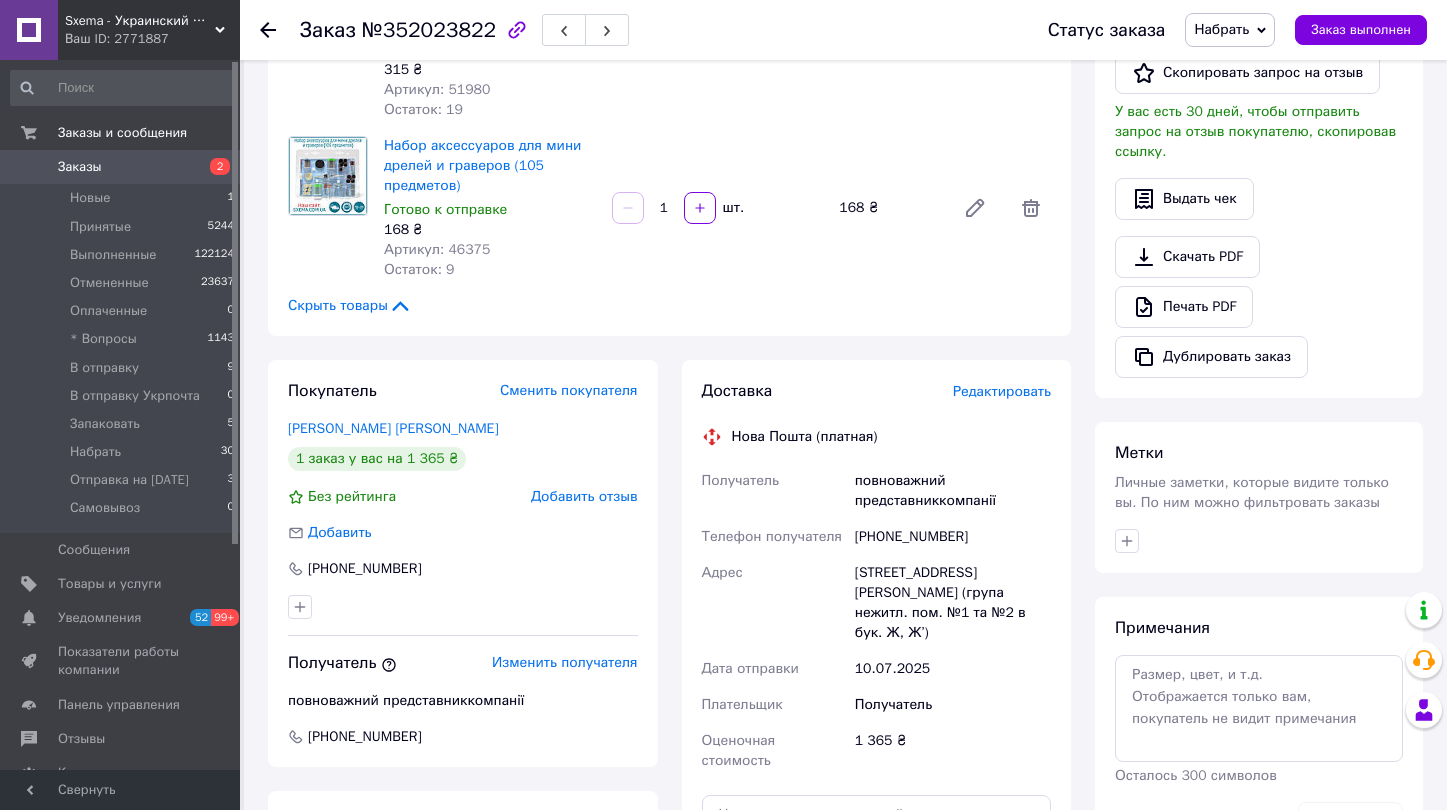 scroll, scrollTop: 500, scrollLeft: 0, axis: vertical 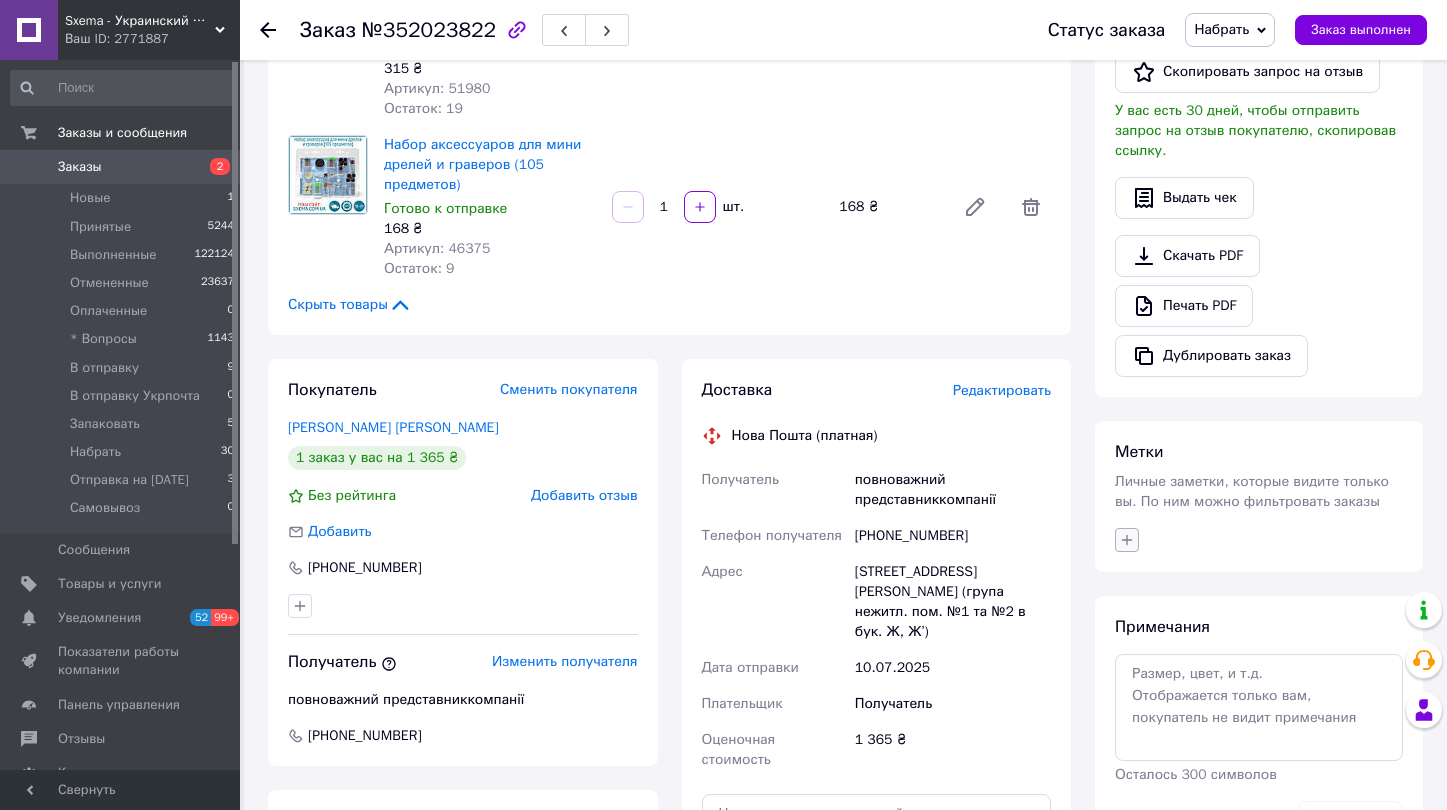 click 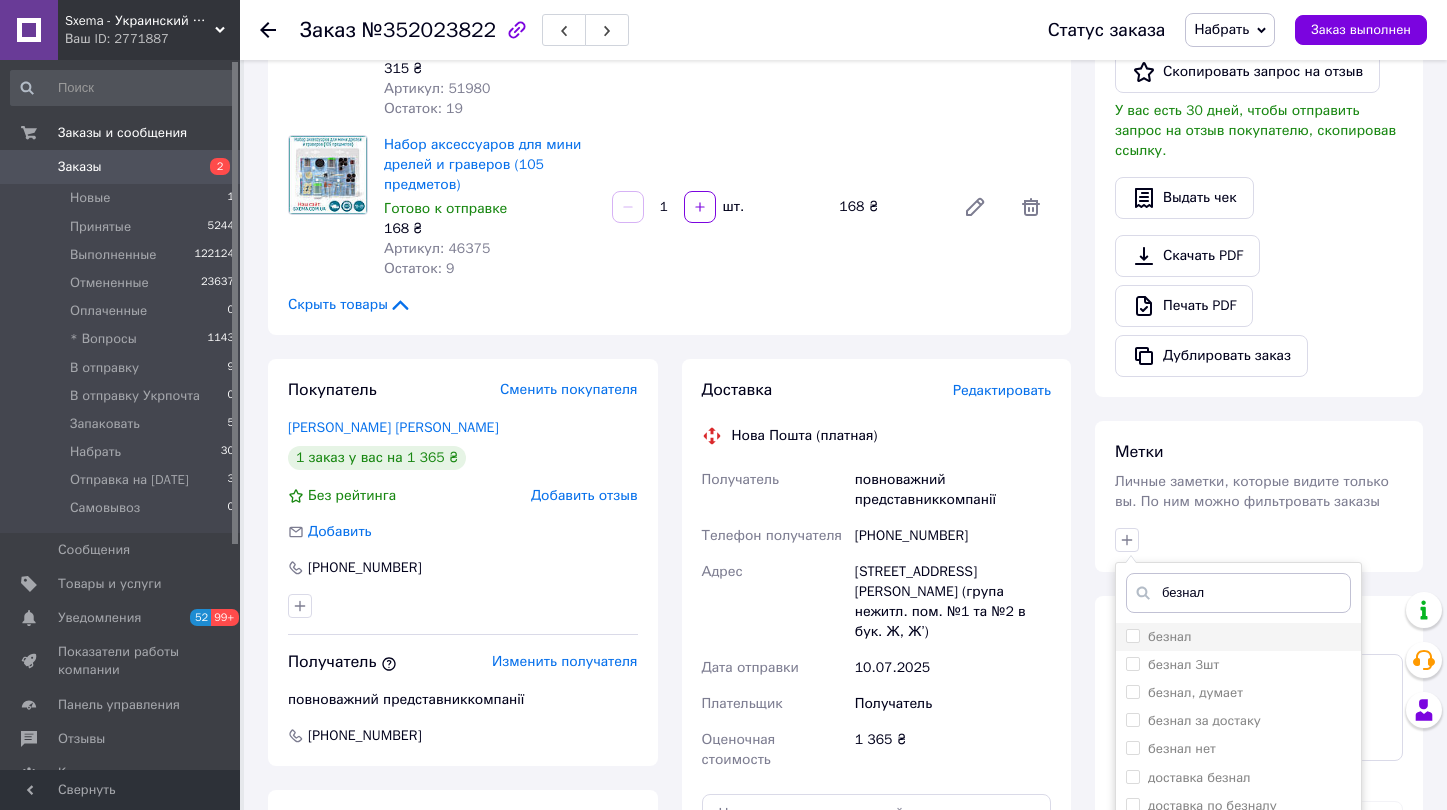 type on "безнал" 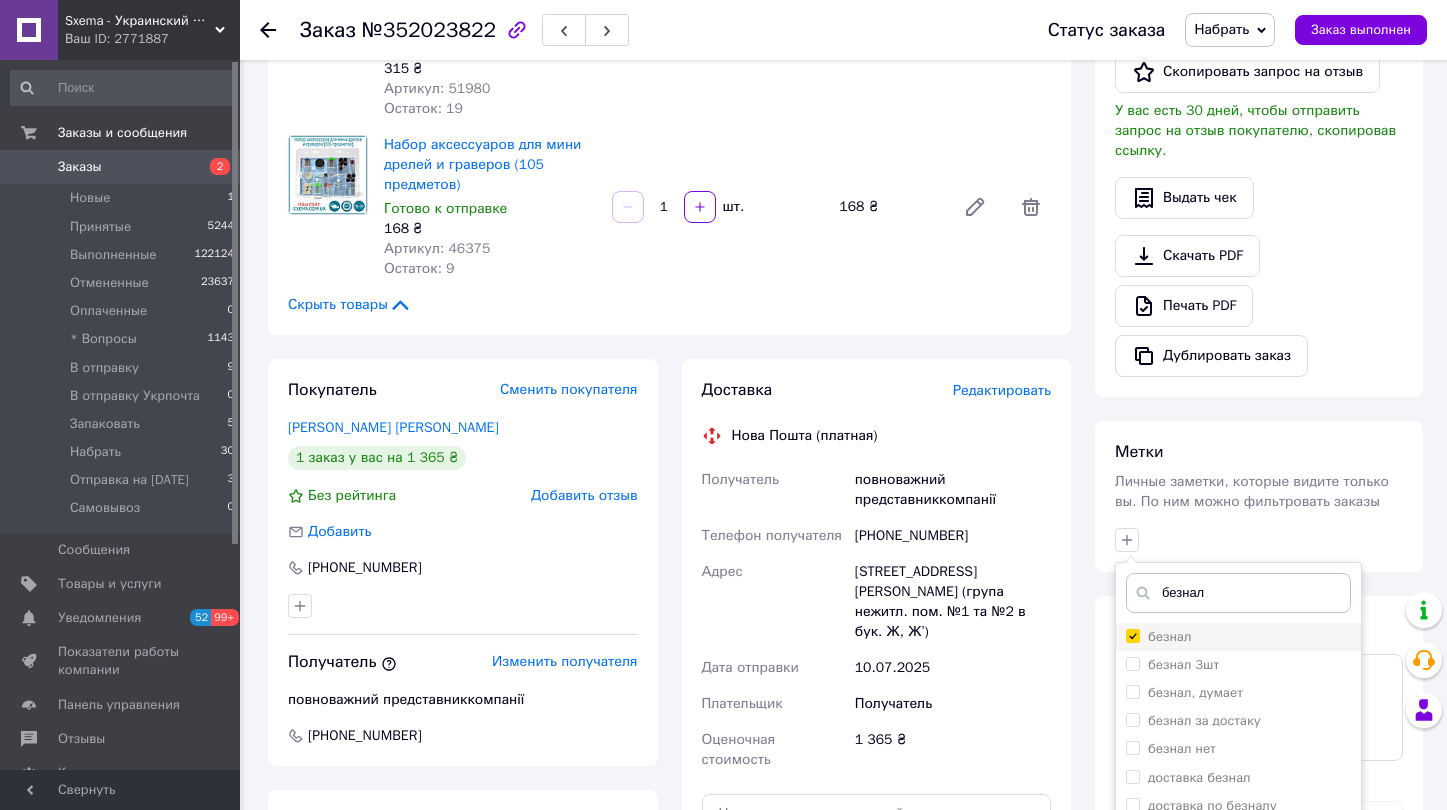 checkbox on "true" 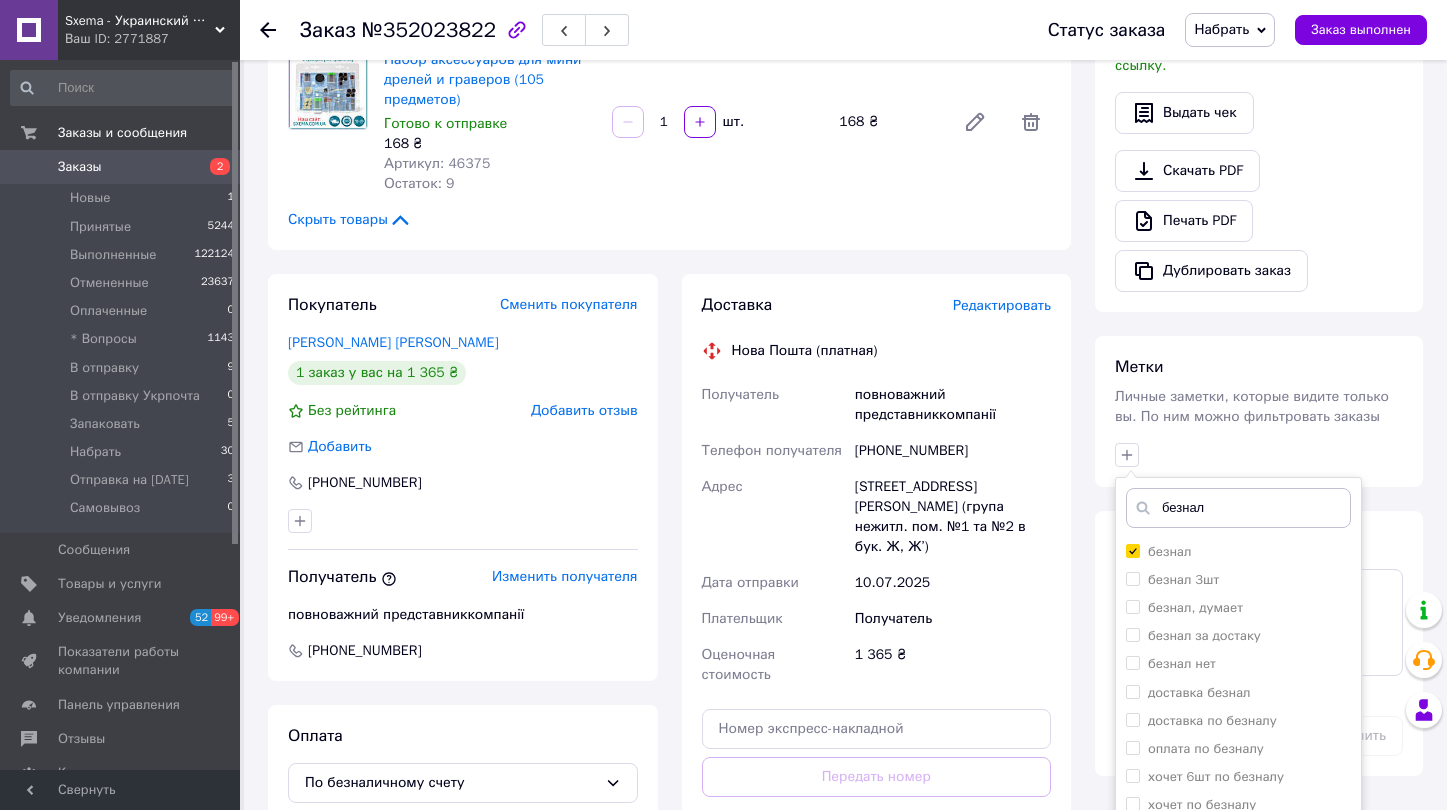 scroll, scrollTop: 872, scrollLeft: 0, axis: vertical 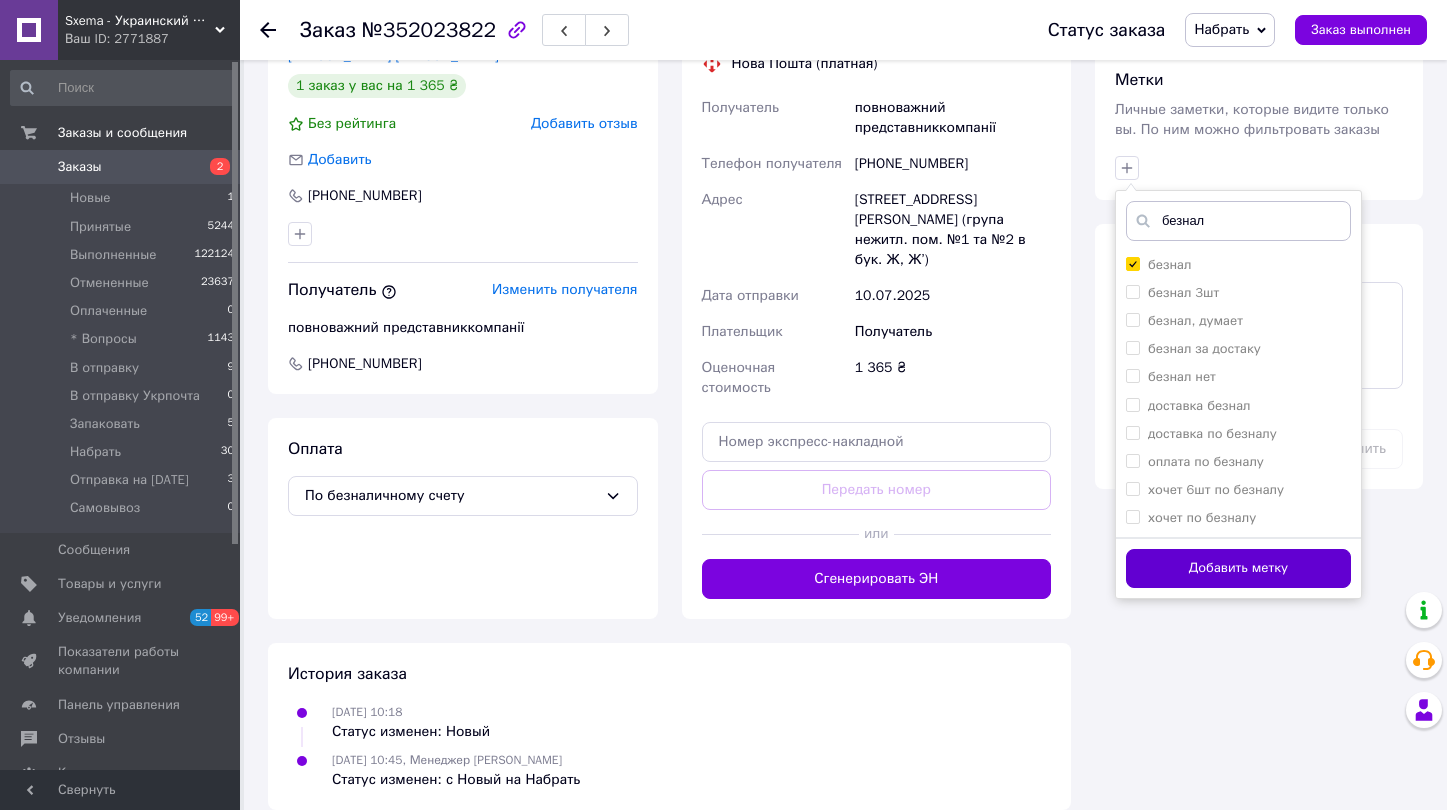 click on "Добавить метку" at bounding box center [1238, 568] 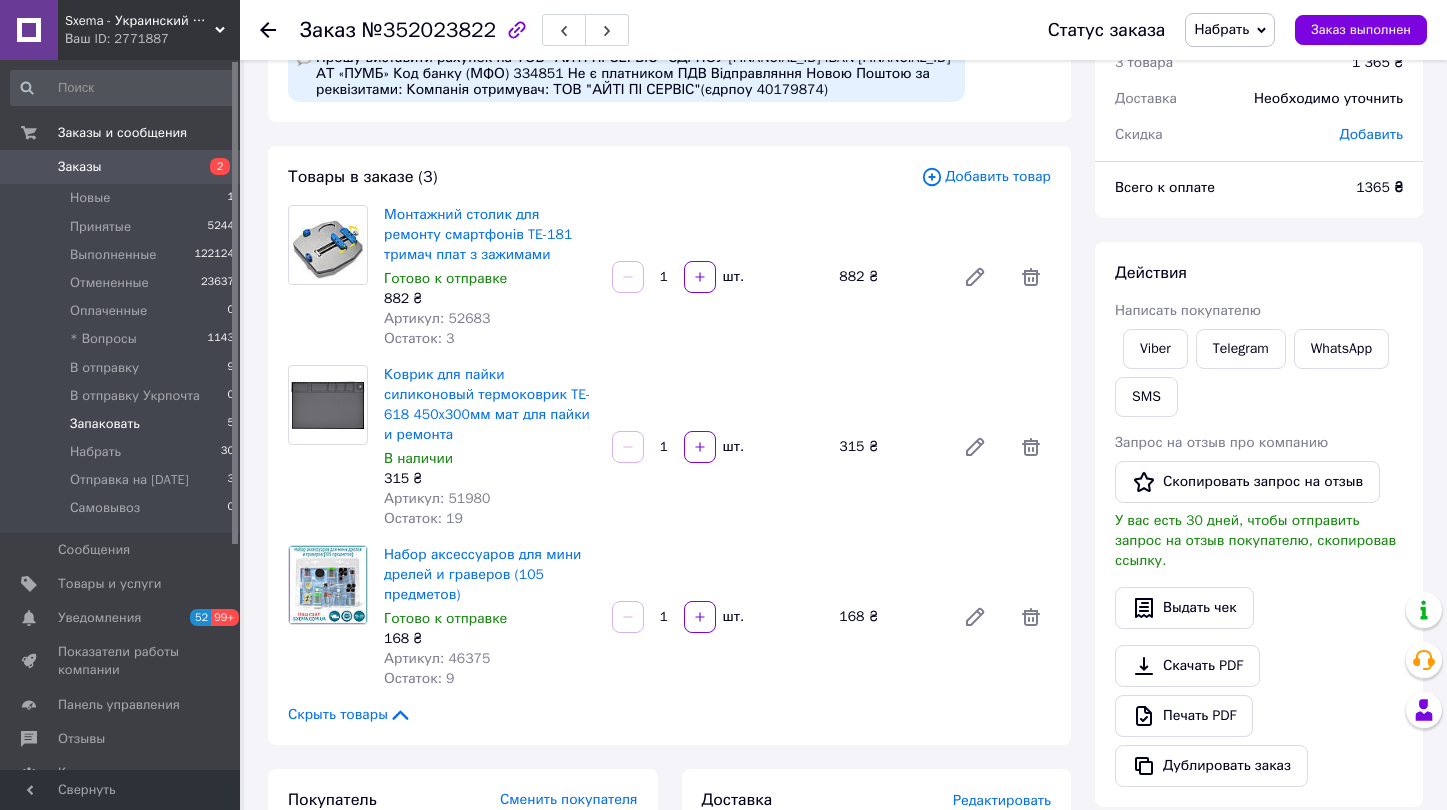 scroll, scrollTop: 200, scrollLeft: 0, axis: vertical 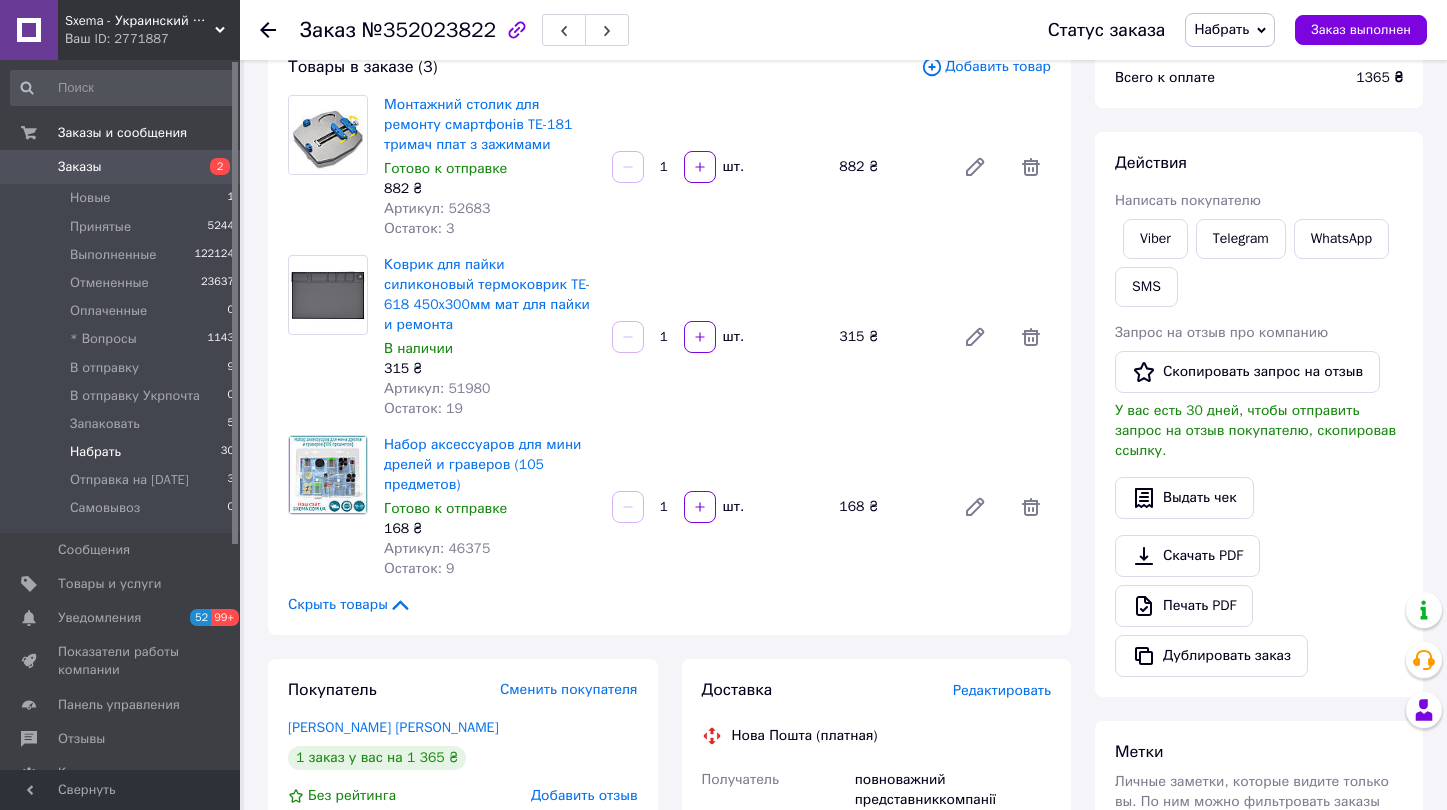 click on "Набрать" at bounding box center [95, 452] 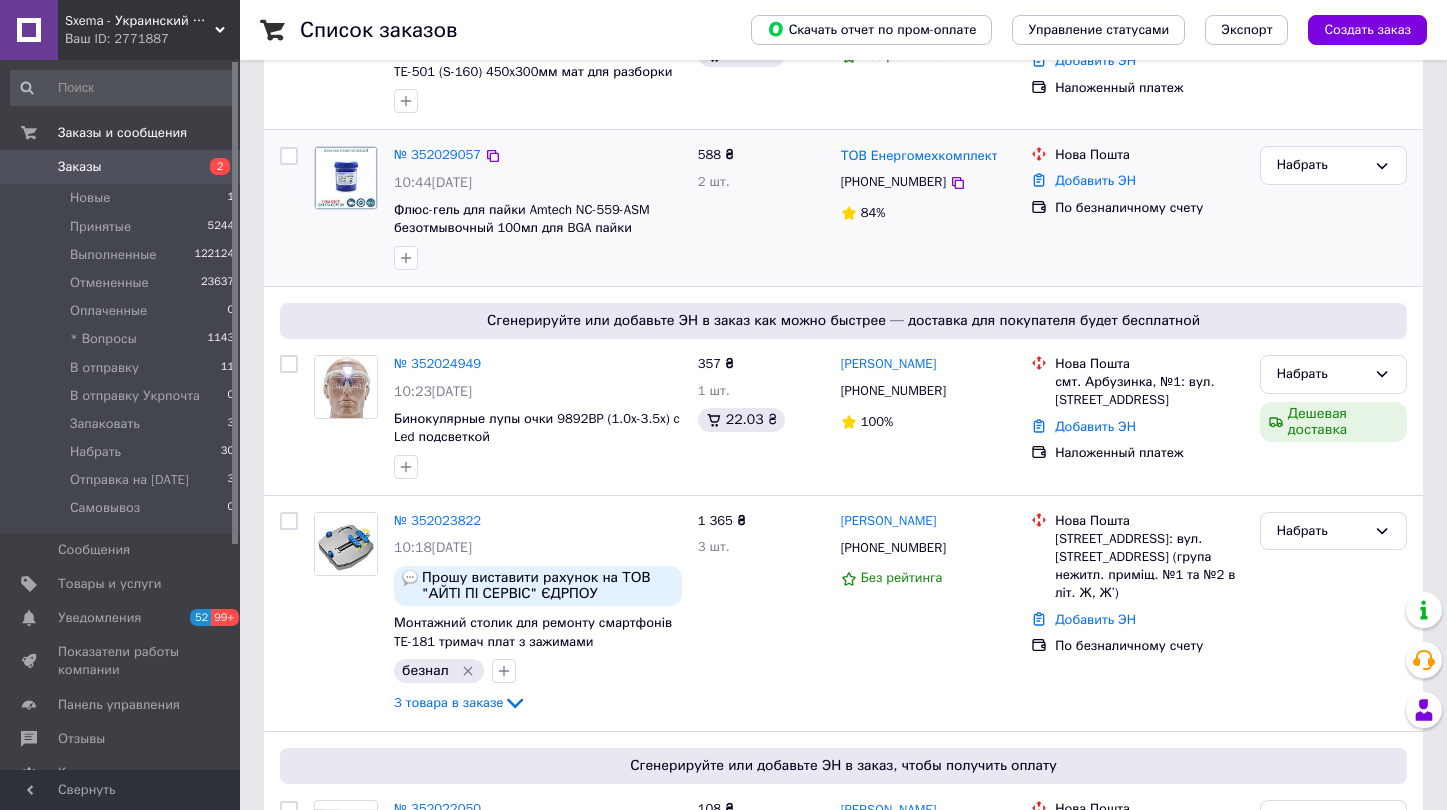 scroll, scrollTop: 0, scrollLeft: 0, axis: both 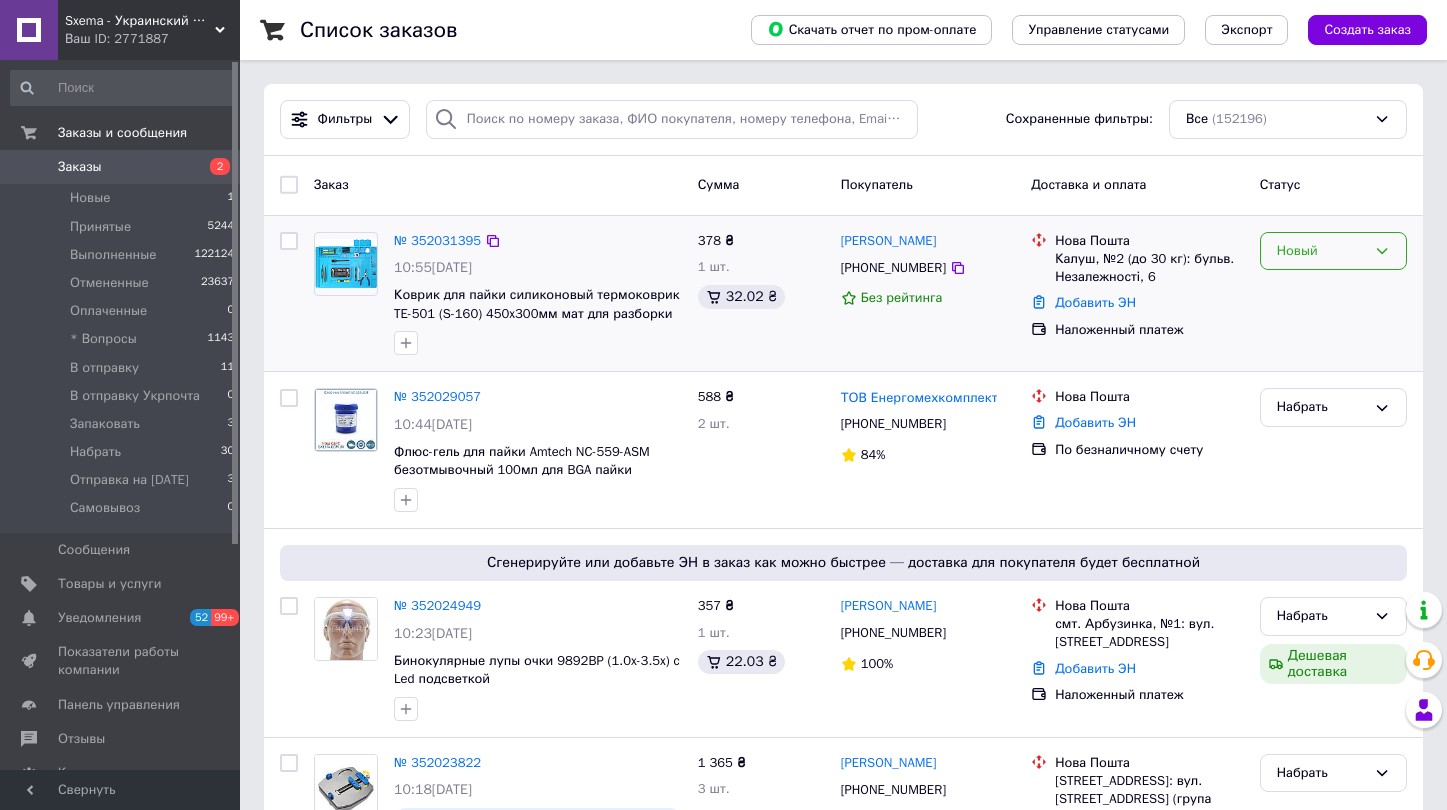 click on "Новый" at bounding box center [1321, 251] 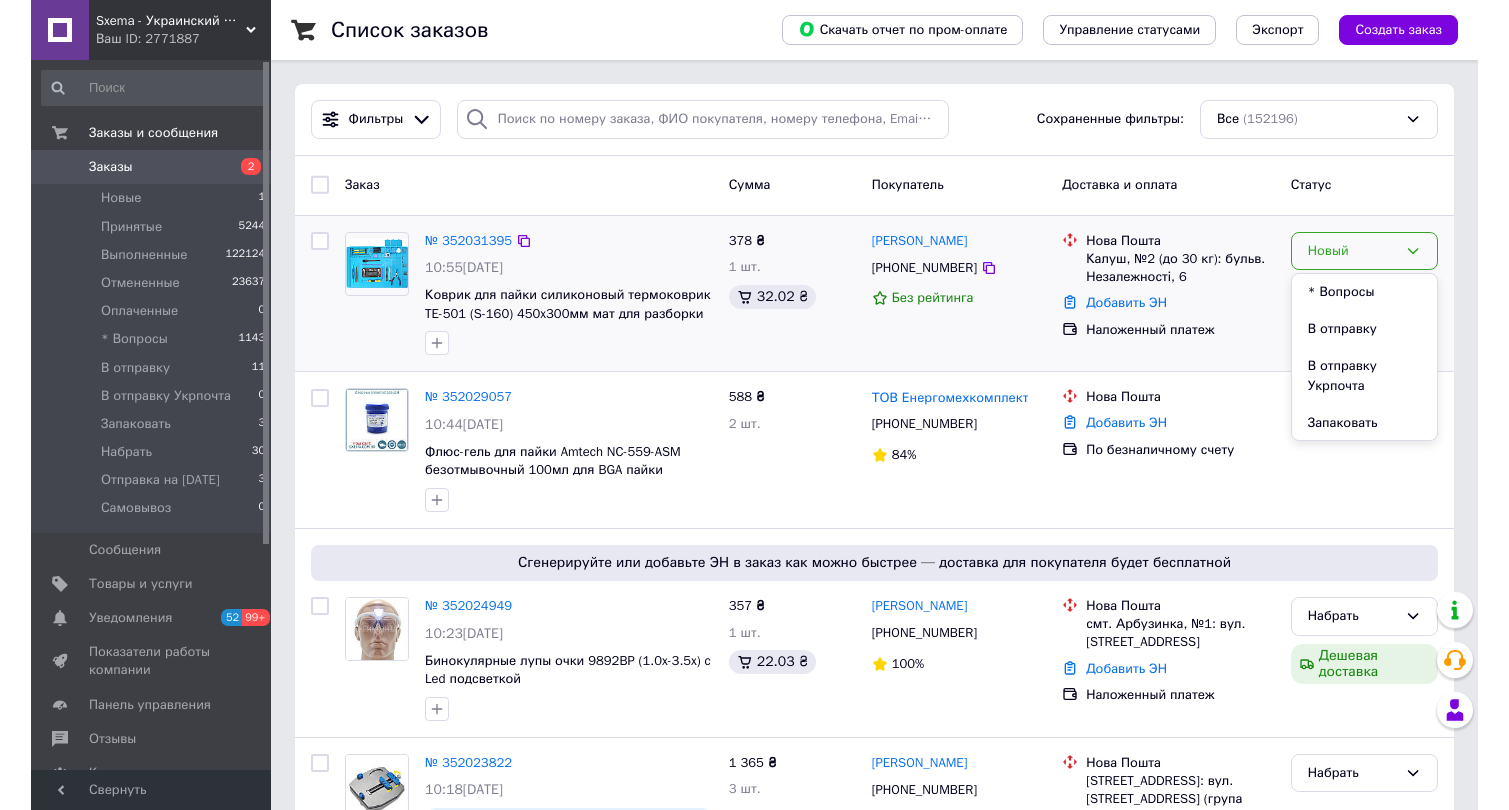 scroll, scrollTop: 278, scrollLeft: 0, axis: vertical 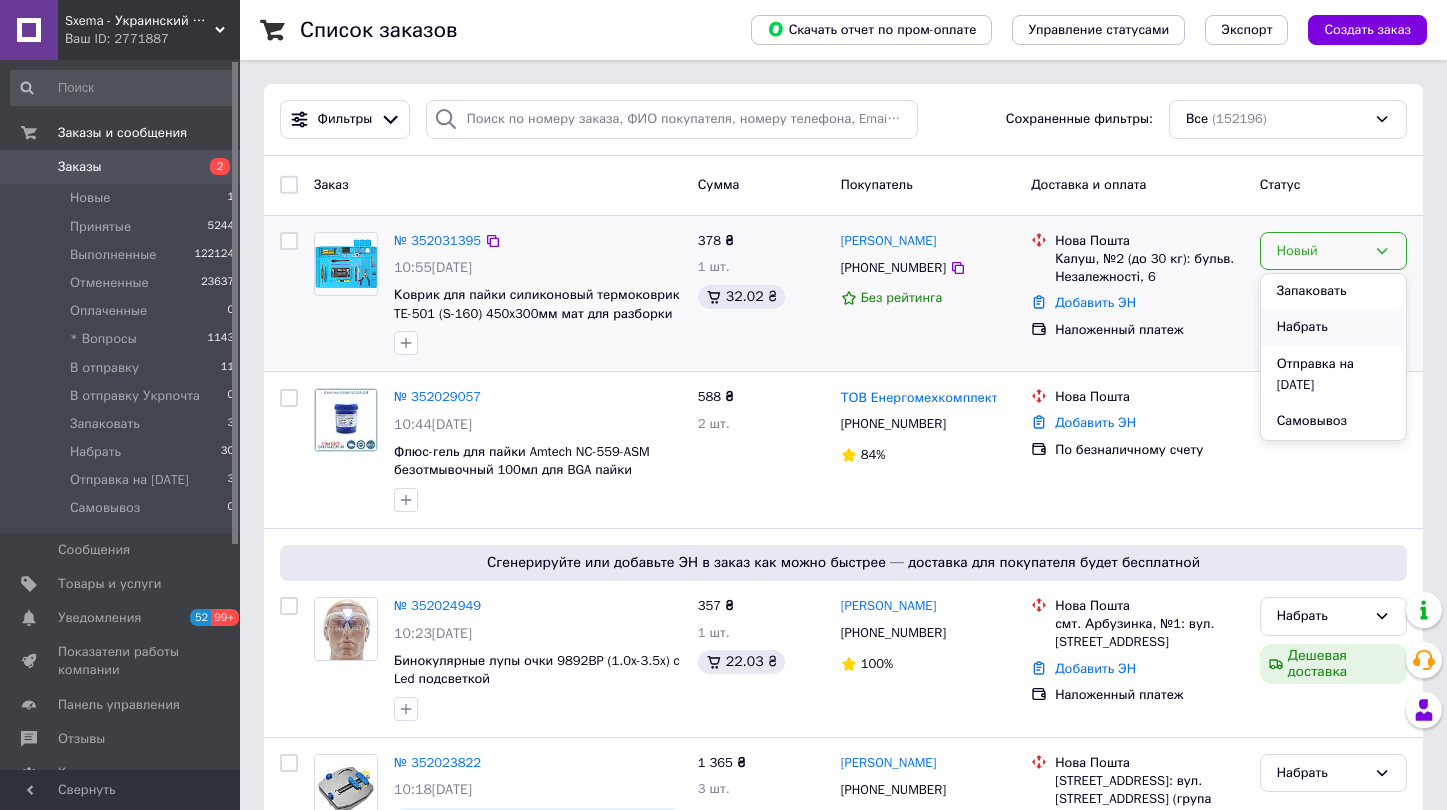 click on "Набрать" at bounding box center [1333, 327] 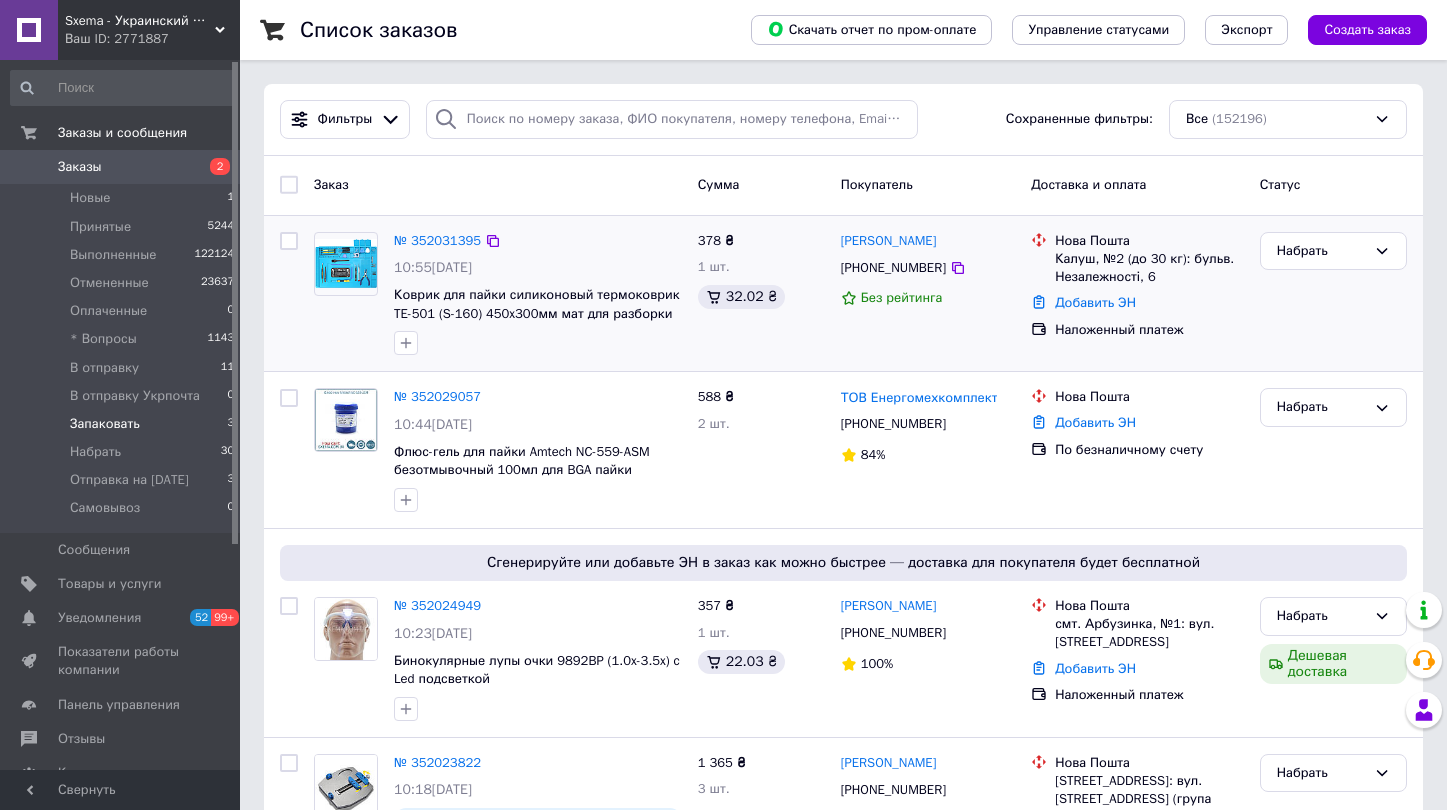 click on "Запаковать" at bounding box center (105, 424) 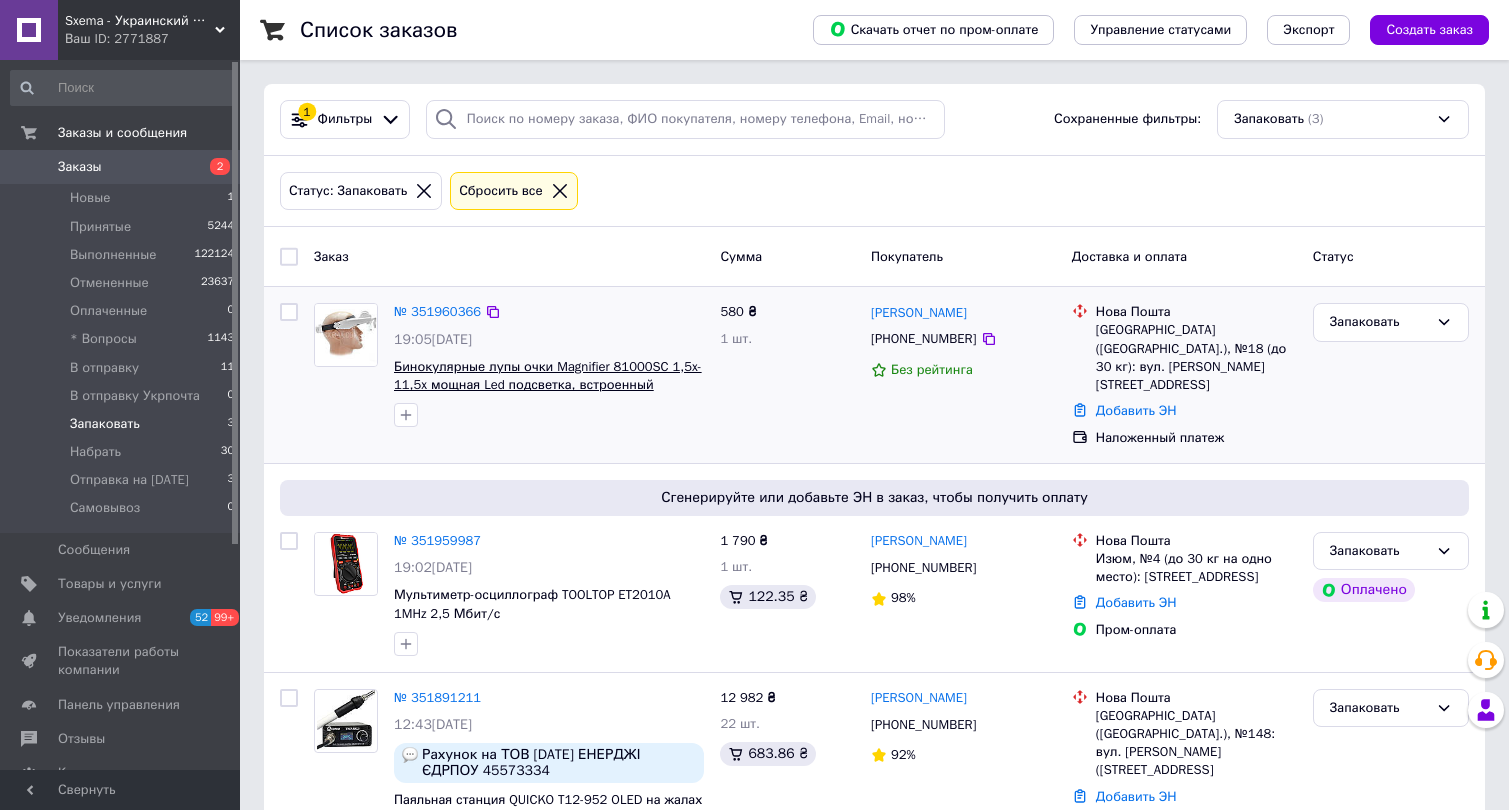 scroll, scrollTop: 104, scrollLeft: 0, axis: vertical 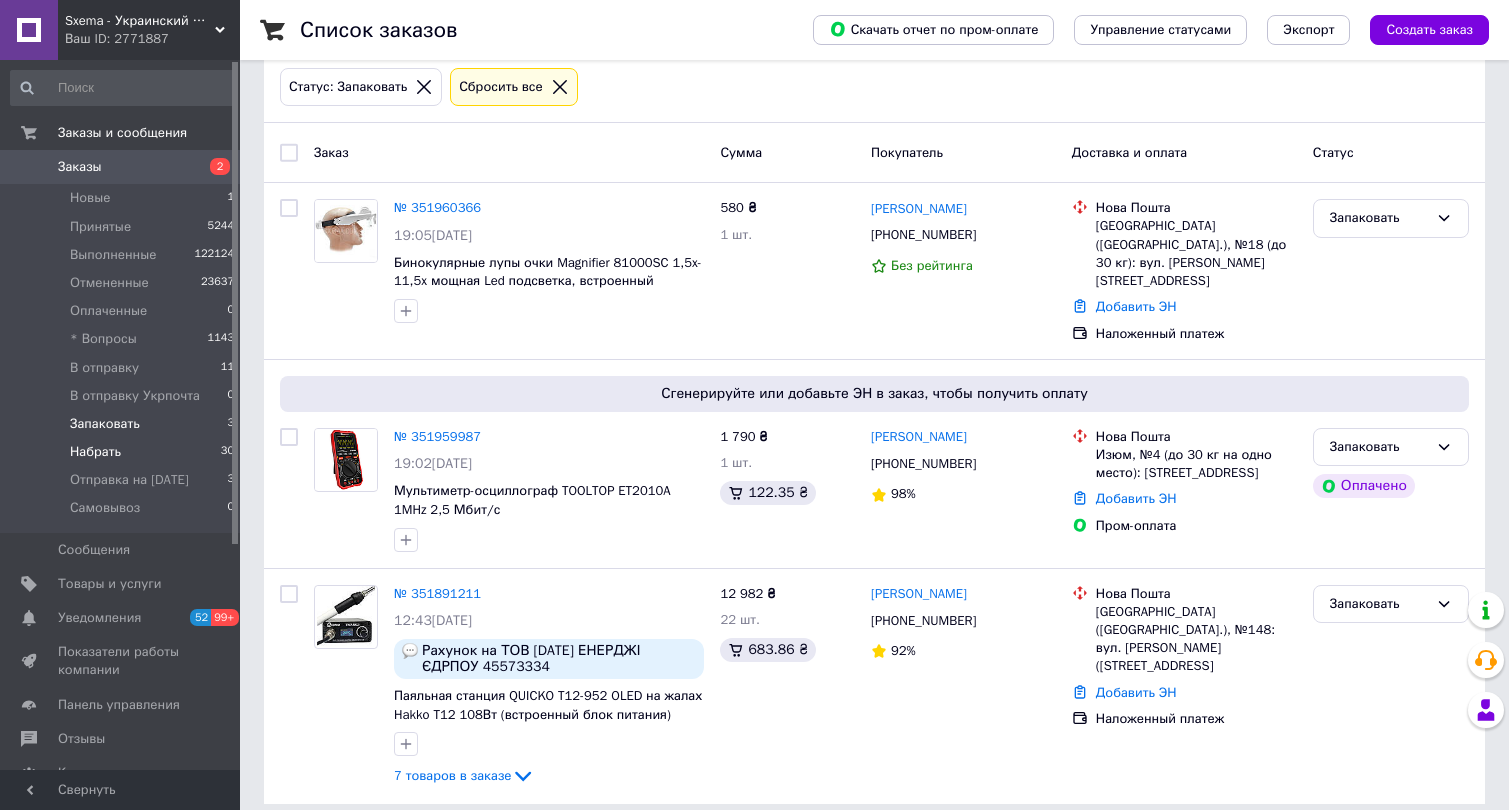 click on "Набрать 30" at bounding box center [123, 452] 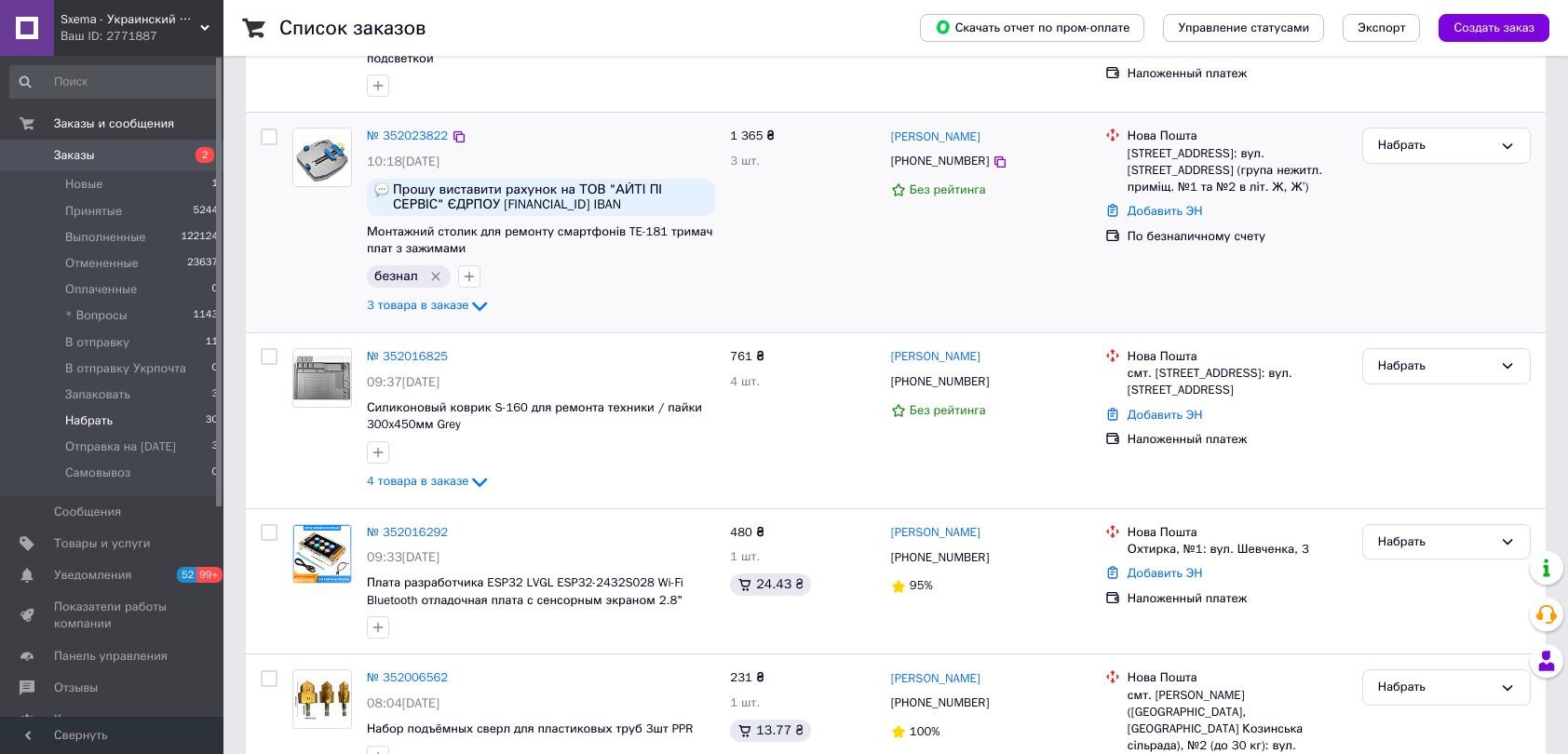 scroll, scrollTop: 931, scrollLeft: 0, axis: vertical 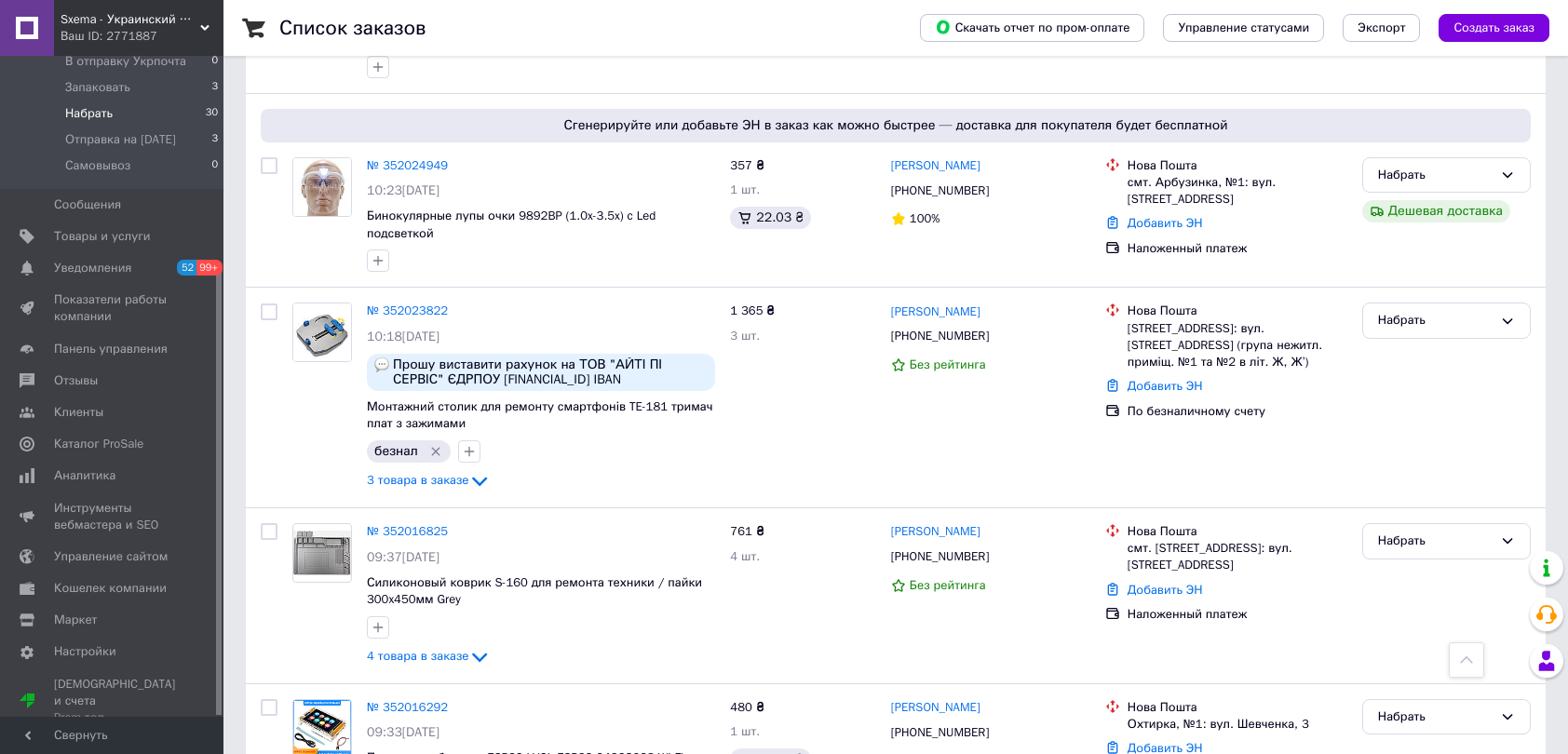 click on "Список заказов" at bounding box center [581, 28] 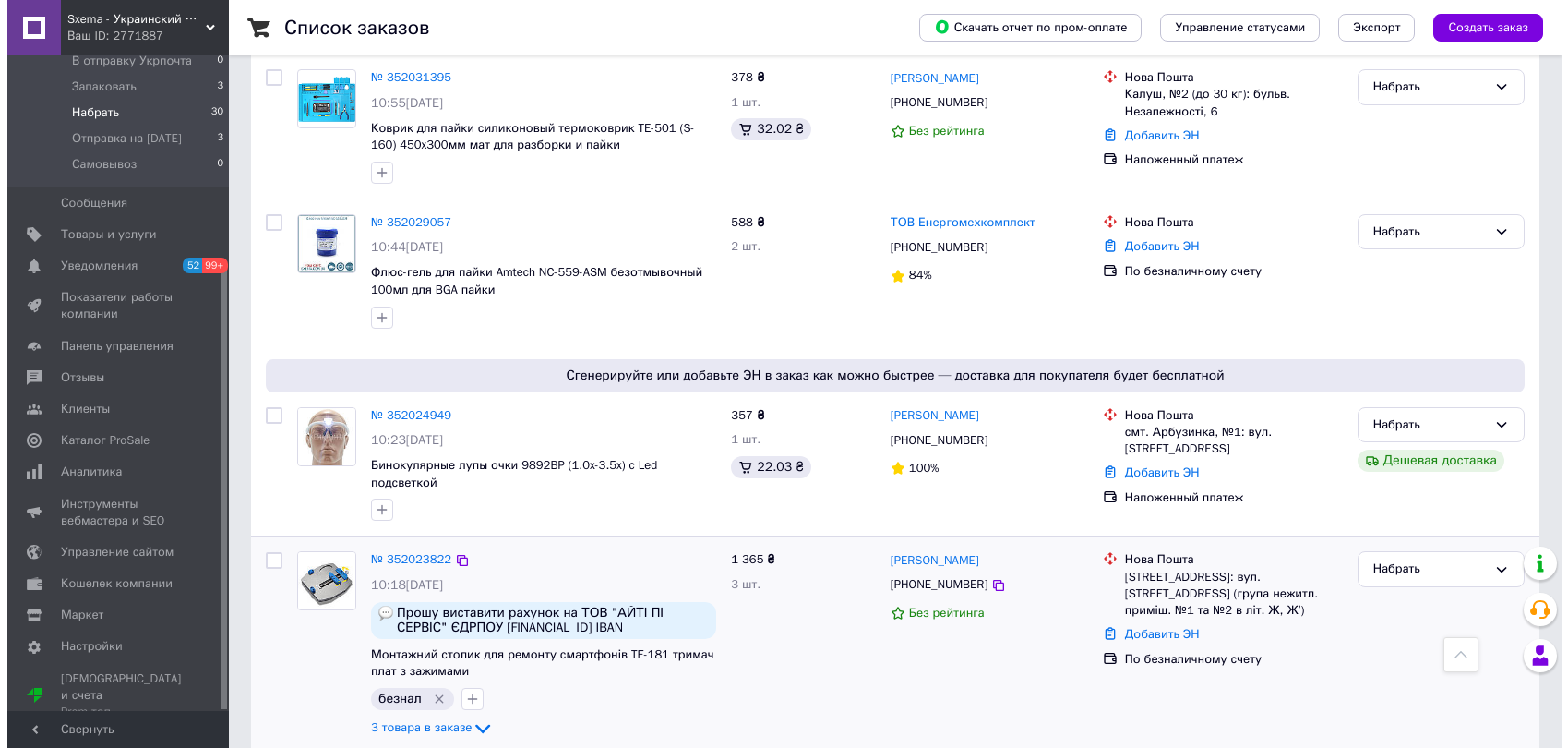 scroll, scrollTop: 0, scrollLeft: 0, axis: both 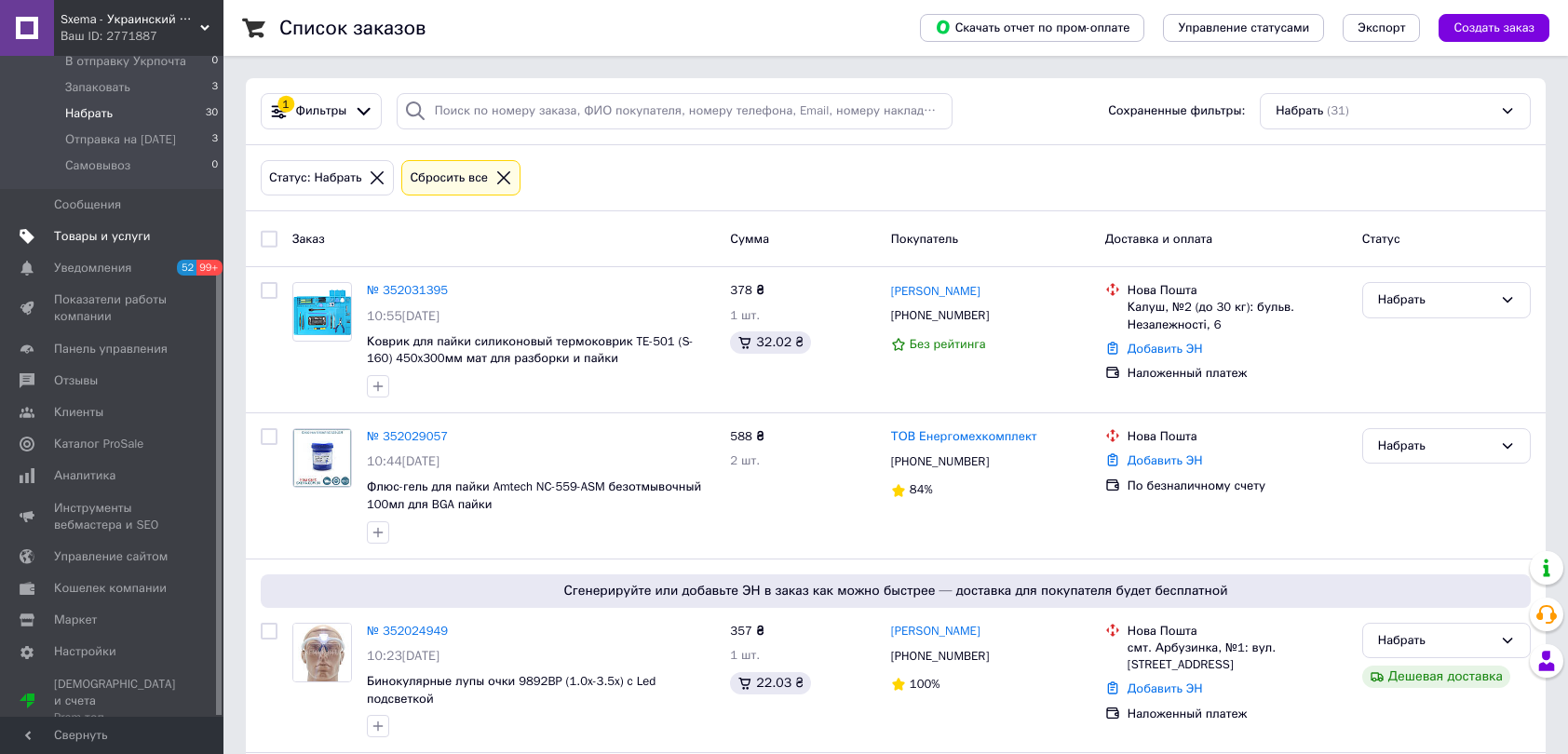 click on "Товары и услуги" at bounding box center [115, 236] 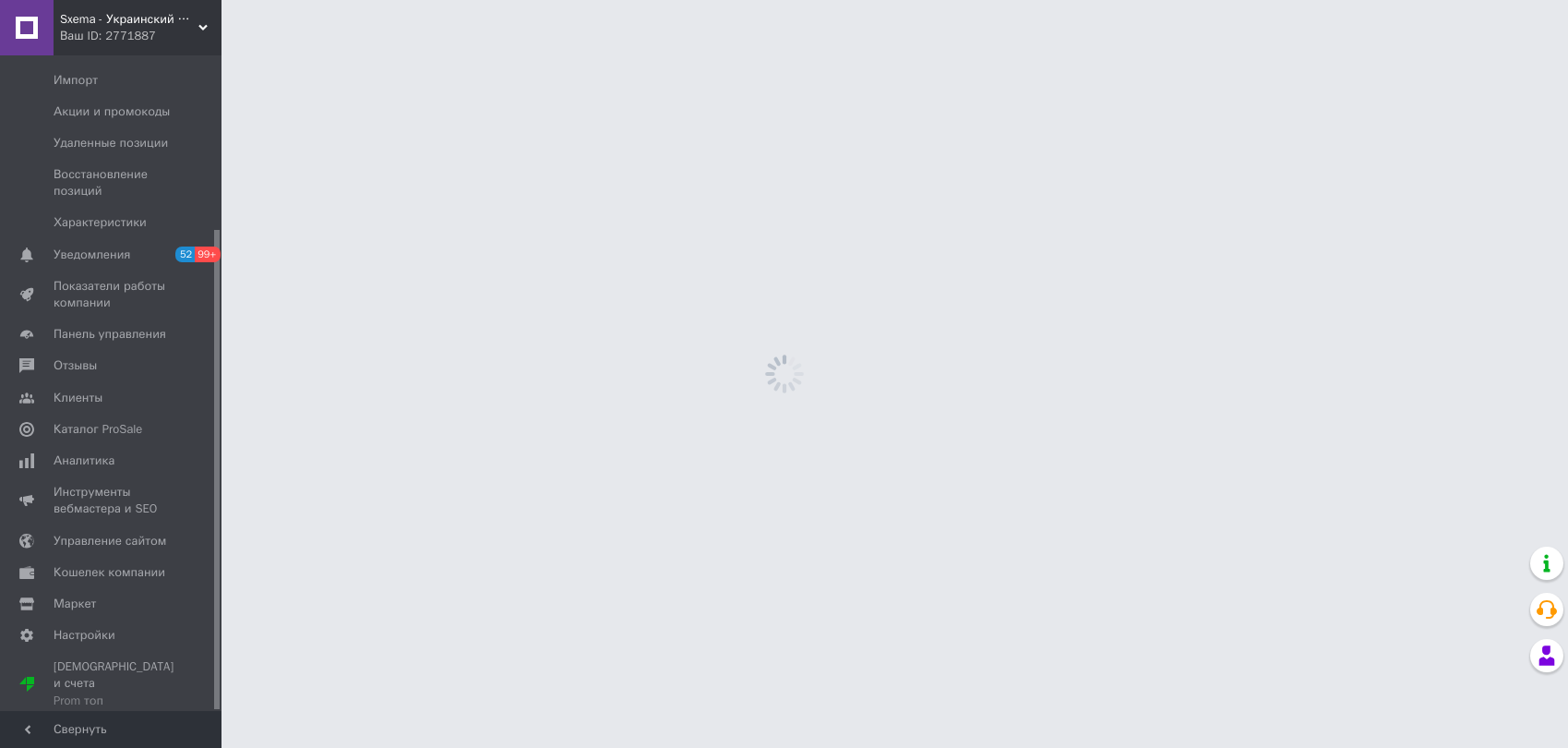 scroll, scrollTop: 237, scrollLeft: 0, axis: vertical 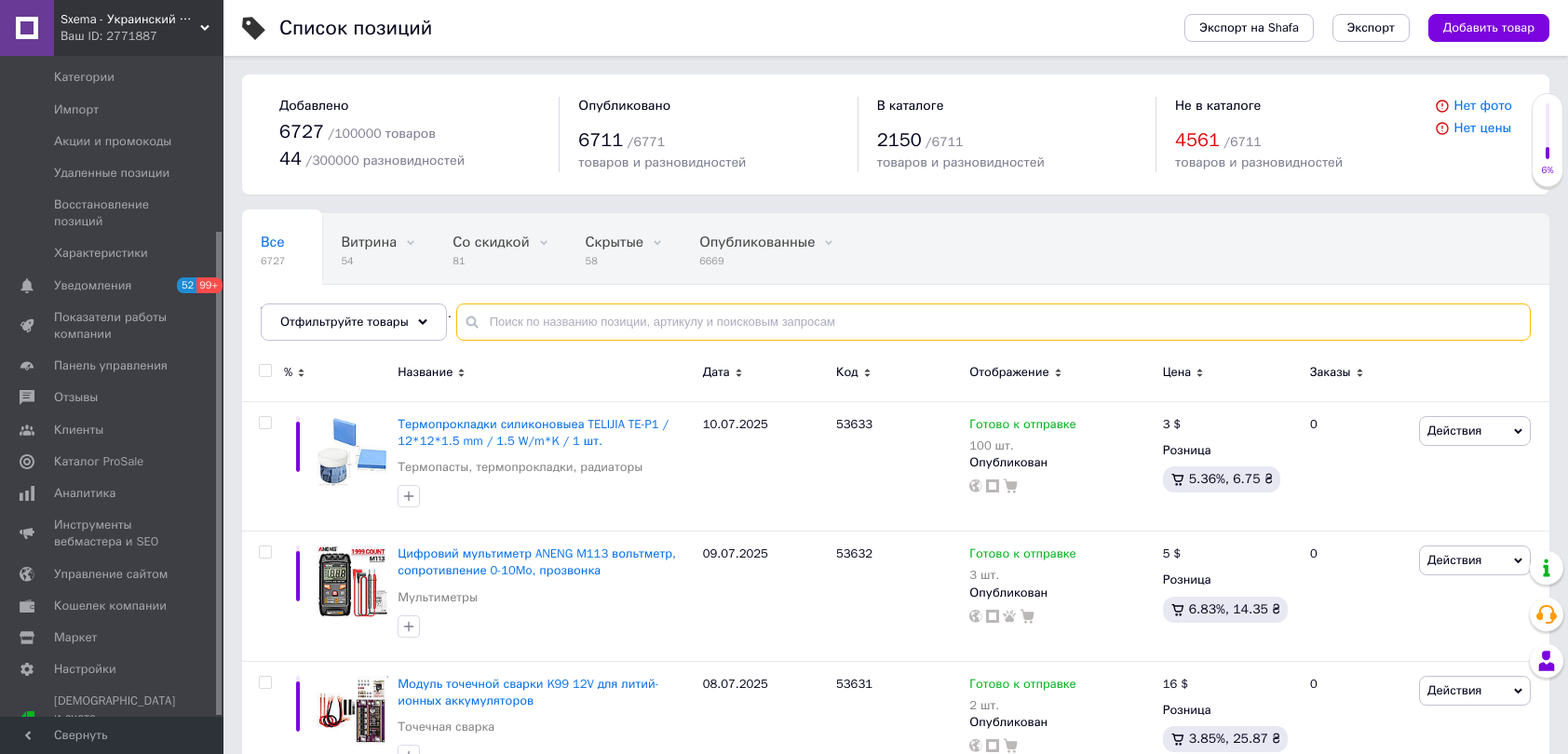click at bounding box center (994, 322) 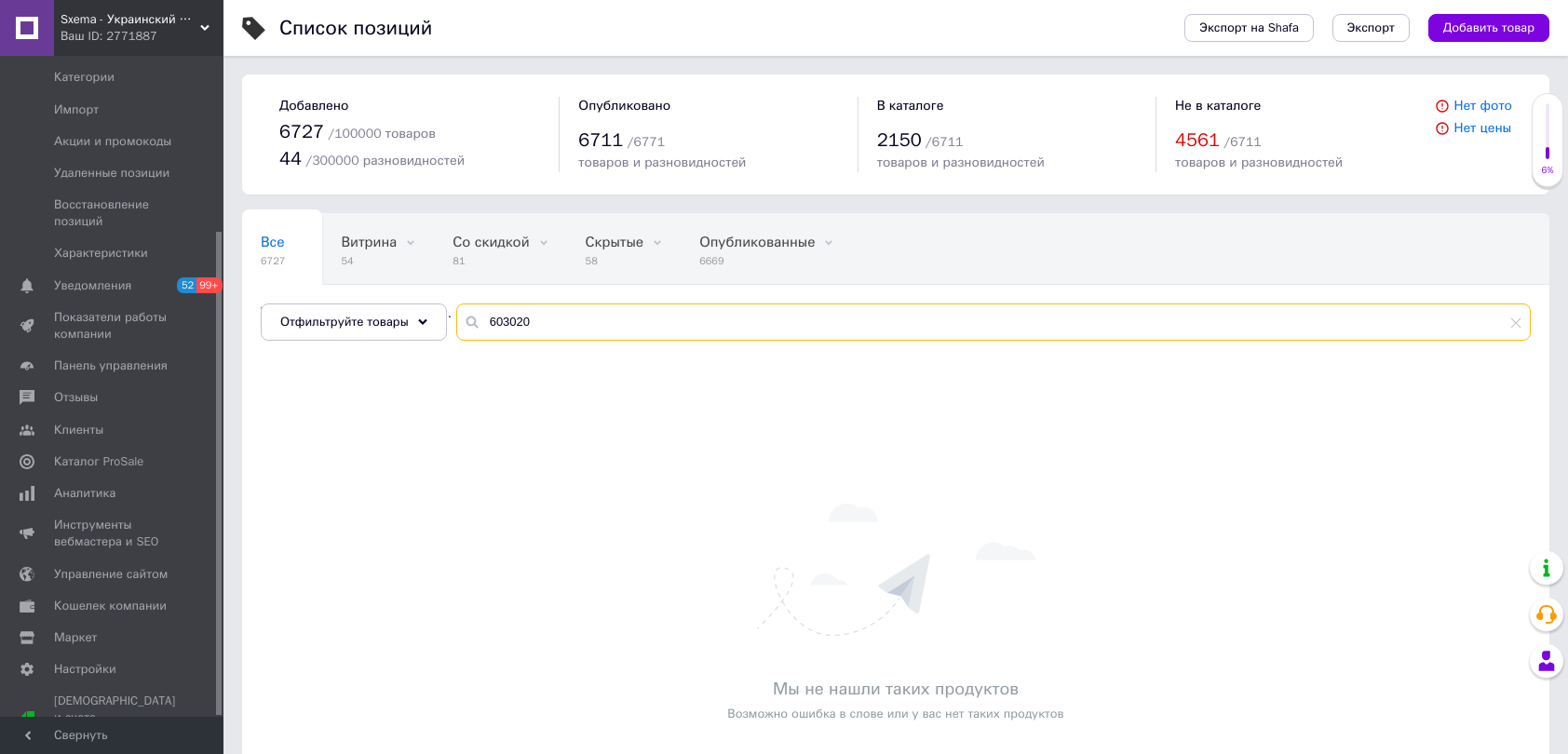 click on "603020" at bounding box center (994, 322) 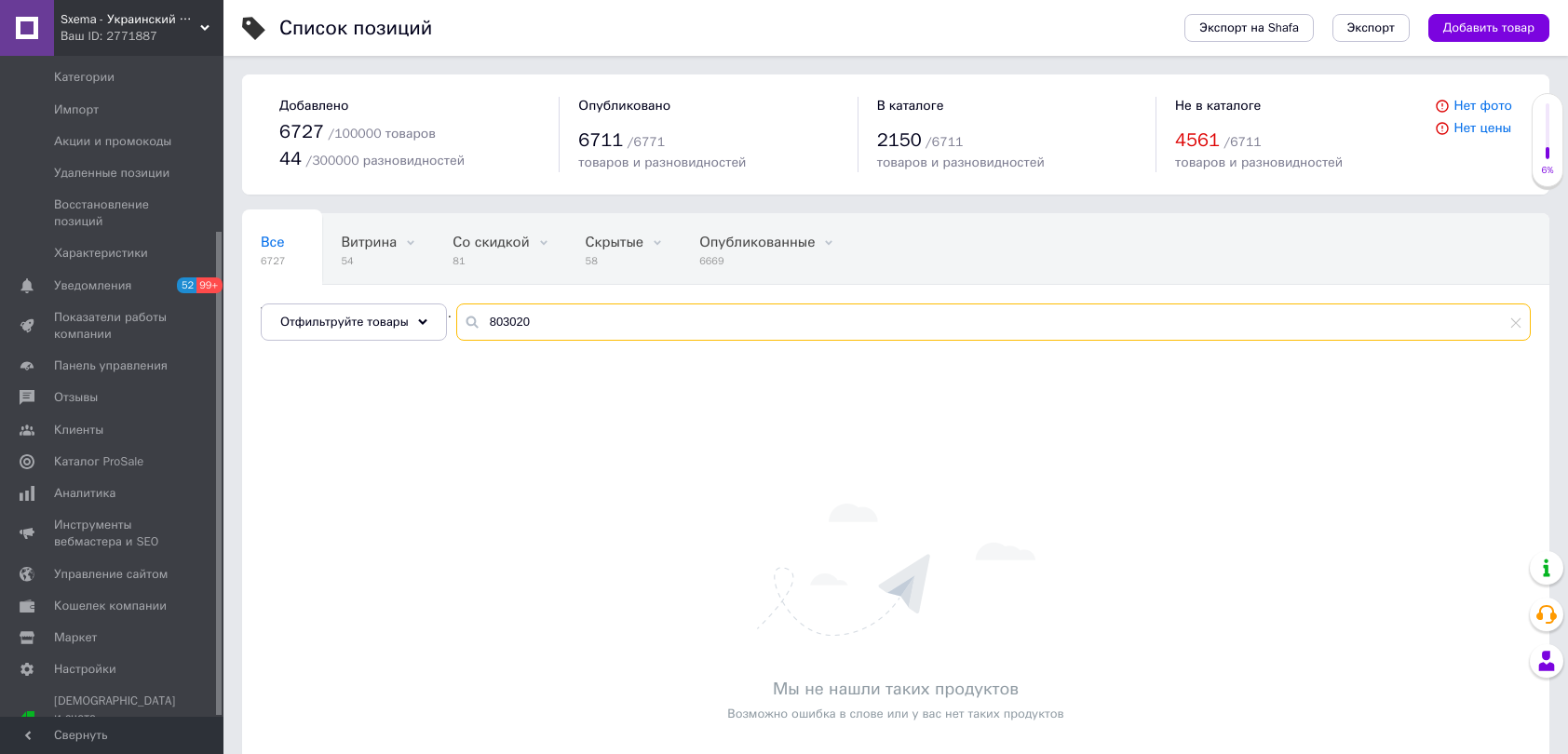 click on "803020" at bounding box center (994, 322) 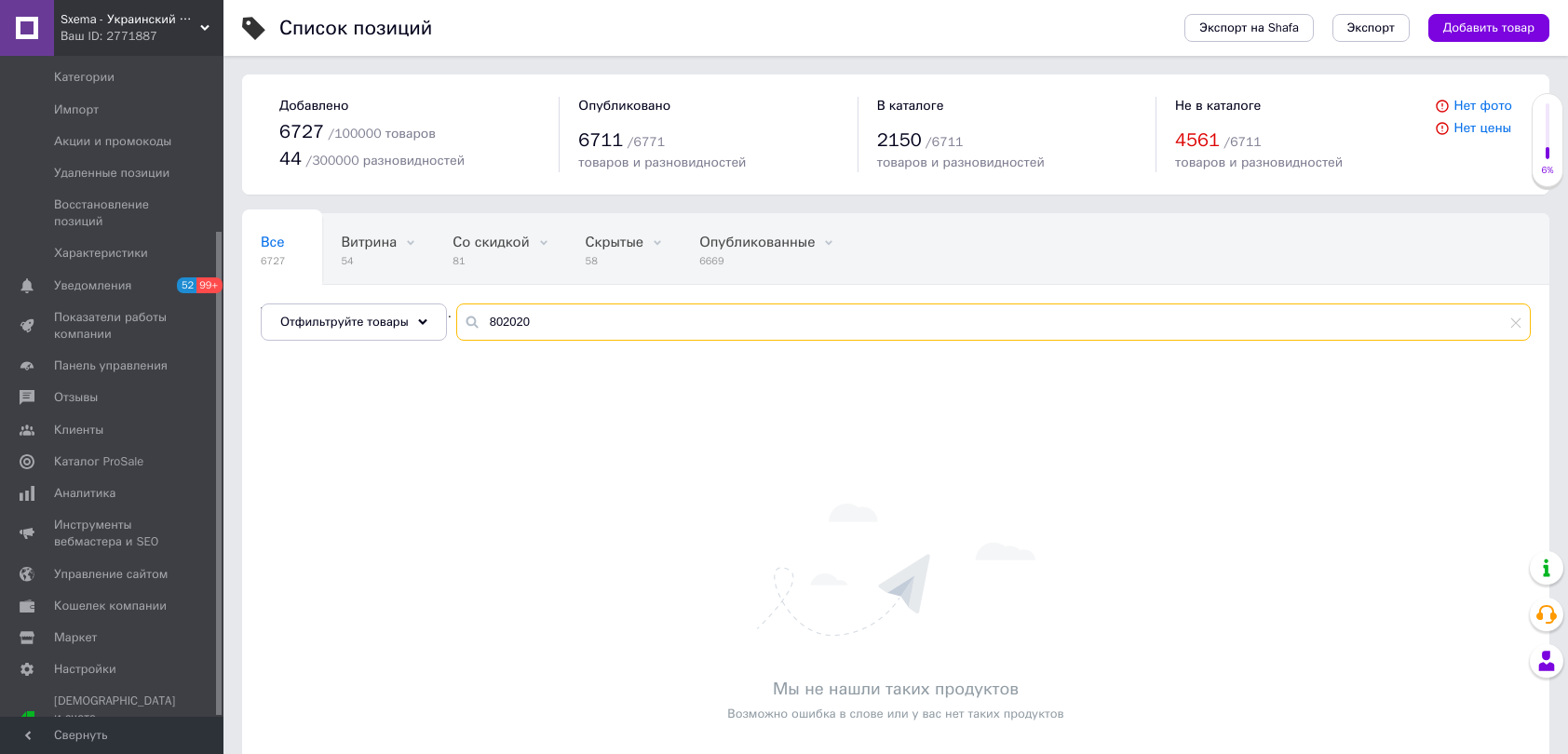 click on "802020" at bounding box center [994, 322] 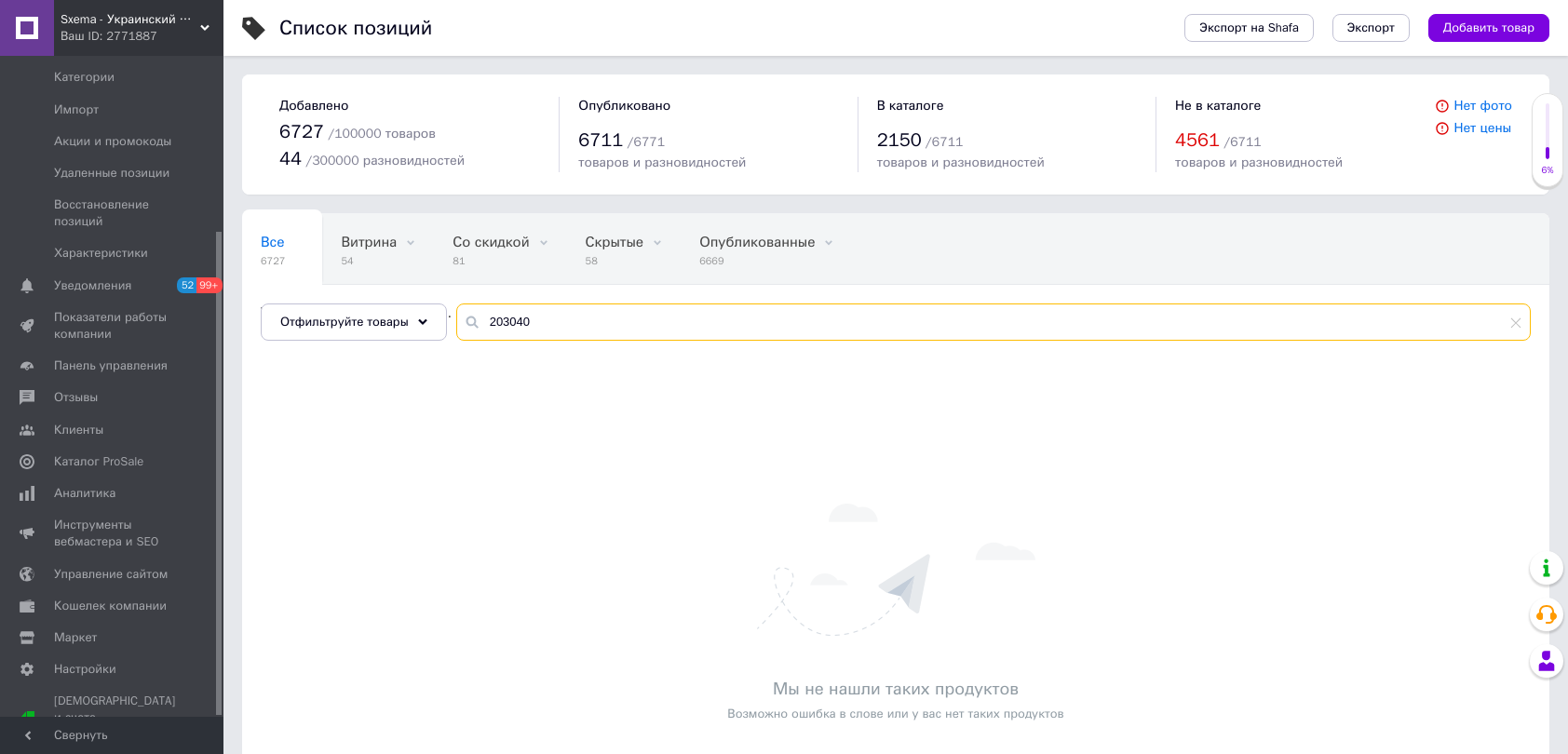 drag, startPoint x: 519, startPoint y: 318, endPoint x: 491, endPoint y: 324, distance: 28.635642 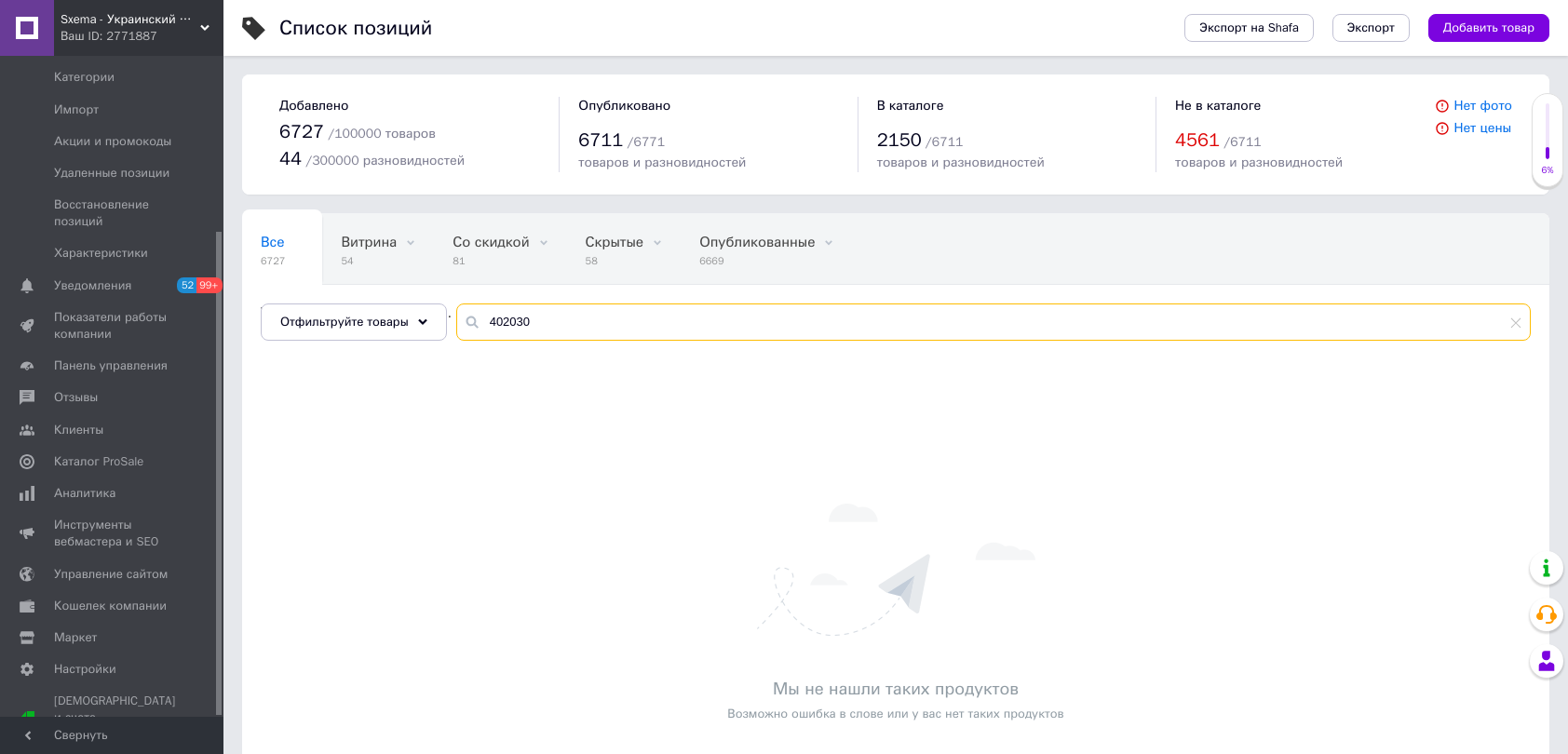 type on "402030" 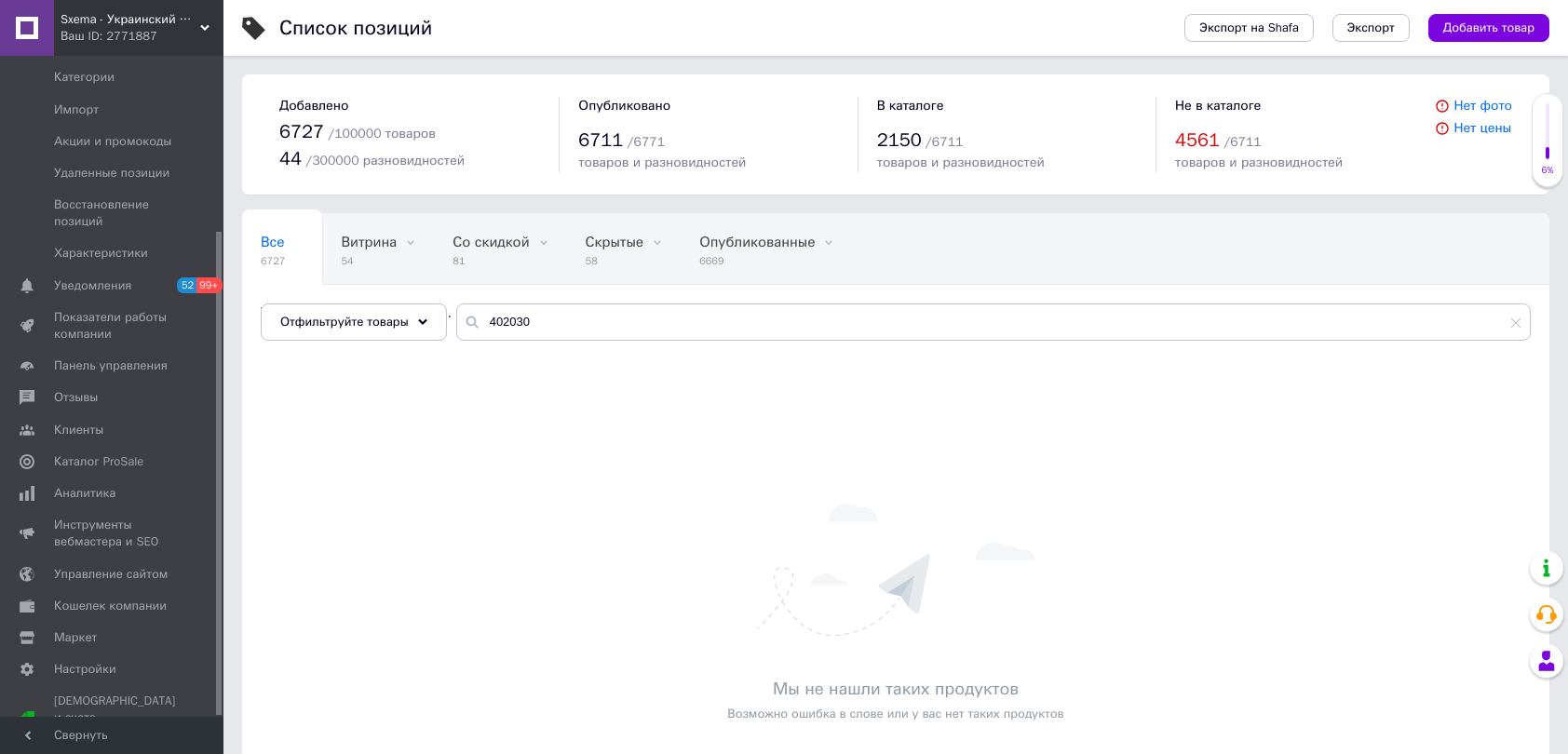click on "Мы не нашли таких продуктов Возможно ошибка в слове или у вас нет таких продуктов" at bounding box center [896, 613] 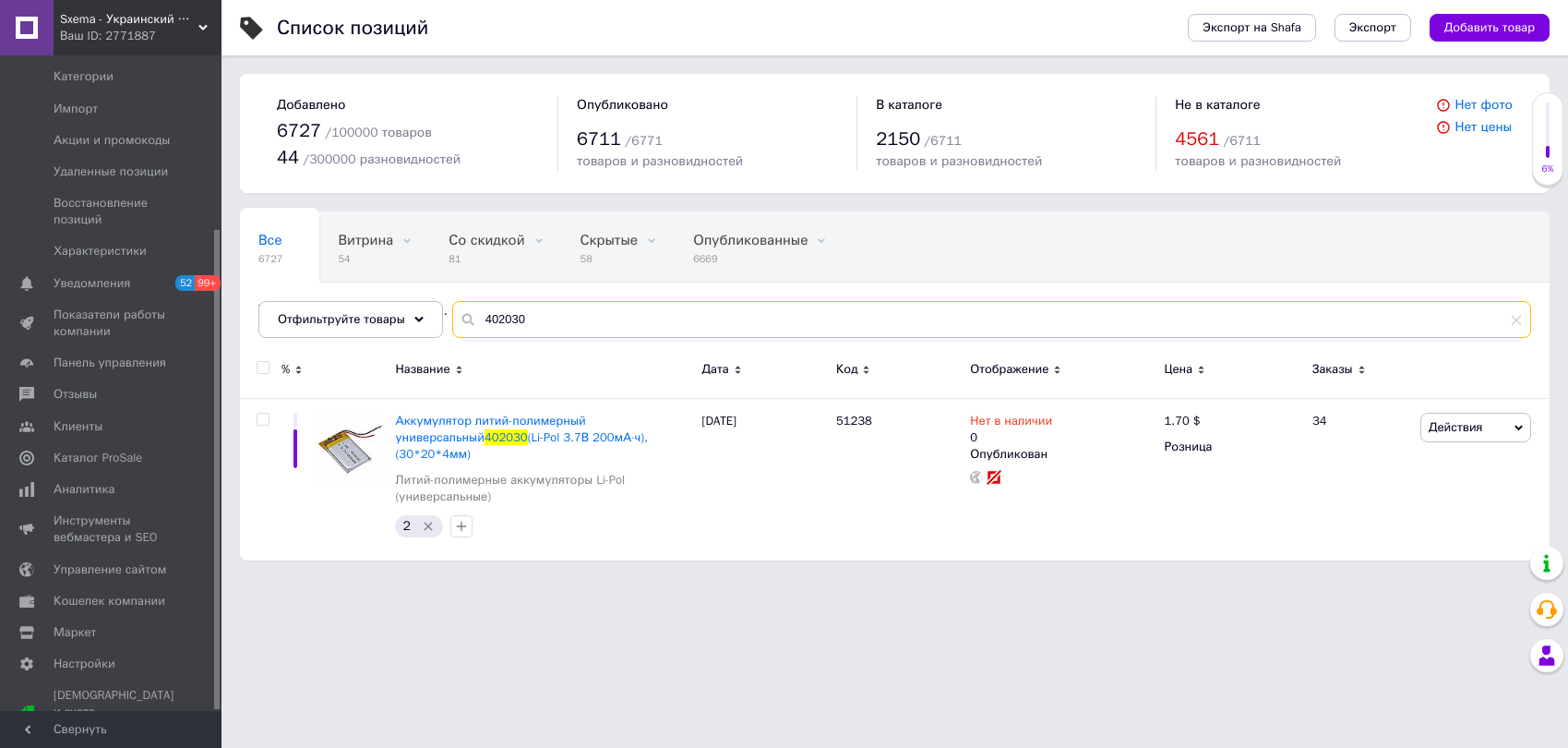 drag, startPoint x: 531, startPoint y: 320, endPoint x: 480, endPoint y: 313, distance: 51.478151 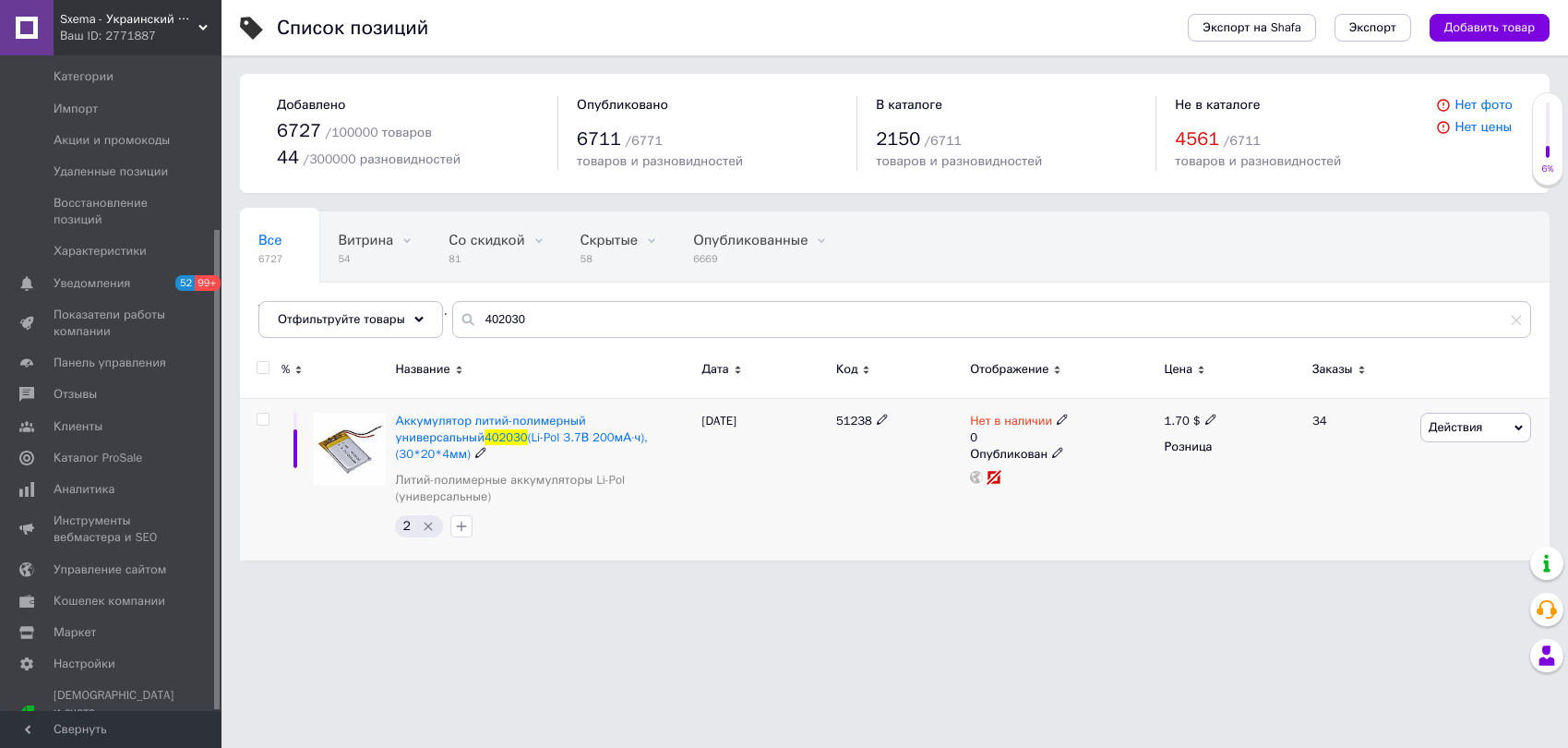 click on "Действия" at bounding box center [1455, 427] 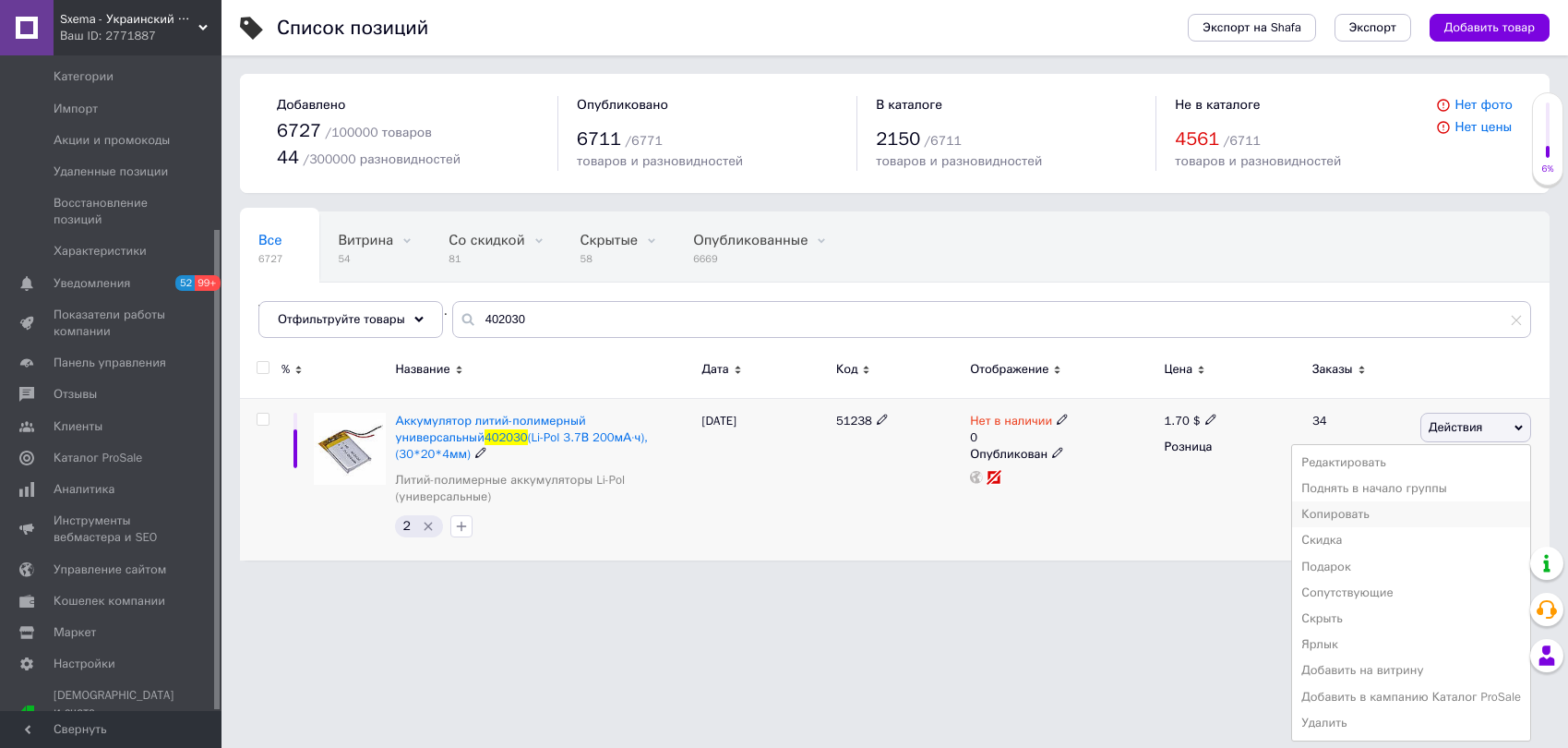 click on "Копировать" at bounding box center (1411, 514) 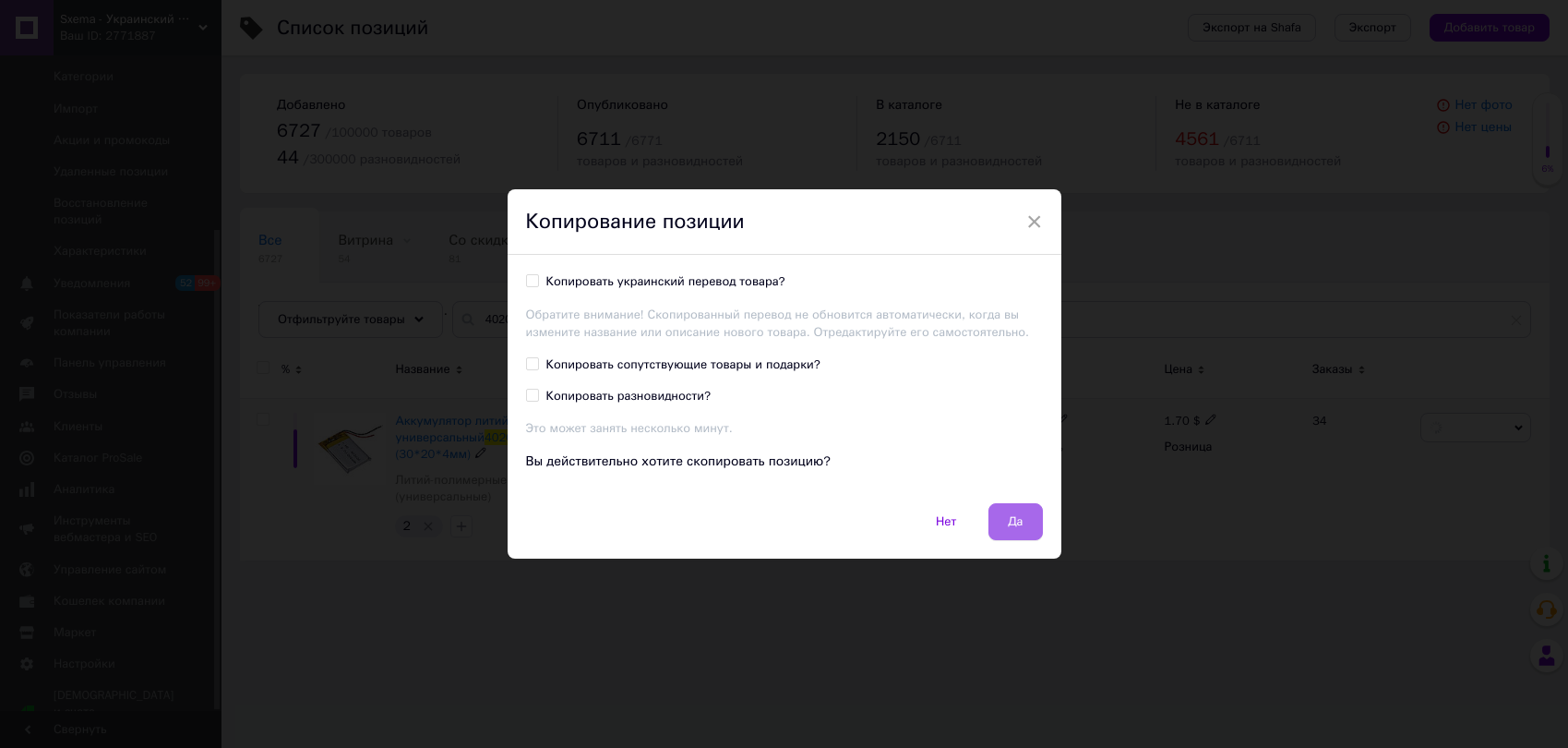 click on "Да" at bounding box center [1015, 522] 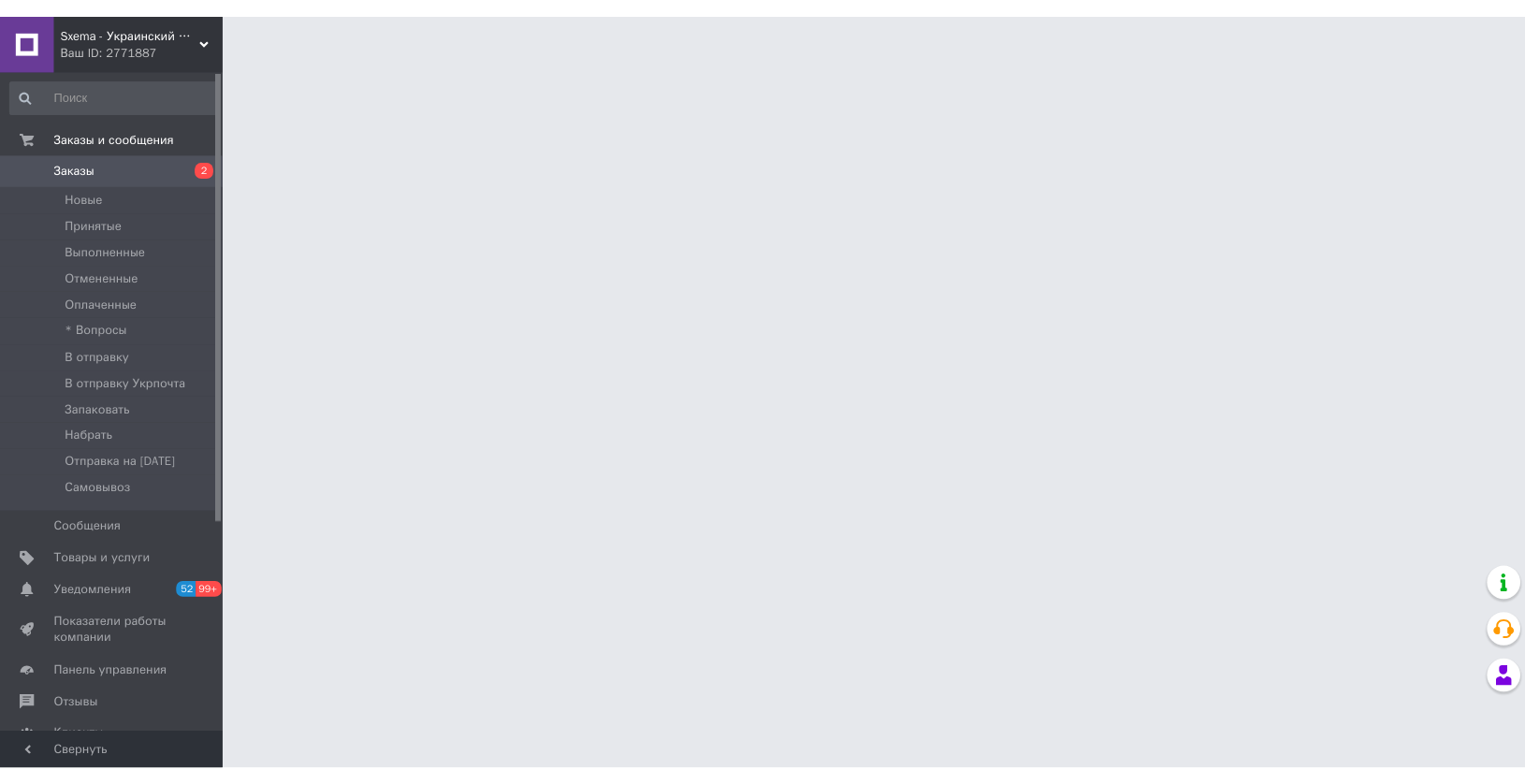 scroll, scrollTop: 0, scrollLeft: 0, axis: both 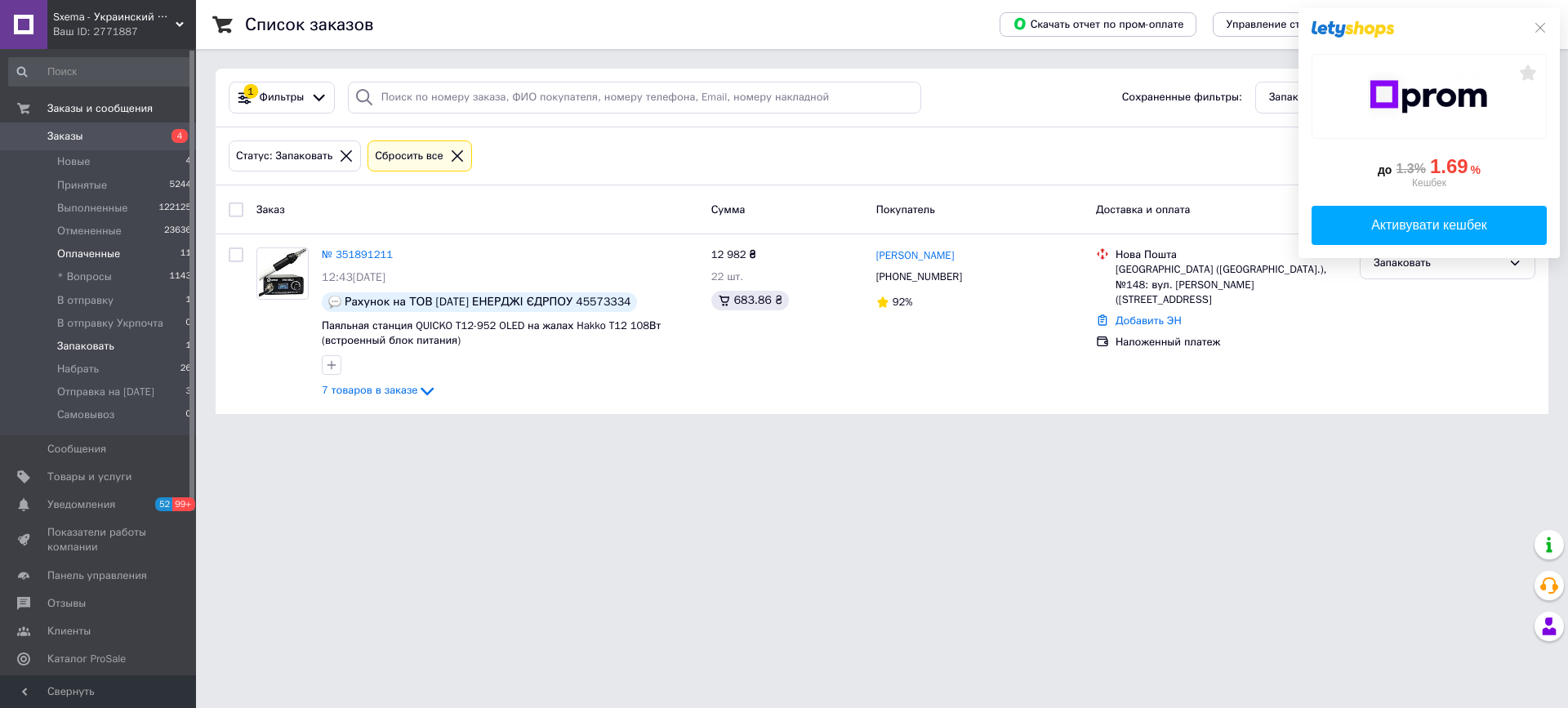 click on "Оплаченные" at bounding box center (88, 254) 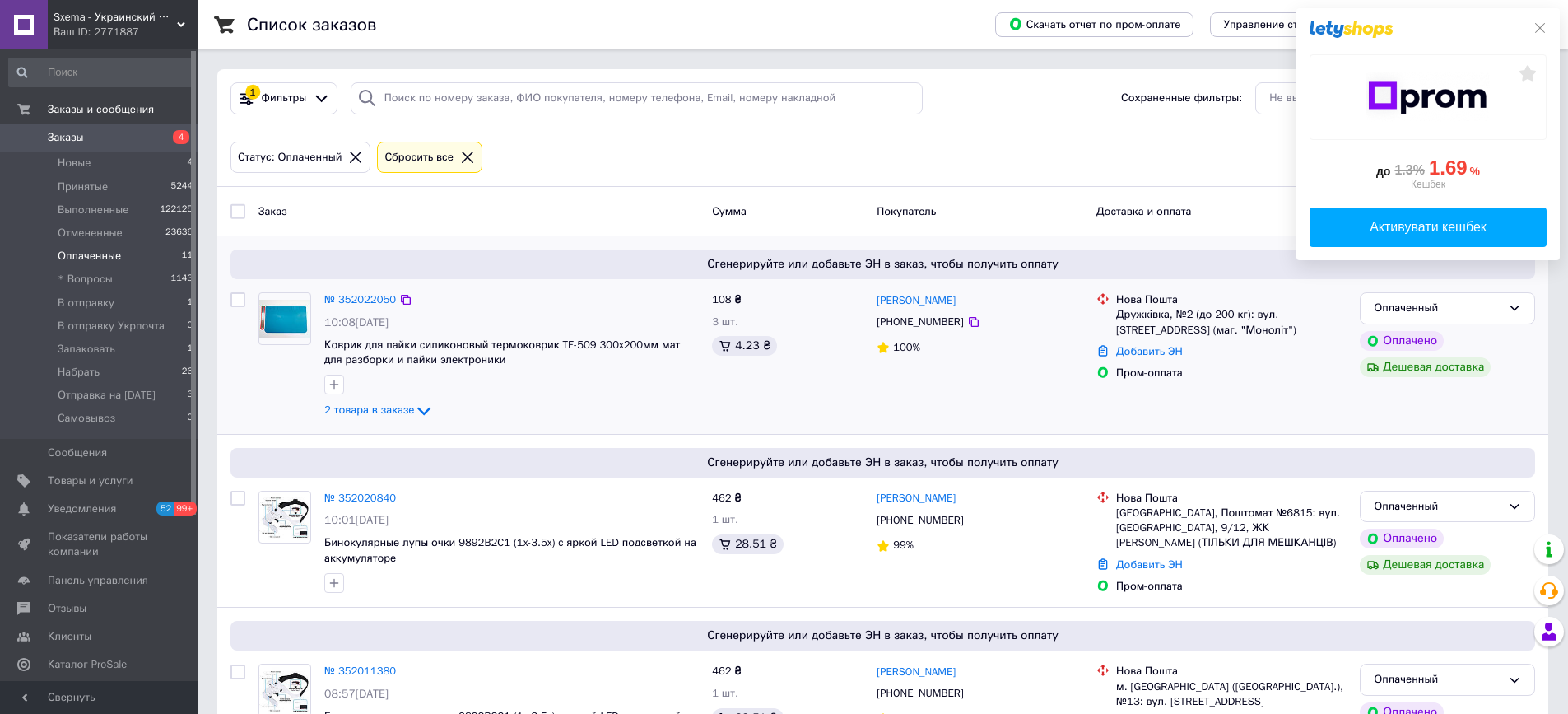 click on "[PHONE_NUMBER]" at bounding box center [919, 321] 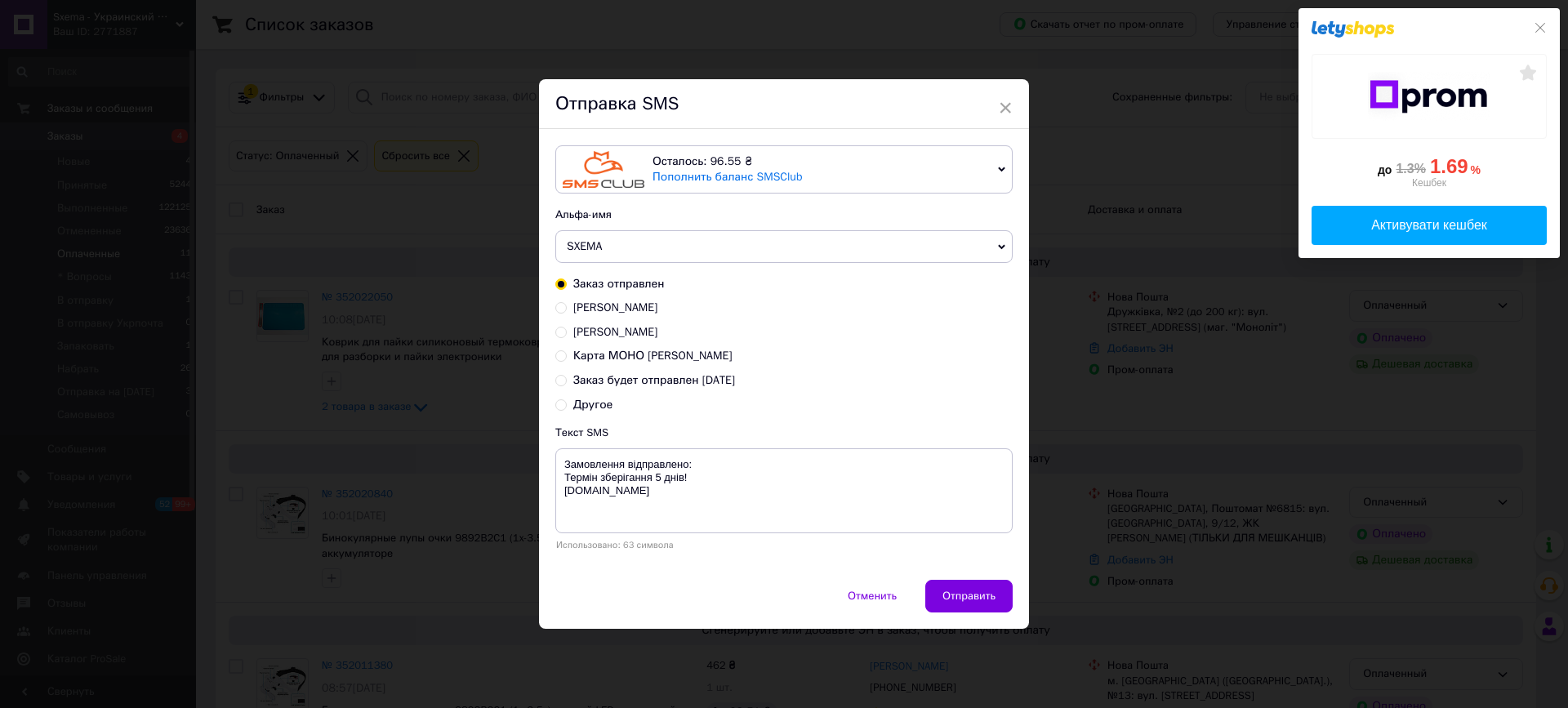 click on "Заказ будет отправлен сегодня" at bounding box center (654, 380) 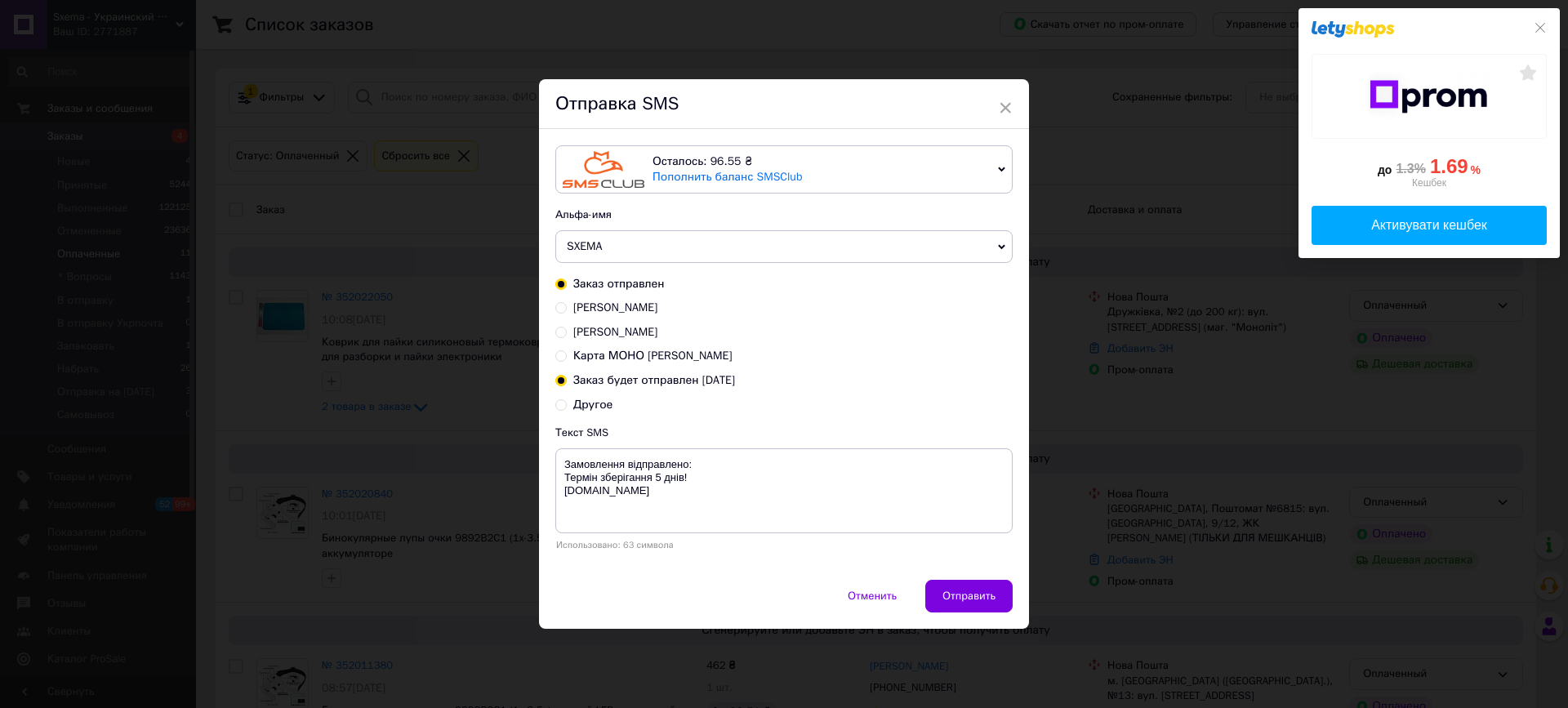 radio on "true" 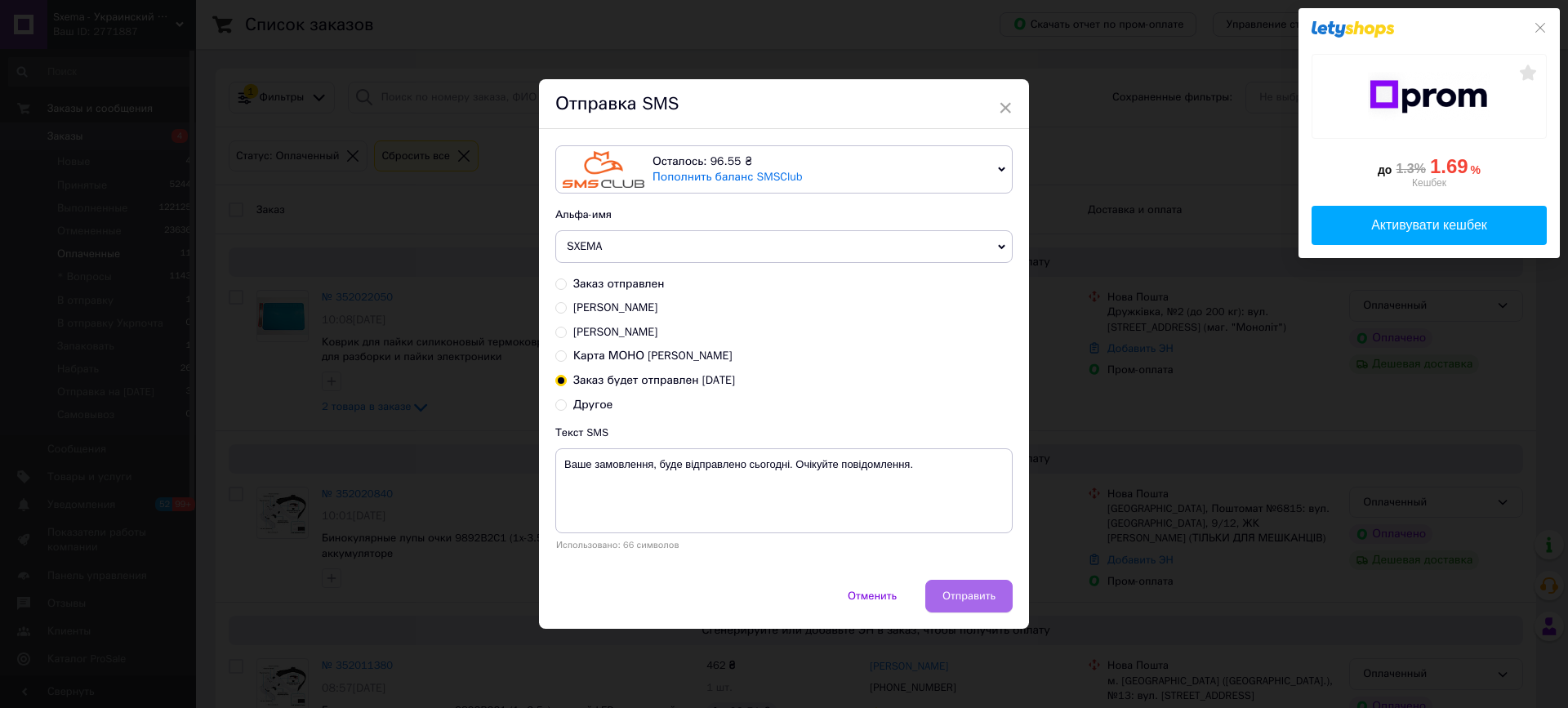 click on "Отправить" at bounding box center (969, 596) 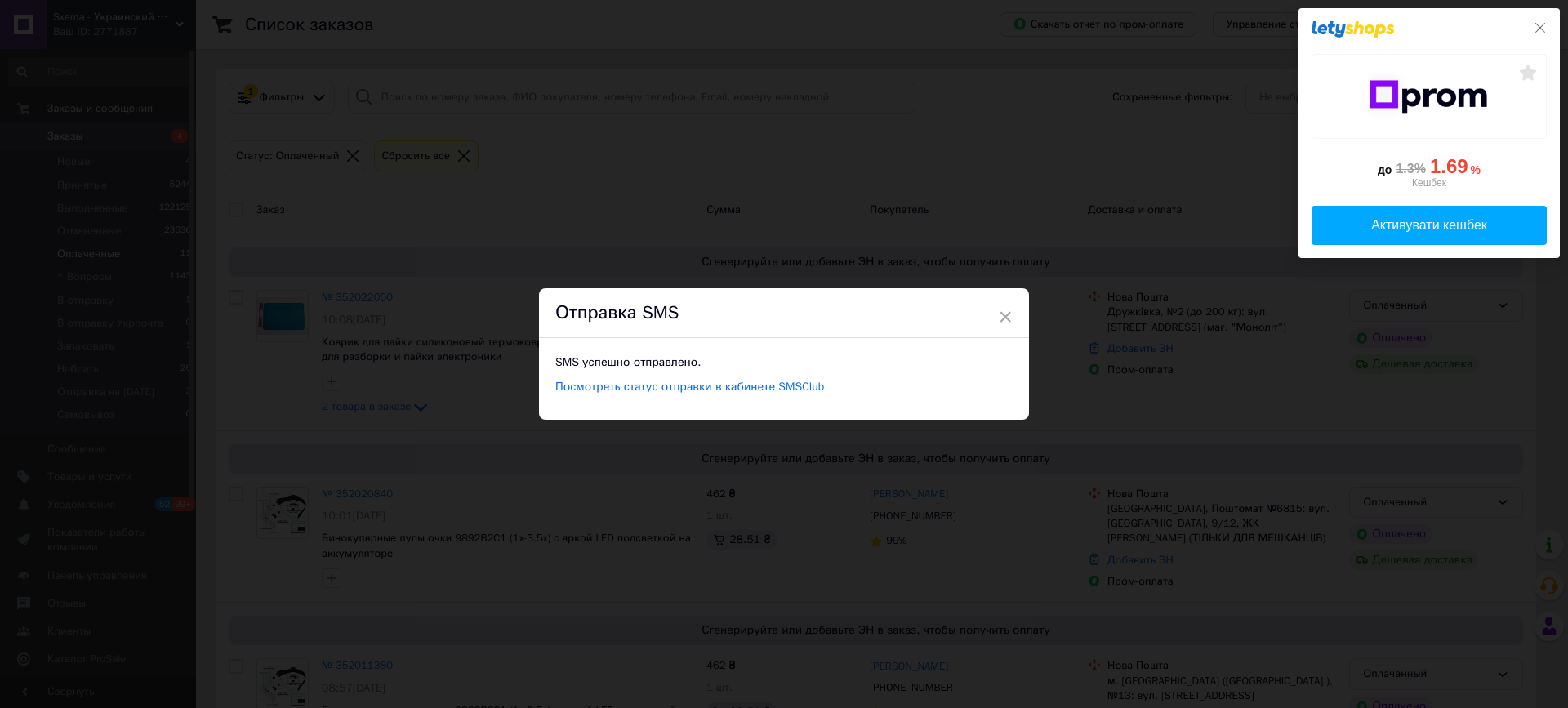 click 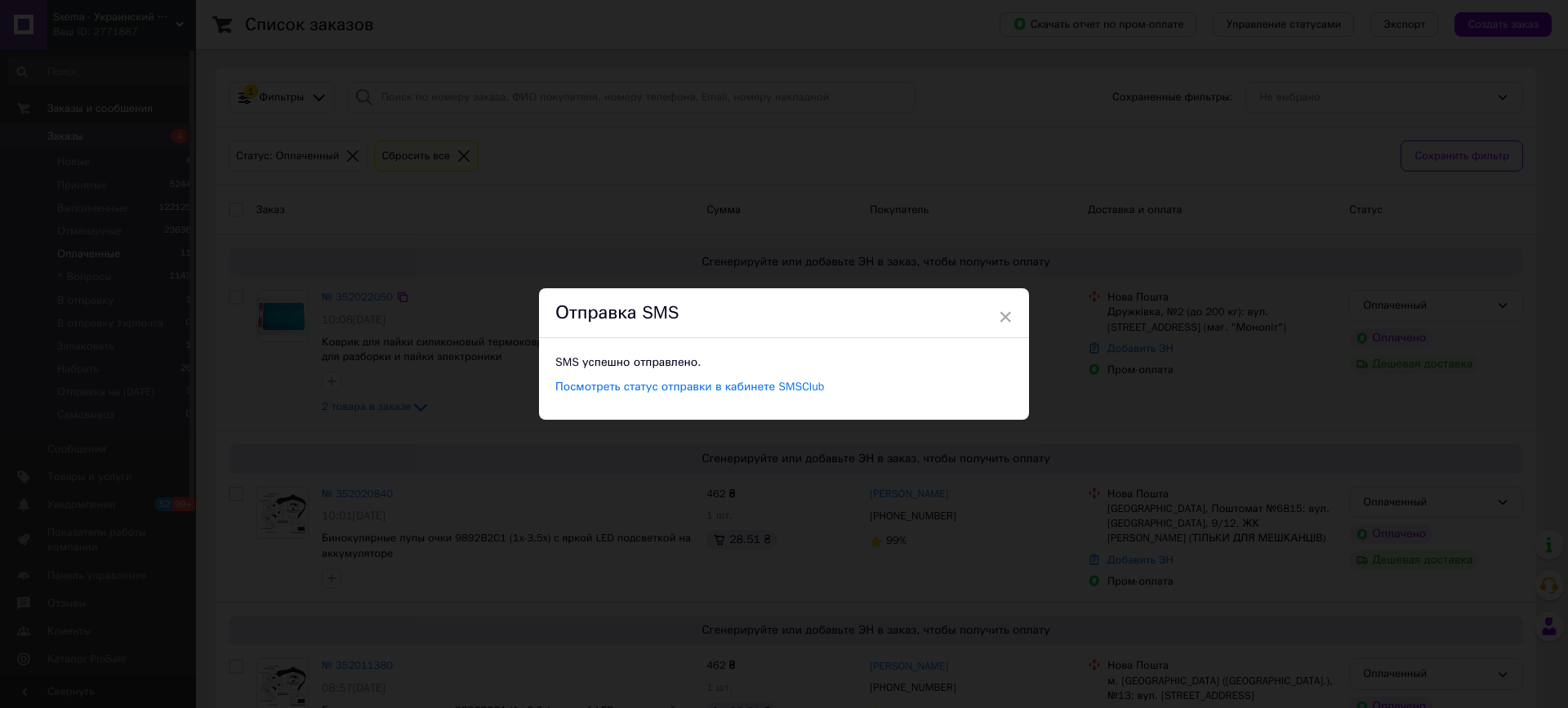 click on "× Отправка SMS SMS успешно отправлено. Посмотреть статус отправки в кабинете SMSClub" at bounding box center (784, 354) 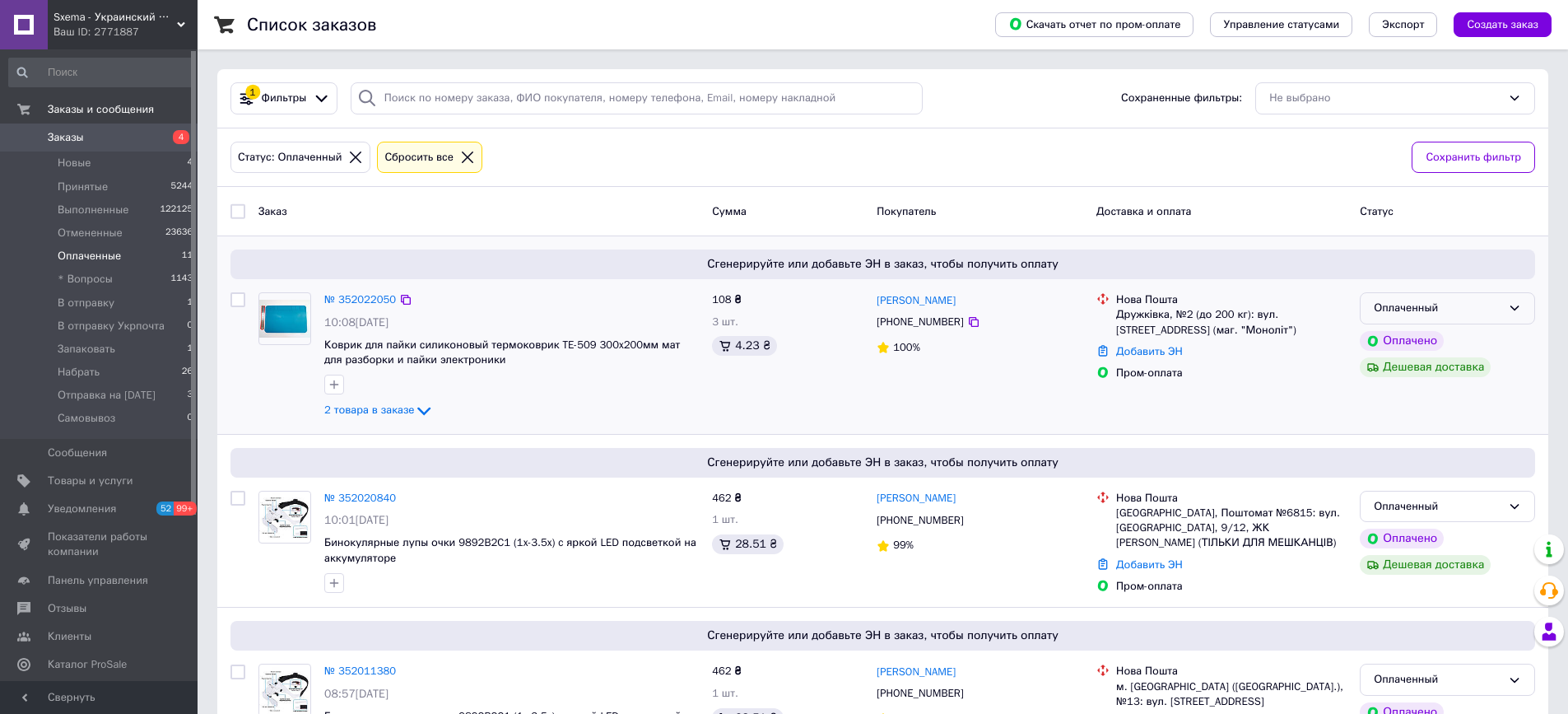 click on "Оплаченный" at bounding box center (1437, 308) 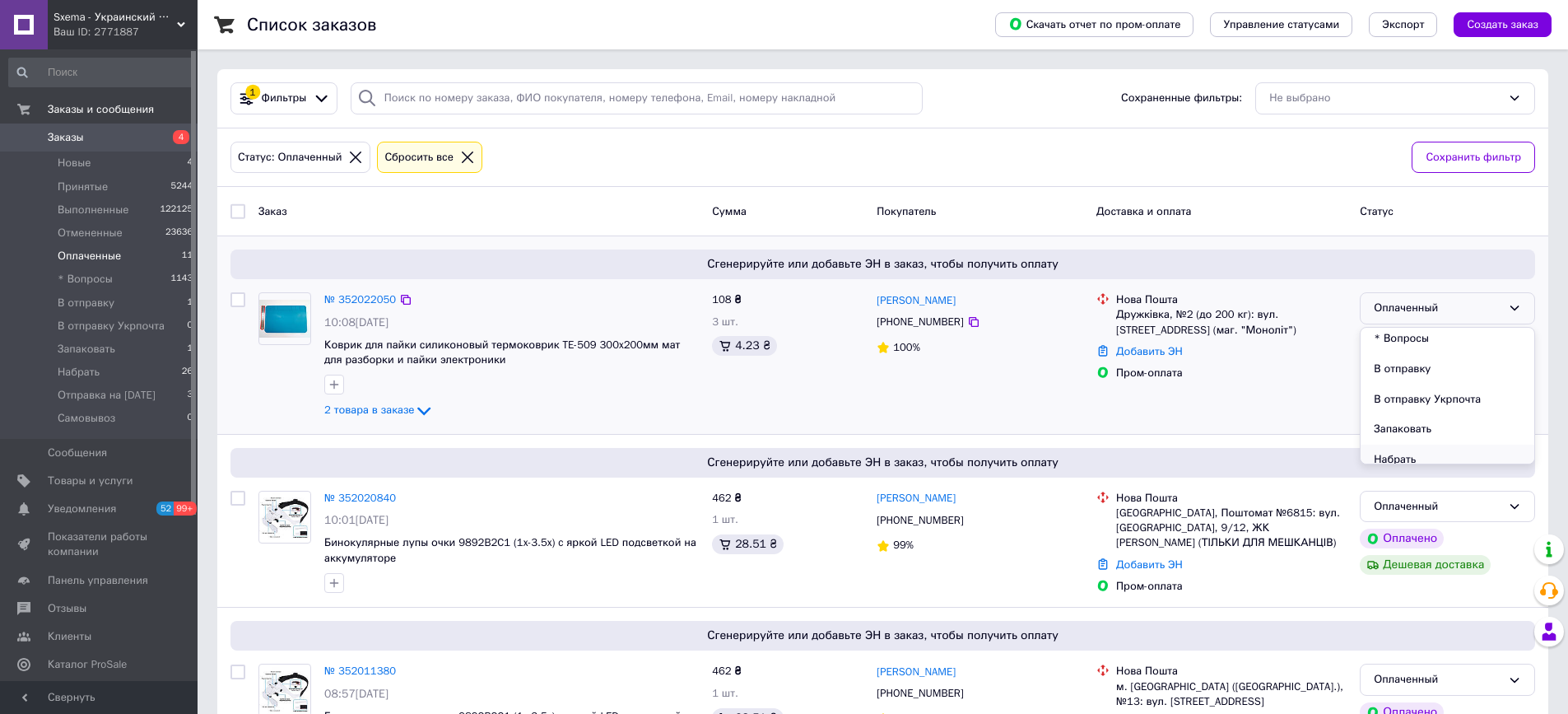 scroll, scrollTop: 165, scrollLeft: 0, axis: vertical 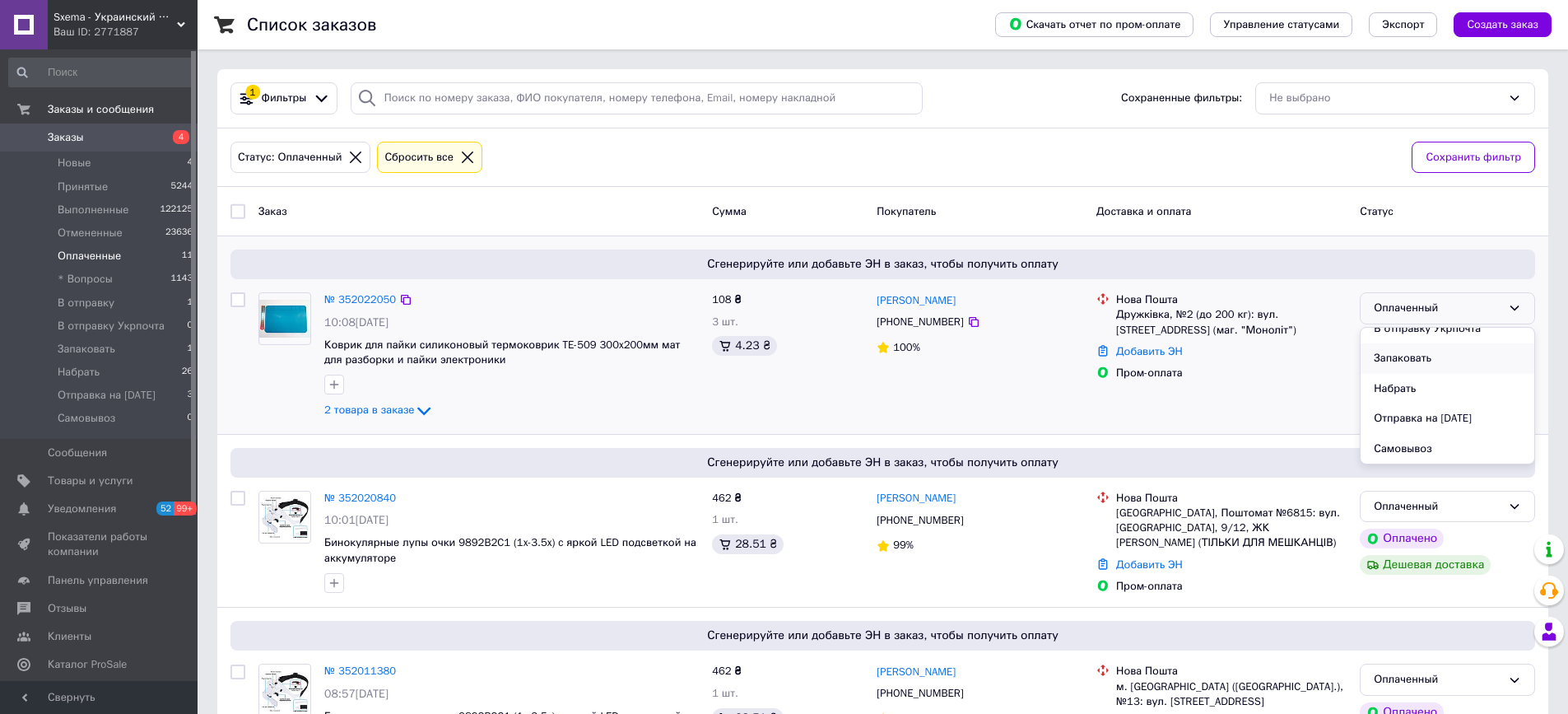 click on "Запаковать" at bounding box center (1447, 358) 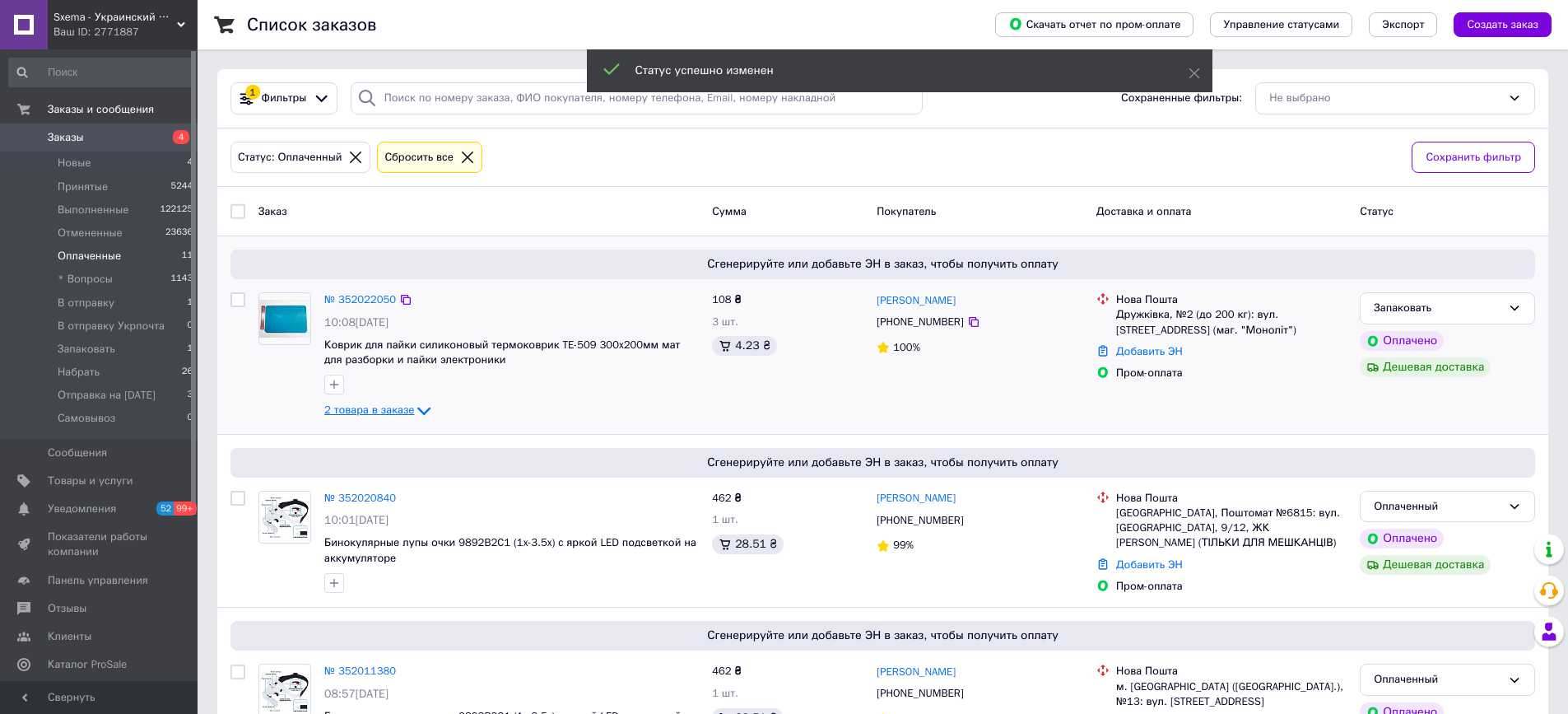 click on "2 товара в заказе" at bounding box center [369, 410] 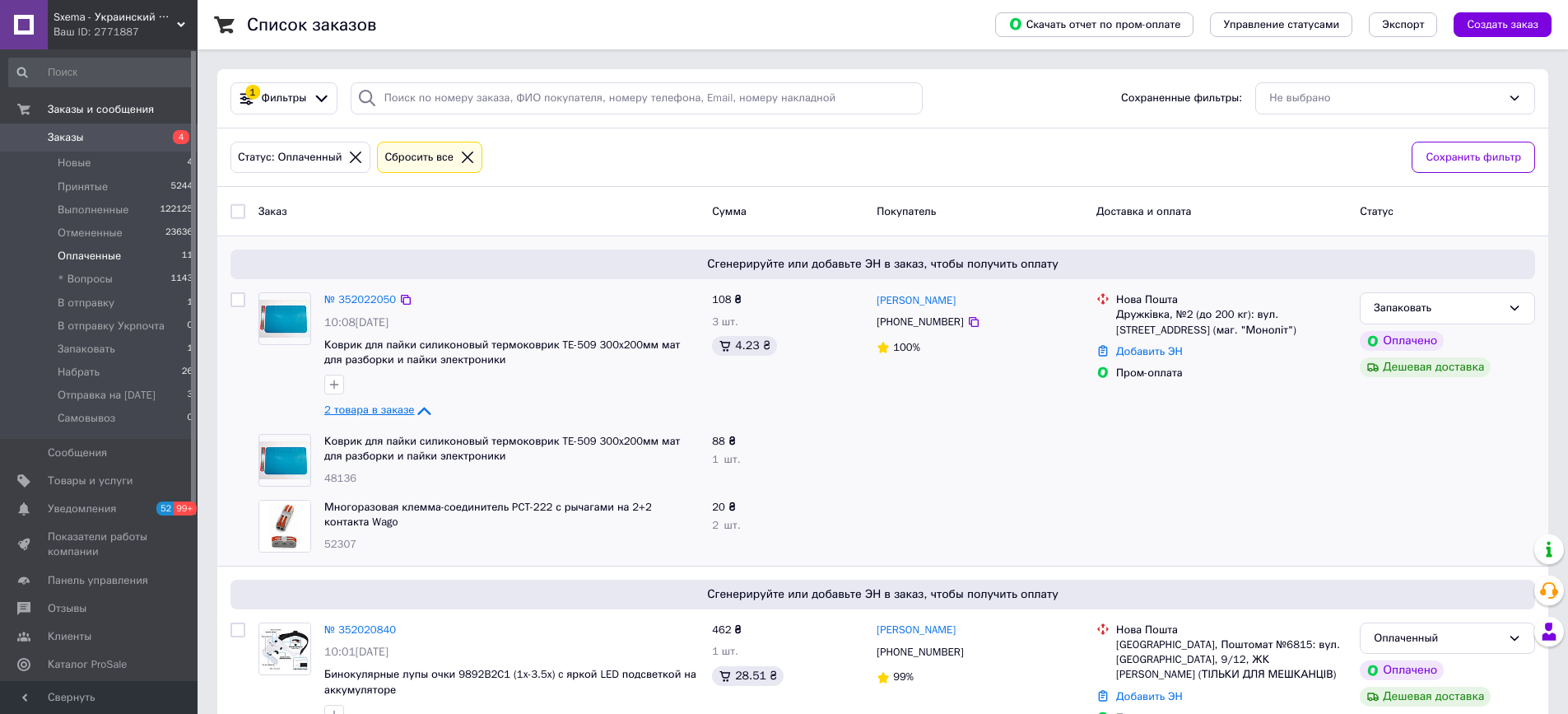 click on "2 товара в заказе" at bounding box center (369, 410) 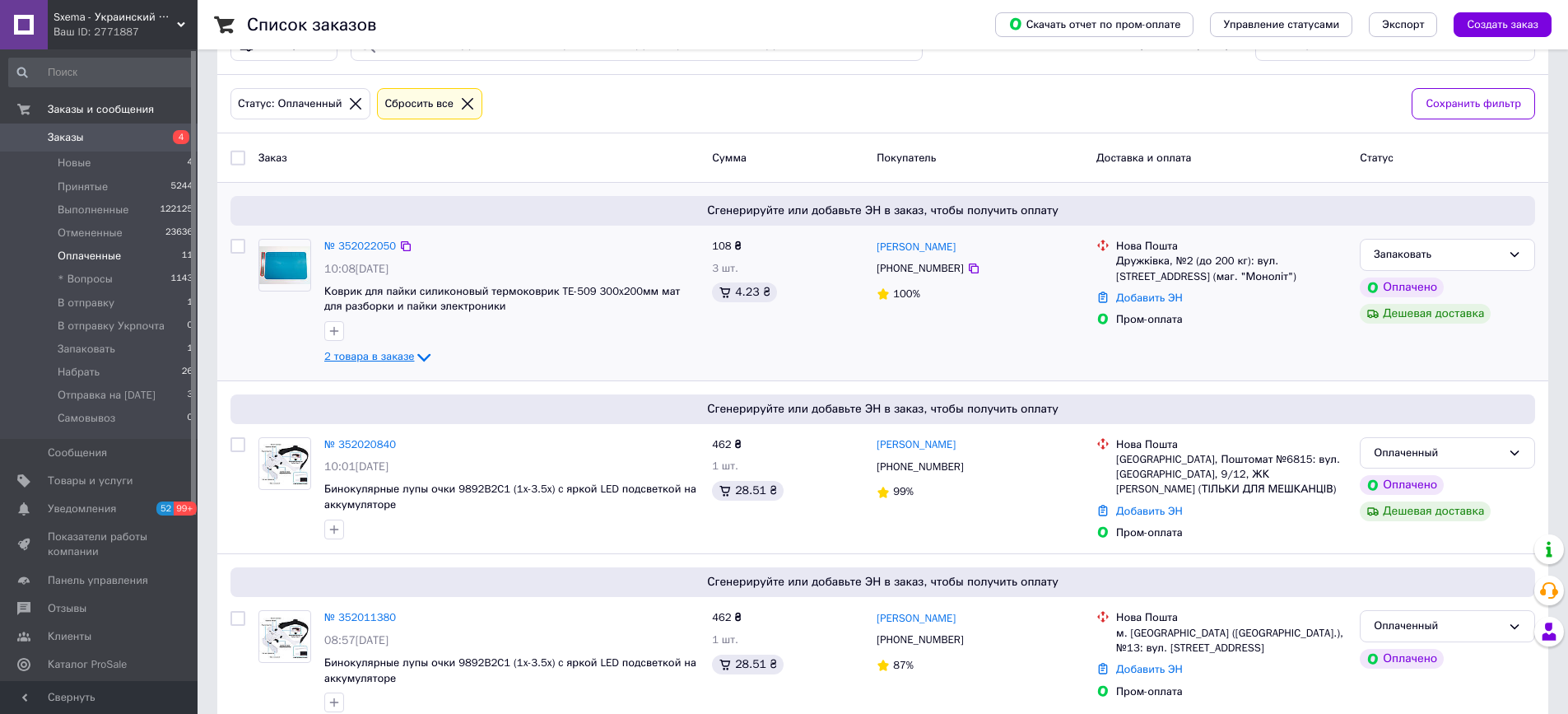 scroll, scrollTop: 82, scrollLeft: 0, axis: vertical 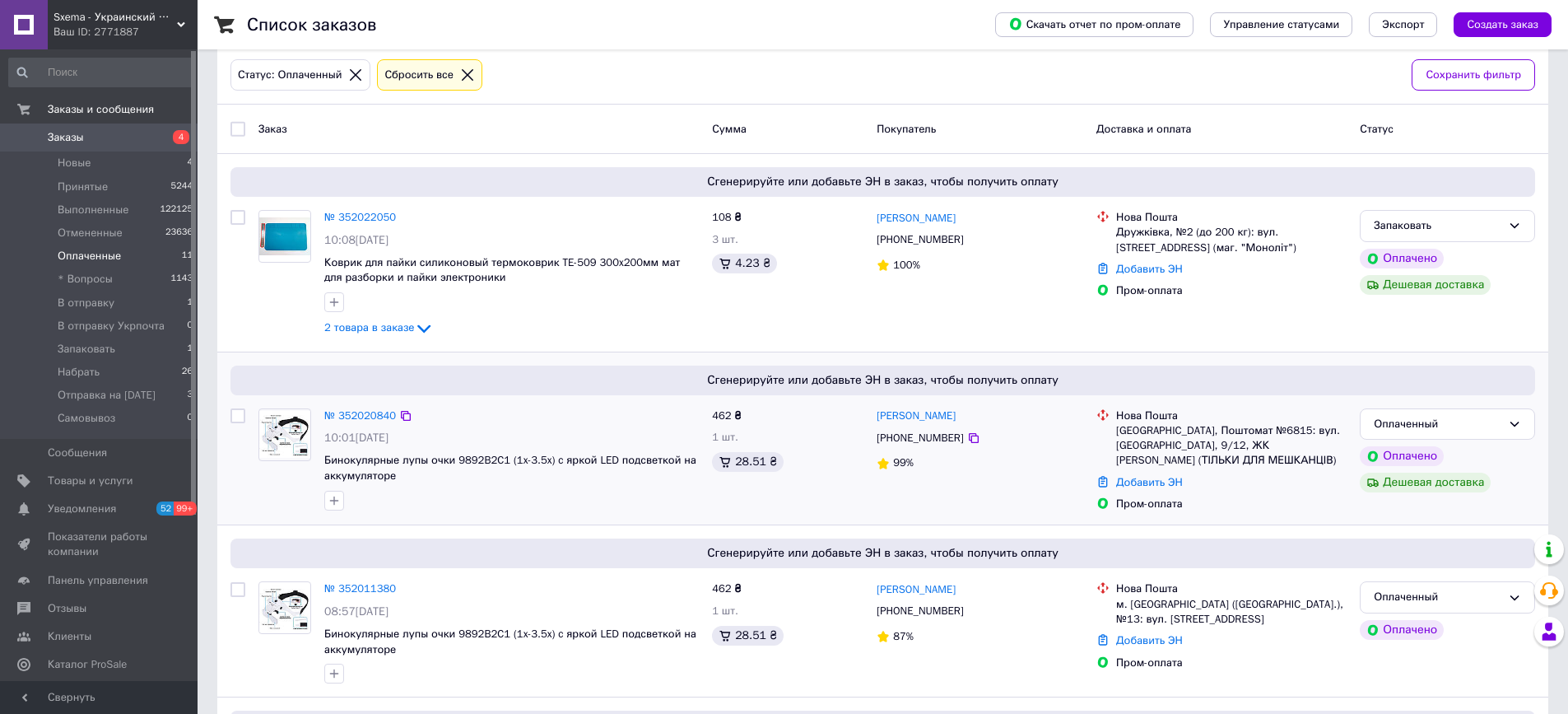 click on "[PHONE_NUMBER]" at bounding box center (919, 437) 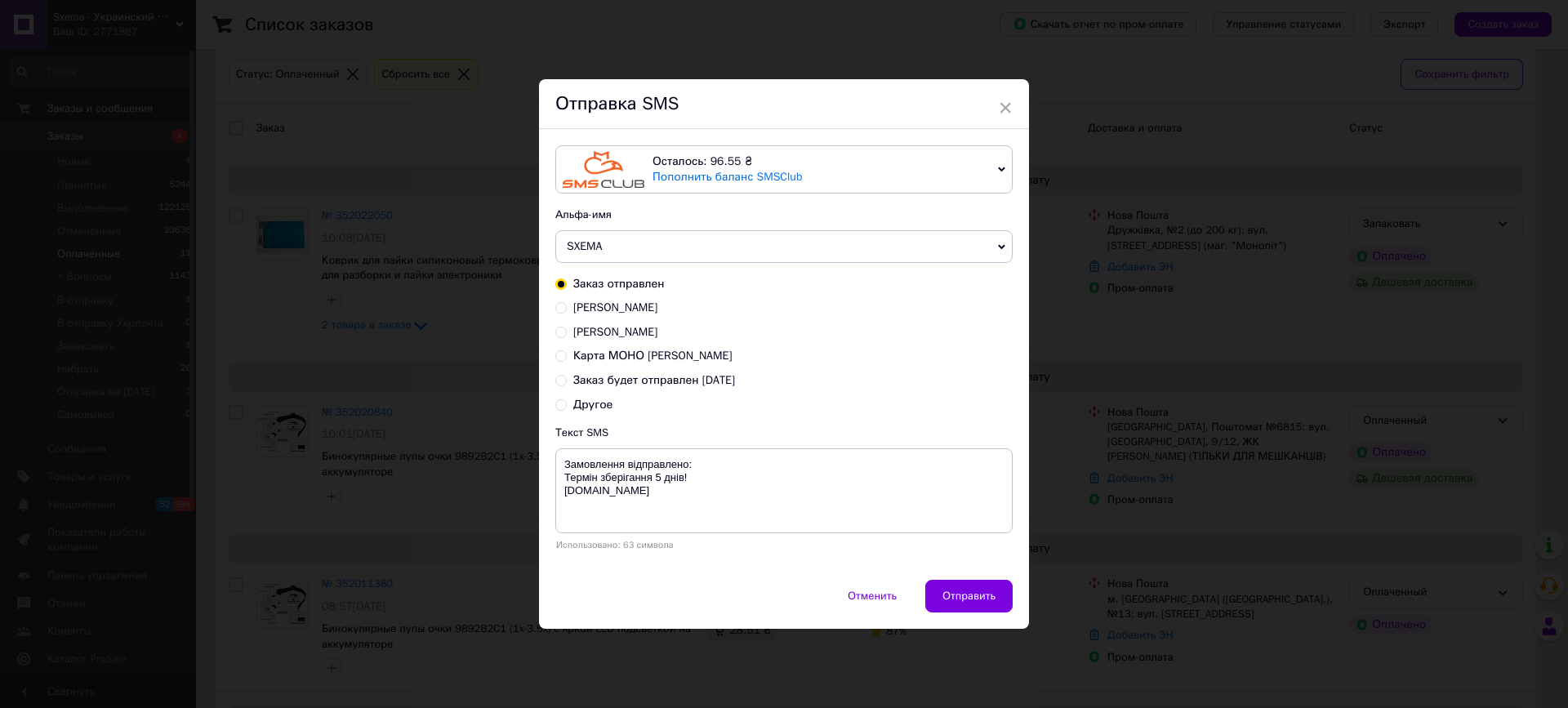 click on "Заказ будет отправлен сегодня" at bounding box center (654, 380) 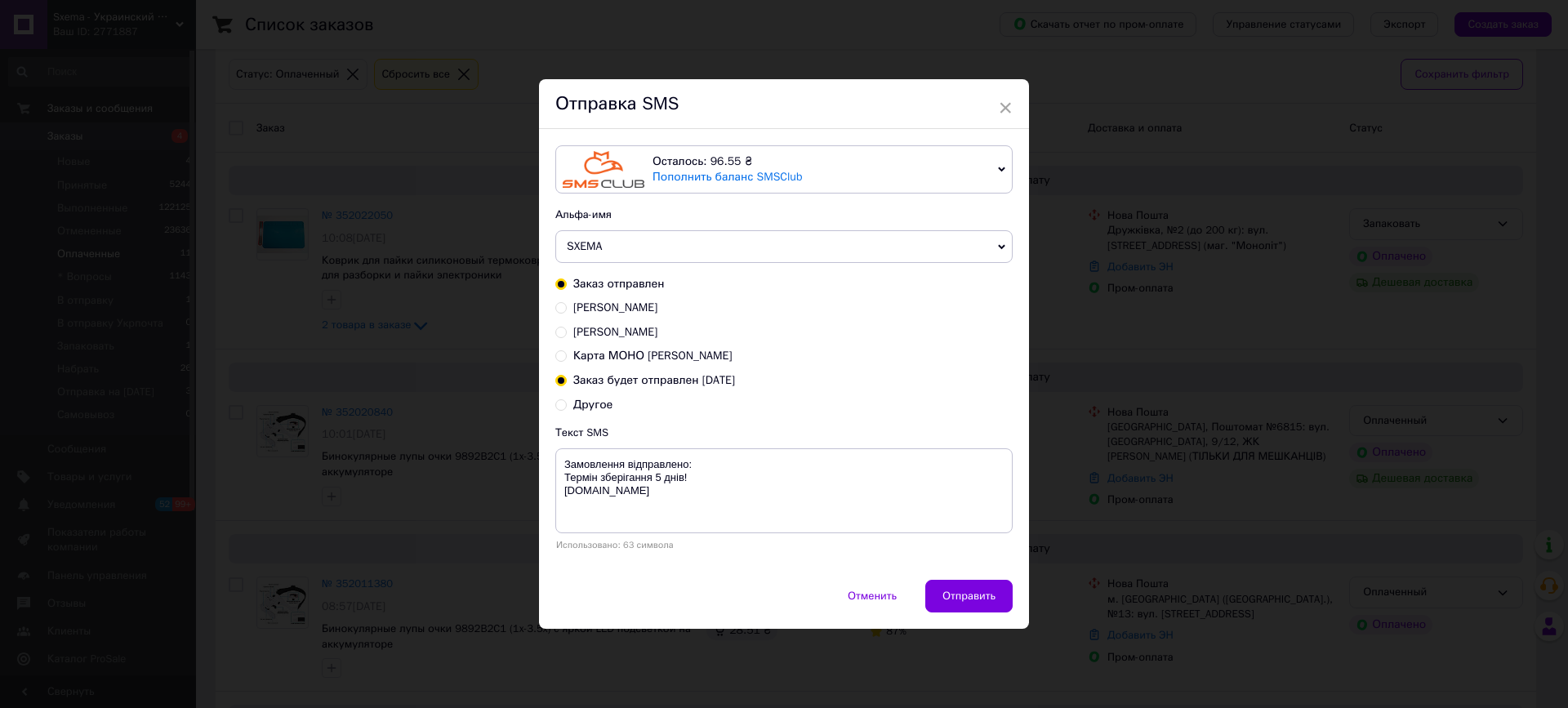 radio on "false" 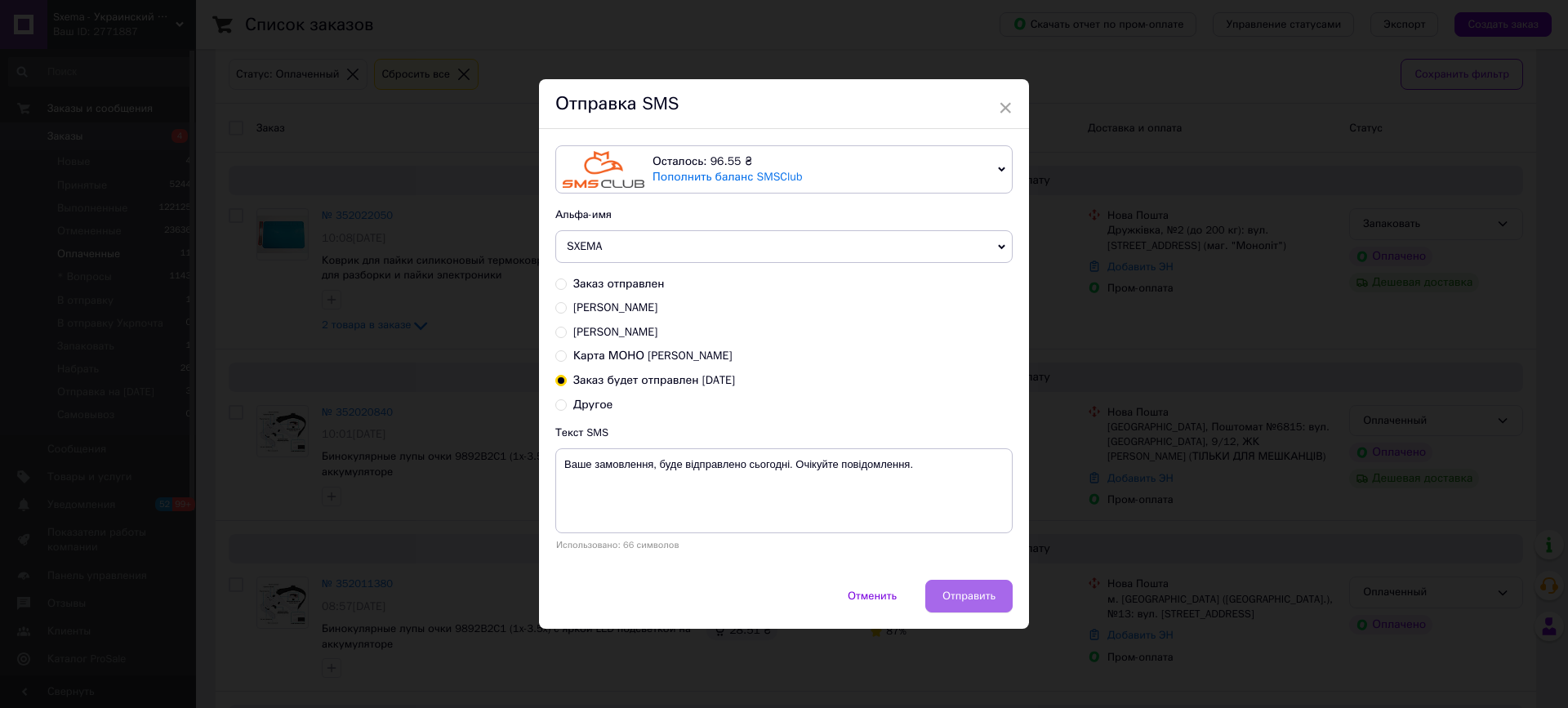 click on "Отправить" at bounding box center (969, 596) 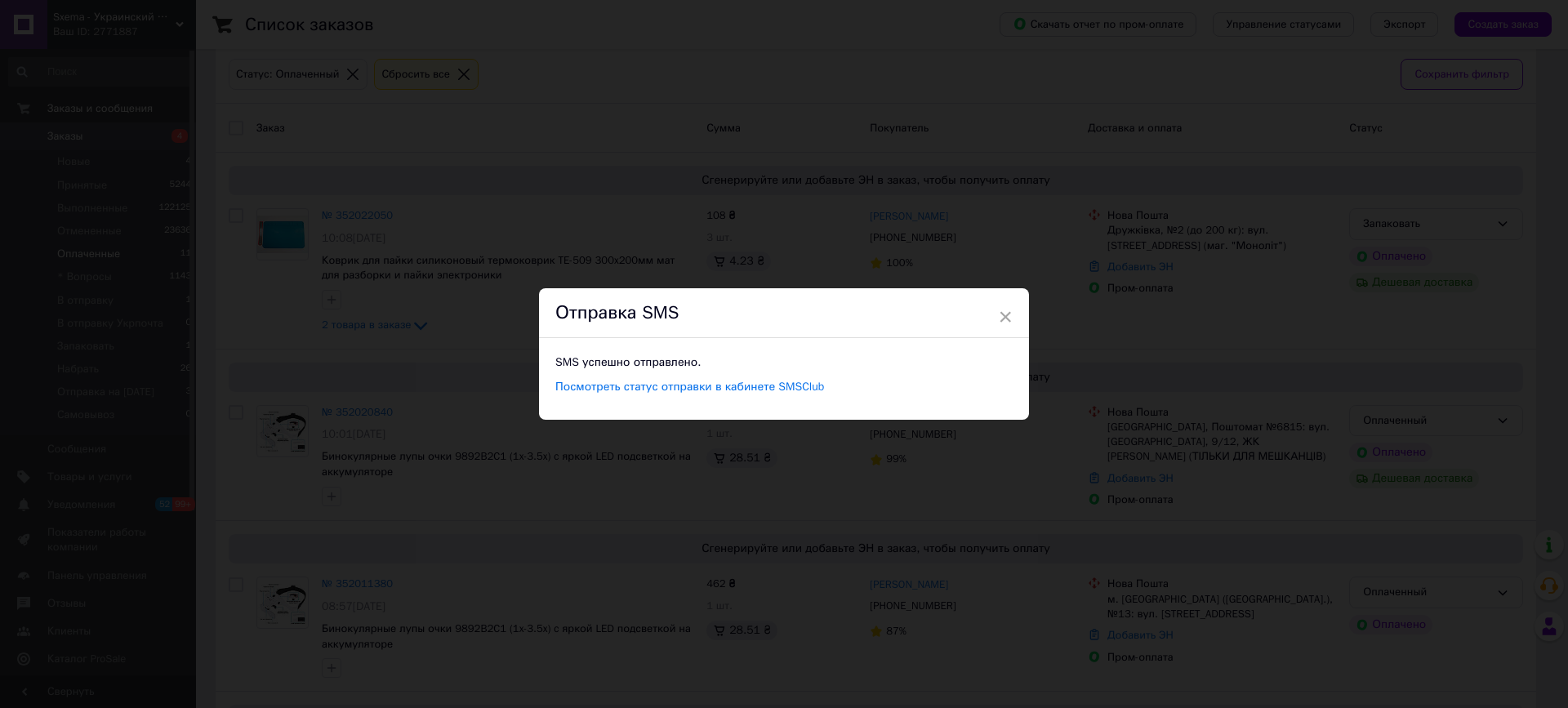 click on "× Отправка SMS SMS успешно отправлено. Посмотреть статус отправки в кабинете SMSClub" at bounding box center (784, 354) 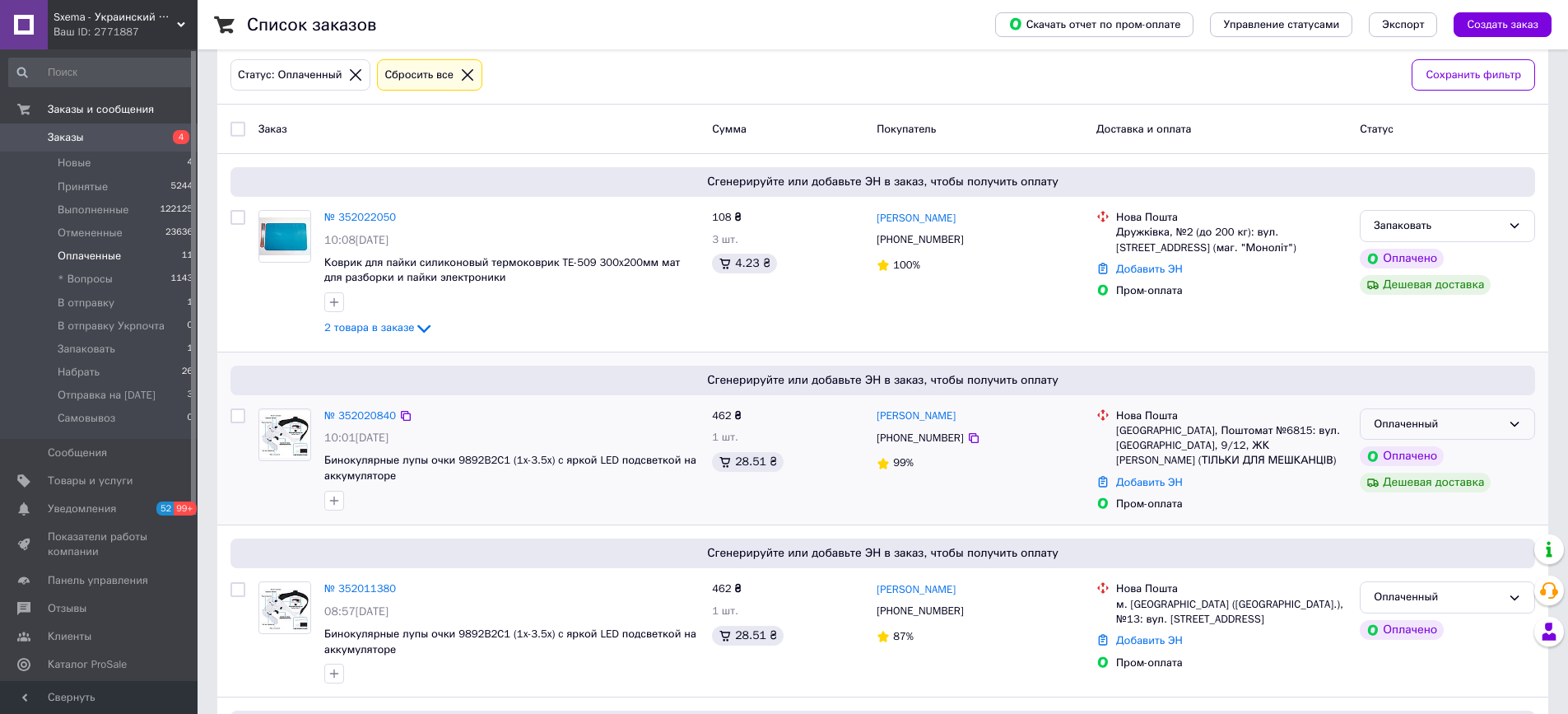 click 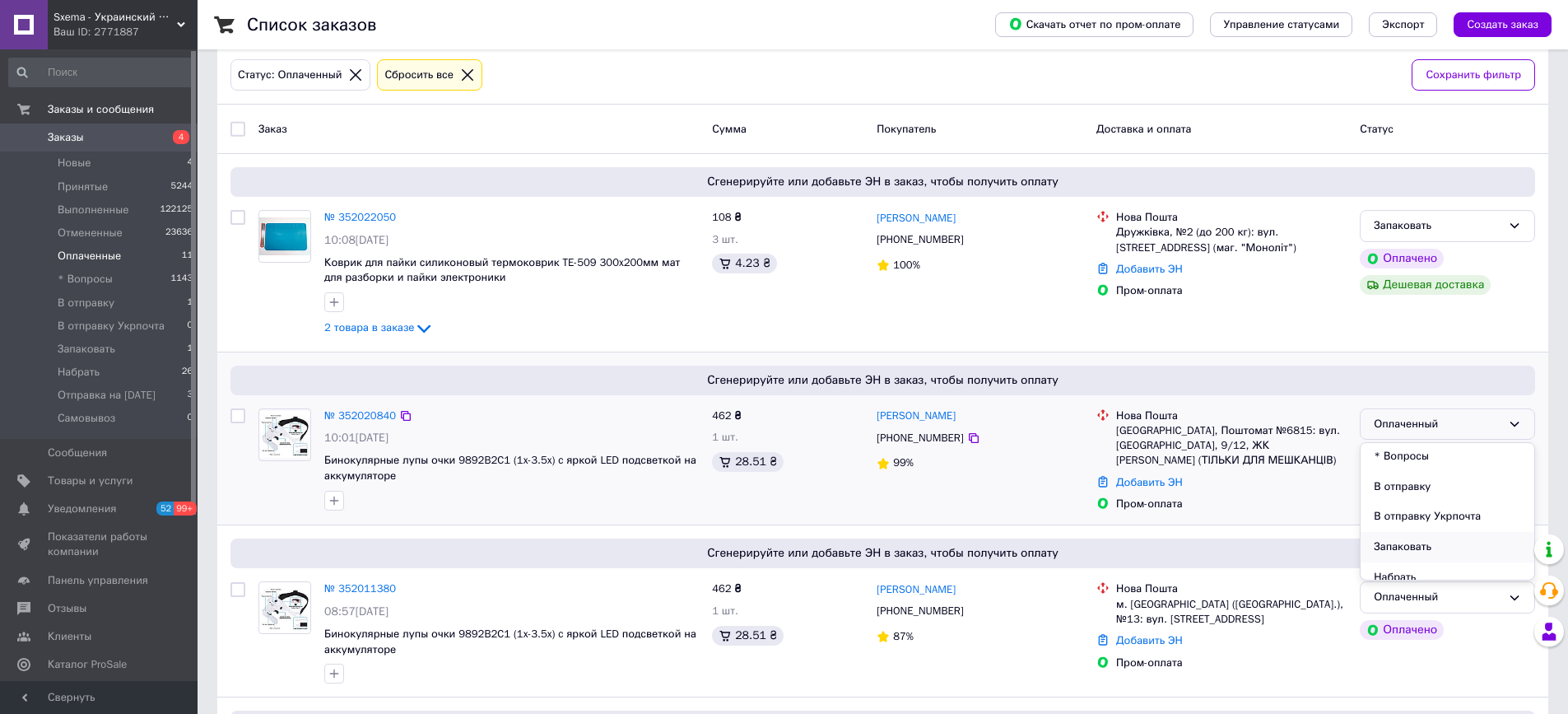 scroll, scrollTop: 165, scrollLeft: 0, axis: vertical 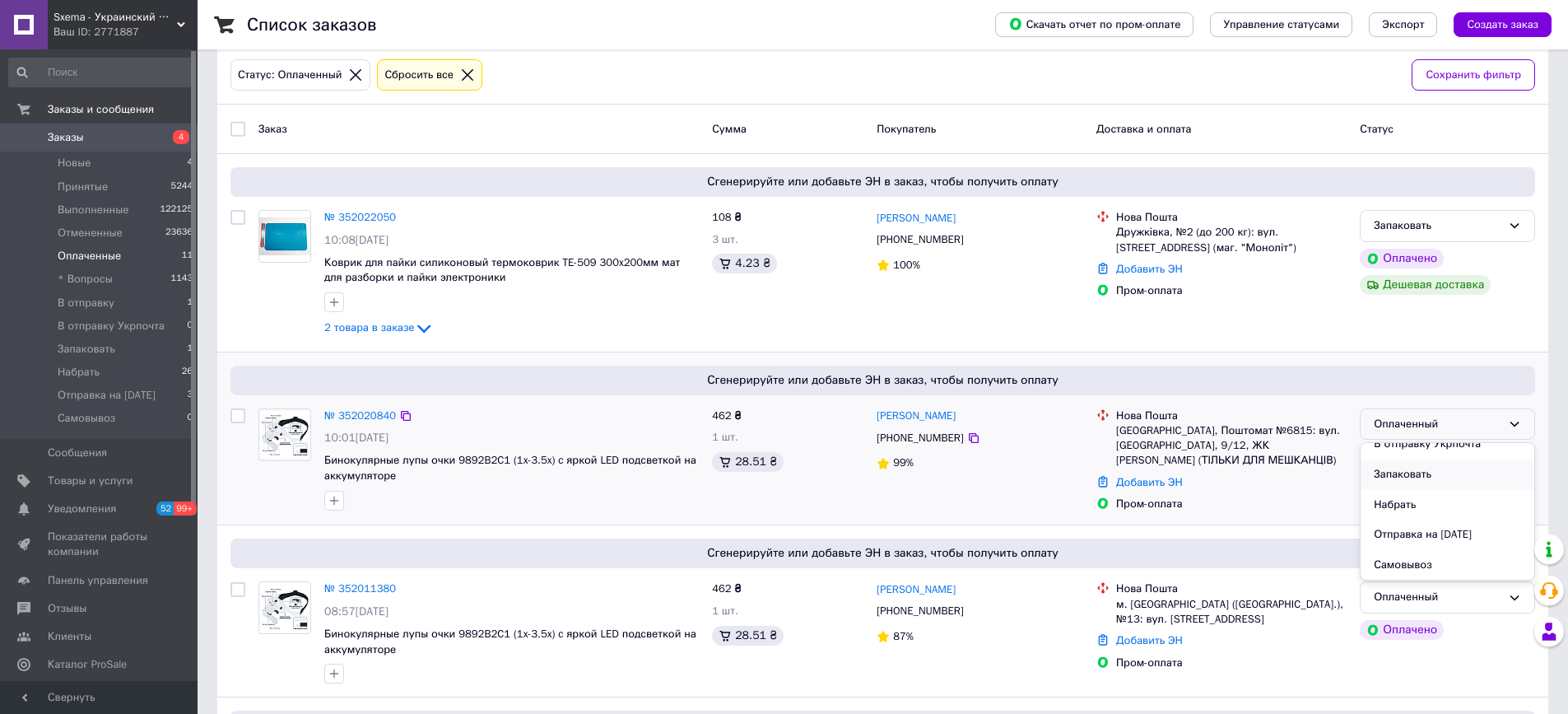click on "Запаковать" at bounding box center (1447, 474) 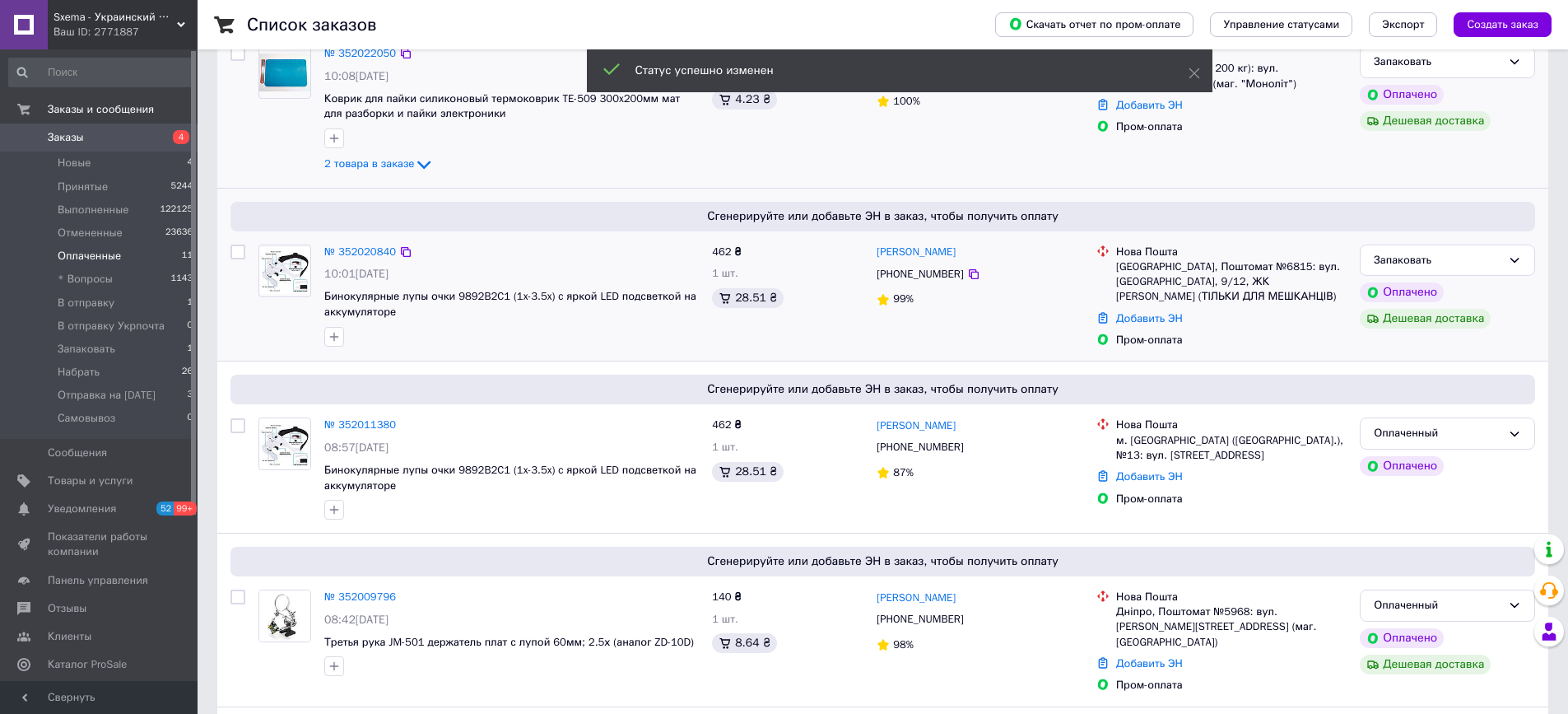 scroll, scrollTop: 247, scrollLeft: 0, axis: vertical 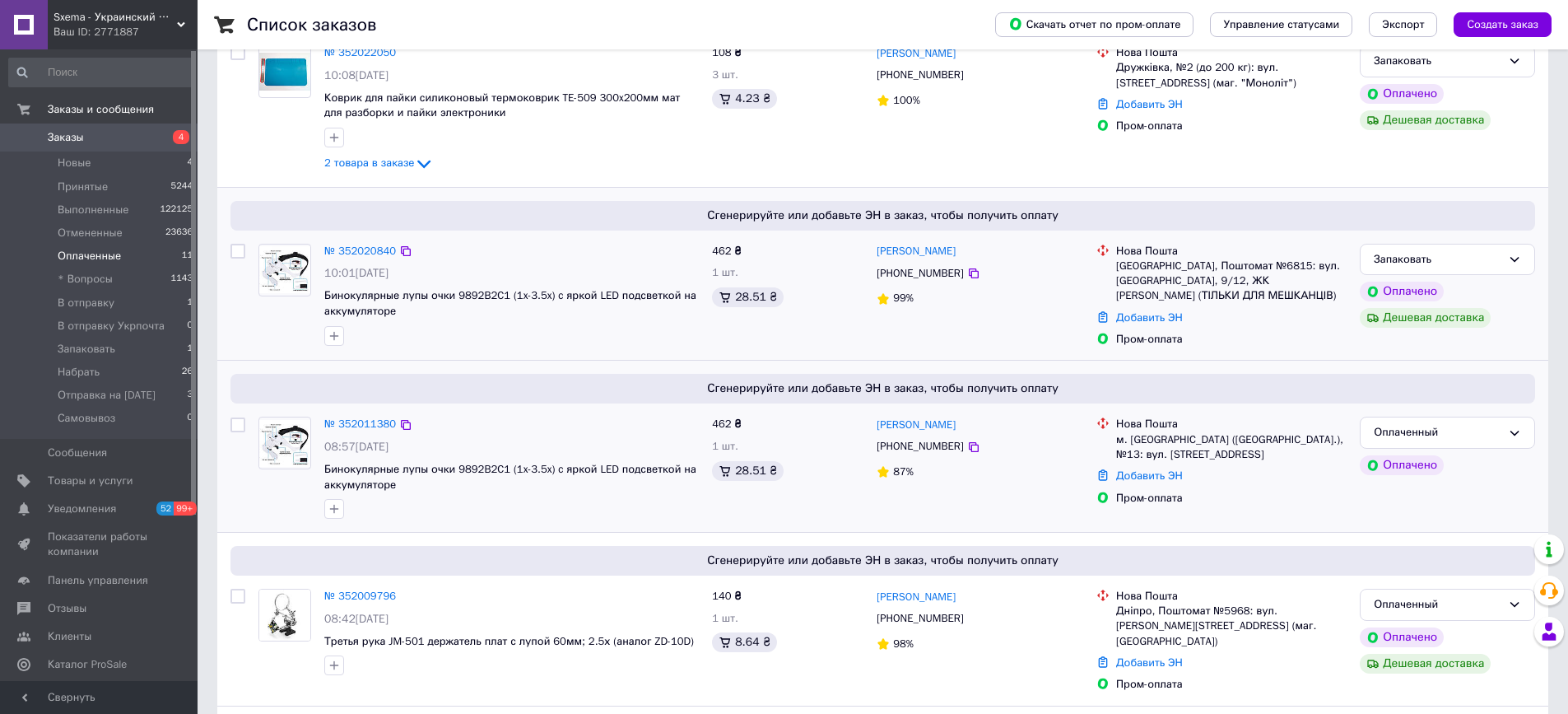 click on "[PHONE_NUMBER]" at bounding box center (919, 446) 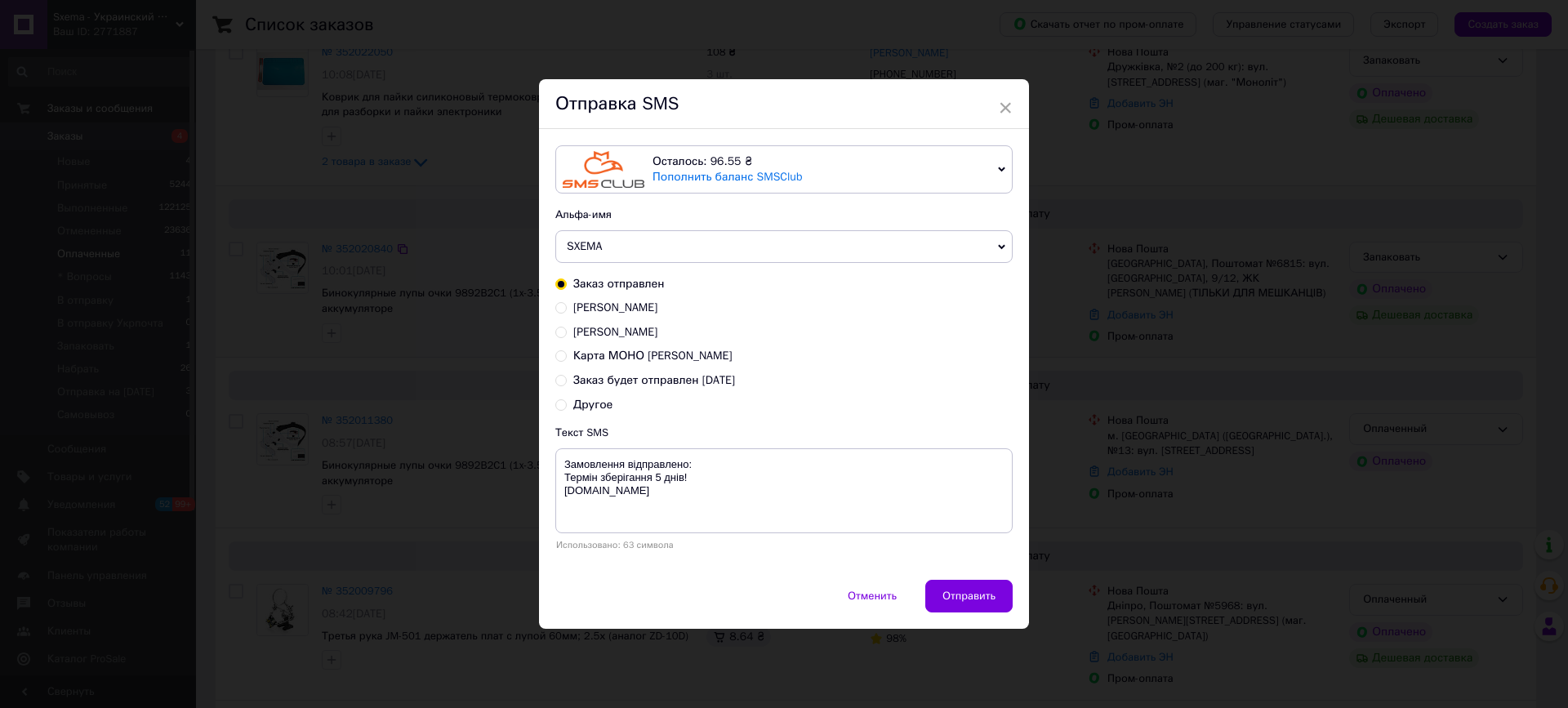 click on "Заказ будет отправлен сегодня" at bounding box center [654, 380] 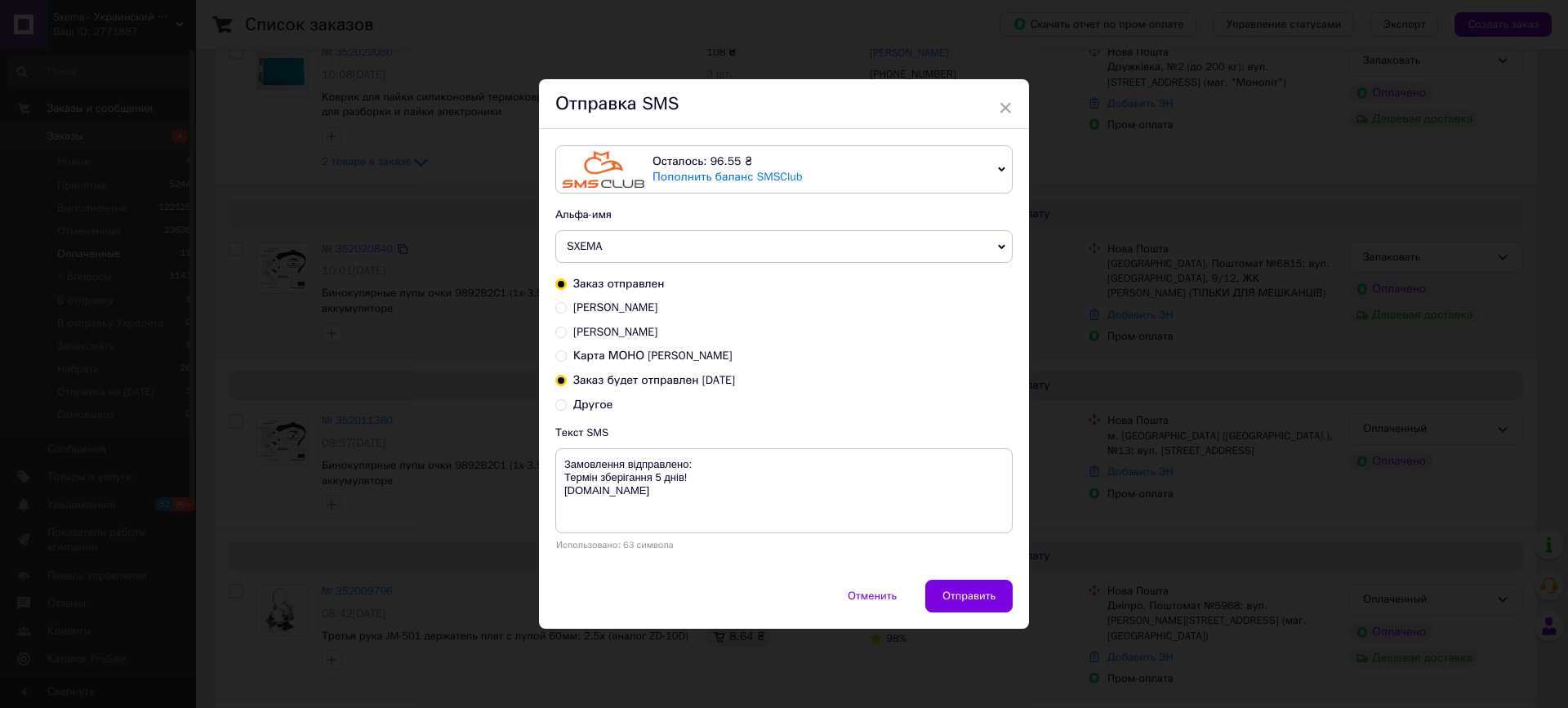 radio on "true" 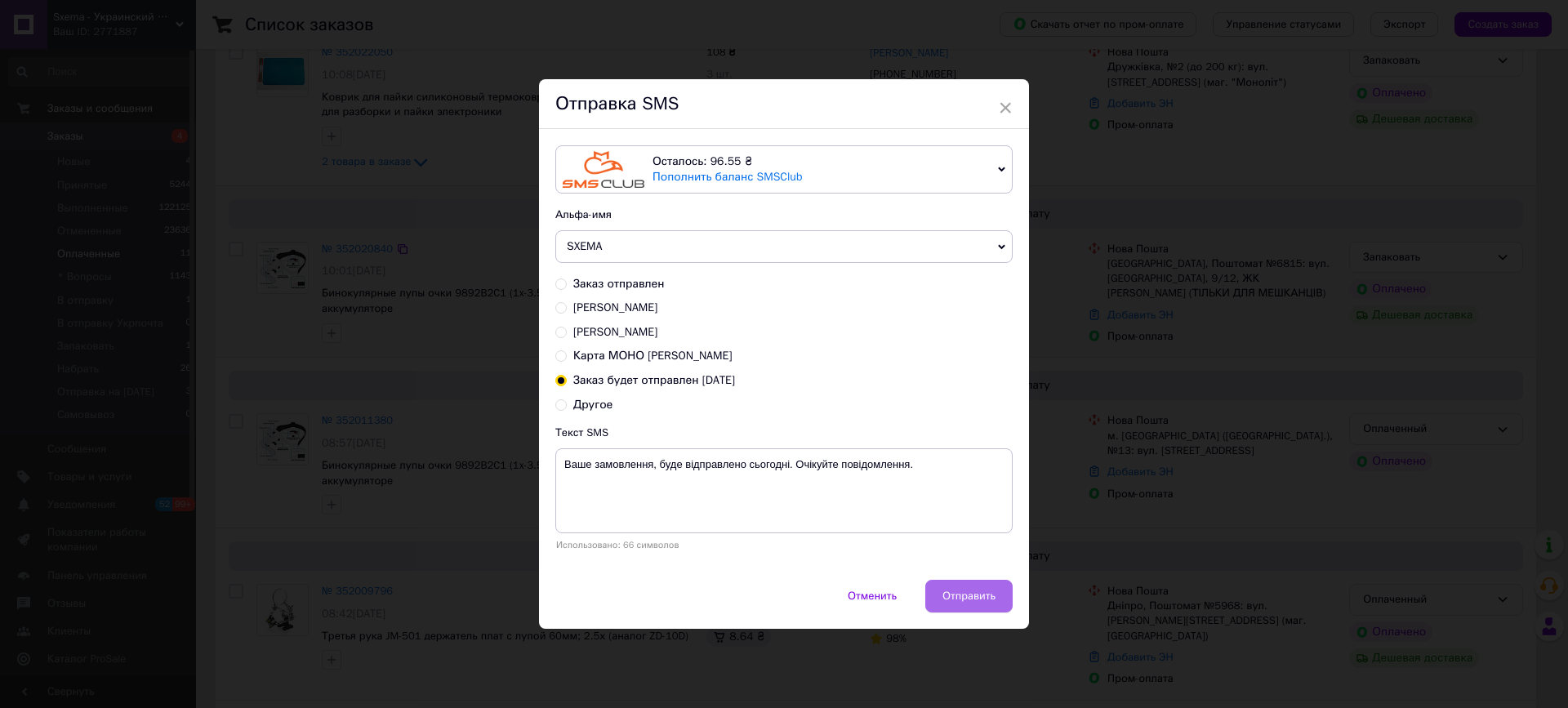 click on "Отправить" at bounding box center (969, 596) 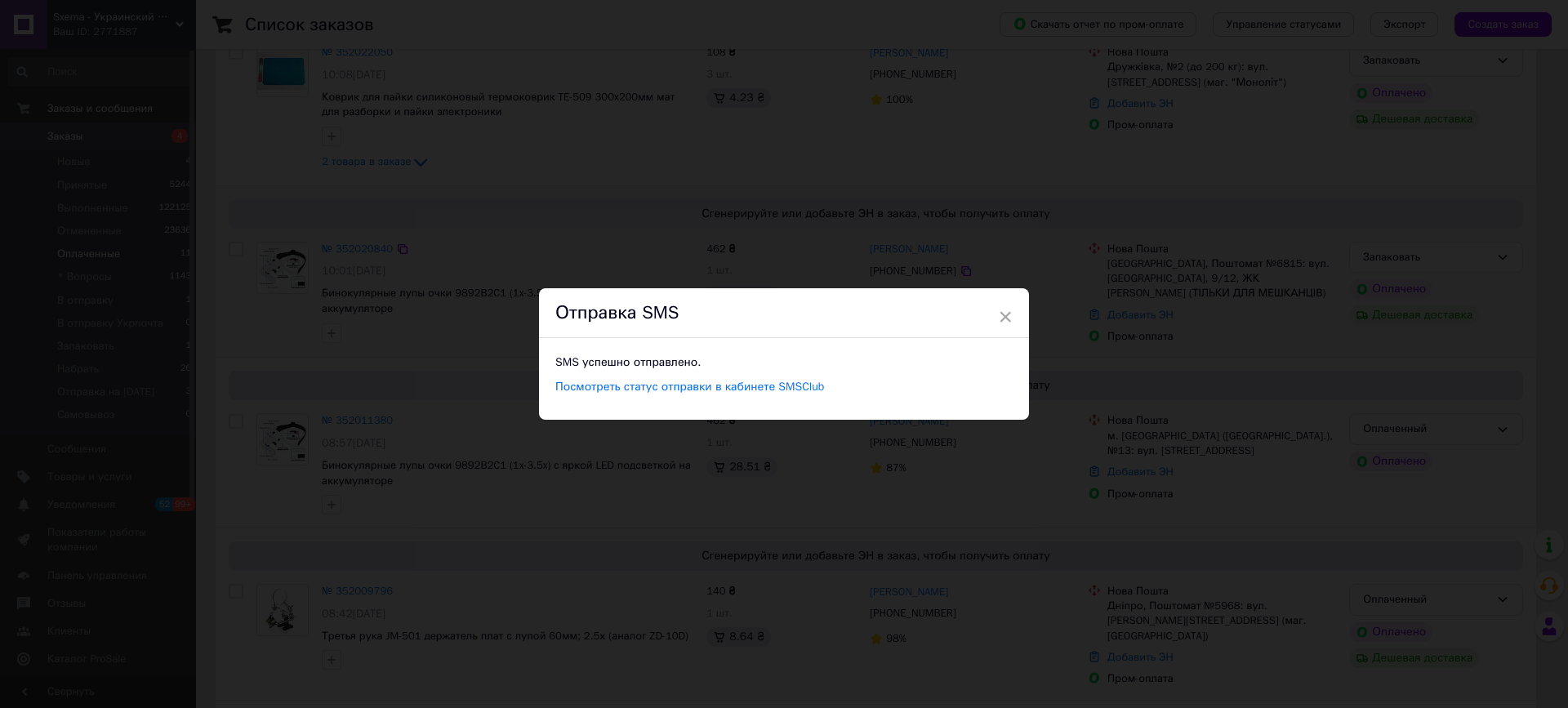 click on "× Отправка SMS SMS успешно отправлено. Посмотреть статус отправки в кабинете SMSClub" at bounding box center (784, 354) 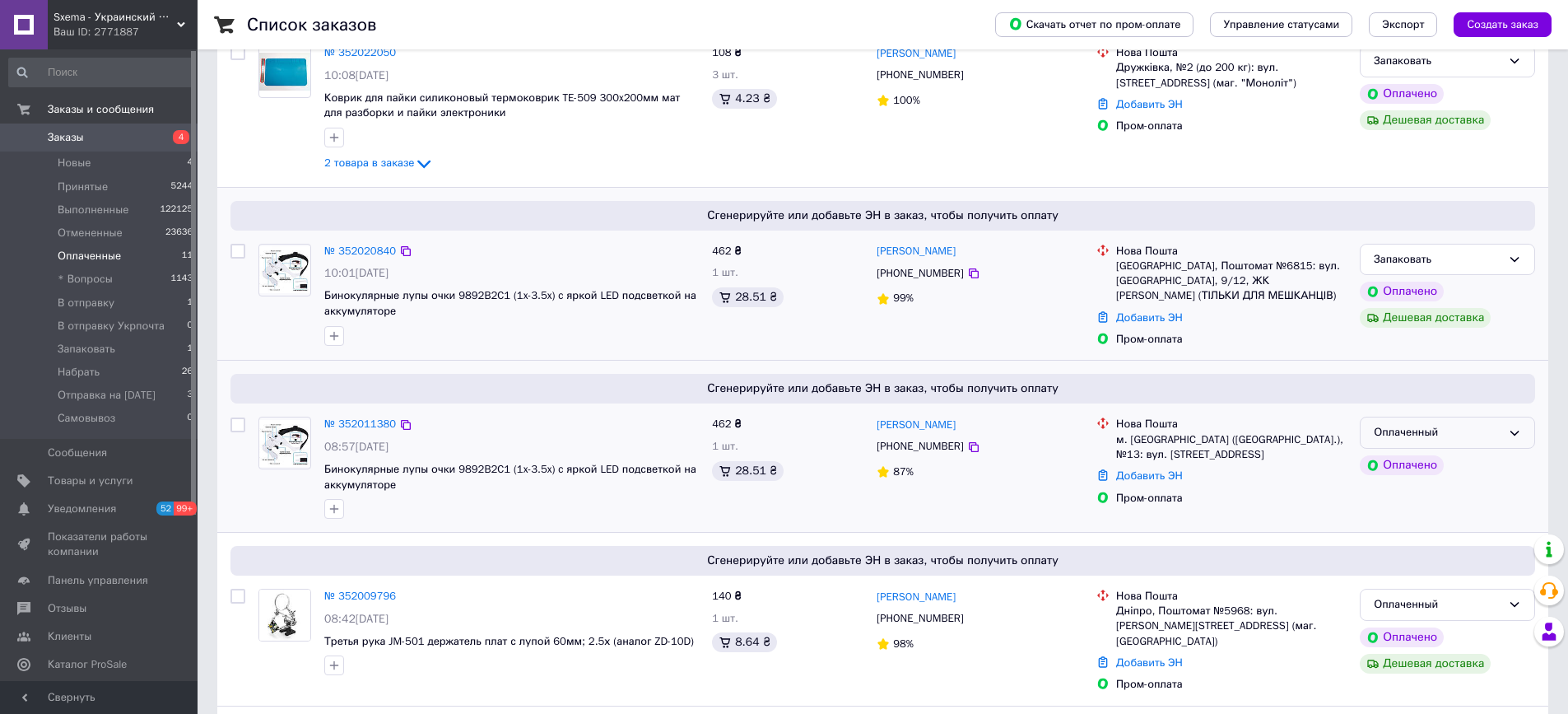 click 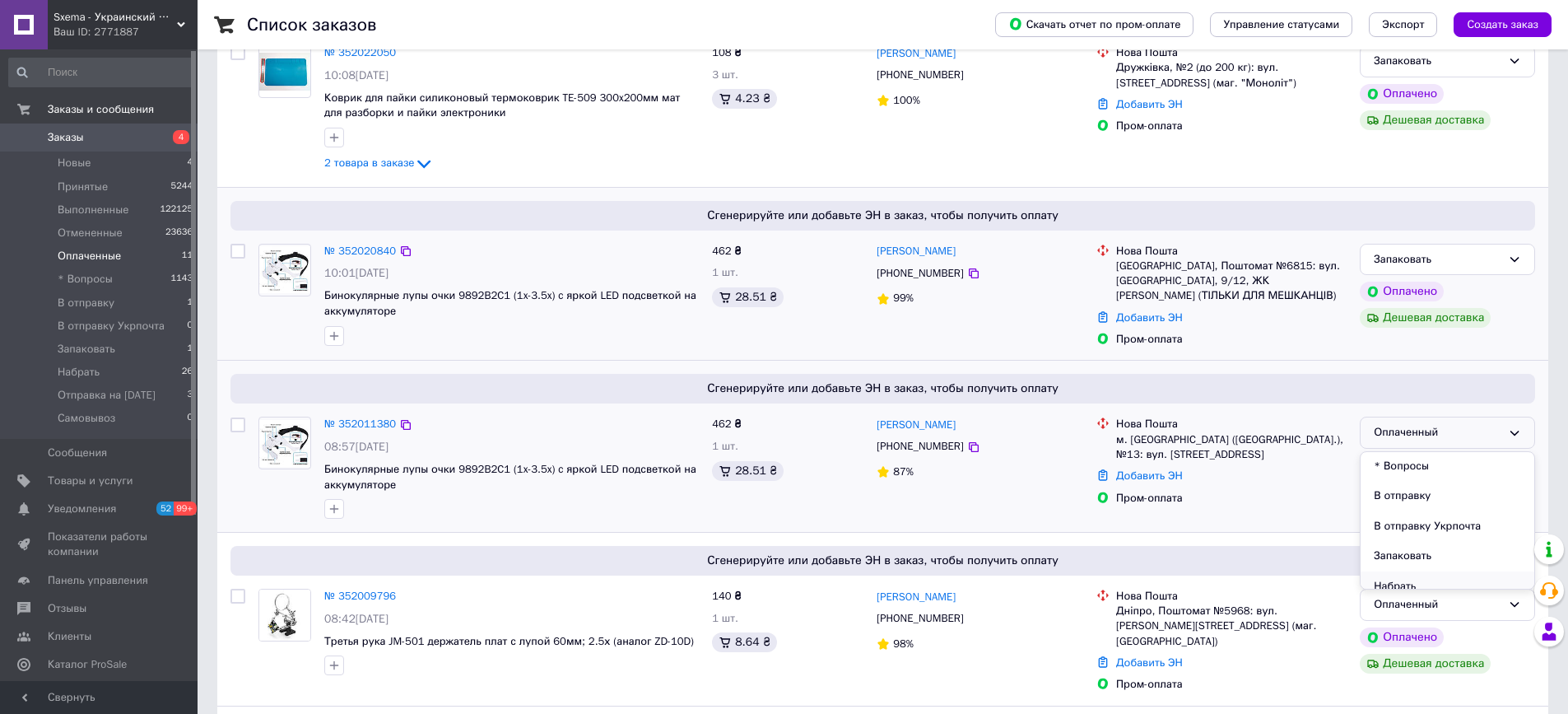 scroll, scrollTop: 165, scrollLeft: 0, axis: vertical 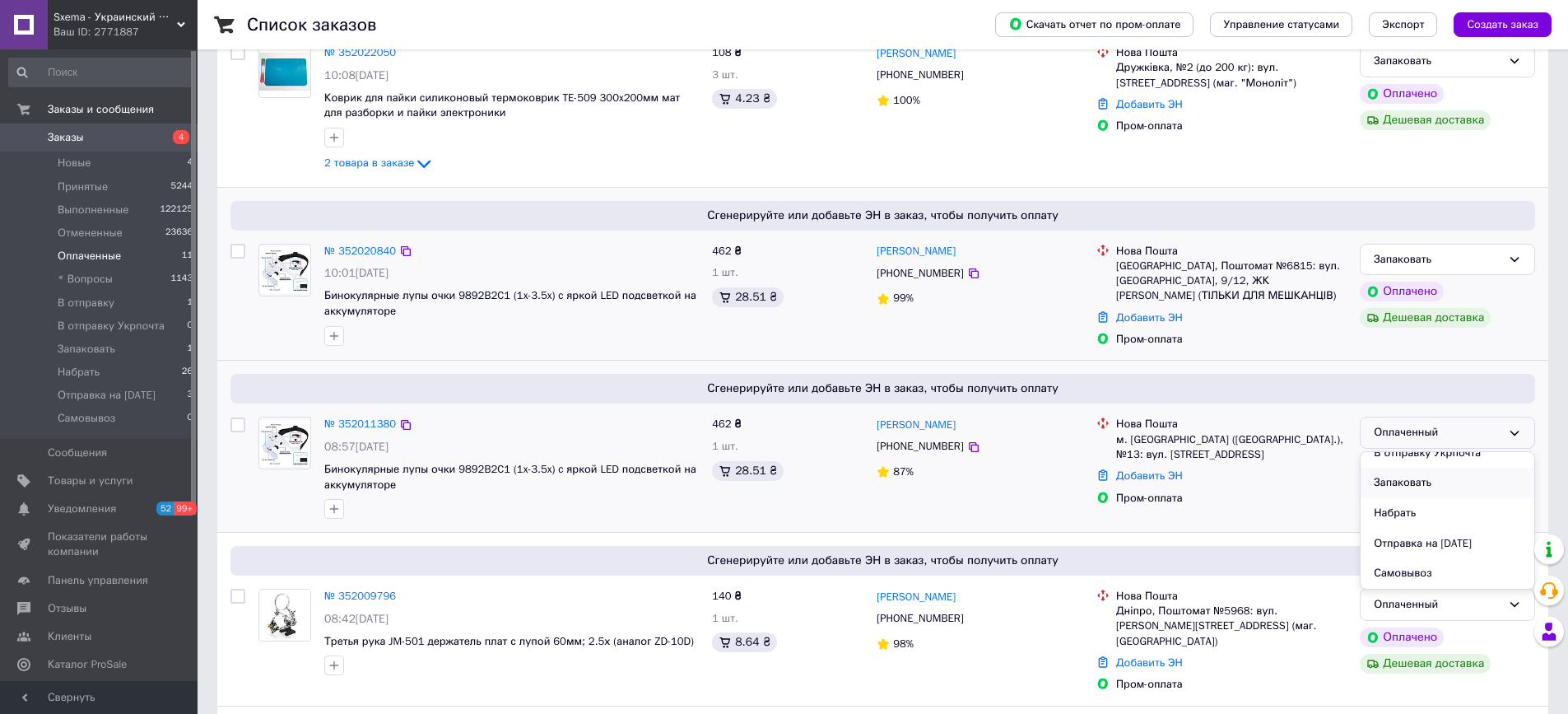 click on "Запаковать" at bounding box center (1447, 483) 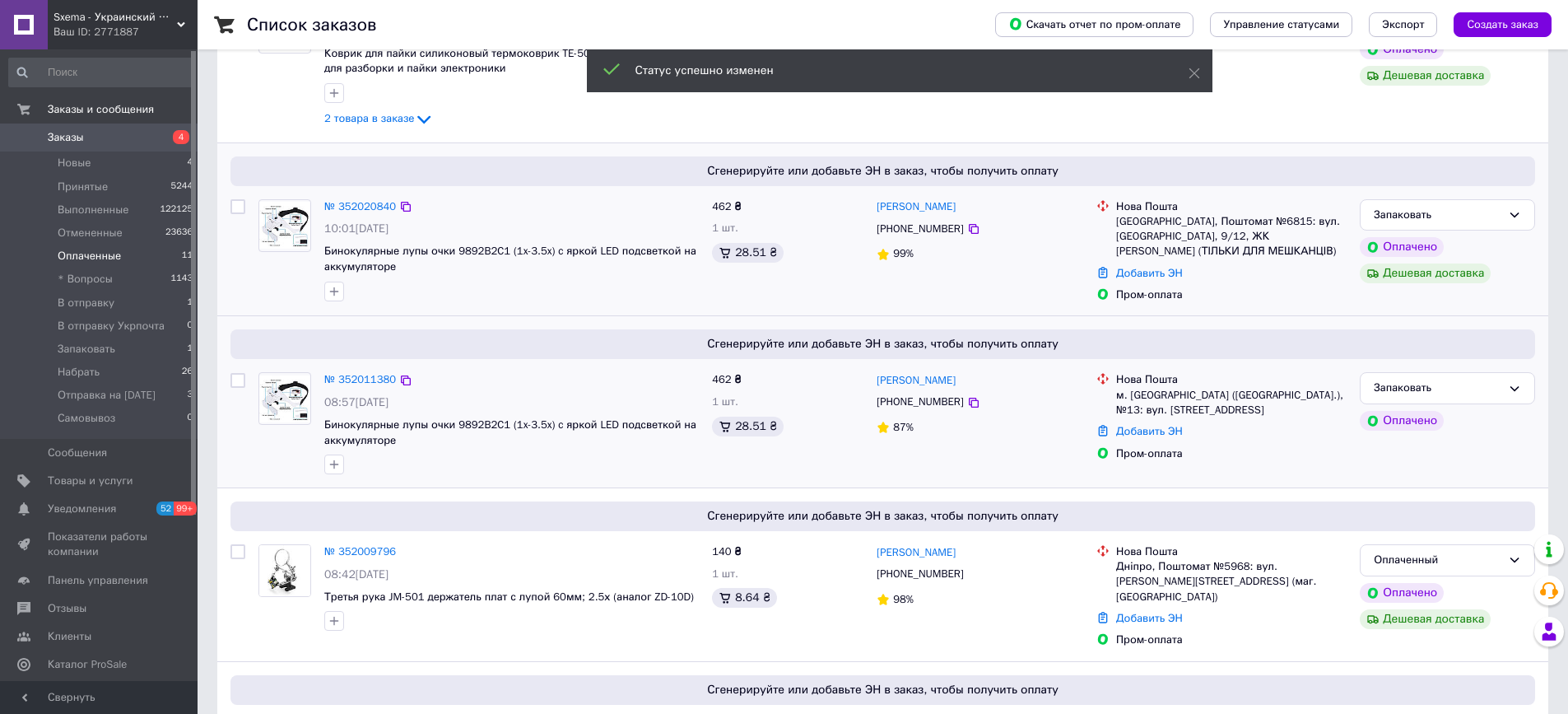 scroll, scrollTop: 412, scrollLeft: 0, axis: vertical 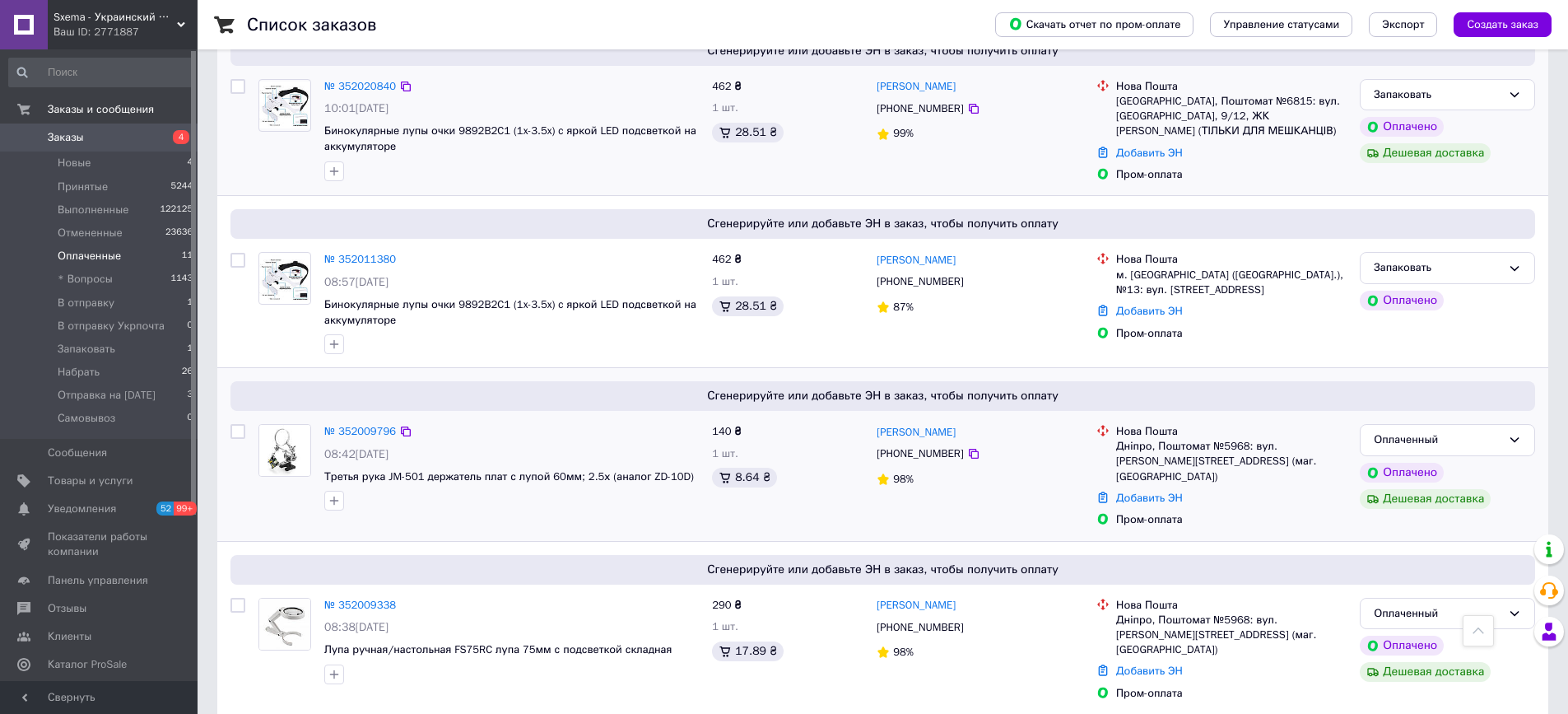 click on "[PHONE_NUMBER]" at bounding box center (919, 453) 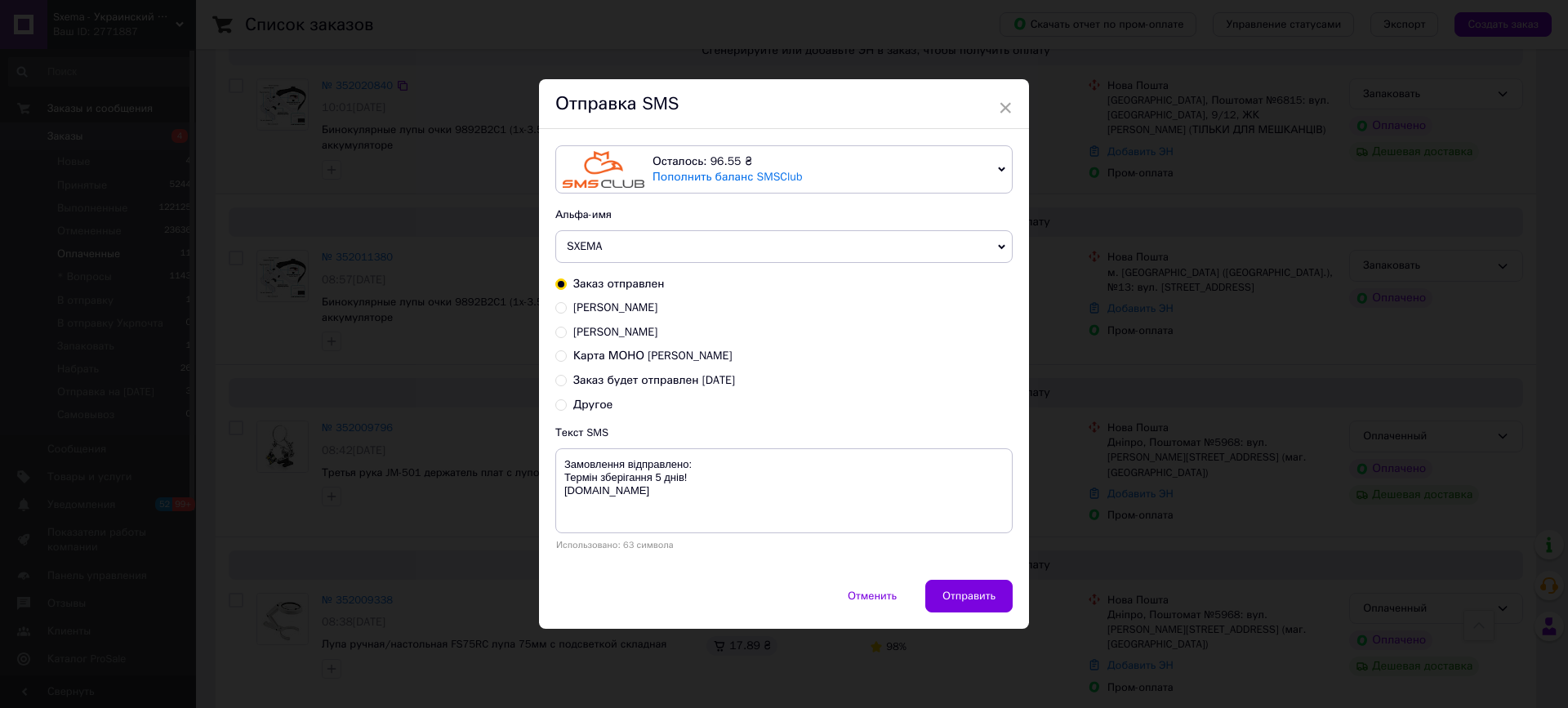 click on "Заказ будет отправлен сегодня" at bounding box center [654, 380] 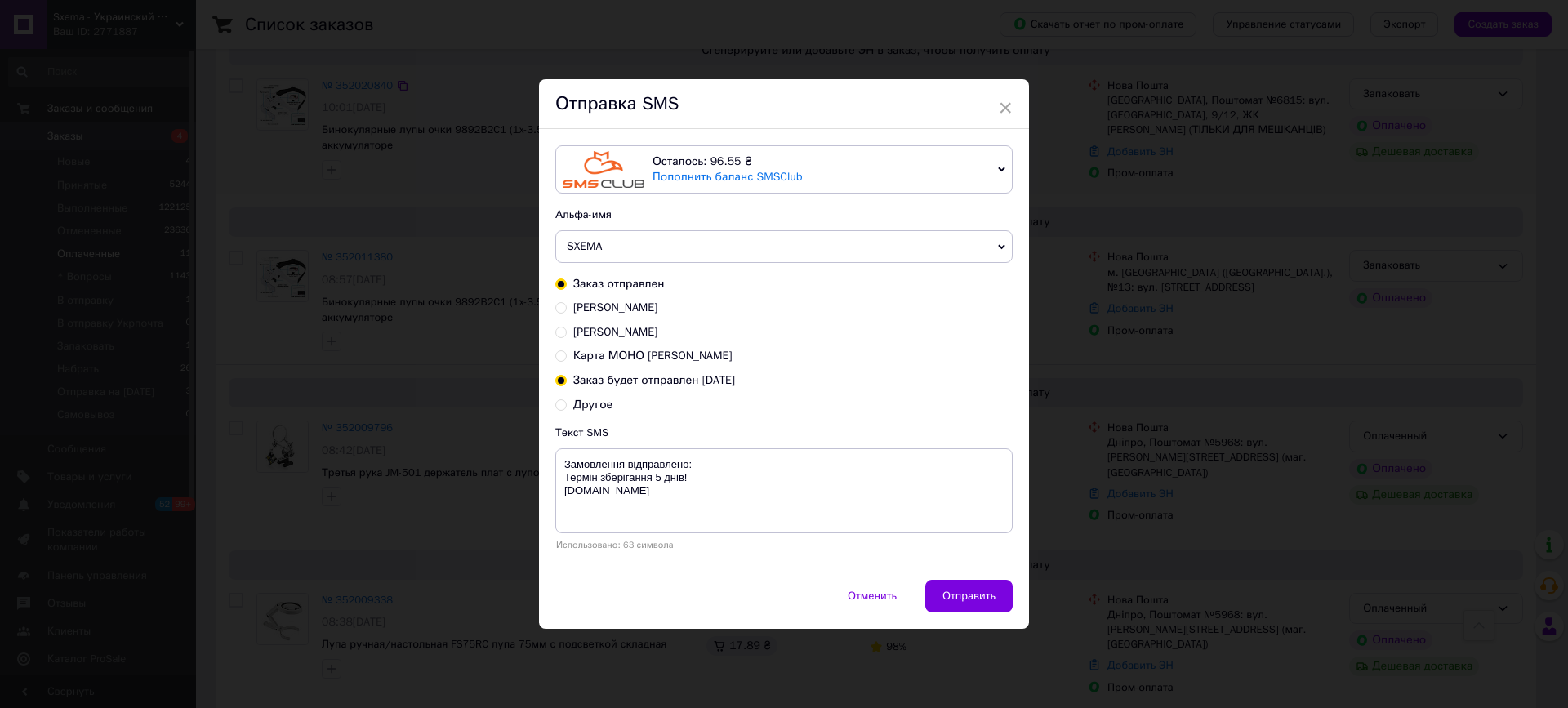 radio on "false" 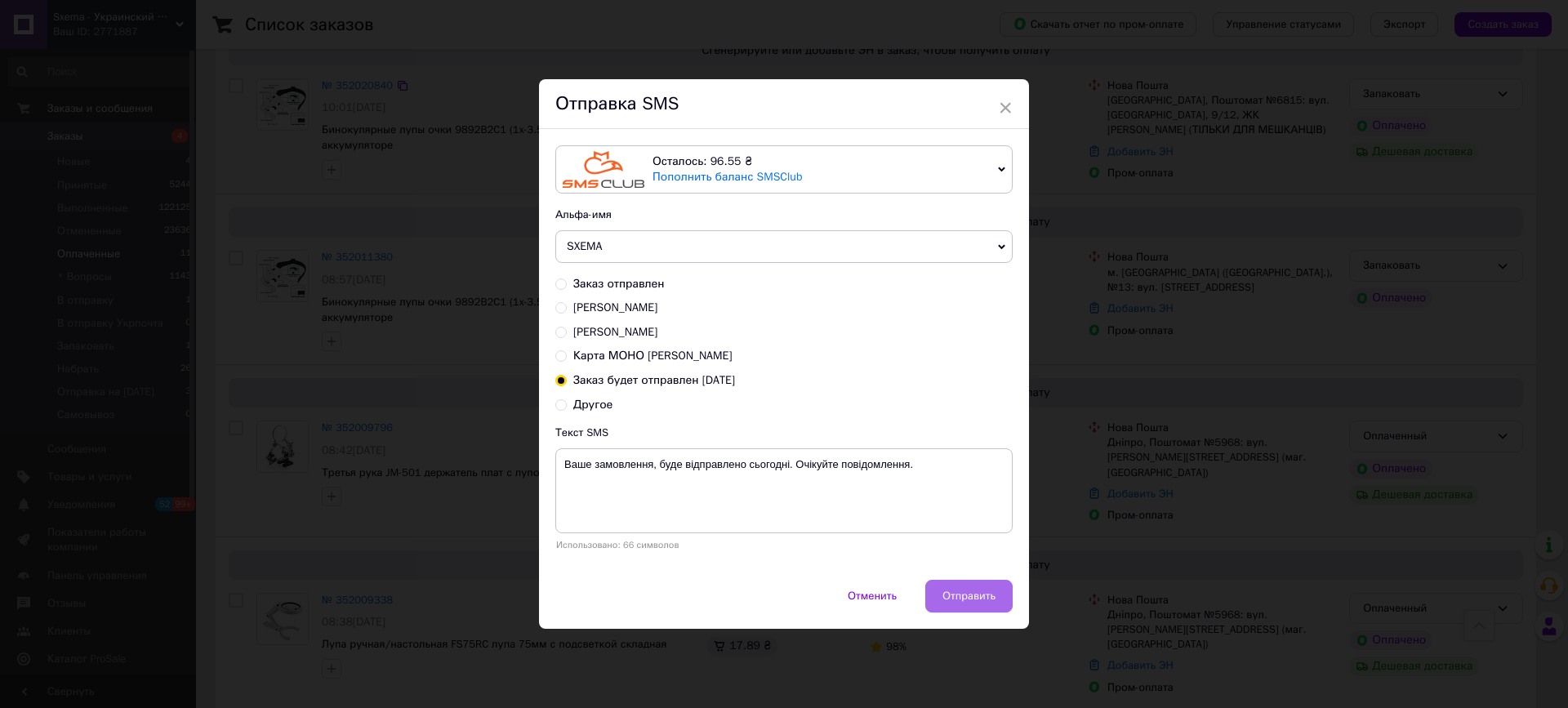 click on "Отправить" at bounding box center [969, 596] 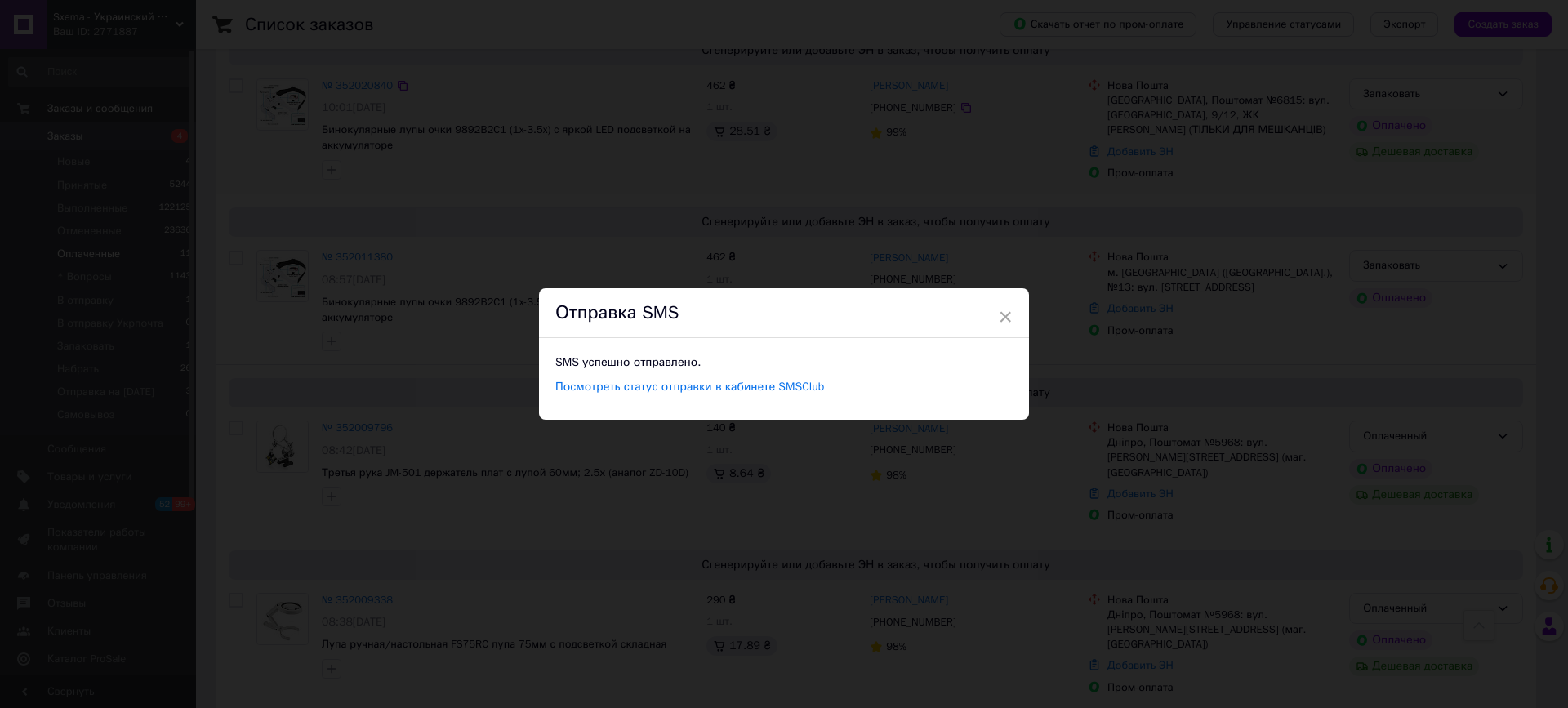 click on "× Отправка SMS SMS успешно отправлено. Посмотреть статус отправки в кабинете SMSClub" at bounding box center (784, 354) 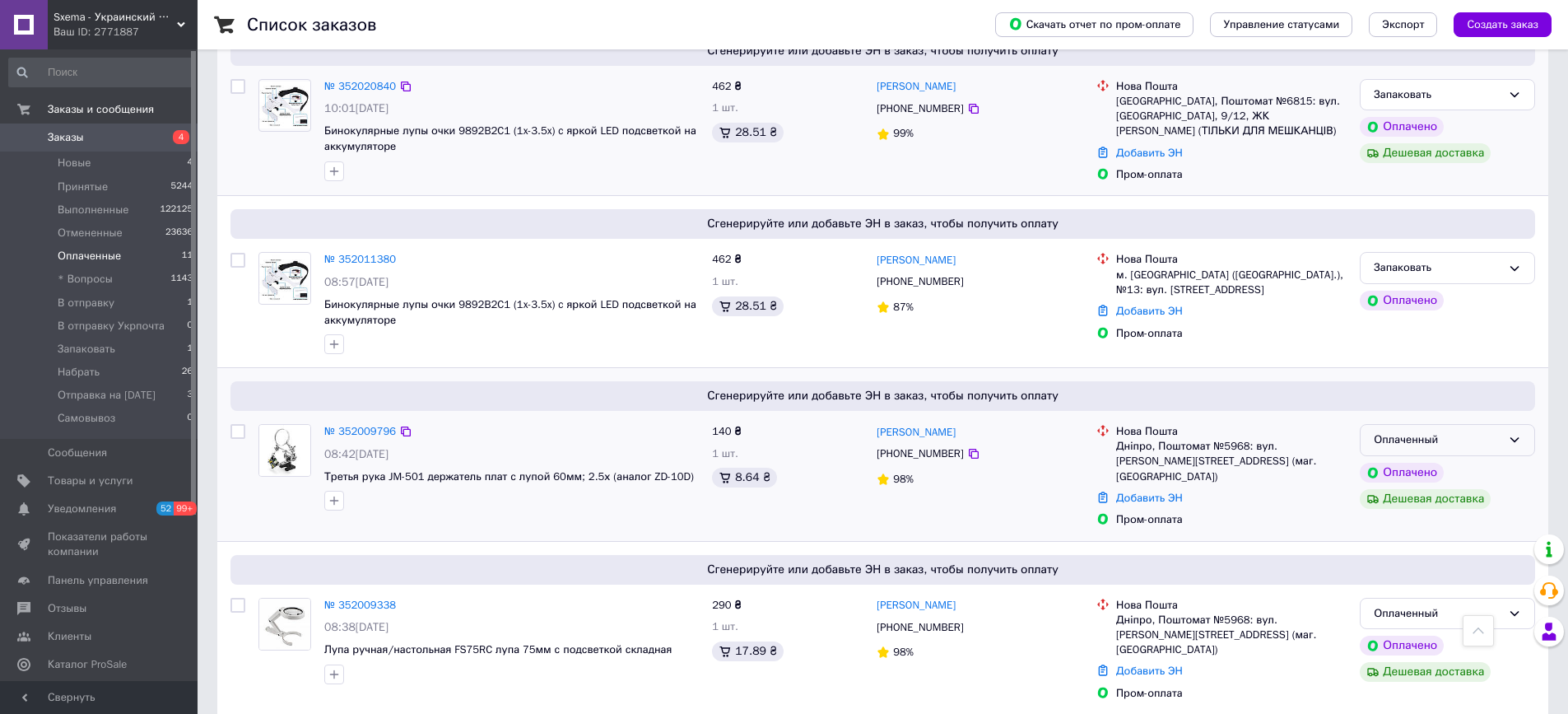 click on "Оплаченный" at bounding box center [1447, 440] 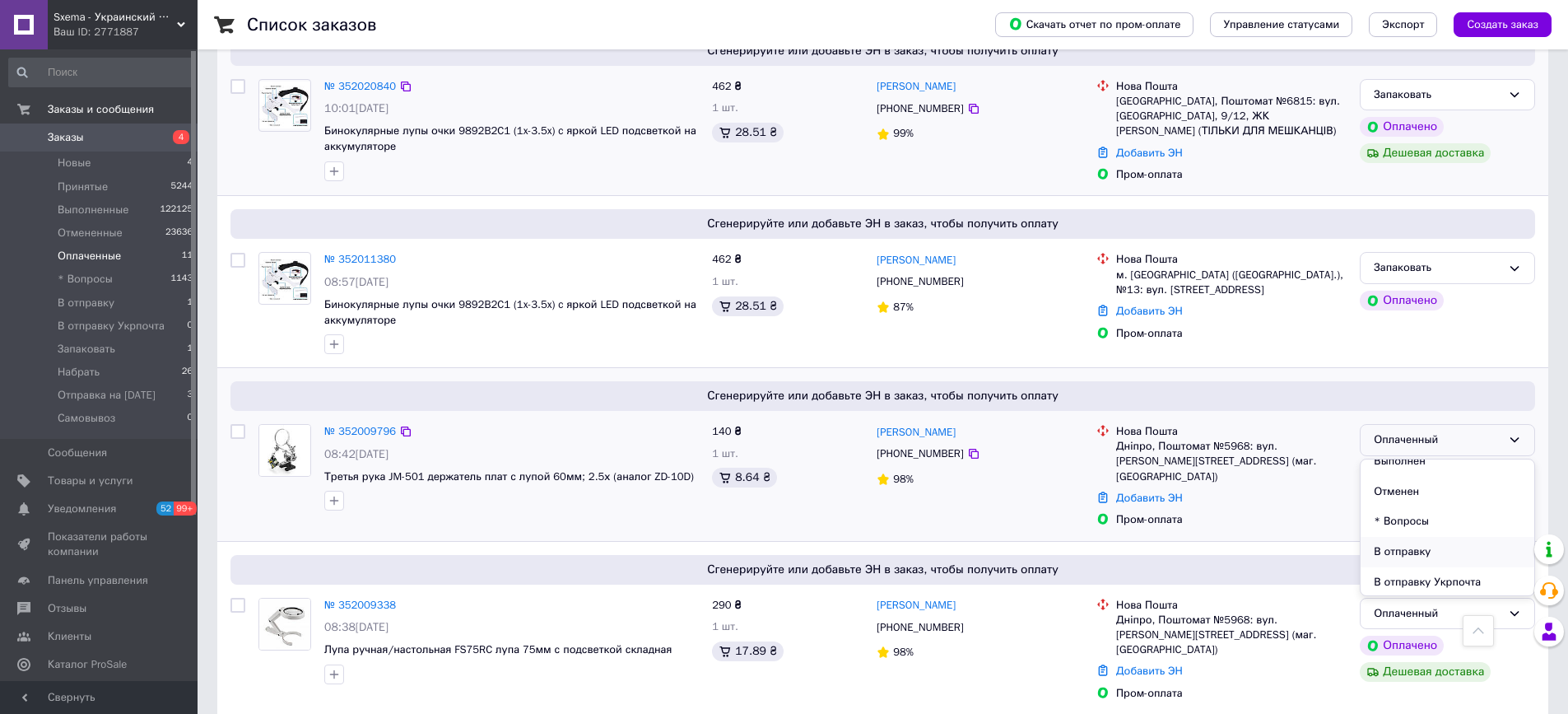 scroll, scrollTop: 82, scrollLeft: 0, axis: vertical 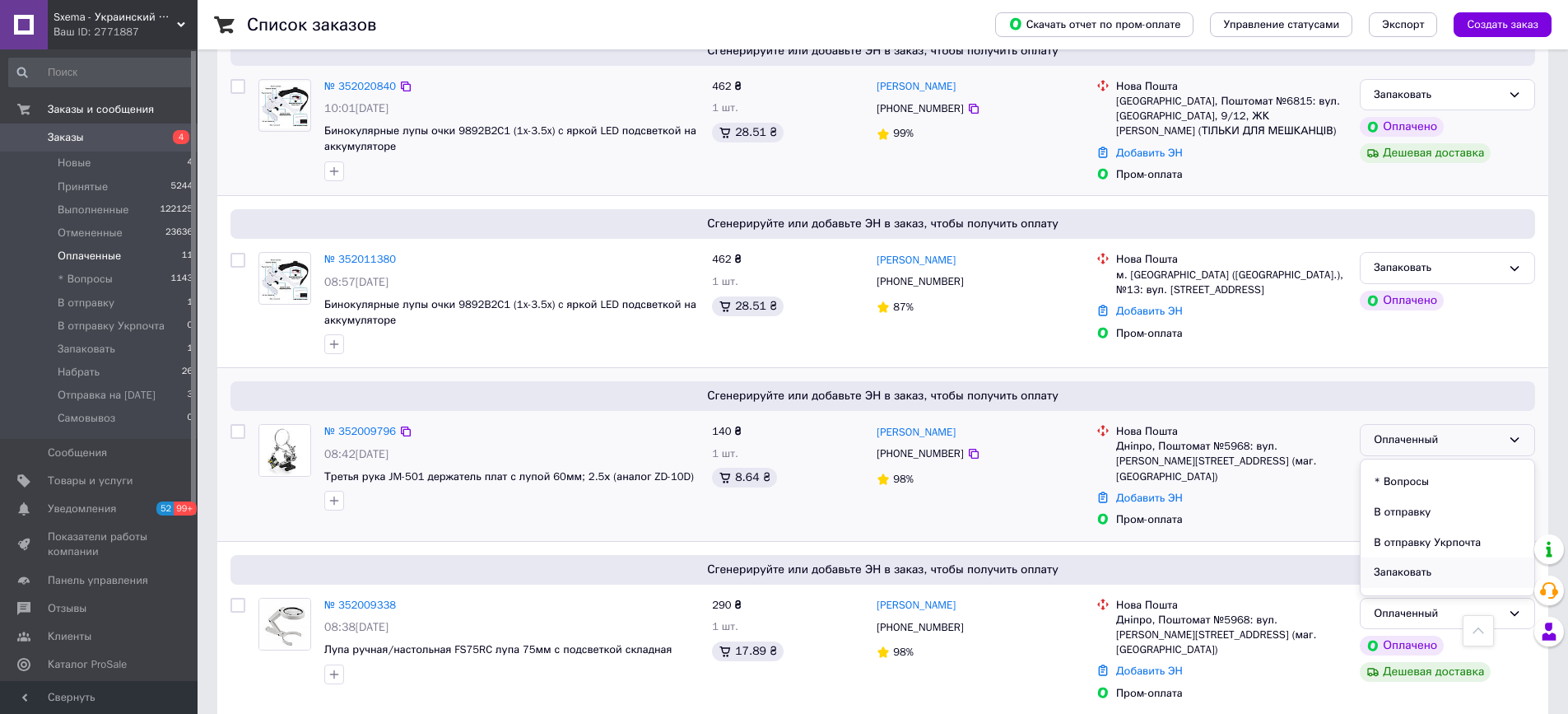click on "Запаковать" at bounding box center (1447, 572) 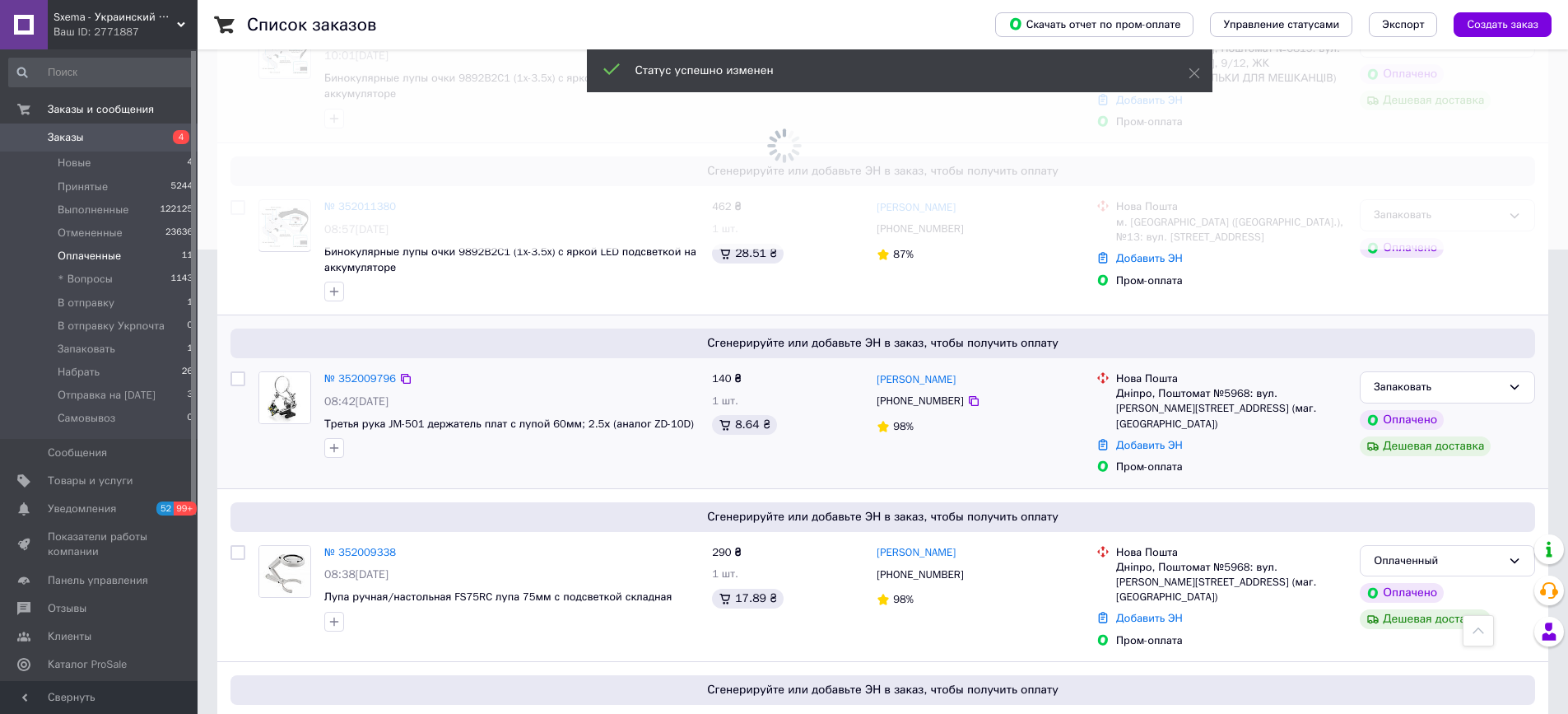 scroll, scrollTop: 494, scrollLeft: 0, axis: vertical 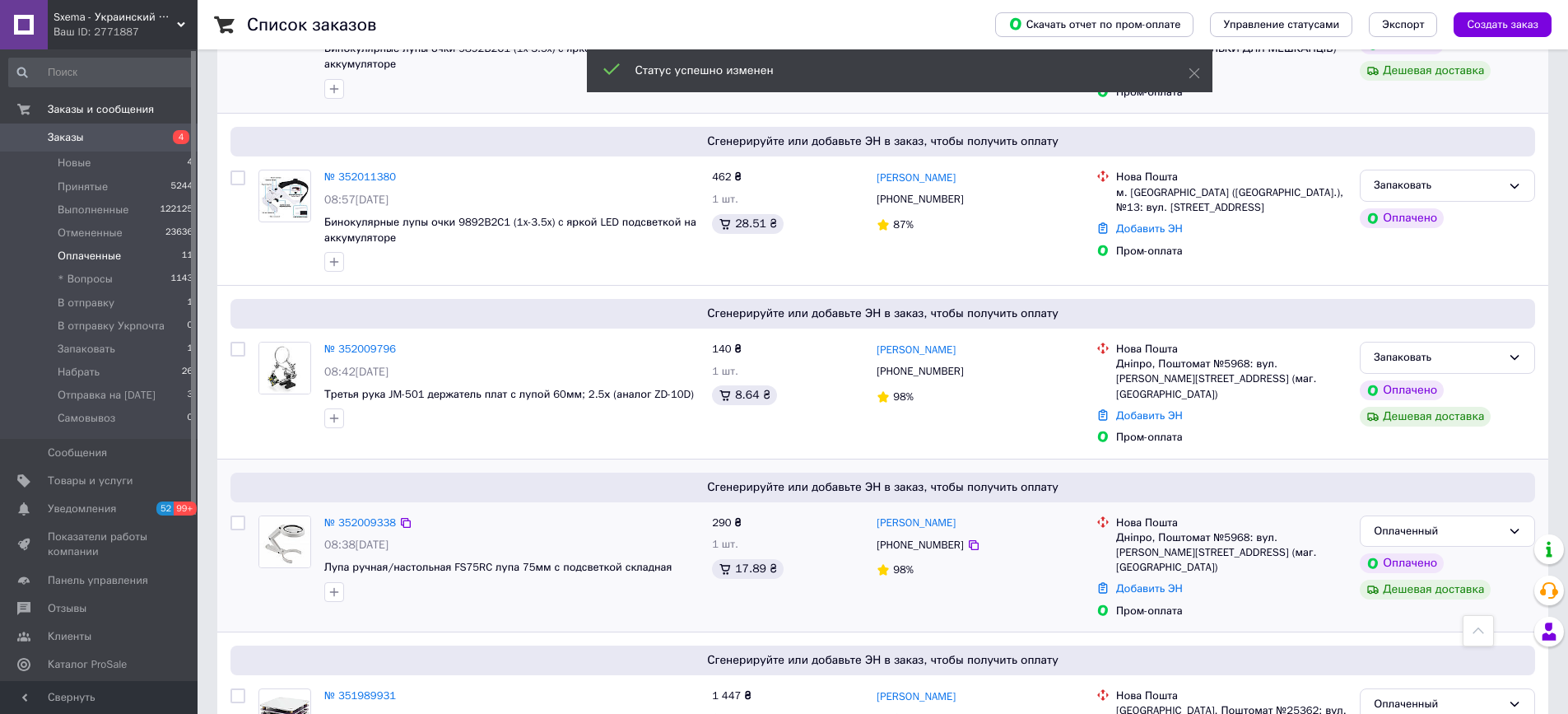 click on "[PHONE_NUMBER]" at bounding box center [919, 544] 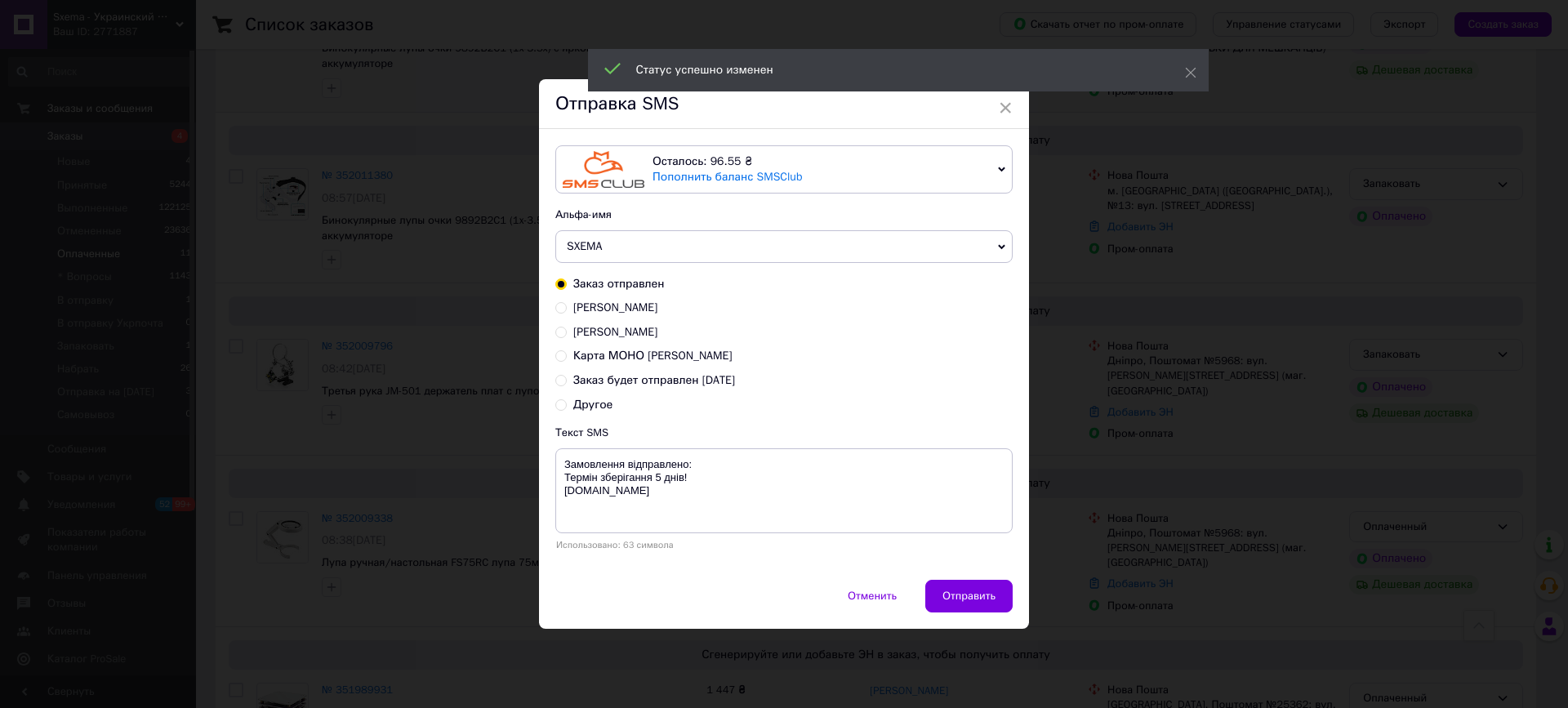 click on "Заказ будет отправлен сегодня" at bounding box center (654, 380) 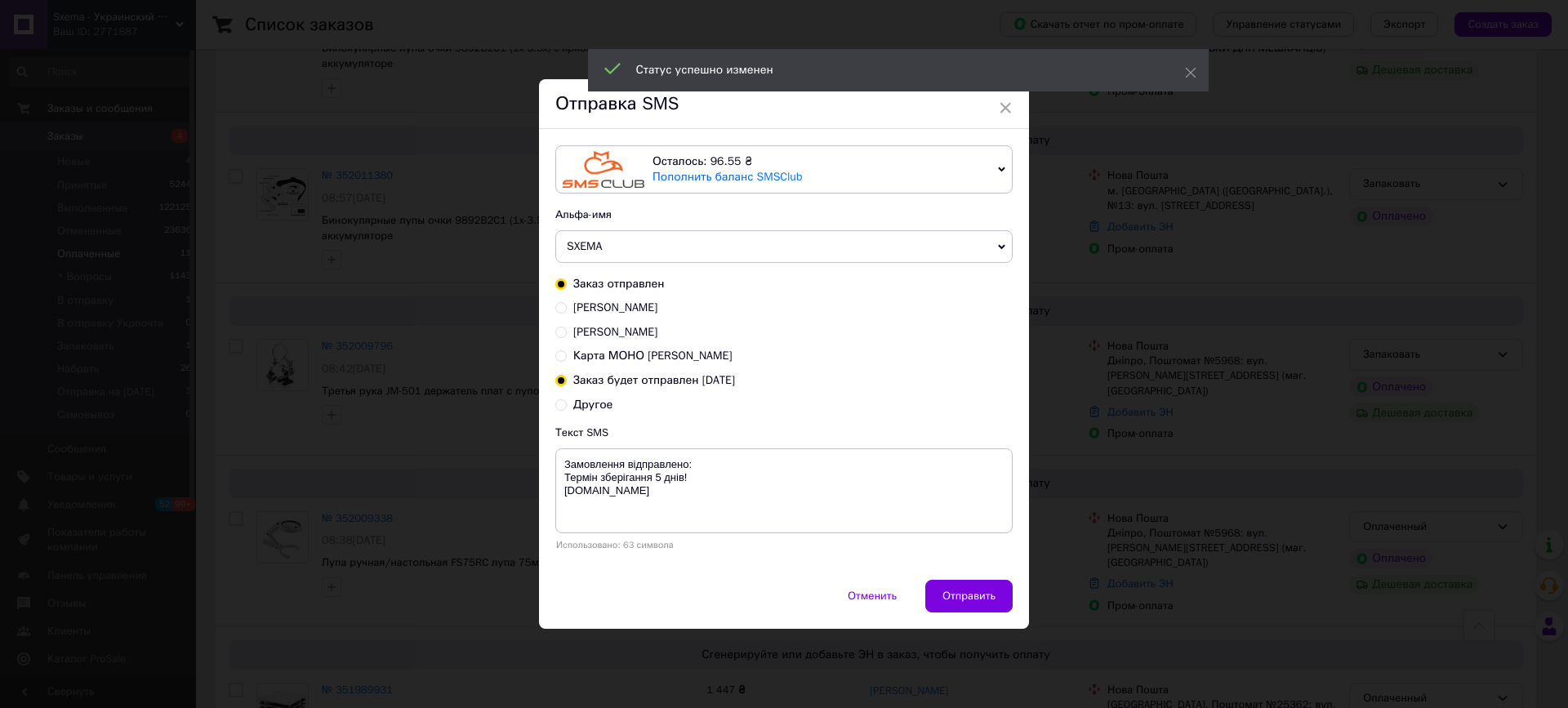 radio on "true" 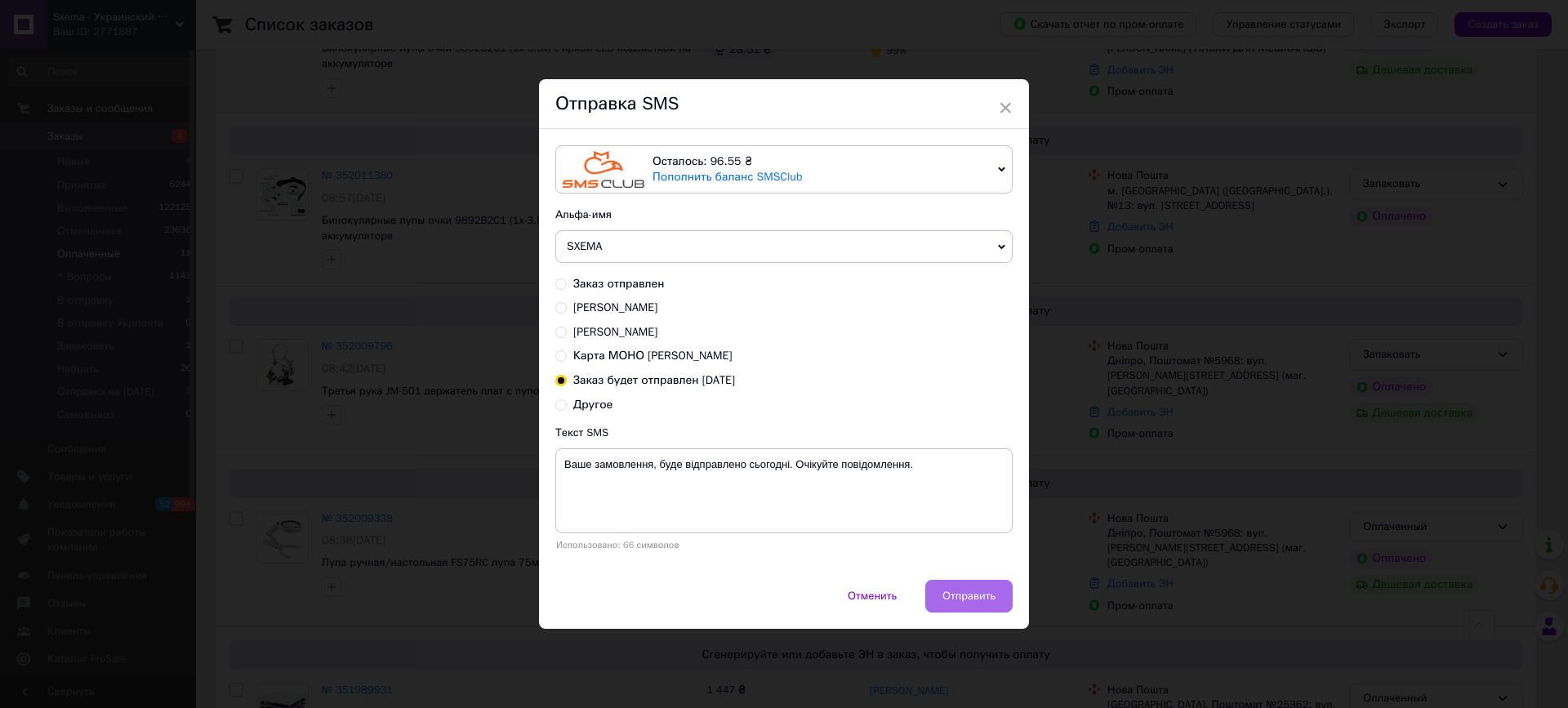 click on "Отправить" at bounding box center (969, 596) 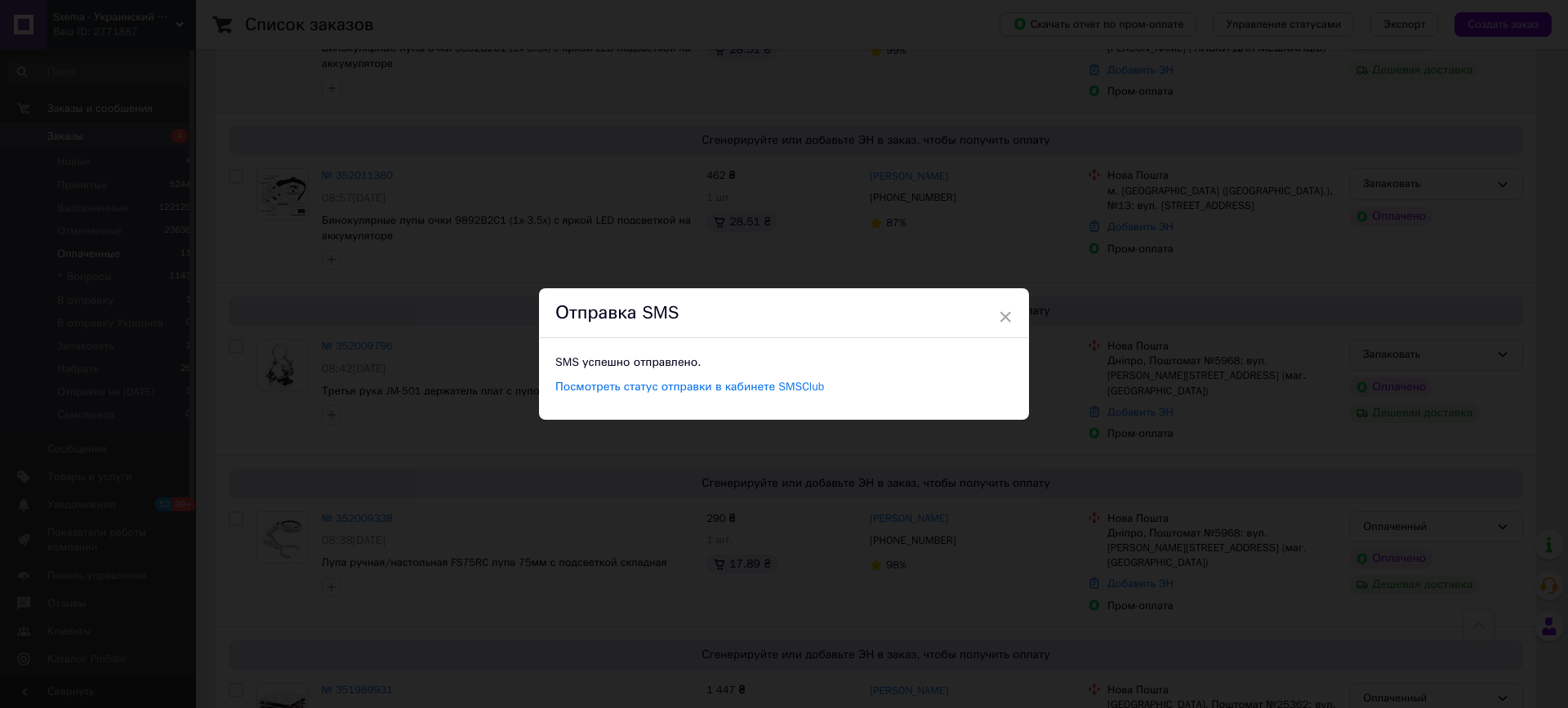 click on "× Отправка SMS SMS успешно отправлено. Посмотреть статус отправки в кабинете SMSClub" at bounding box center [784, 354] 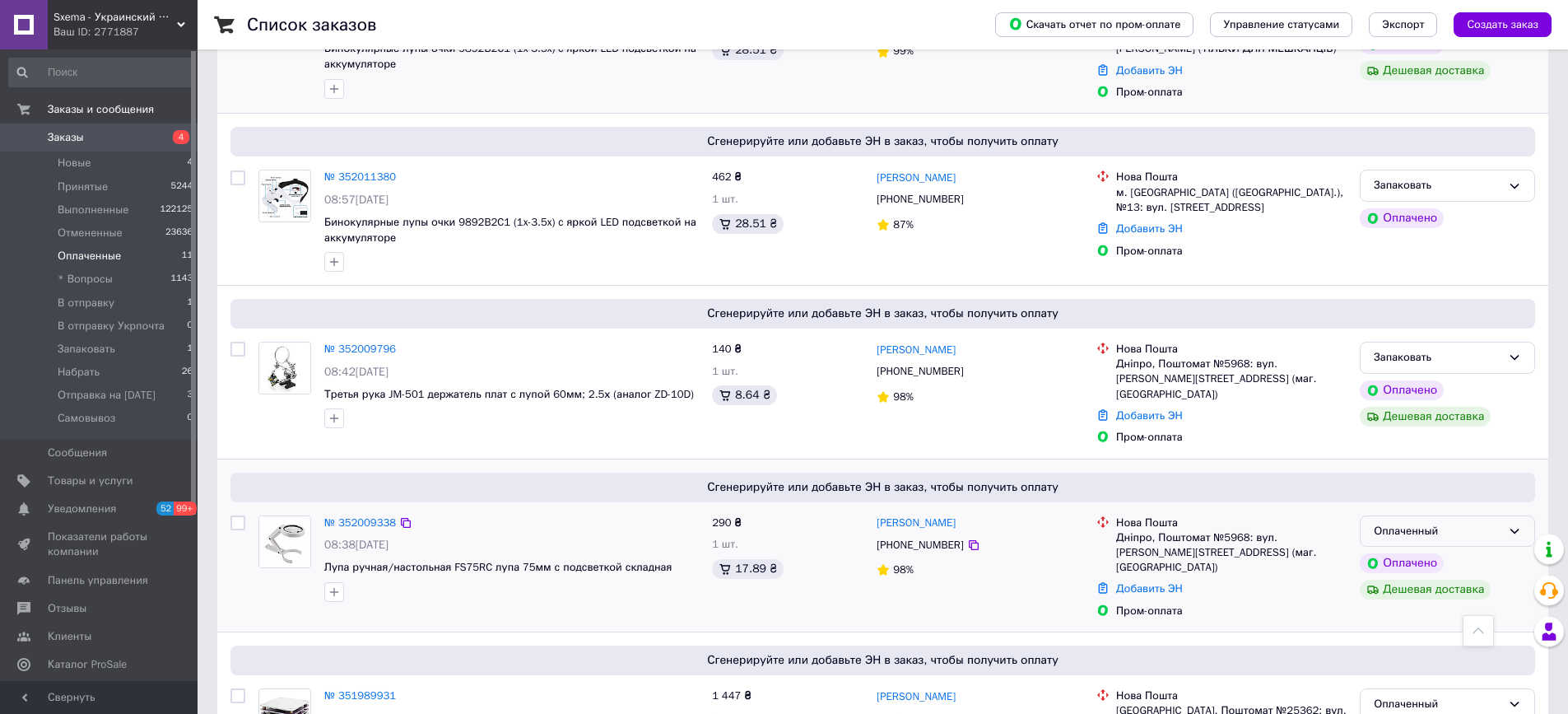 click on "Оплаченный" at bounding box center [1447, 531] 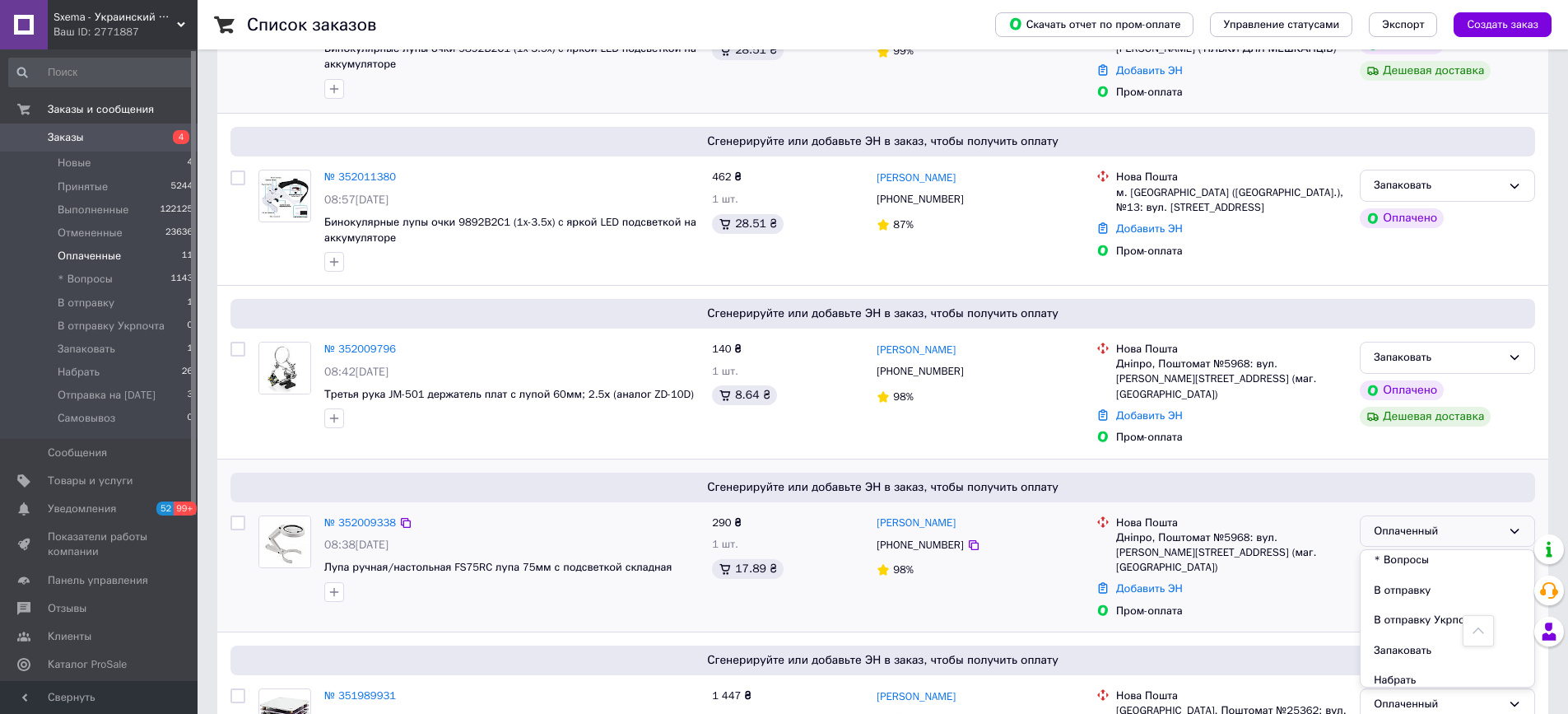 scroll, scrollTop: 165, scrollLeft: 0, axis: vertical 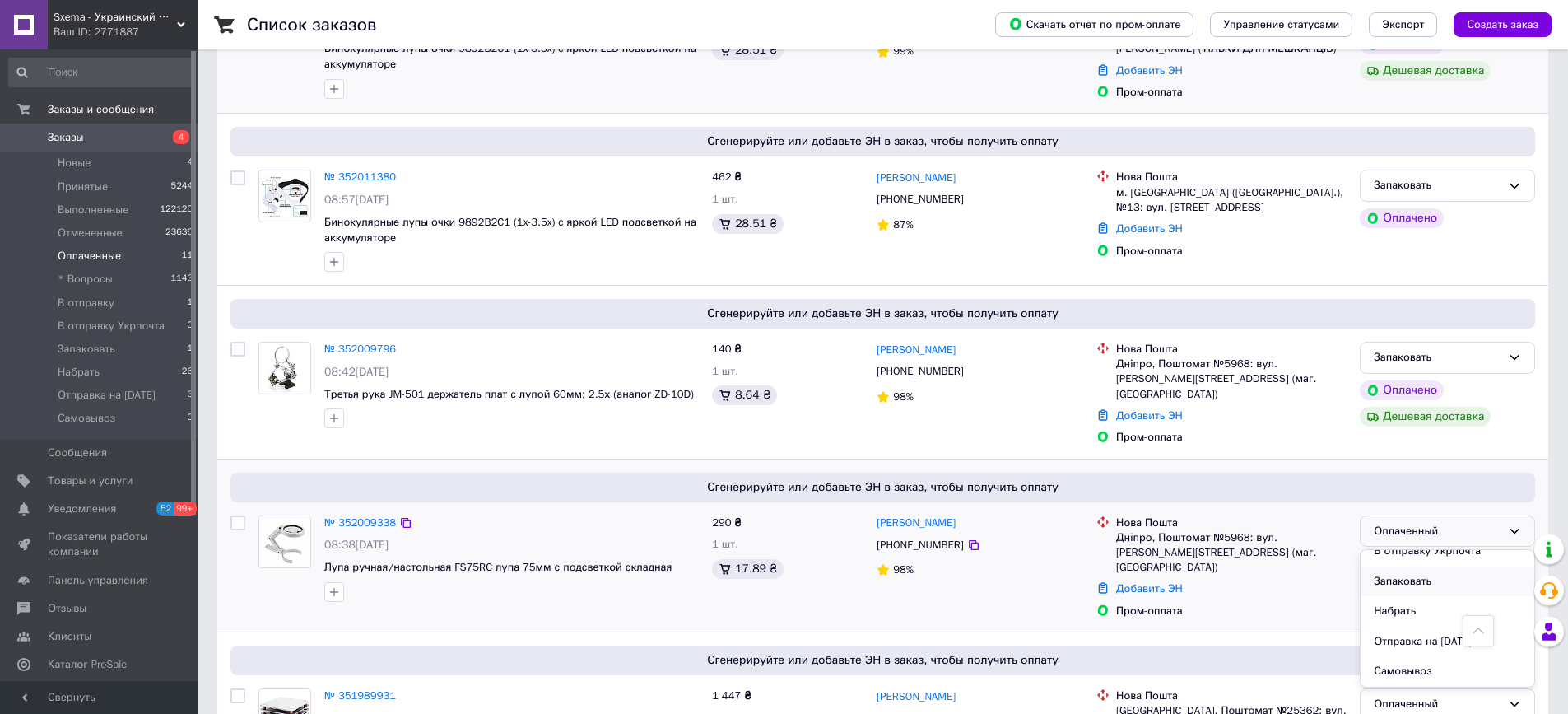 click on "Запаковать" at bounding box center [1447, 581] 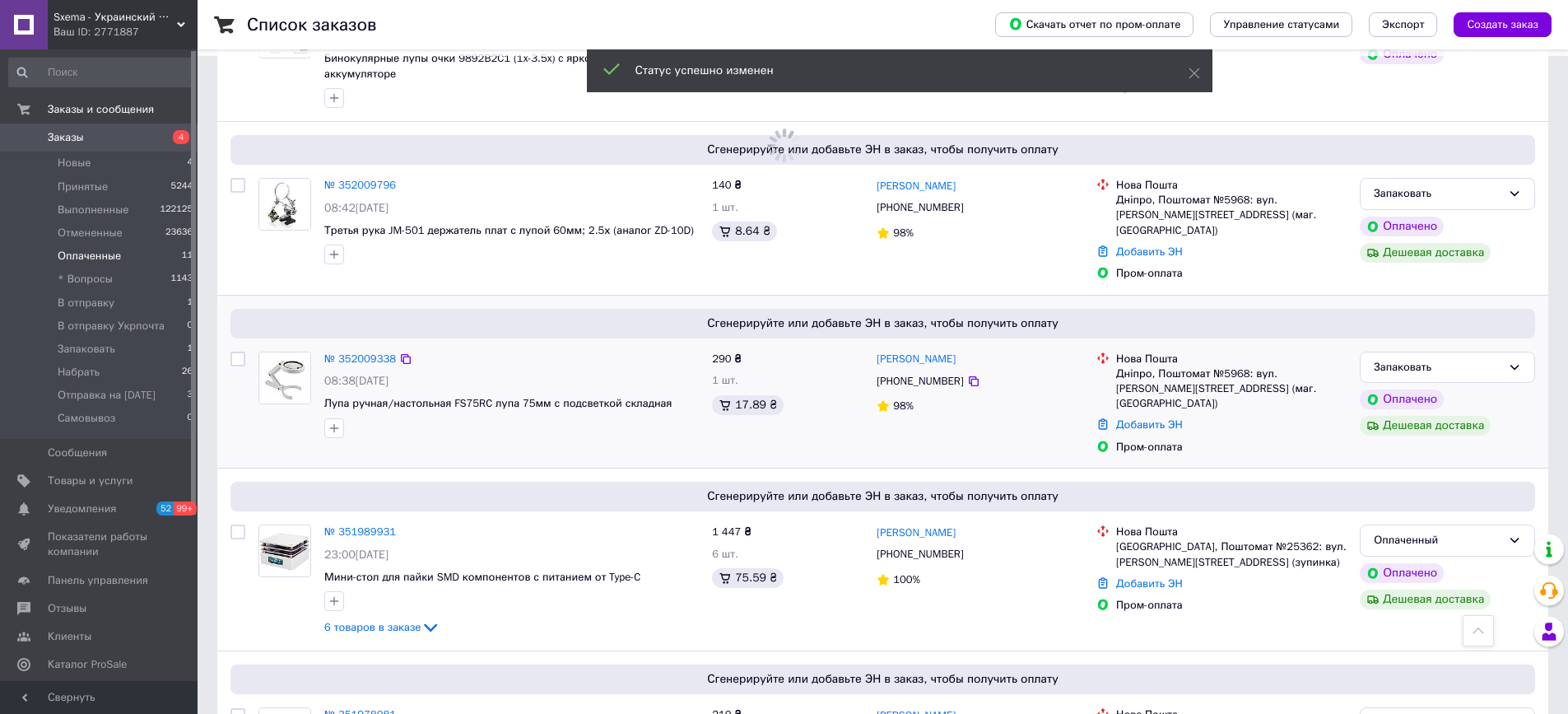 scroll, scrollTop: 659, scrollLeft: 0, axis: vertical 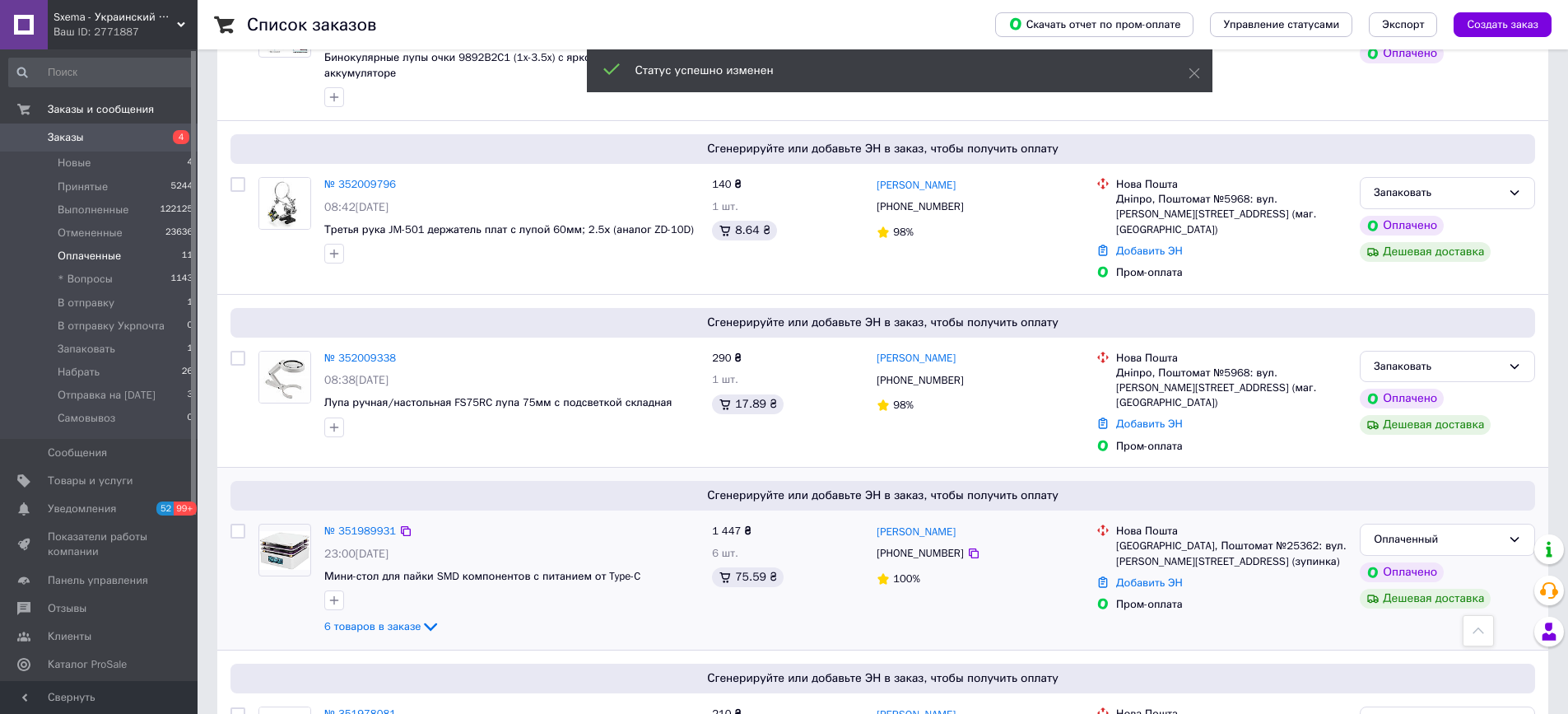 click on "[PHONE_NUMBER]" at bounding box center [919, 553] 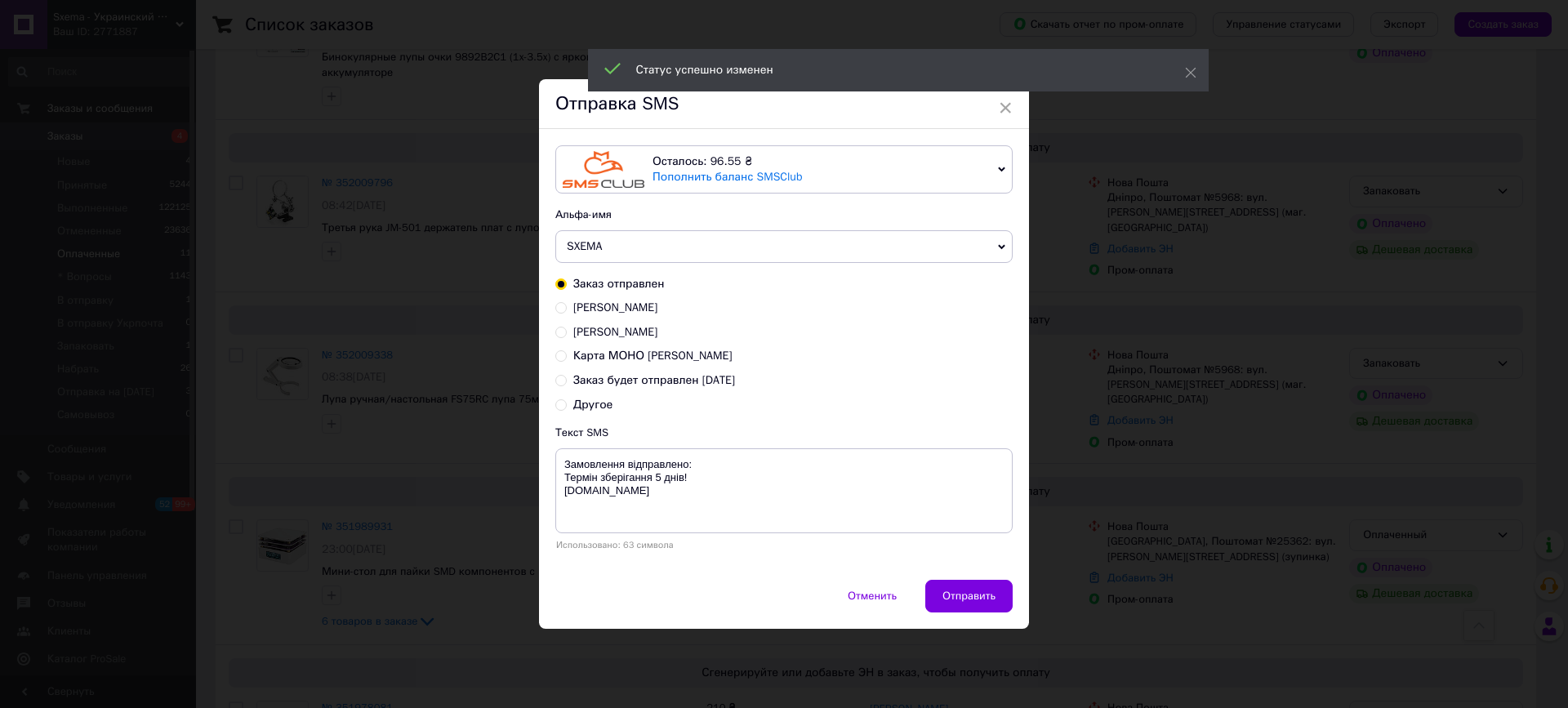 click on "Заказ будет отправлен сегодня" at bounding box center (654, 380) 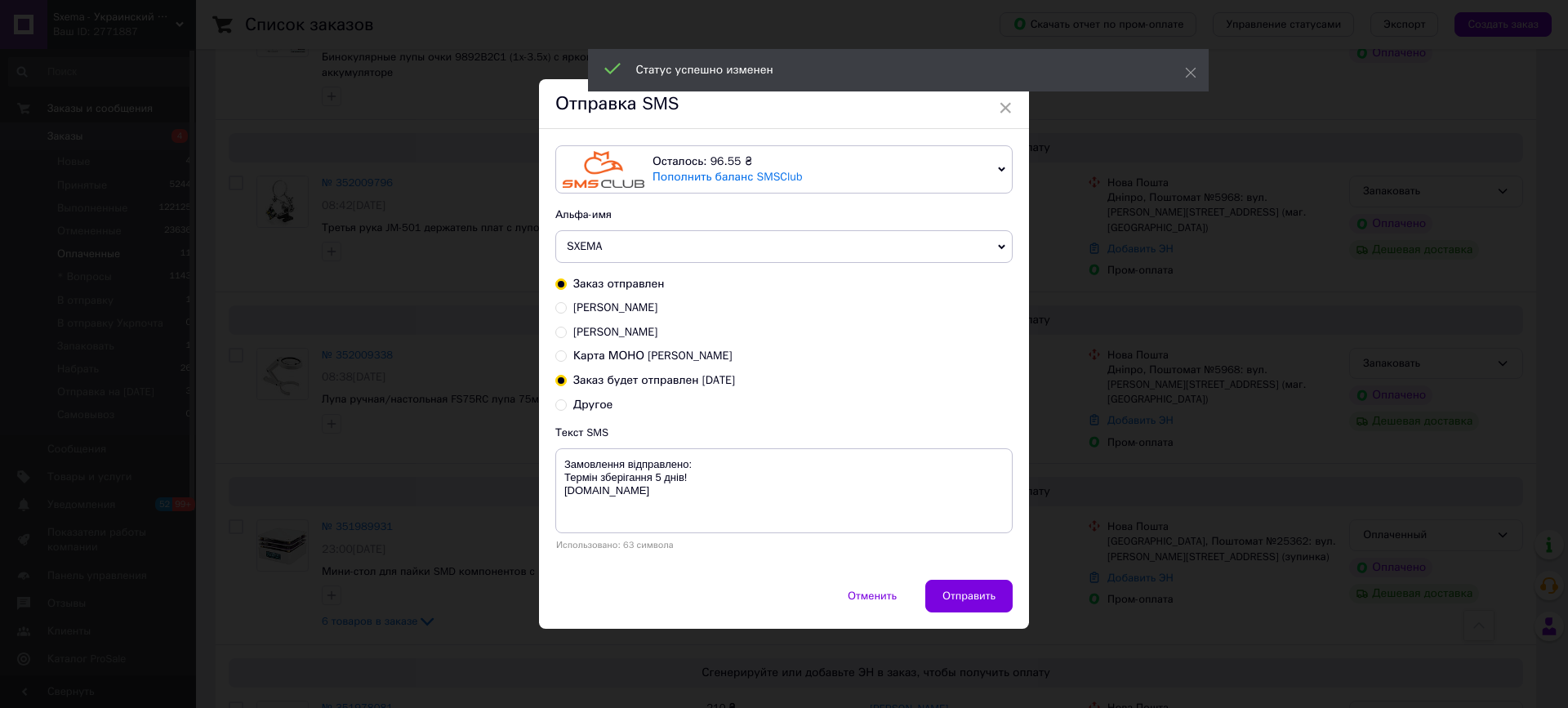 radio on "true" 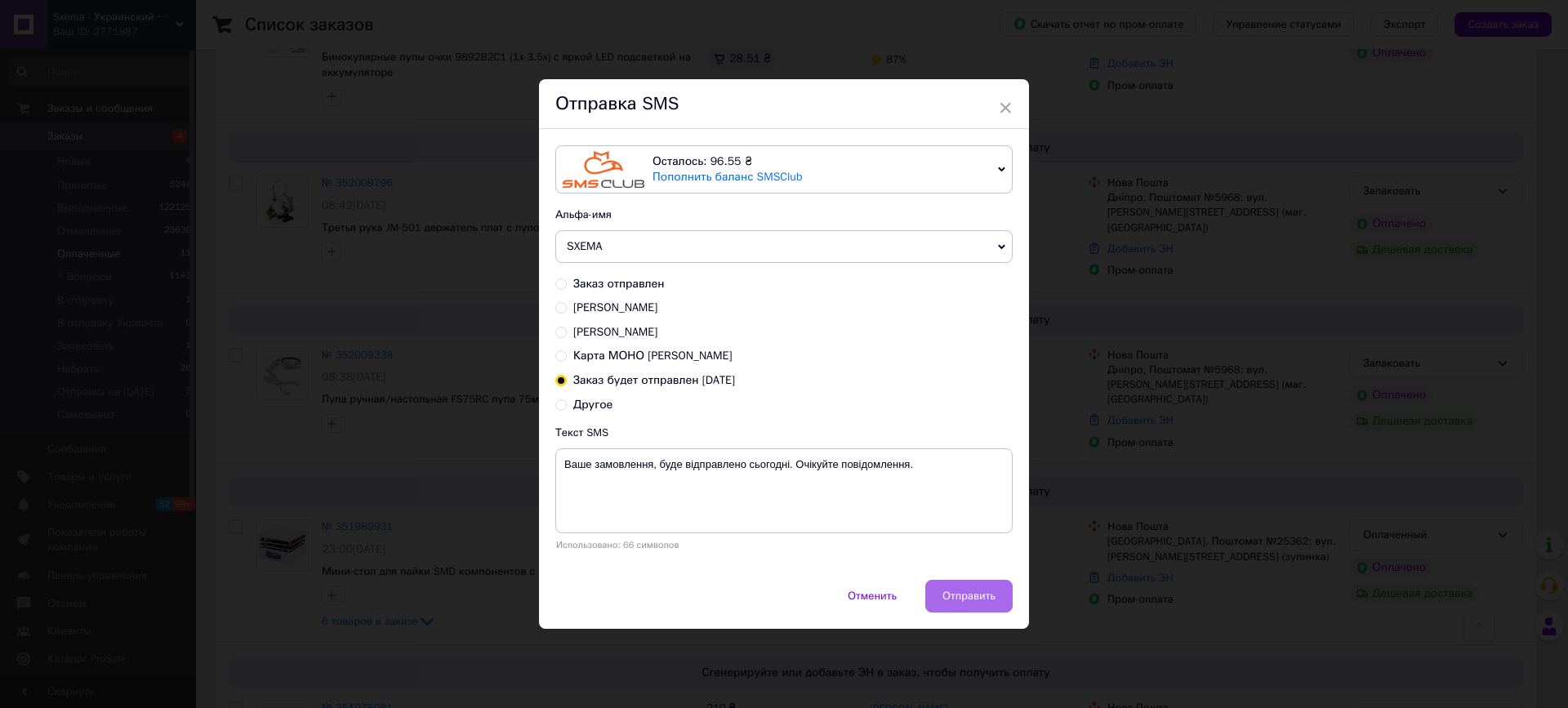 click on "Отправить" at bounding box center [969, 596] 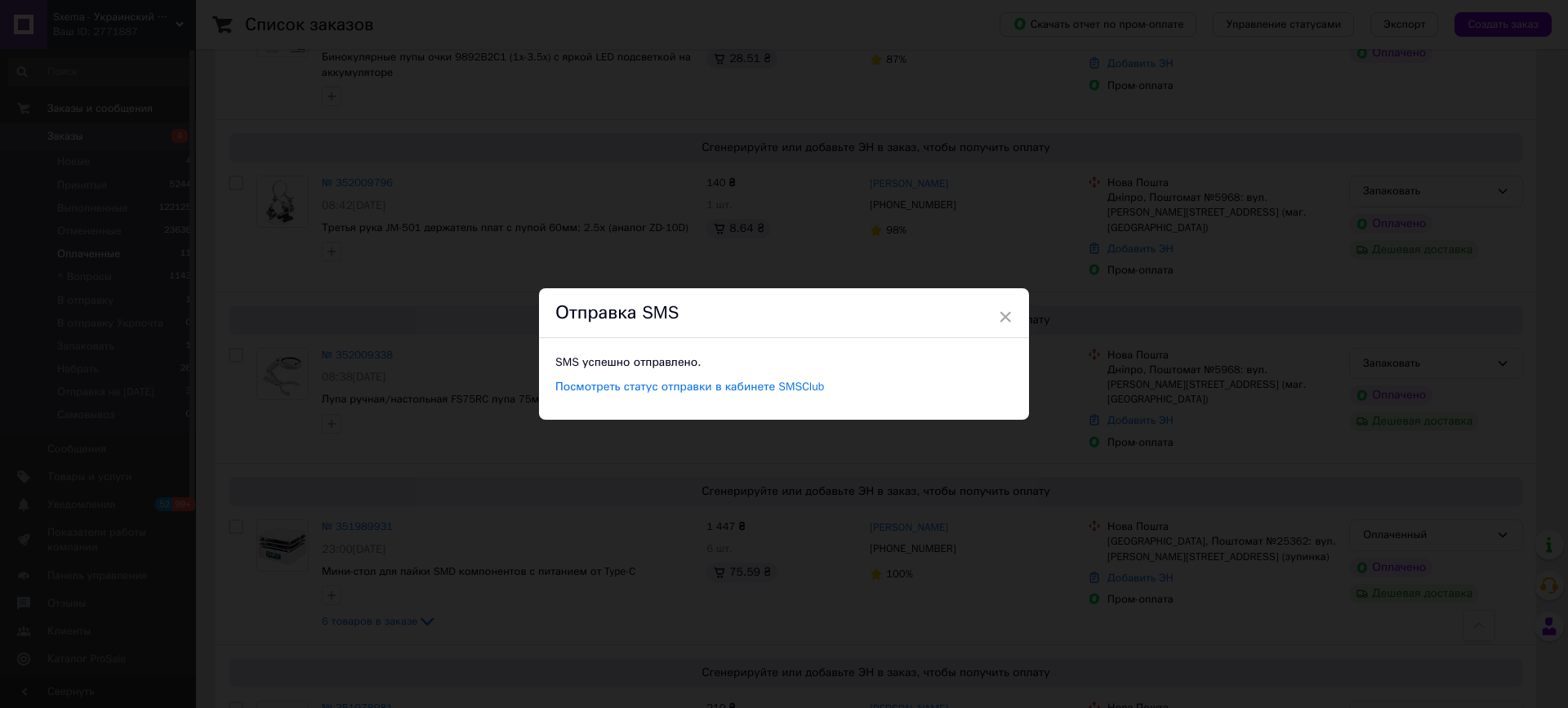 click on "× Отправка SMS SMS успешно отправлено. Посмотреть статус отправки в кабинете SMSClub" at bounding box center [784, 354] 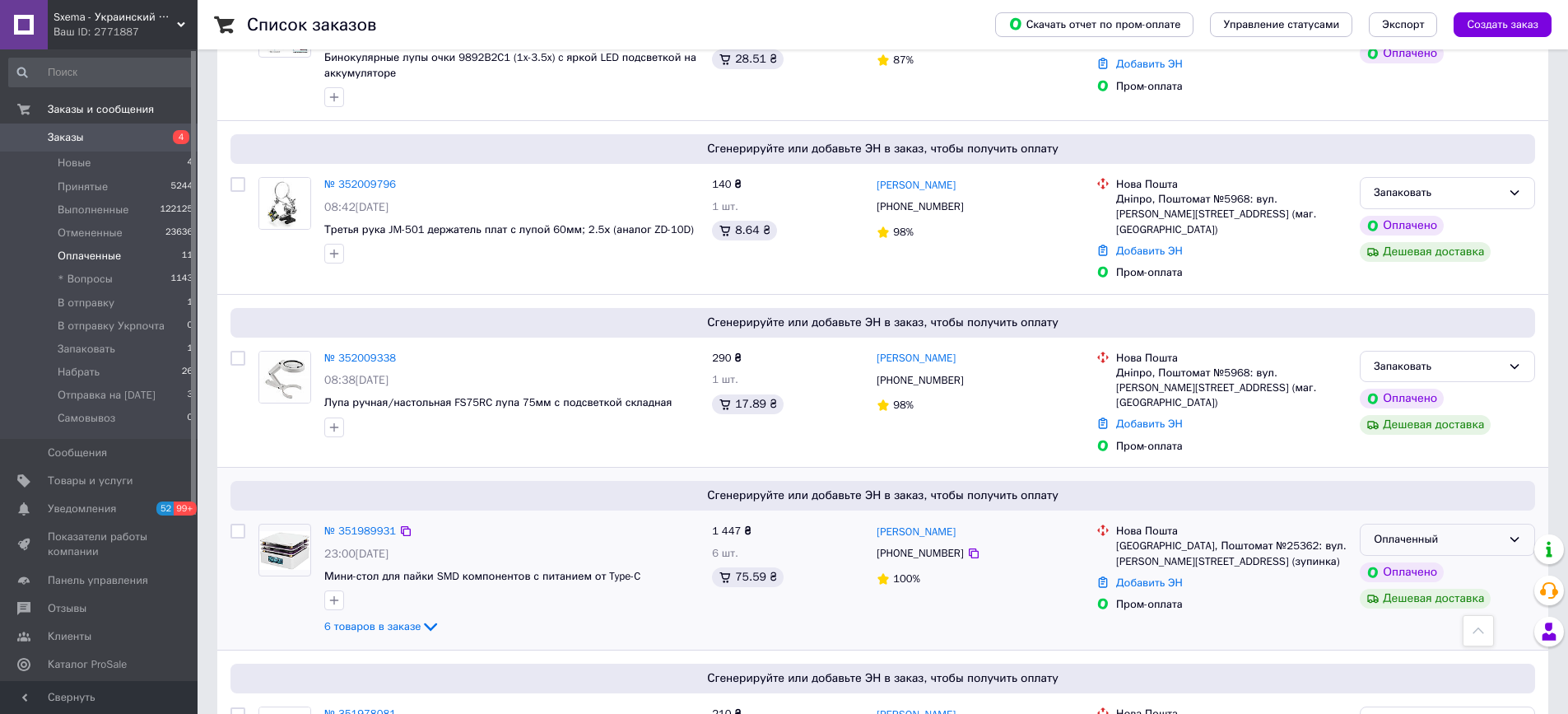 click on "Оплаченный" at bounding box center (1437, 539) 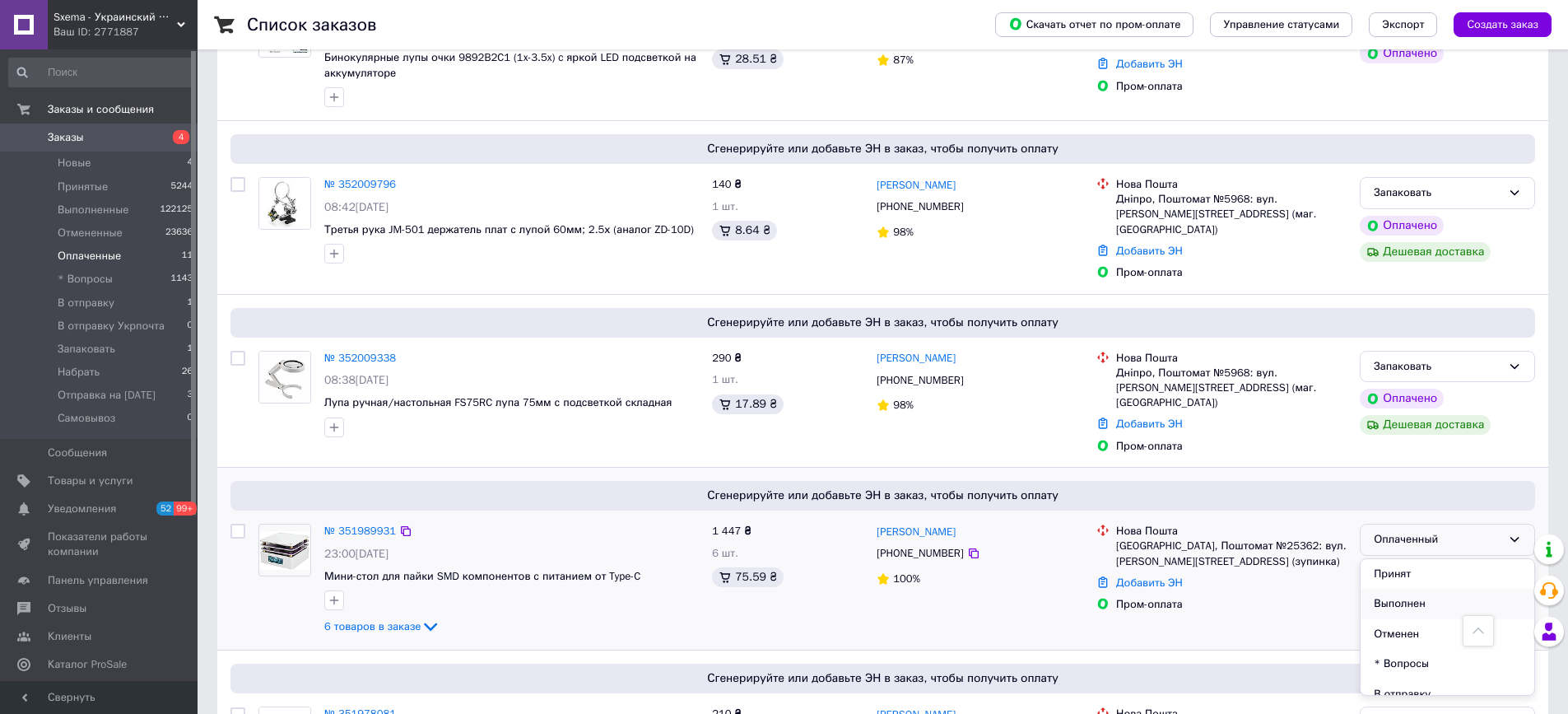 scroll, scrollTop: 165, scrollLeft: 0, axis: vertical 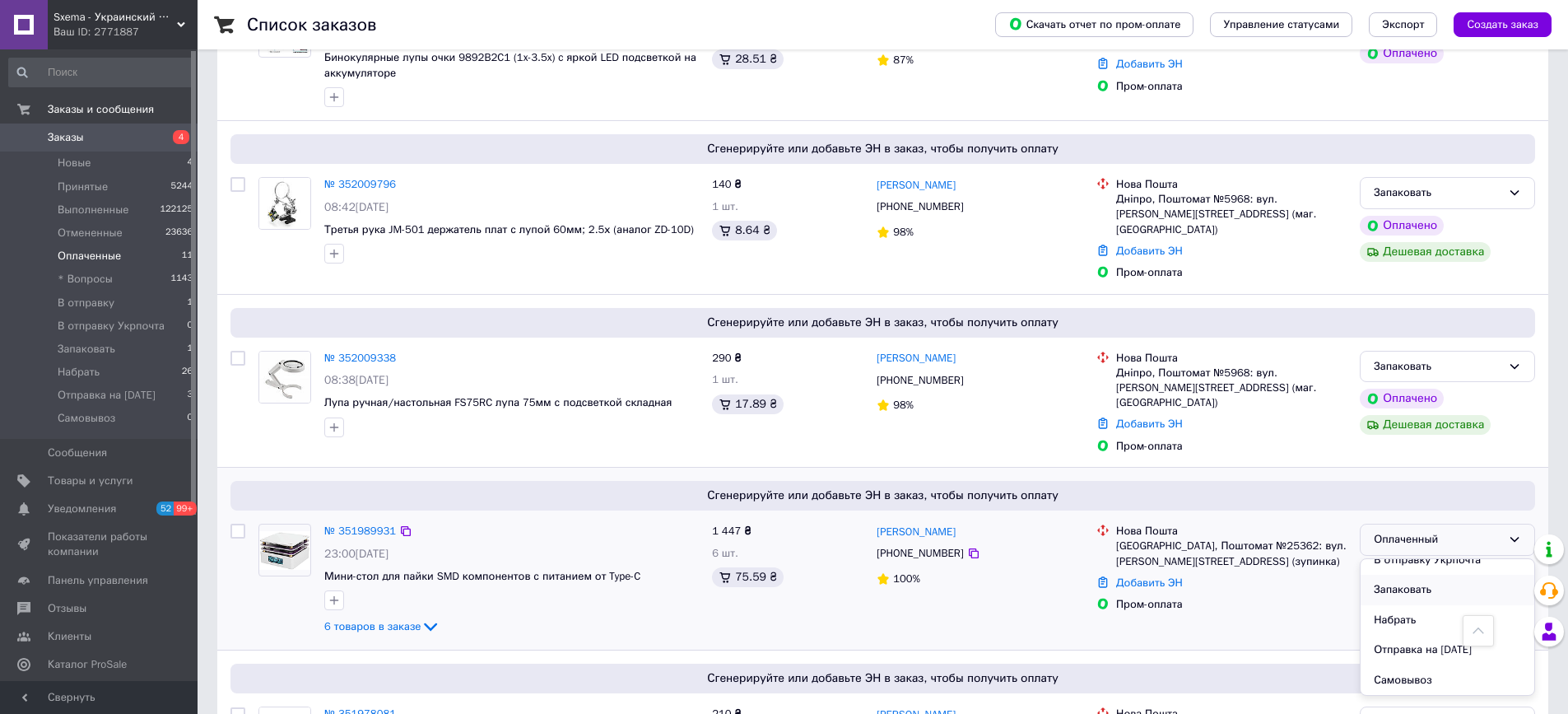 click on "Запаковать" at bounding box center (1447, 590) 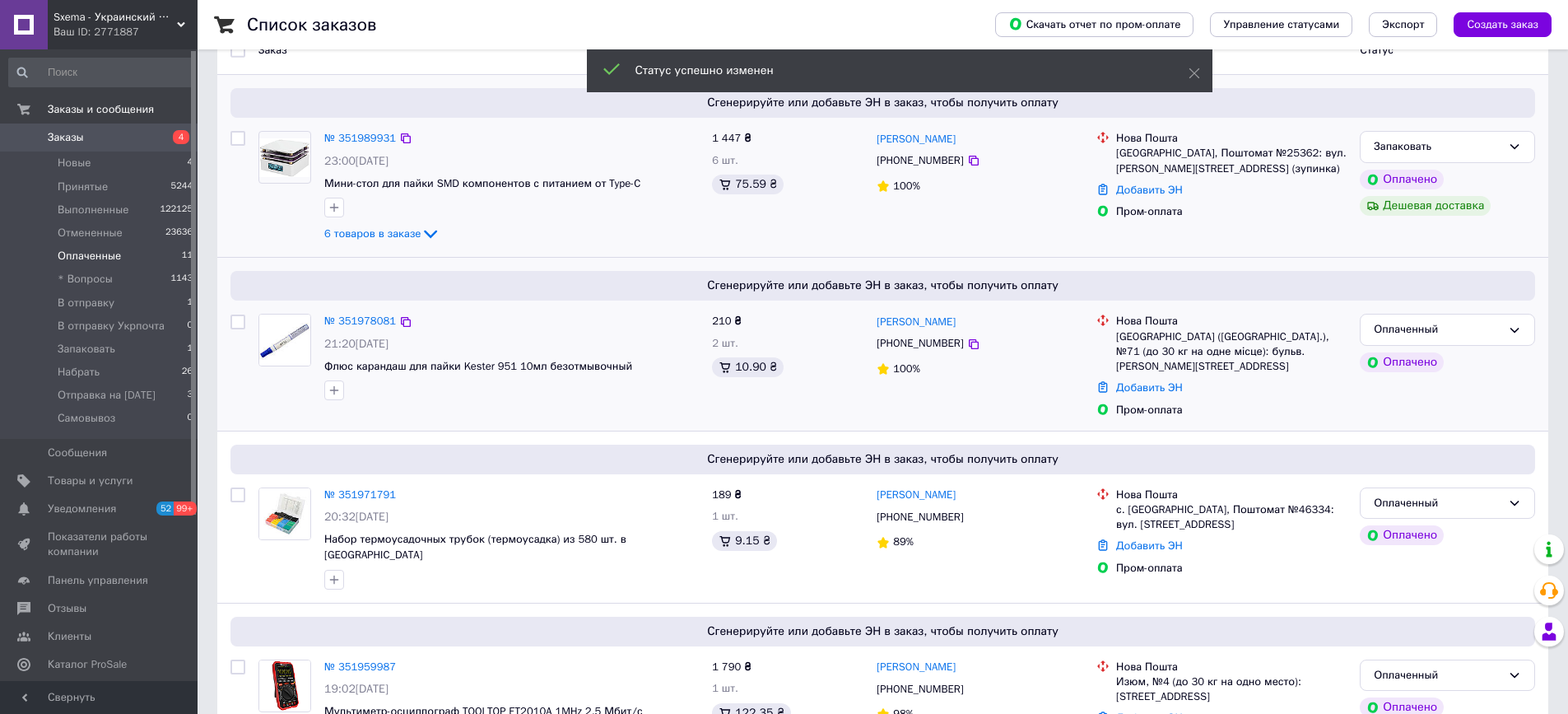 scroll, scrollTop: 165, scrollLeft: 0, axis: vertical 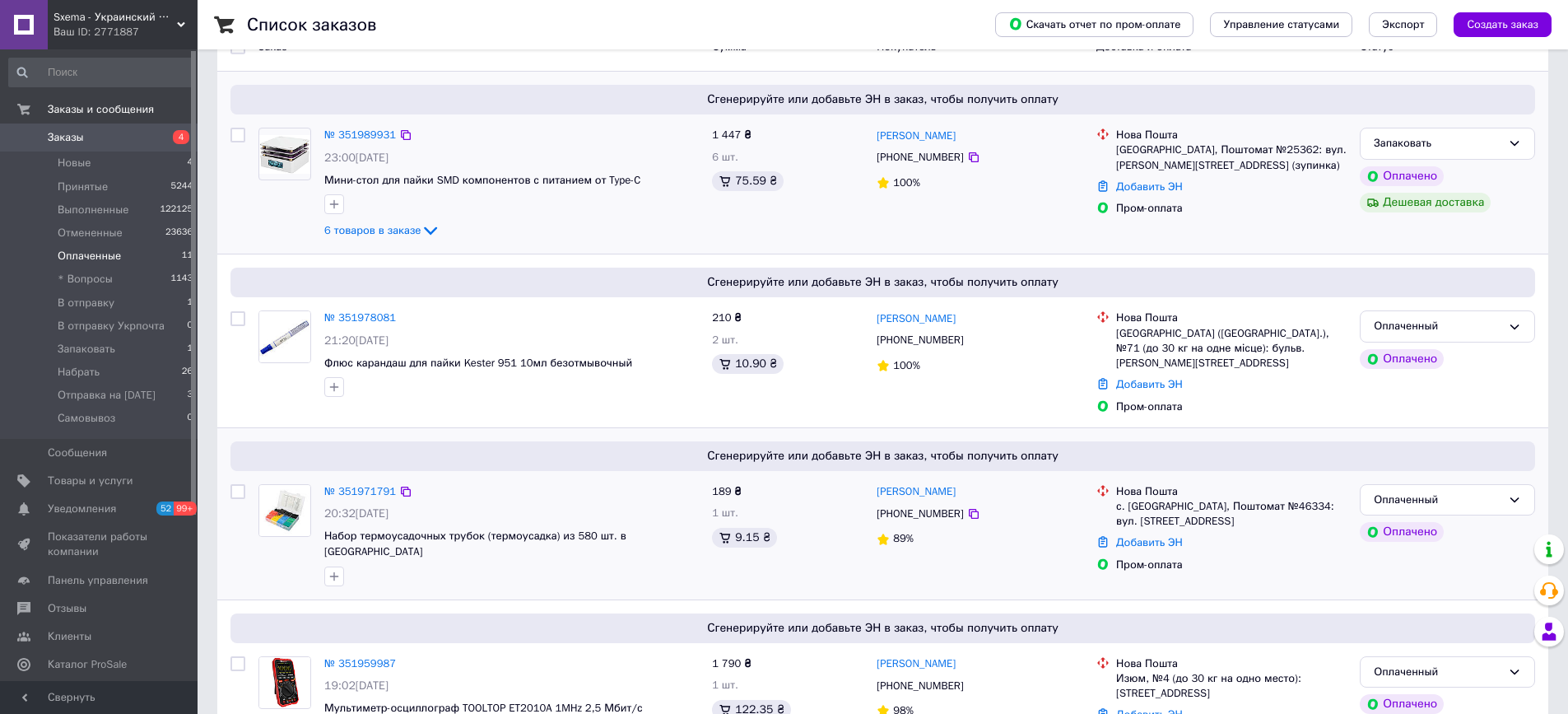 click on "[PHONE_NUMBER]" at bounding box center (919, 513) 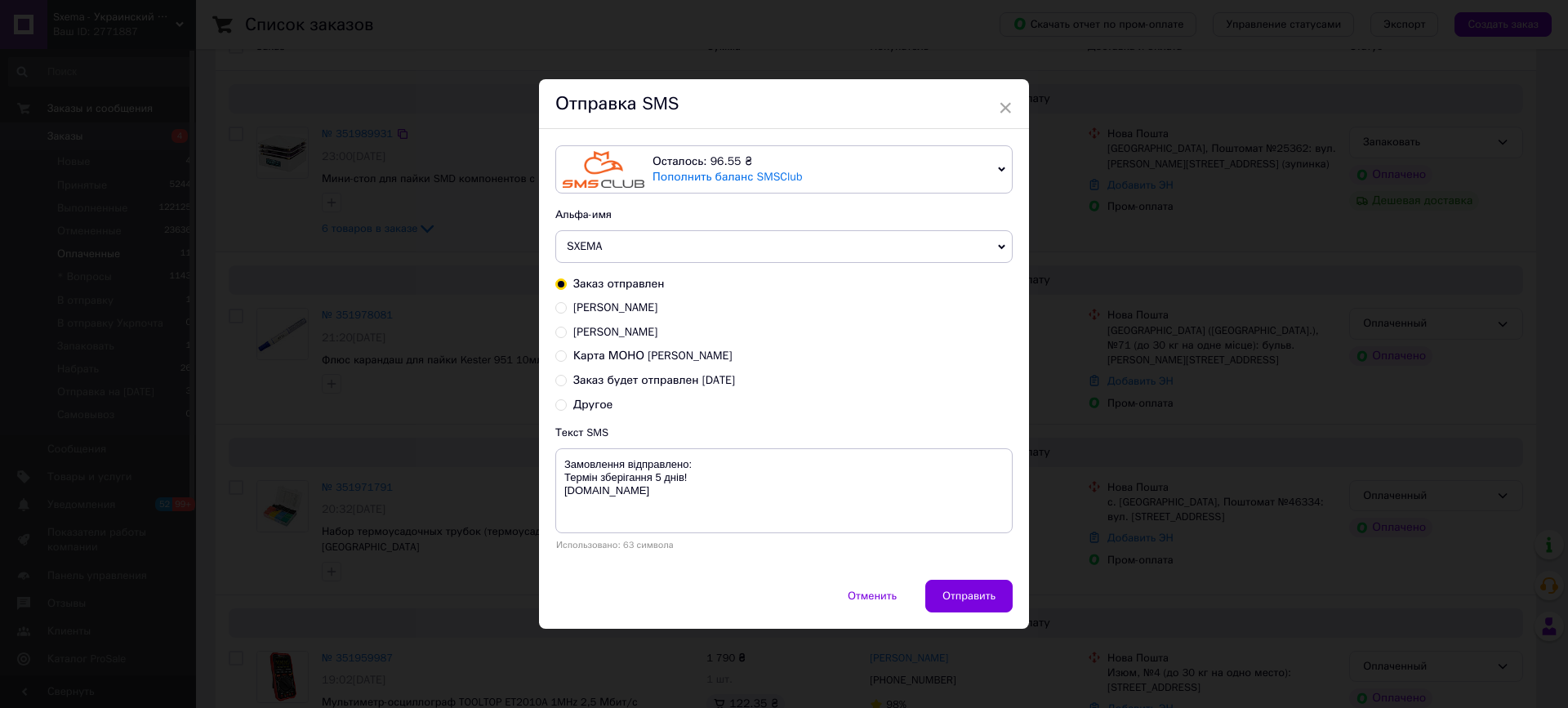 click on "Заказ будет отправлен сегодня" at bounding box center (654, 380) 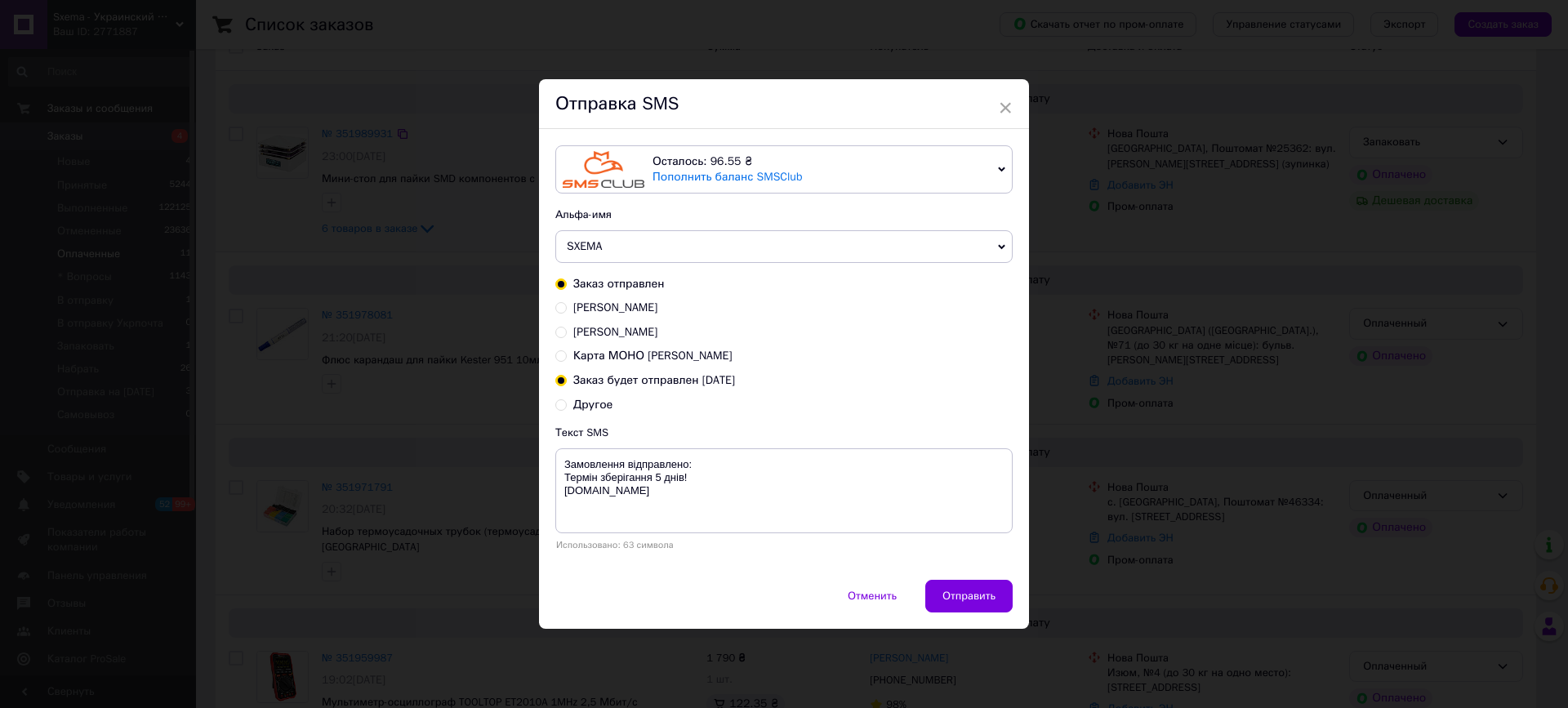 radio on "false" 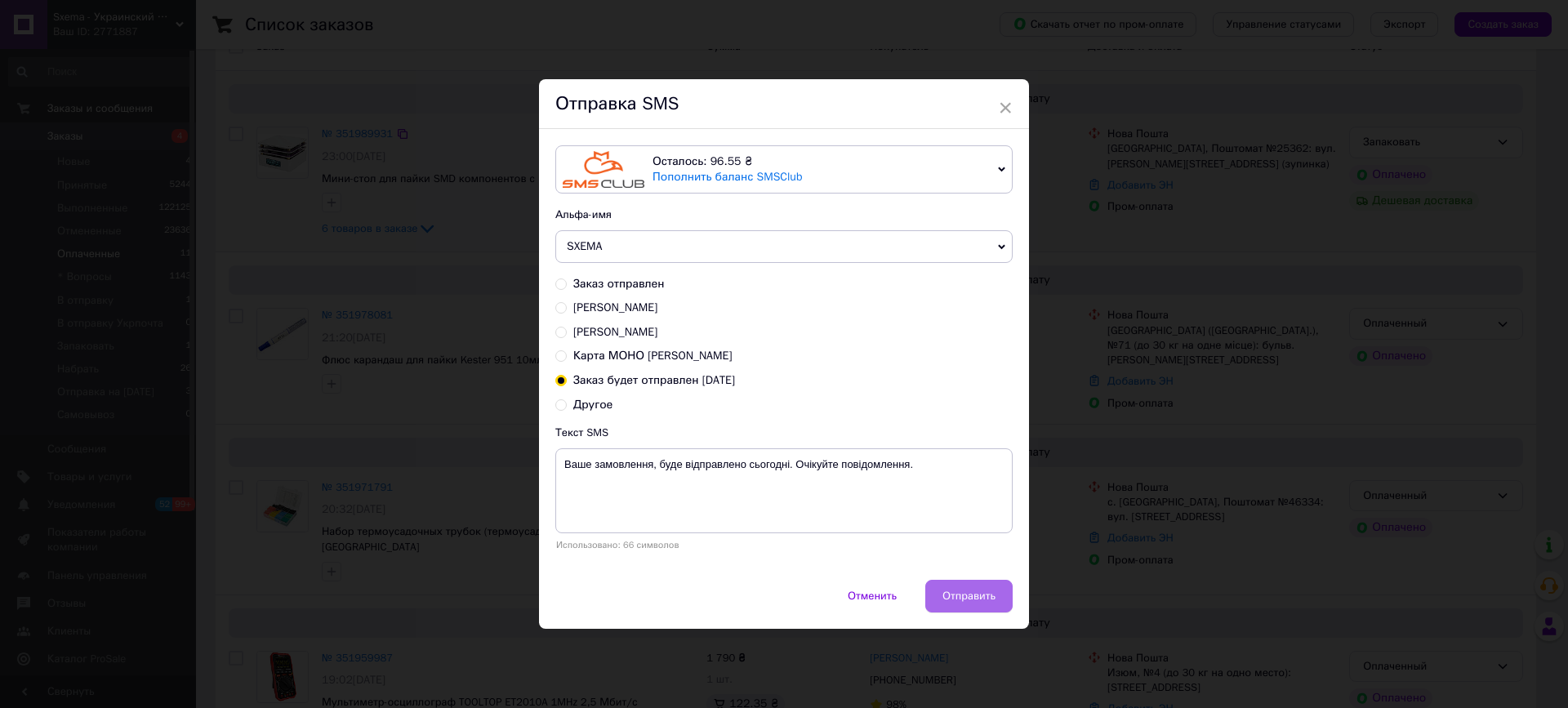 click on "Отправить" at bounding box center (969, 596) 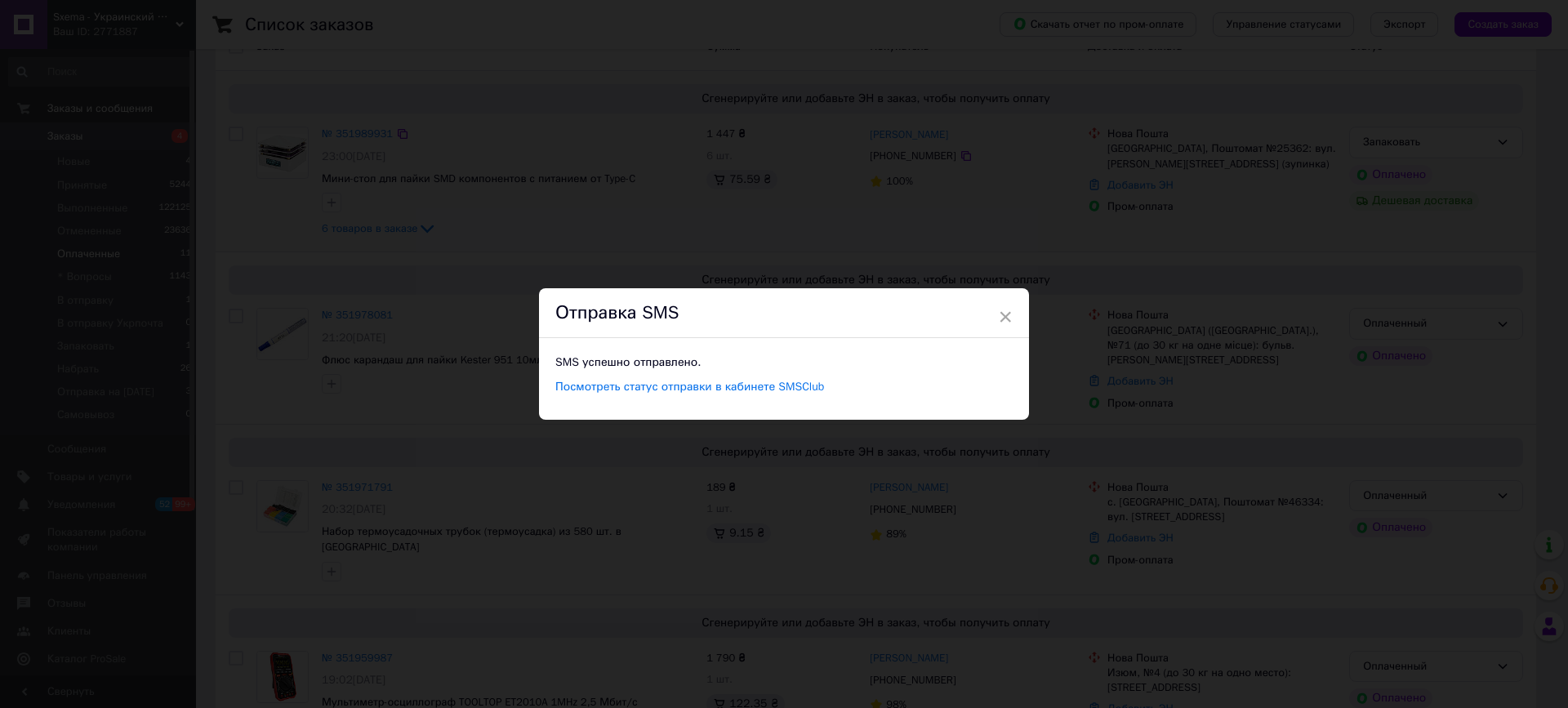 click on "× Отправка SMS SMS успешно отправлено. Посмотреть статус отправки в кабинете SMSClub" at bounding box center [784, 354] 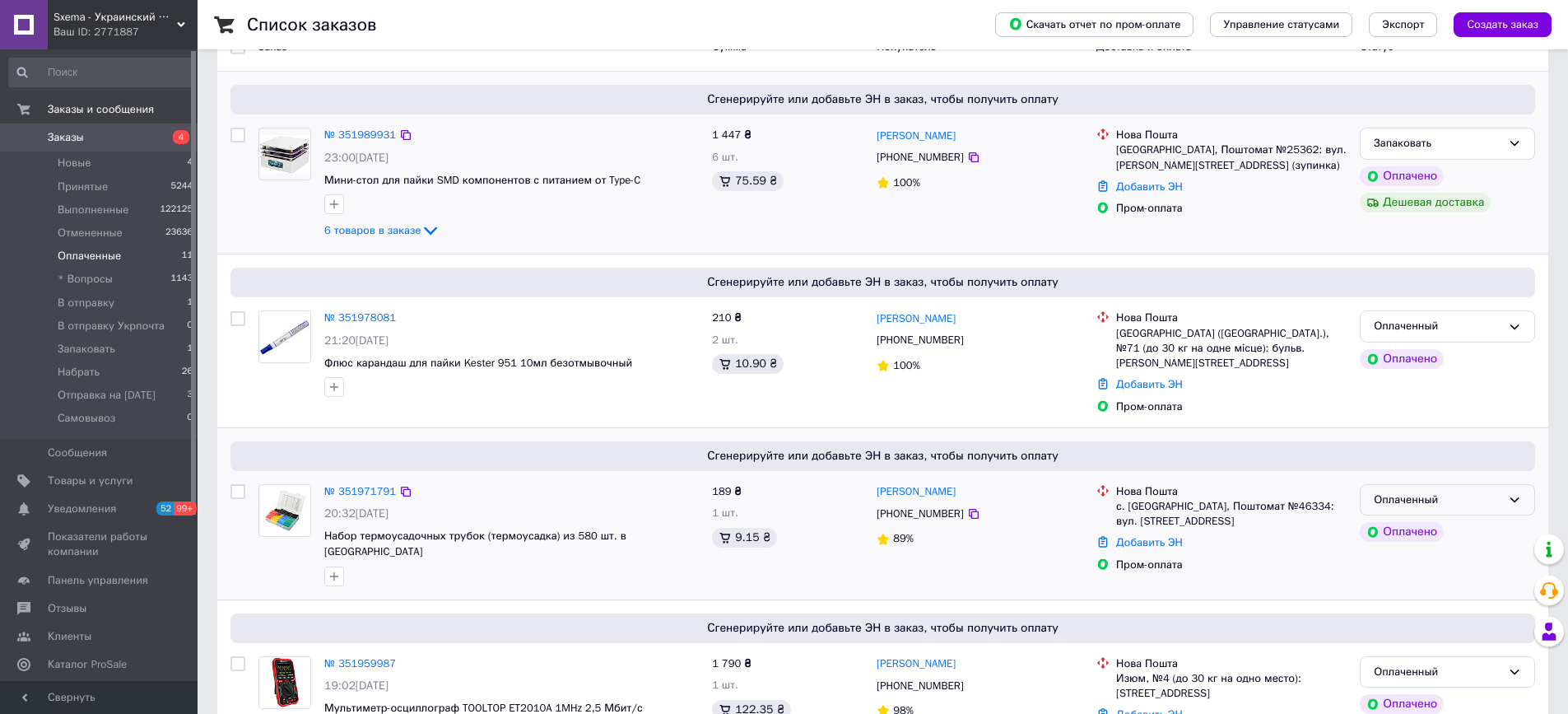 drag, startPoint x: 1507, startPoint y: 475, endPoint x: 1488, endPoint y: 499, distance: 30.61046 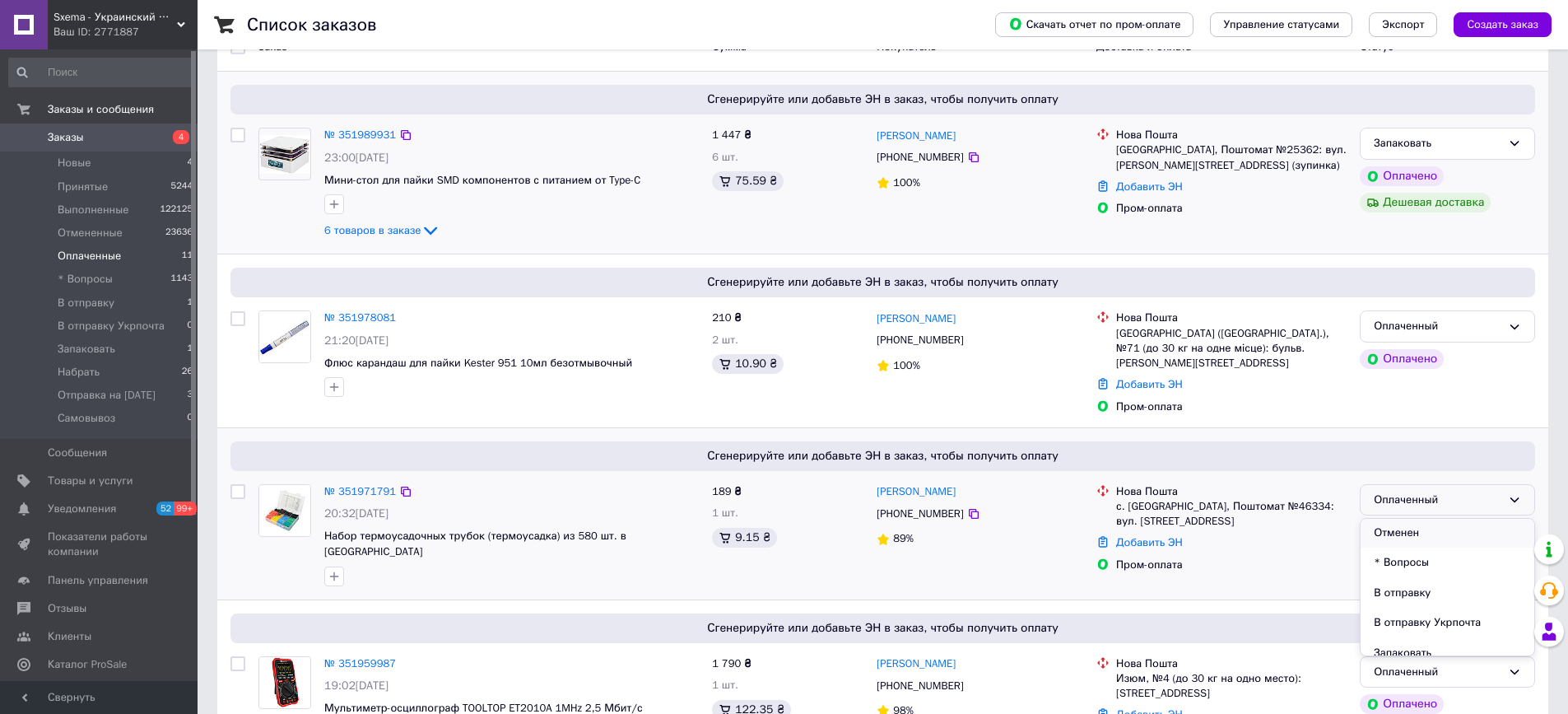 scroll, scrollTop: 165, scrollLeft: 0, axis: vertical 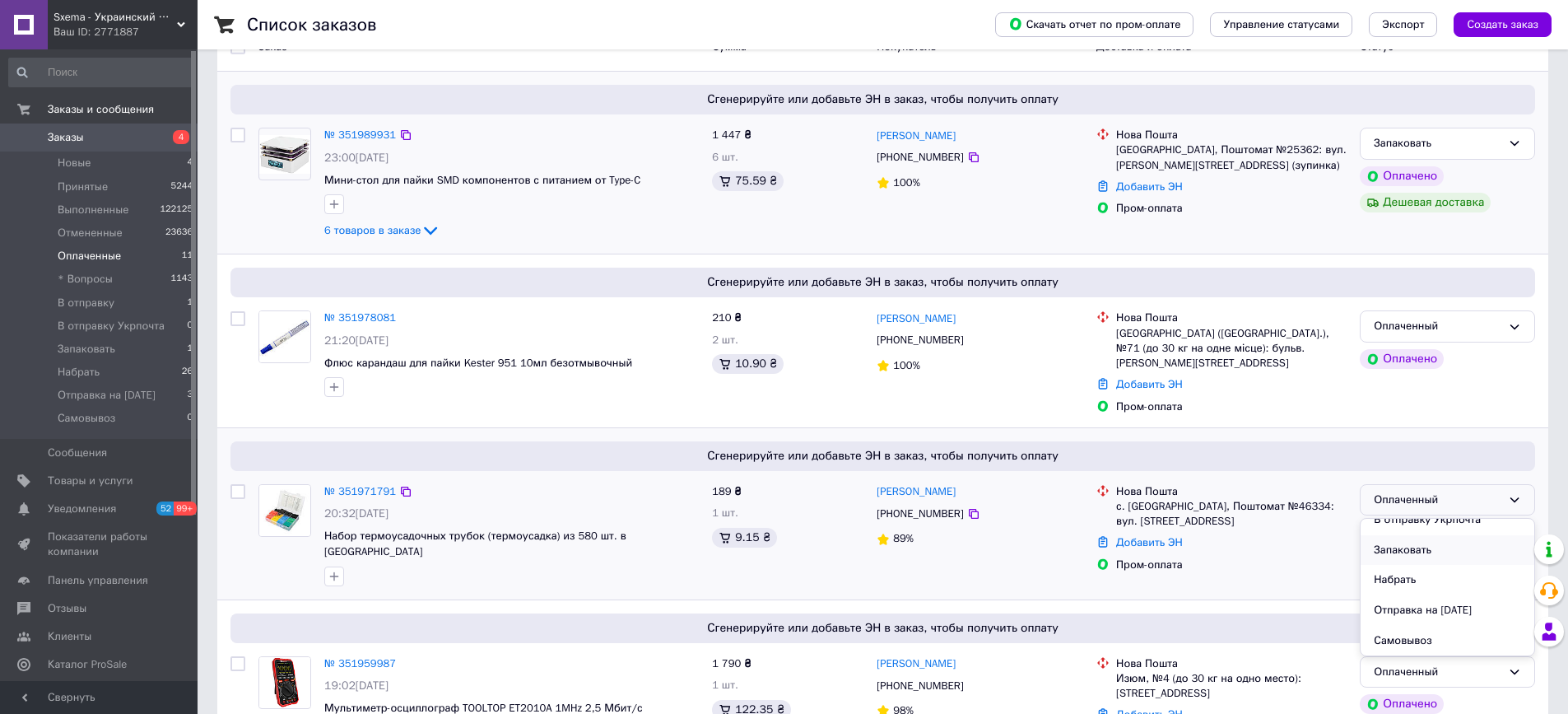 click on "Запаковать" at bounding box center [1447, 550] 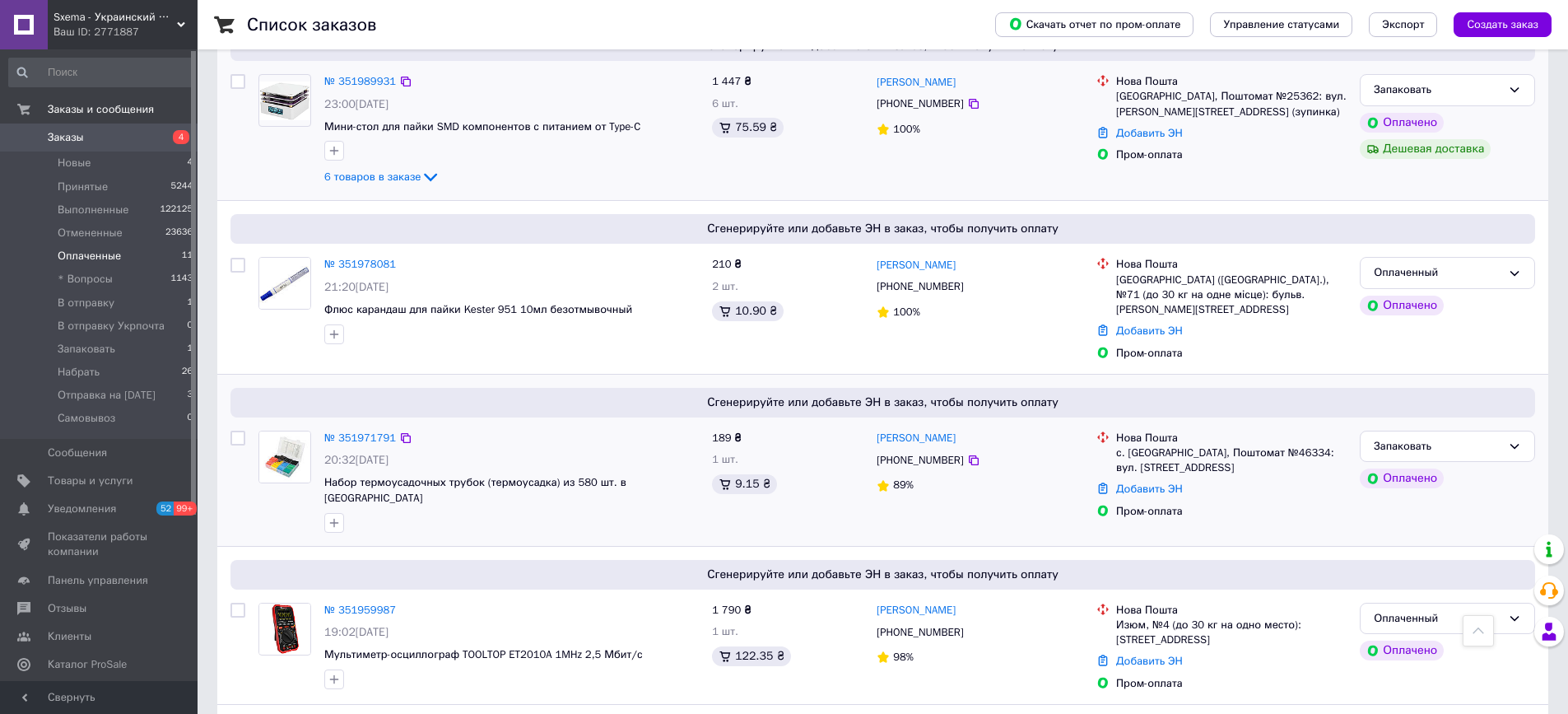 scroll, scrollTop: 824, scrollLeft: 0, axis: vertical 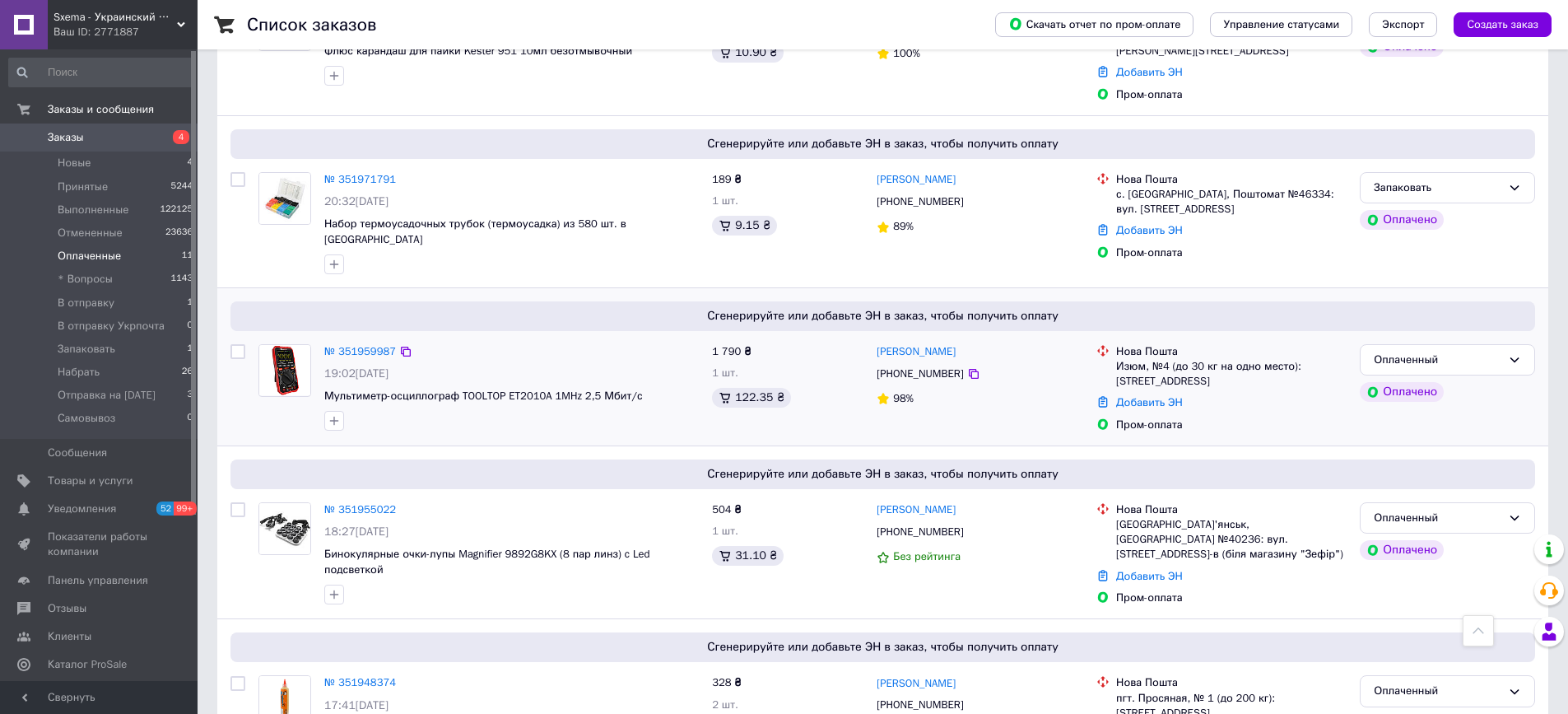 click on "[PHONE_NUMBER]" at bounding box center (919, 373) 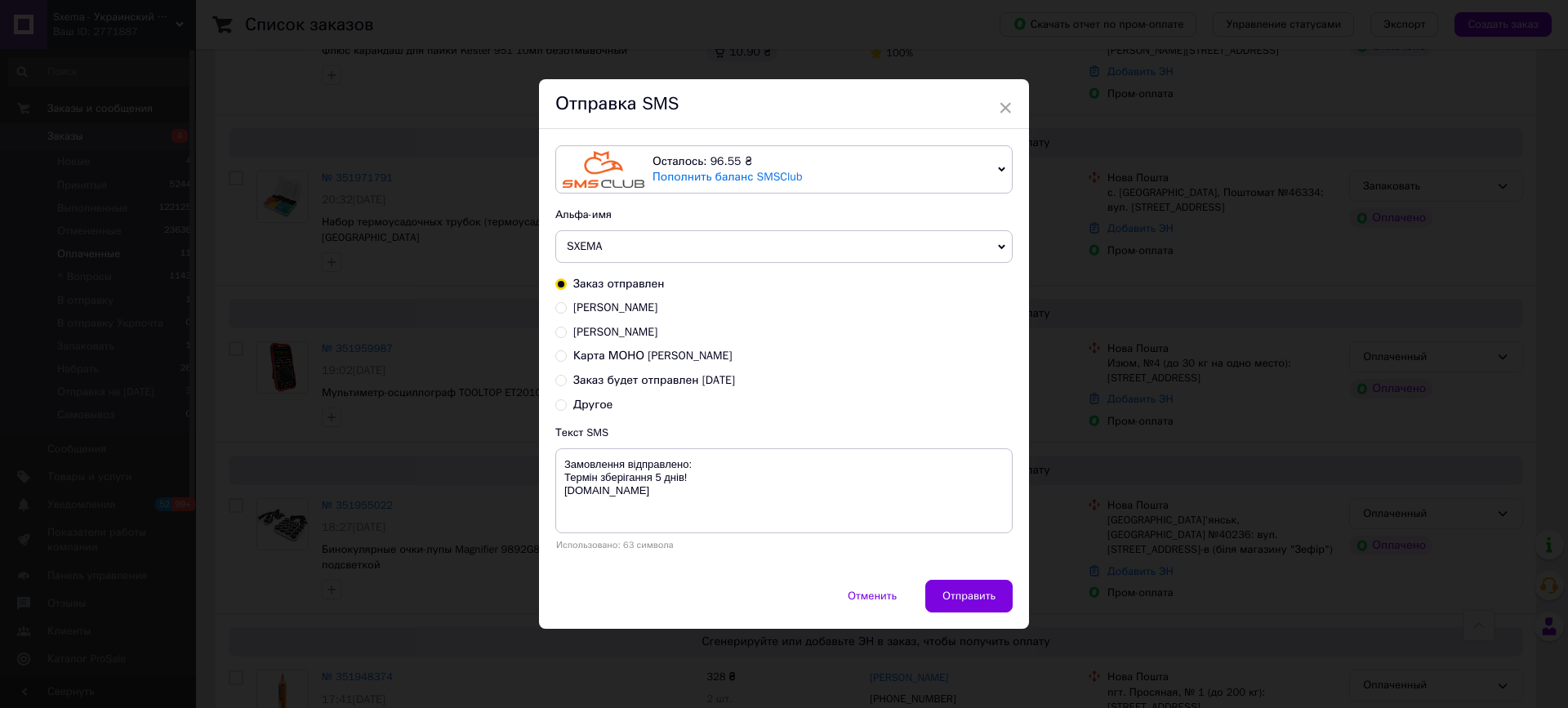 click on "Заказ будет отправлен сегодня" at bounding box center (654, 380) 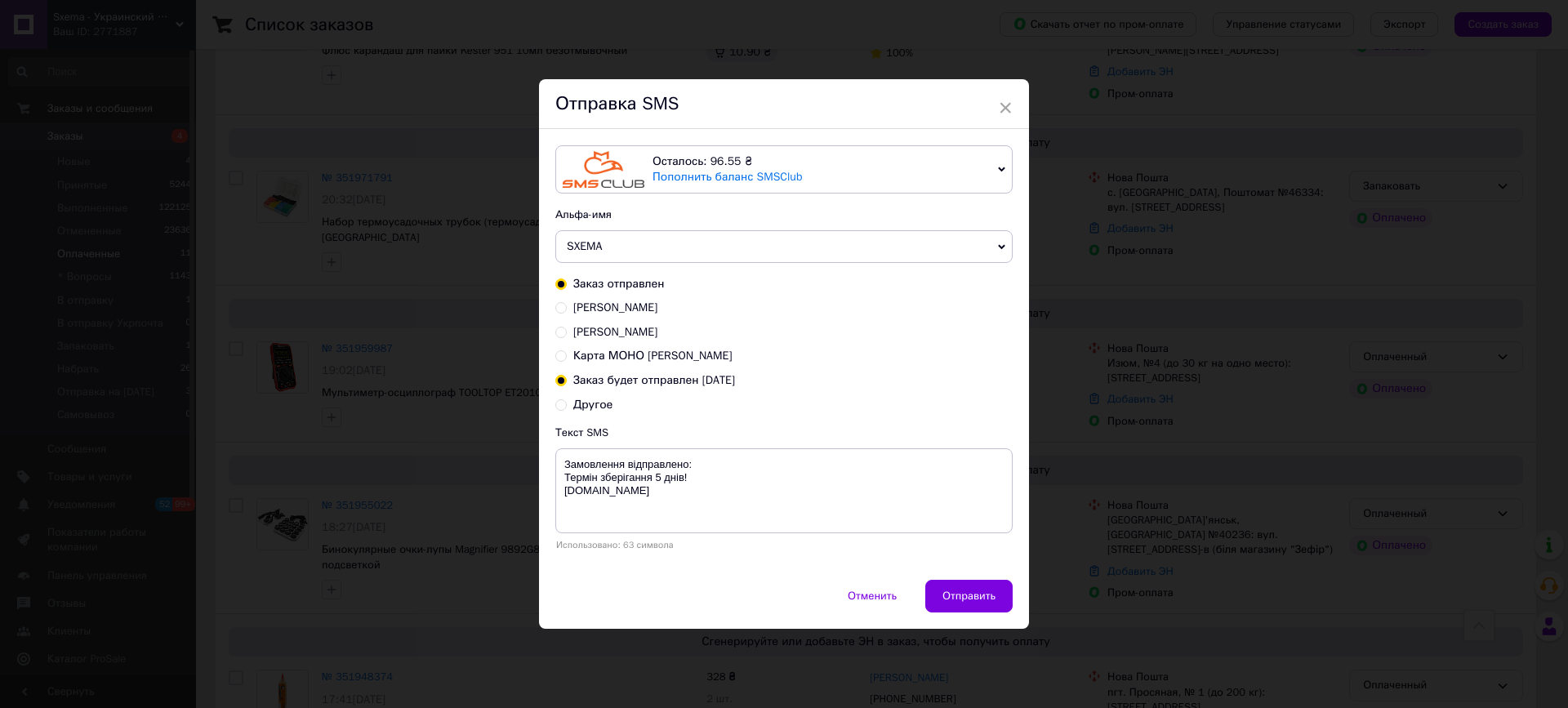 radio on "true" 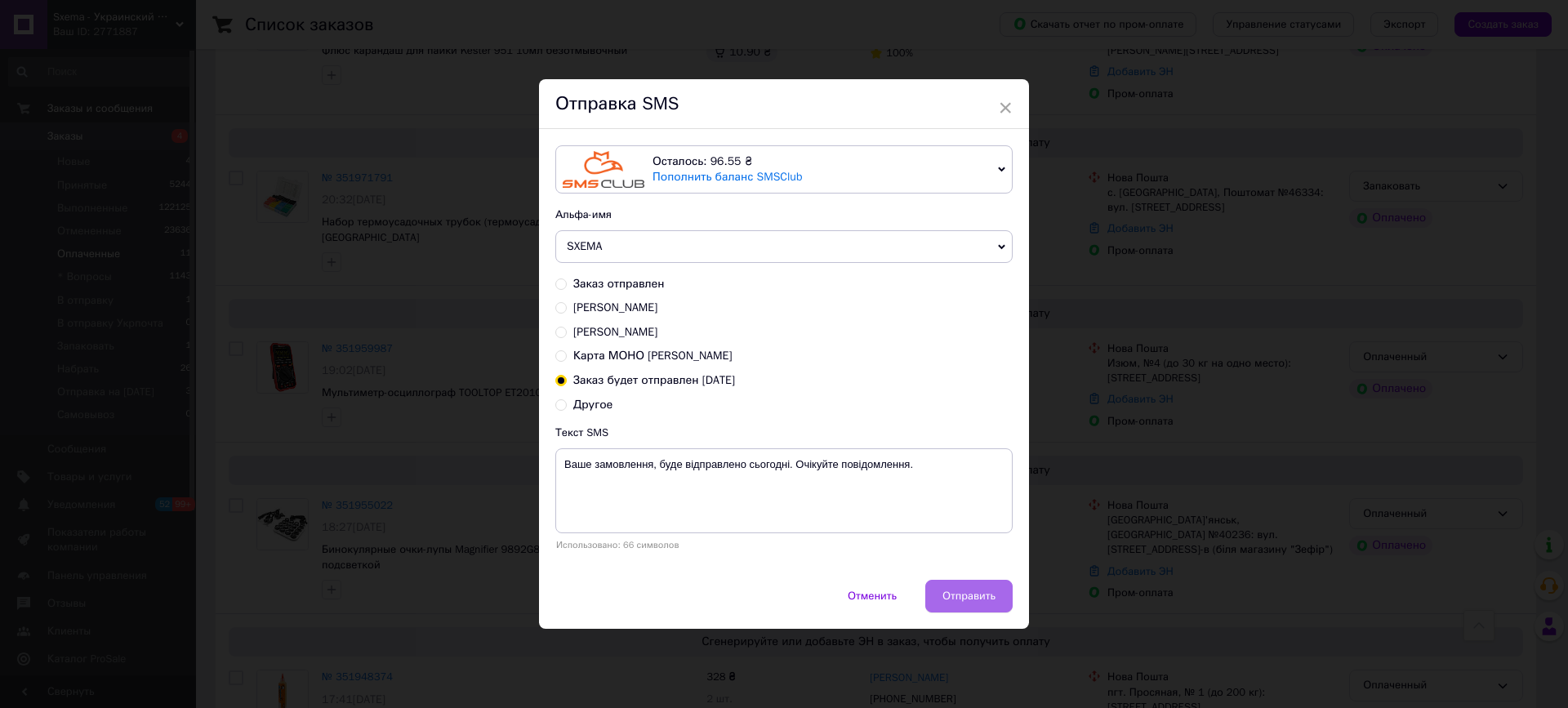 click on "Отправить" at bounding box center [969, 596] 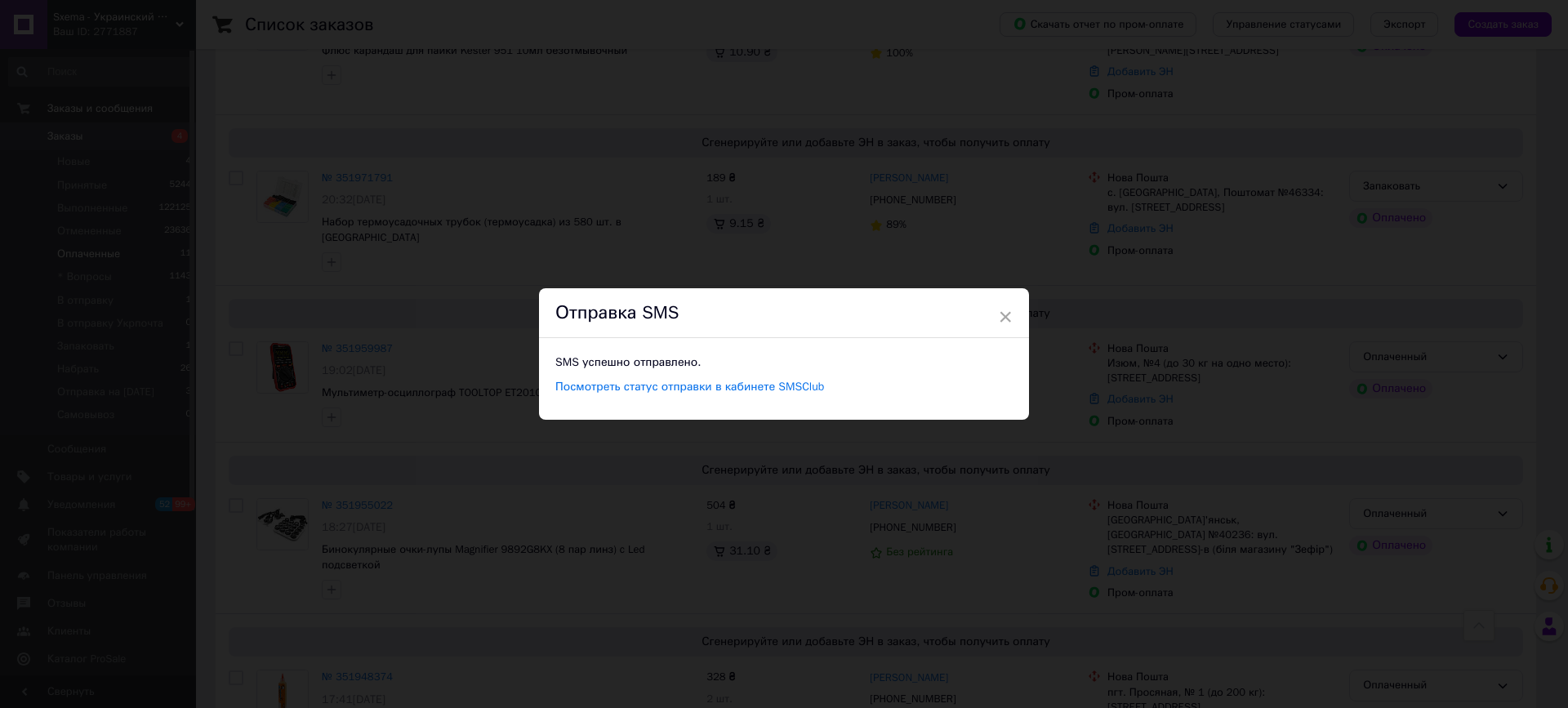 click on "× Отправка SMS SMS успешно отправлено. Посмотреть статус отправки в кабинете SMSClub" at bounding box center (784, 354) 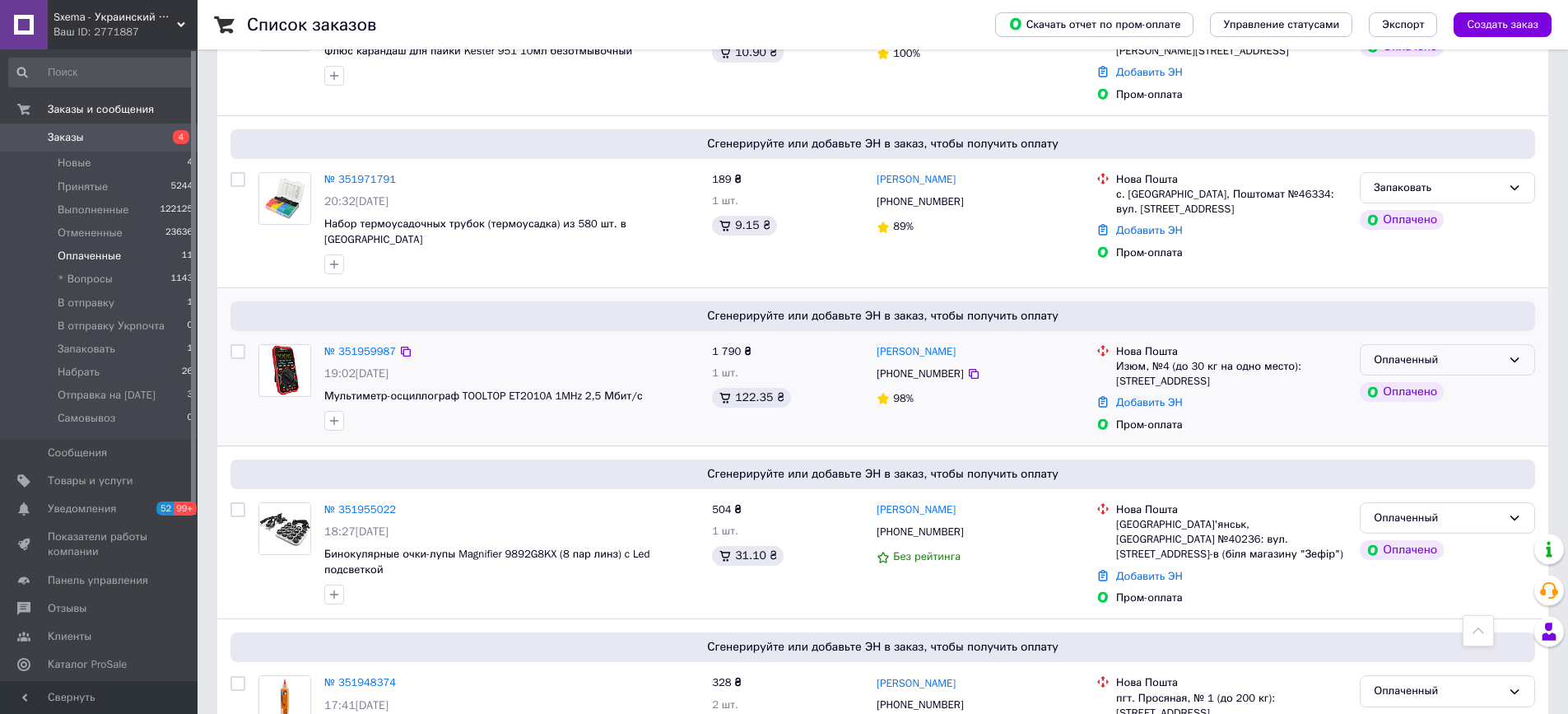 click on "Оплаченный" at bounding box center (1437, 360) 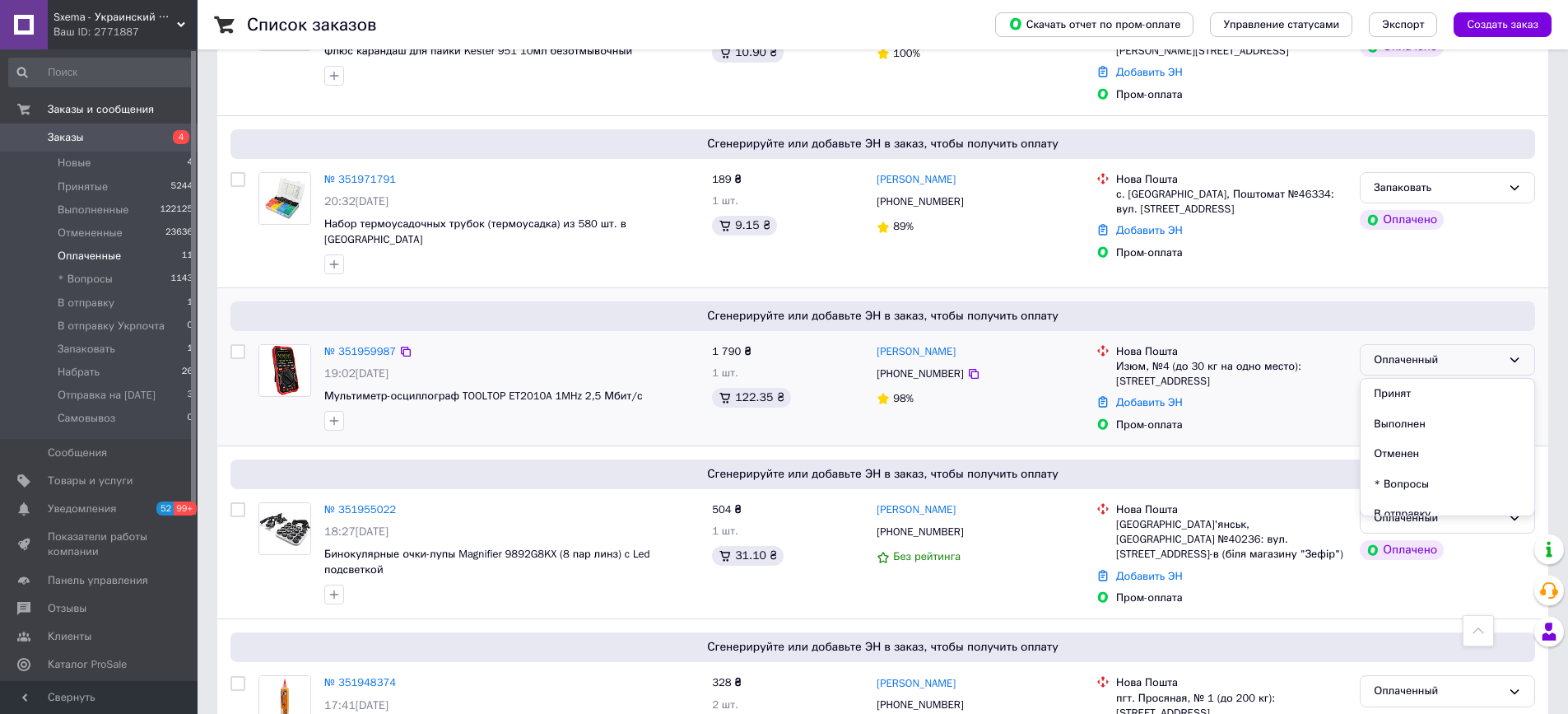 scroll, scrollTop: 165, scrollLeft: 0, axis: vertical 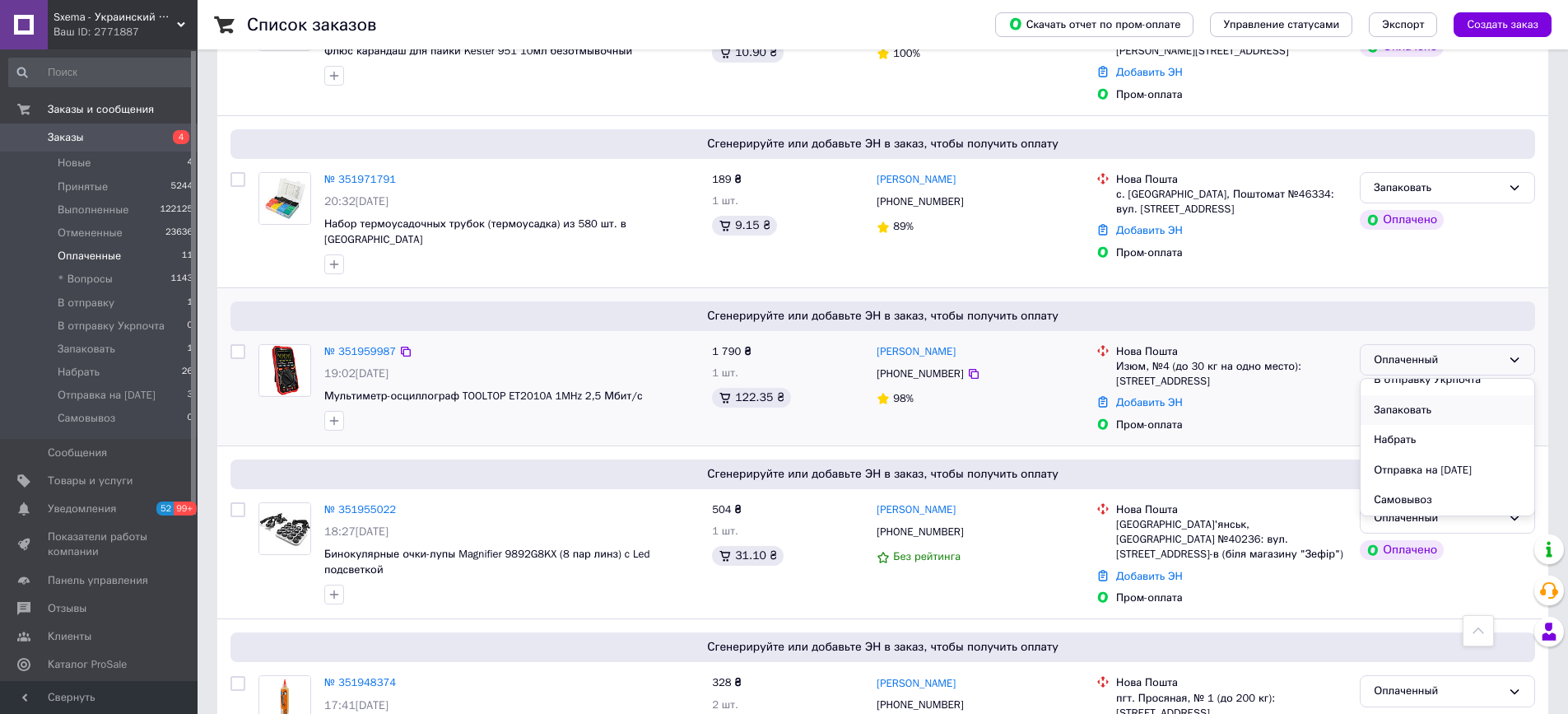 click on "Запаковать" at bounding box center [1447, 410] 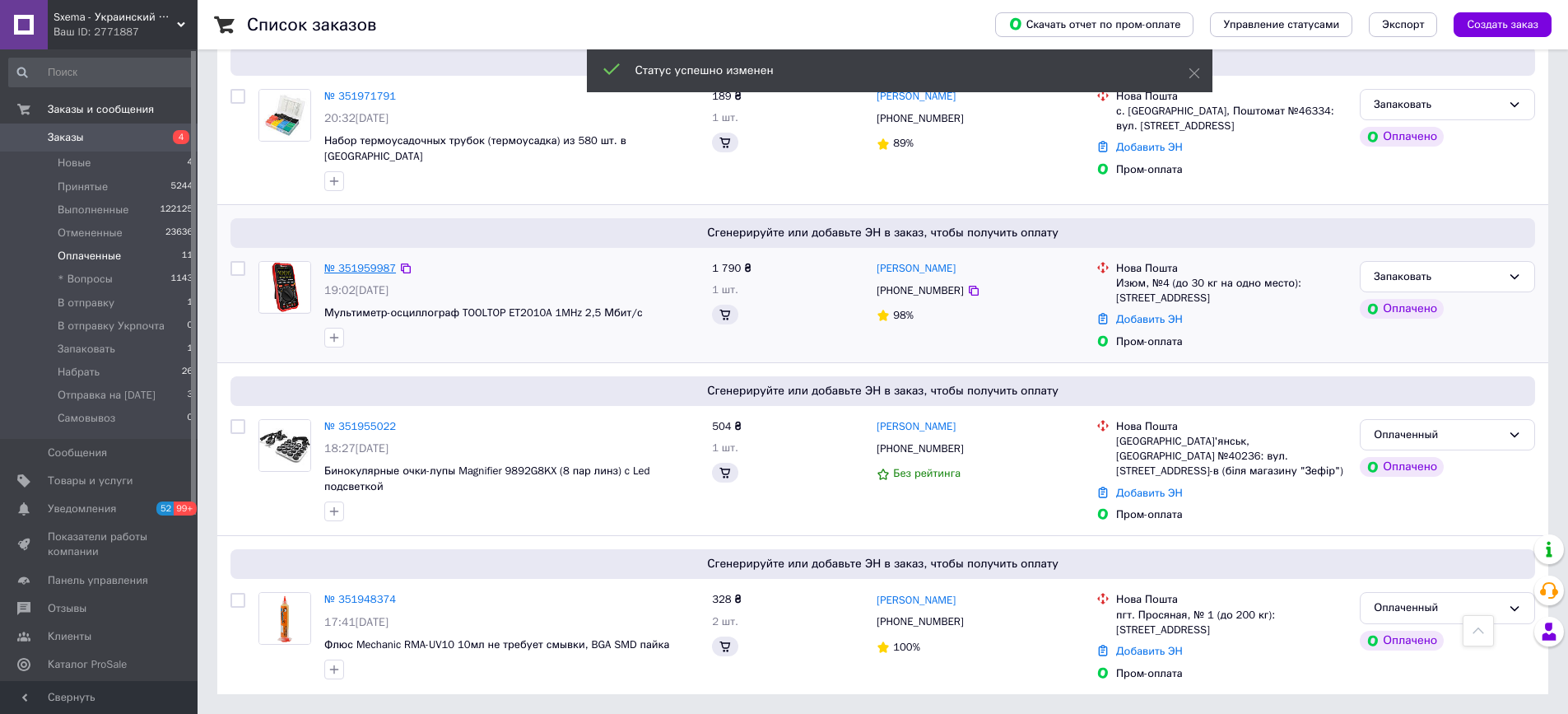 scroll, scrollTop: 506, scrollLeft: 0, axis: vertical 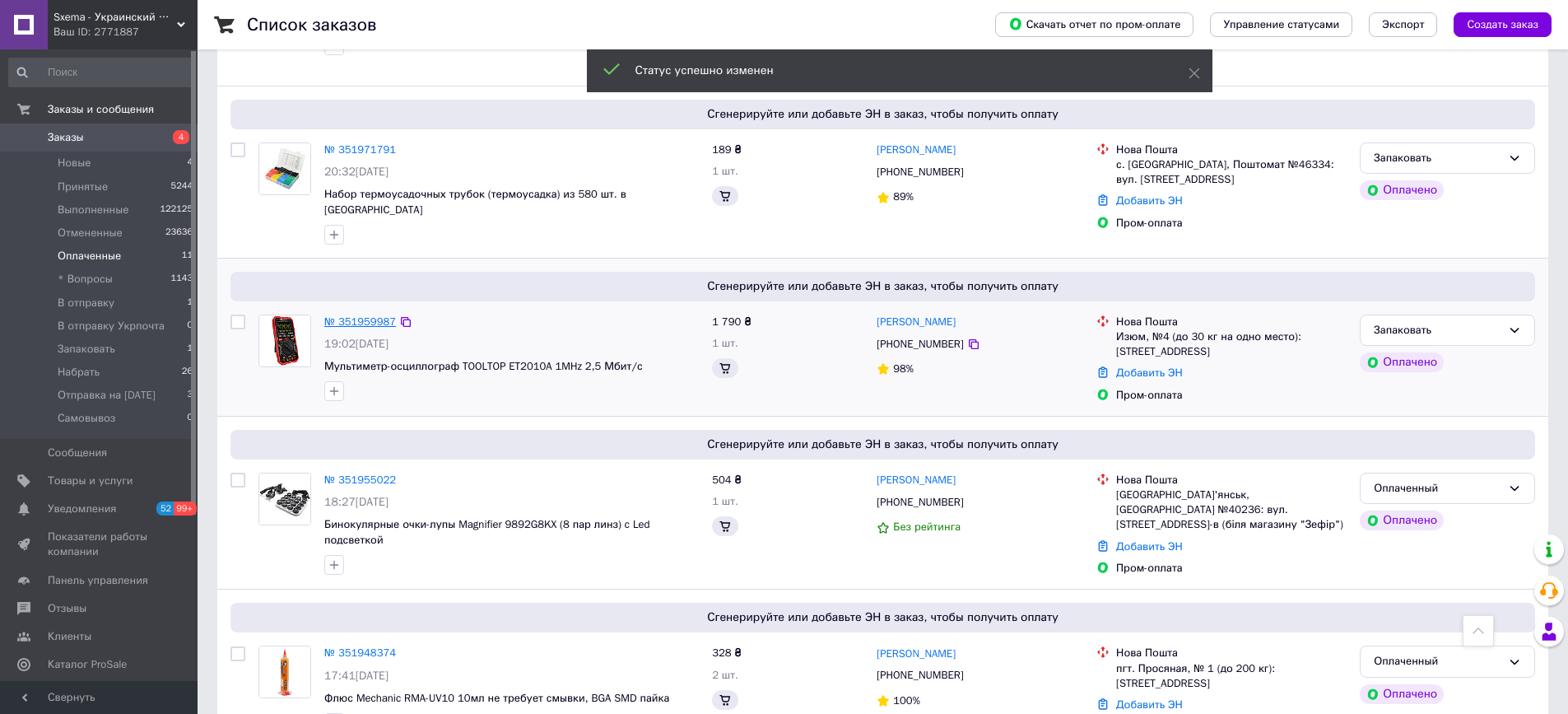 click on "№ 351959987" at bounding box center [360, 321] 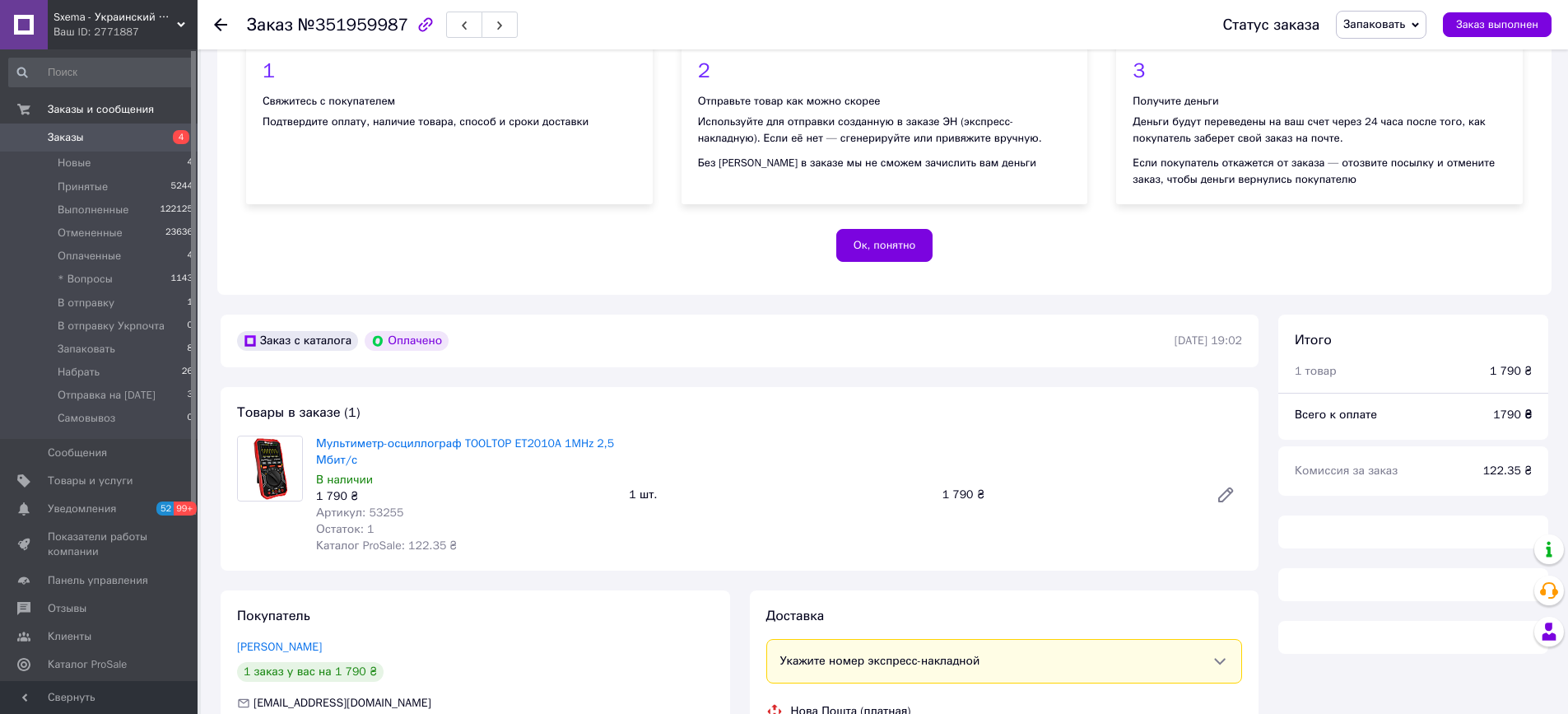 scroll, scrollTop: 329, scrollLeft: 0, axis: vertical 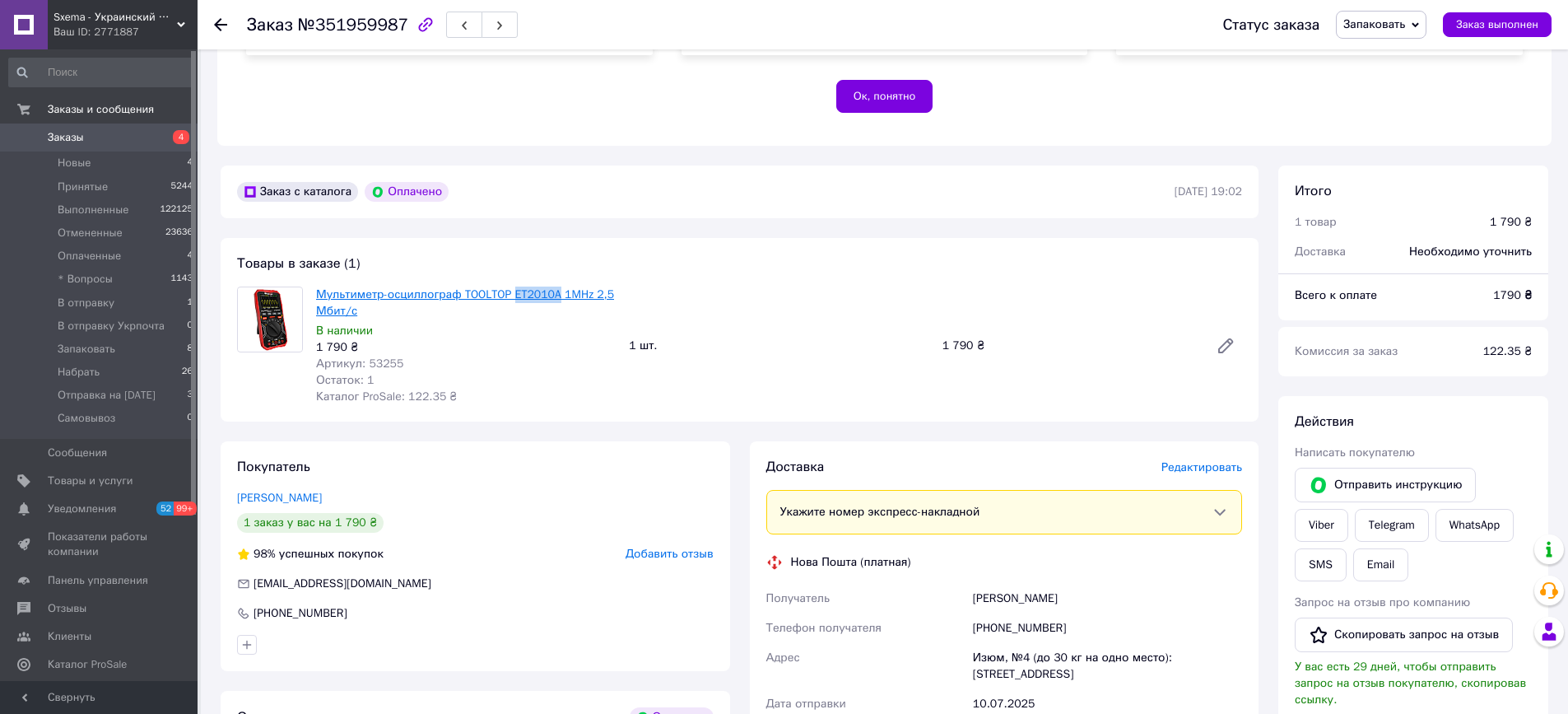 drag, startPoint x: 509, startPoint y: 285, endPoint x: 553, endPoint y: 295, distance: 45.12206 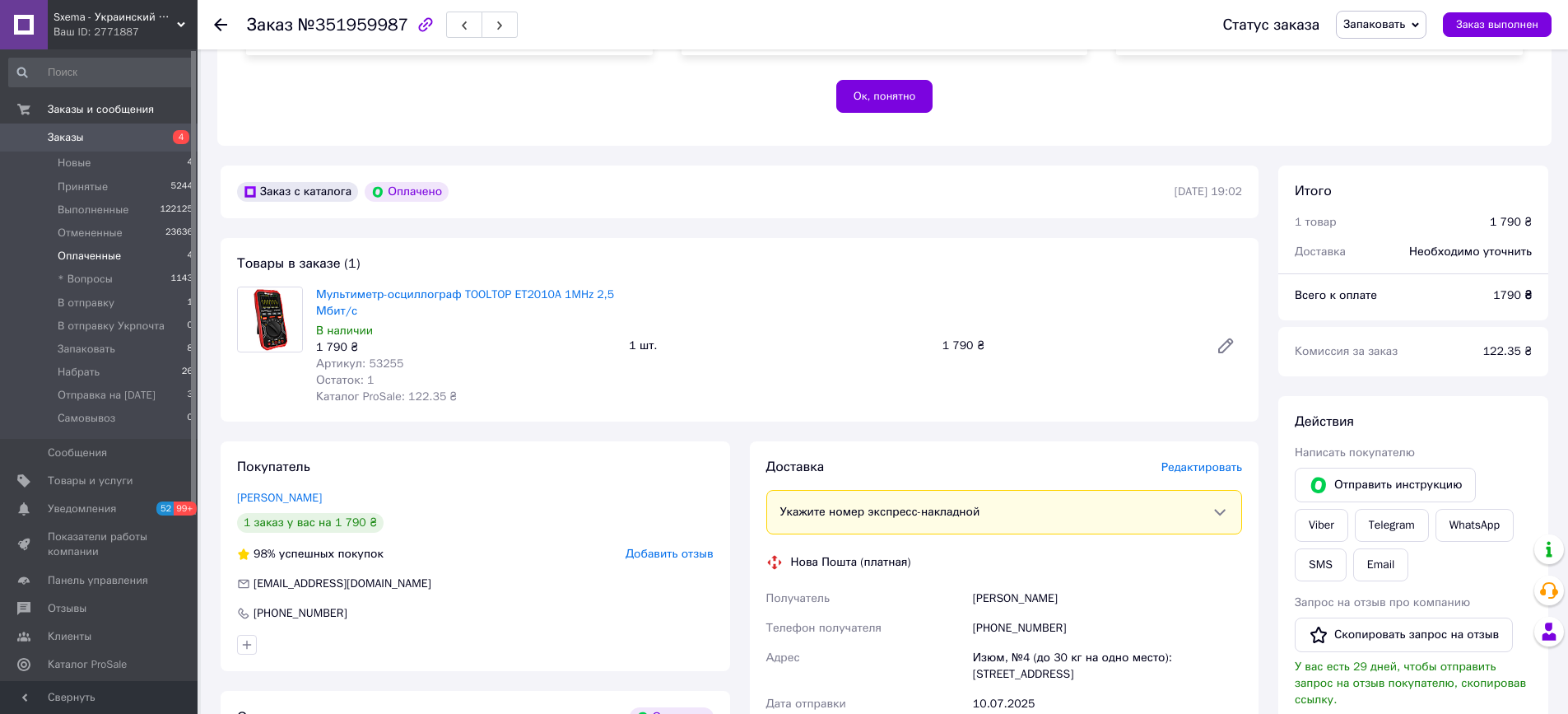 click on "Оплаченные" at bounding box center (89, 256) 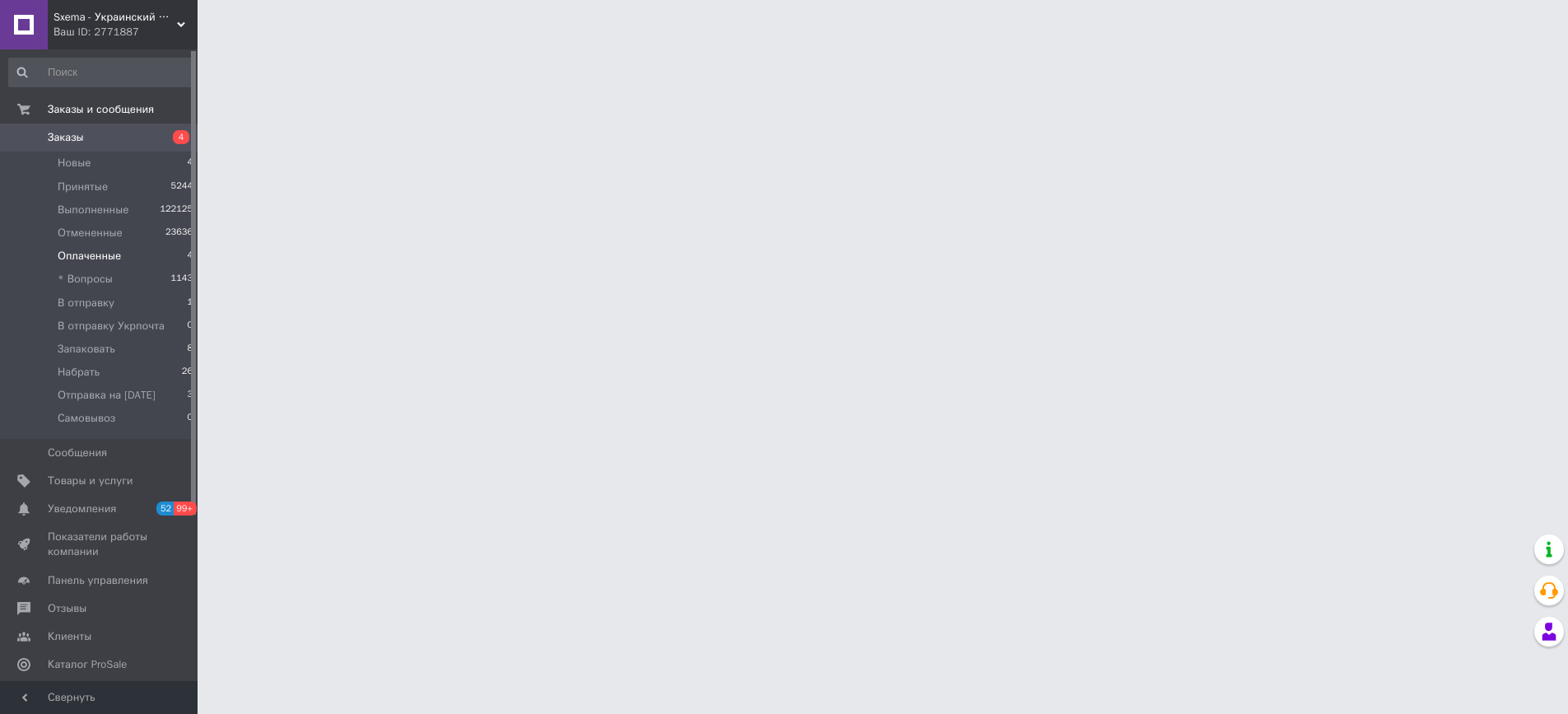 scroll, scrollTop: 0, scrollLeft: 0, axis: both 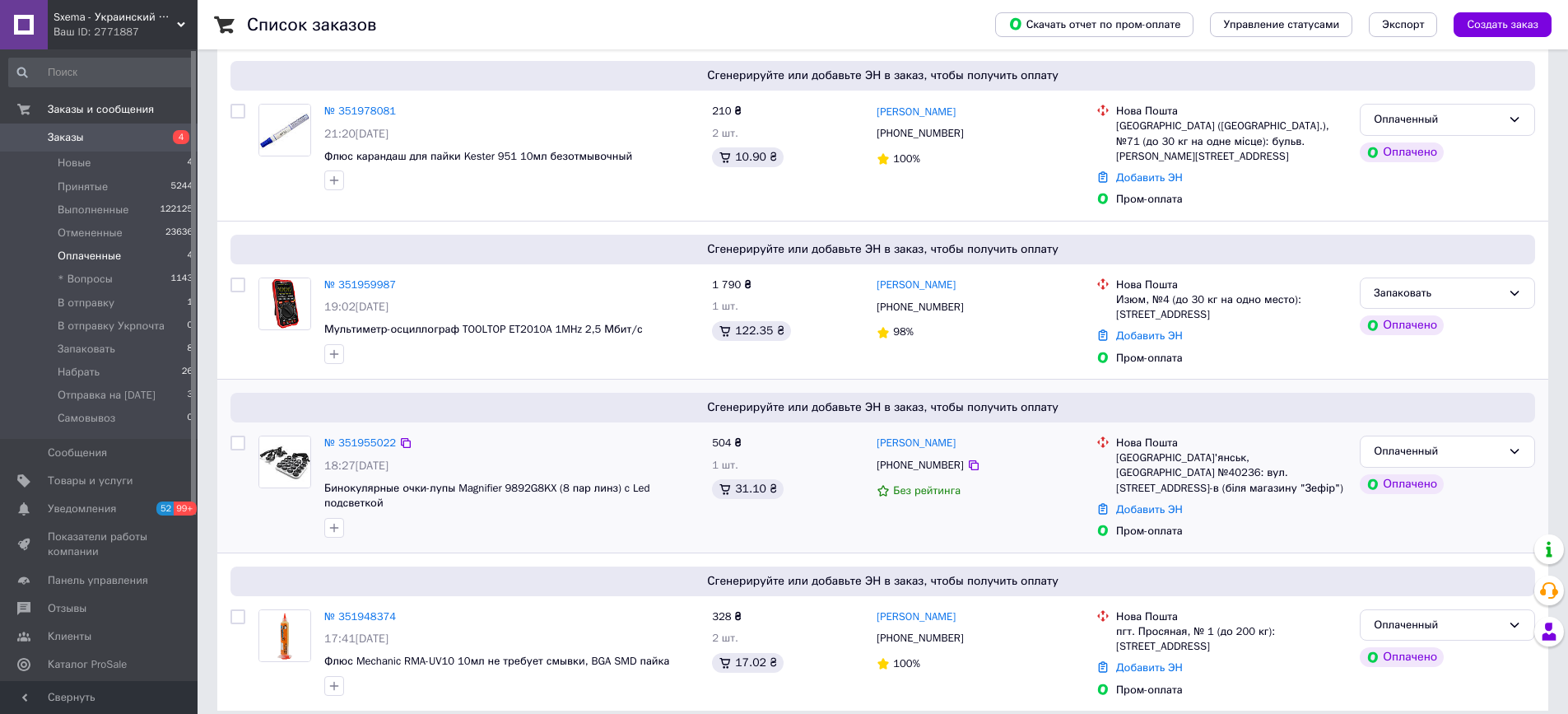 click on "[PHONE_NUMBER]" at bounding box center (919, 464) 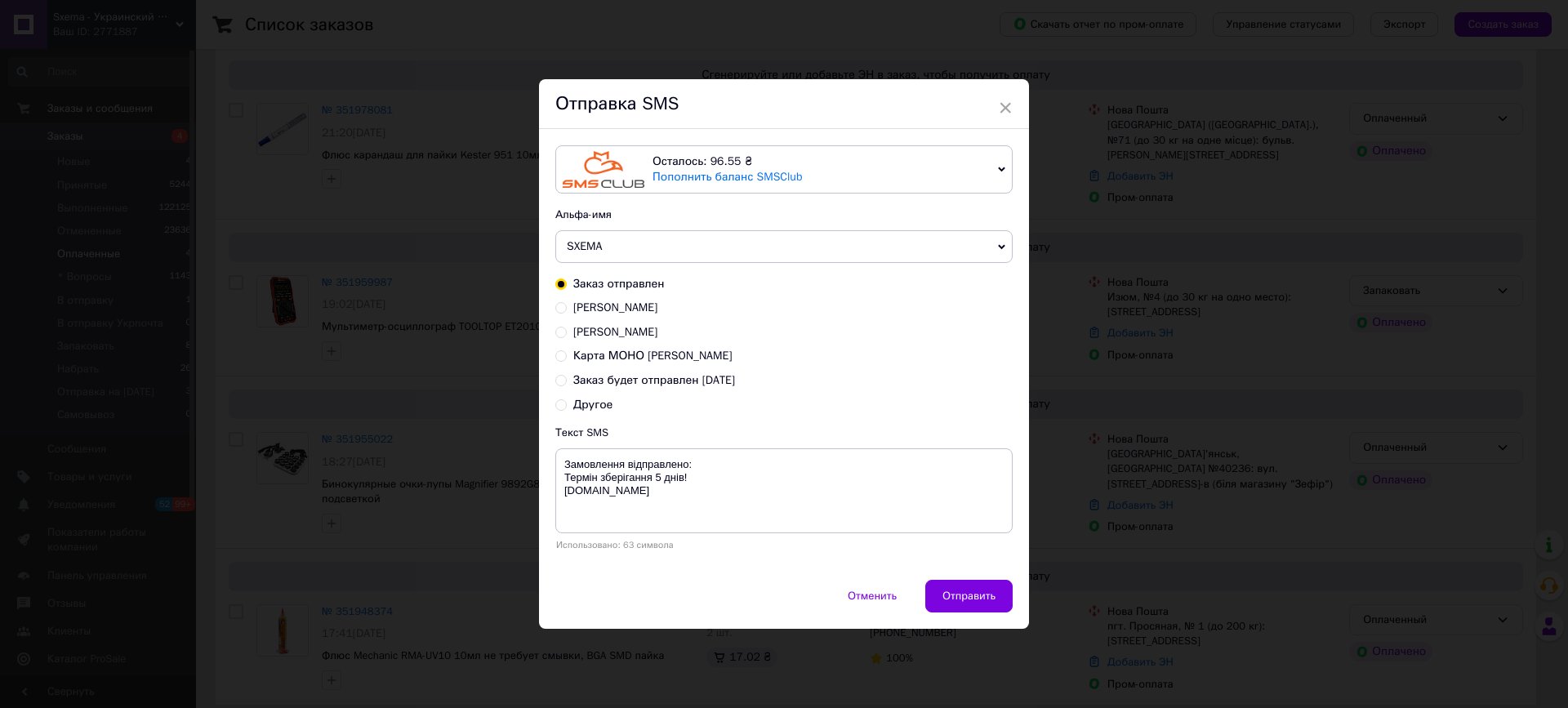 click on "Заказ будет отправлен сегодня" at bounding box center [654, 380] 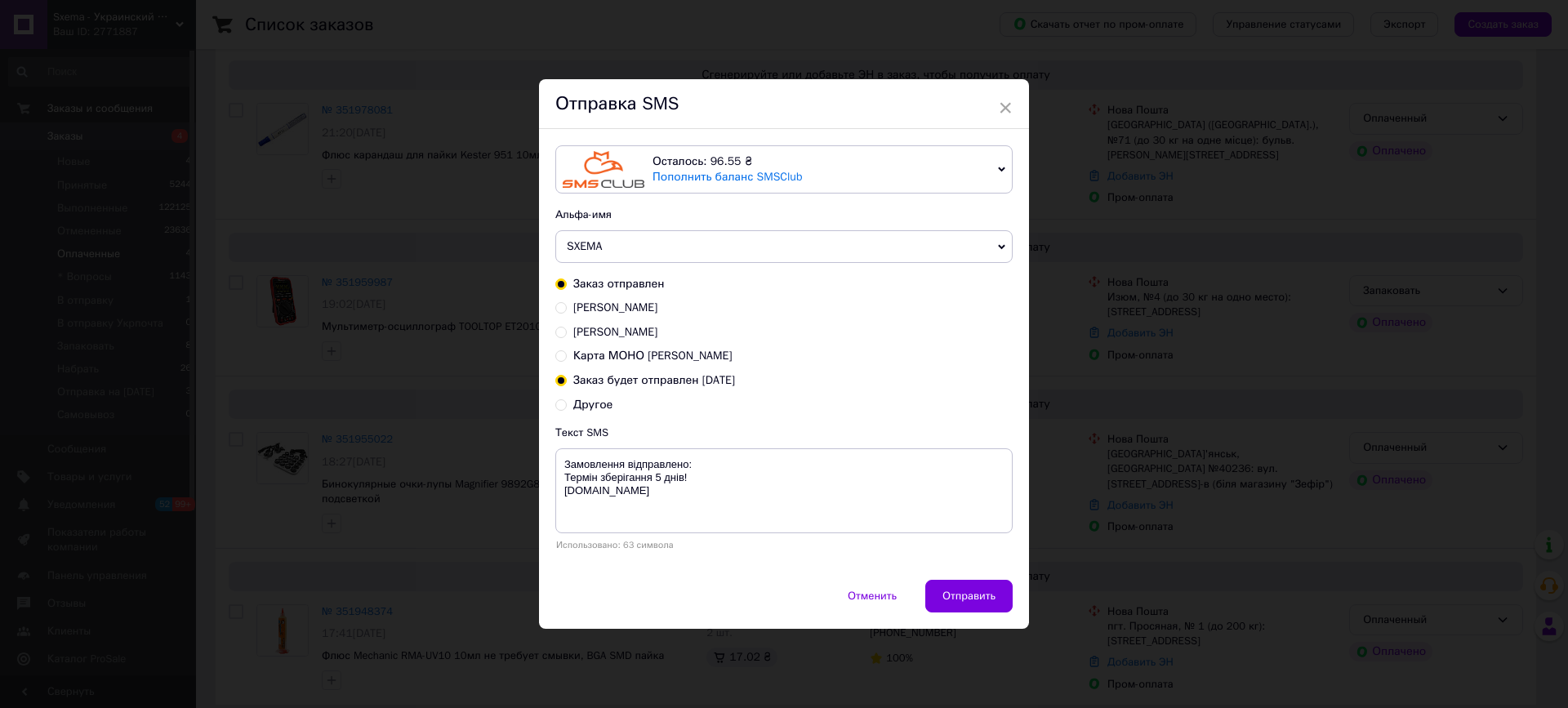 radio on "false" 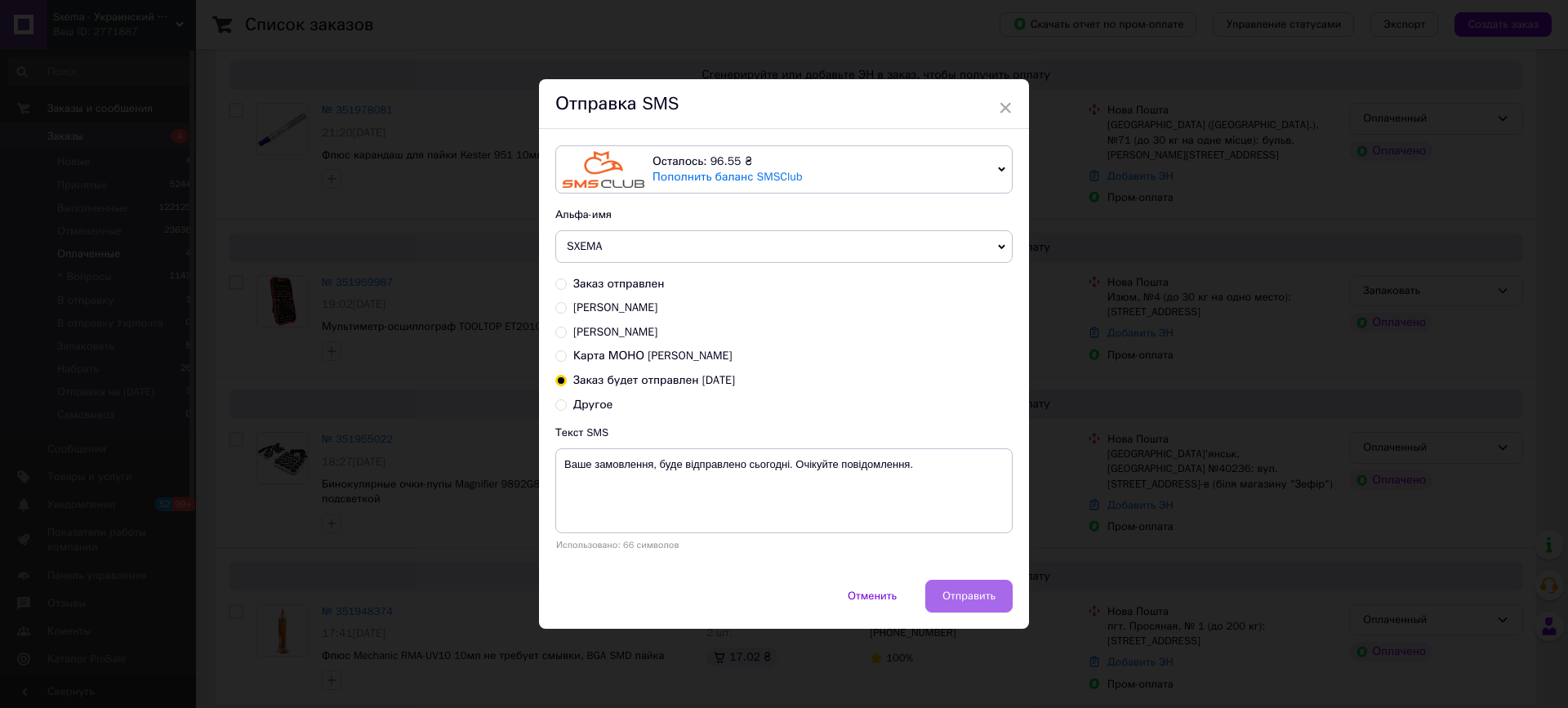 click on "Отправить" at bounding box center [969, 596] 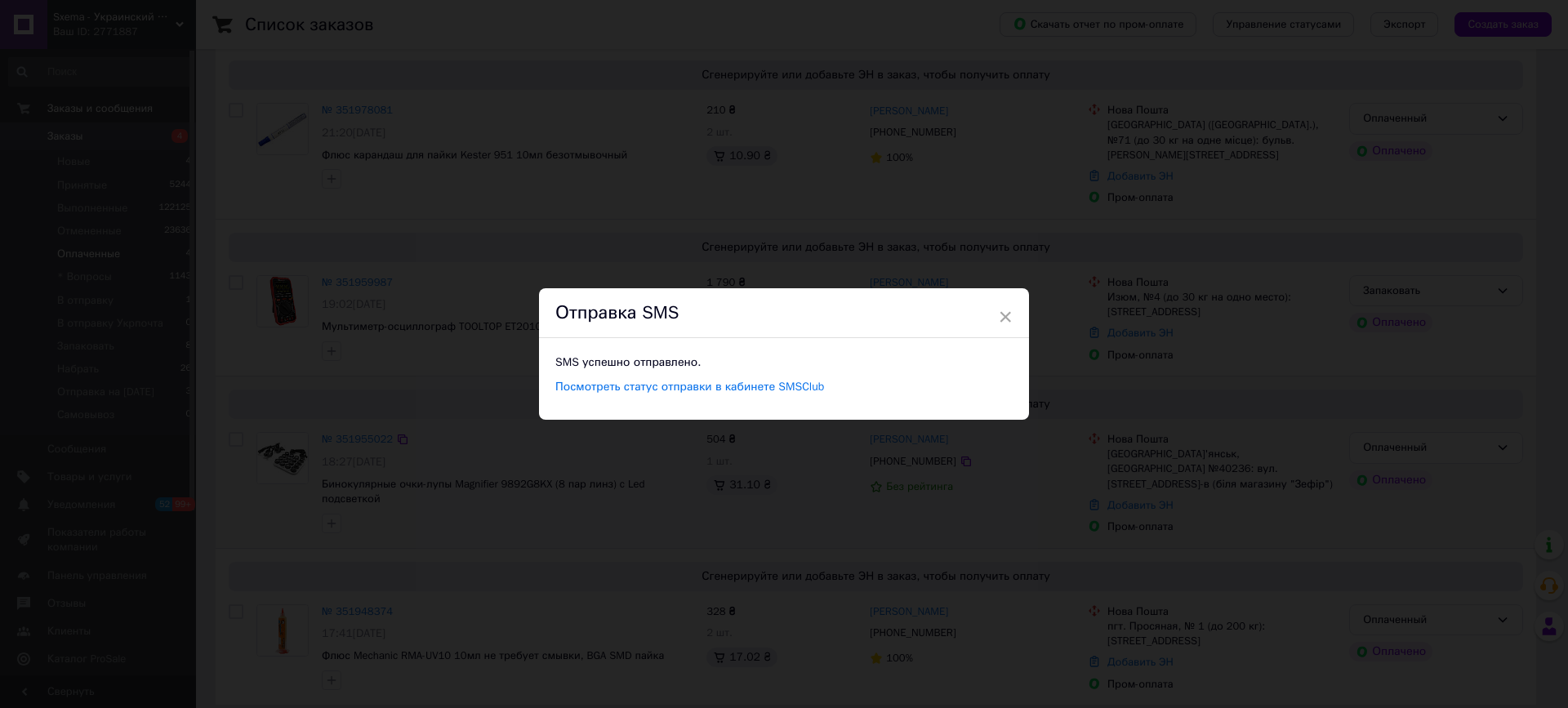 click on "× Отправка SMS SMS успешно отправлено. Посмотреть статус отправки в кабинете SMSClub" at bounding box center (784, 354) 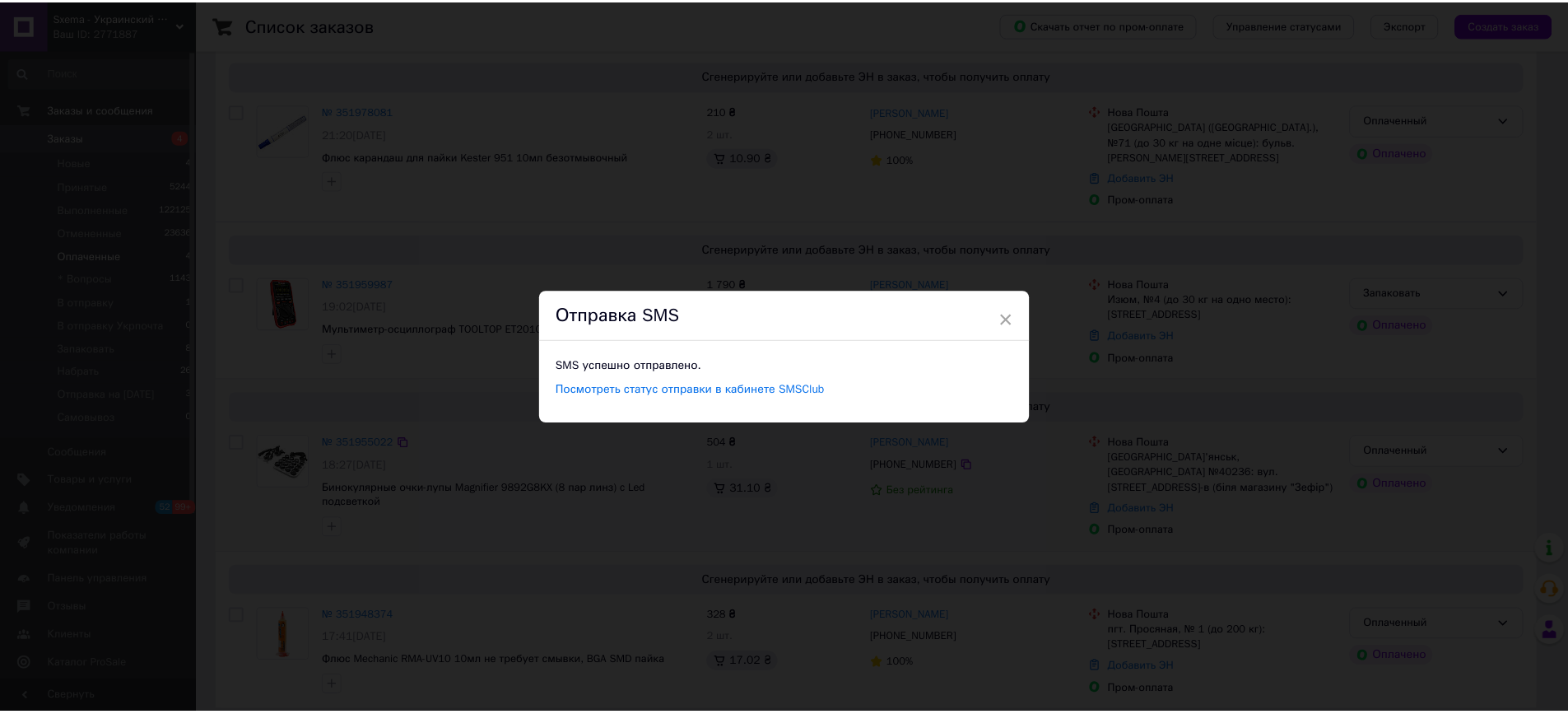 scroll, scrollTop: 175, scrollLeft: 0, axis: vertical 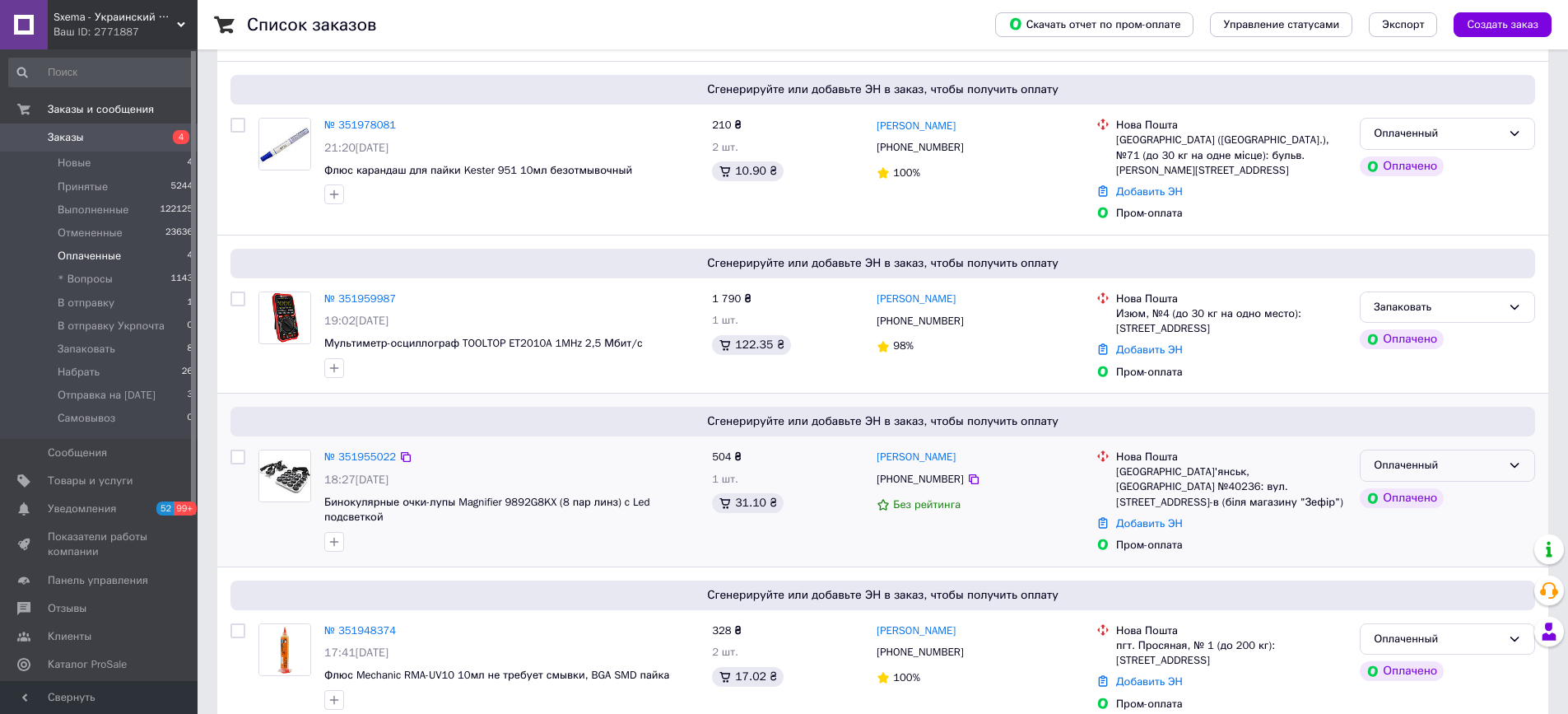 click on "Оплаченный" at bounding box center (1447, 465) 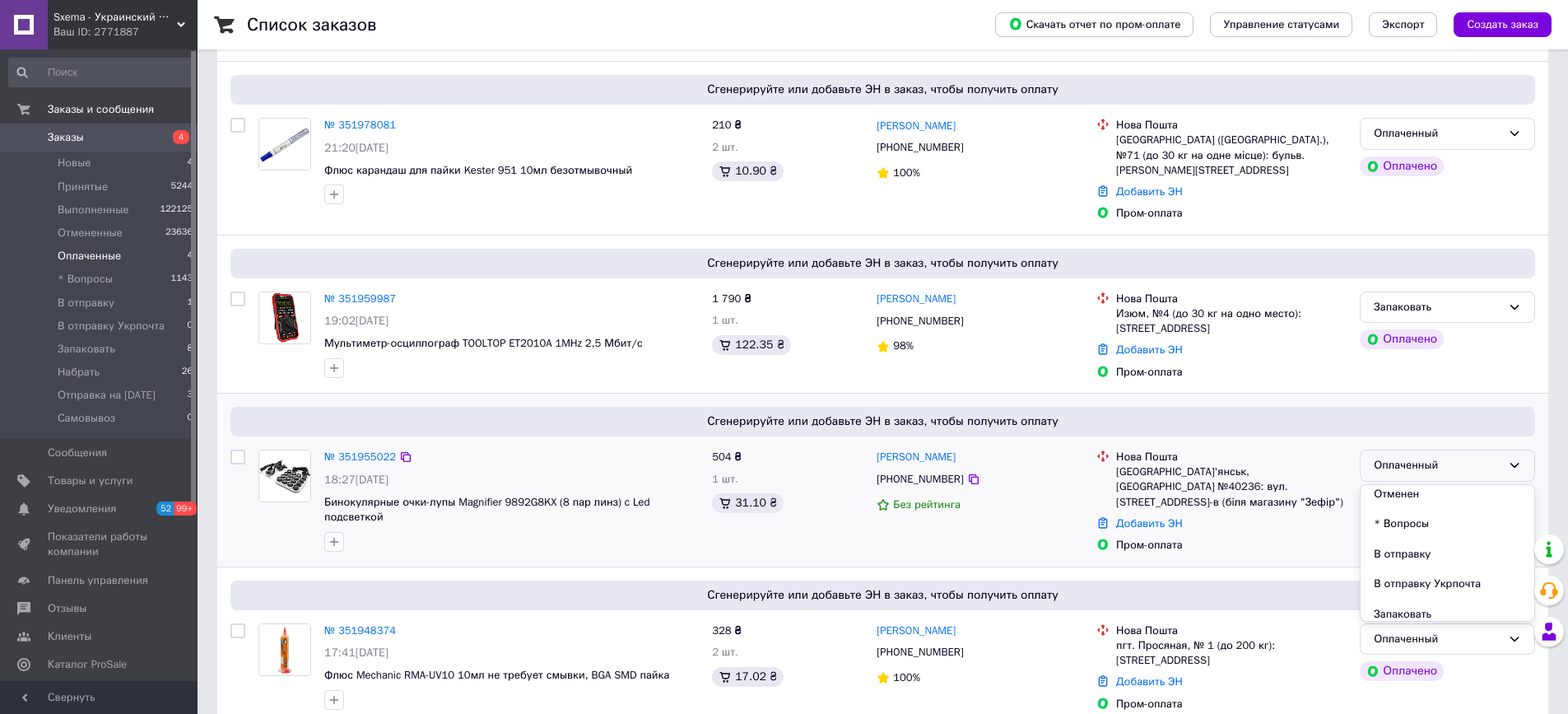 scroll, scrollTop: 165, scrollLeft: 0, axis: vertical 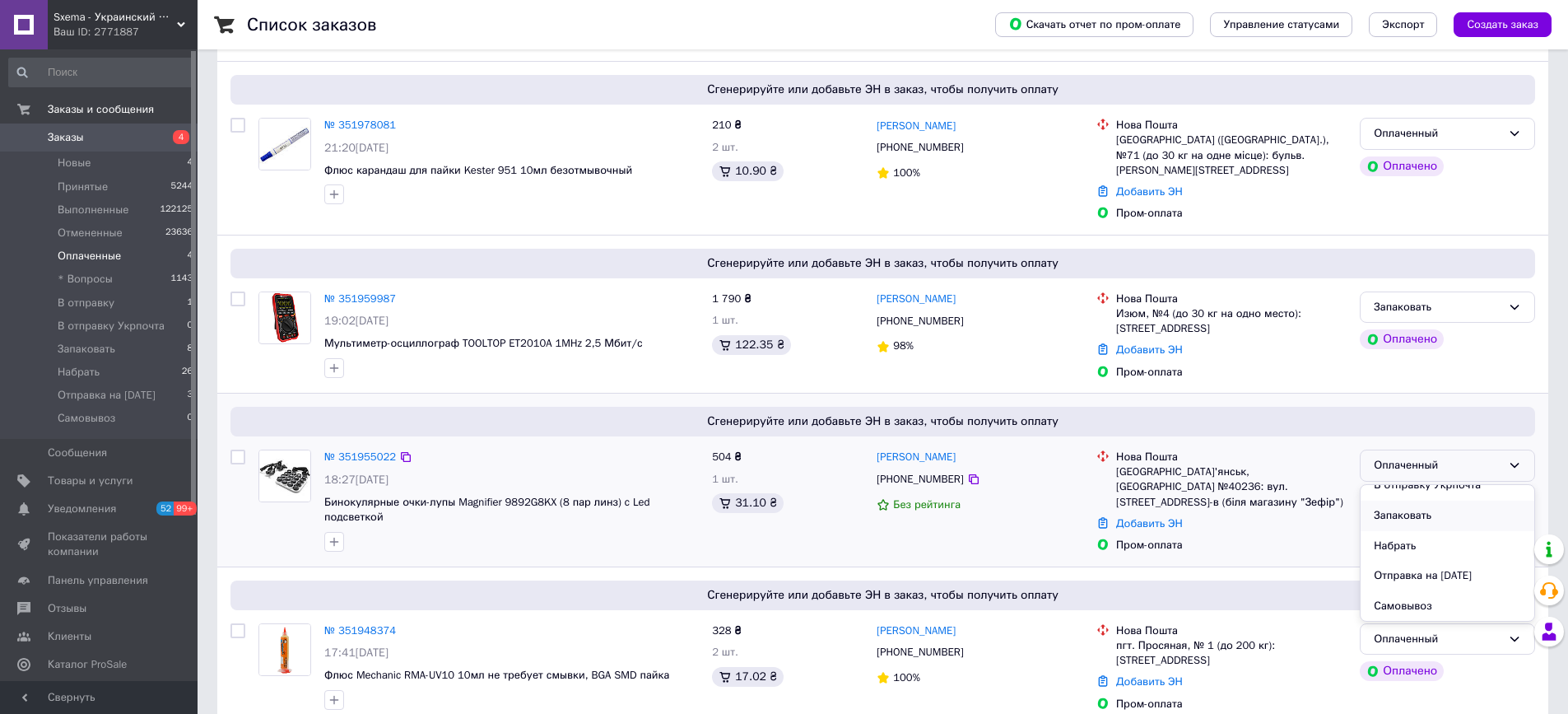 click on "Запаковать" at bounding box center [1447, 516] 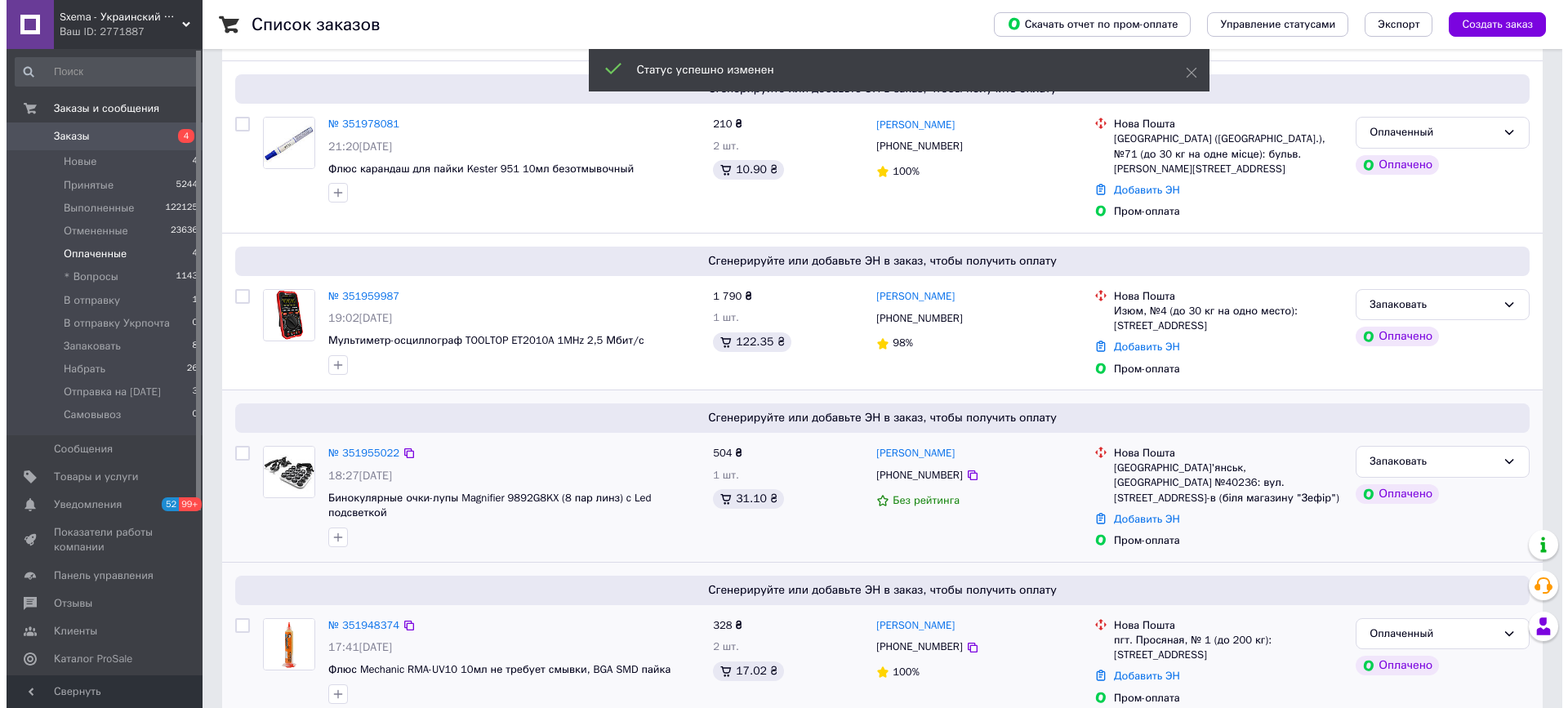 scroll, scrollTop: 187, scrollLeft: 0, axis: vertical 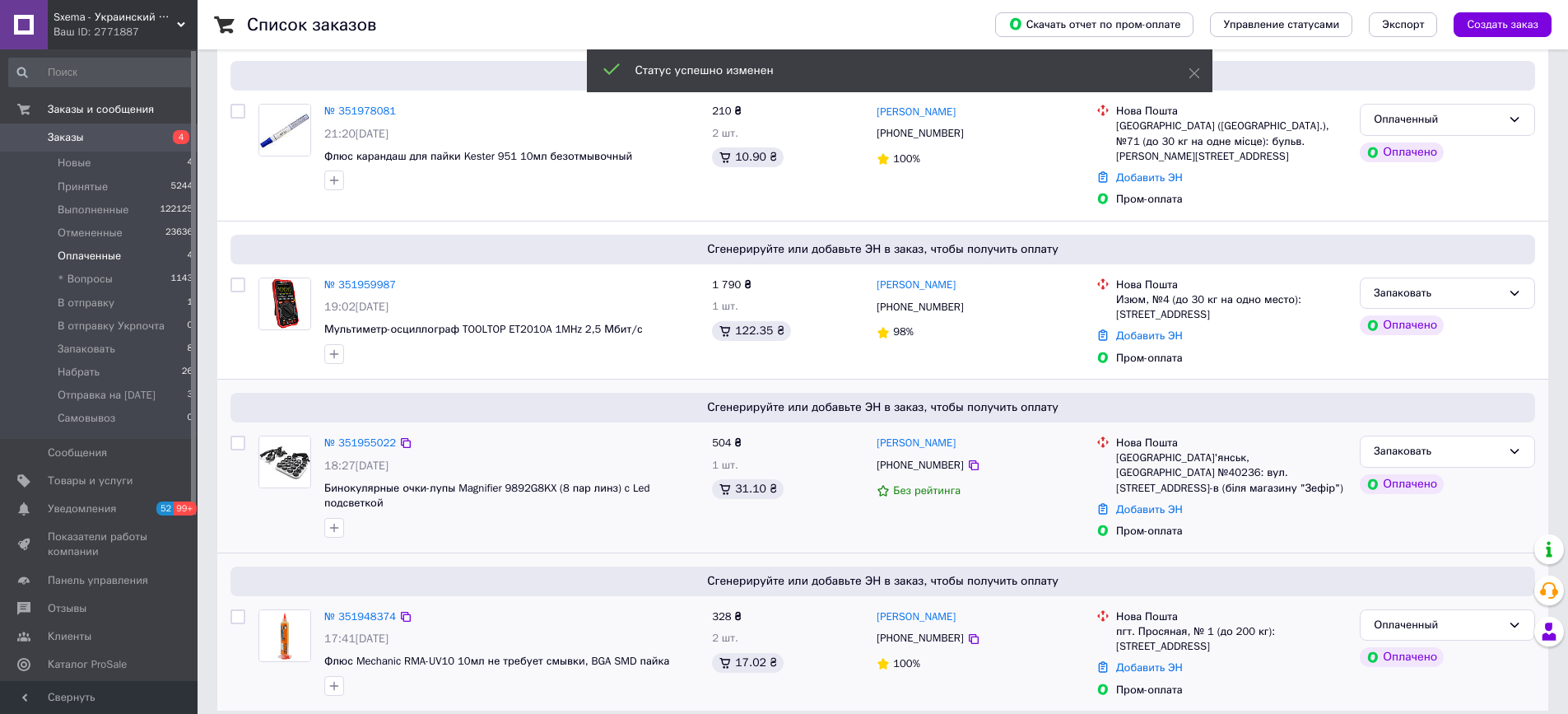 click on "[PHONE_NUMBER]" at bounding box center (919, 637) 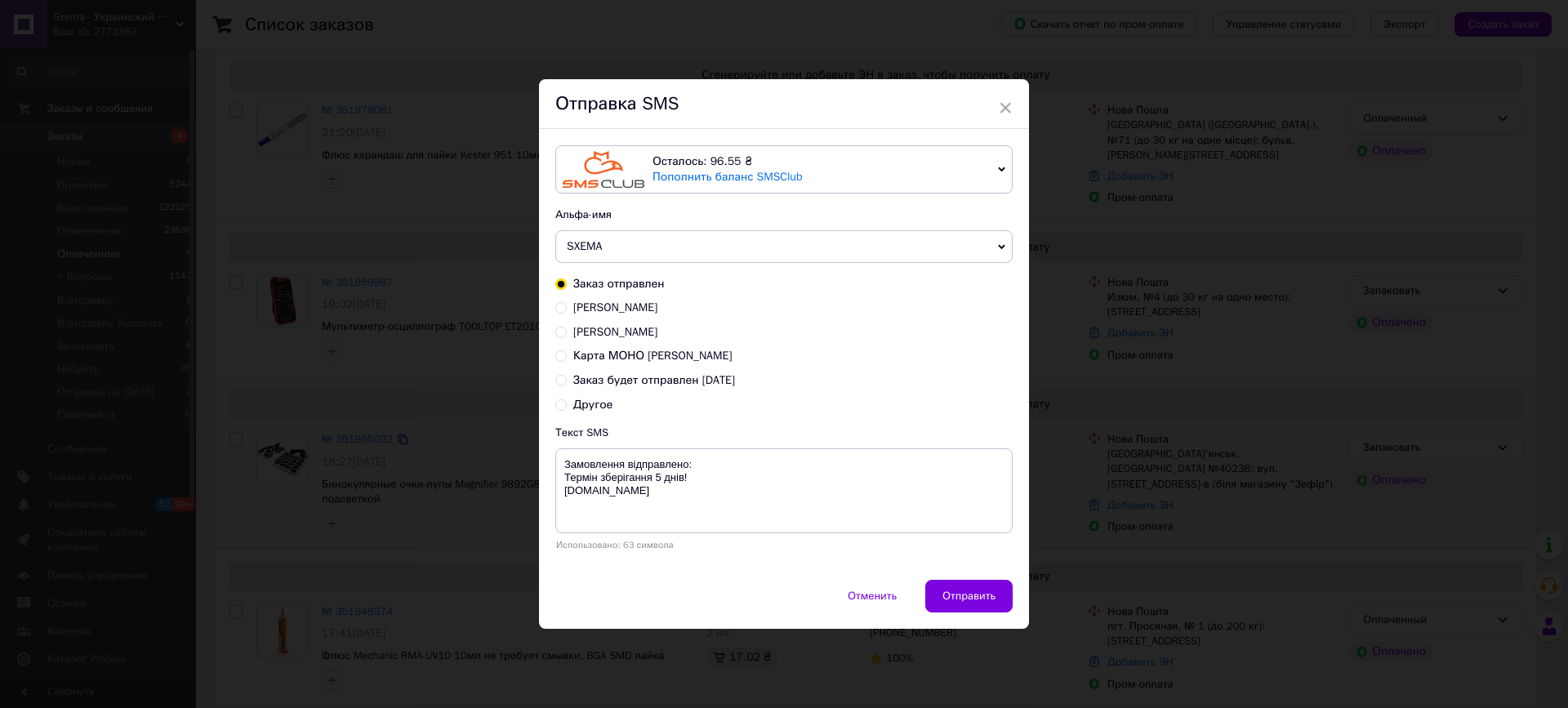 click on "Заказ будет отправлен сегодня" at bounding box center (654, 380) 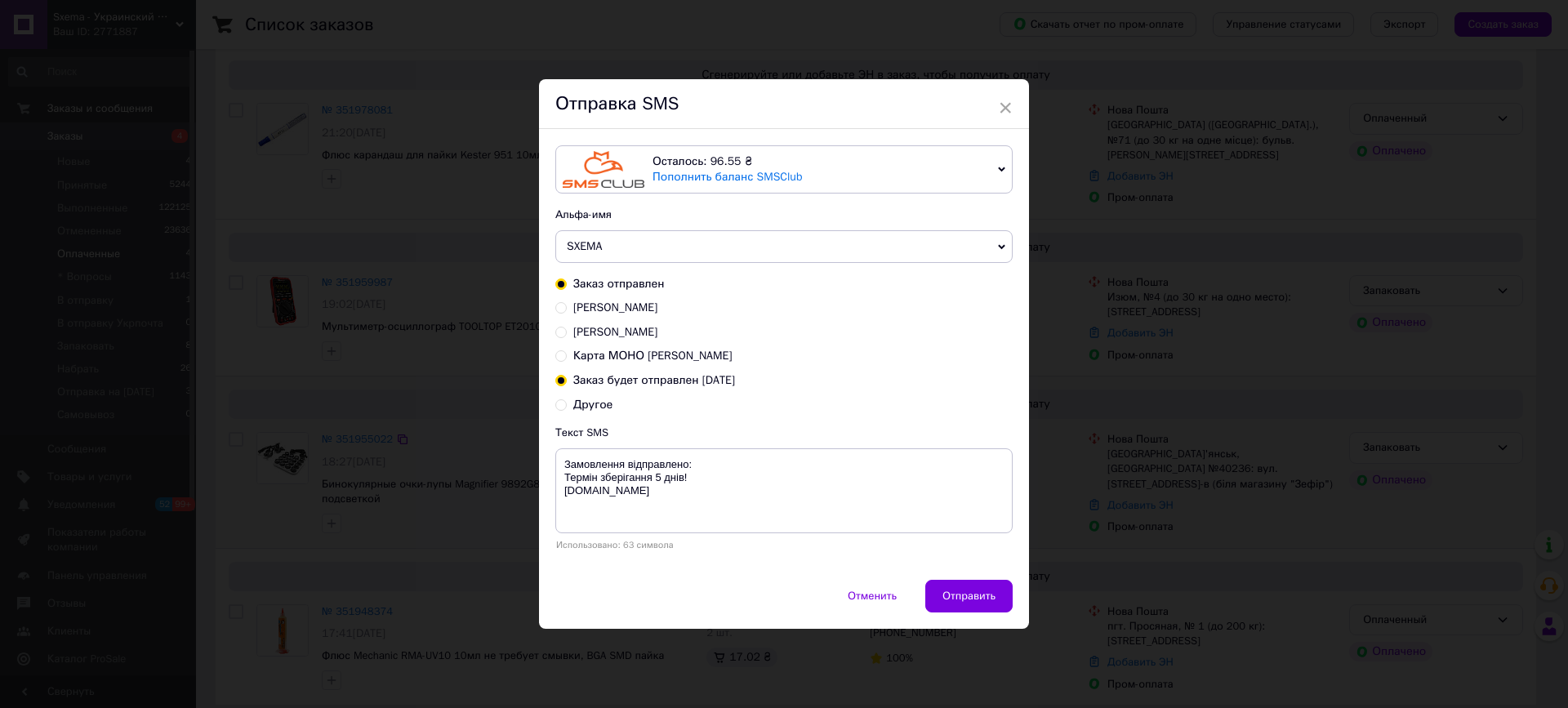 radio on "true" 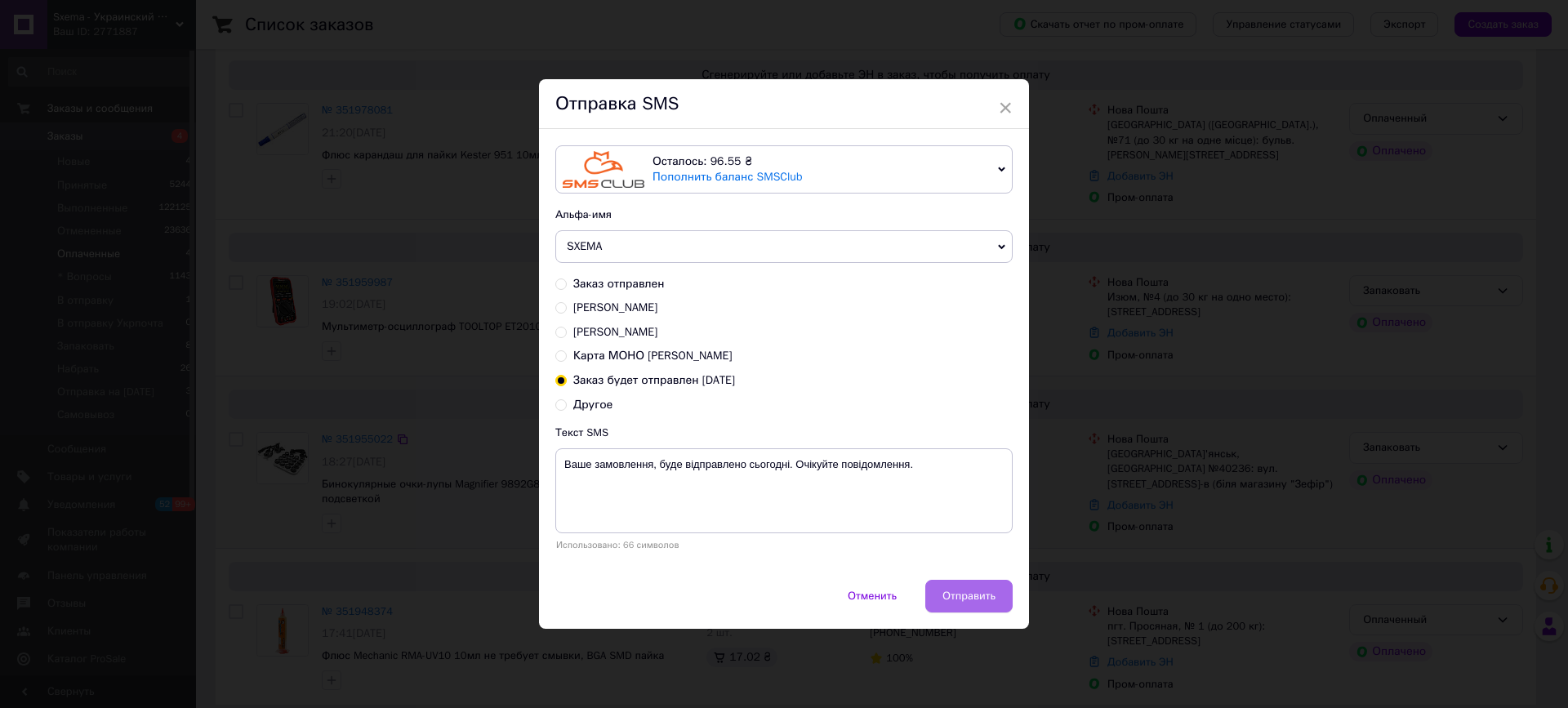 click on "Отправить" at bounding box center [969, 596] 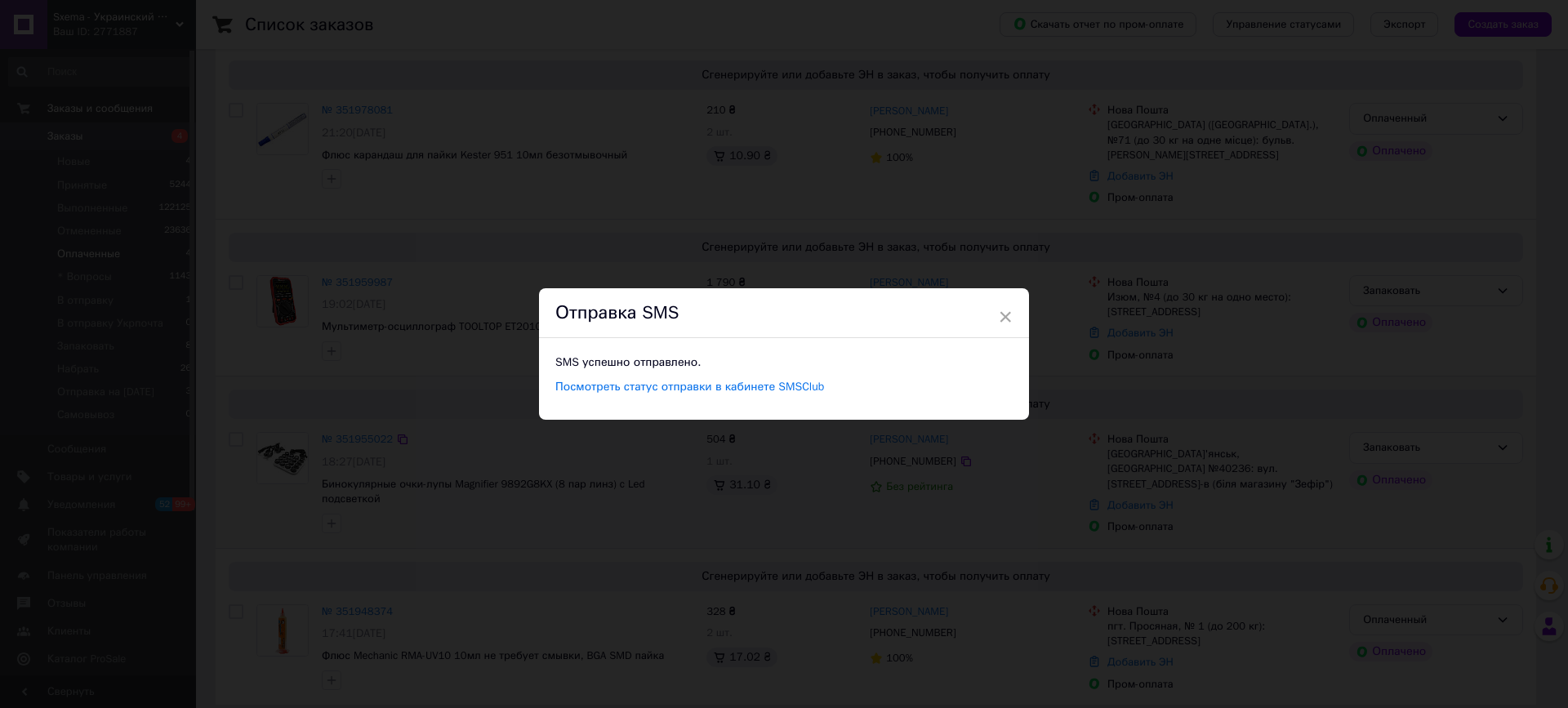 click on "× Отправка SMS SMS успешно отправлено. Посмотреть статус отправки в кабинете SMSClub" at bounding box center (784, 354) 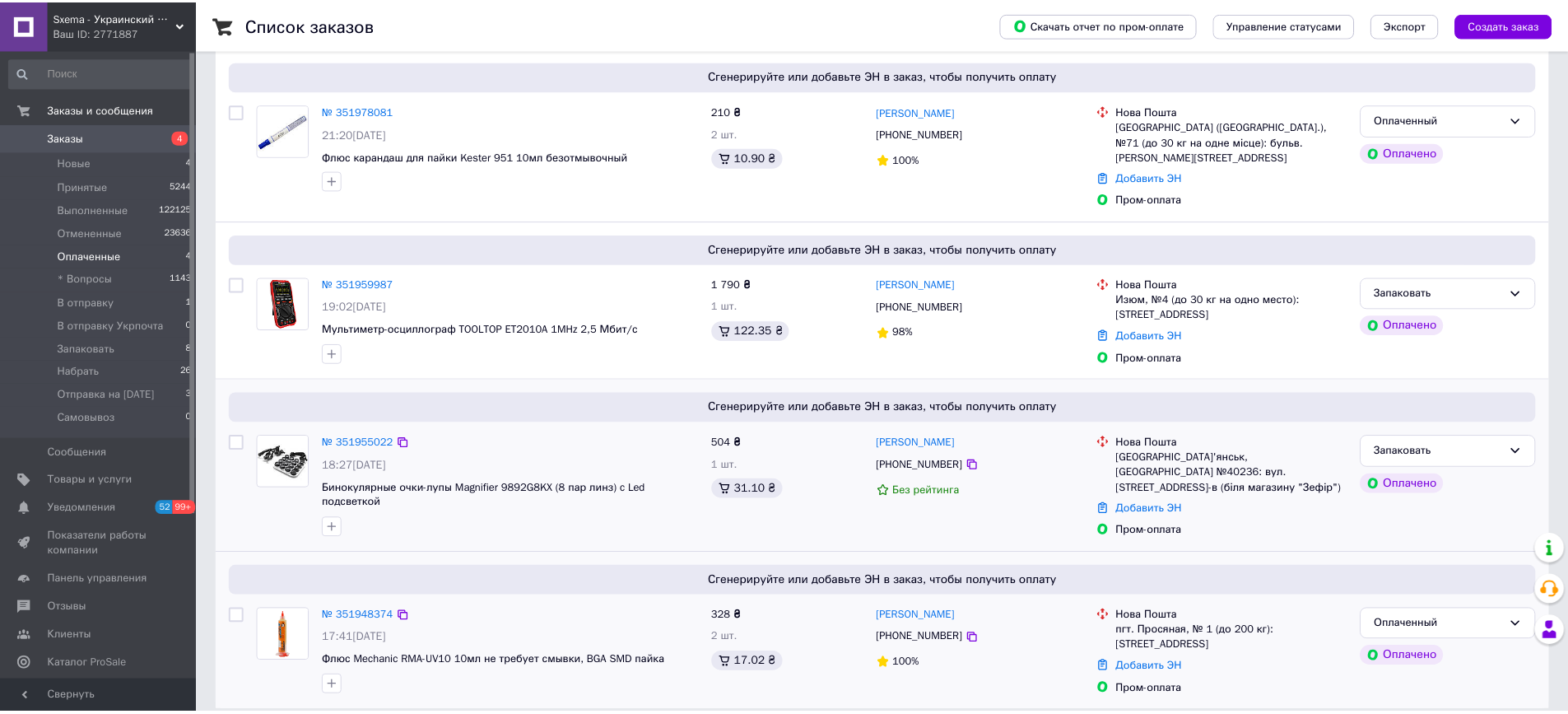 scroll, scrollTop: 175, scrollLeft: 0, axis: vertical 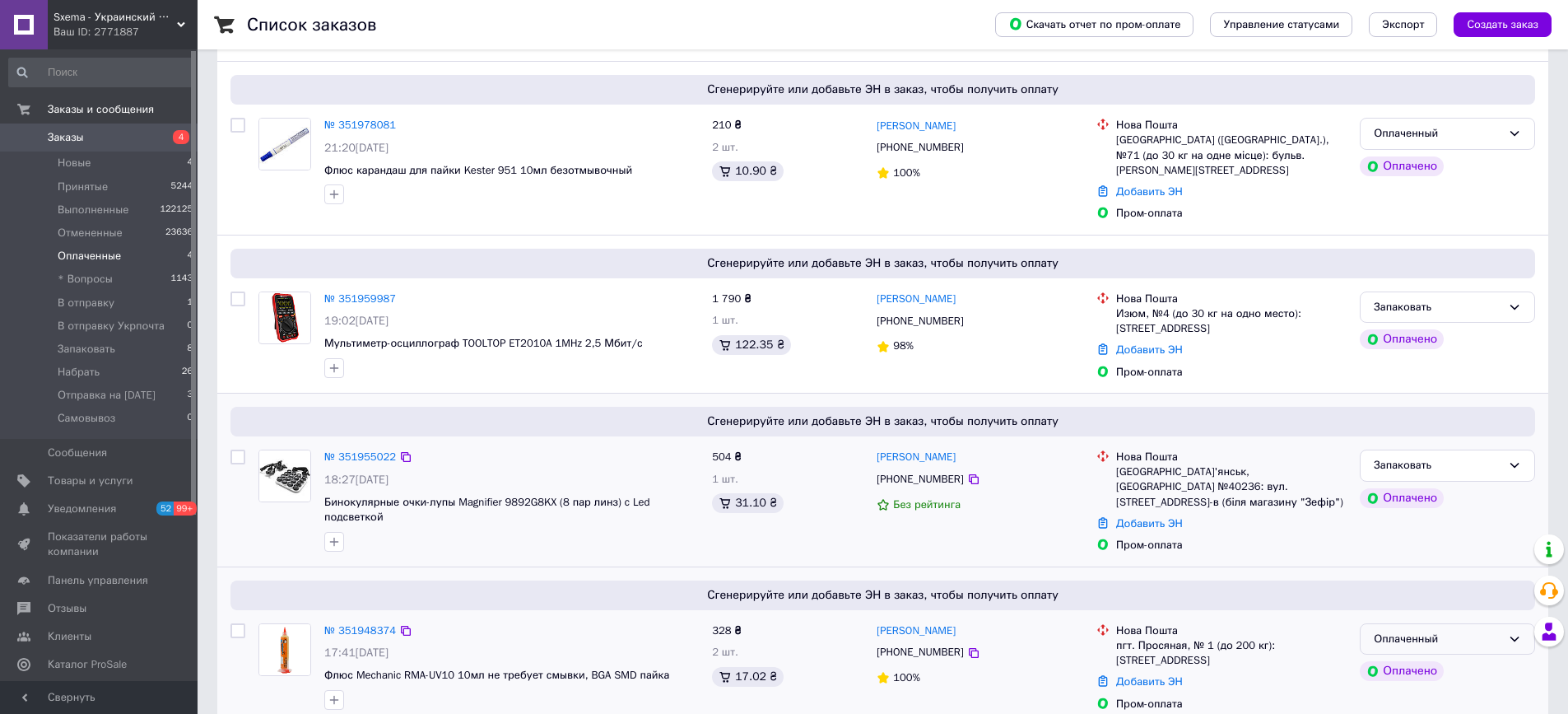 click on "Оплаченный" at bounding box center (1437, 639) 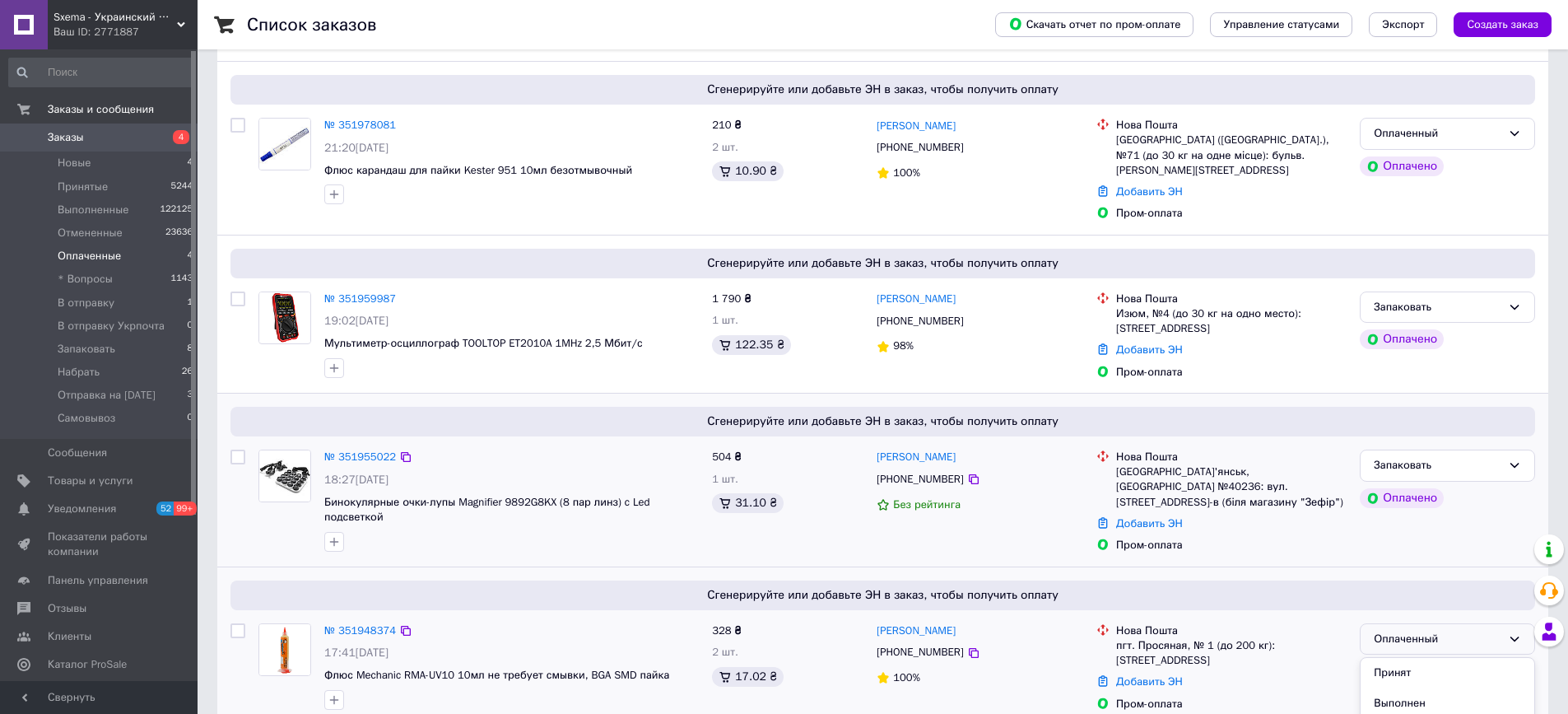 scroll, scrollTop: 165, scrollLeft: 0, axis: vertical 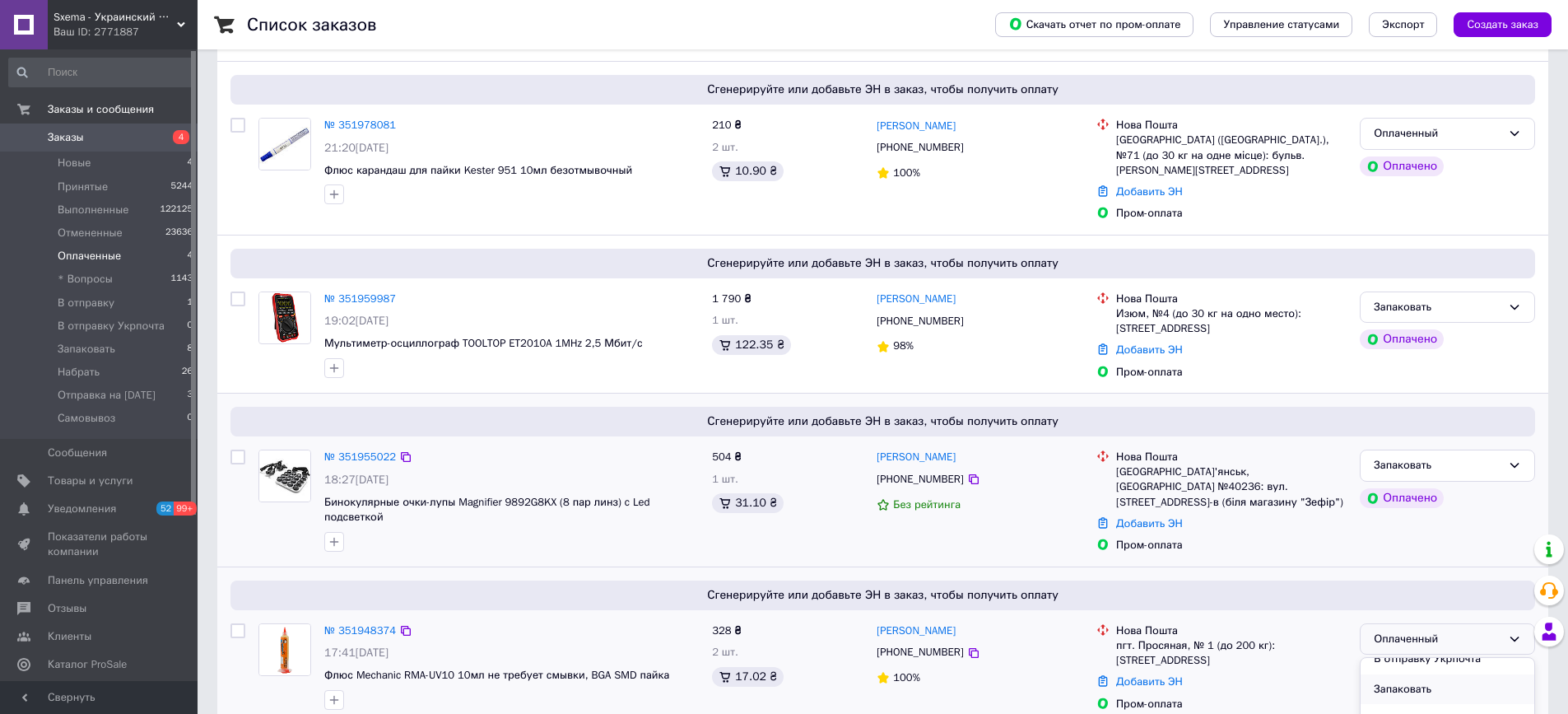 click on "Запаковать" at bounding box center (1447, 689) 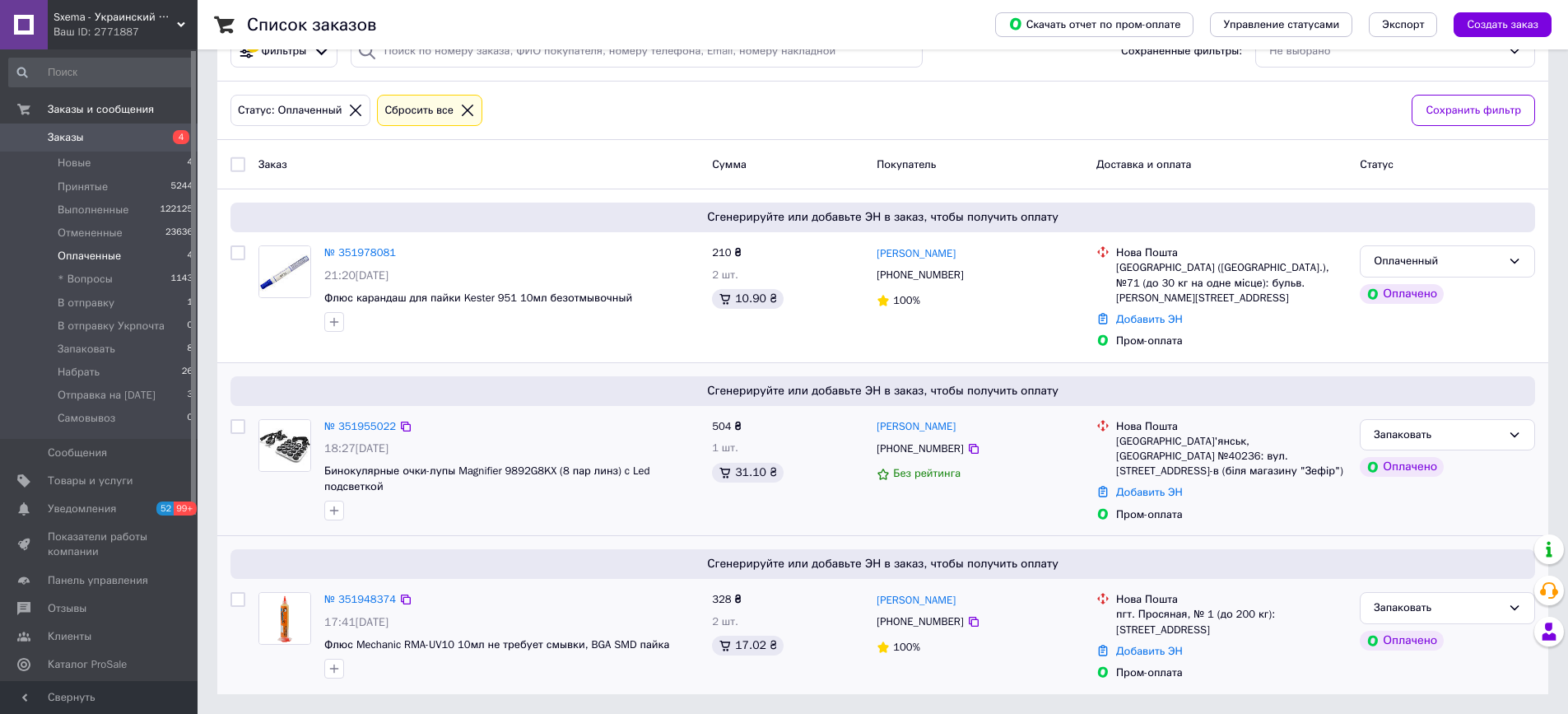 scroll, scrollTop: 30, scrollLeft: 0, axis: vertical 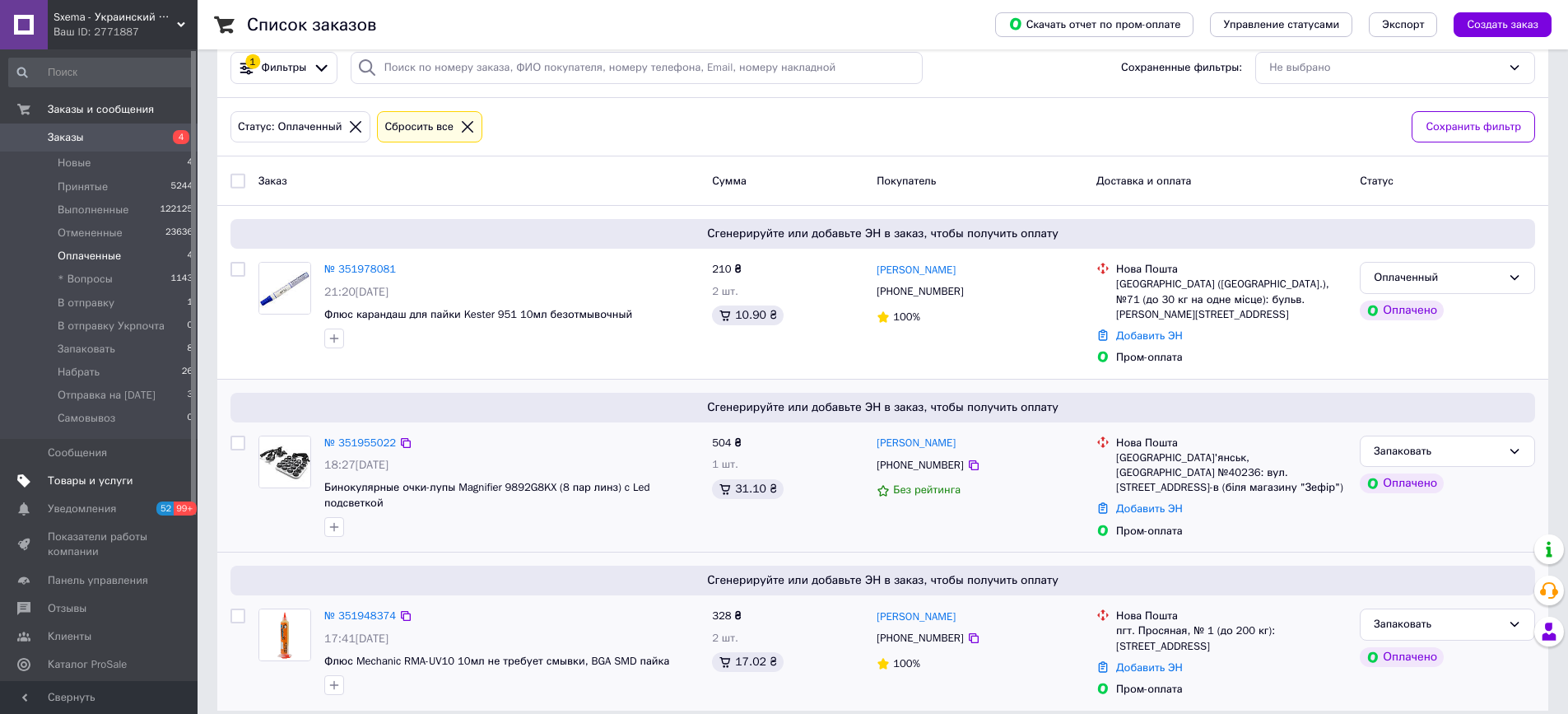 click on "Товары и услуги" at bounding box center [91, 481] 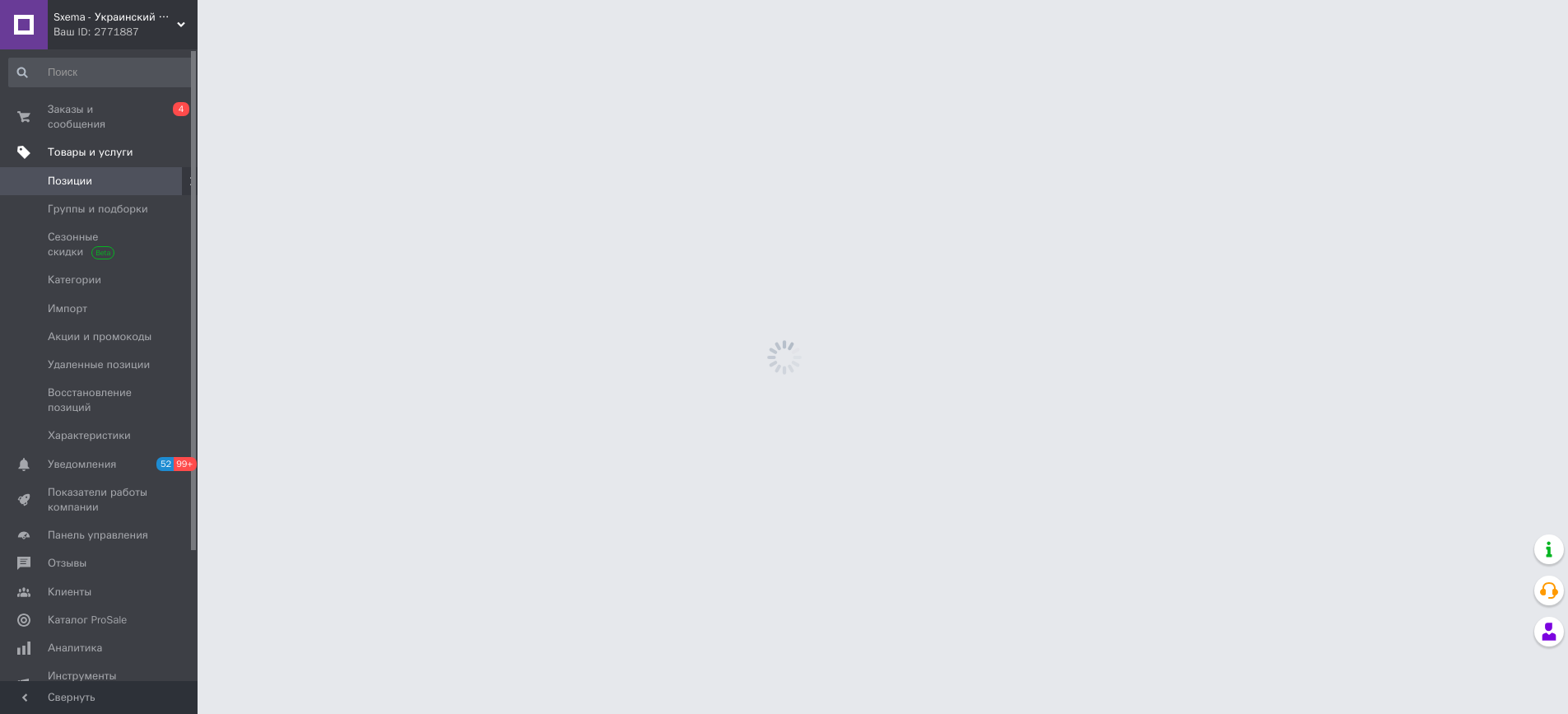 scroll, scrollTop: 0, scrollLeft: 0, axis: both 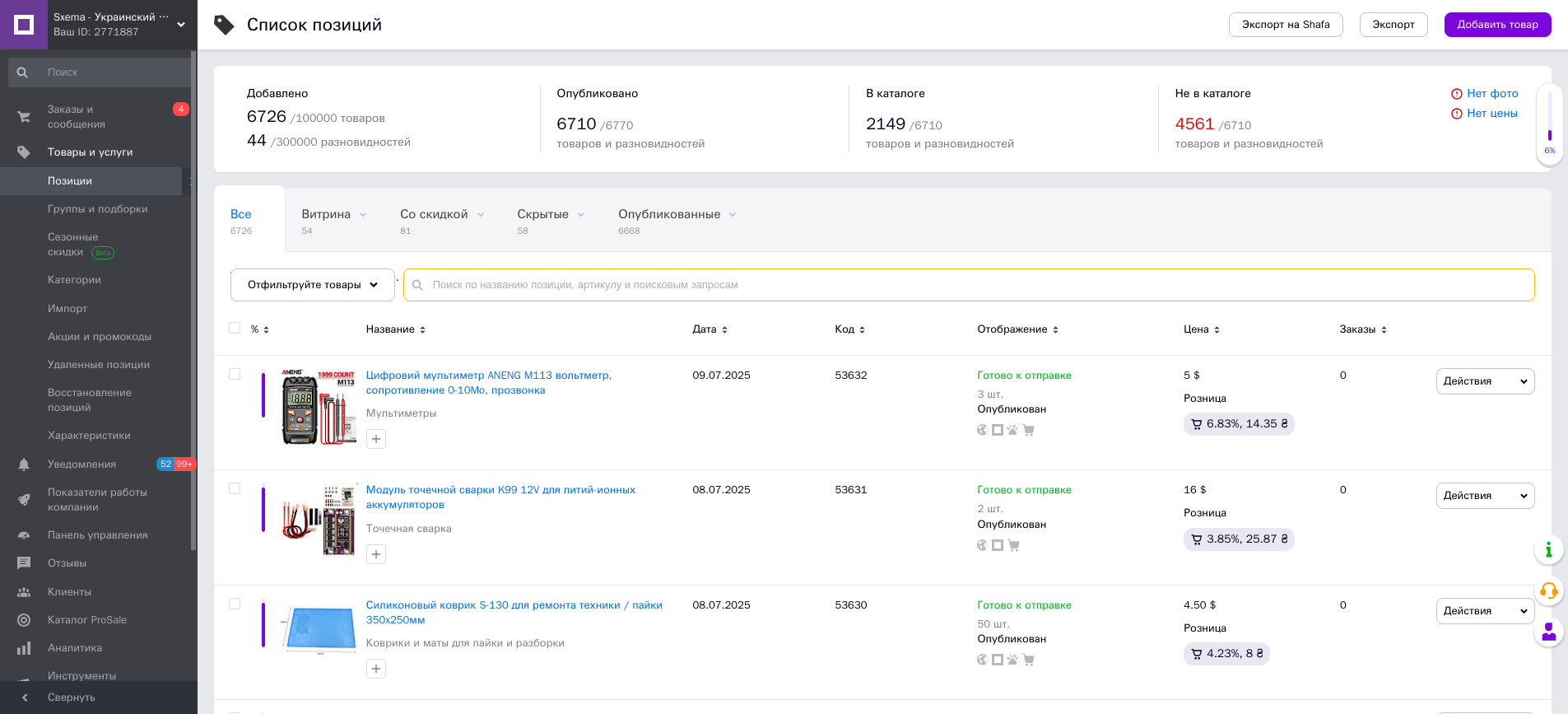 click at bounding box center (969, 285) 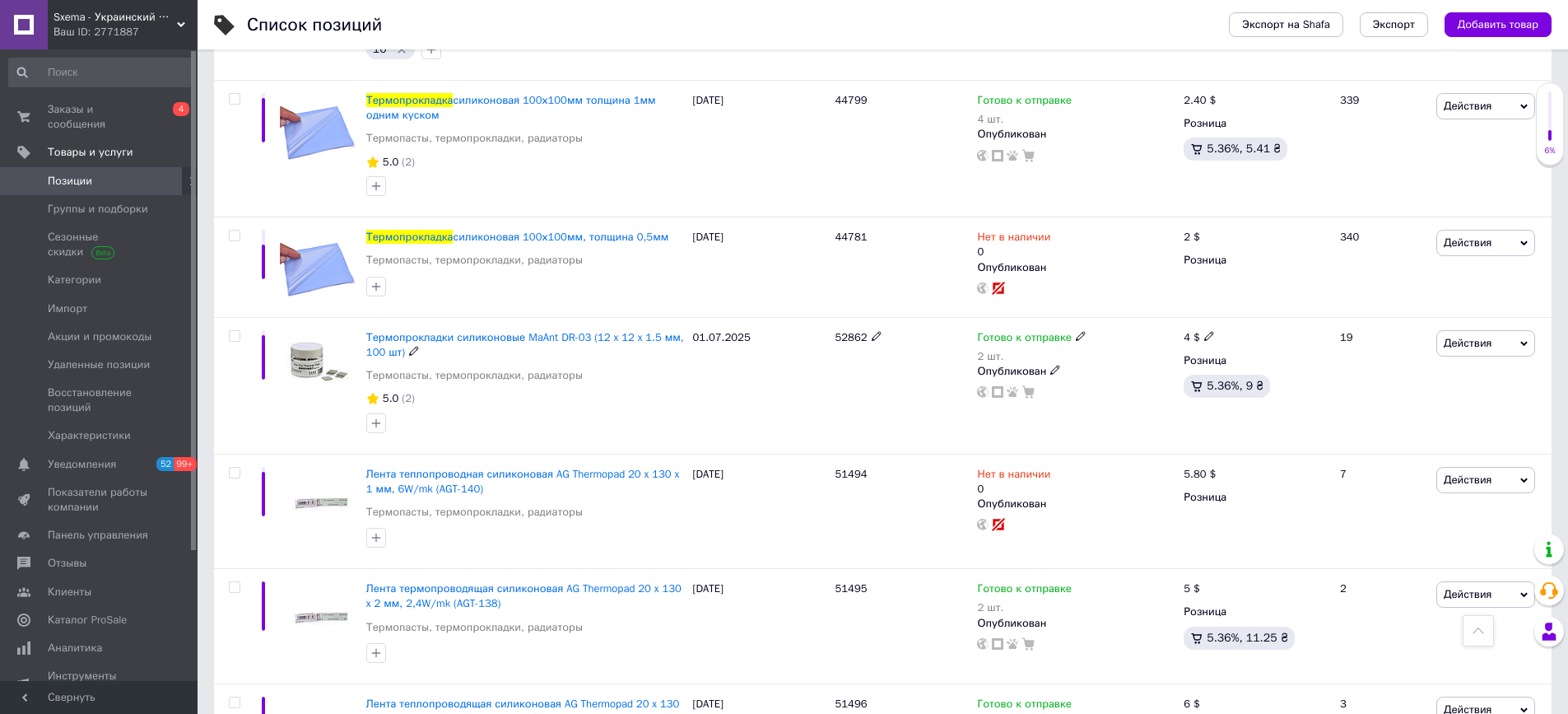 scroll, scrollTop: 494, scrollLeft: 0, axis: vertical 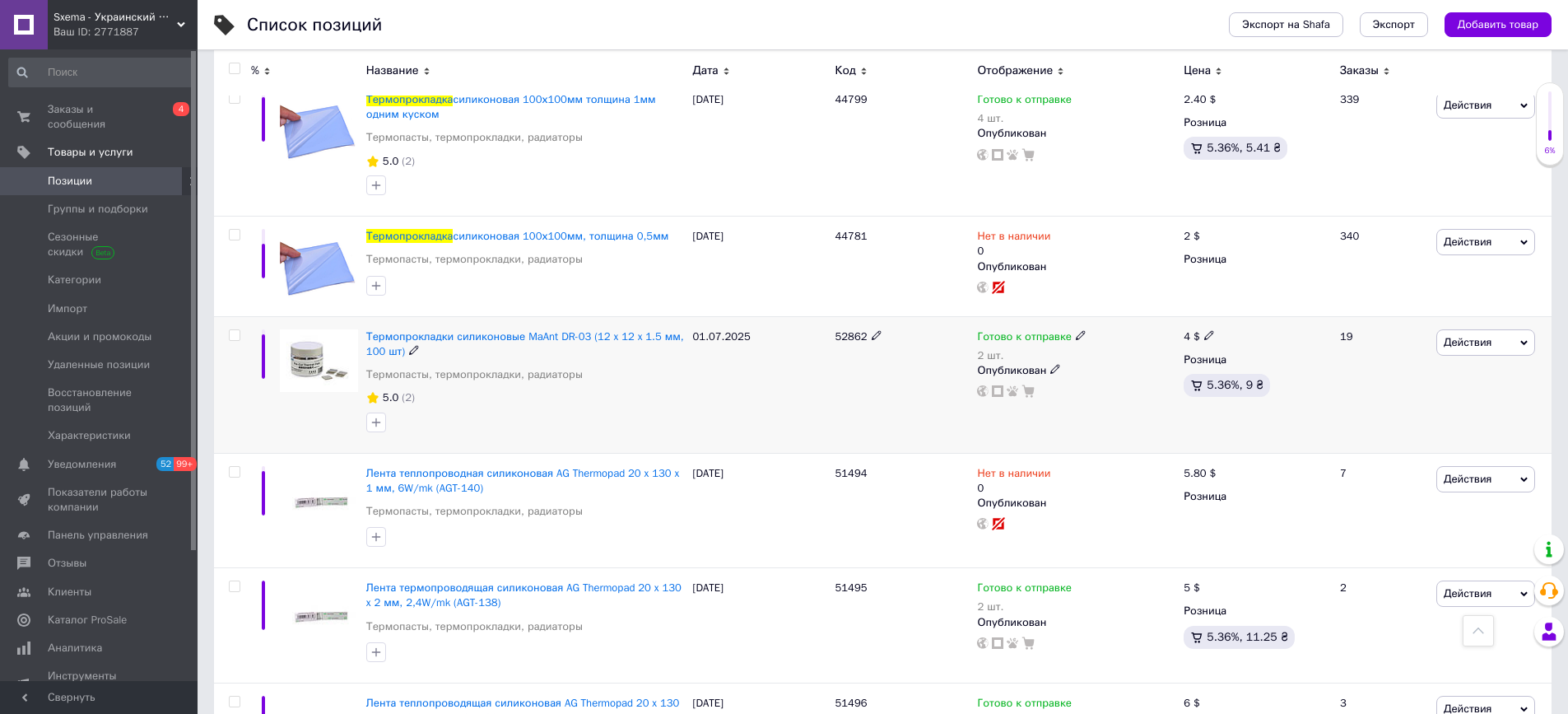 type on "термопрокладка" 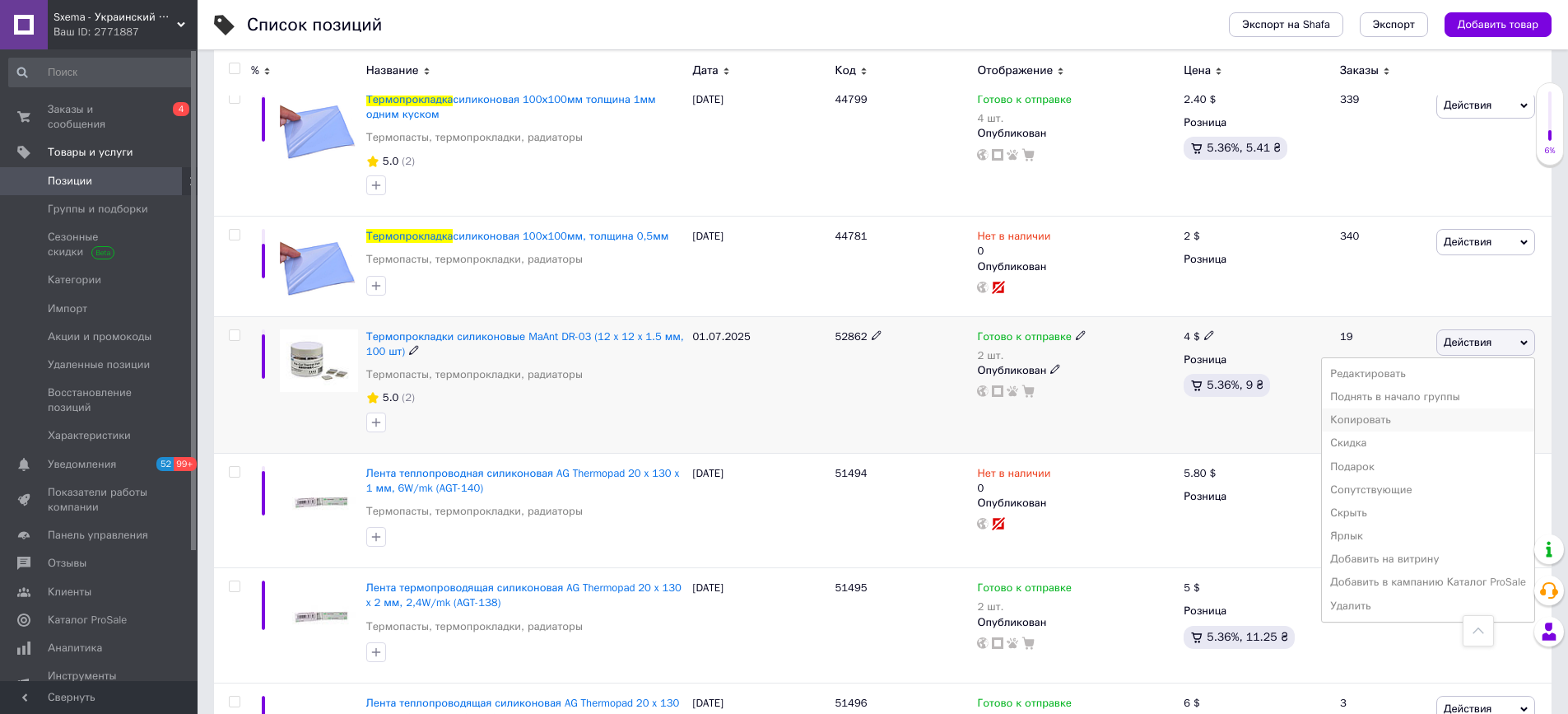 click on "Копировать" at bounding box center (1428, 420) 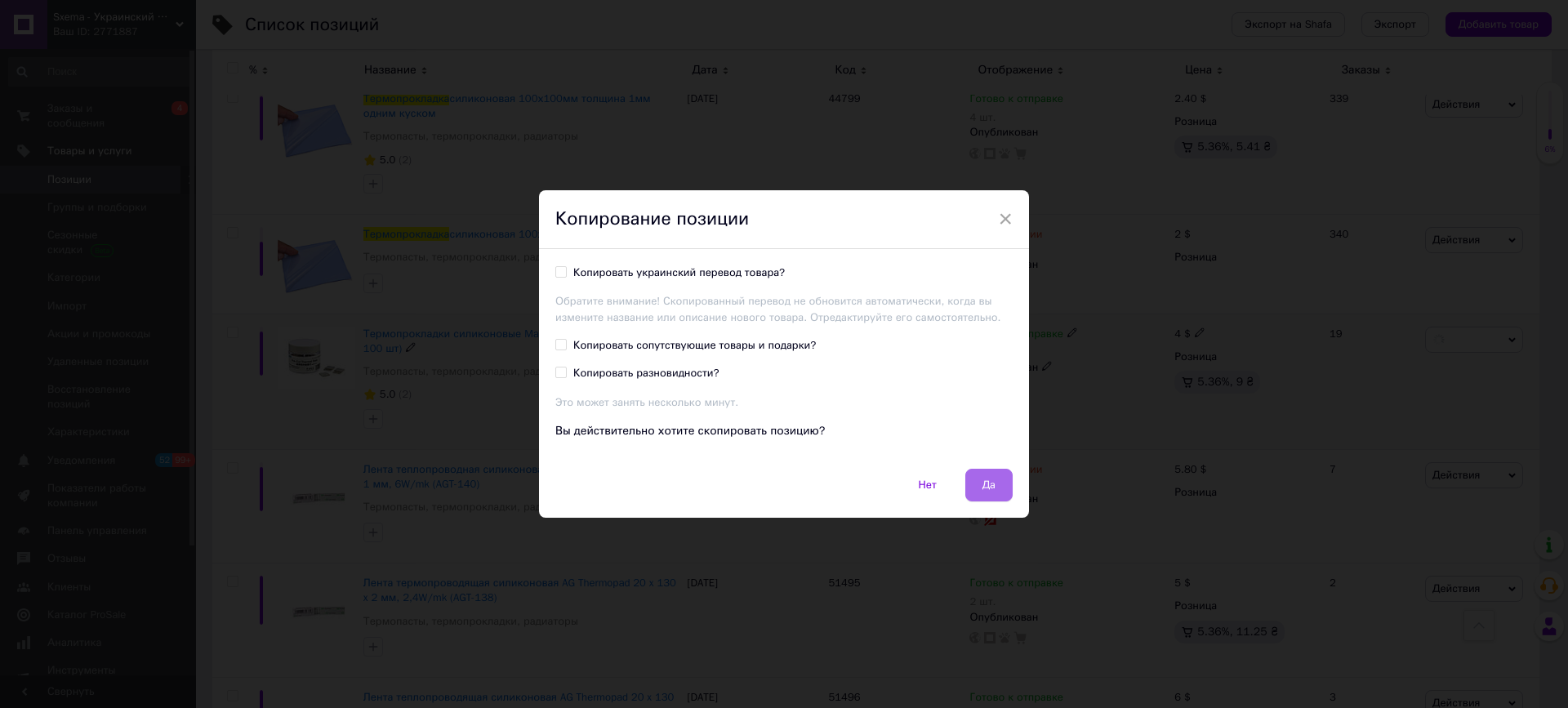 click on "Да" at bounding box center [989, 485] 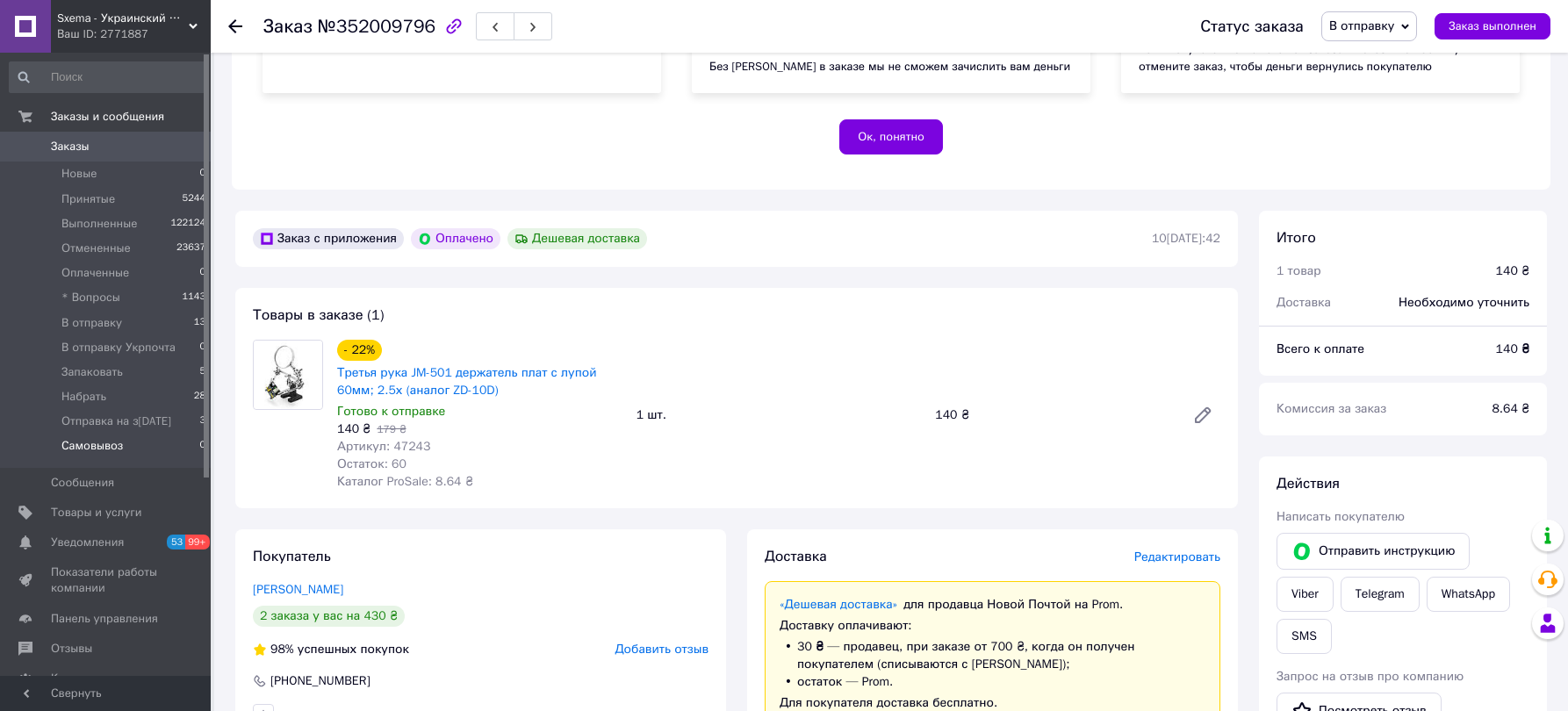 scroll, scrollTop: 176, scrollLeft: 0, axis: vertical 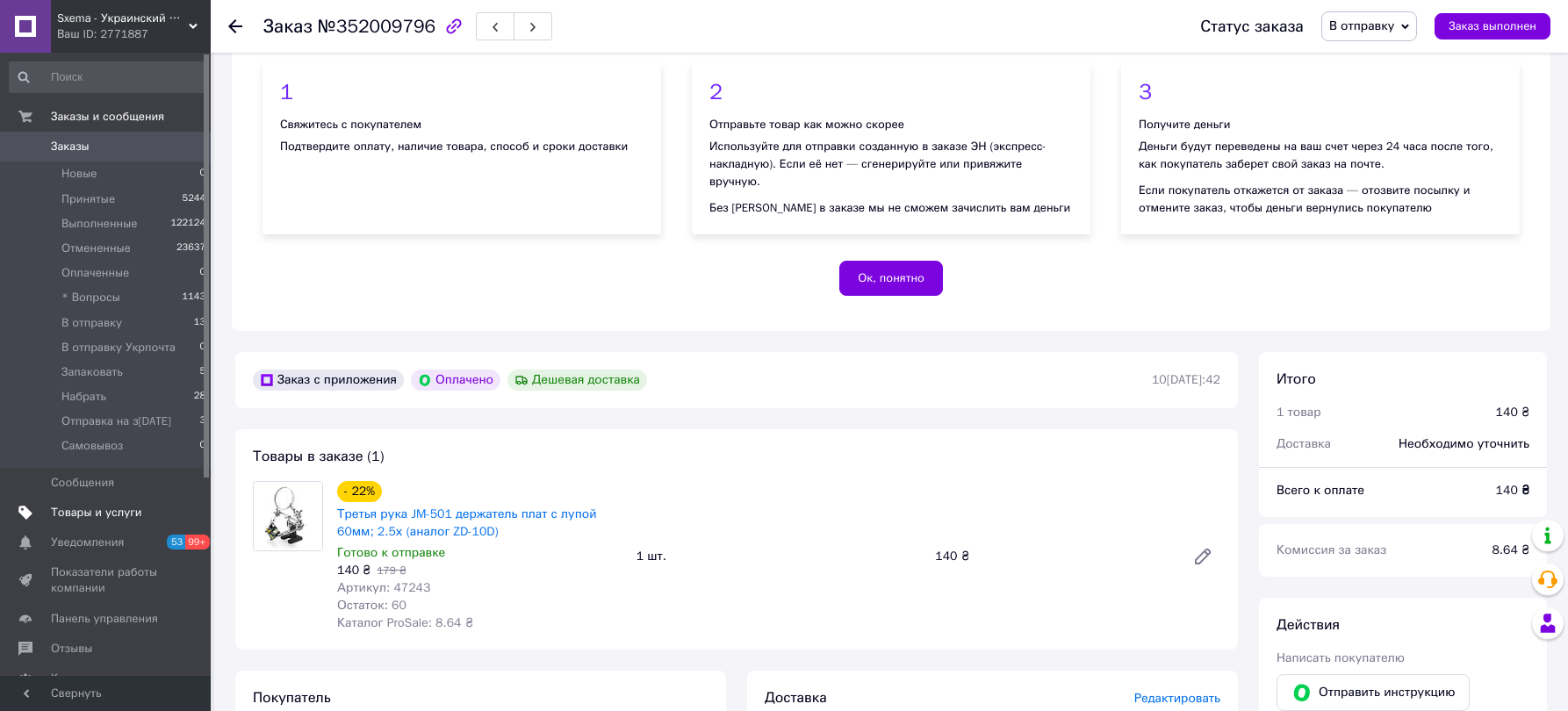 click on "Товары и услуги" at bounding box center [108, 513] 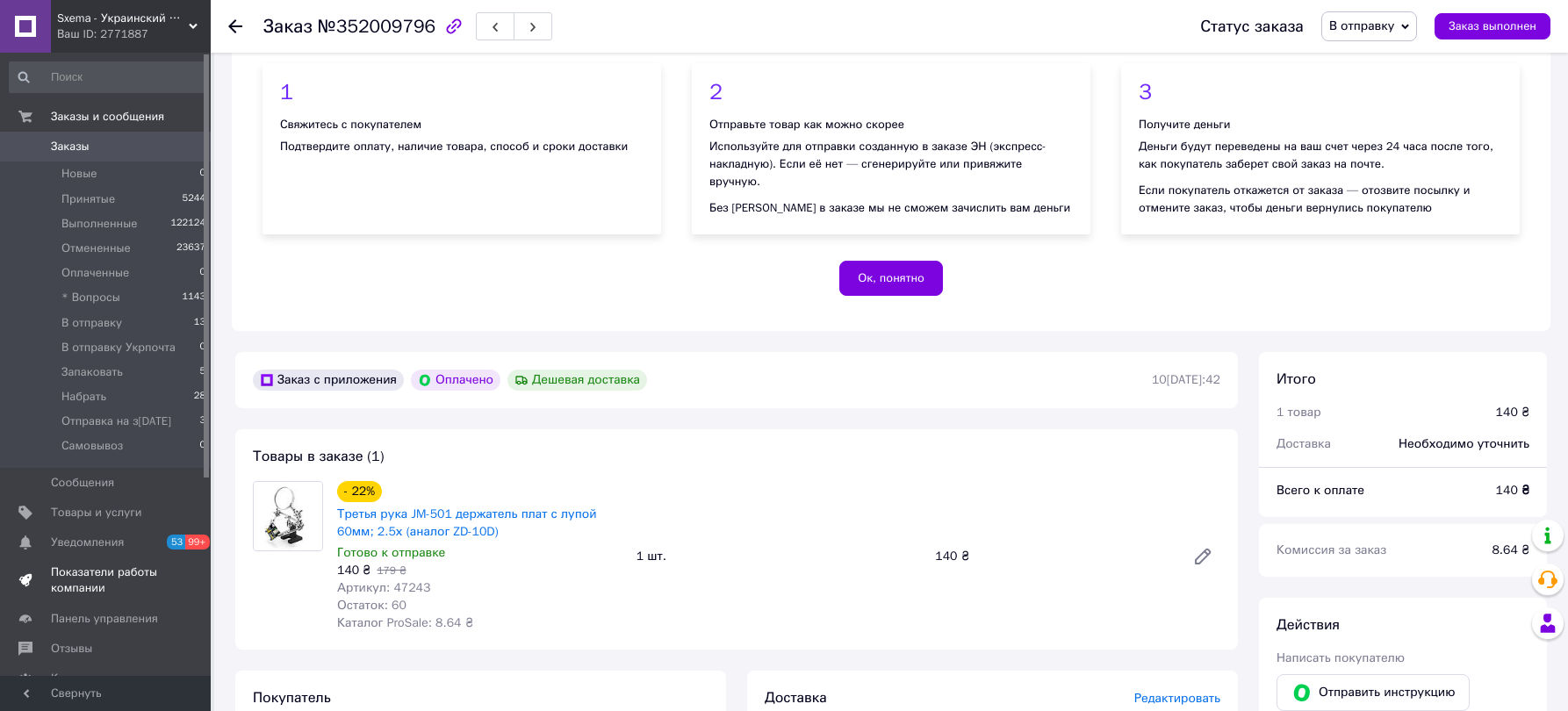 scroll, scrollTop: 0, scrollLeft: 0, axis: both 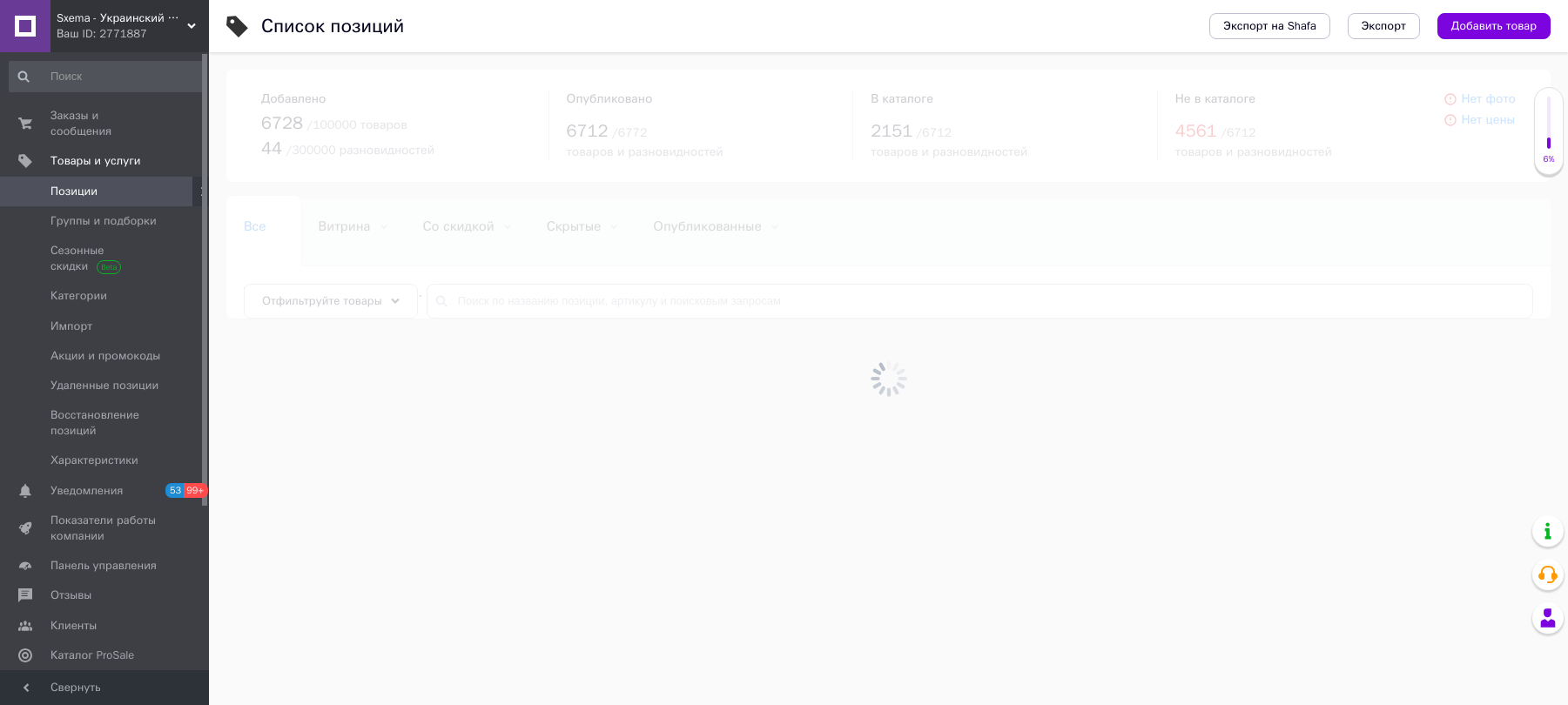 click at bounding box center (888, 379) 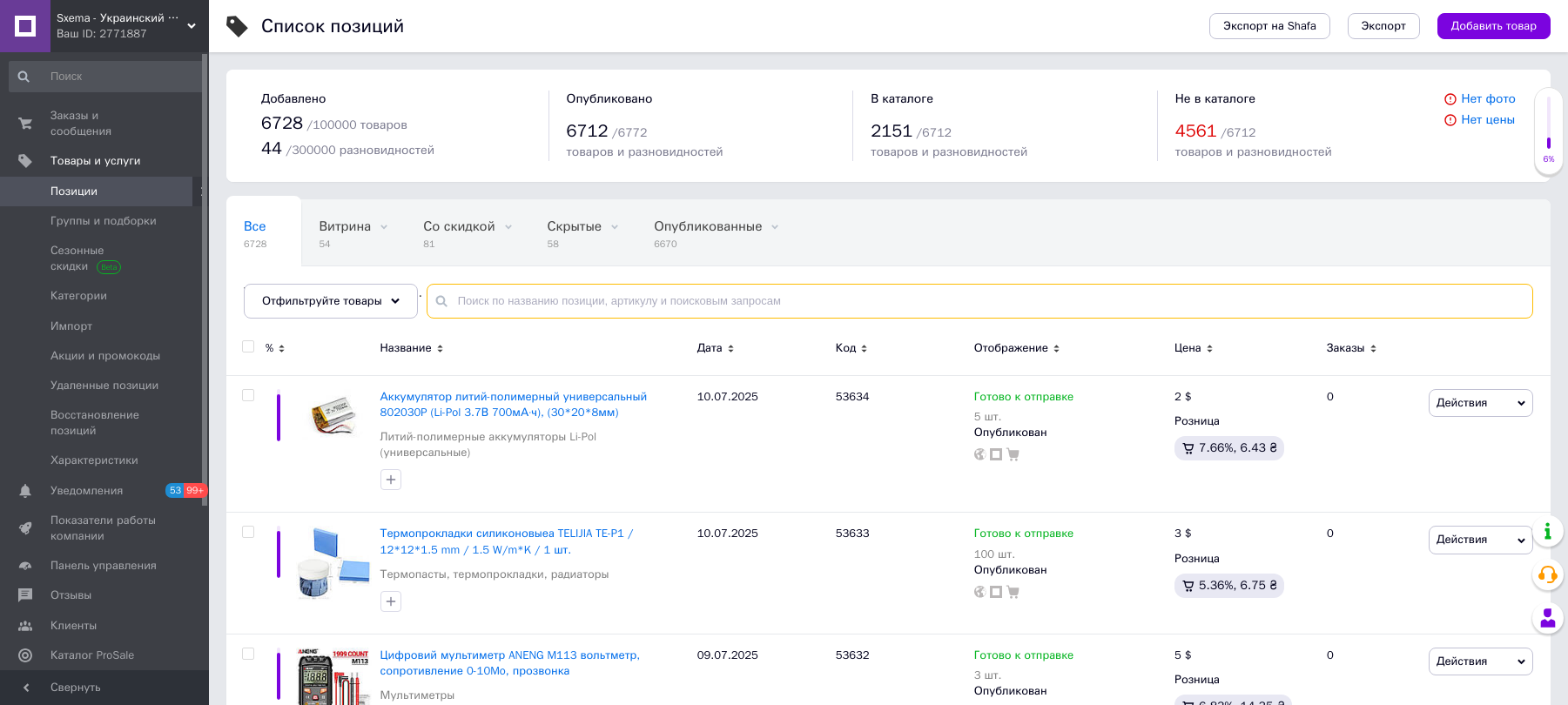 click at bounding box center (979, 301) 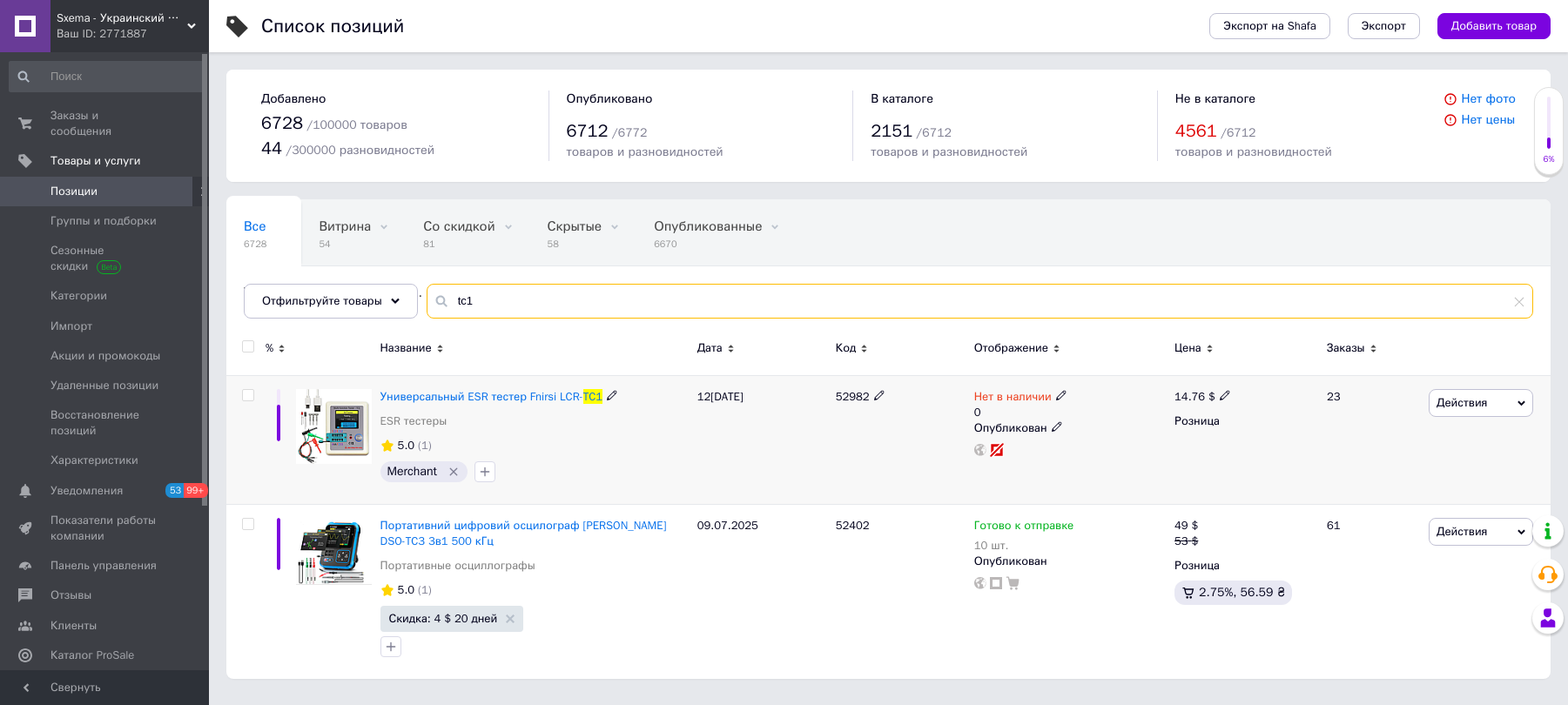 type on "tc1" 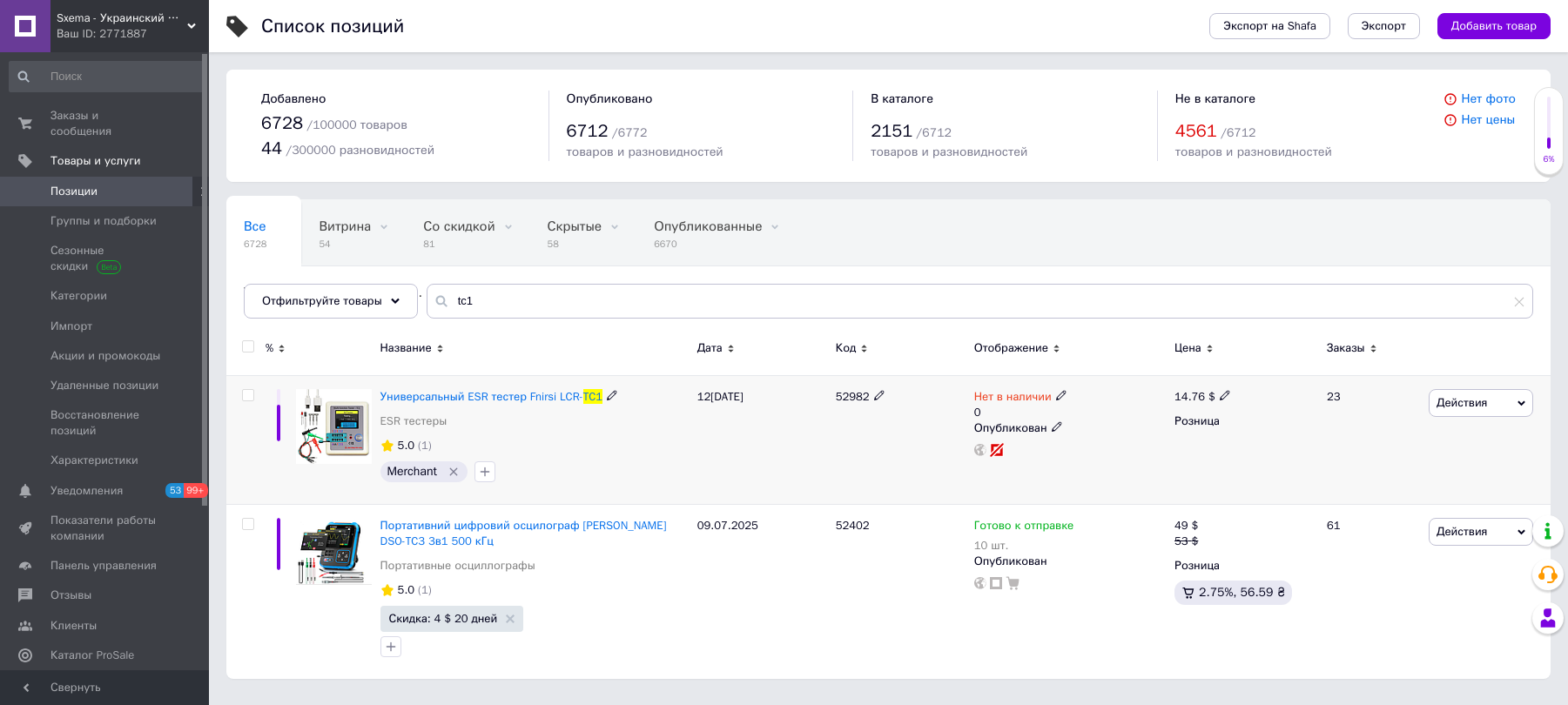 click on "Нет в наличии" at bounding box center (1013, 399) 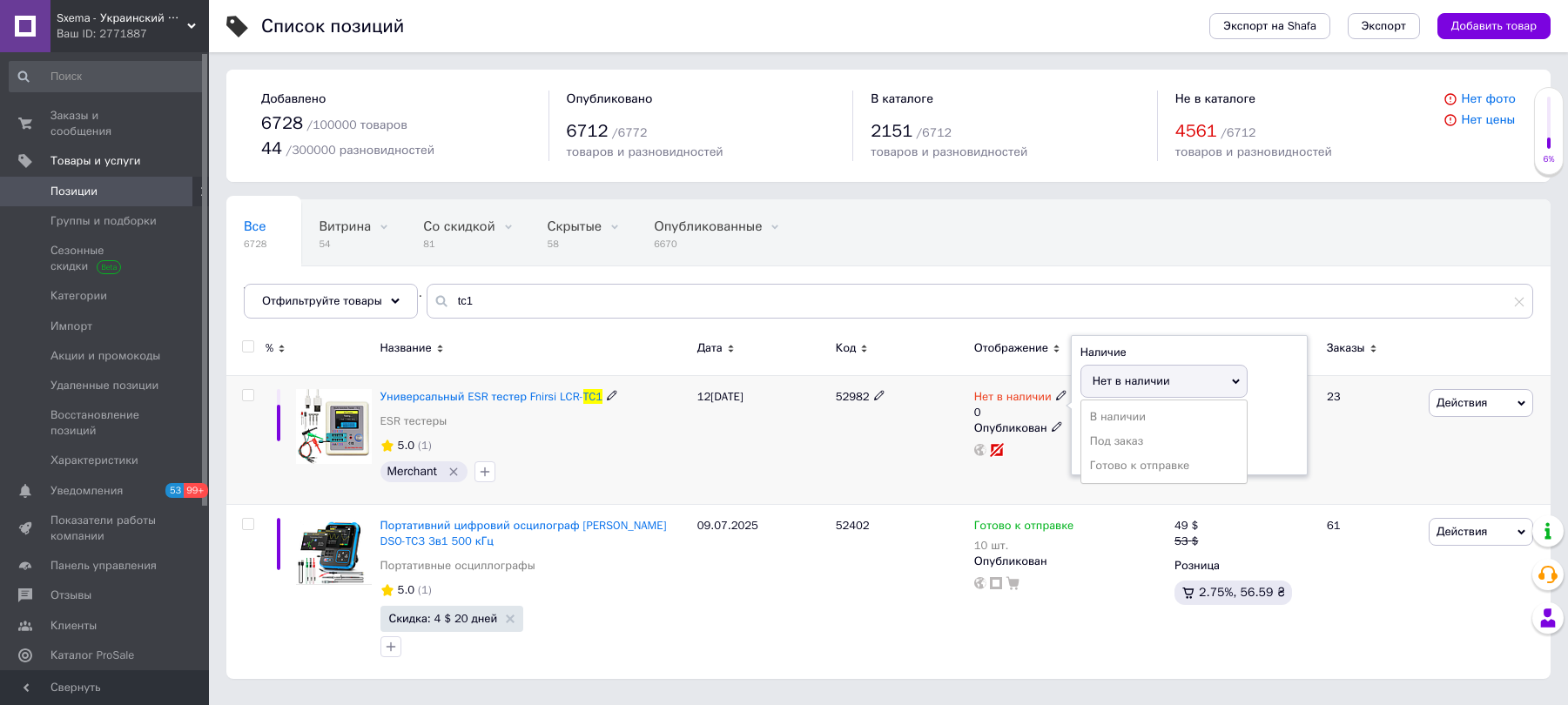 drag, startPoint x: 1057, startPoint y: 406, endPoint x: 1115, endPoint y: 419, distance: 59.43904 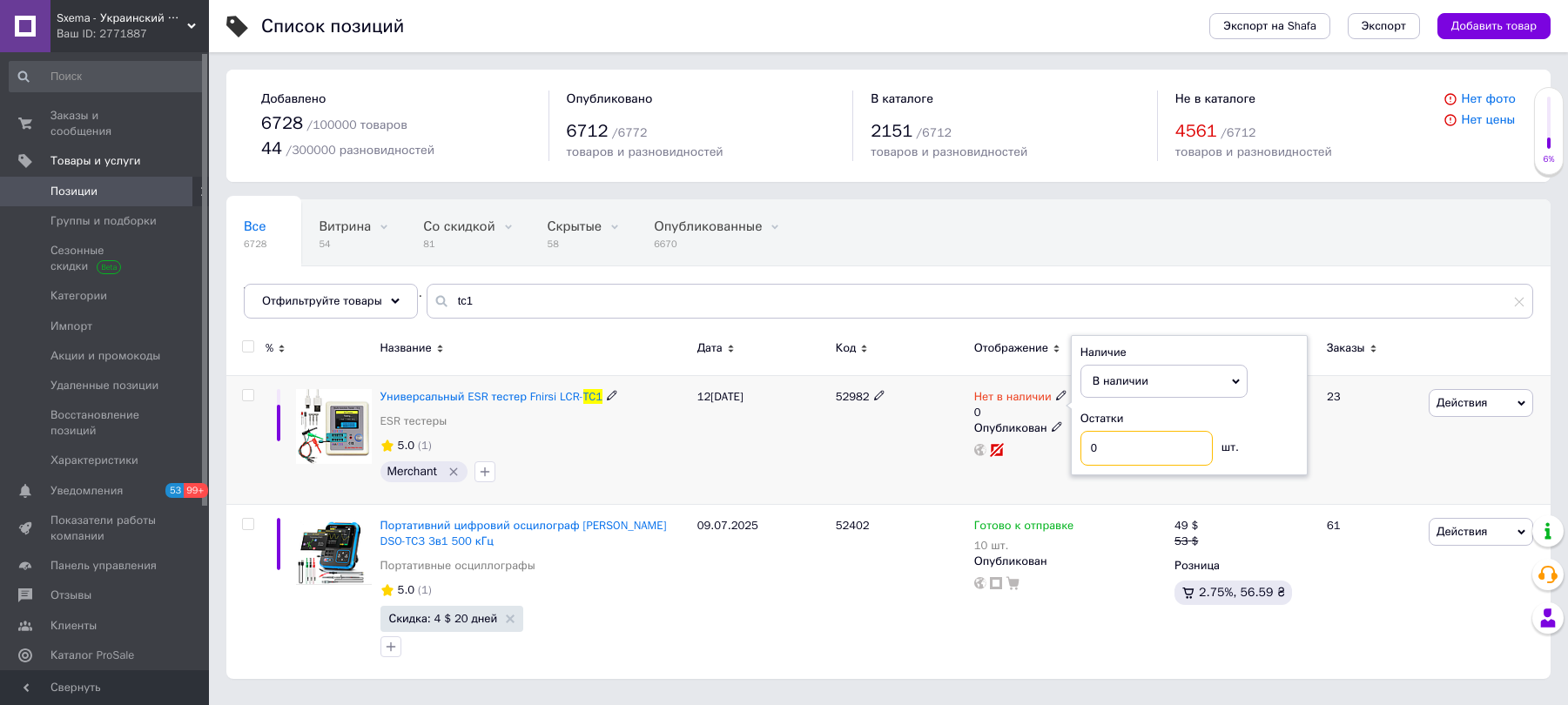 drag, startPoint x: 1104, startPoint y: 447, endPoint x: 1060, endPoint y: 452, distance: 44.28318 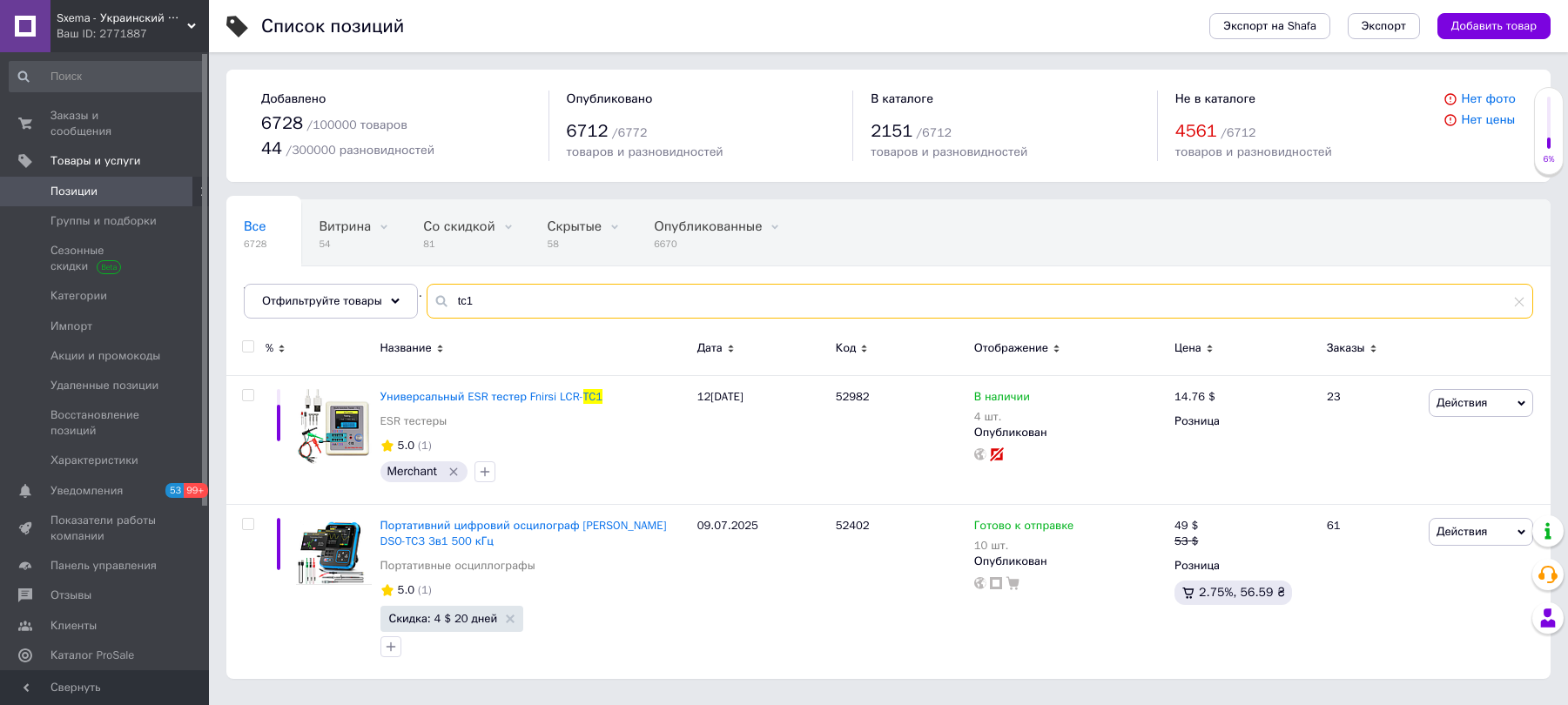drag, startPoint x: 479, startPoint y: 306, endPoint x: 436, endPoint y: 297, distance: 43.93 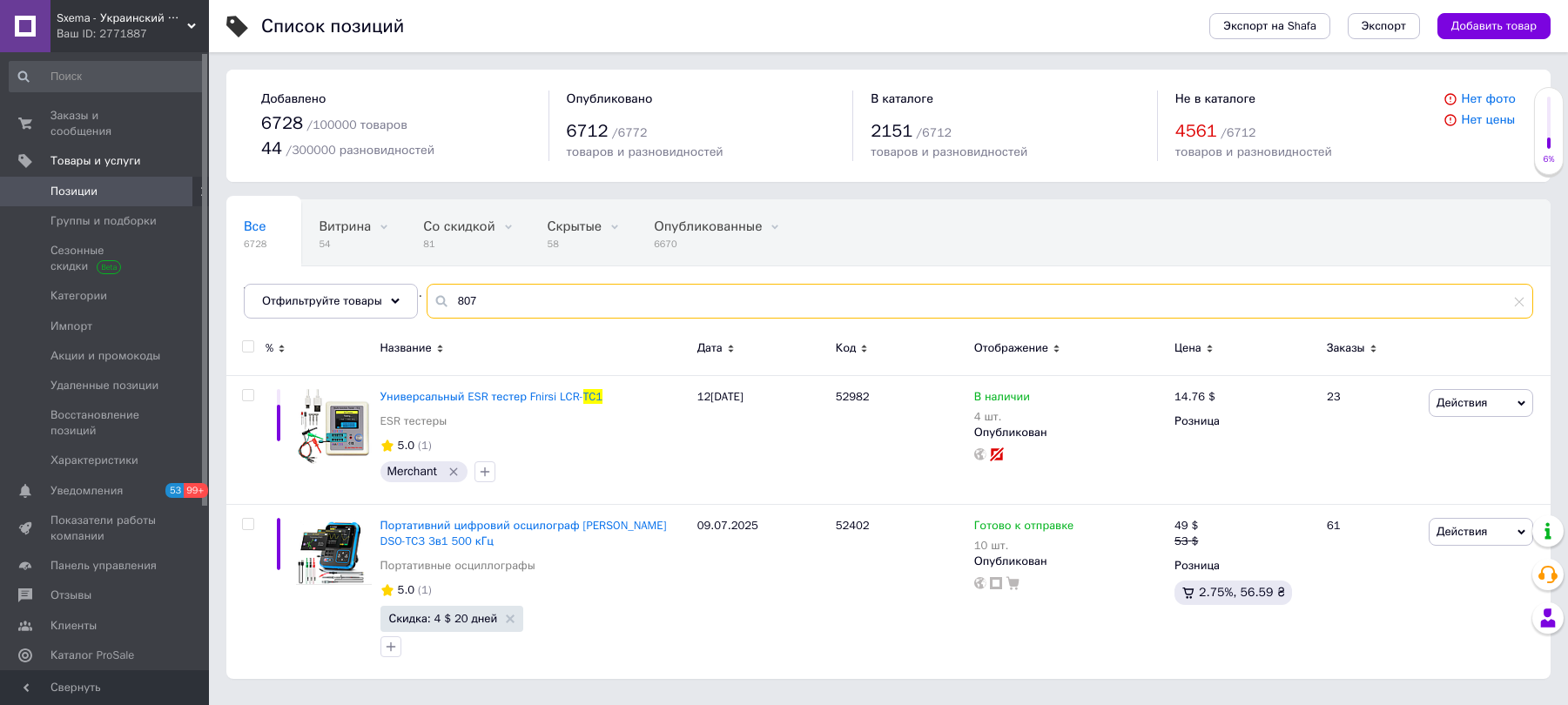 type on "807" 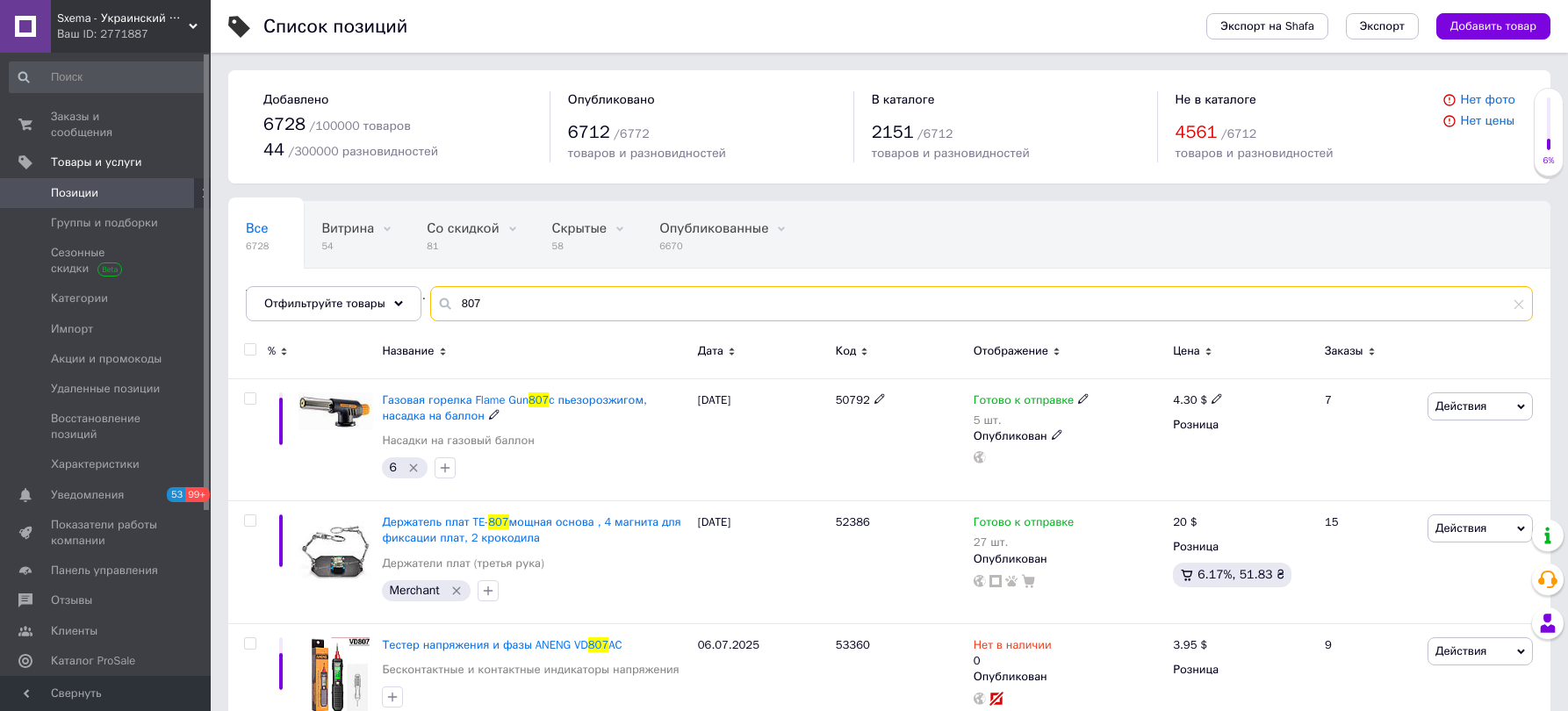 scroll, scrollTop: 36, scrollLeft: 0, axis: vertical 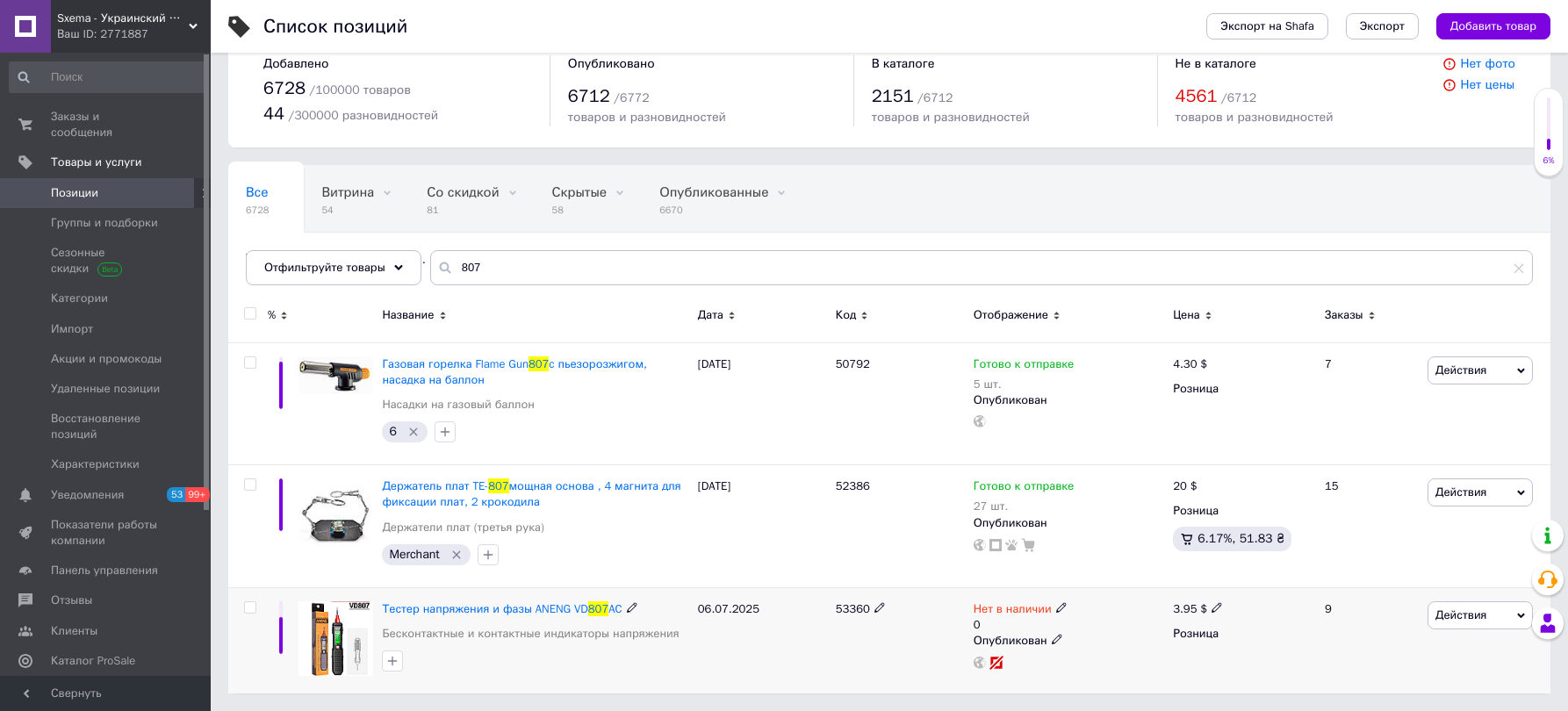 click on "Нет в наличии" at bounding box center (1012, 611) 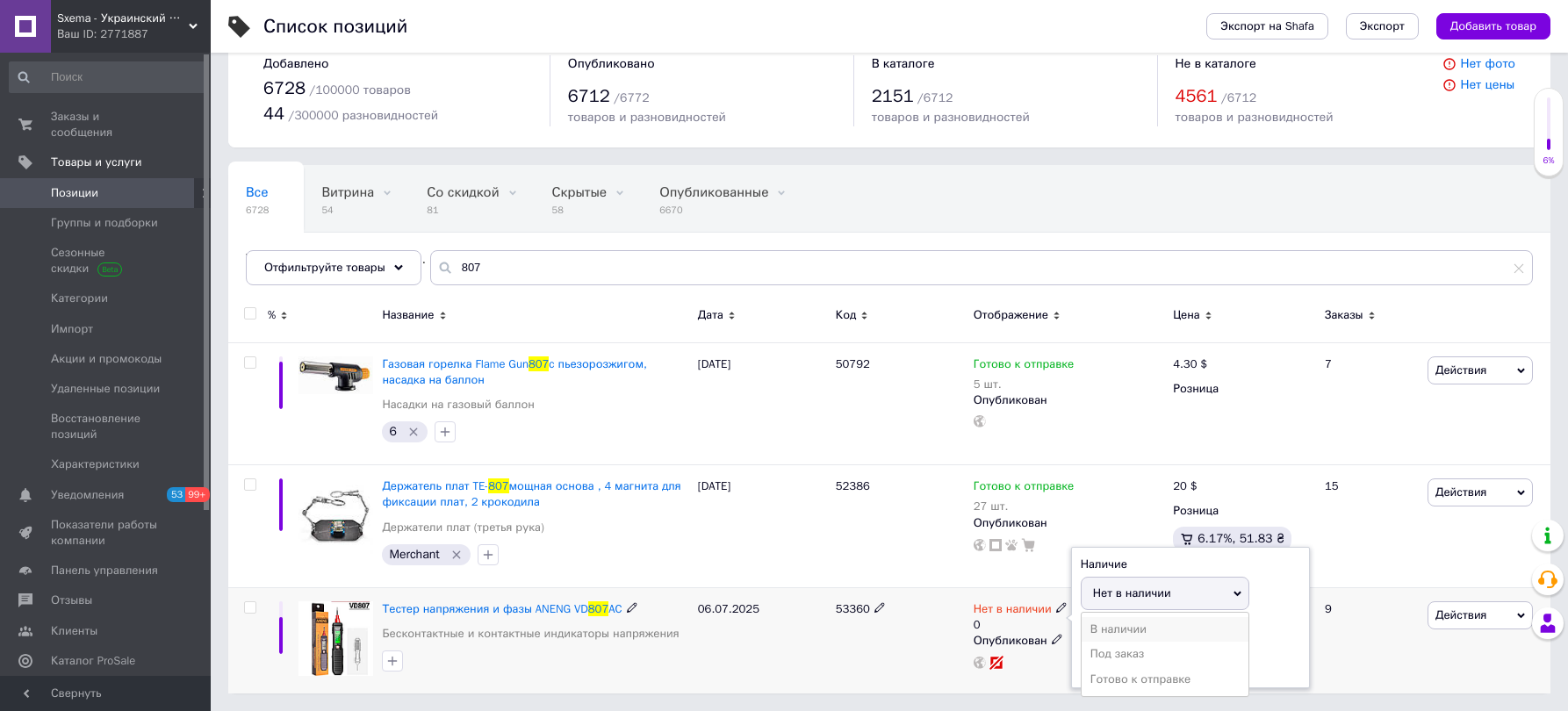 click on "В наличии" at bounding box center [1165, 629] 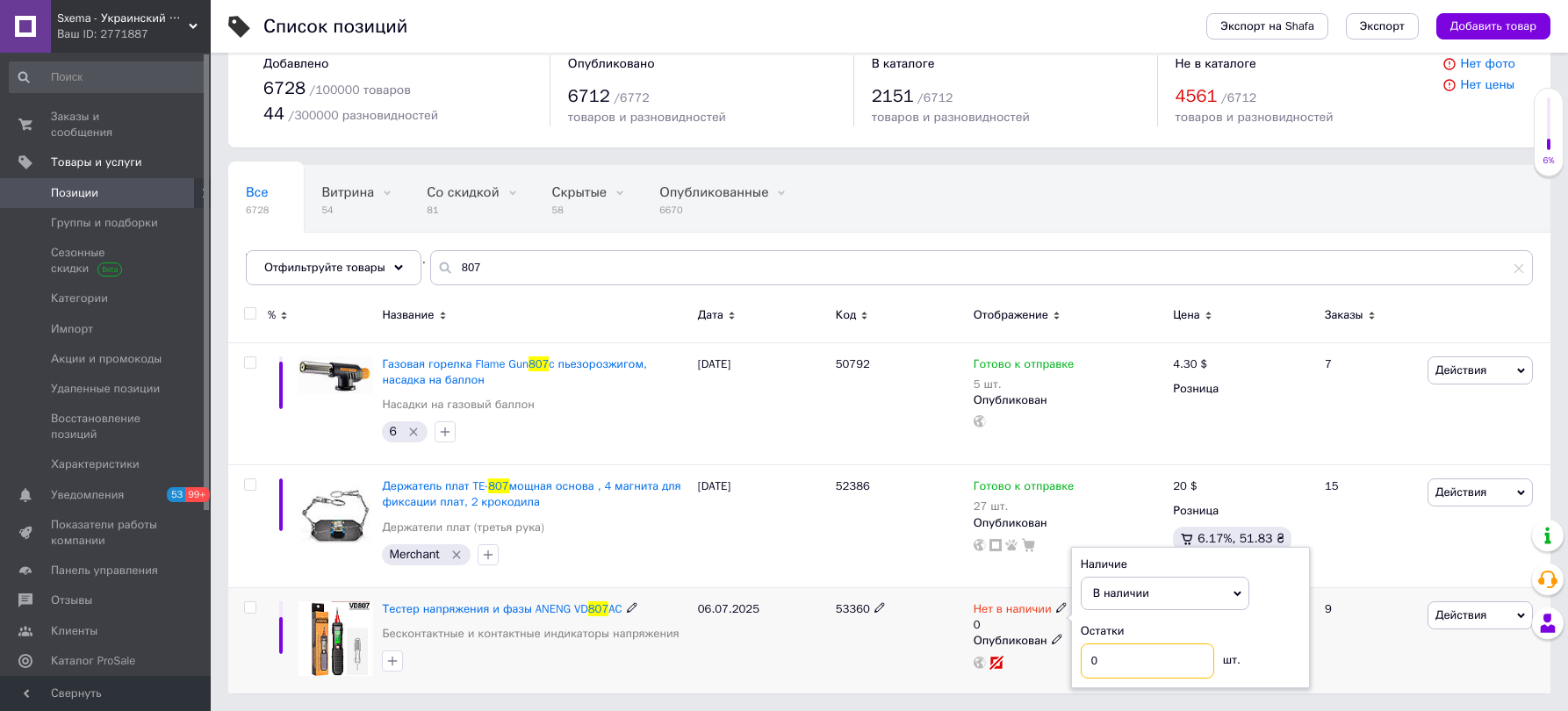 drag, startPoint x: 1071, startPoint y: 657, endPoint x: 1048, endPoint y: 654, distance: 23.194827 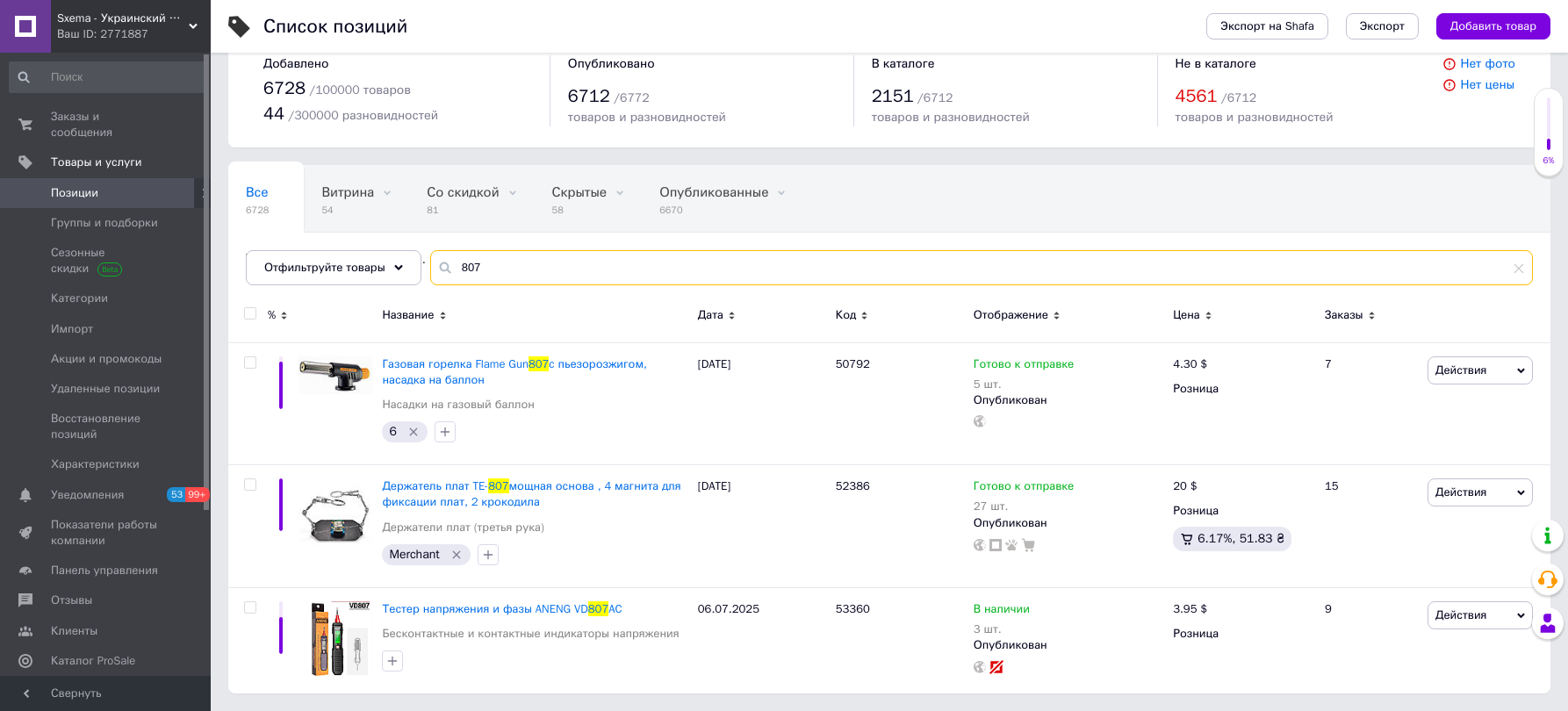 click on "807" at bounding box center (982, 268) 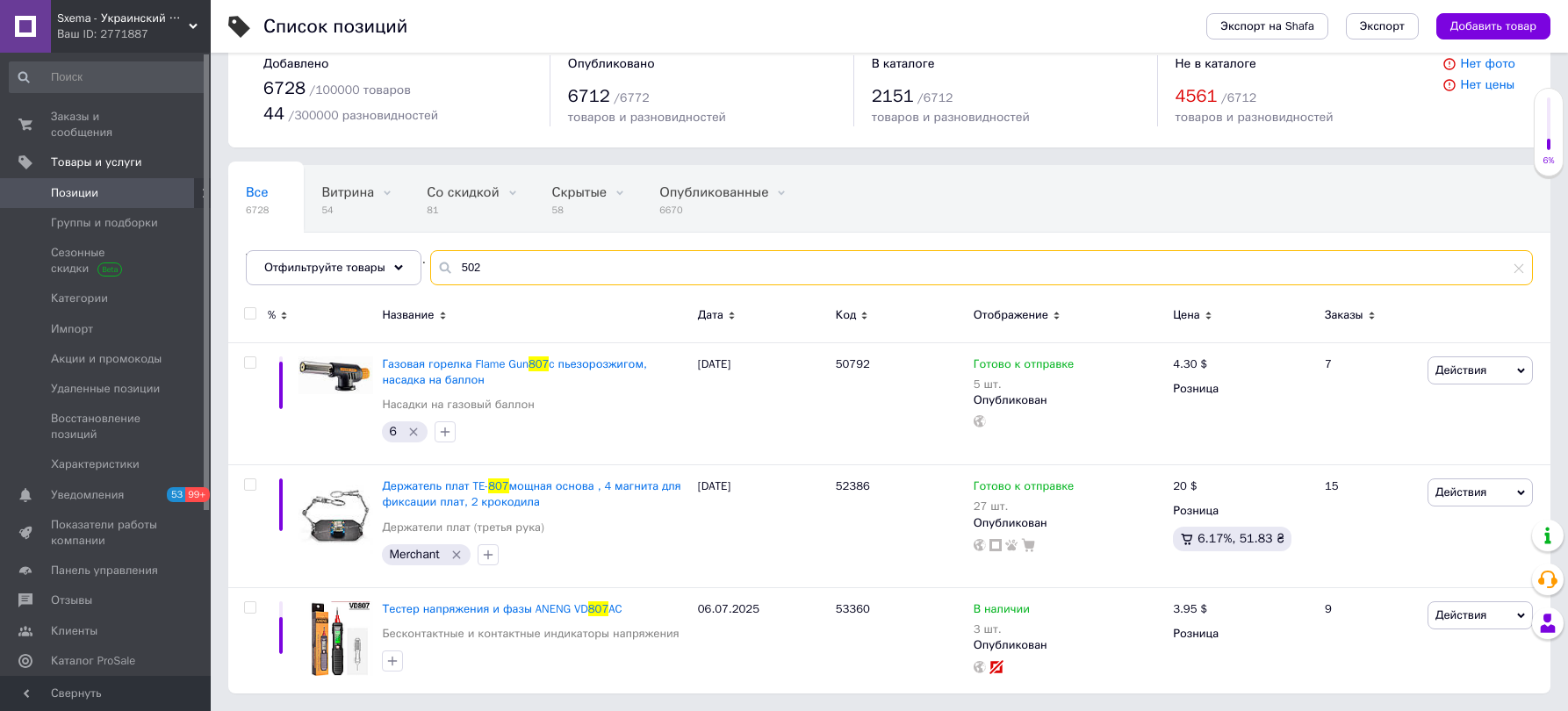 type on "502" 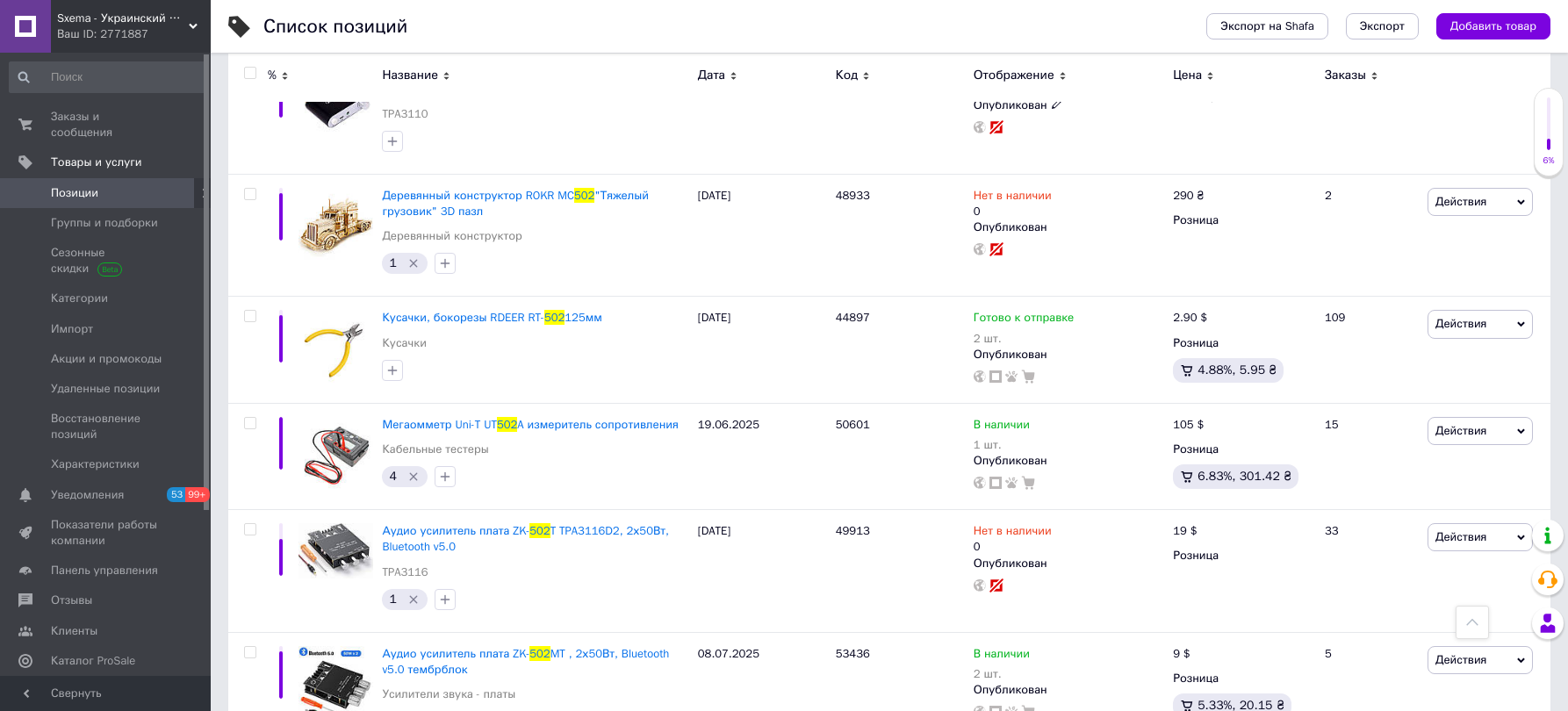 scroll, scrollTop: 4337, scrollLeft: 0, axis: vertical 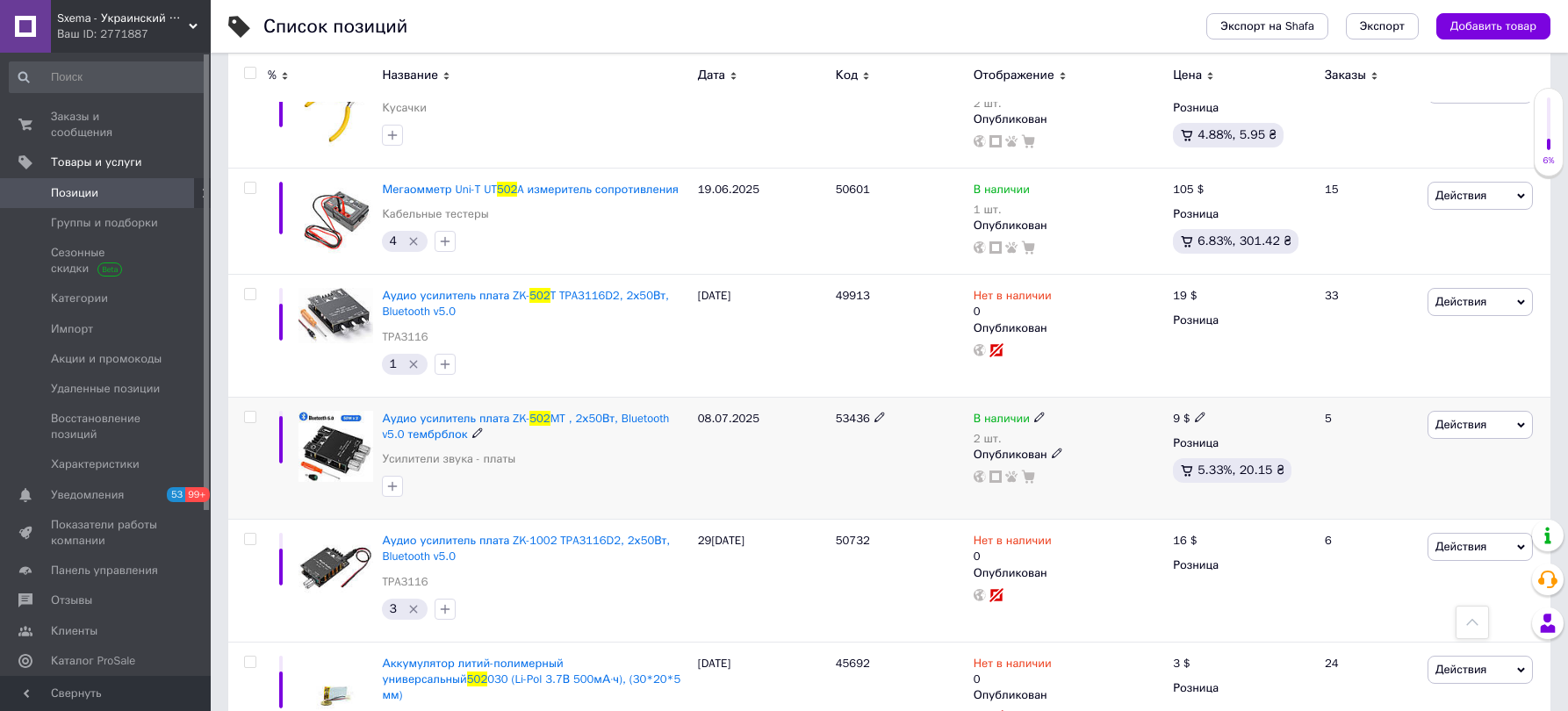 click on "В наличии" at bounding box center [1002, 420] 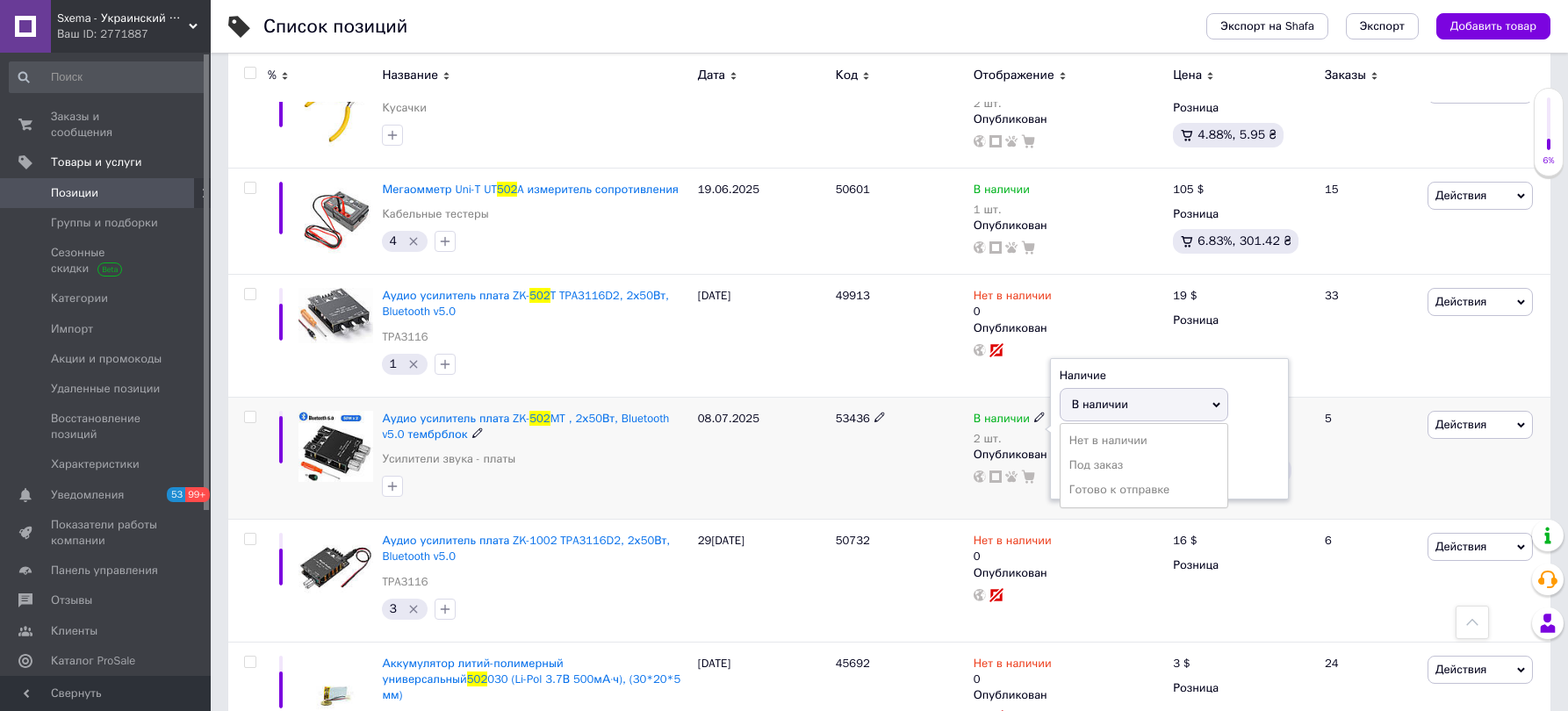 drag, startPoint x: 1043, startPoint y: 405, endPoint x: 1266, endPoint y: 426, distance: 223.98661 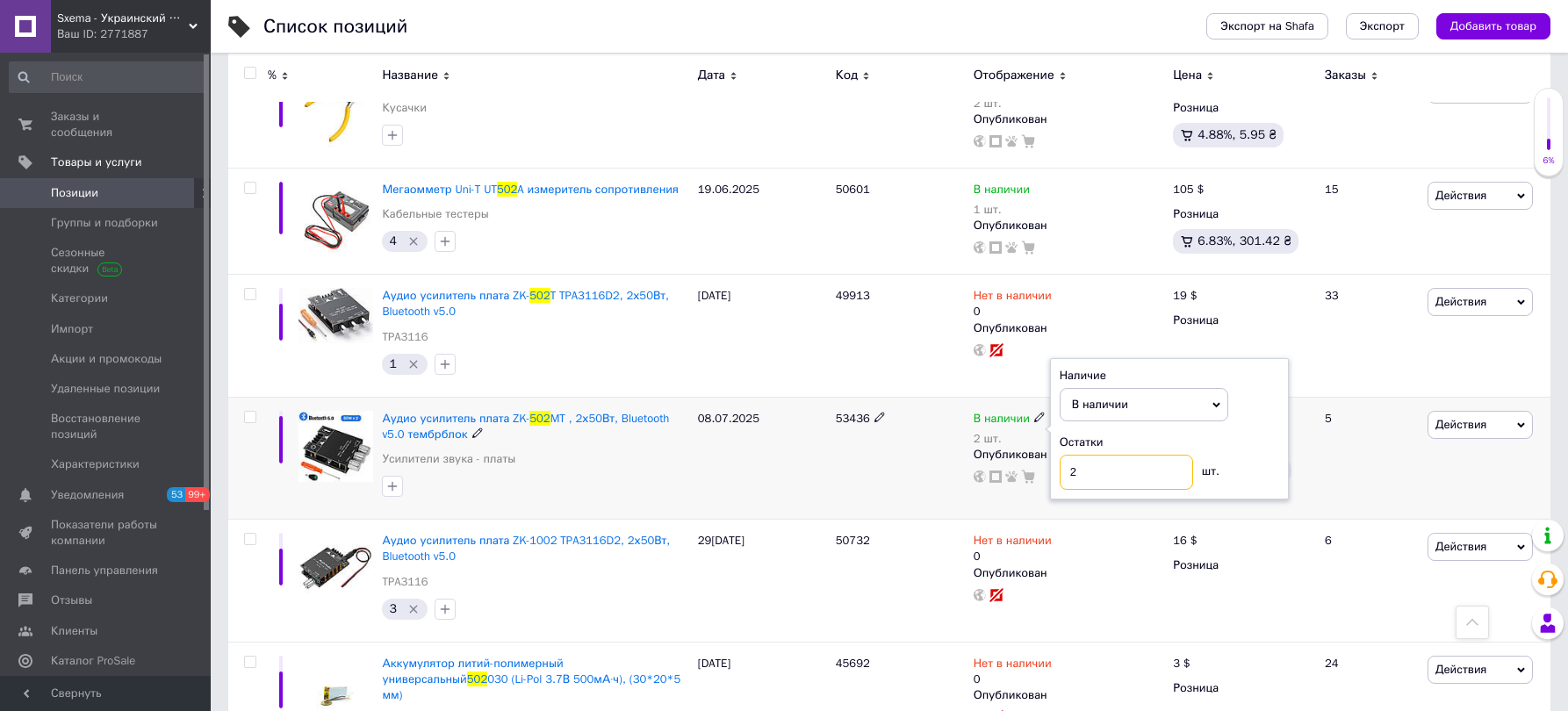 drag, startPoint x: 1102, startPoint y: 450, endPoint x: 1053, endPoint y: 455, distance: 49.25444 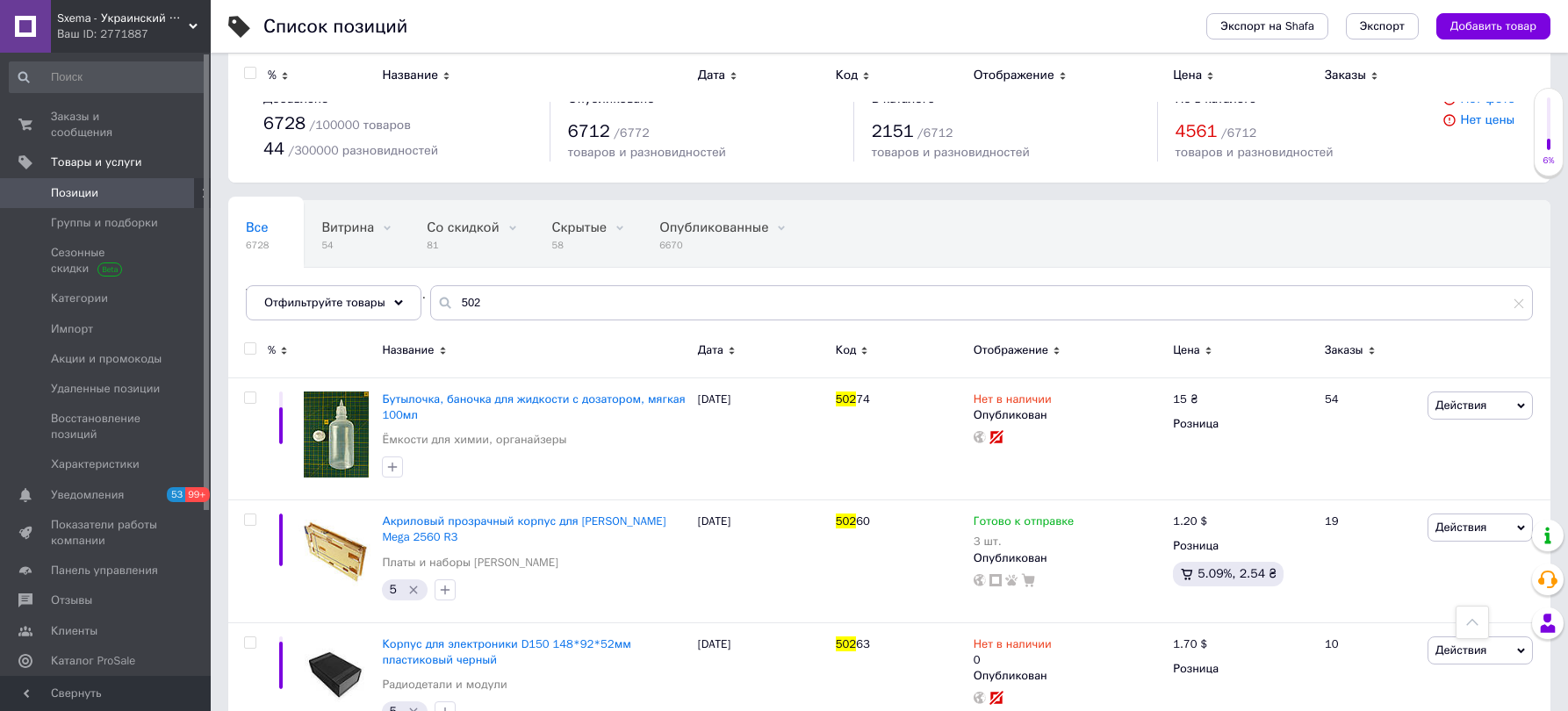 scroll, scrollTop: 0, scrollLeft: 0, axis: both 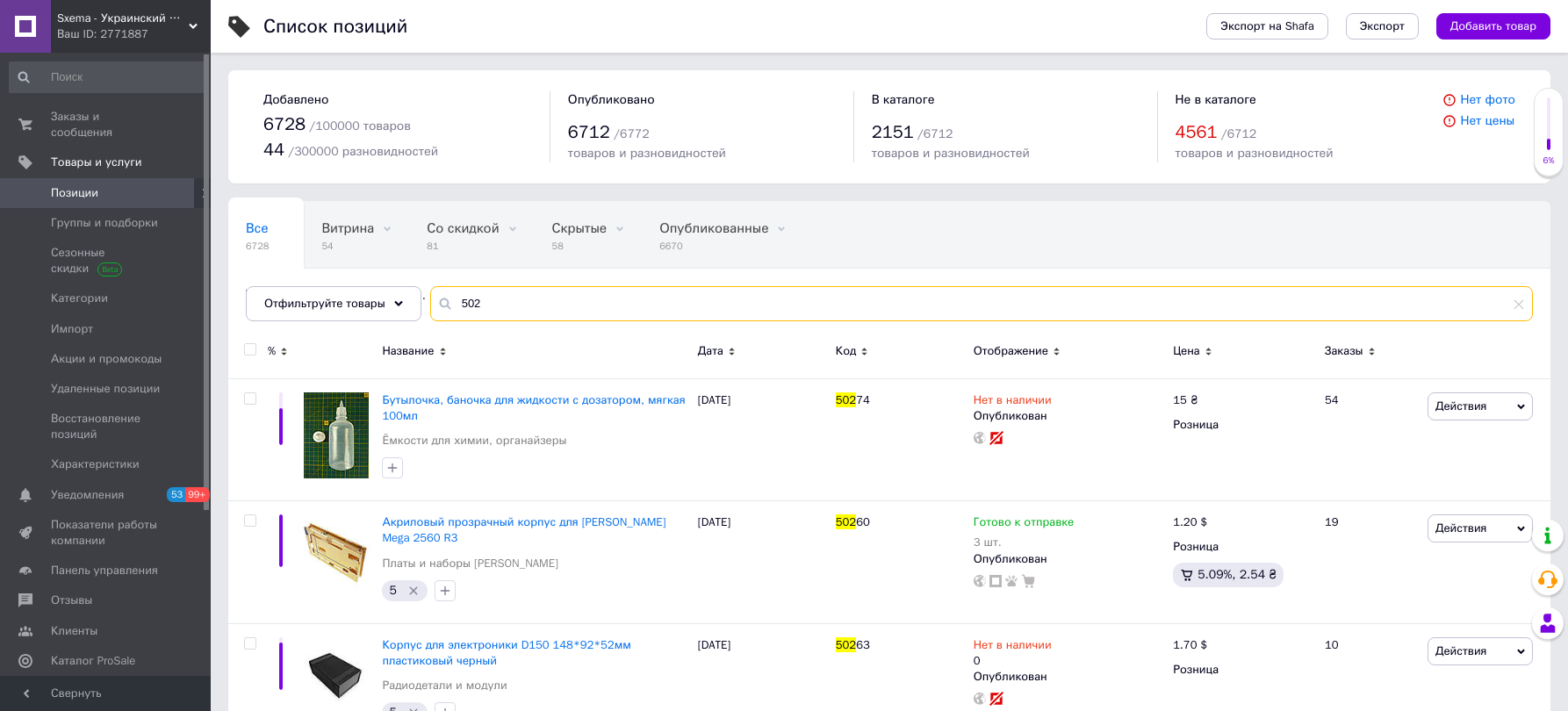 click on "502" at bounding box center [982, 304] 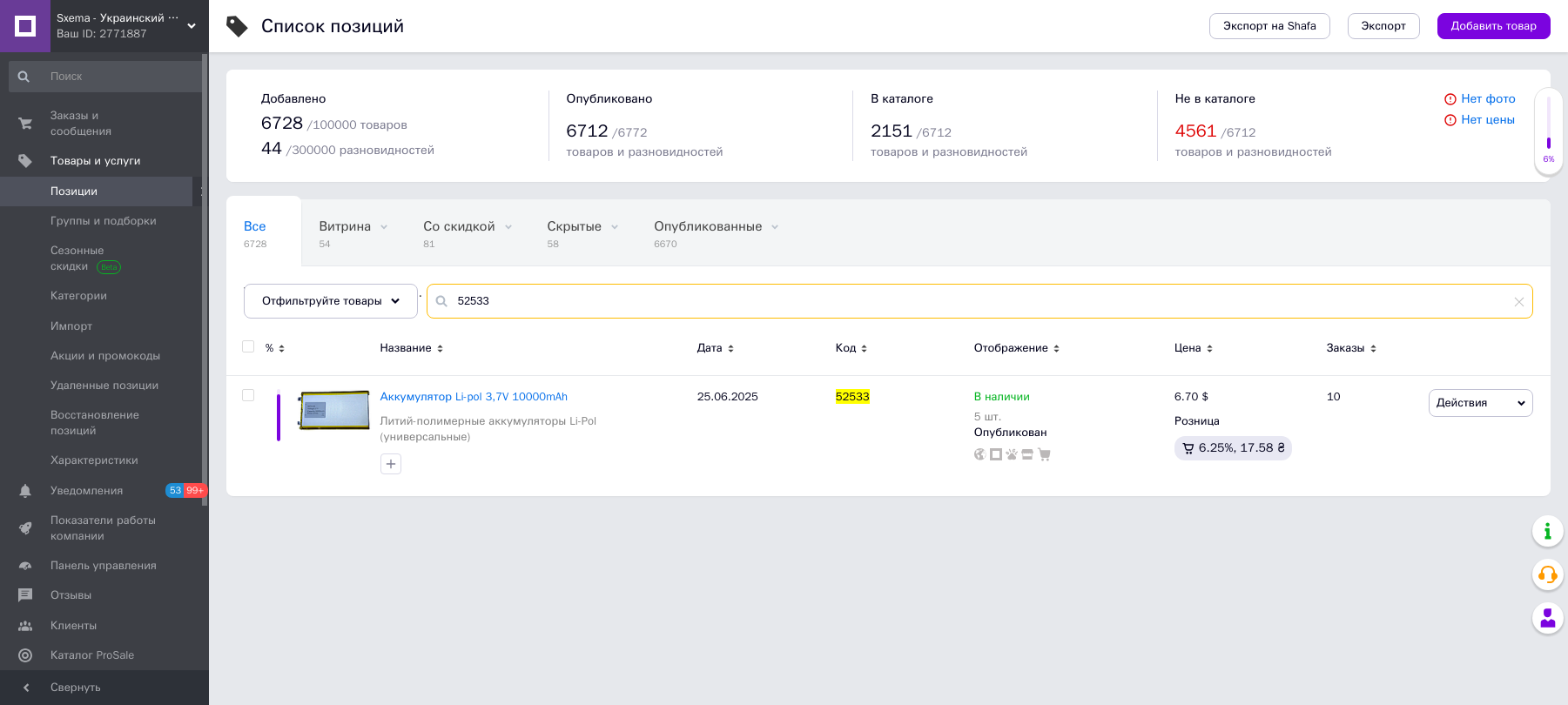 drag, startPoint x: 485, startPoint y: 299, endPoint x: 446, endPoint y: 299, distance: 39 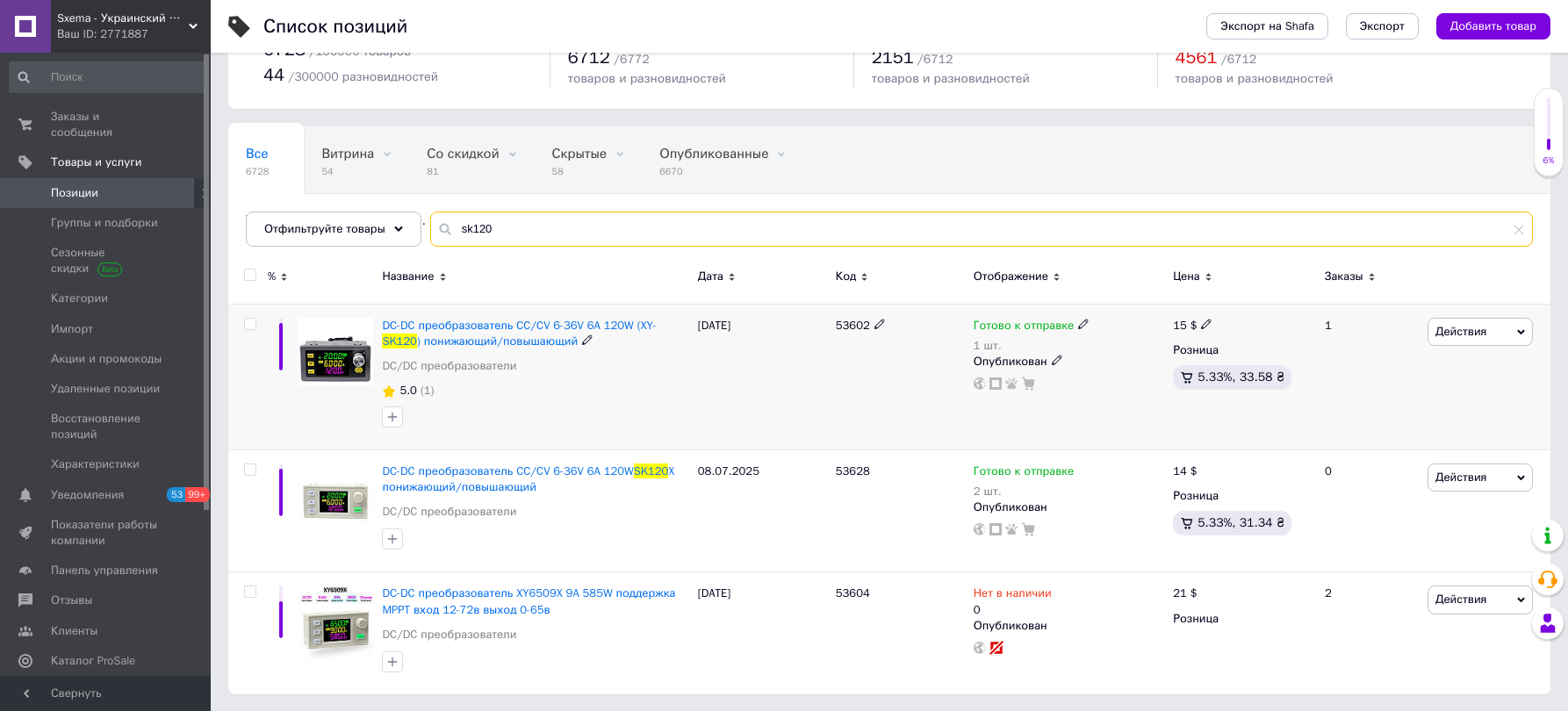 scroll, scrollTop: 75, scrollLeft: 0, axis: vertical 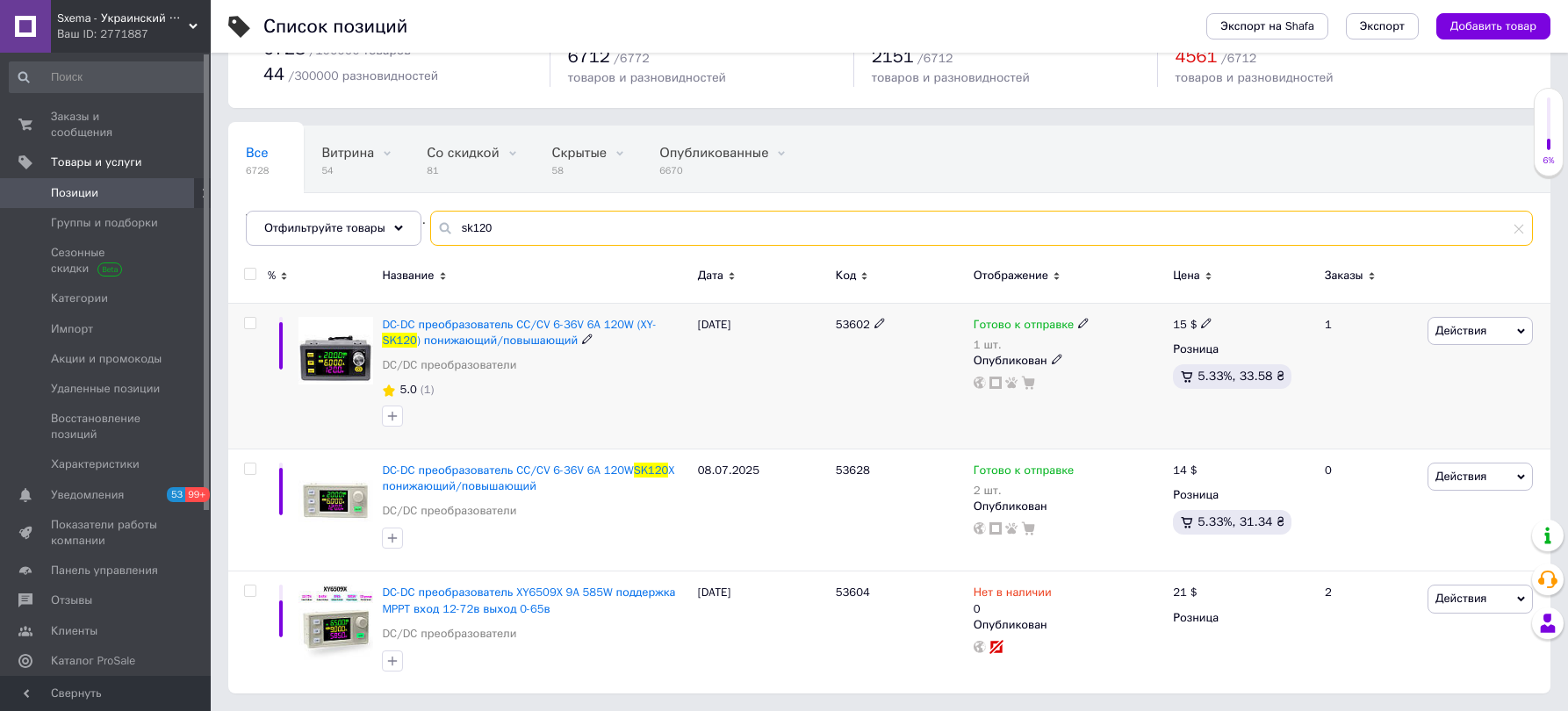 type on "sk120" 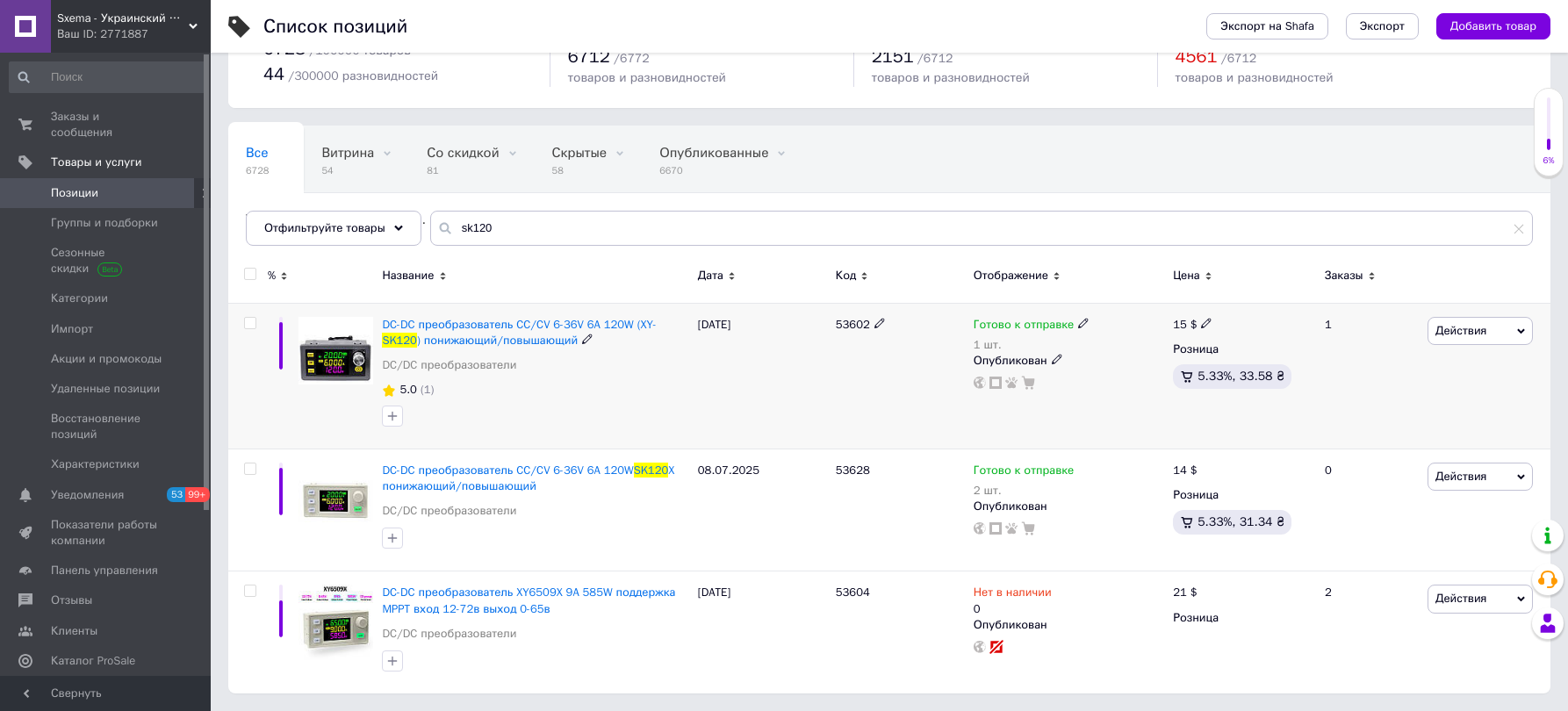 click on "Готово к отправке" at bounding box center [1024, 327] 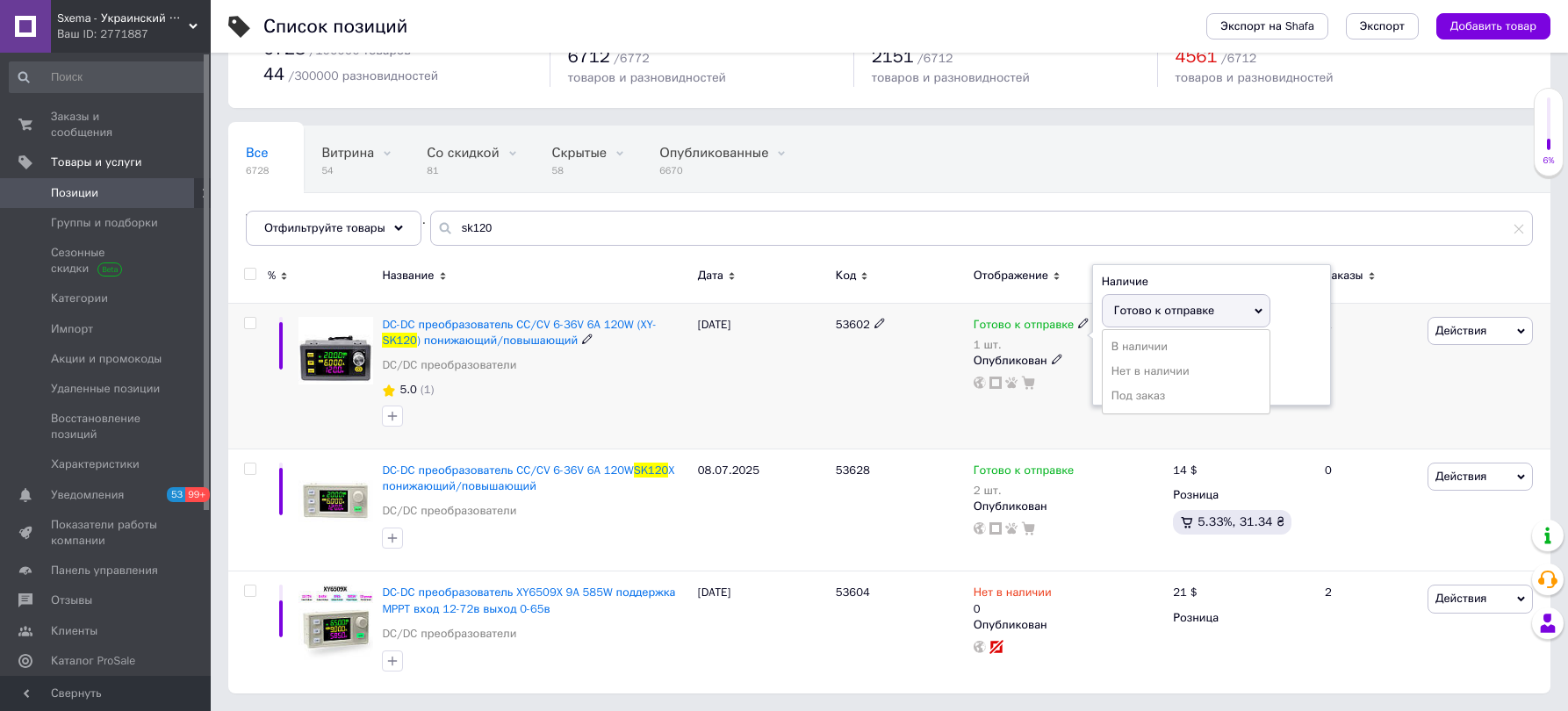 drag, startPoint x: 1307, startPoint y: 337, endPoint x: 1227, endPoint y: 355, distance: 82 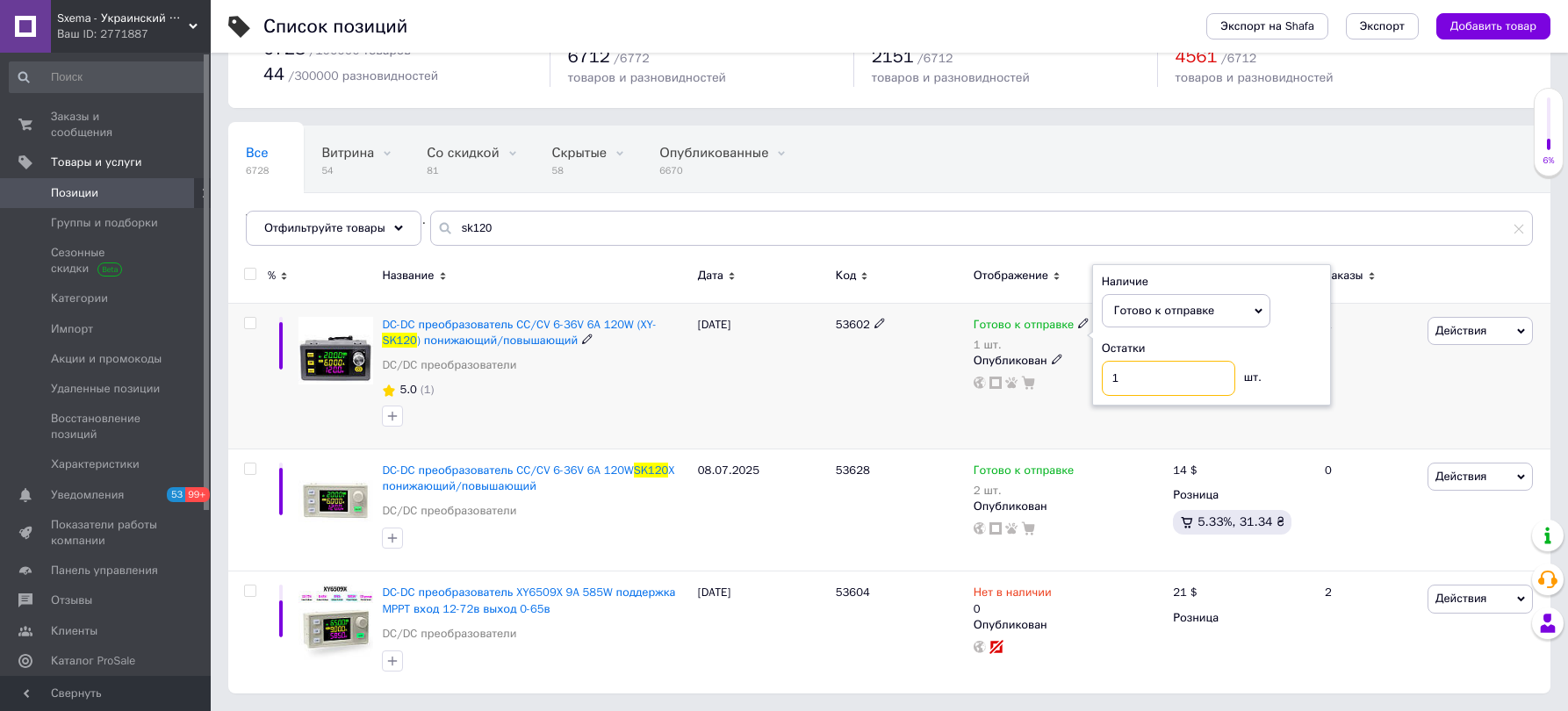 drag, startPoint x: 1126, startPoint y: 375, endPoint x: 1107, endPoint y: 379, distance: 19.416488 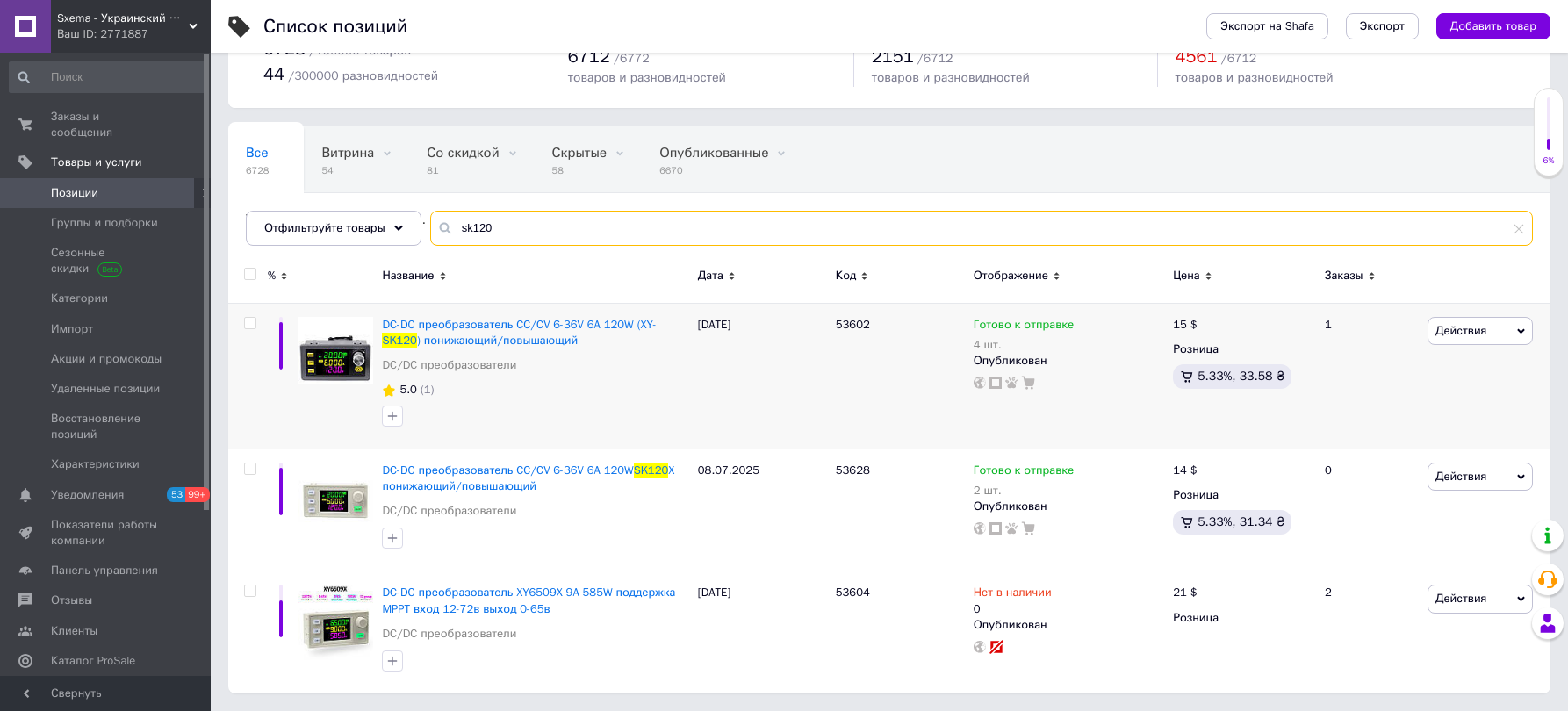 drag, startPoint x: 473, startPoint y: 219, endPoint x: 458, endPoint y: 219, distance: 15 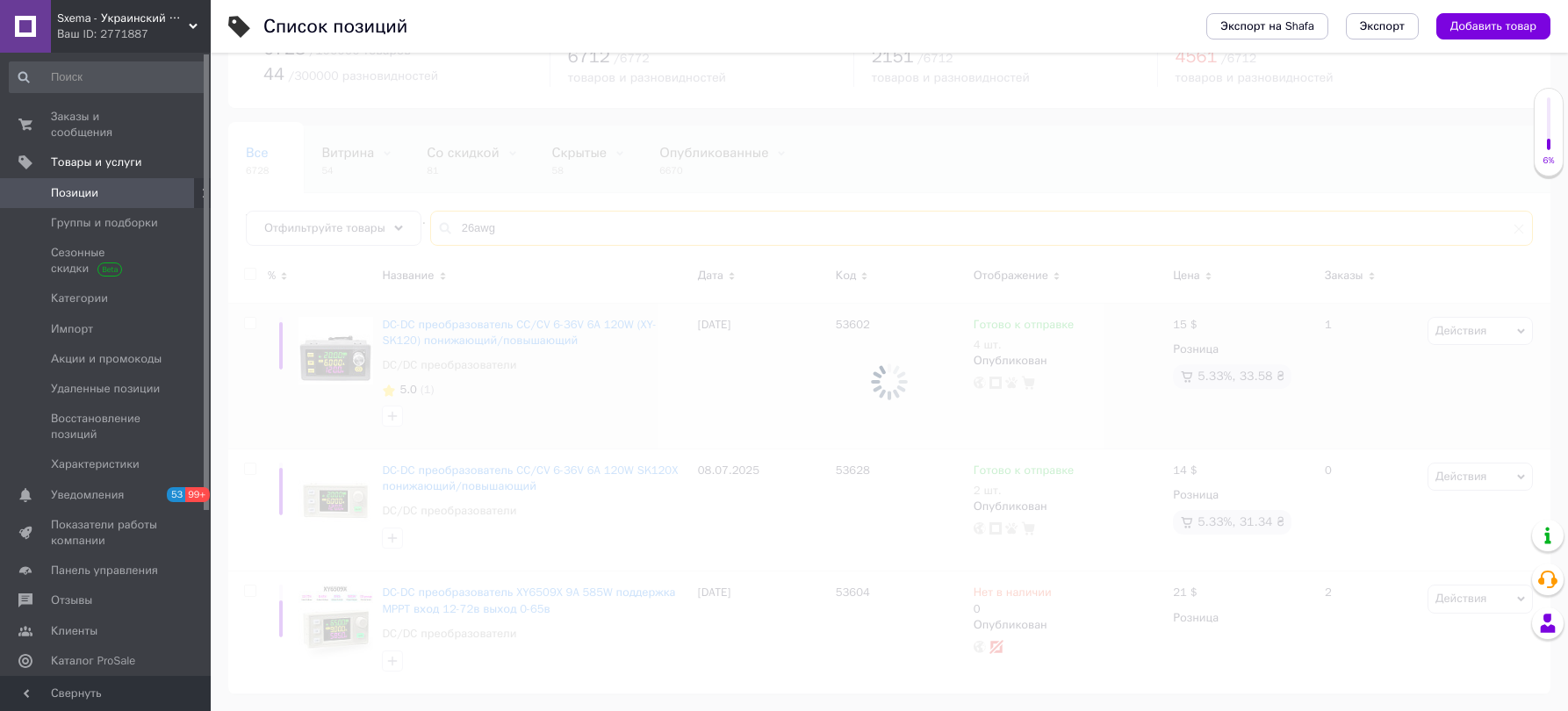 click on "26awg" at bounding box center (982, 228) 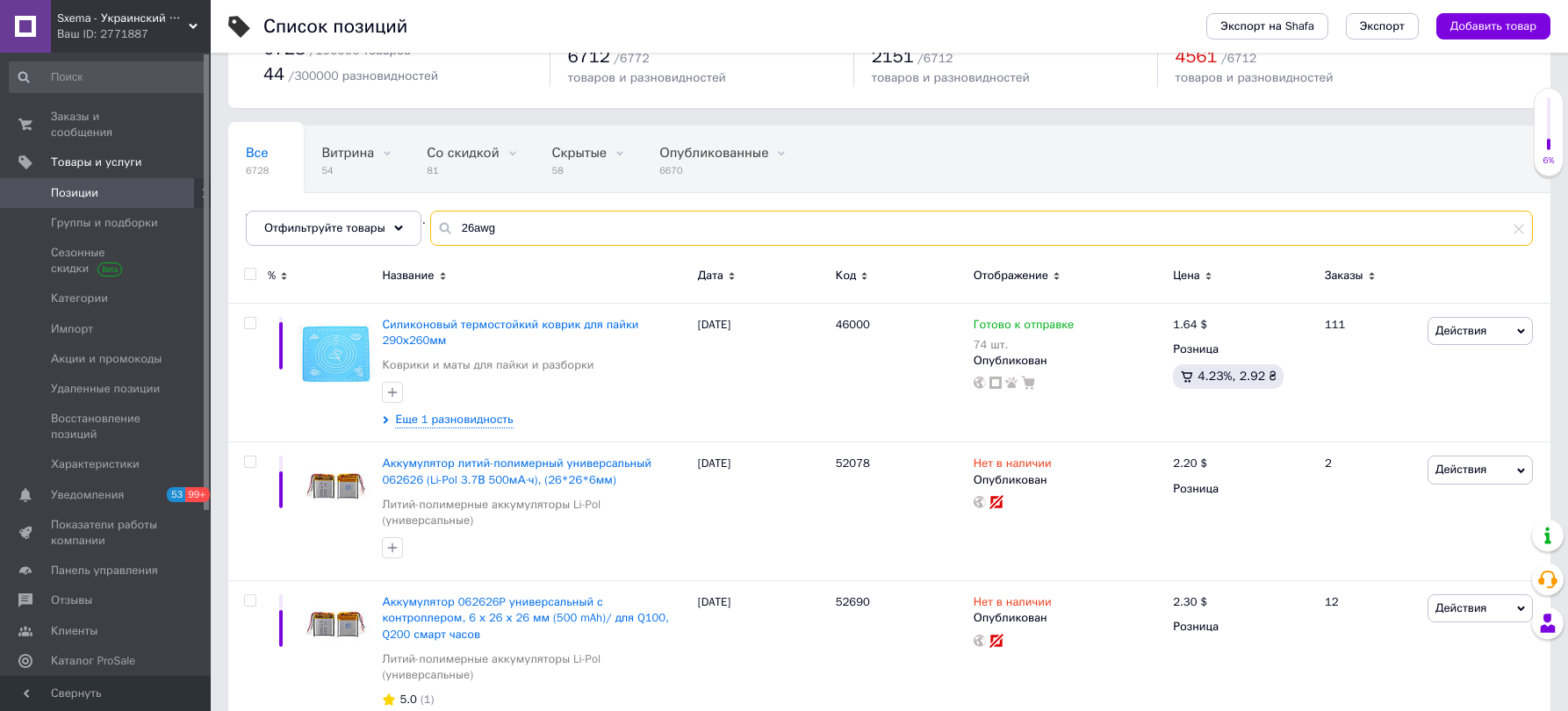 type on "26awg" 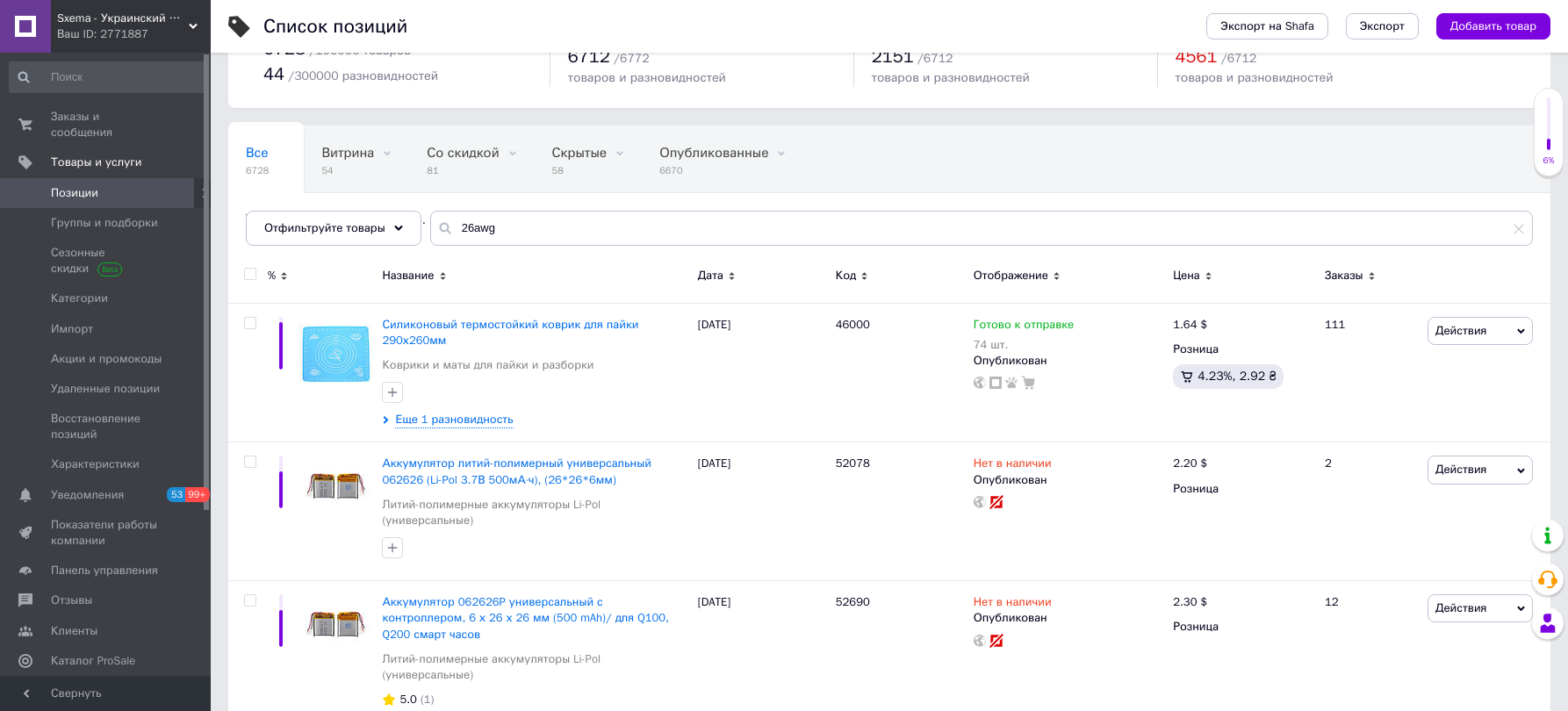 click on "Название" at bounding box center [535, 278] 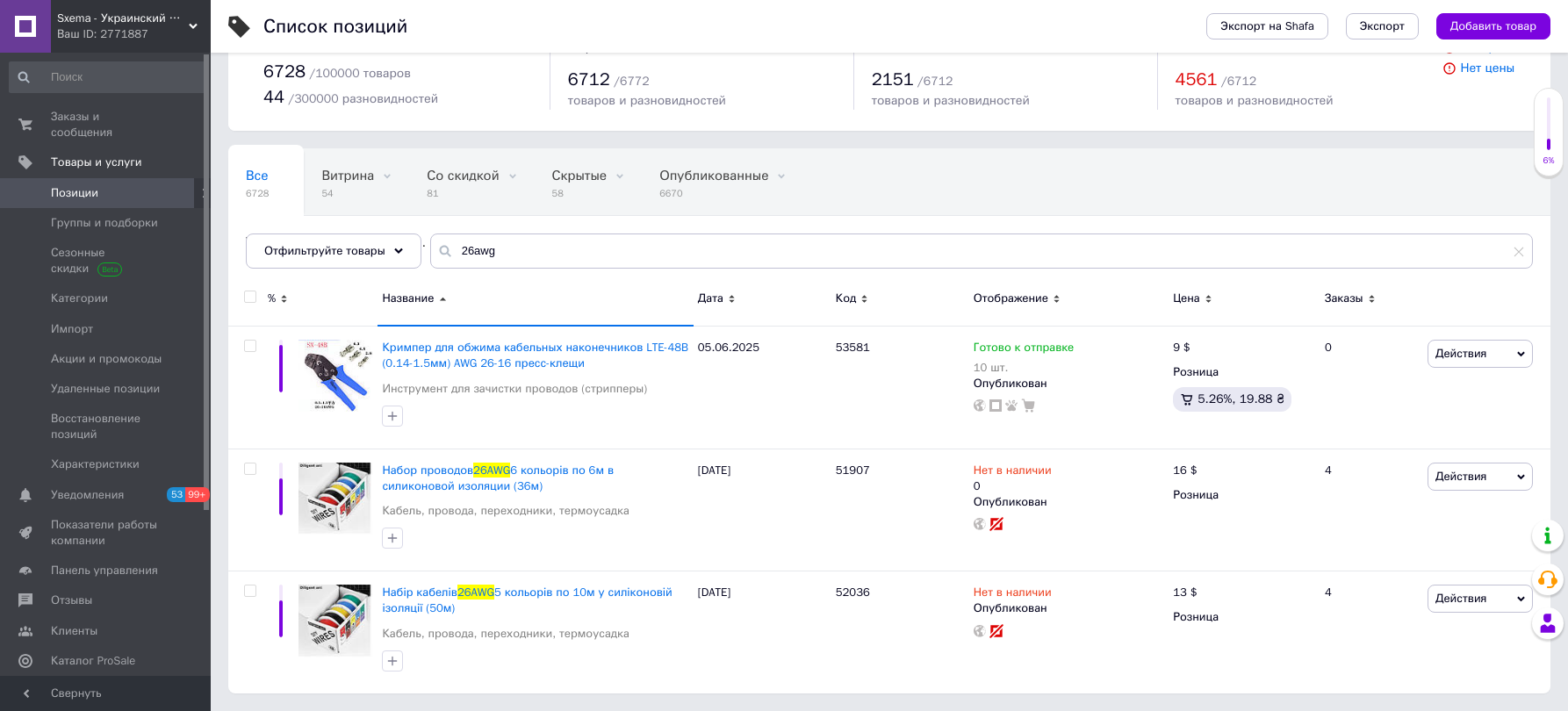 scroll, scrollTop: 53, scrollLeft: 0, axis: vertical 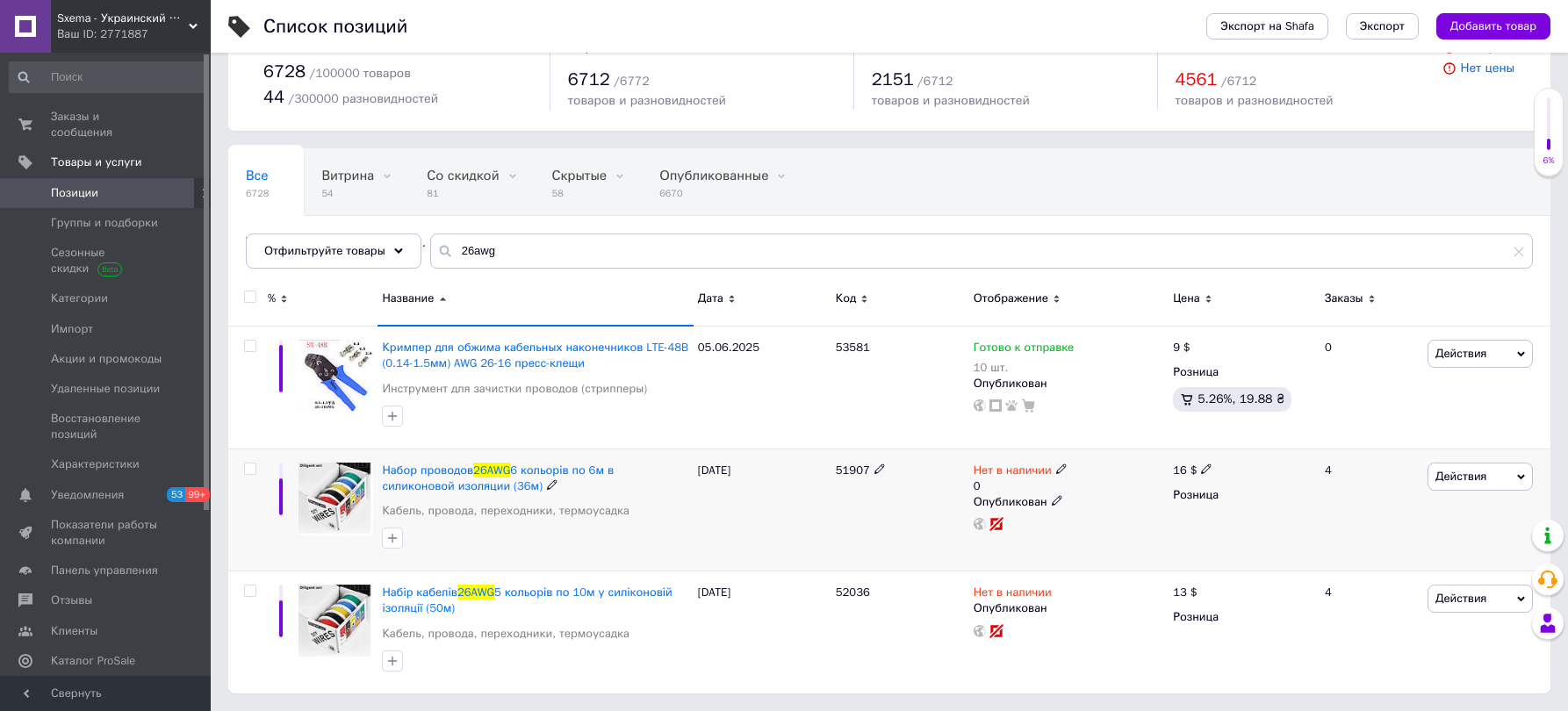 click on "Нет в наличии" at bounding box center [1012, 472] 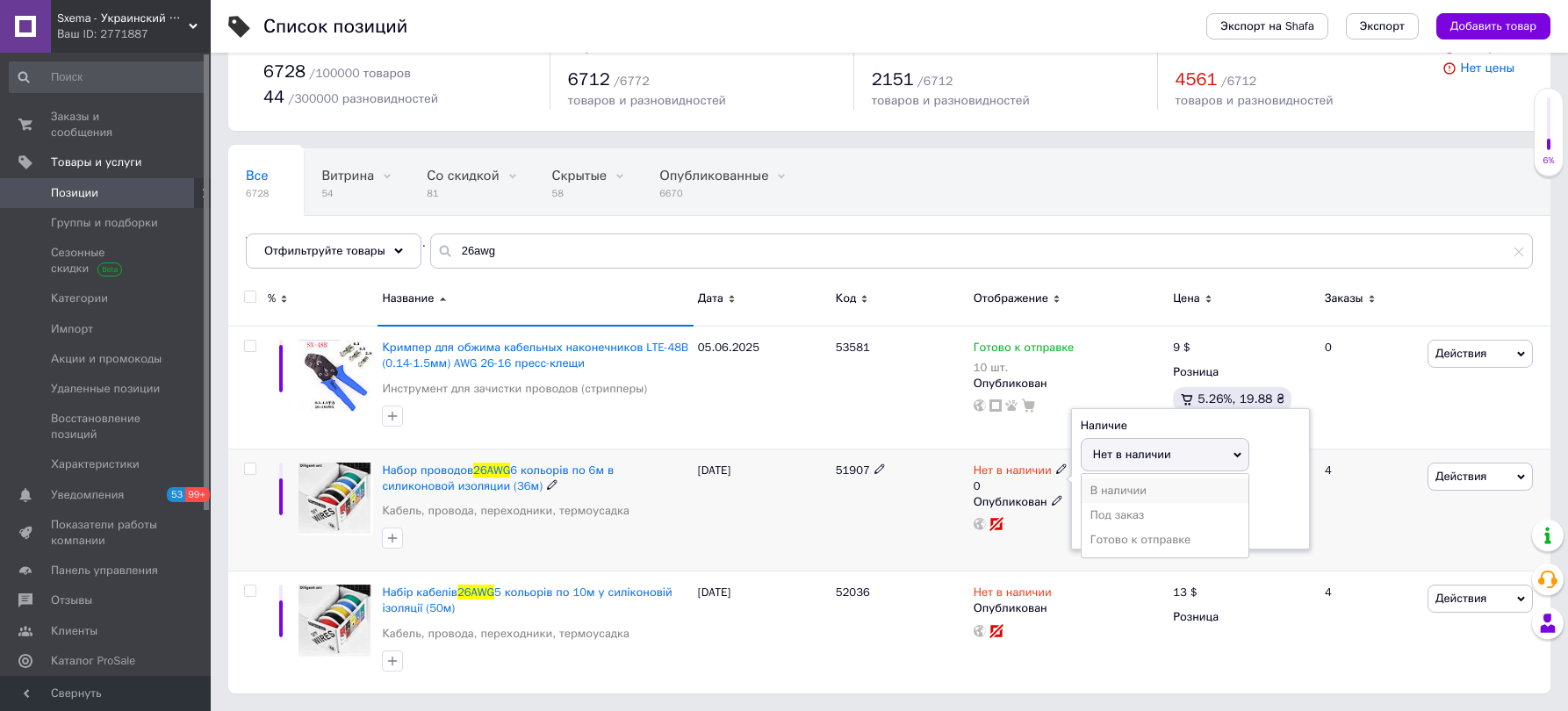 click on "В наличии" at bounding box center (1165, 491) 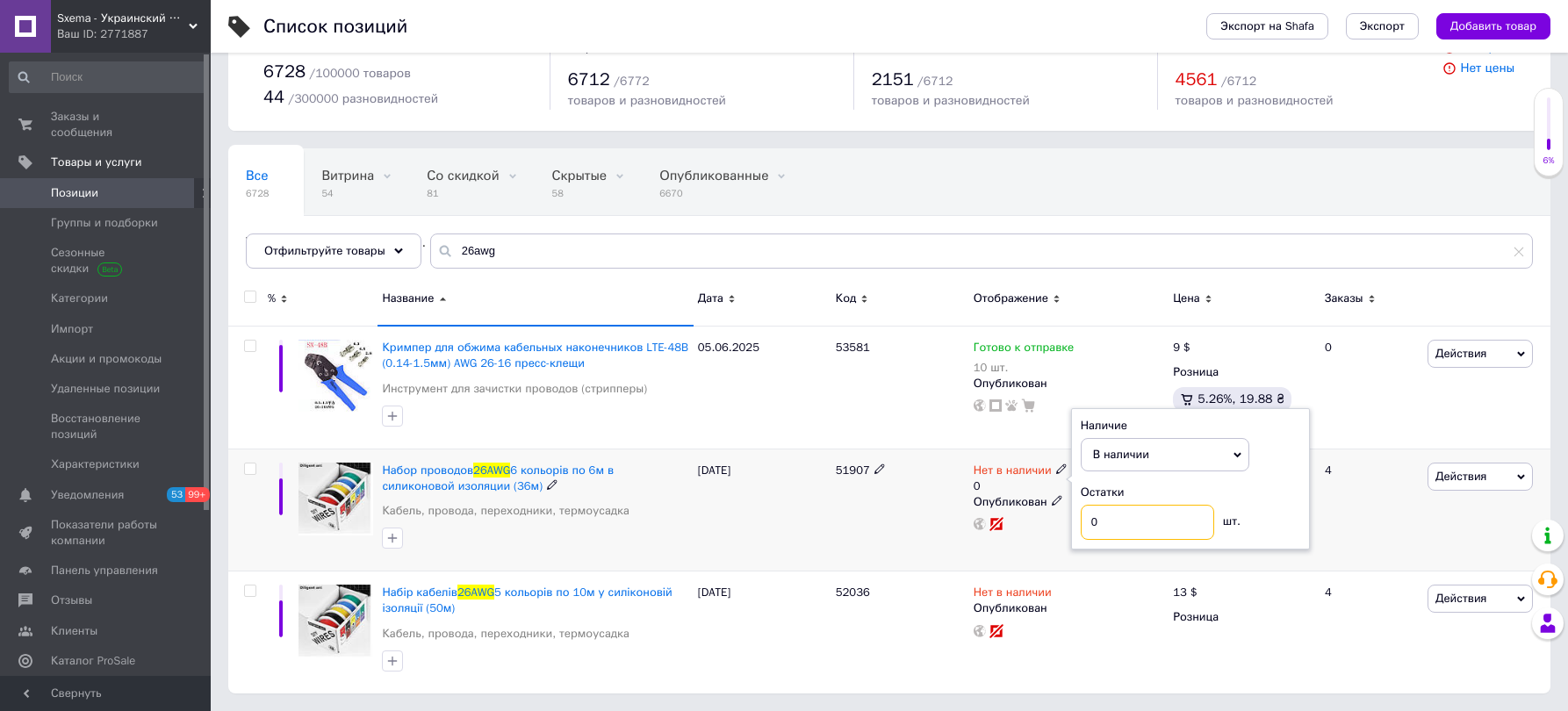 drag, startPoint x: 1096, startPoint y: 523, endPoint x: 1051, endPoint y: 508, distance: 47.43416 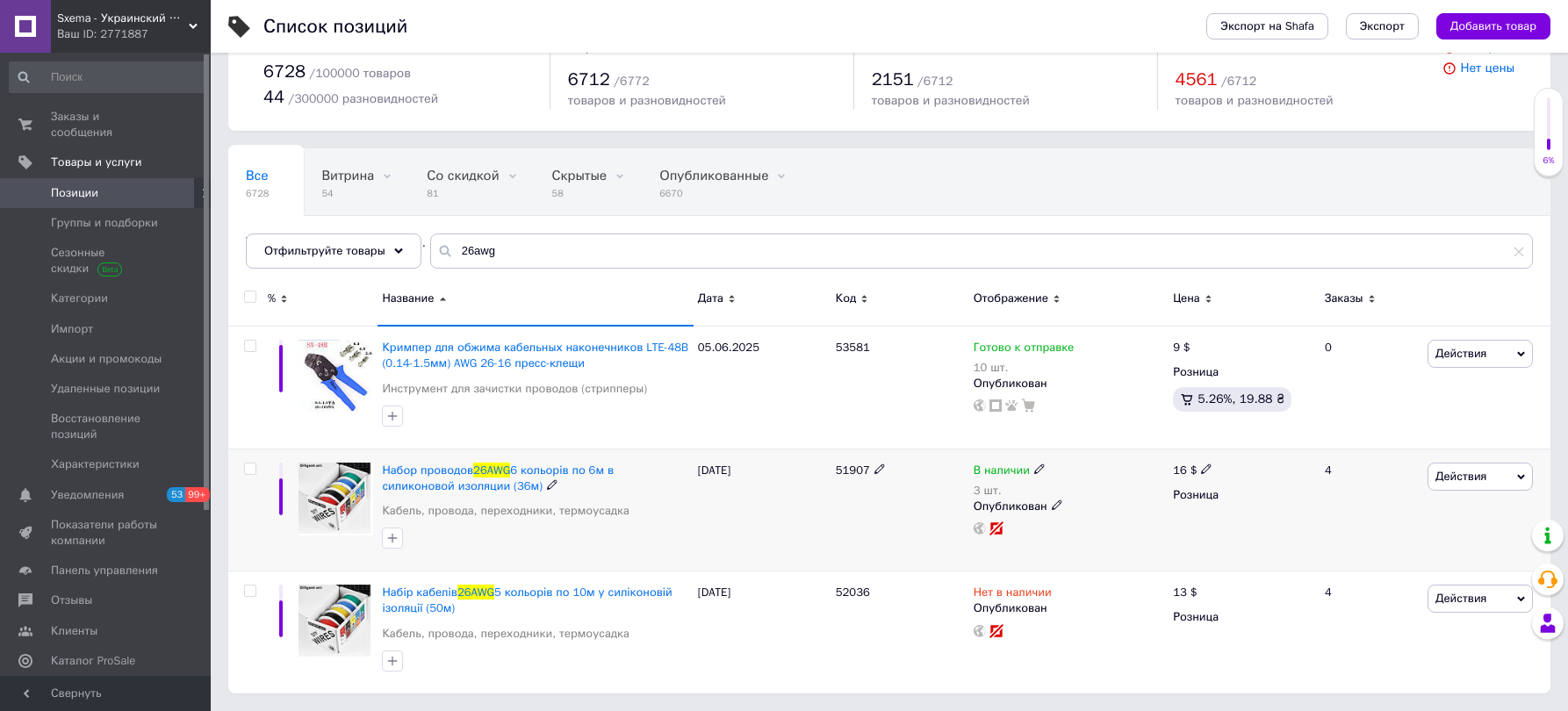 click 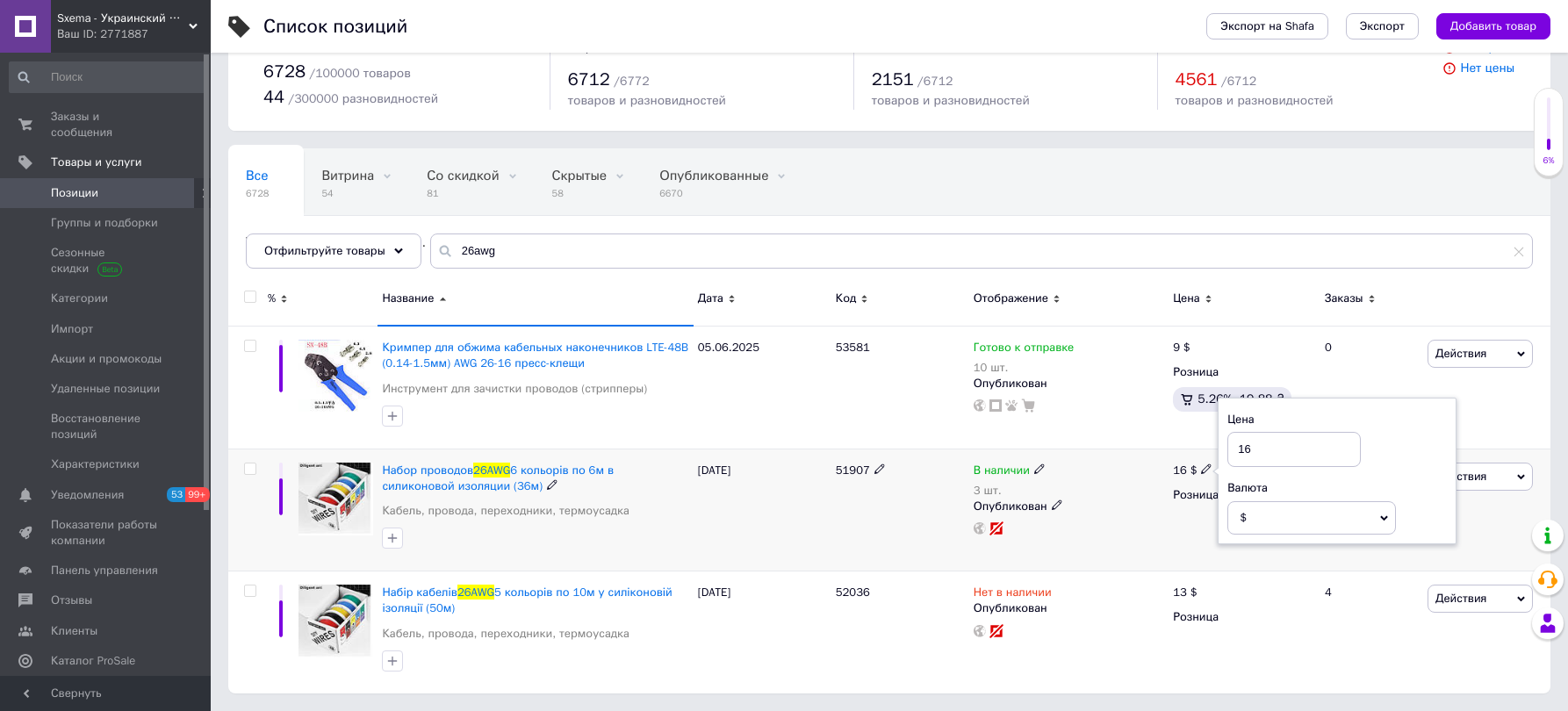 drag, startPoint x: 1267, startPoint y: 447, endPoint x: 1234, endPoint y: 446, distance: 33.015148 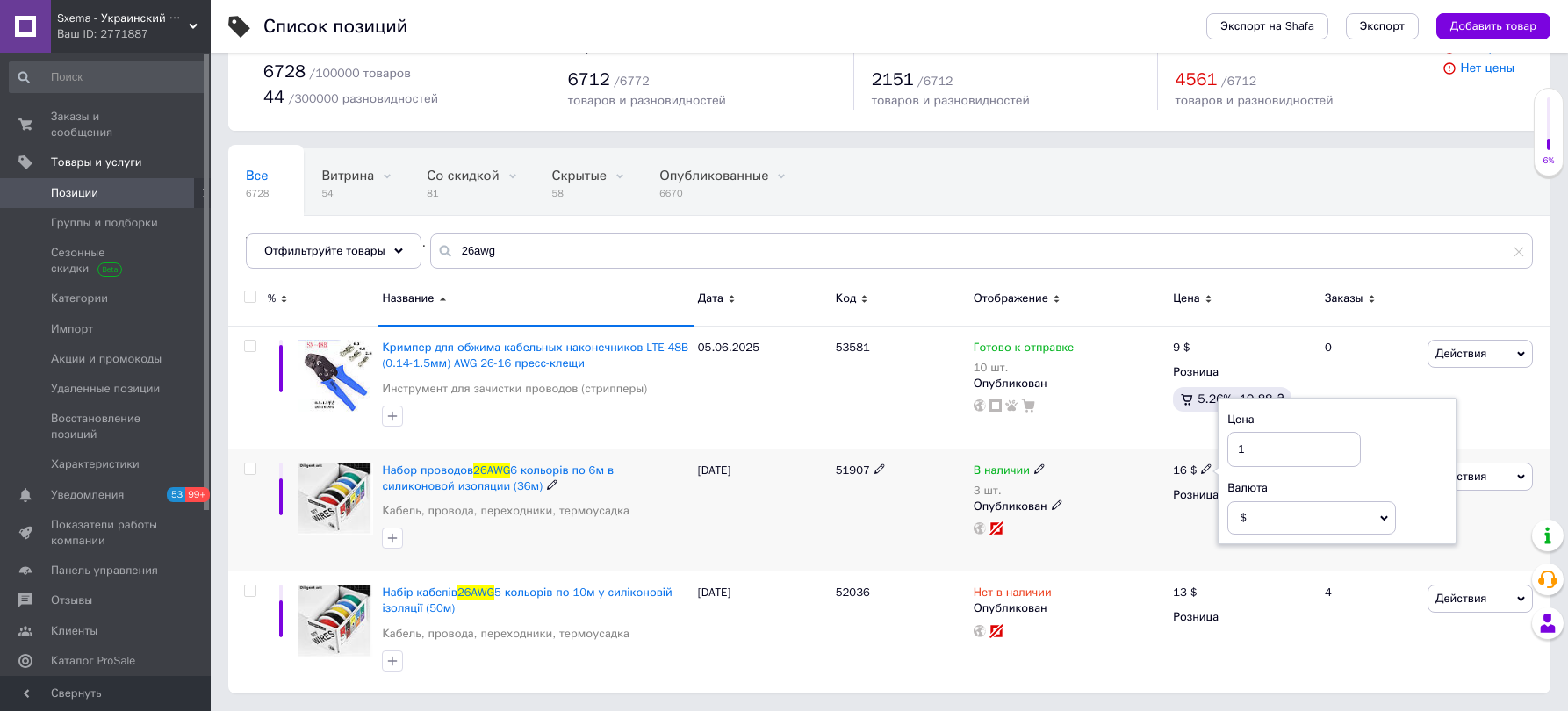 type on "14" 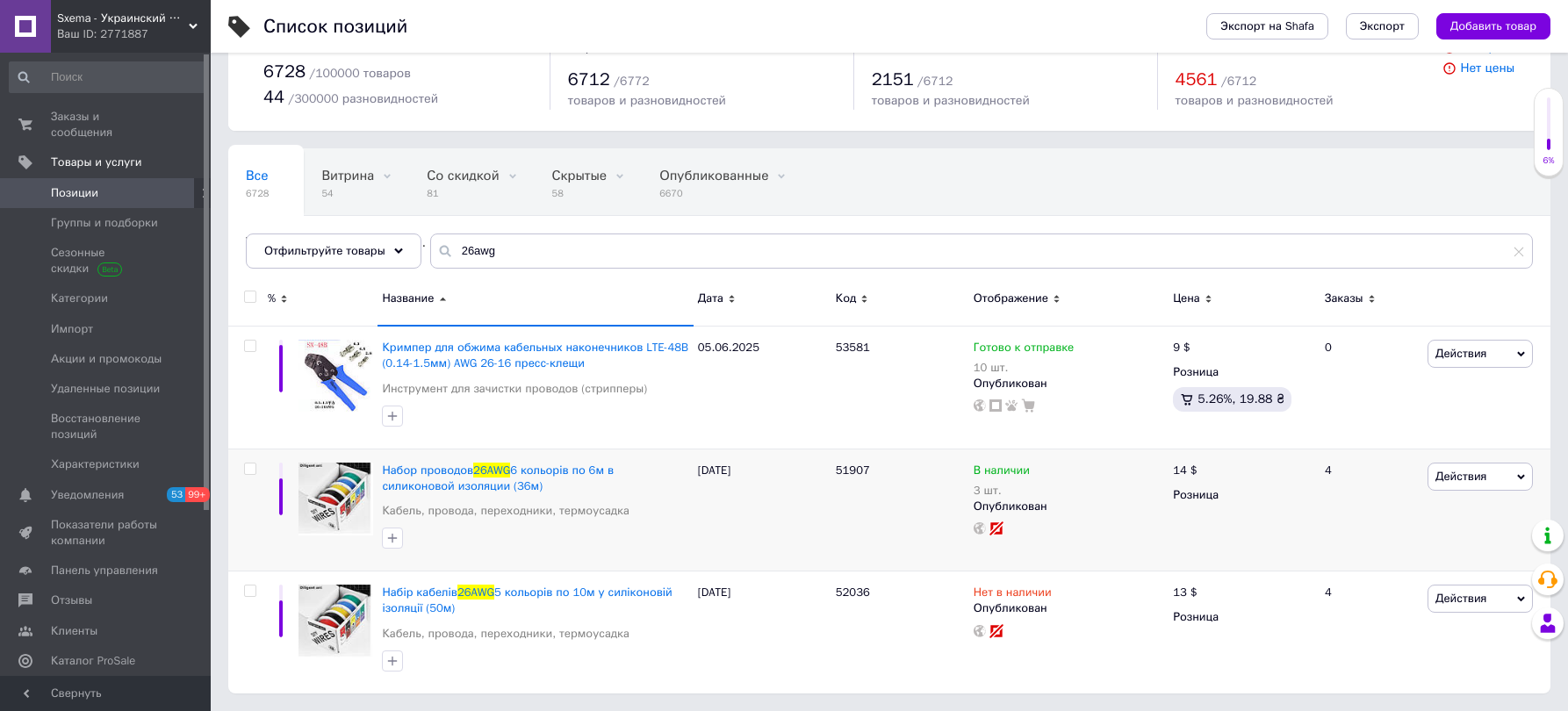 click on "Позиции" at bounding box center [75, 193] 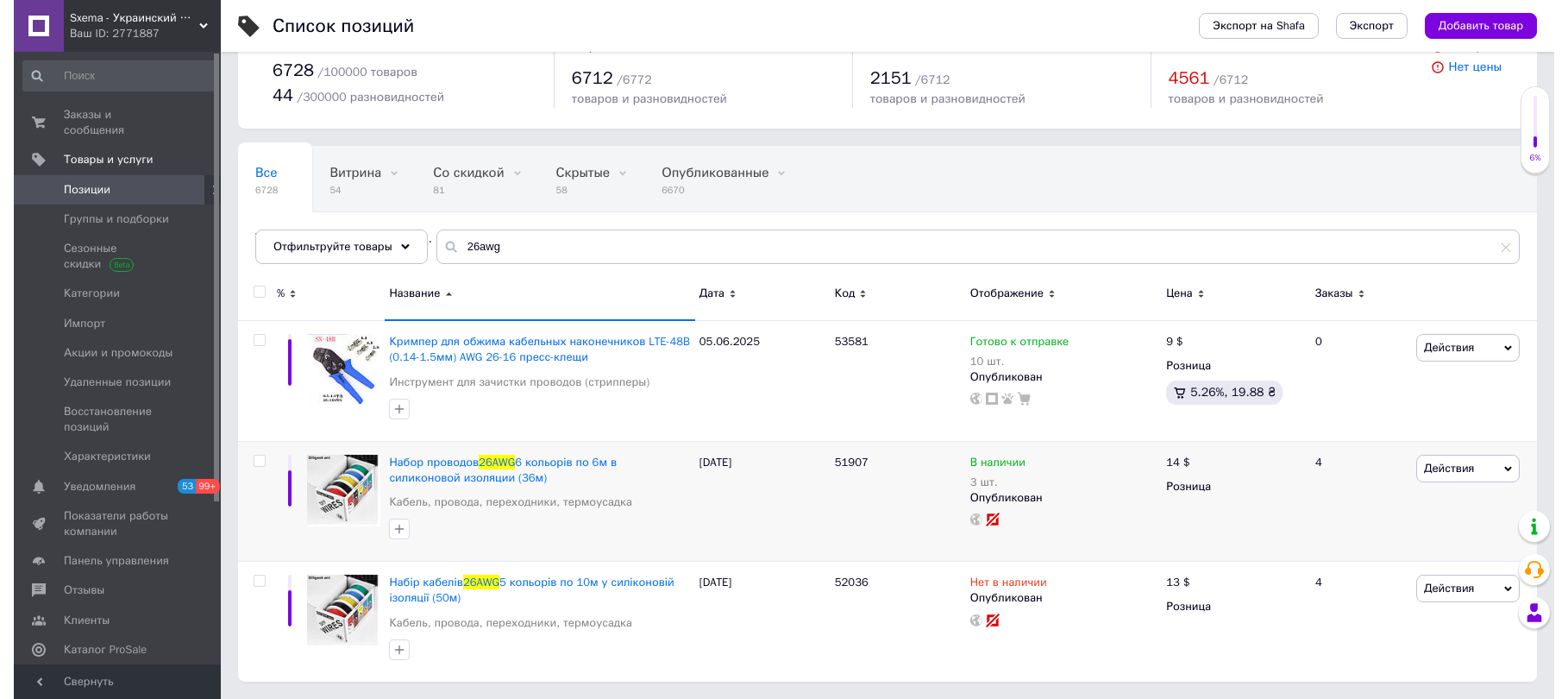 scroll, scrollTop: 0, scrollLeft: 0, axis: both 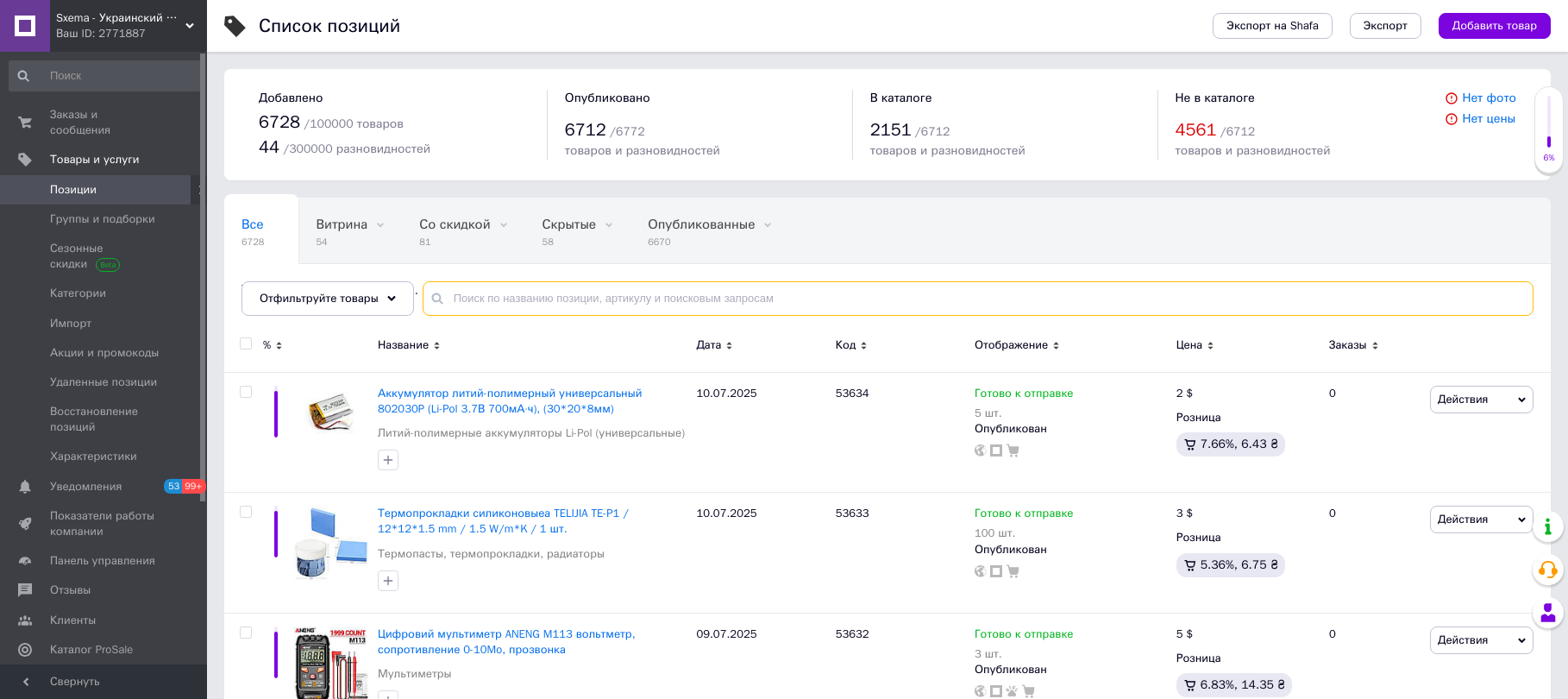 click at bounding box center [978, 299] 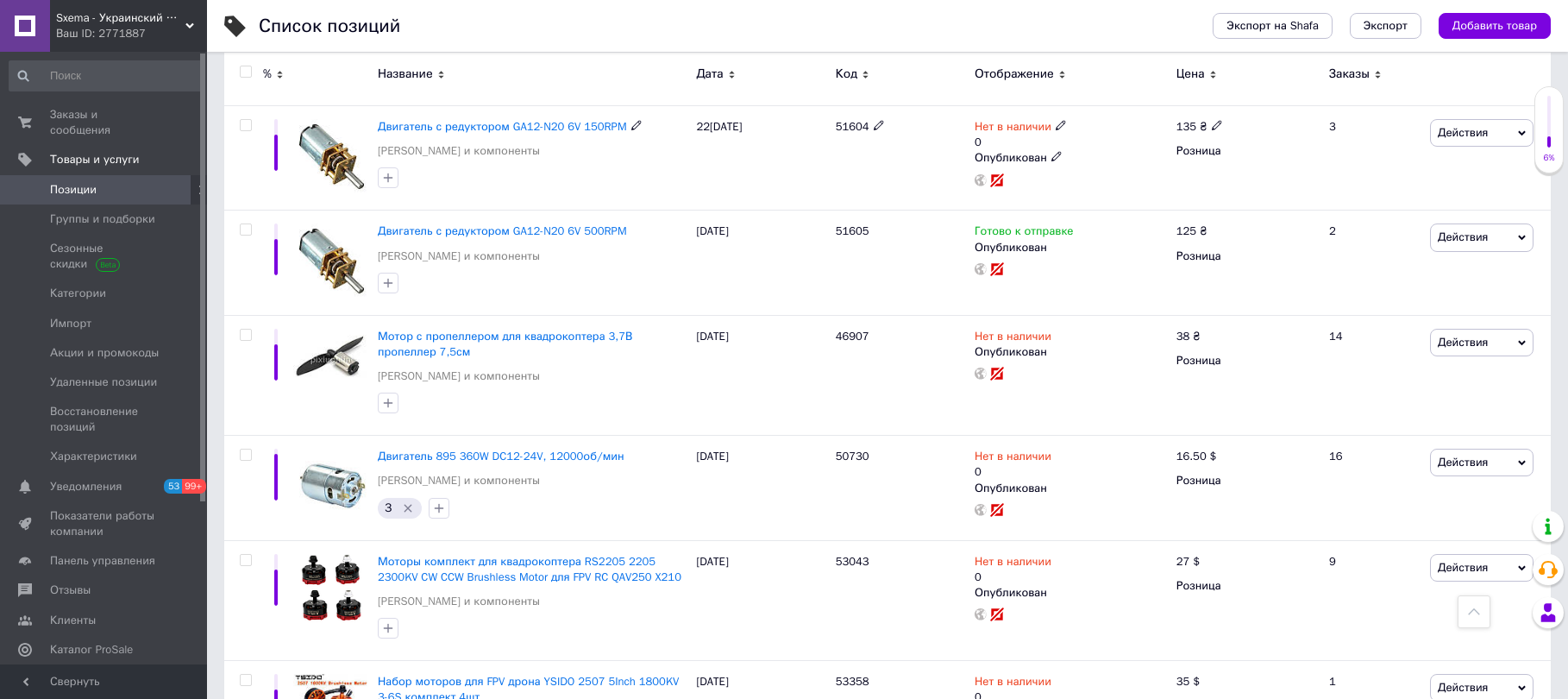 scroll, scrollTop: 2675, scrollLeft: 0, axis: vertical 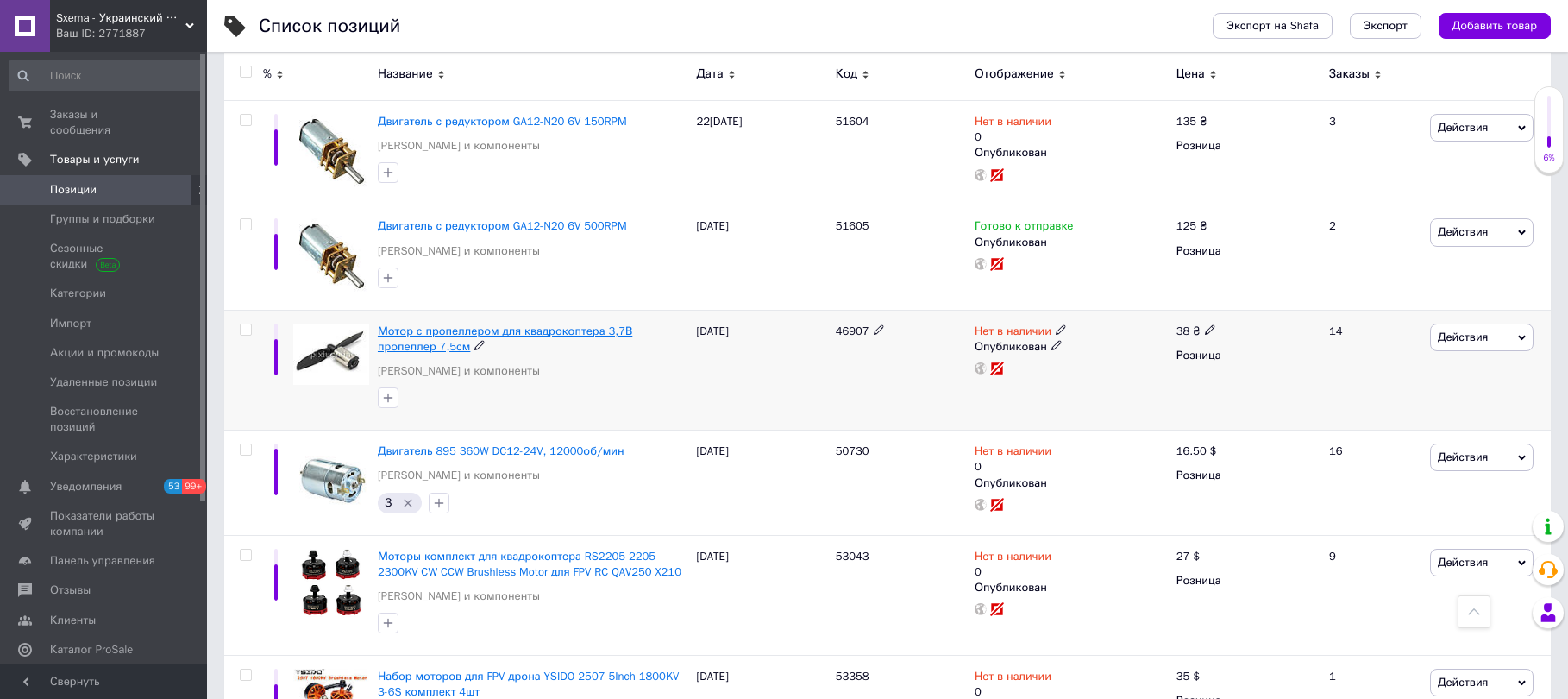 type on "моторчик" 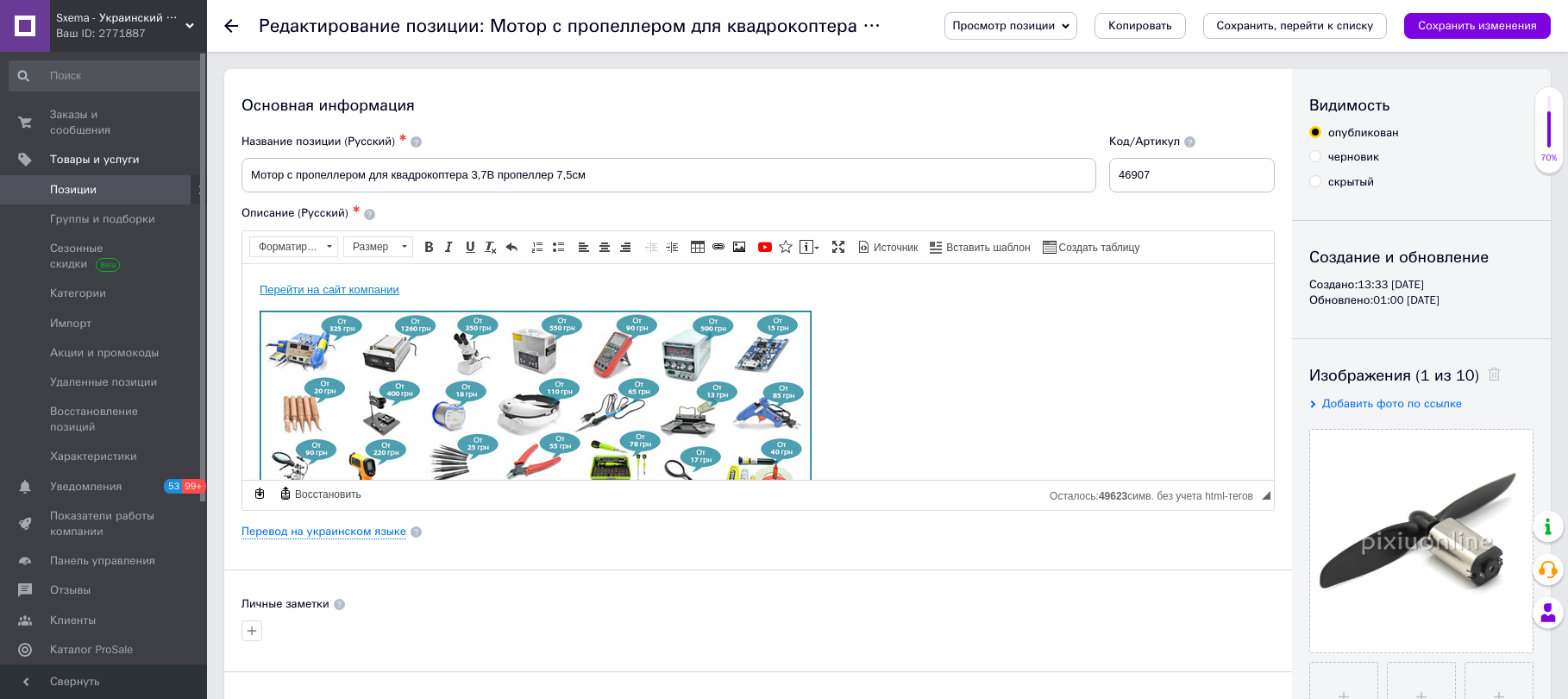 scroll, scrollTop: 0, scrollLeft: 0, axis: both 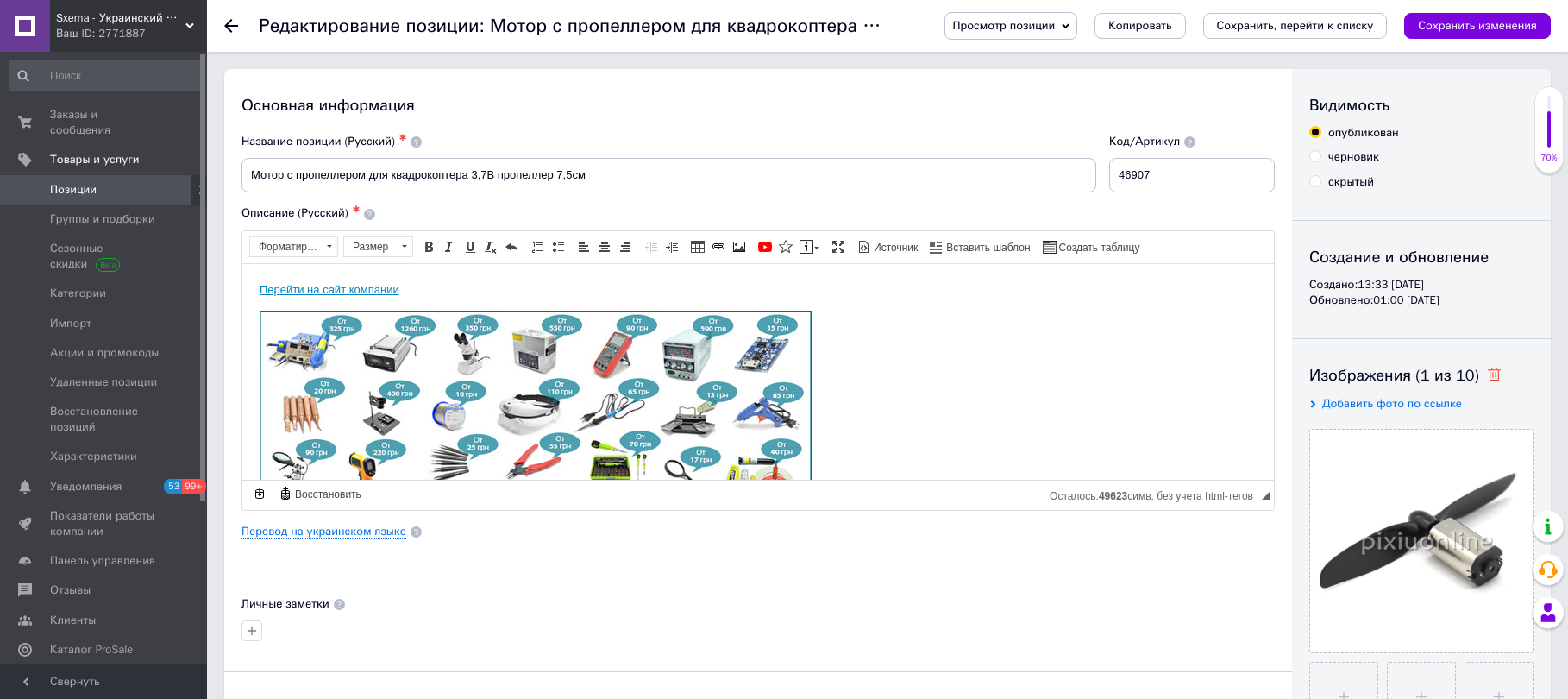 click 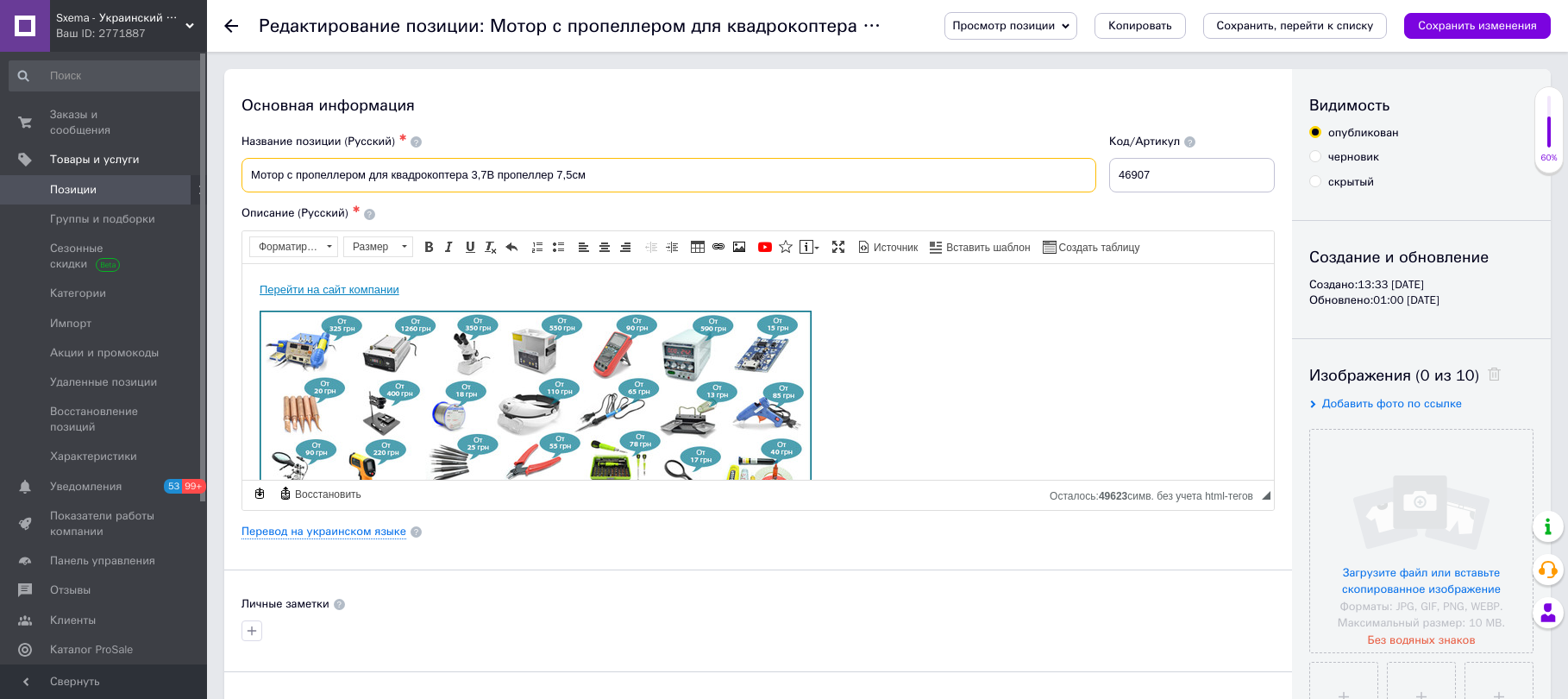drag, startPoint x: 607, startPoint y: 177, endPoint x: 372, endPoint y: 181, distance: 235.03404 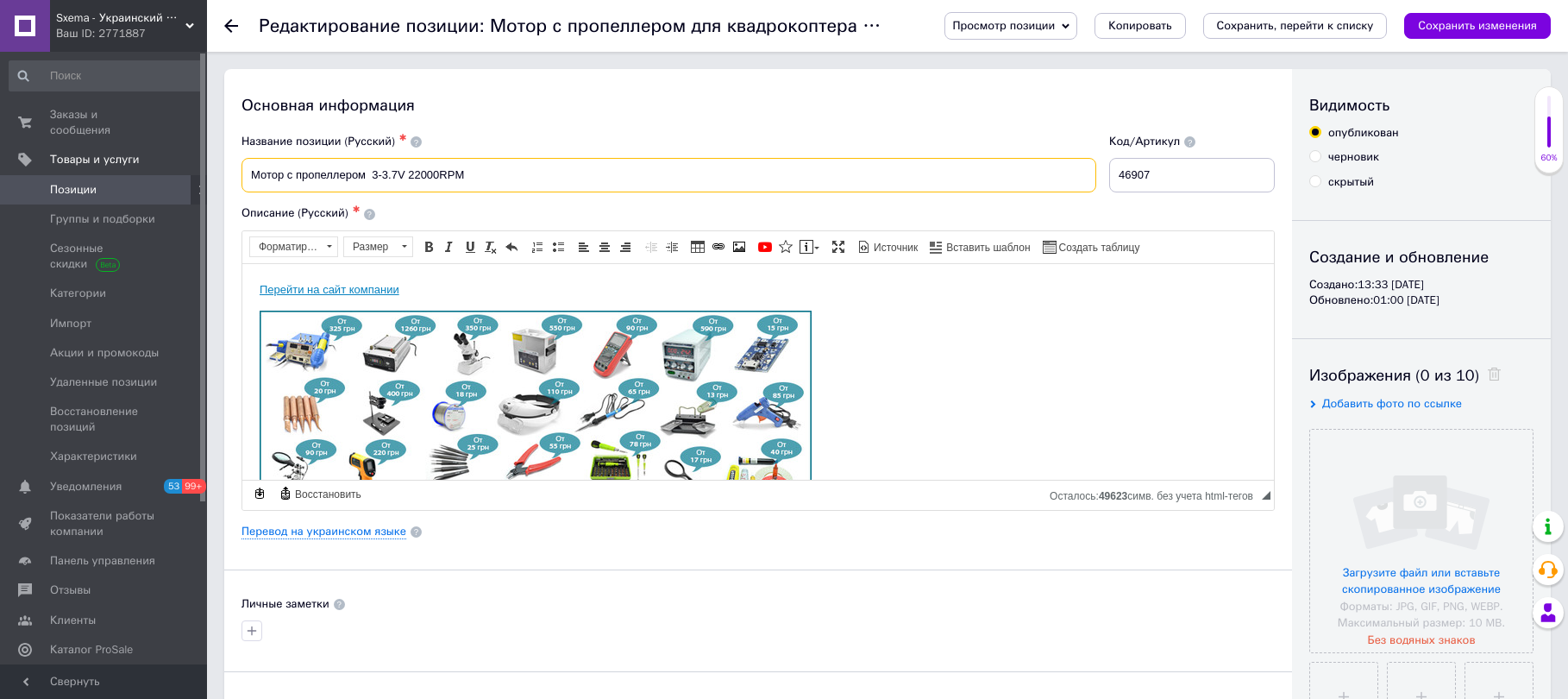 click on "Мотор с пропеллером  3-3.7V 22000RPM" at bounding box center [668, 175] 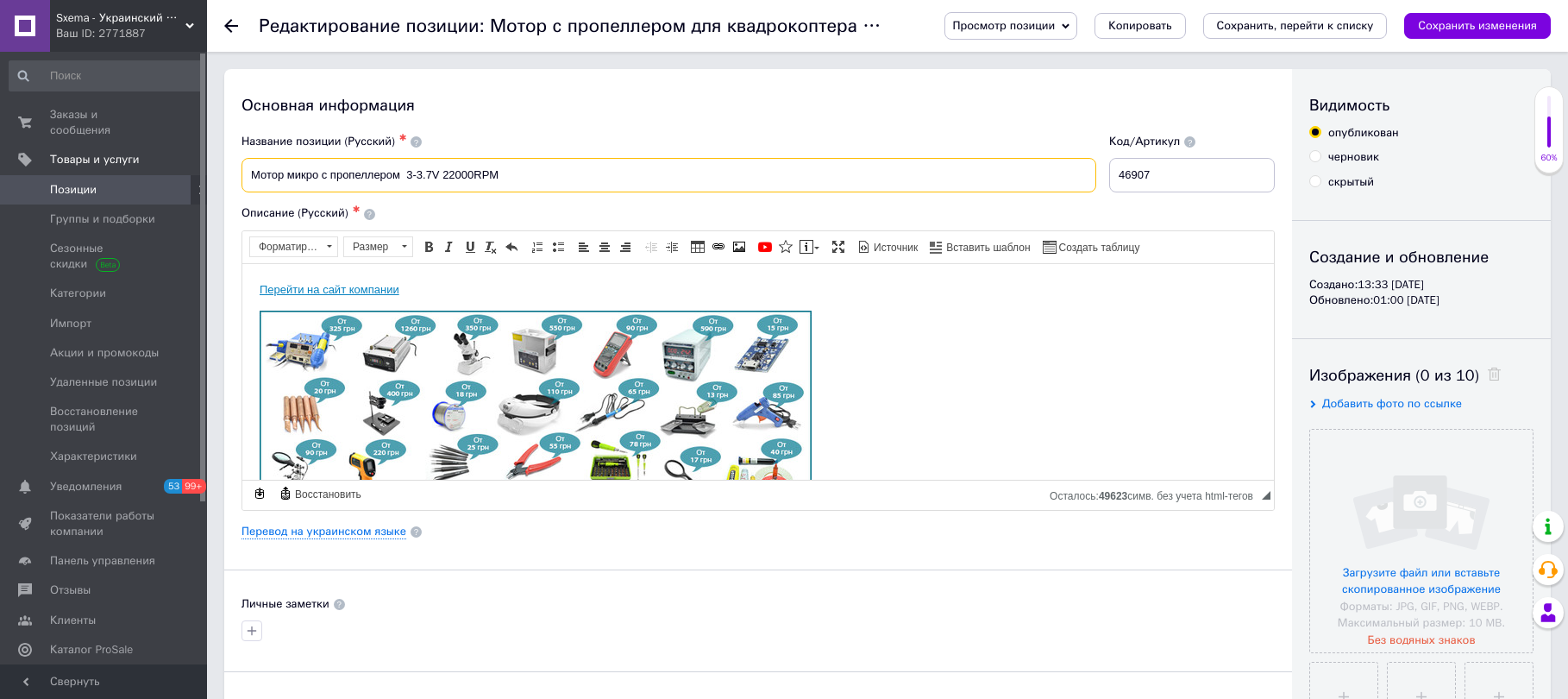 click on "Мотор микро с пропеллером  3-3.7V 22000RPM" at bounding box center [668, 175] 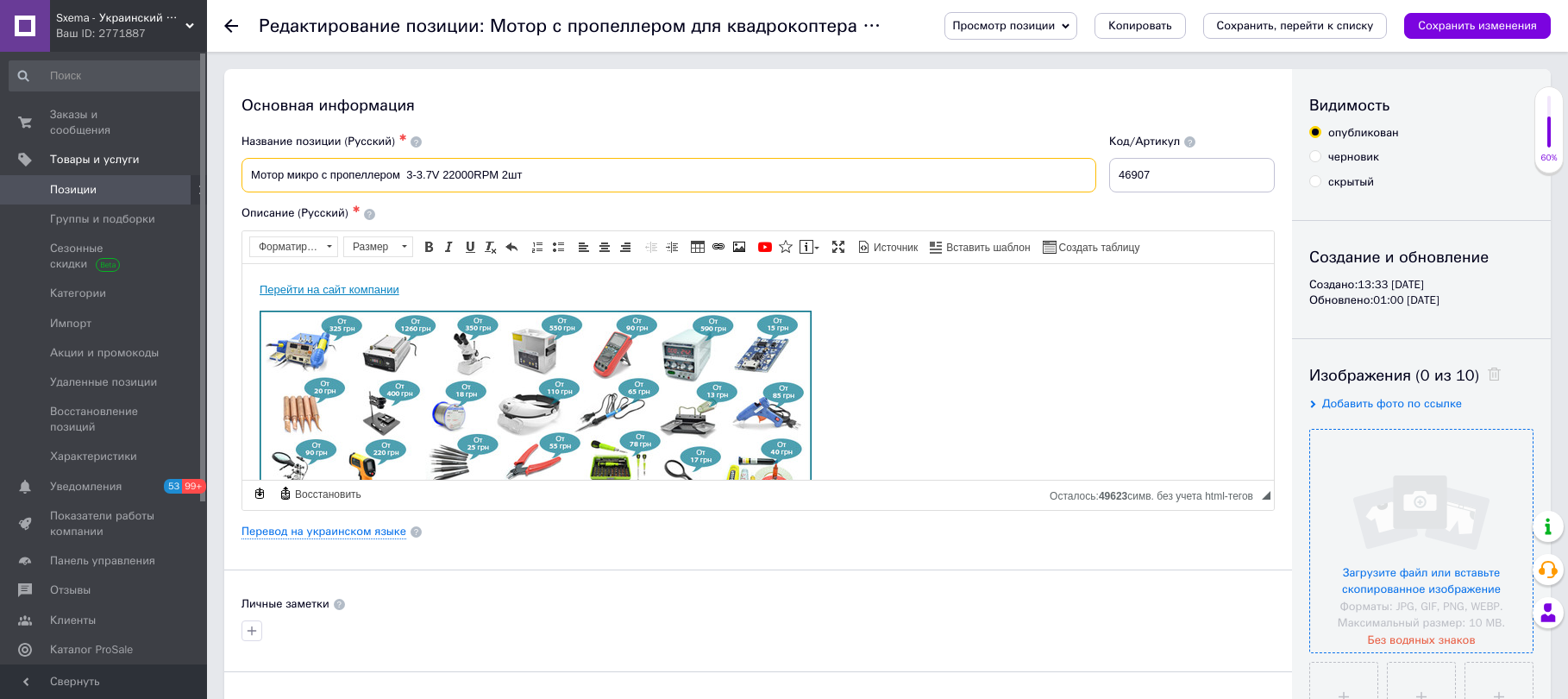 type on "Мотор микро с пропеллером  3-3.7V 22000RPM 2шт" 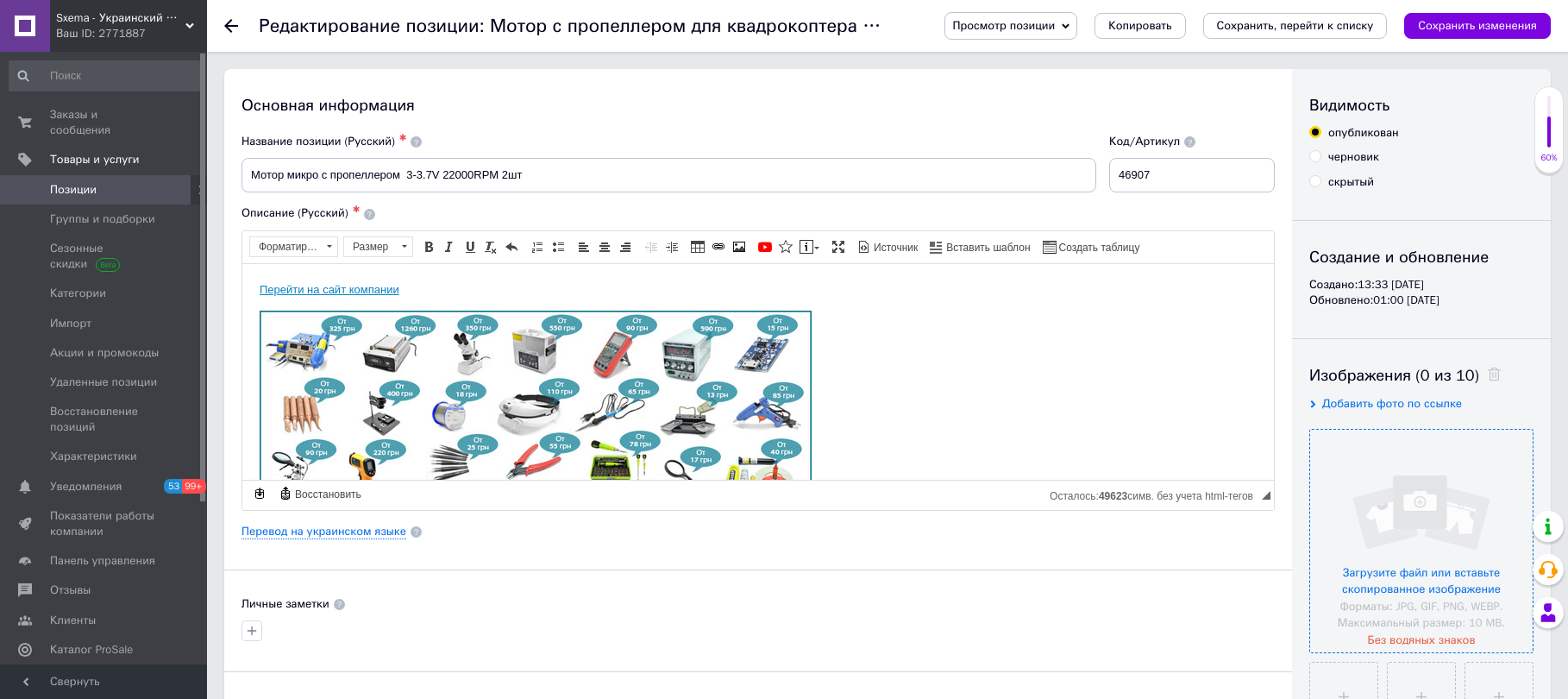 click at bounding box center (1421, 541) 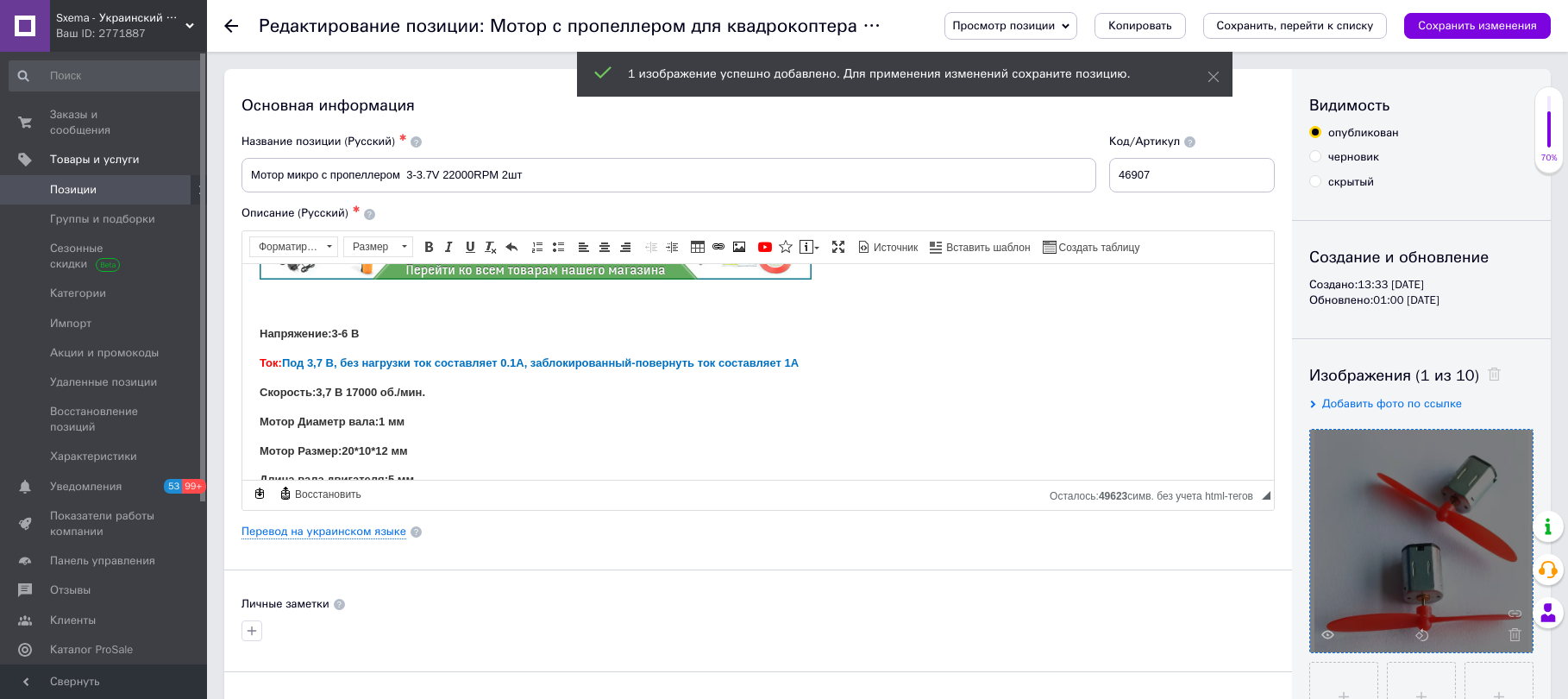 scroll, scrollTop: 259, scrollLeft: 0, axis: vertical 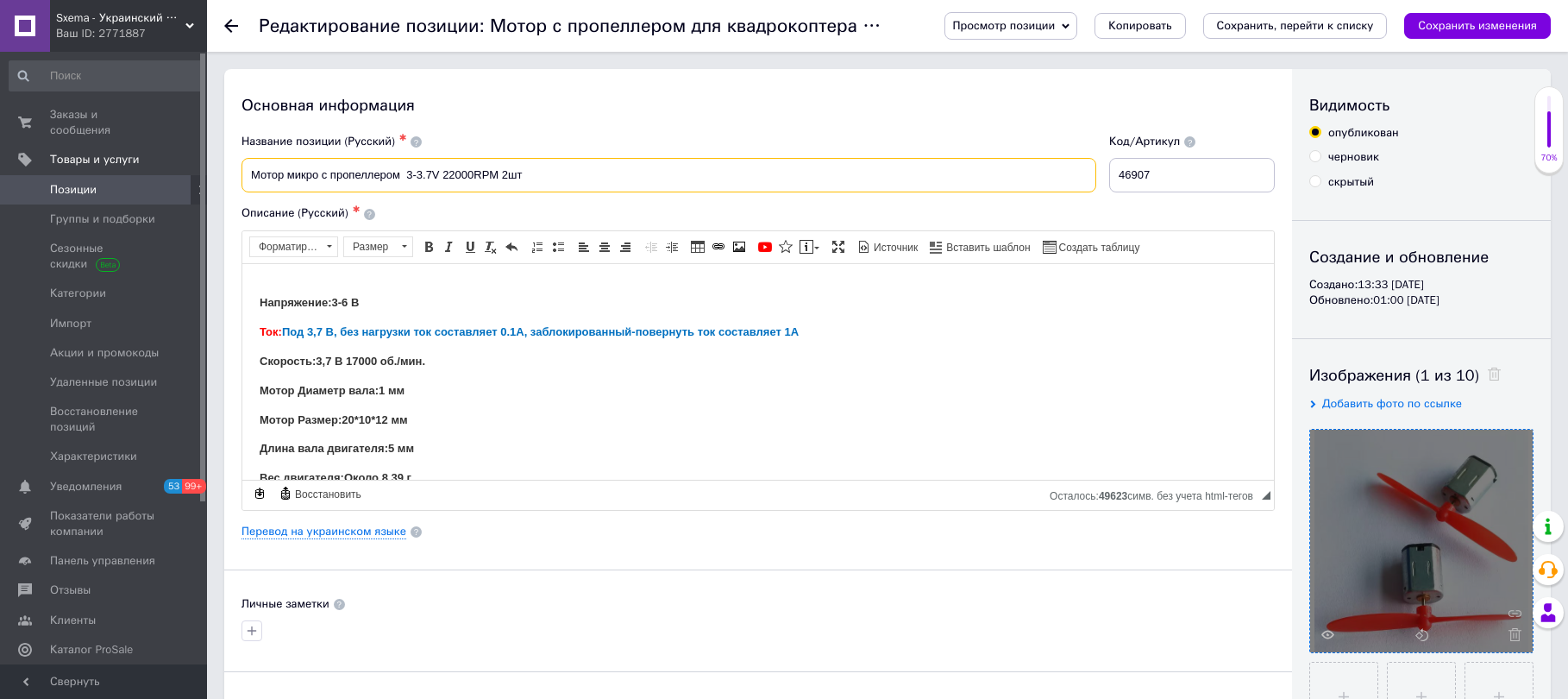 drag, startPoint x: 442, startPoint y: 170, endPoint x: 498, endPoint y: 179, distance: 56.7186 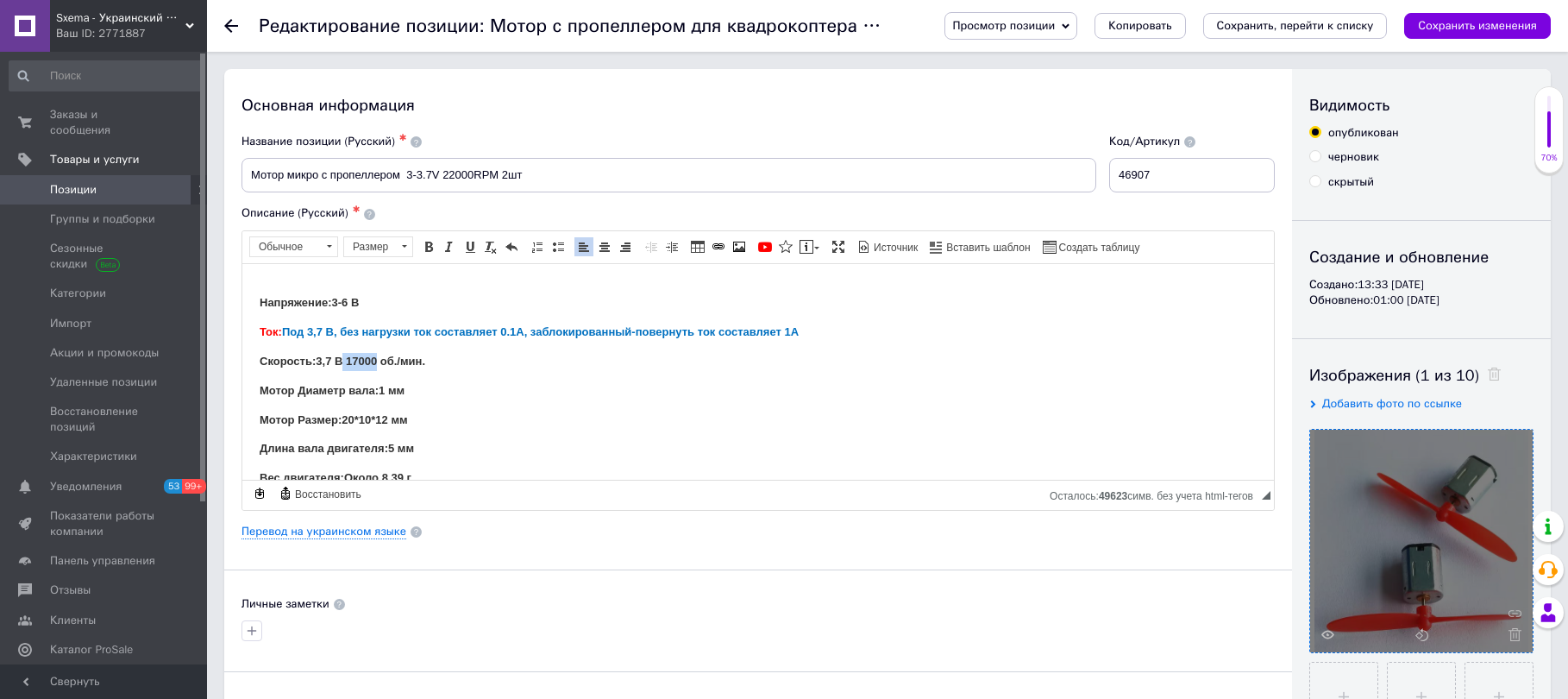 drag, startPoint x: 347, startPoint y: 359, endPoint x: 379, endPoint y: 359, distance: 32 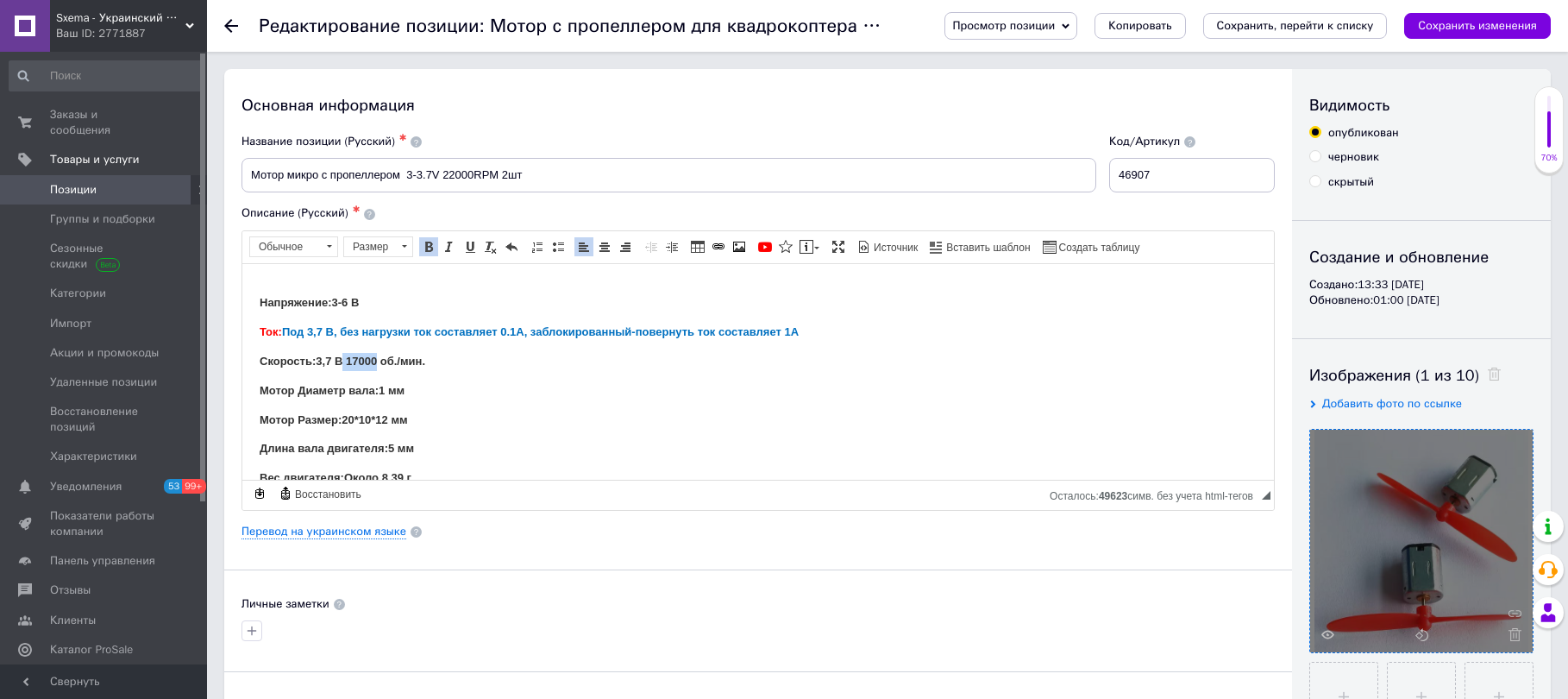 paste 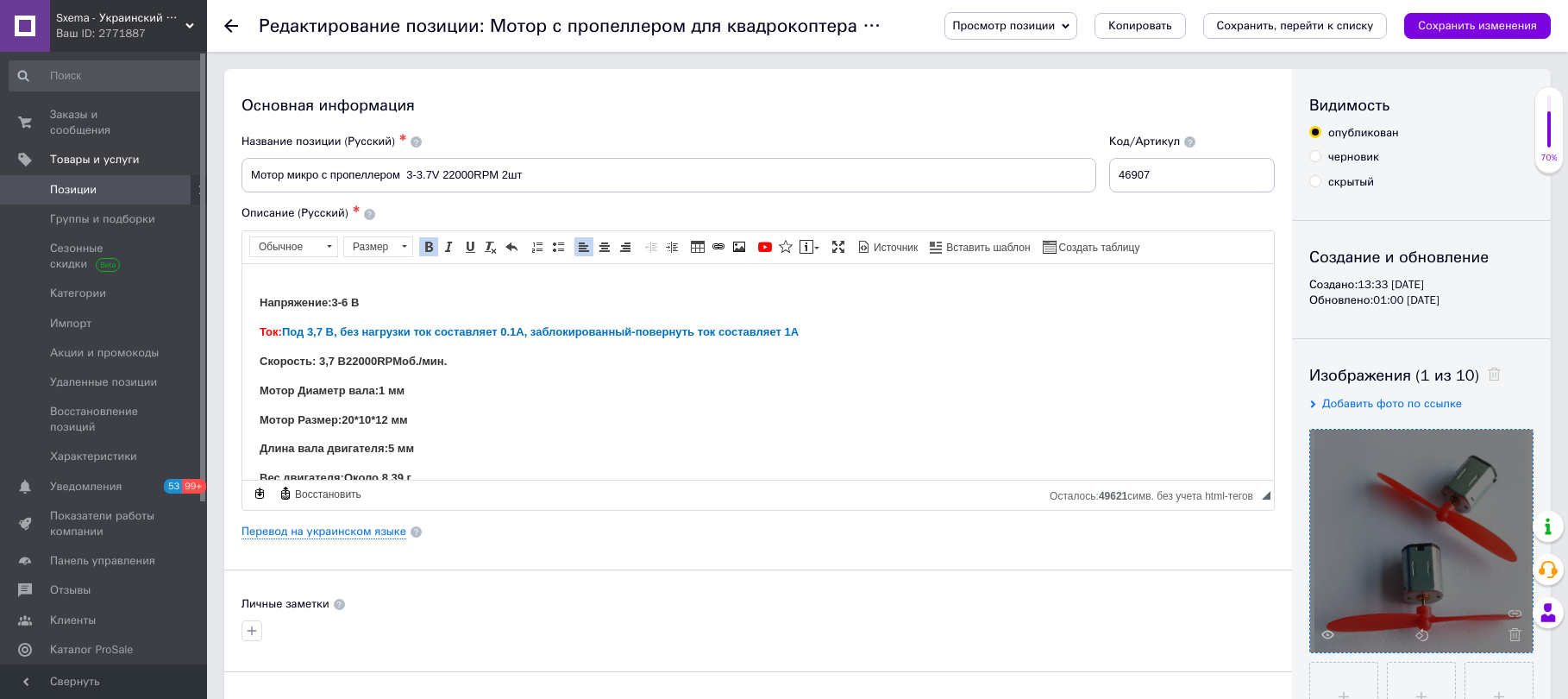 click on "Скорость: 3,7 В22000RPM  об./мин." at bounding box center (353, 360) 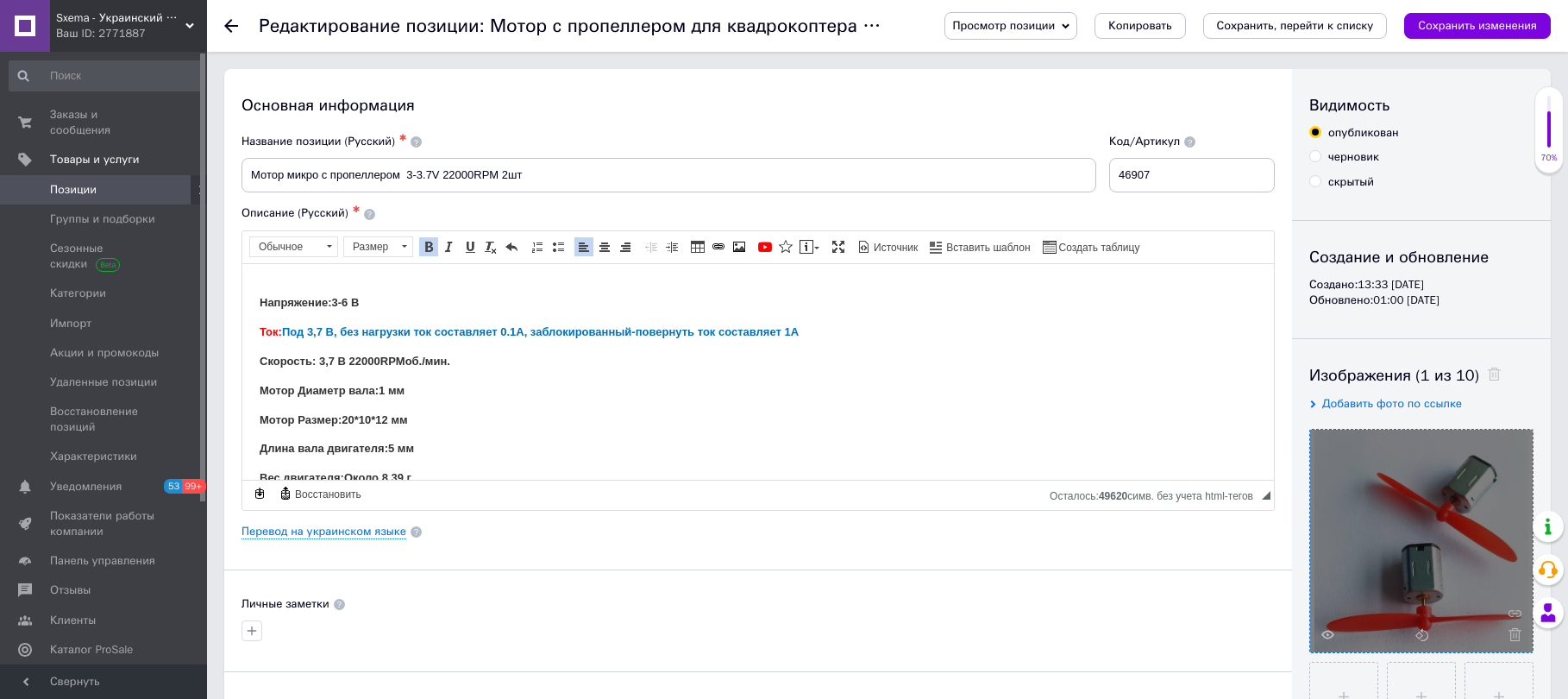 click on "Мотор Диаметр вала:  1 мм" at bounding box center (758, 390) 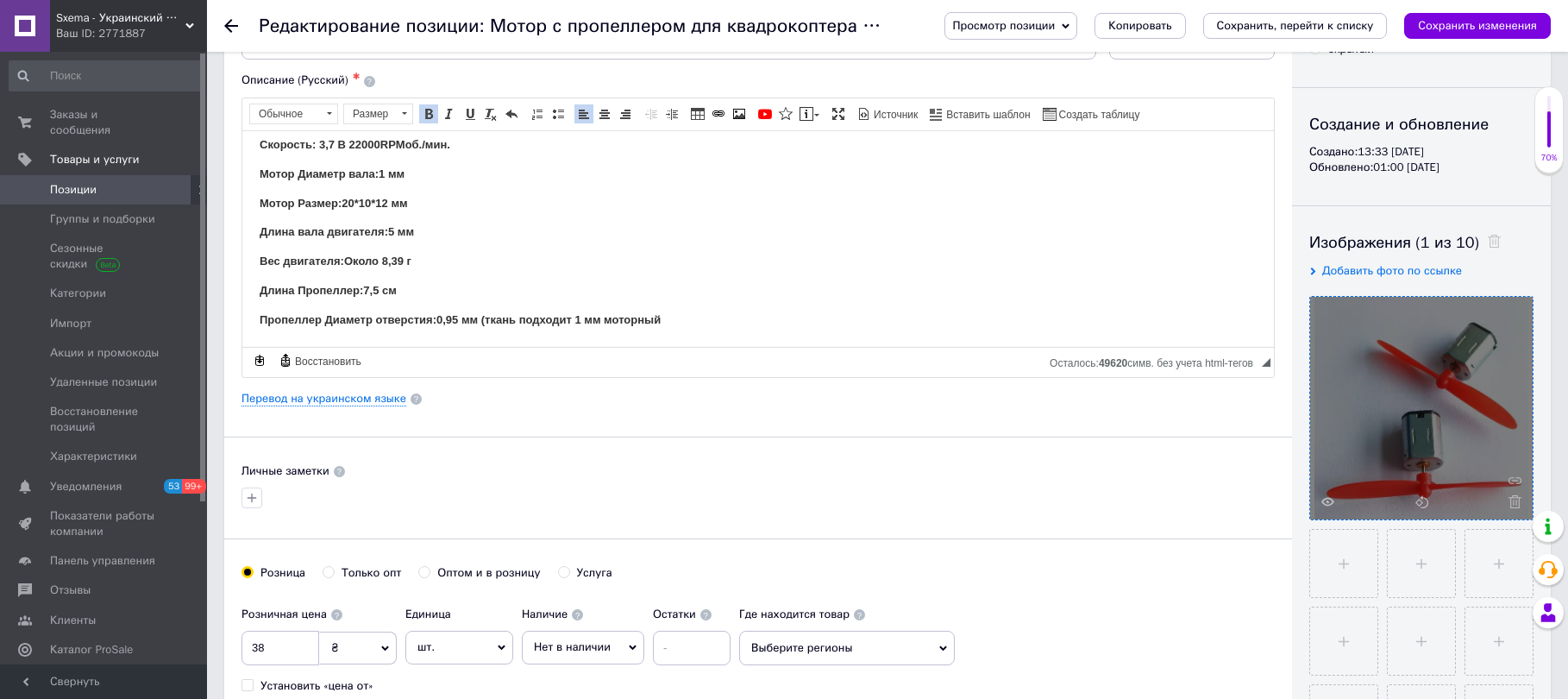 scroll, scrollTop: 173, scrollLeft: 0, axis: vertical 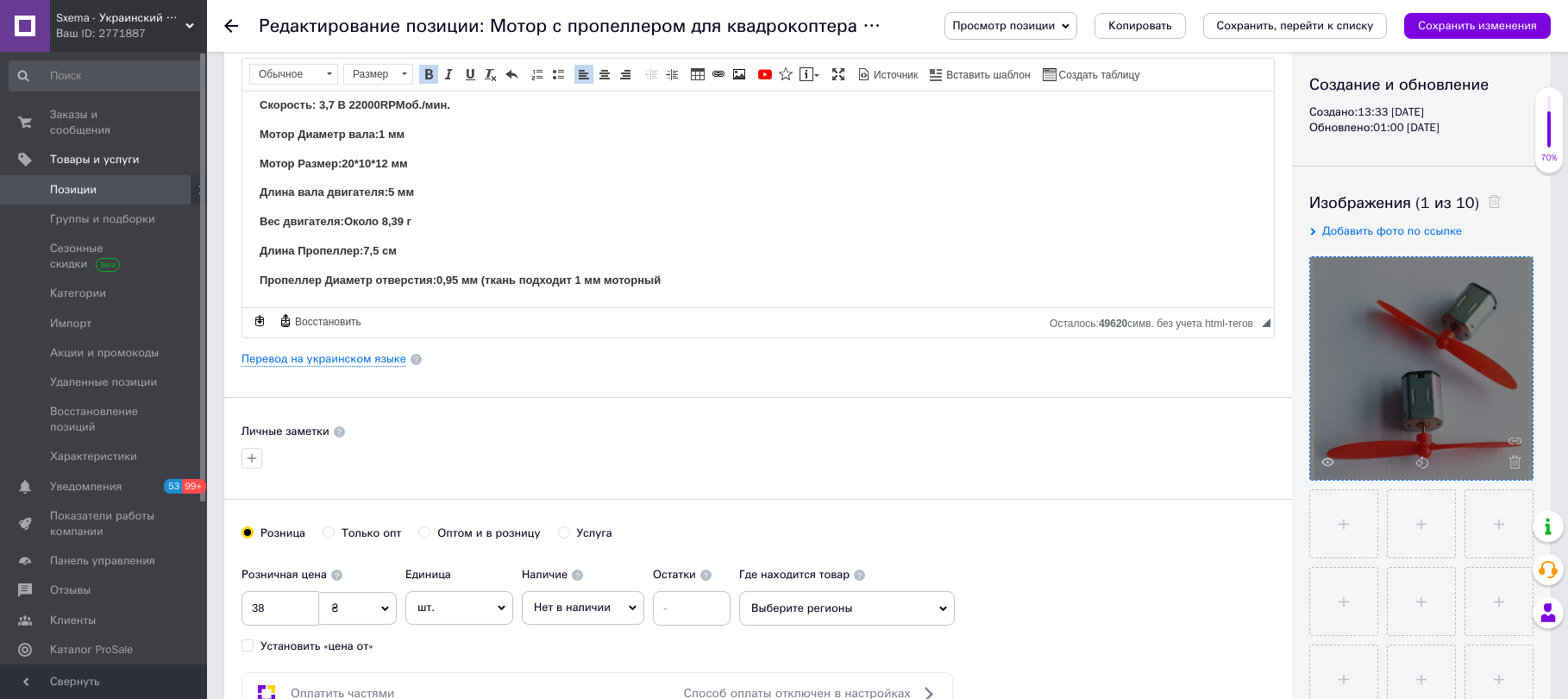 click on "₴" at bounding box center (358, 608) 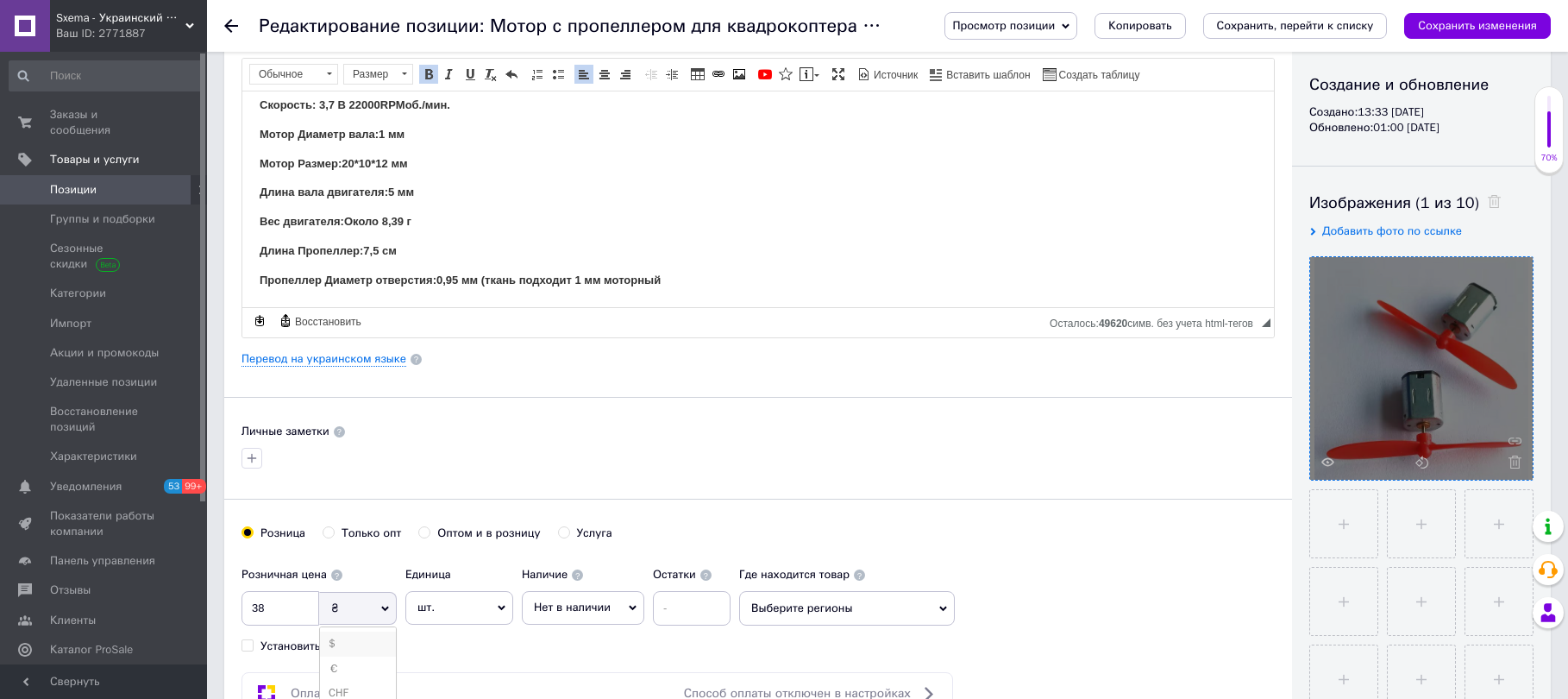 click on "$" at bounding box center [358, 644] 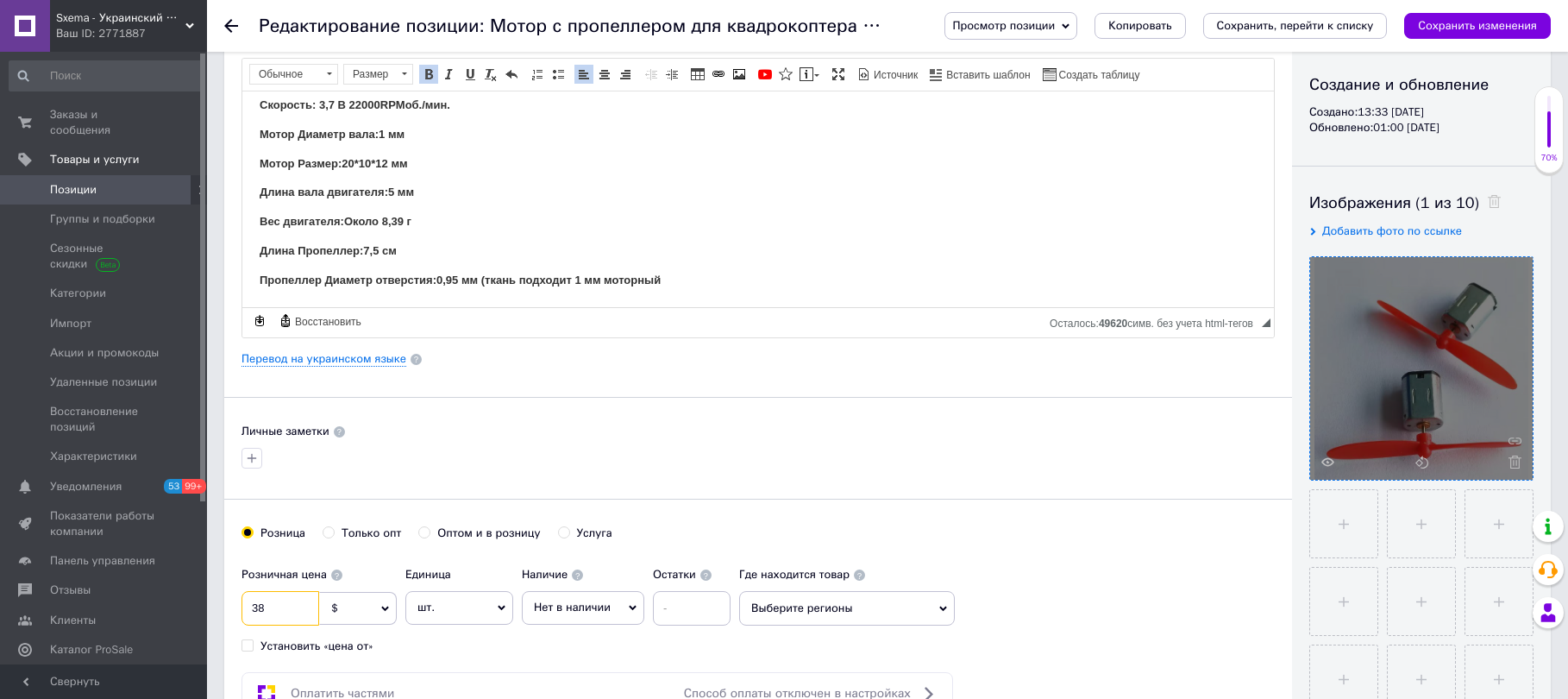 click on "38" at bounding box center [280, 608] 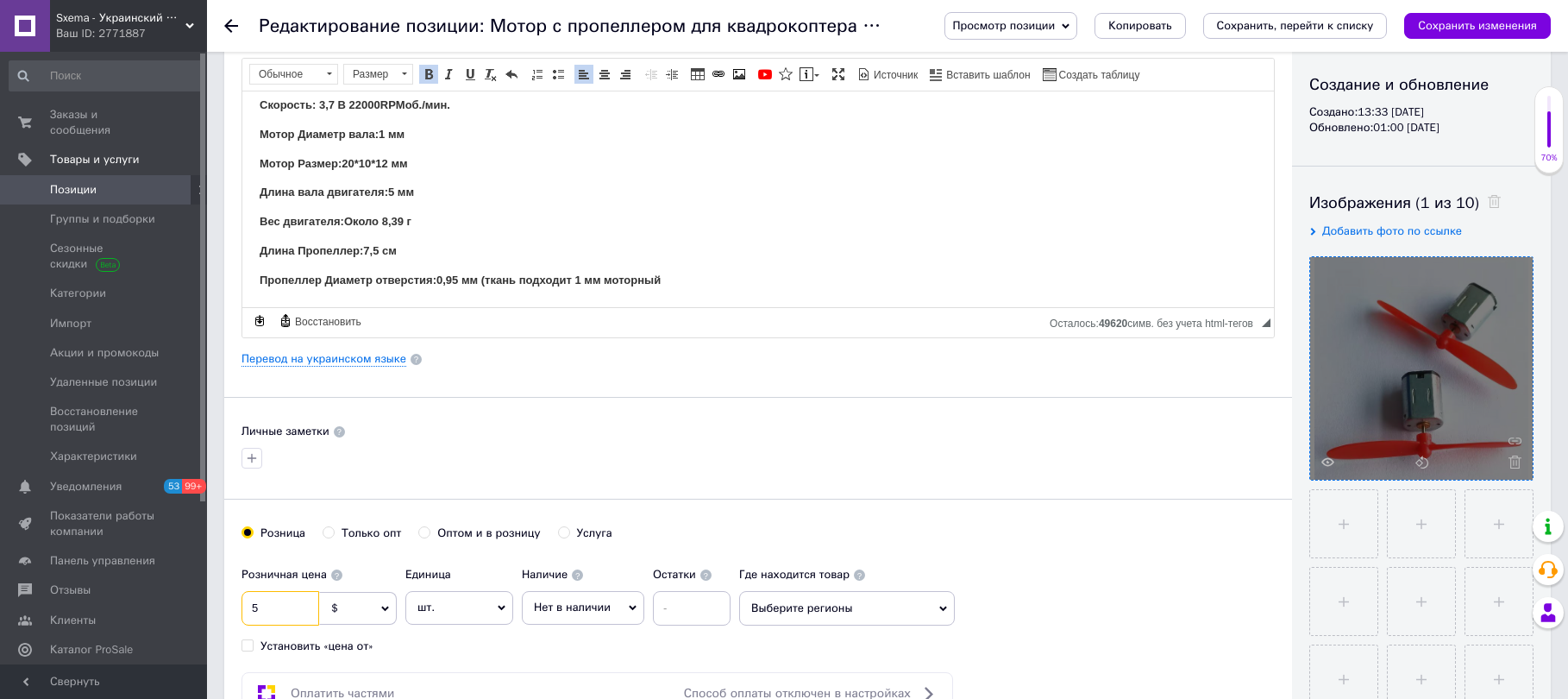 type on "5" 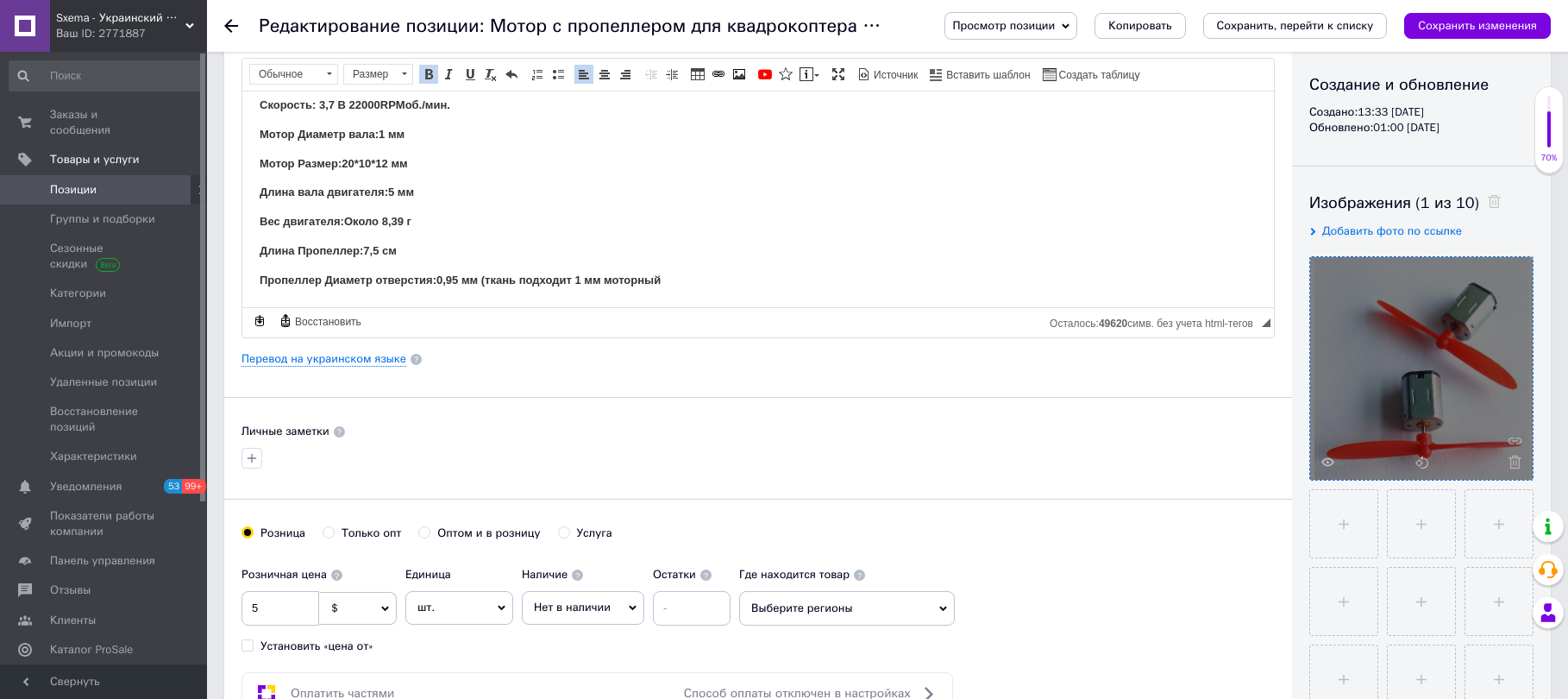 click on "Нет в наличии" at bounding box center [583, 608] 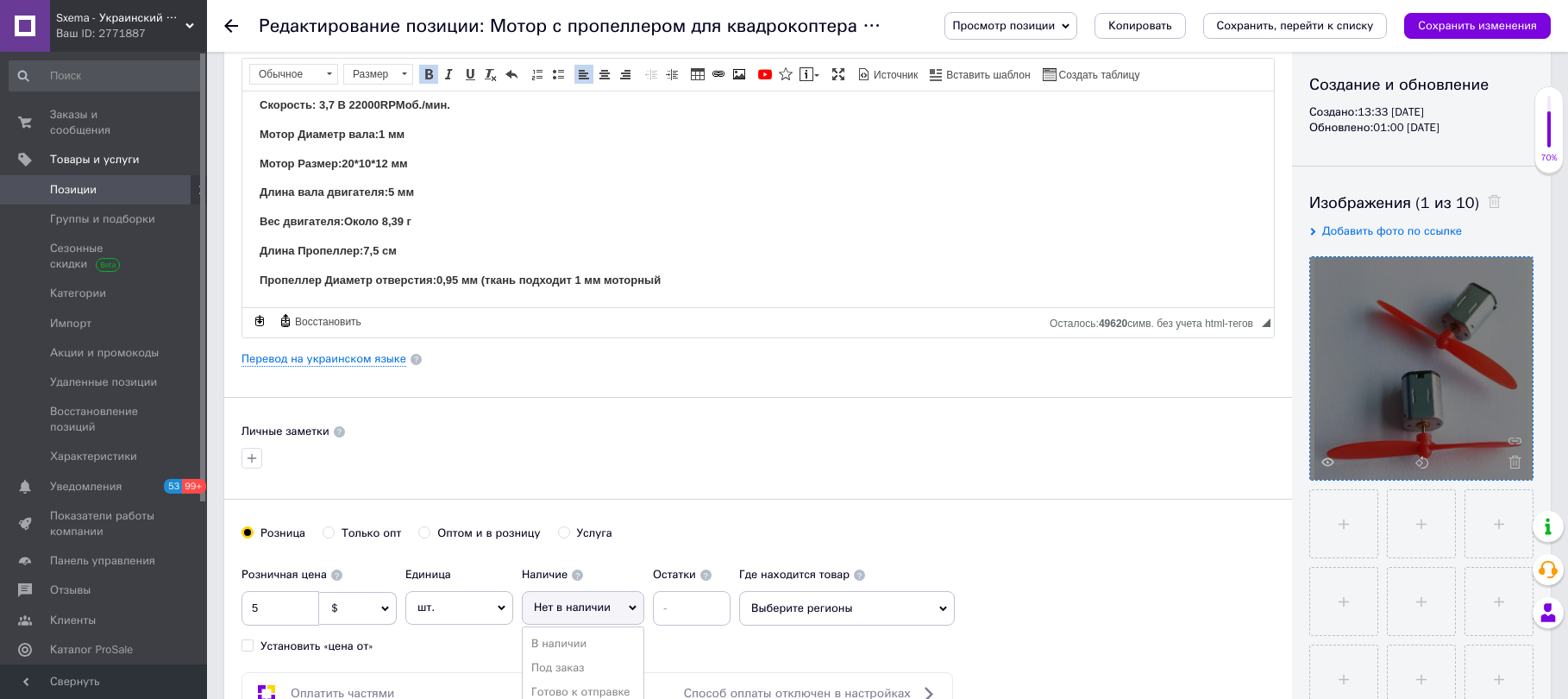 drag, startPoint x: 577, startPoint y: 646, endPoint x: 658, endPoint y: 617, distance: 86.03488 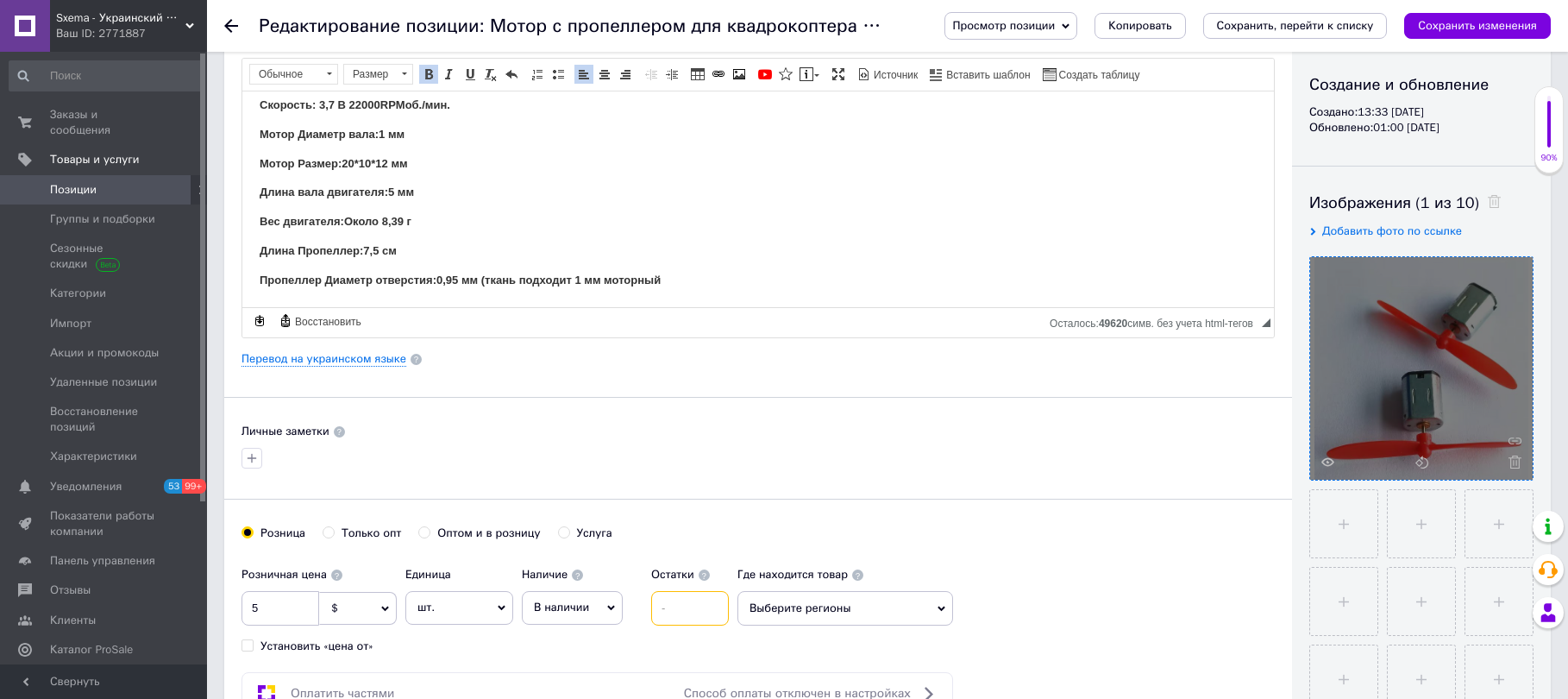 click at bounding box center [690, 608] 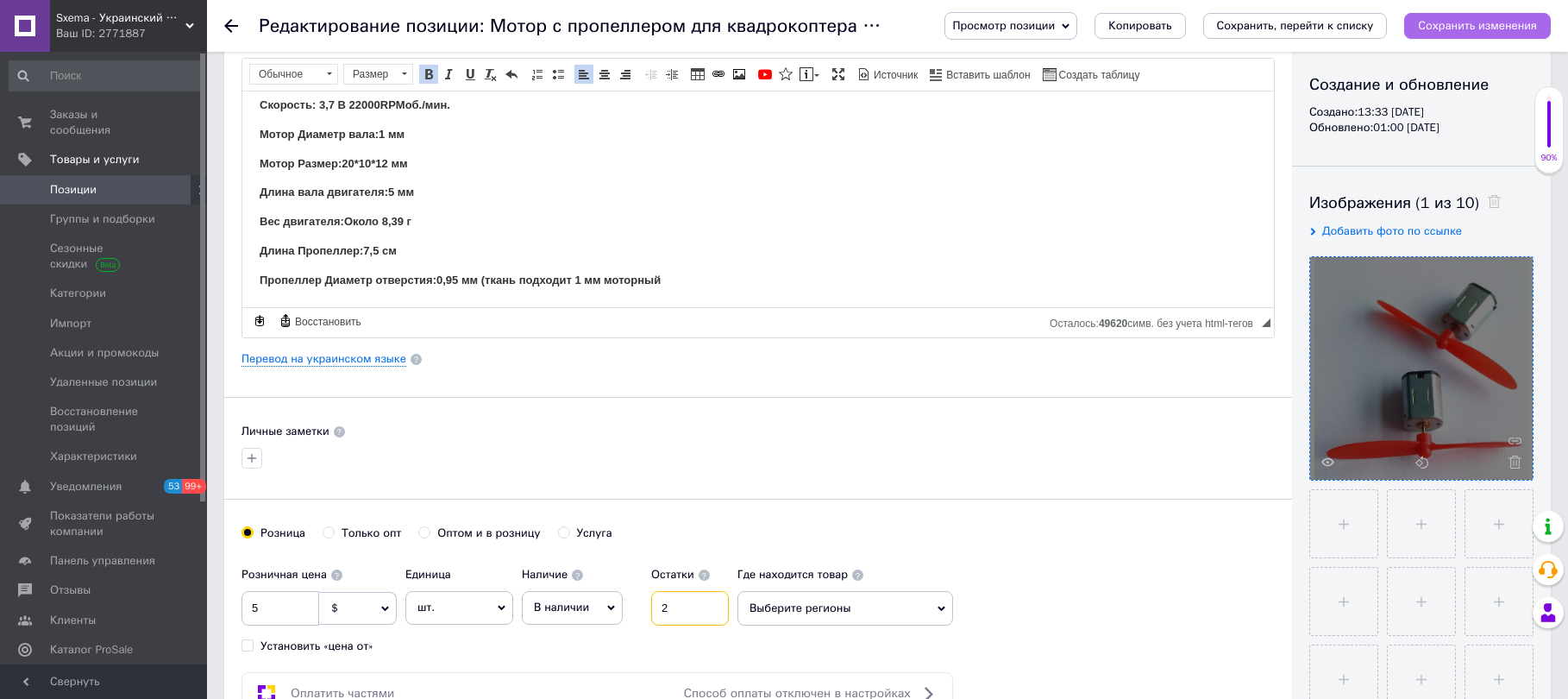 type on "2" 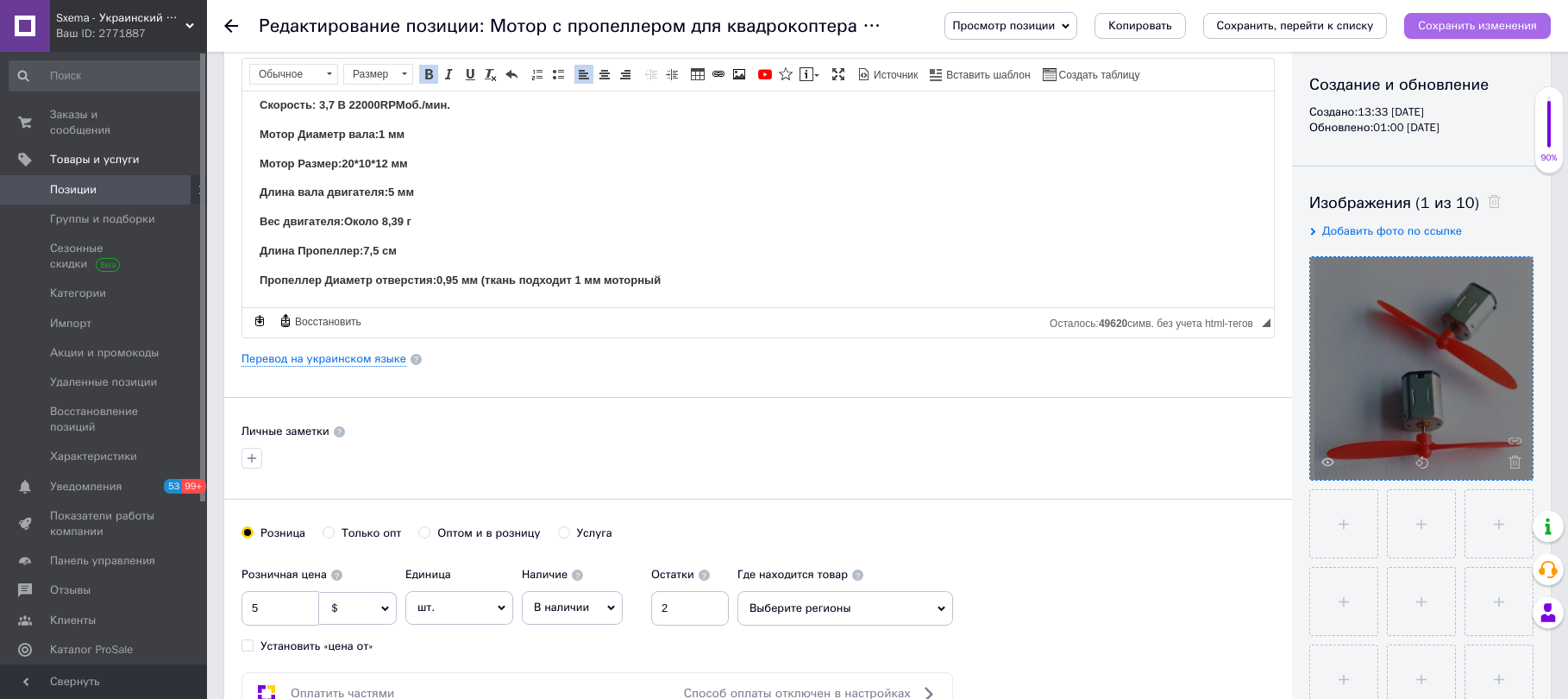 click on "Сохранить изменения" at bounding box center (1477, 25) 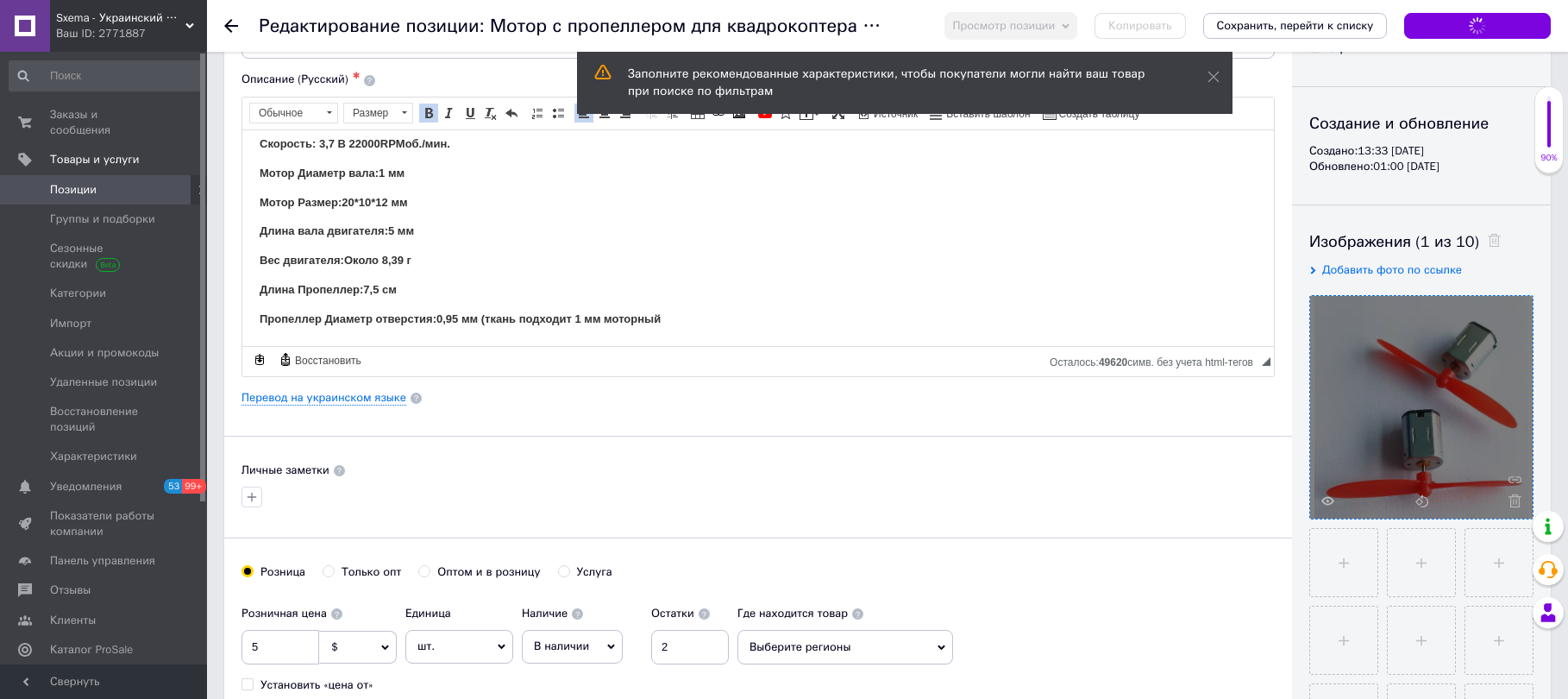 scroll, scrollTop: 173, scrollLeft: 0, axis: vertical 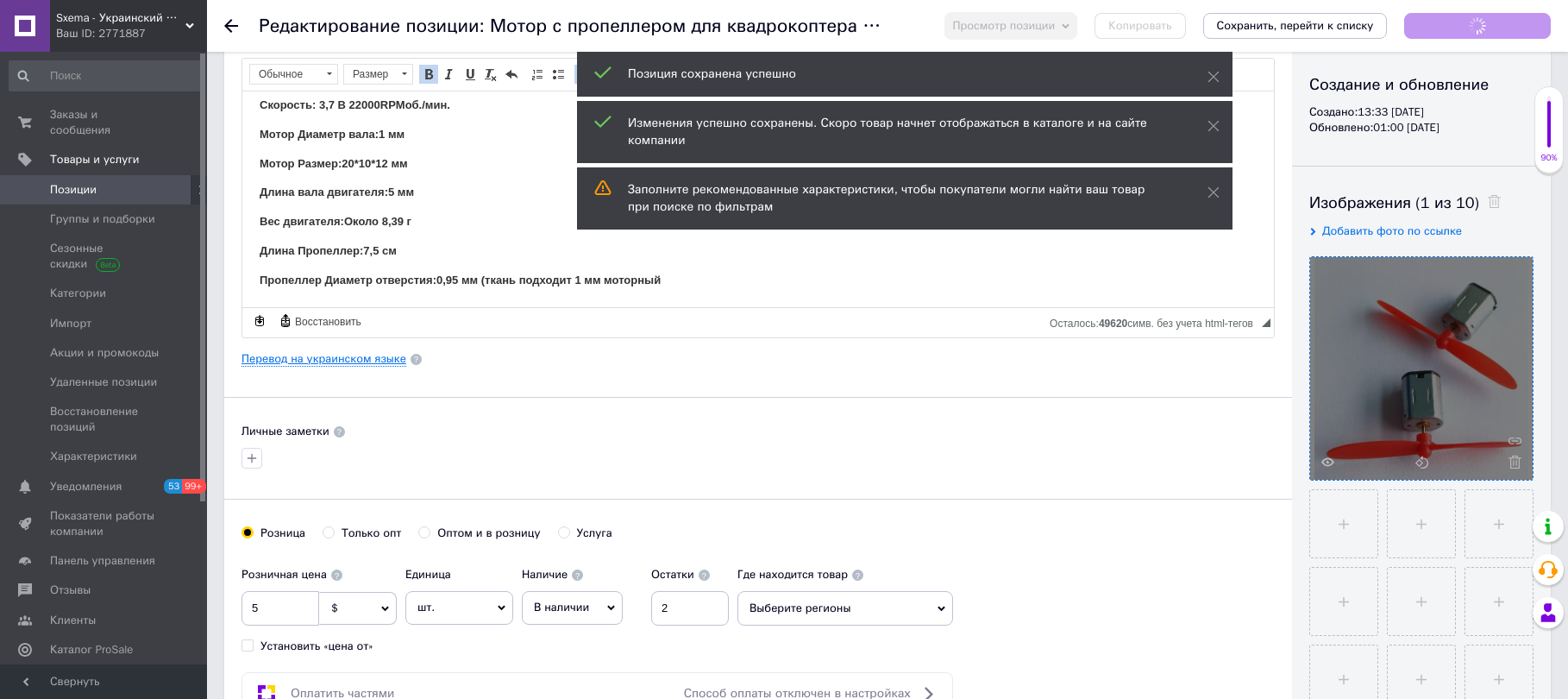 click on "Перевод на украинском языке" at bounding box center [323, 359] 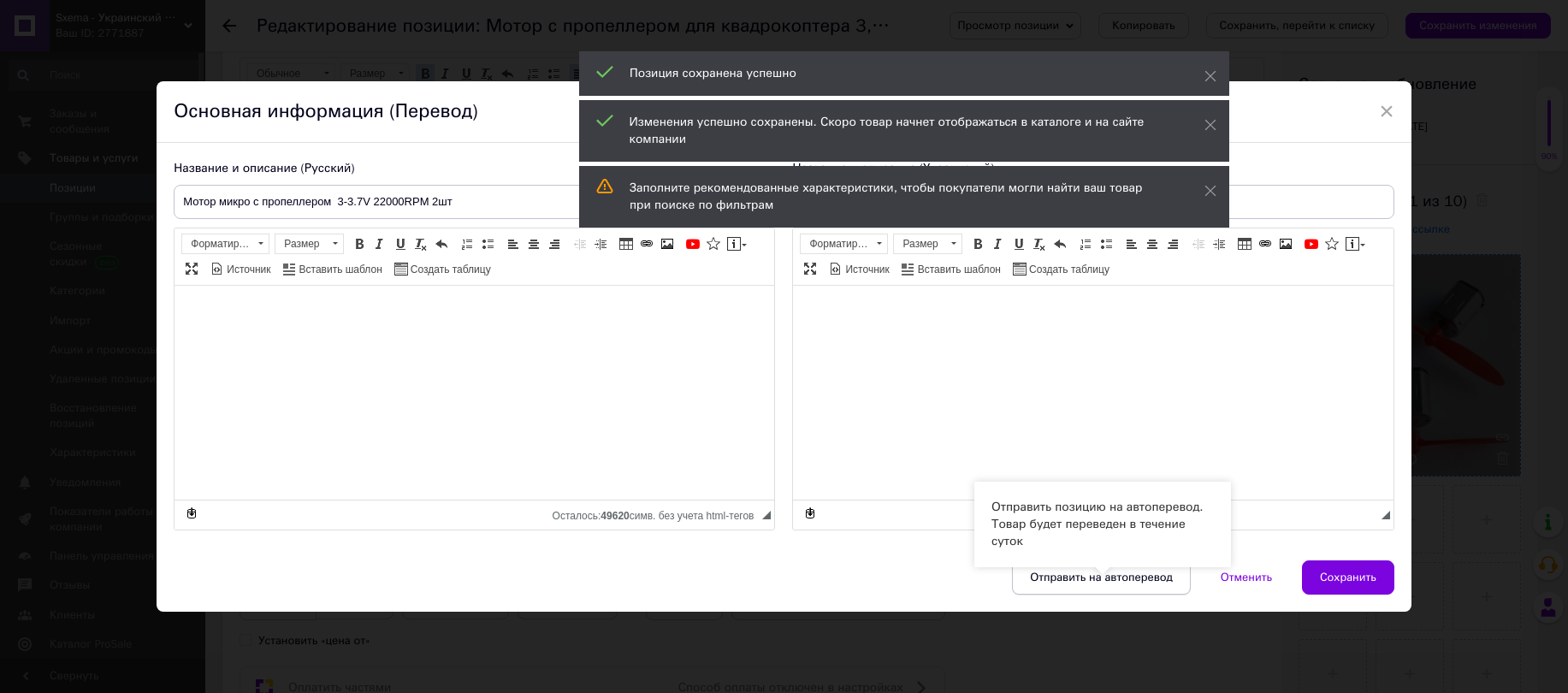 type on "Мотор із пропелером для квадрокоптера 3,7 В пропелер 7,5 см" 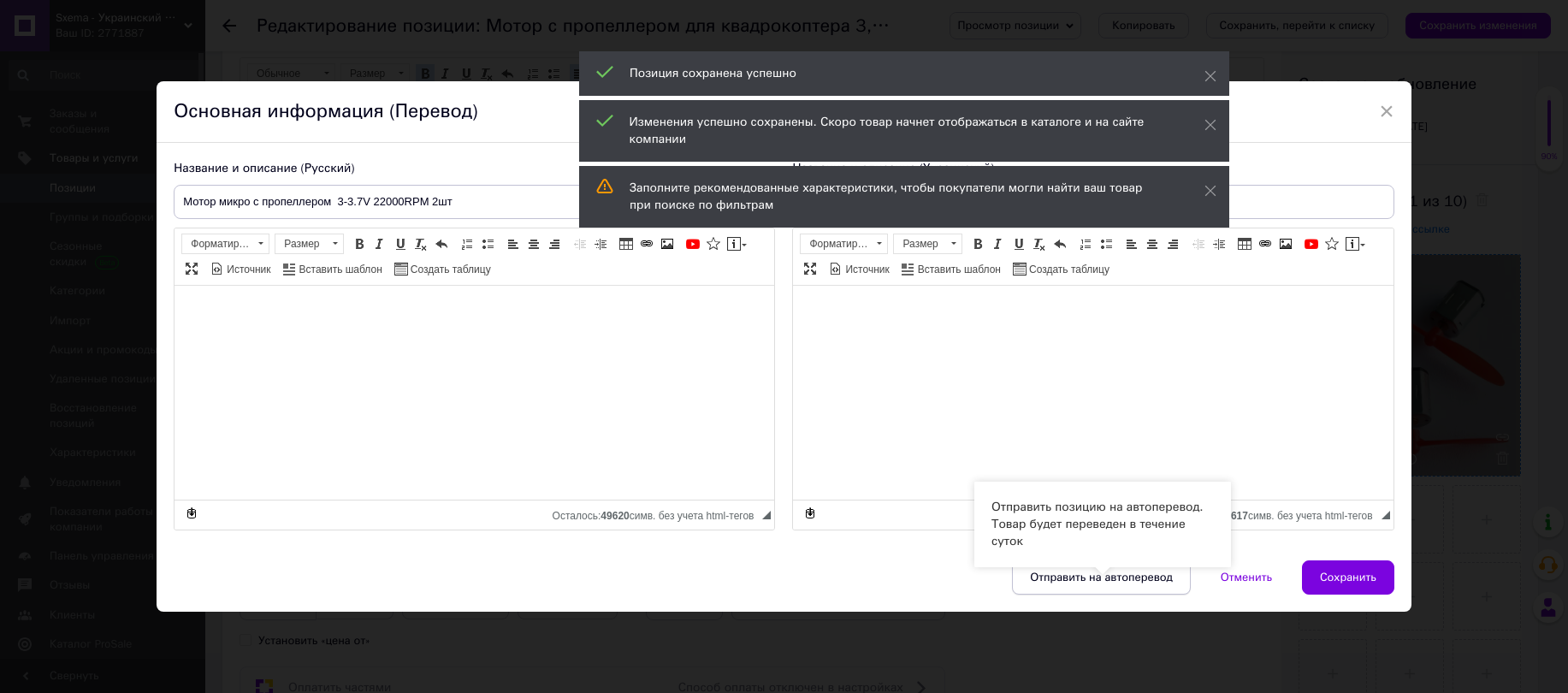 click on "Отправить на автоперевод" at bounding box center [1101, 578] 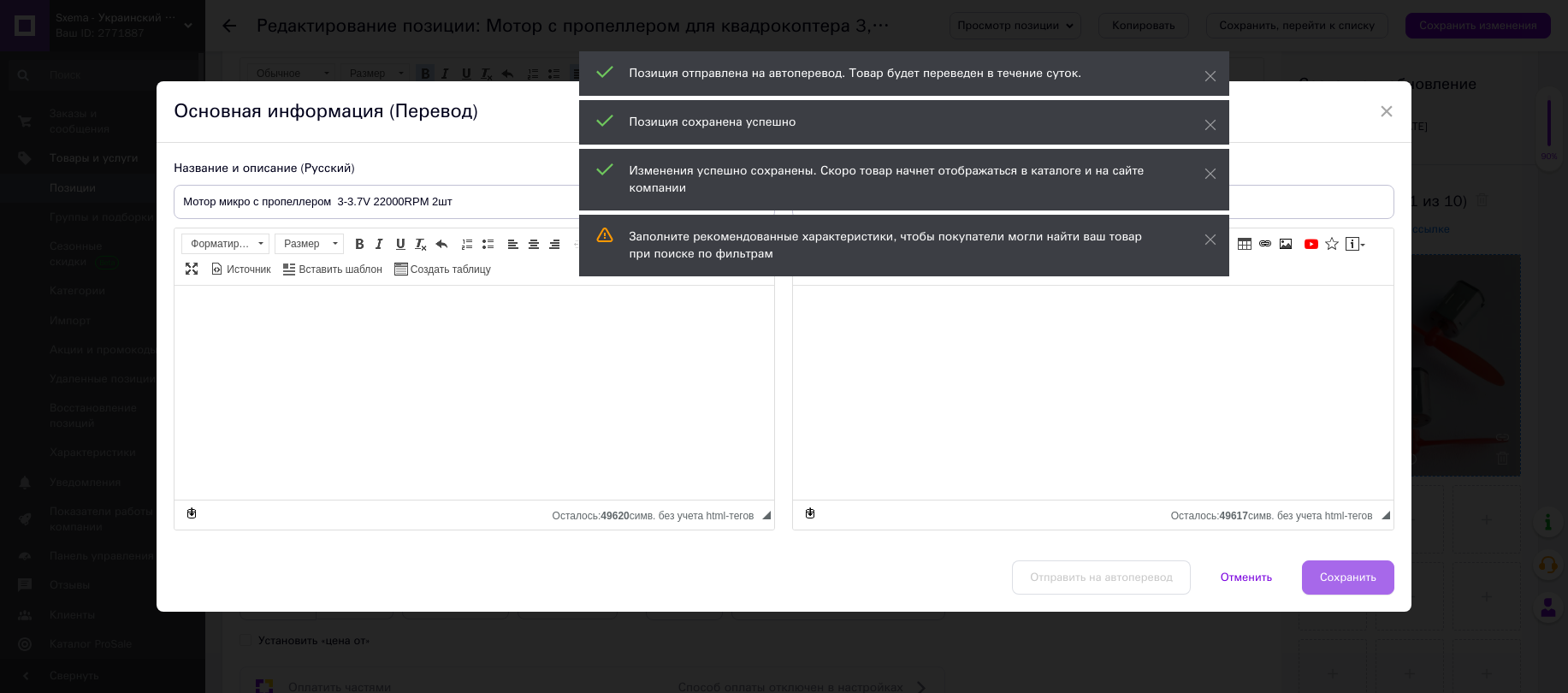 click on "Сохранить" at bounding box center [1348, 578] 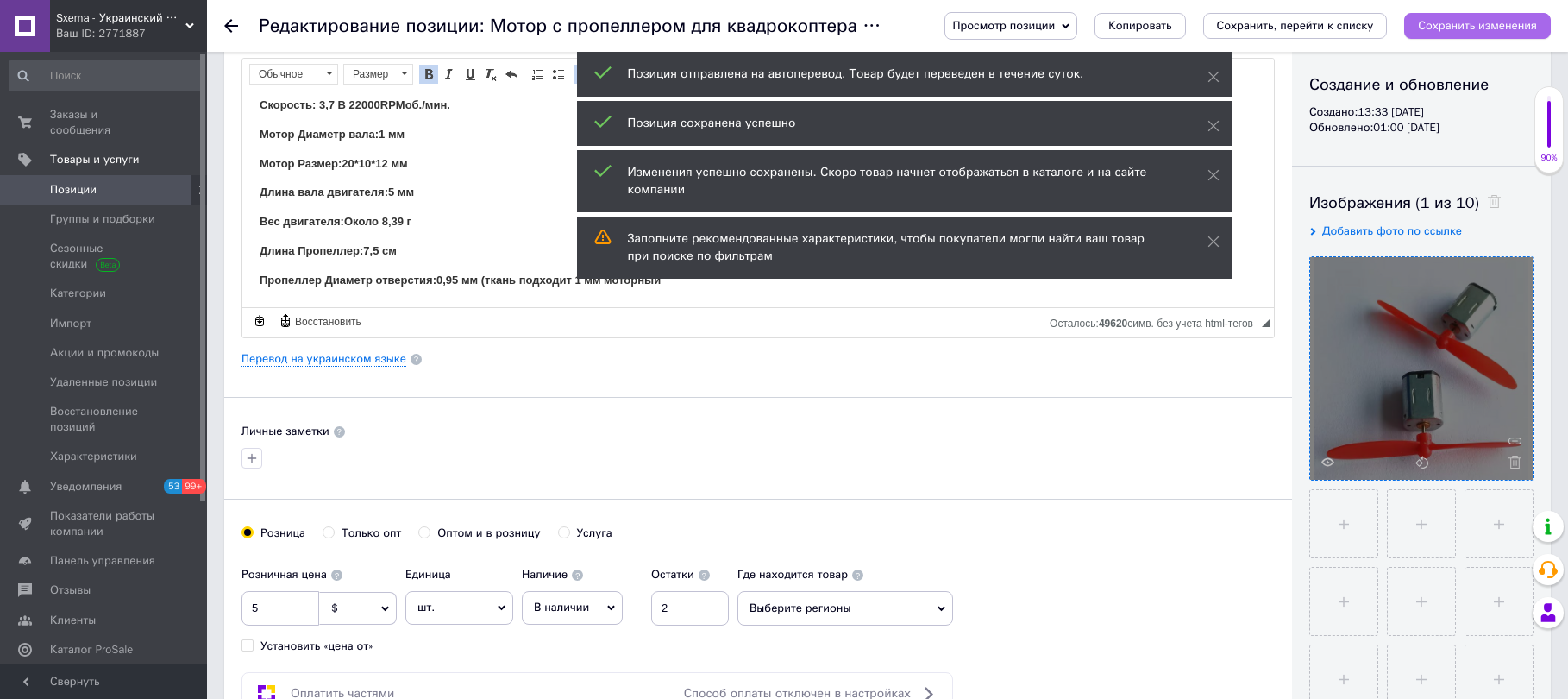 click on "Сохранить изменения" at bounding box center (1477, 25) 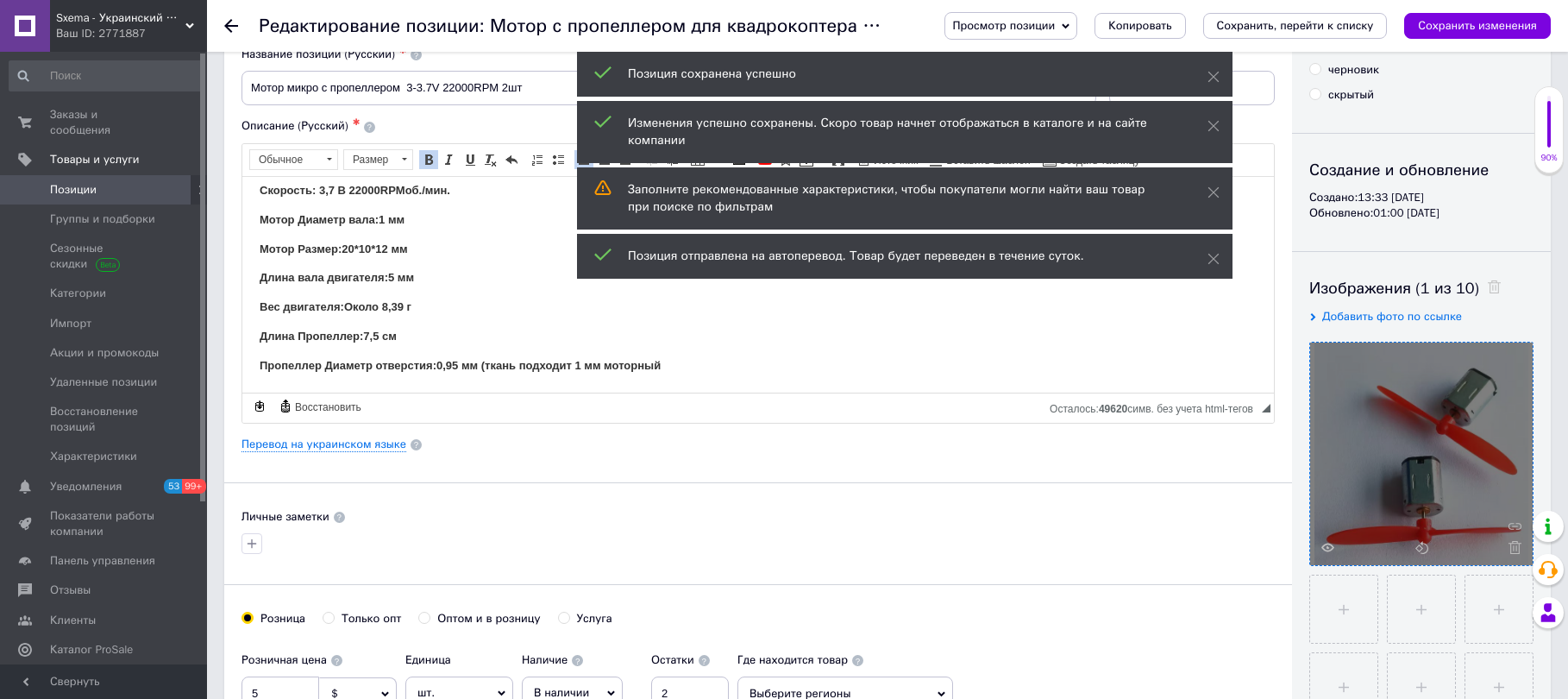 scroll, scrollTop: 86, scrollLeft: 0, axis: vertical 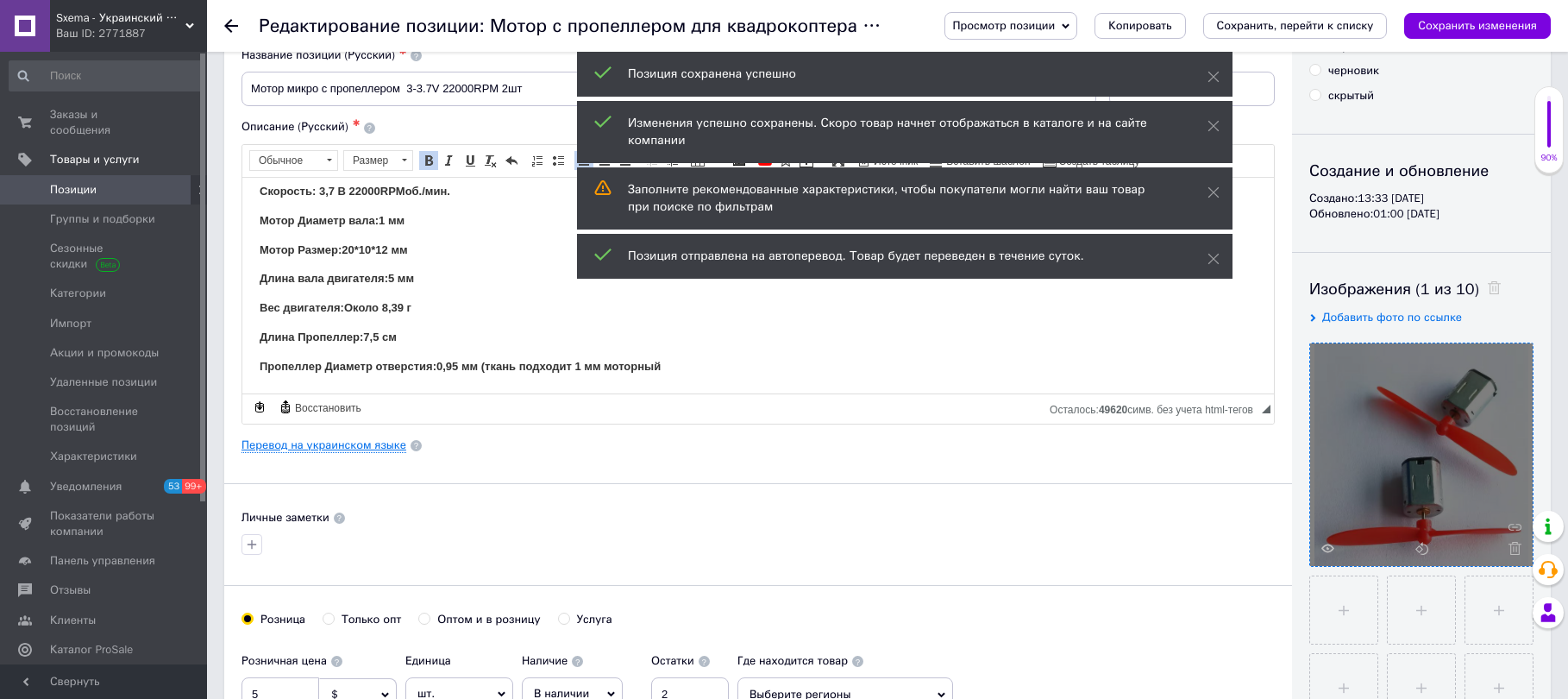 click on "Перевод на украинском языке" at bounding box center [323, 445] 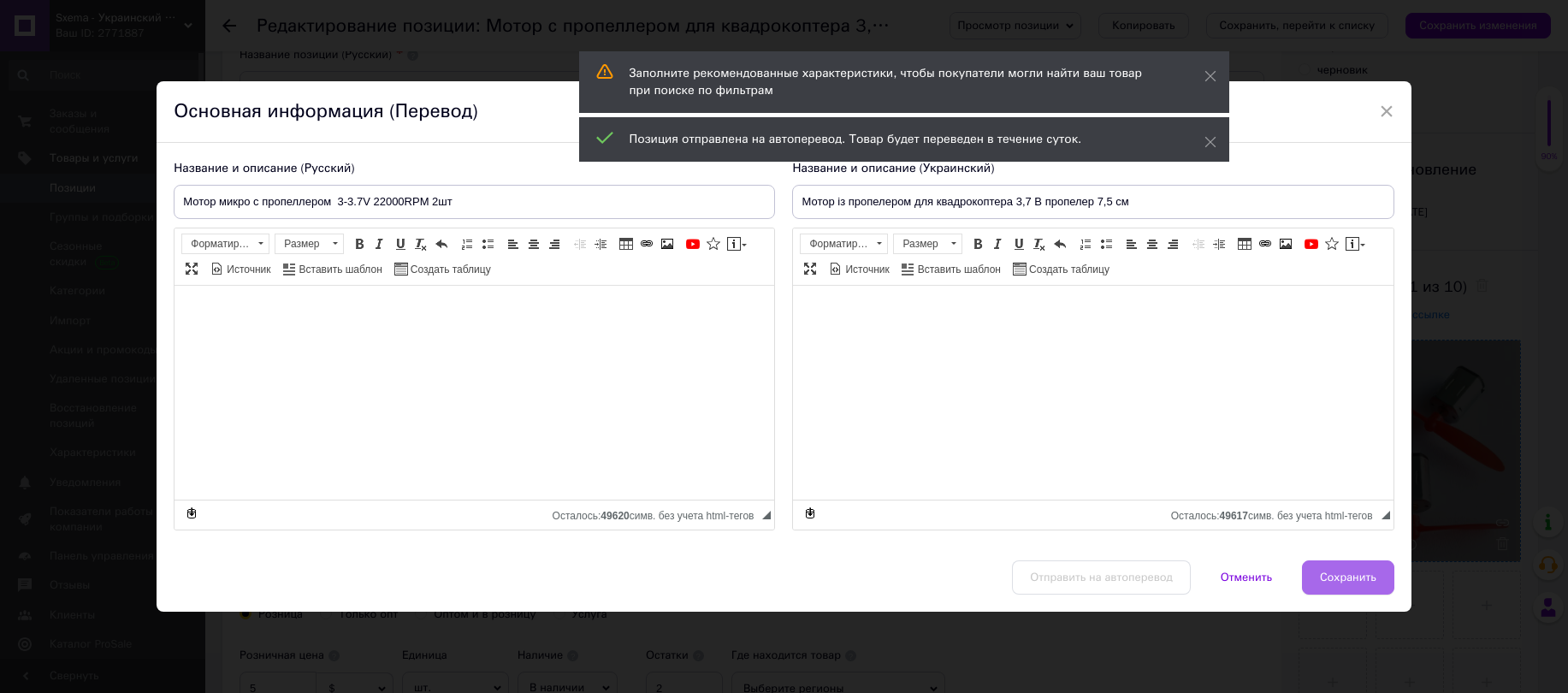 click on "Сохранить" at bounding box center (1348, 578) 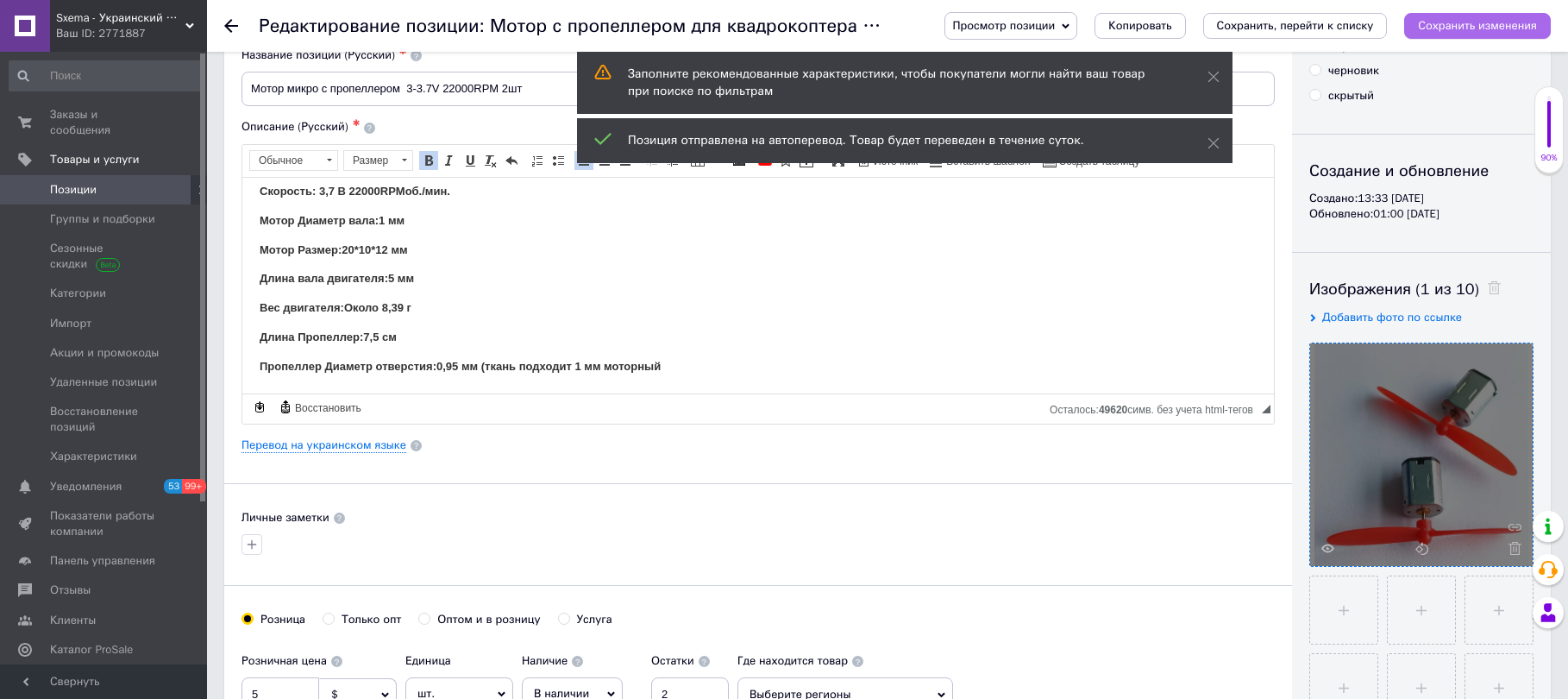 click on "Сохранить изменения" at bounding box center (1477, 25) 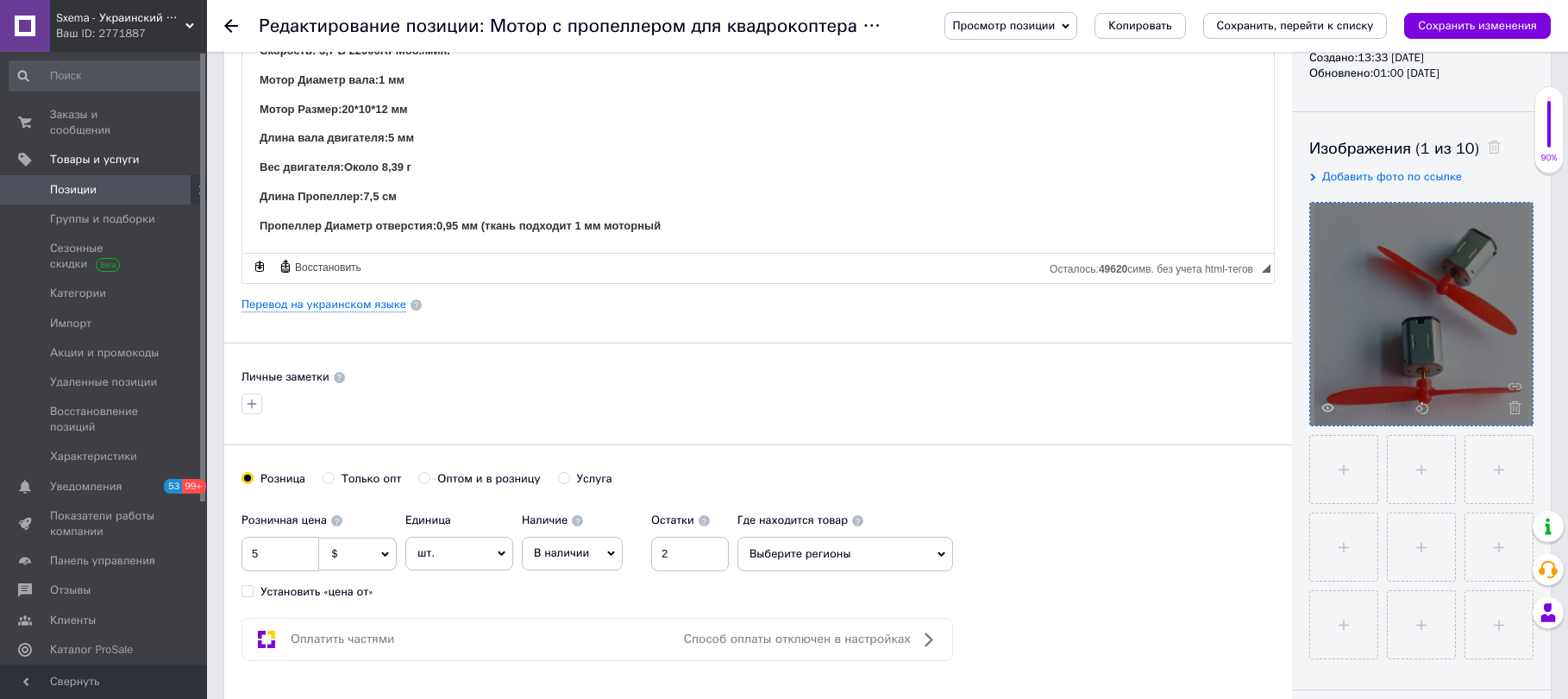 scroll, scrollTop: 0, scrollLeft: 0, axis: both 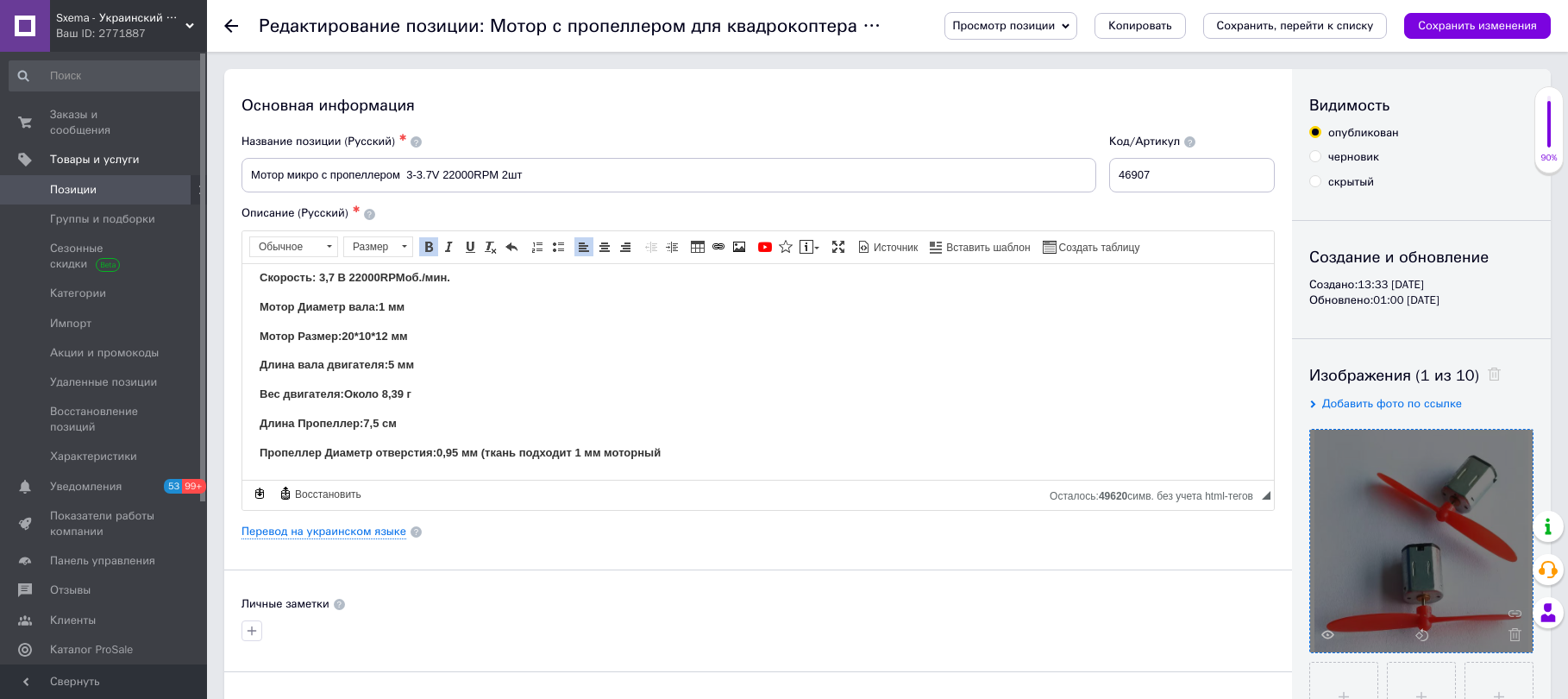 click on "Позиции" at bounding box center (73, 190) 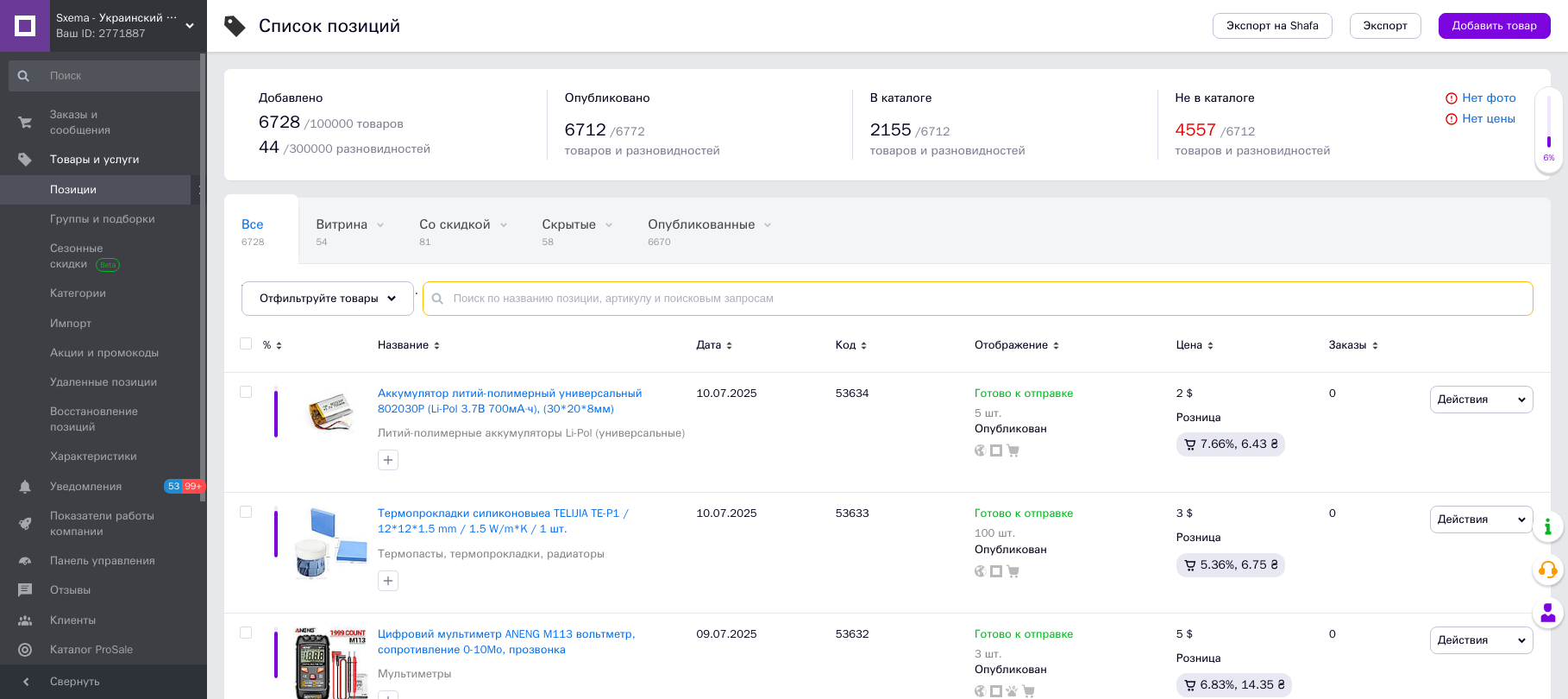 click at bounding box center (978, 299) 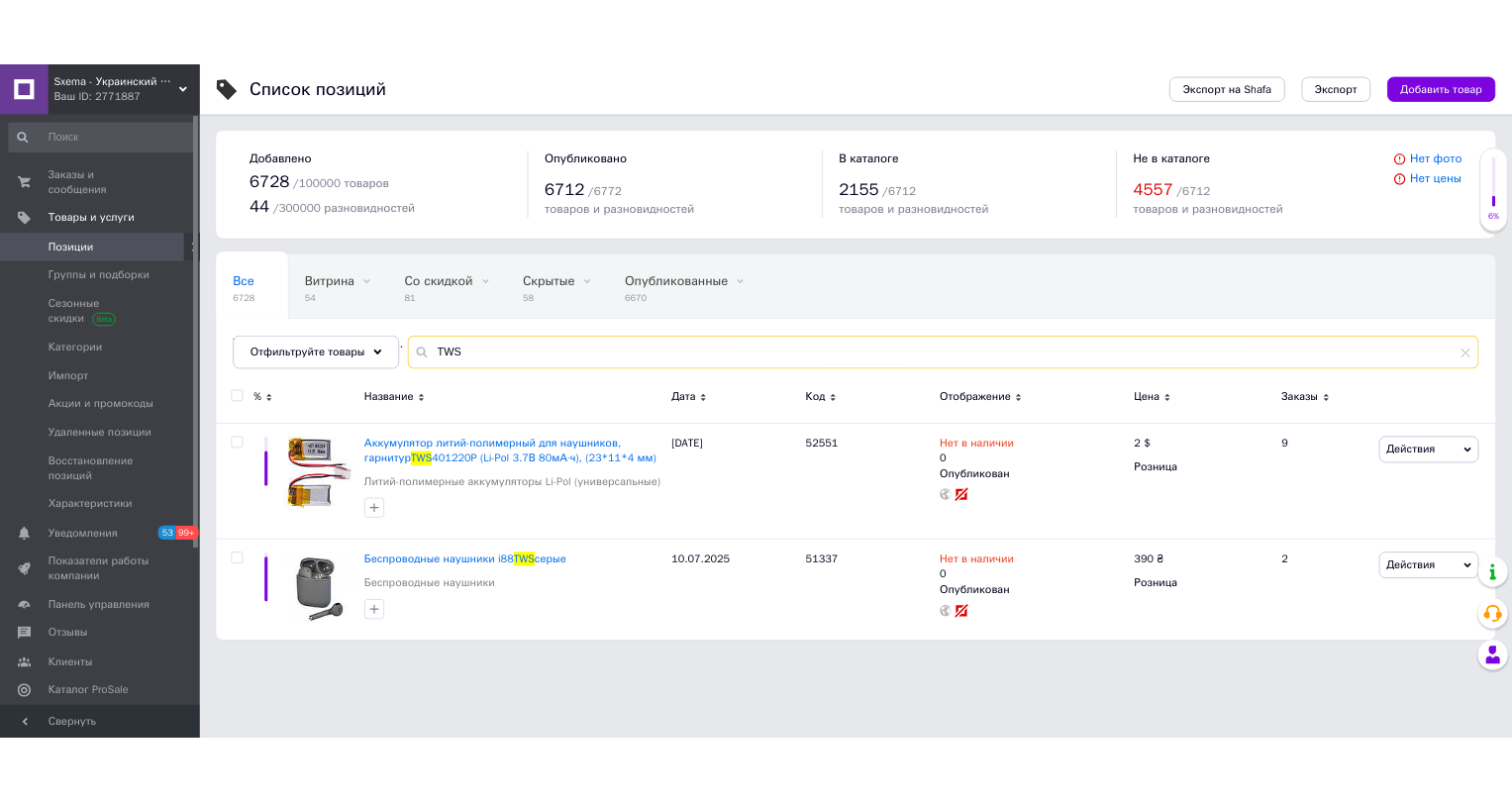 scroll, scrollTop: 0, scrollLeft: 0, axis: both 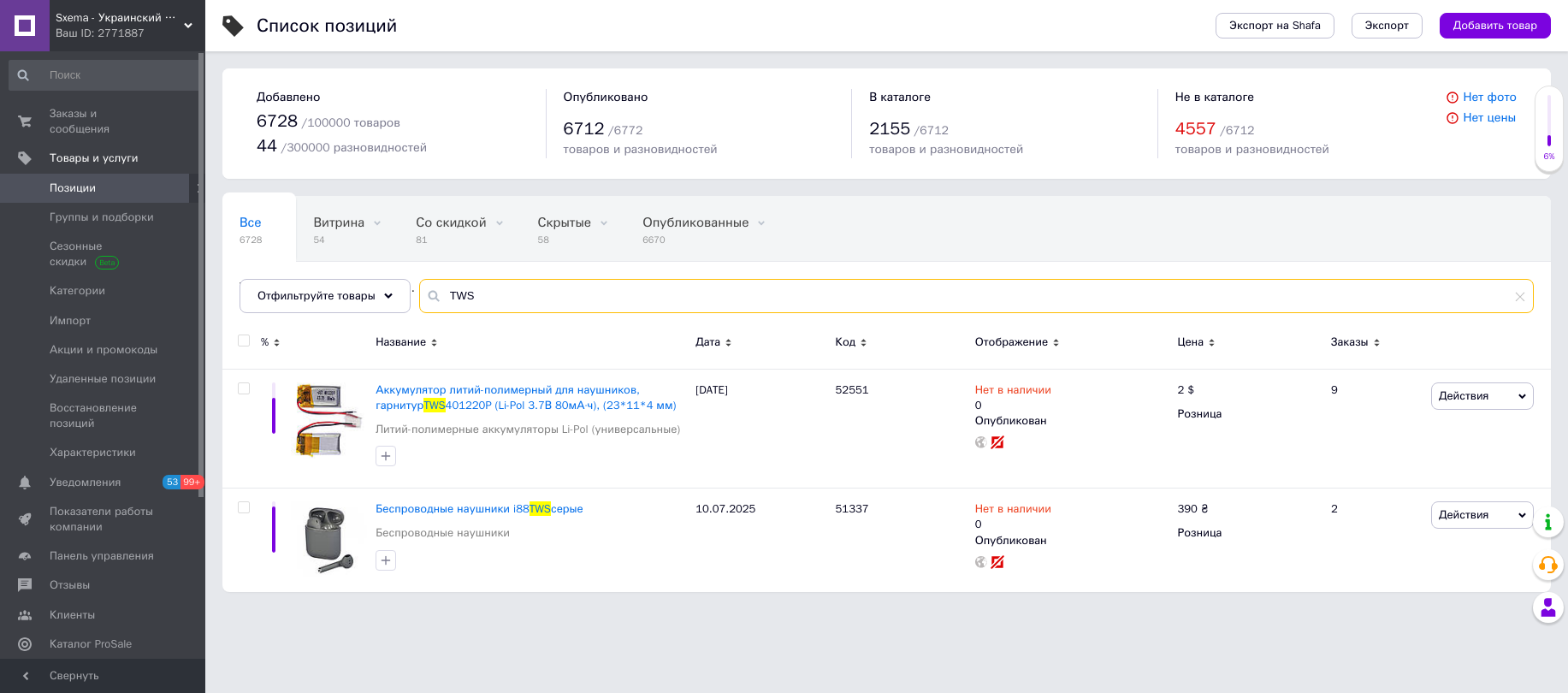 type on "TWS" 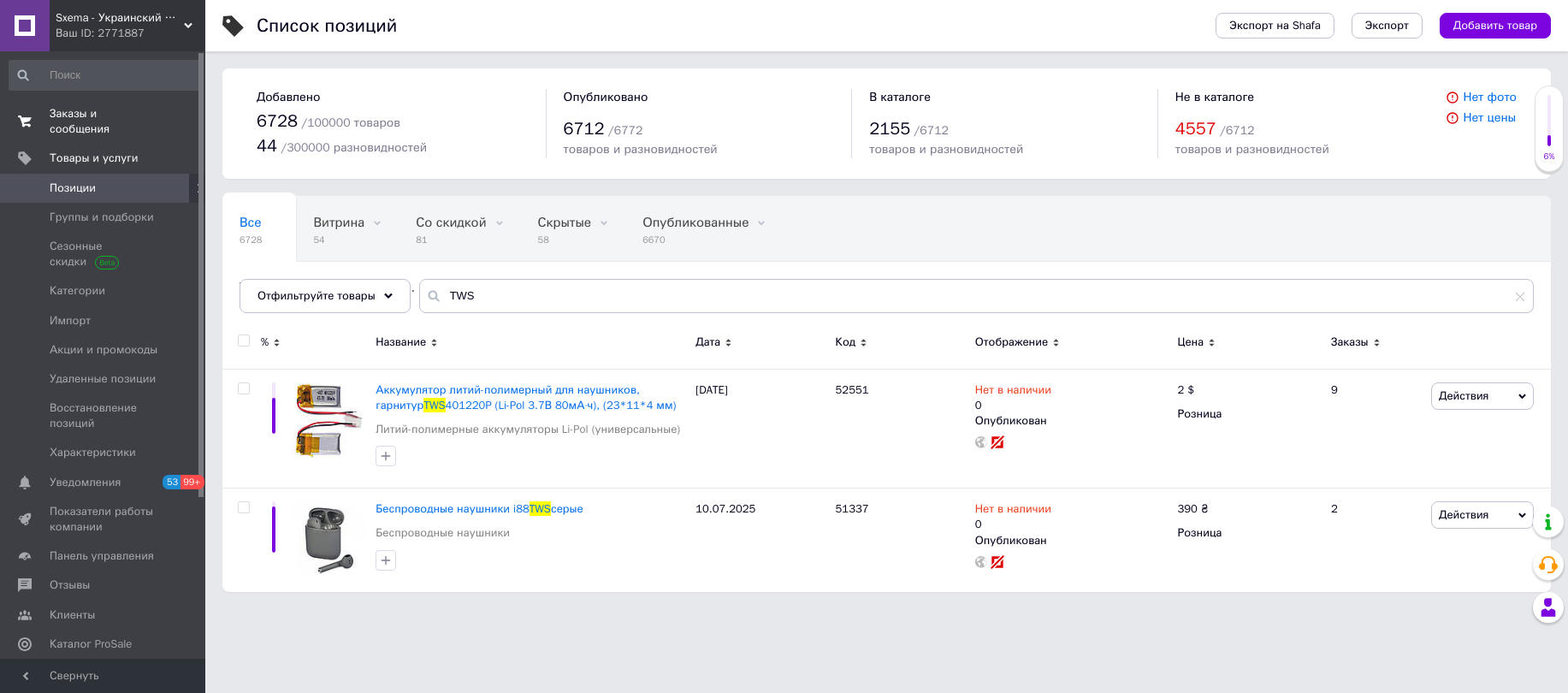 click on "Заказы и сообщения" at bounding box center [104, 121] 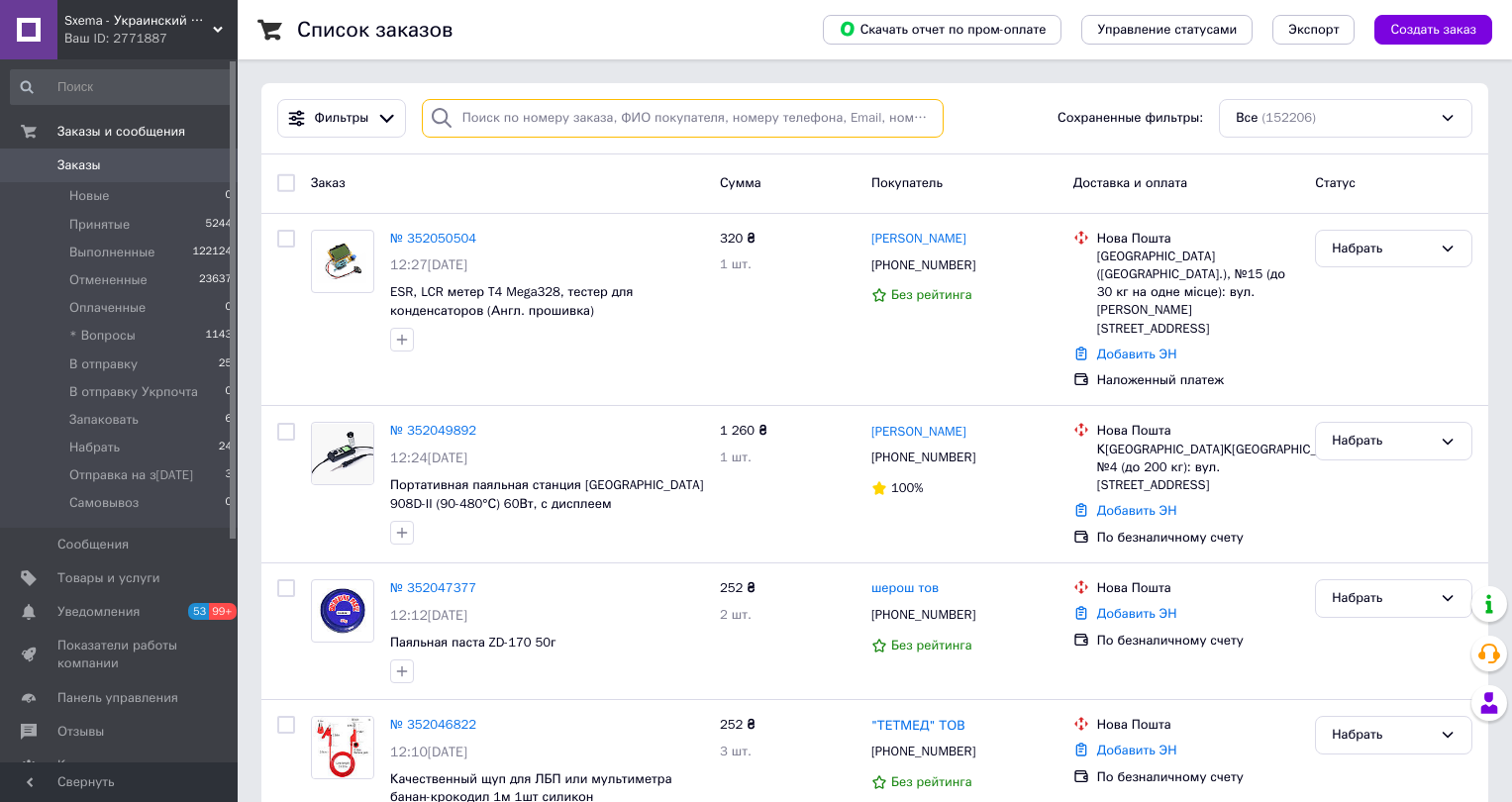 click at bounding box center [683, 118] 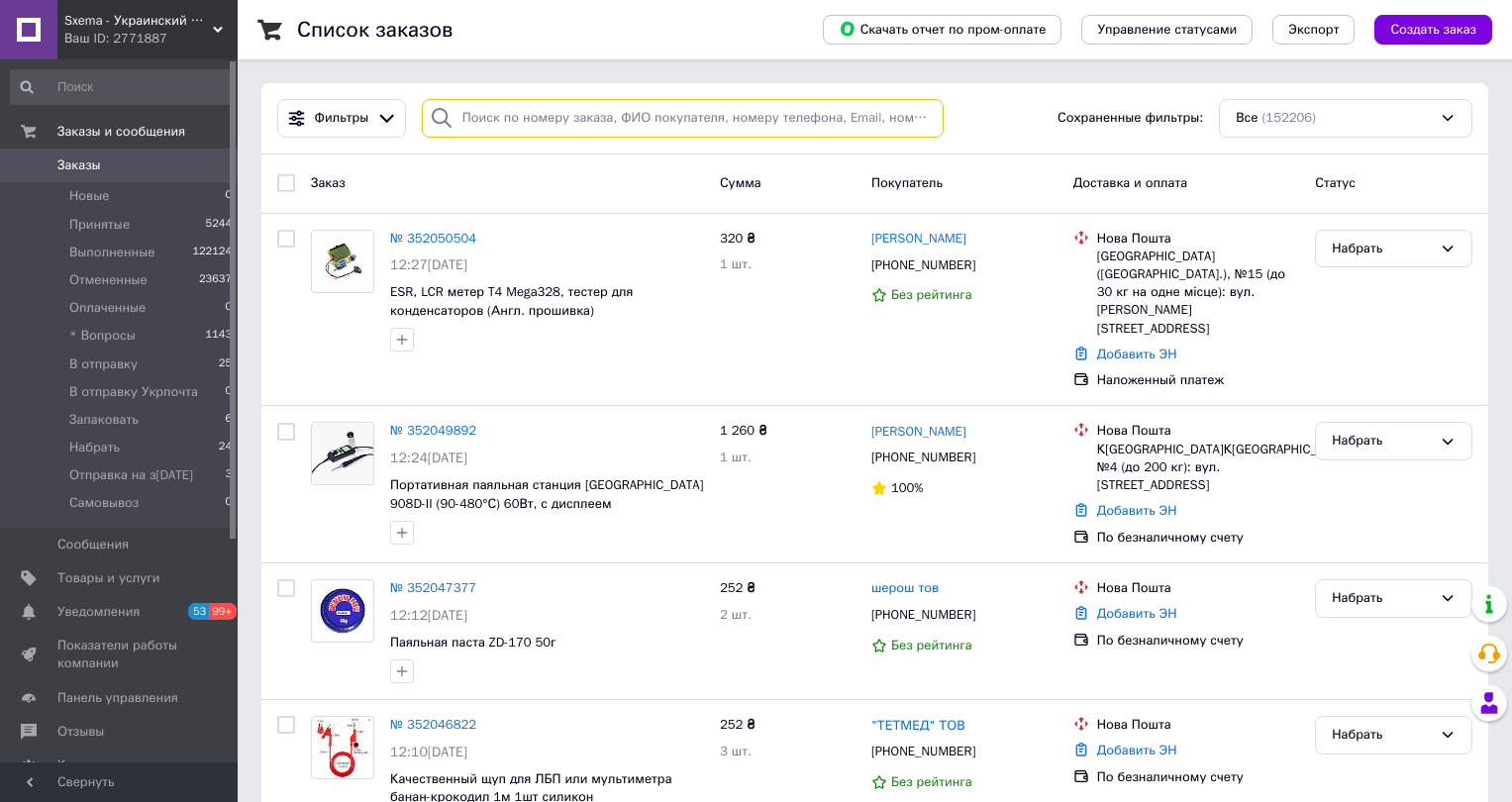 paste on "[PHONE_NUMBER]" 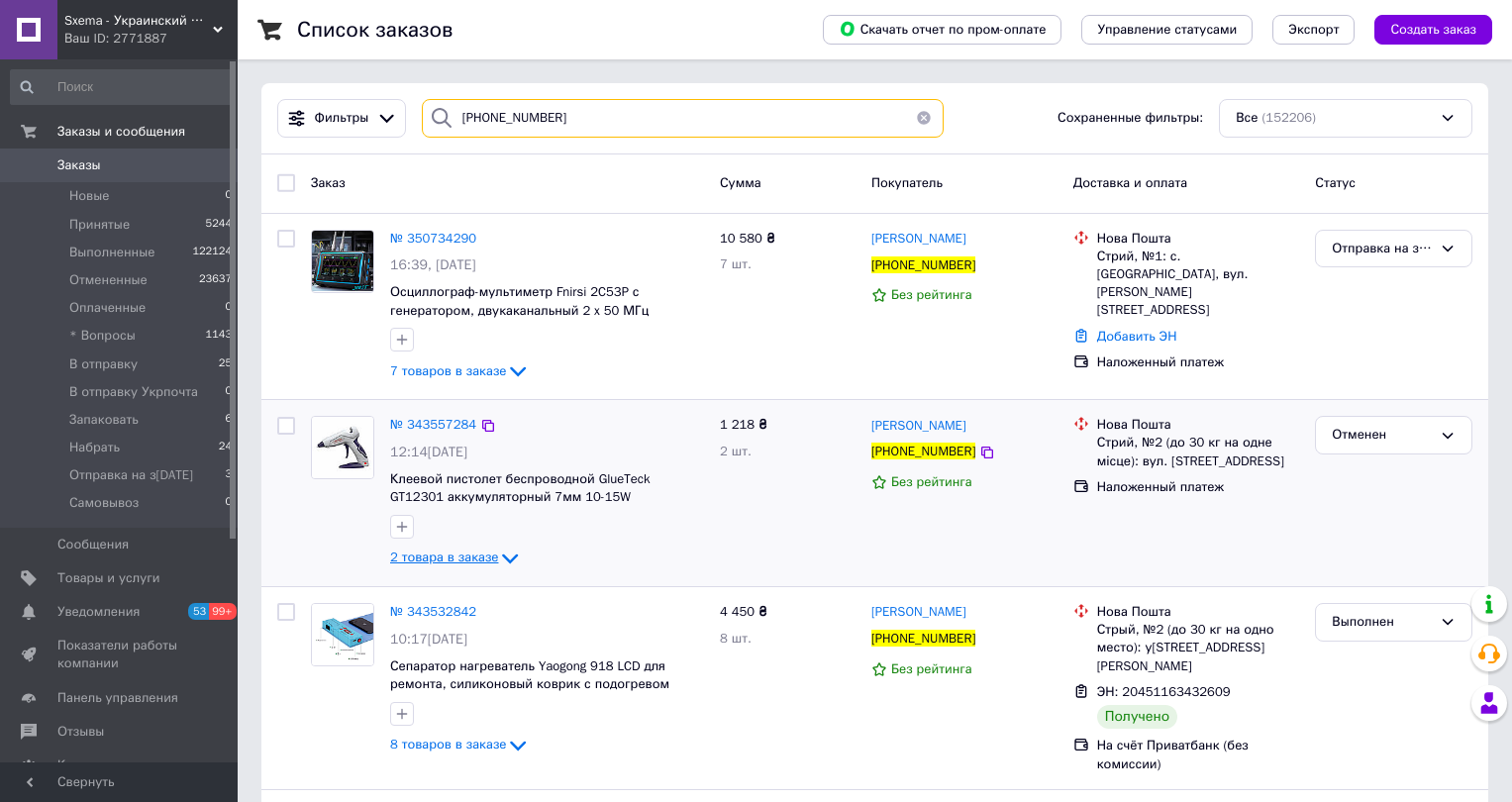 type on "[PHONE_NUMBER]" 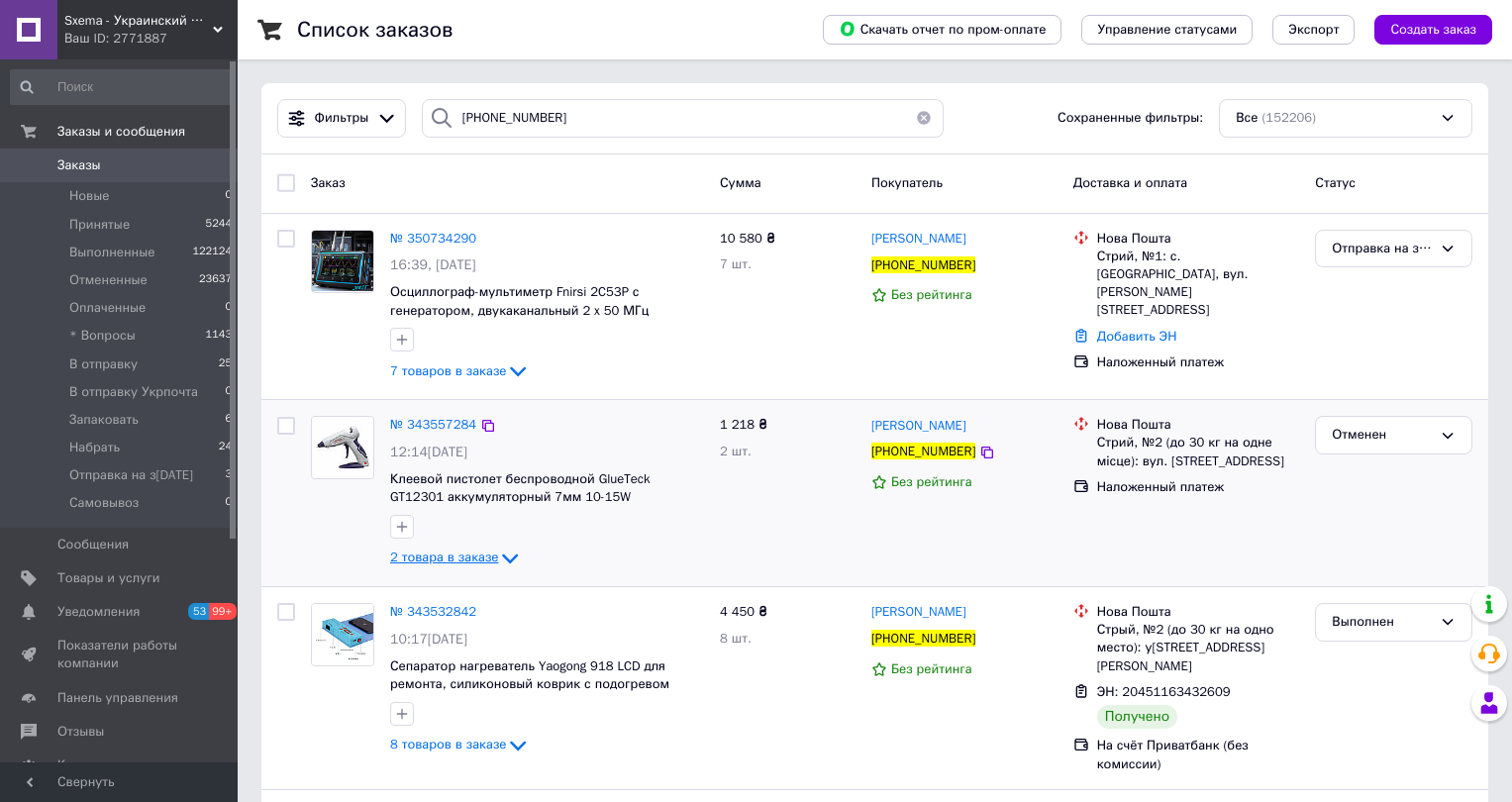 click on "2 товара в заказе" at bounding box center [444, 557] 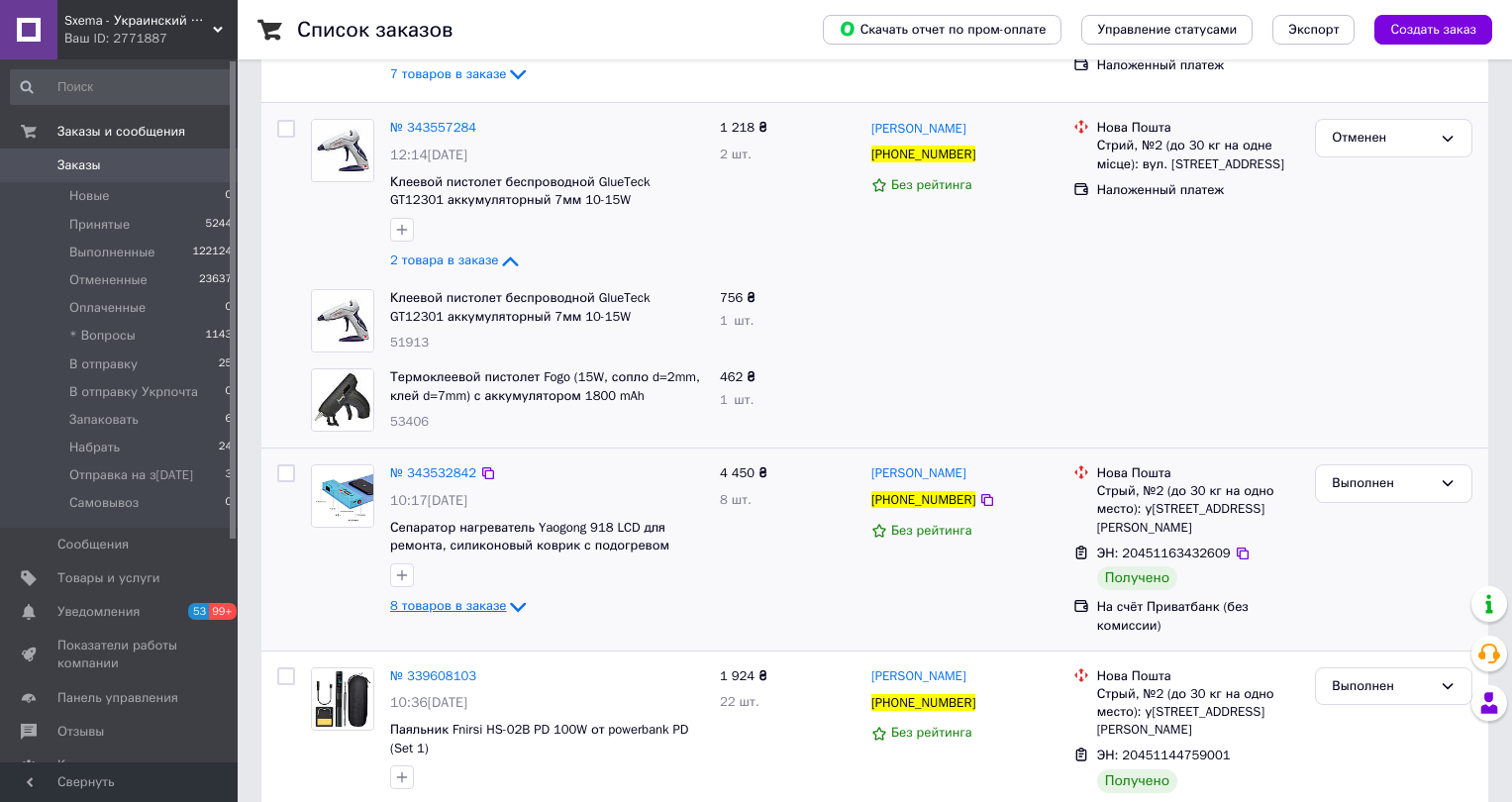 drag, startPoint x: 457, startPoint y: 610, endPoint x: 595, endPoint y: 555, distance: 148.55639 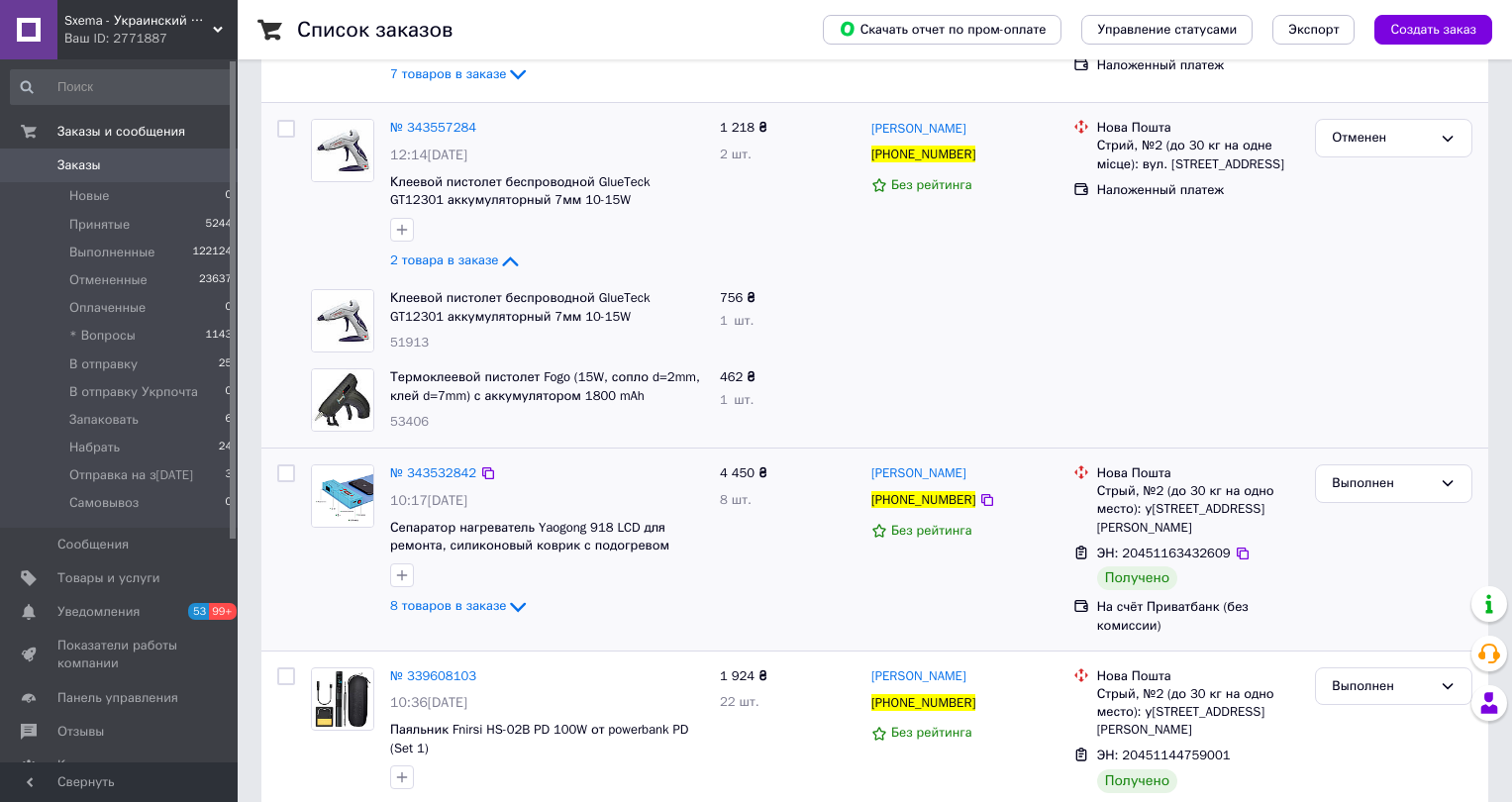 click on "8 товаров в заказе" at bounding box center [448, 605] 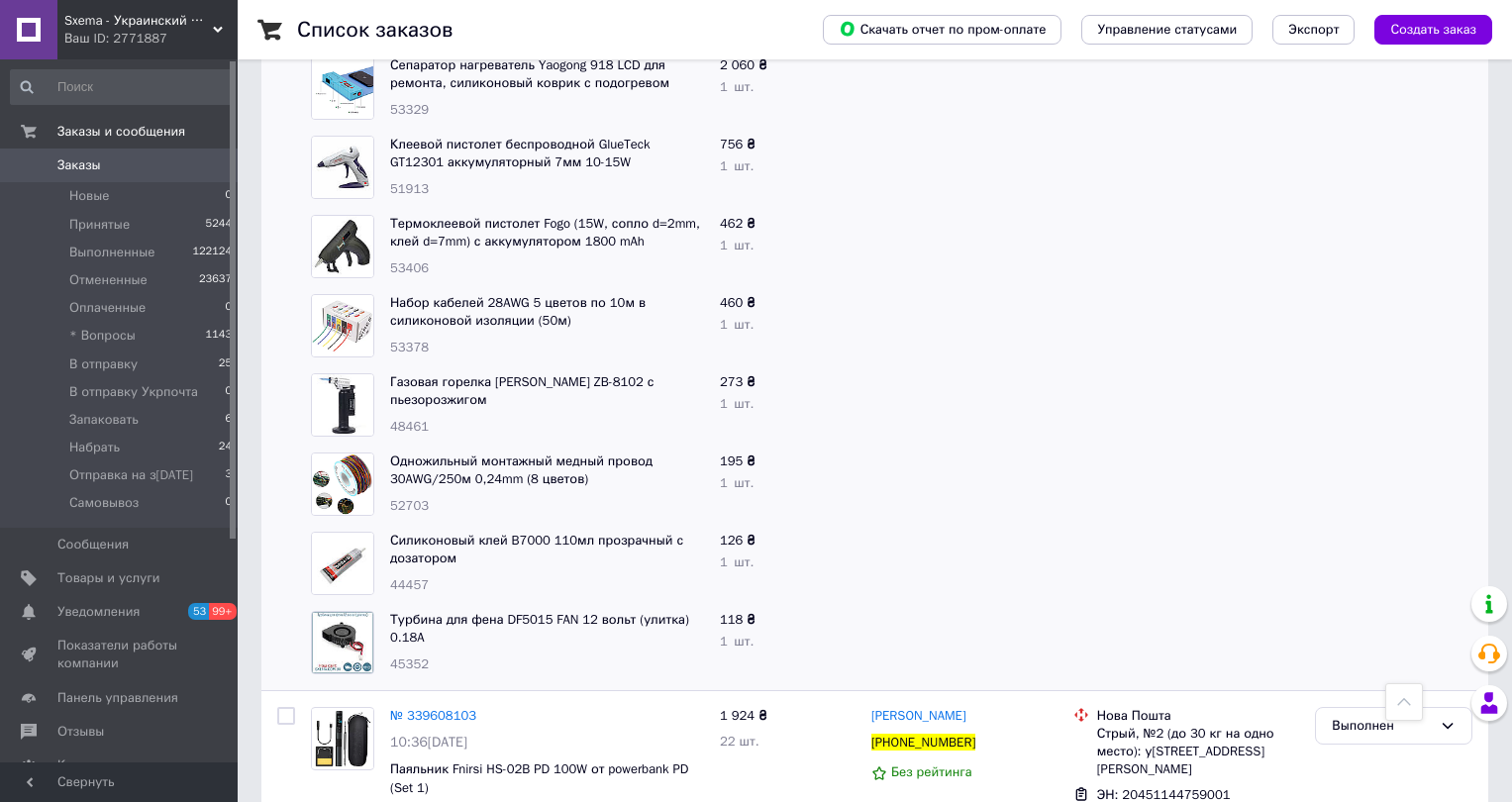 scroll, scrollTop: 792, scrollLeft: 0, axis: vertical 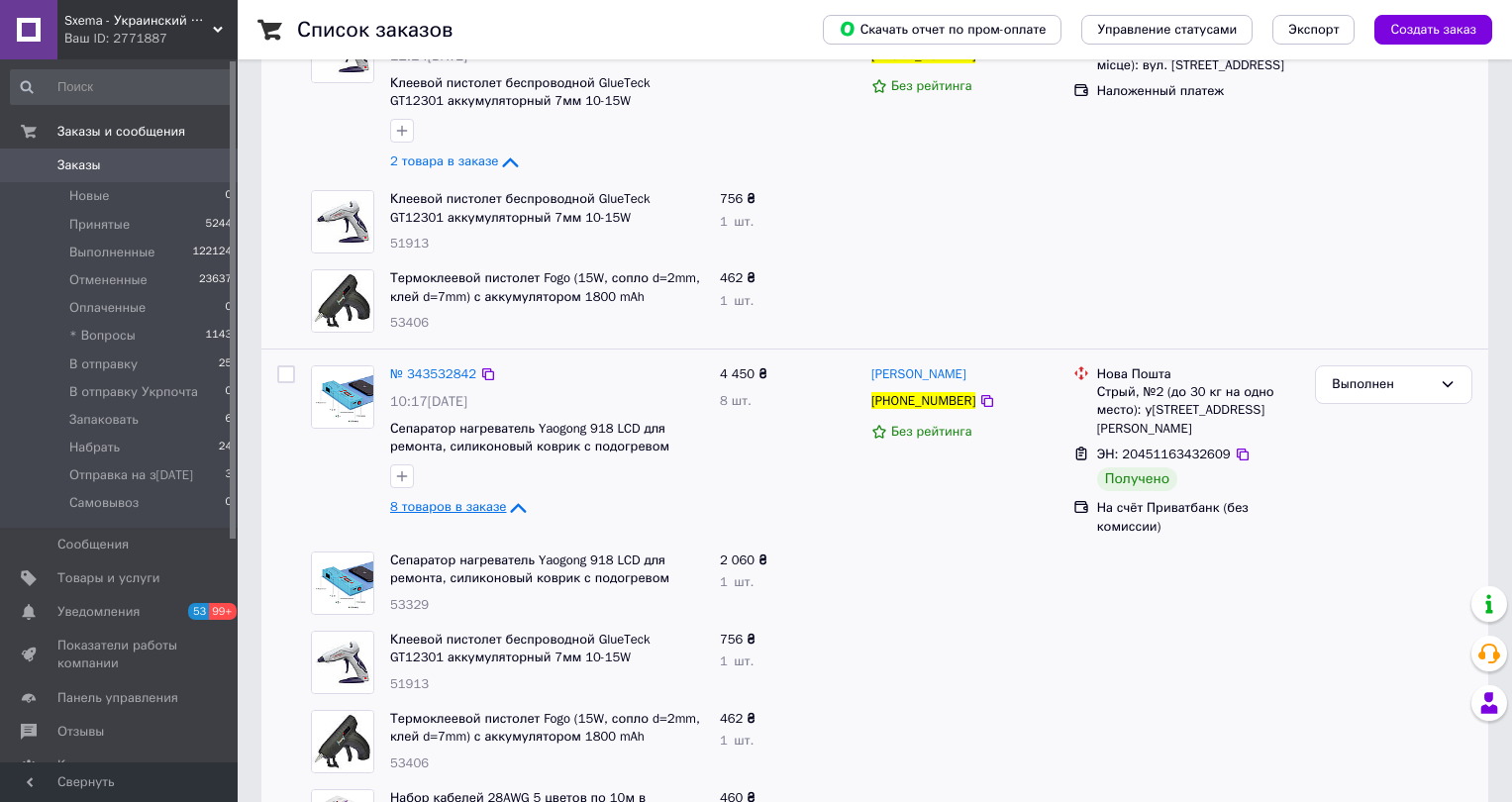 click on "8 товаров в заказе" at bounding box center (448, 506) 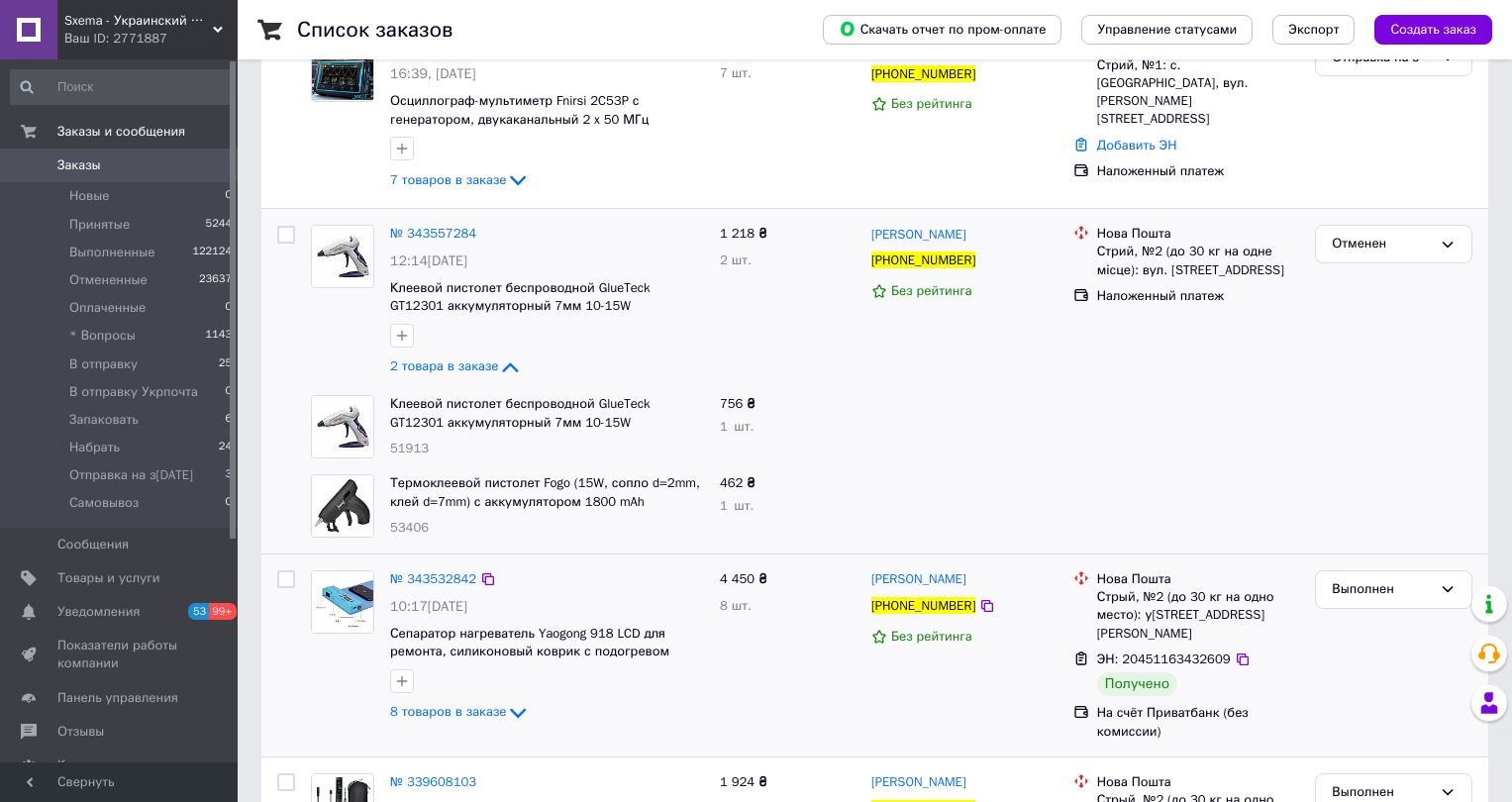 scroll, scrollTop: 0, scrollLeft: 0, axis: both 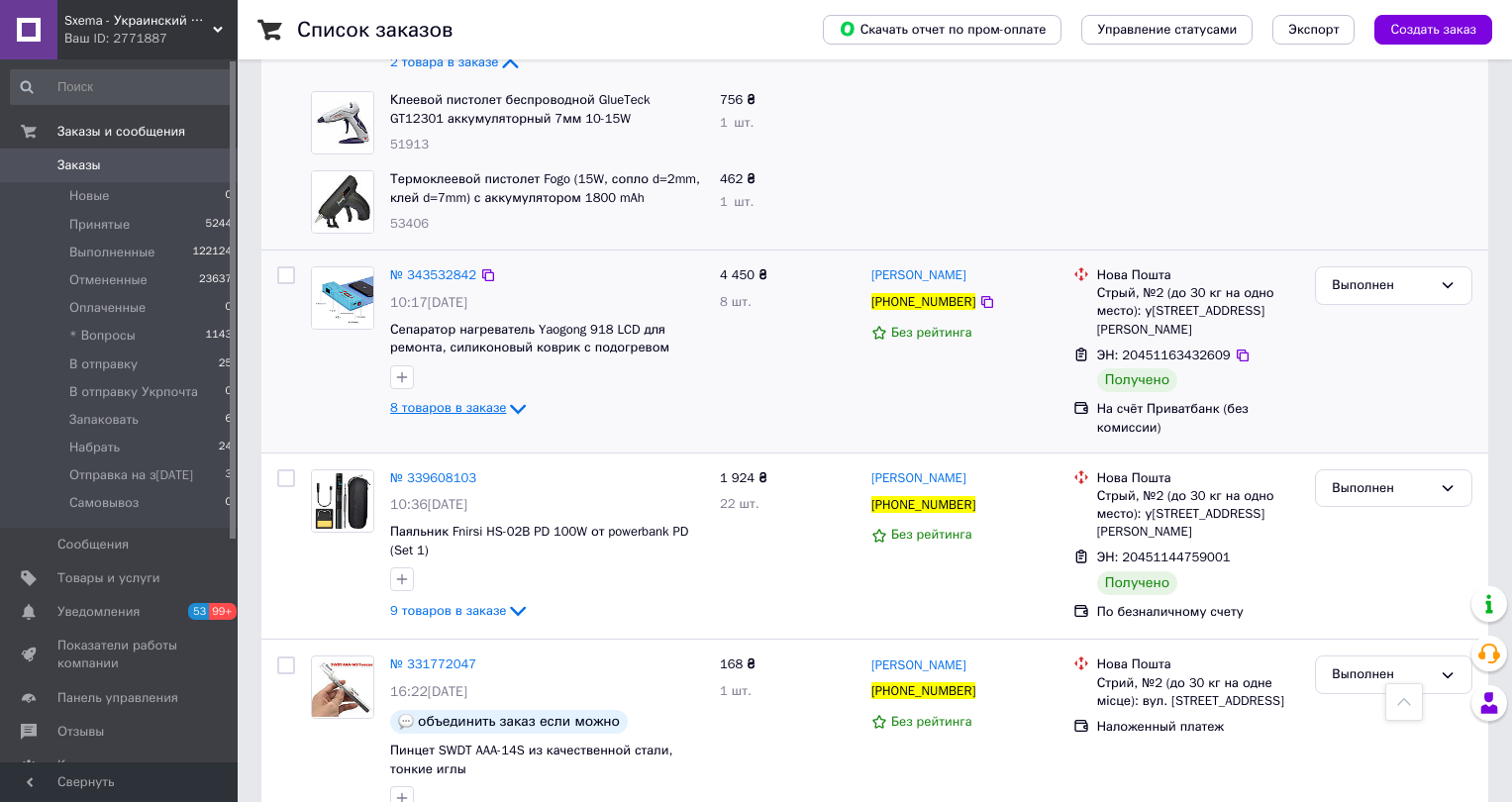 click on "8 товаров в заказе" at bounding box center (448, 407) 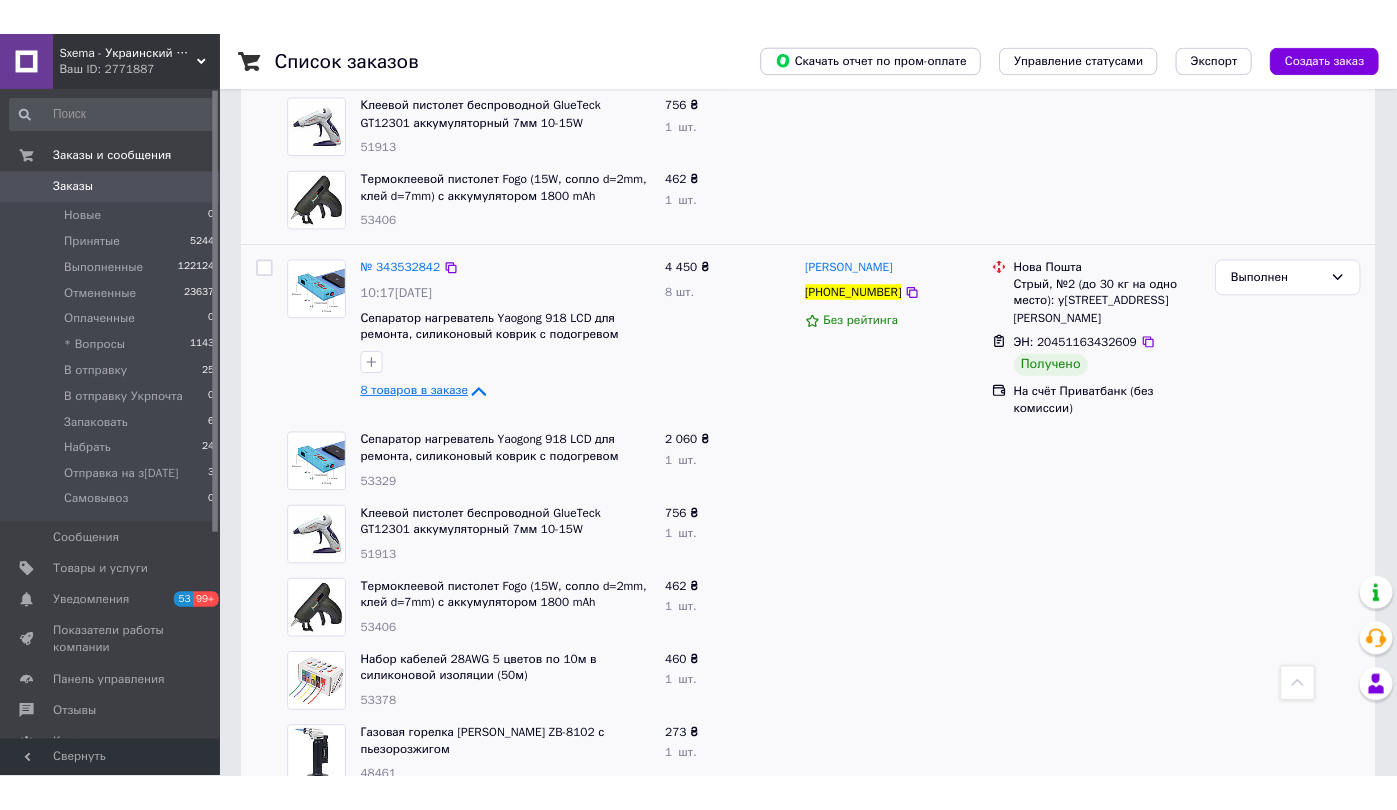 scroll, scrollTop: 500, scrollLeft: 0, axis: vertical 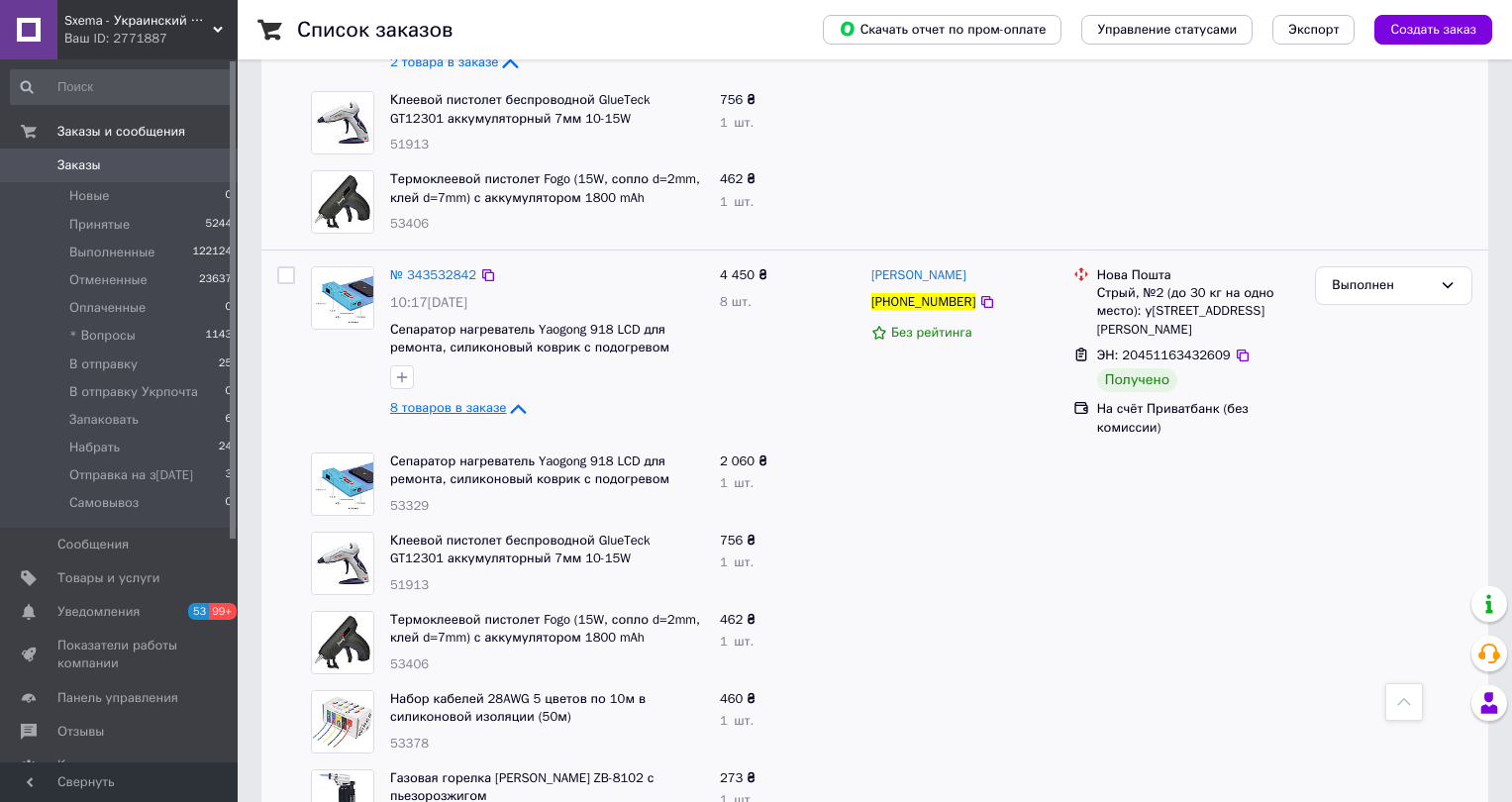 click on "8 товаров в заказе" at bounding box center (448, 407) 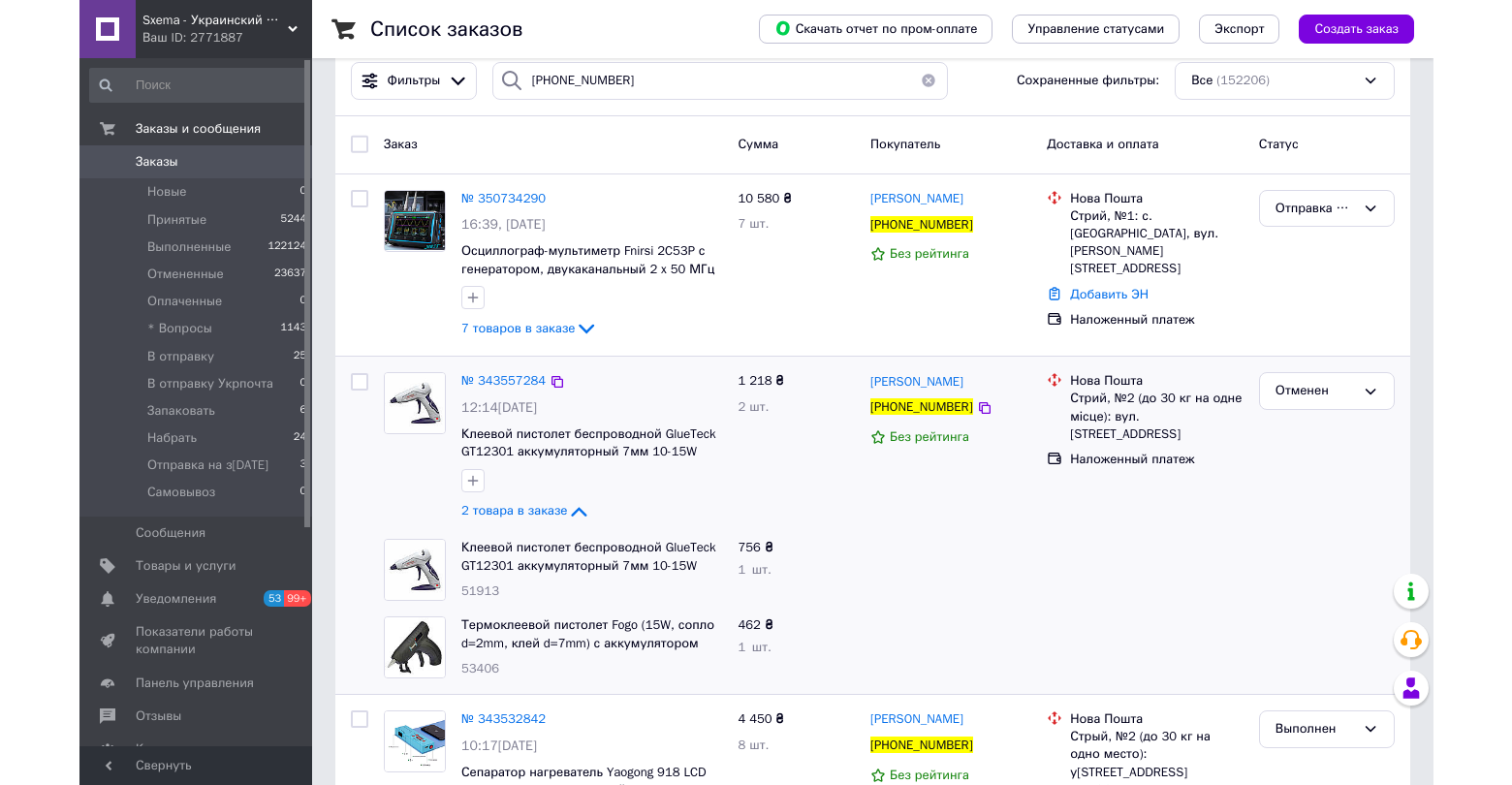 scroll, scrollTop: 0, scrollLeft: 0, axis: both 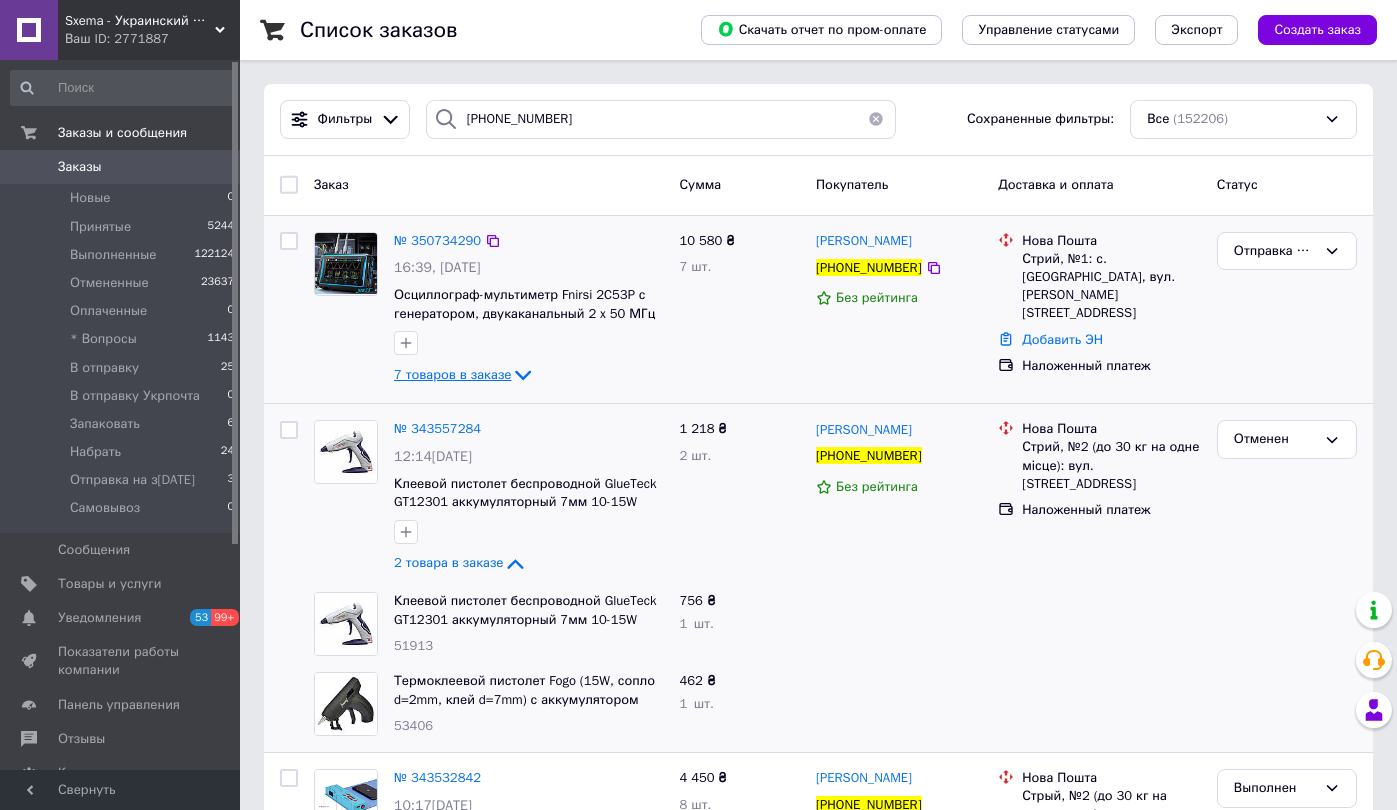 click on "7 товаров в заказе" at bounding box center [452, 374] 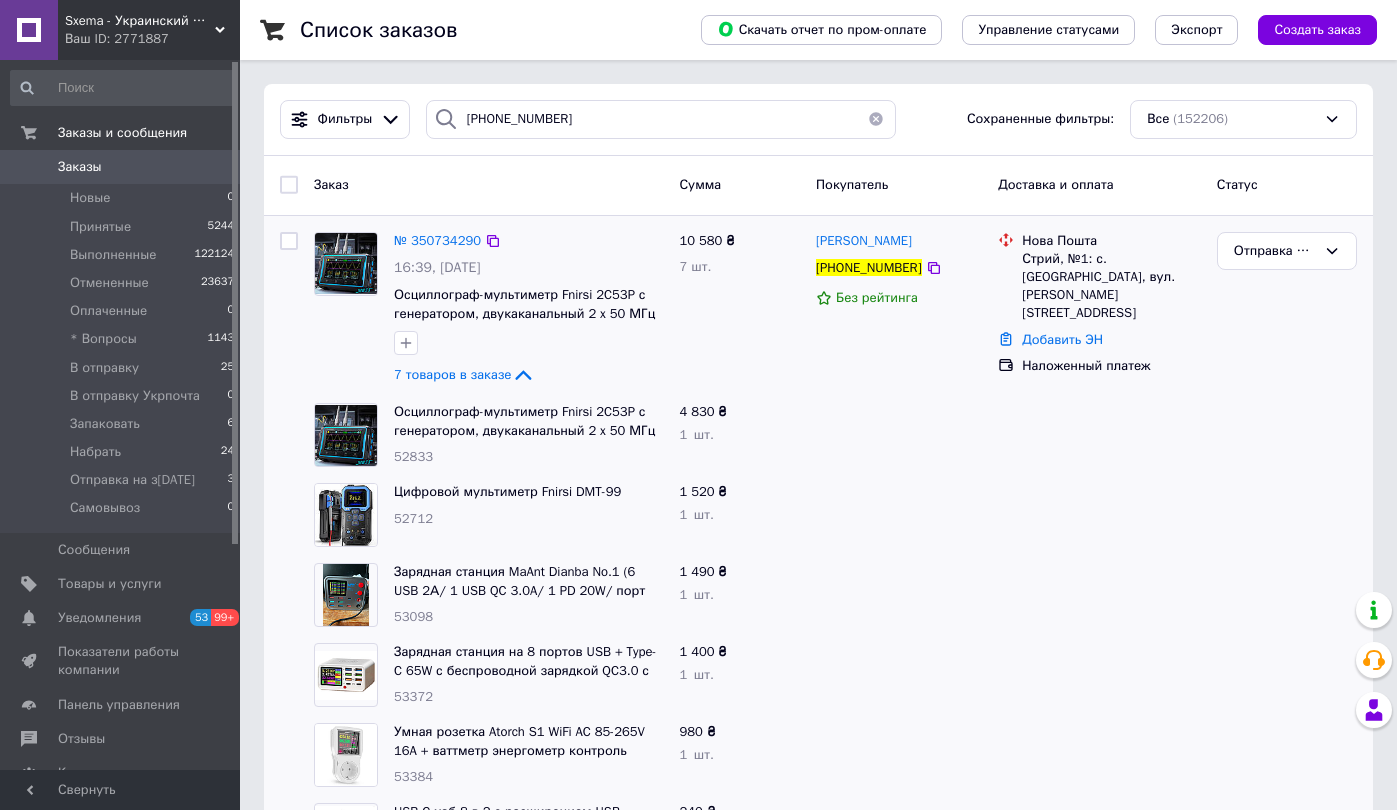 click on "7 товаров в заказе" 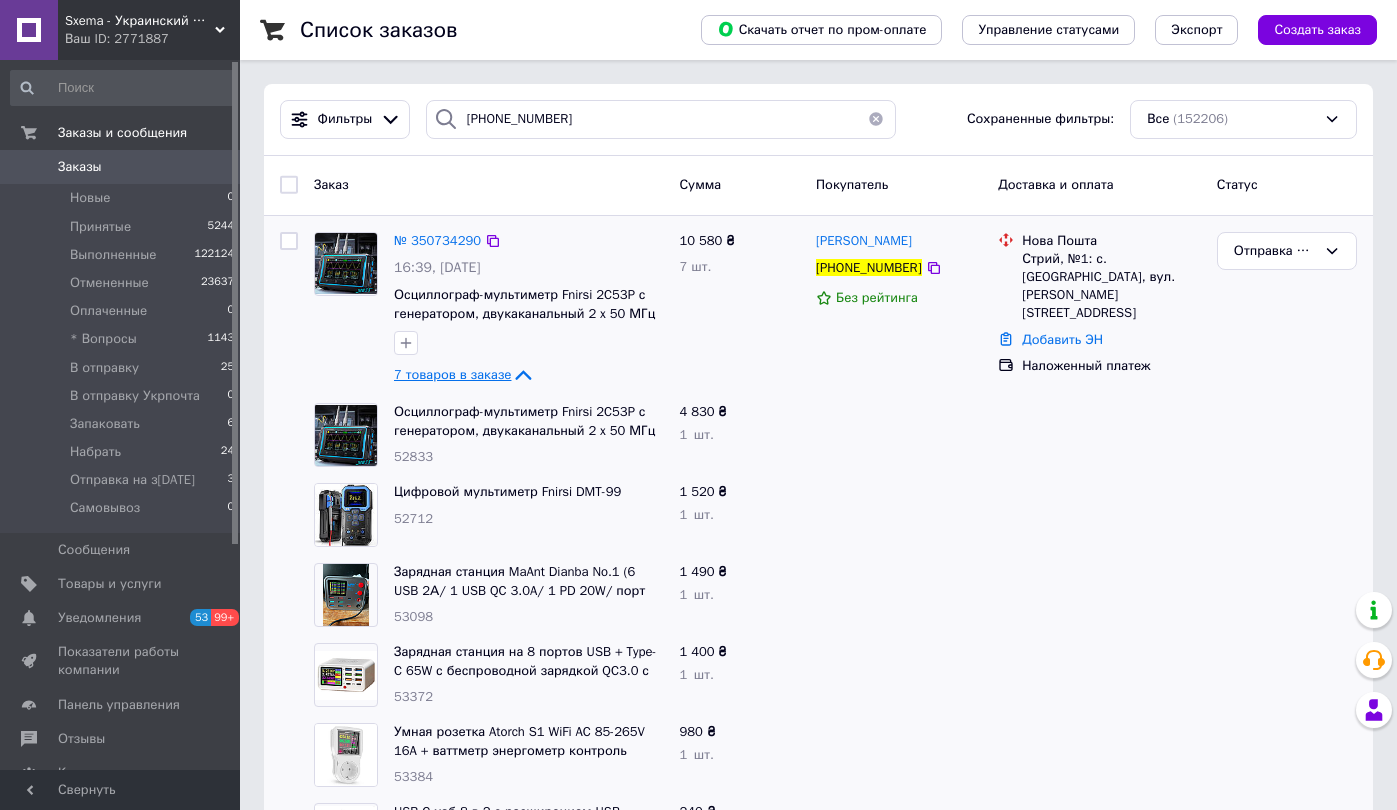 click on "7 товаров в заказе" at bounding box center [452, 374] 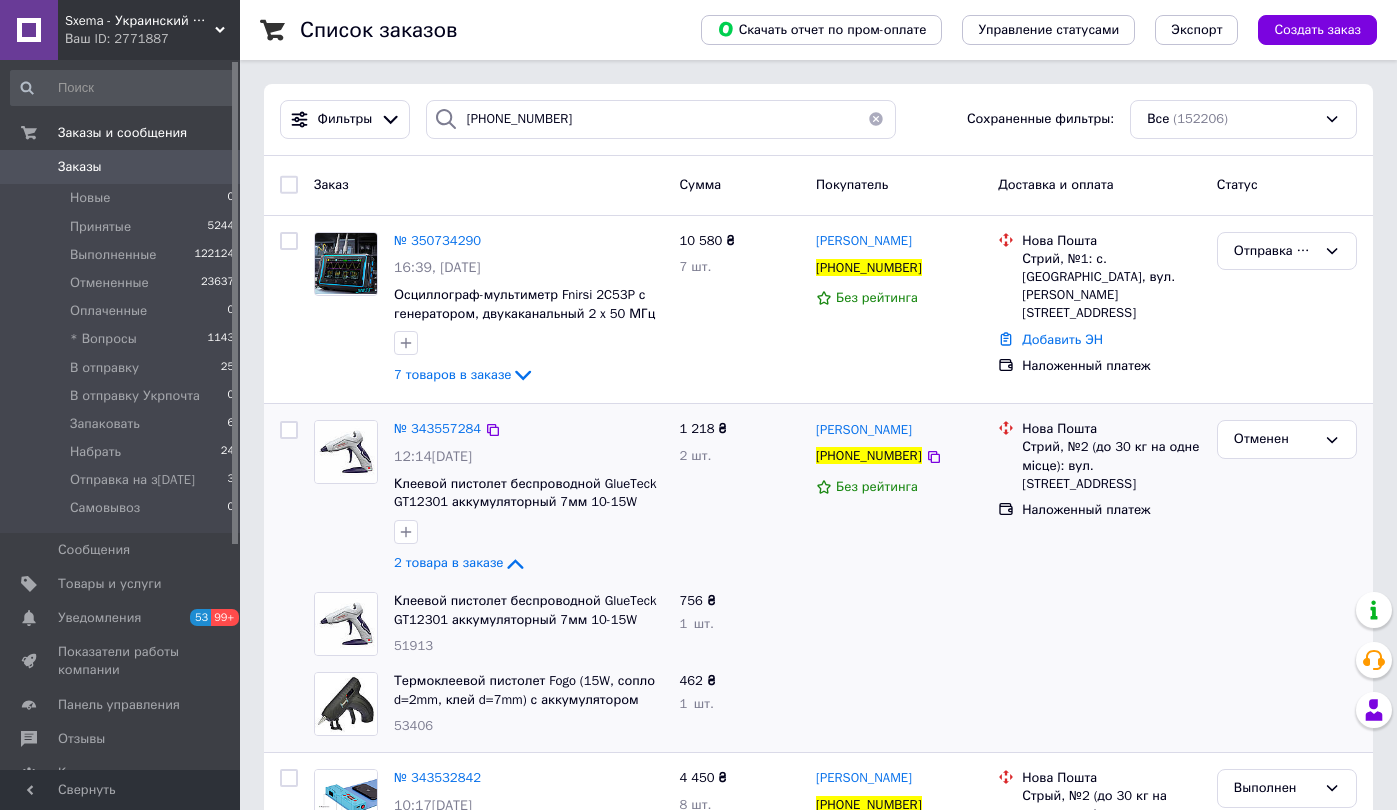 click on "№ 343557284 12:14, 13.05.2025 Клеевой пистолет беспроводной GlueTeck GT12301 аккумуляторный 7мм 10-15W 2 товара в заказе" at bounding box center [528, 498] 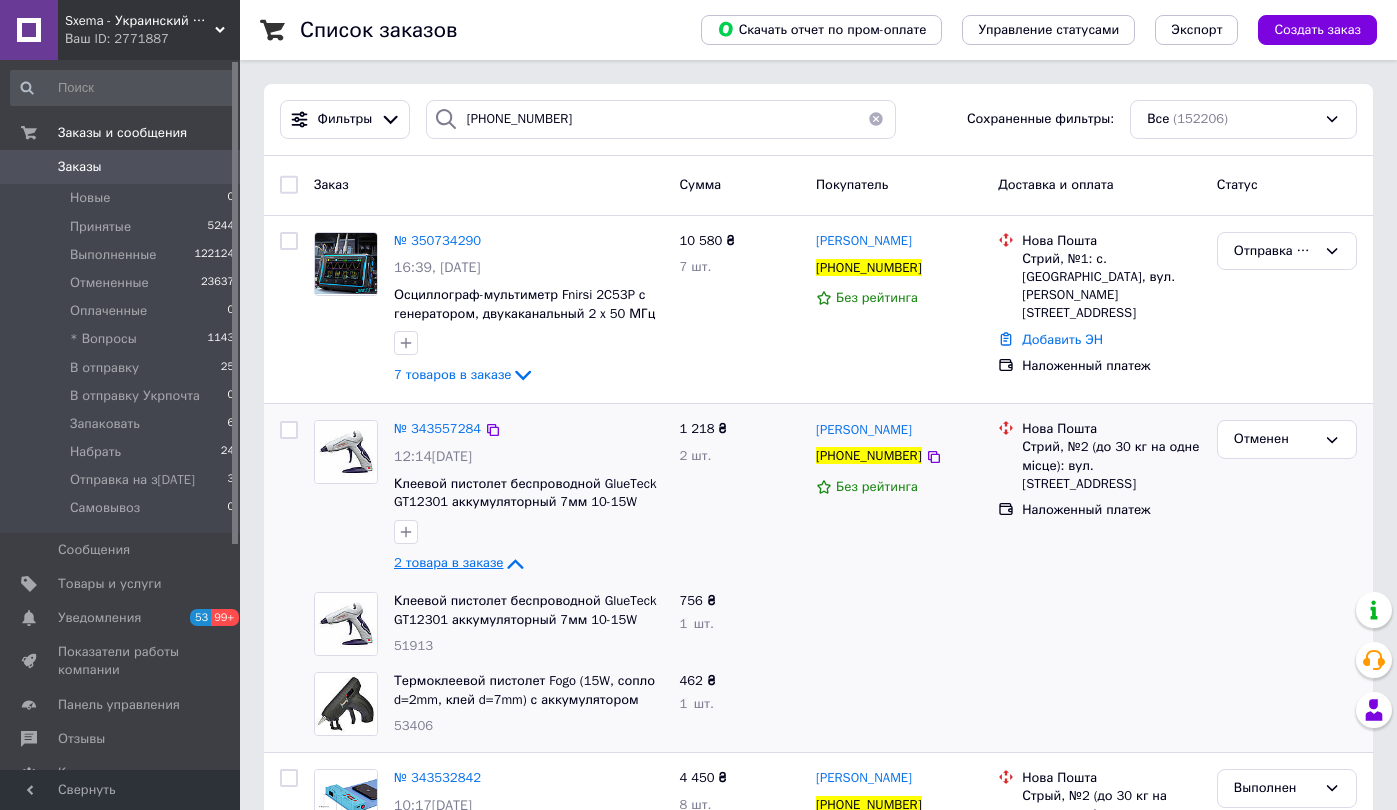 click on "2 товара в заказе" at bounding box center [448, 563] 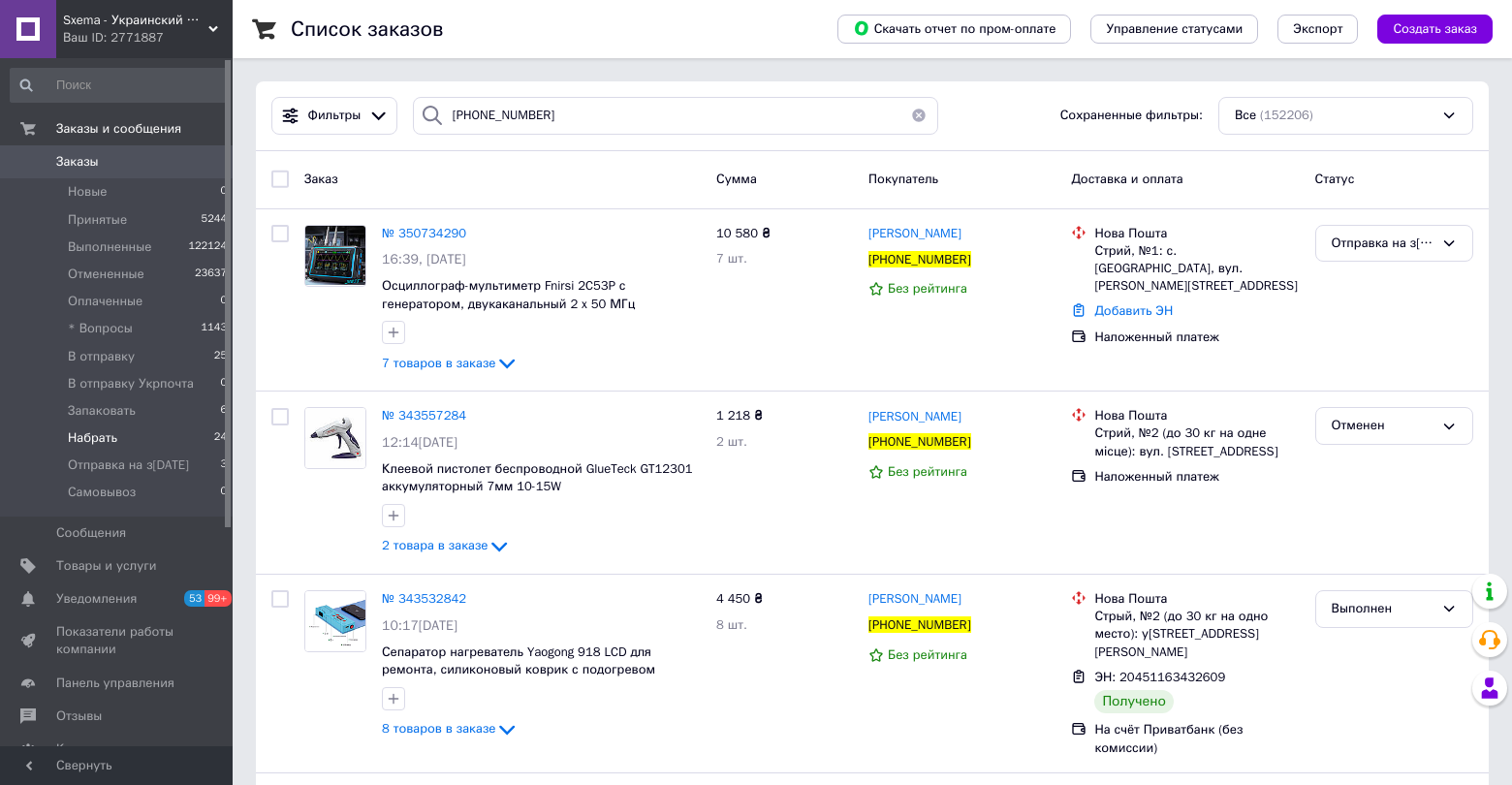 click on "Набрать" at bounding box center [92, 438] 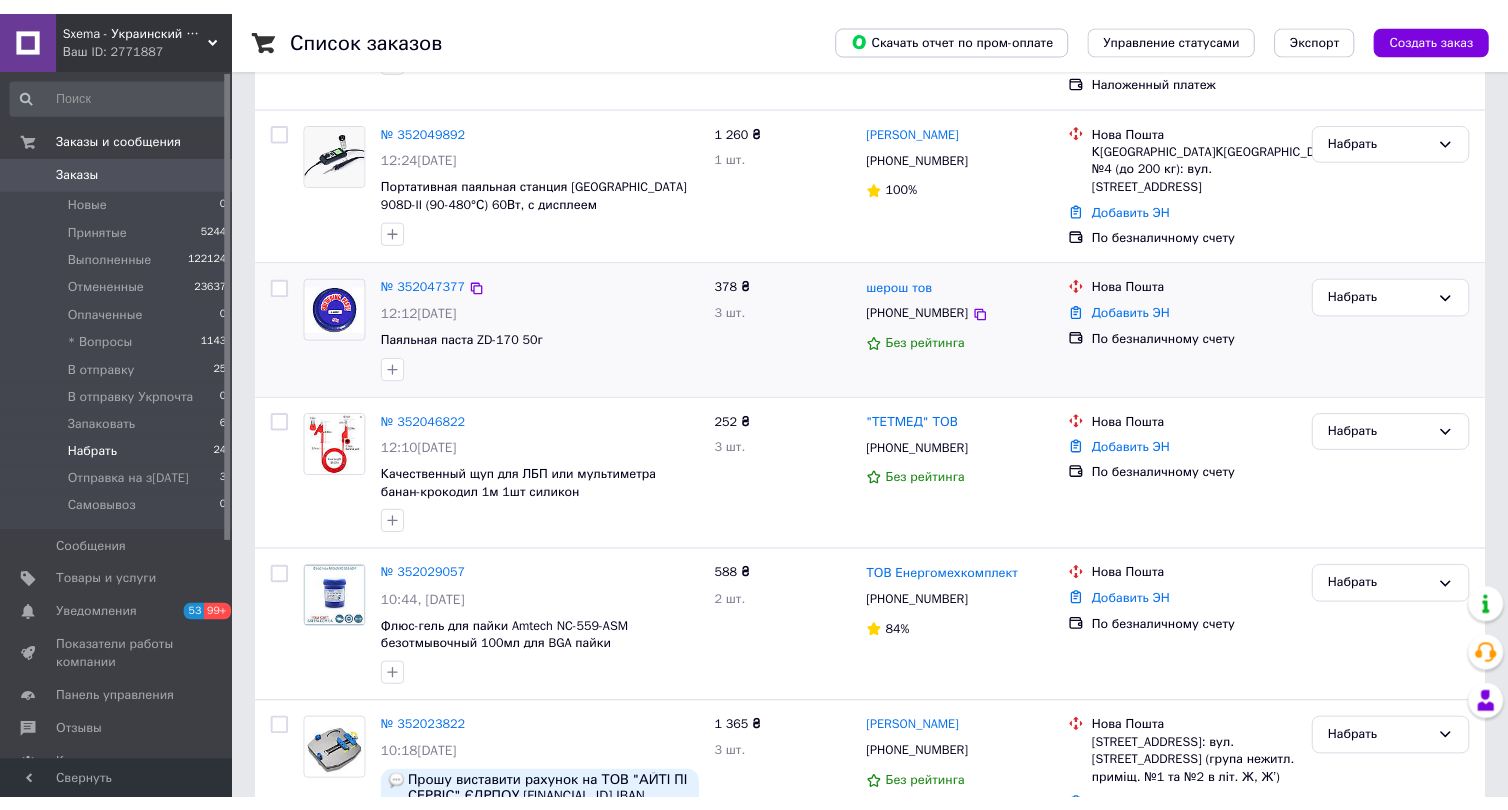 scroll, scrollTop: 400, scrollLeft: 0, axis: vertical 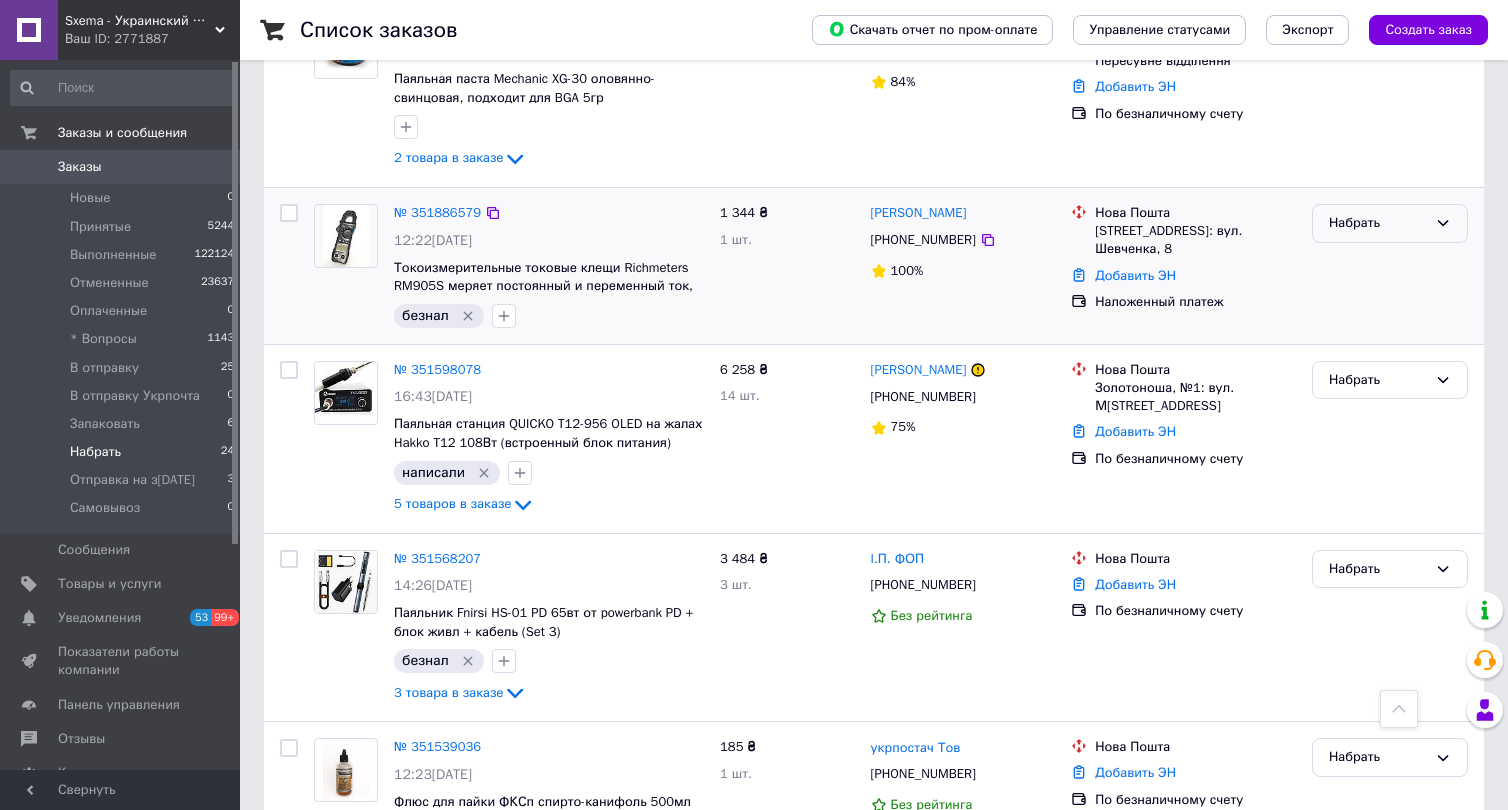click on "Набрать" at bounding box center [1378, 223] 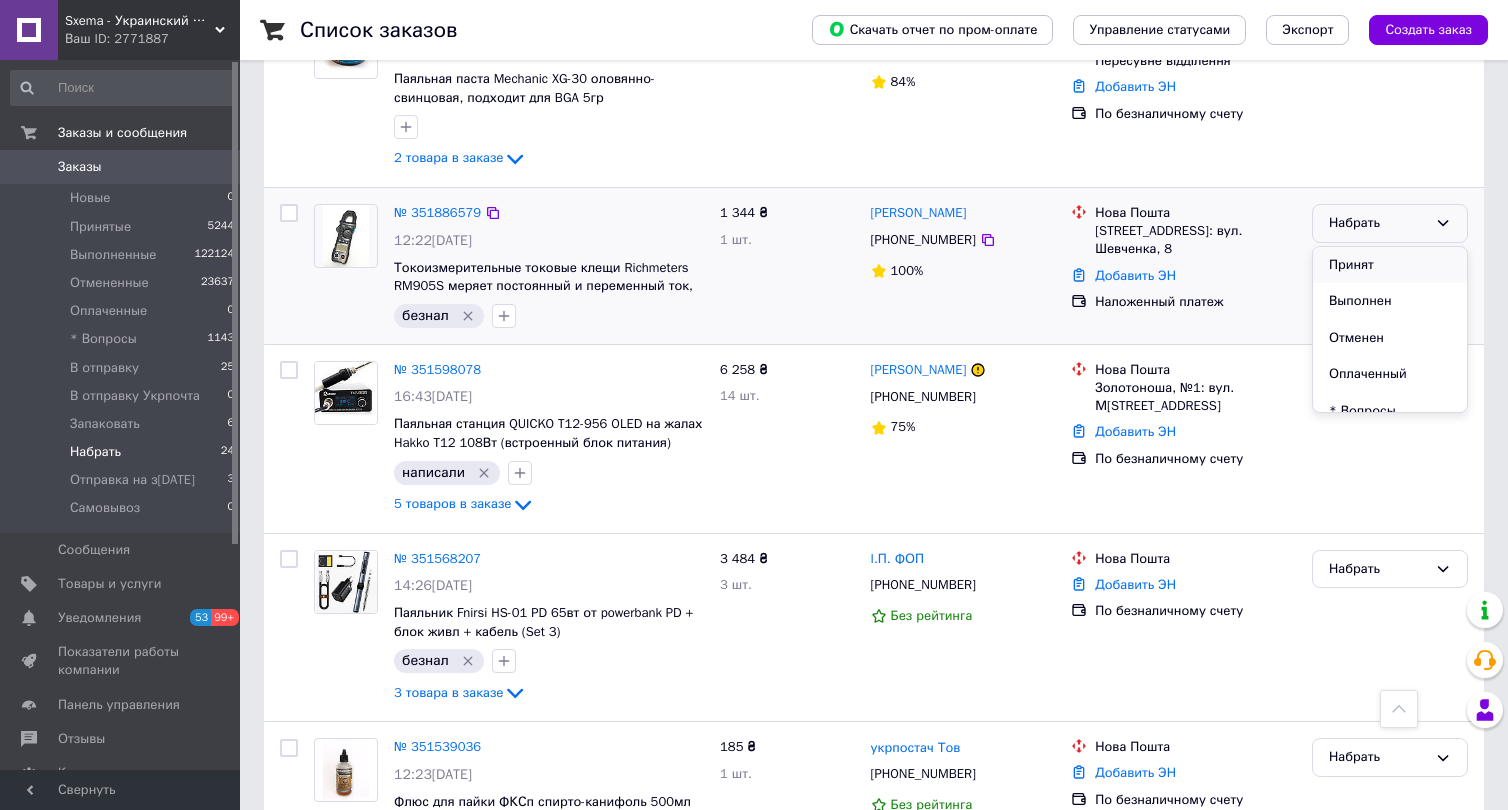 scroll, scrollTop: 200, scrollLeft: 0, axis: vertical 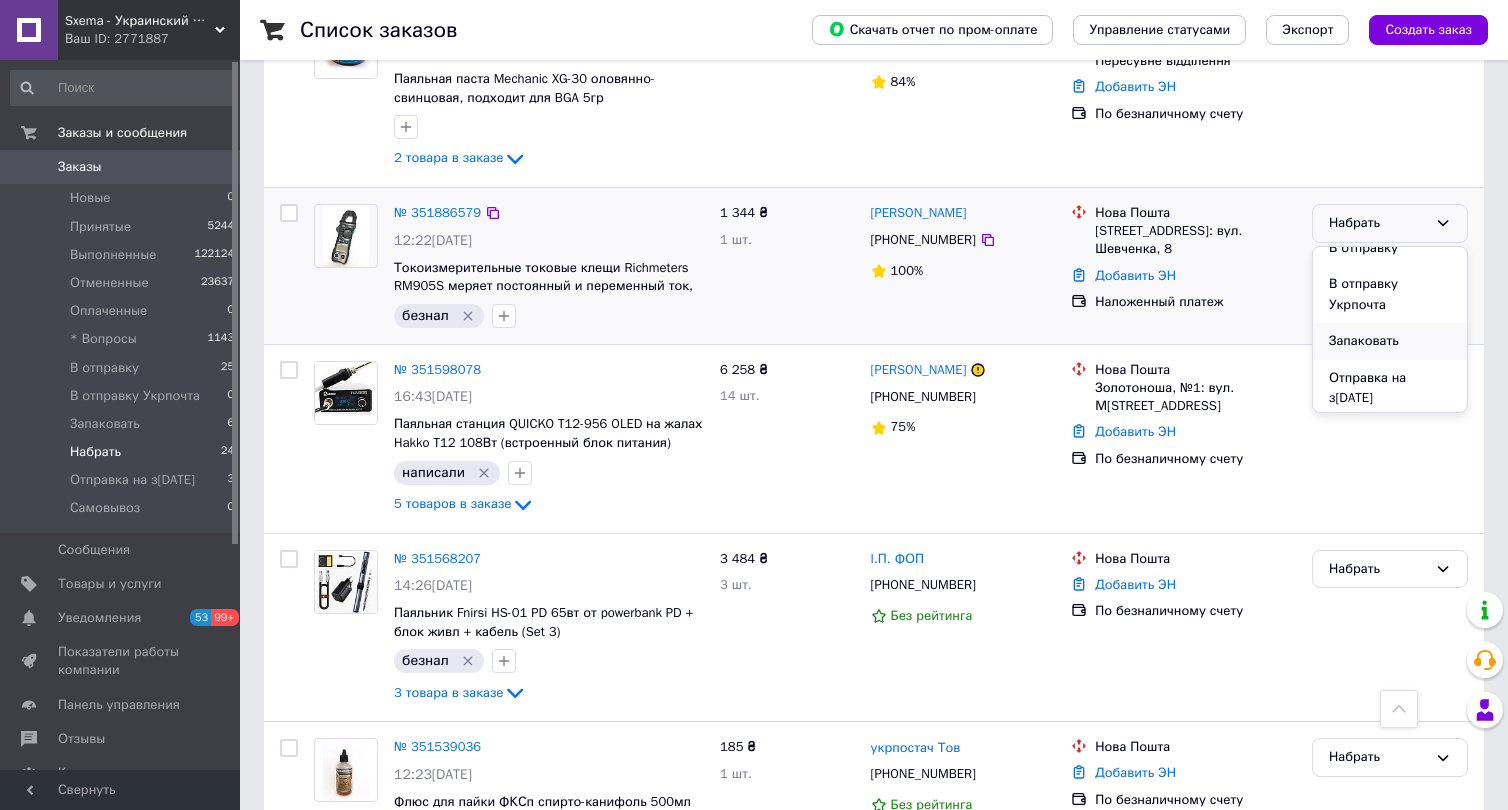 click on "Запаковать" at bounding box center [1390, 341] 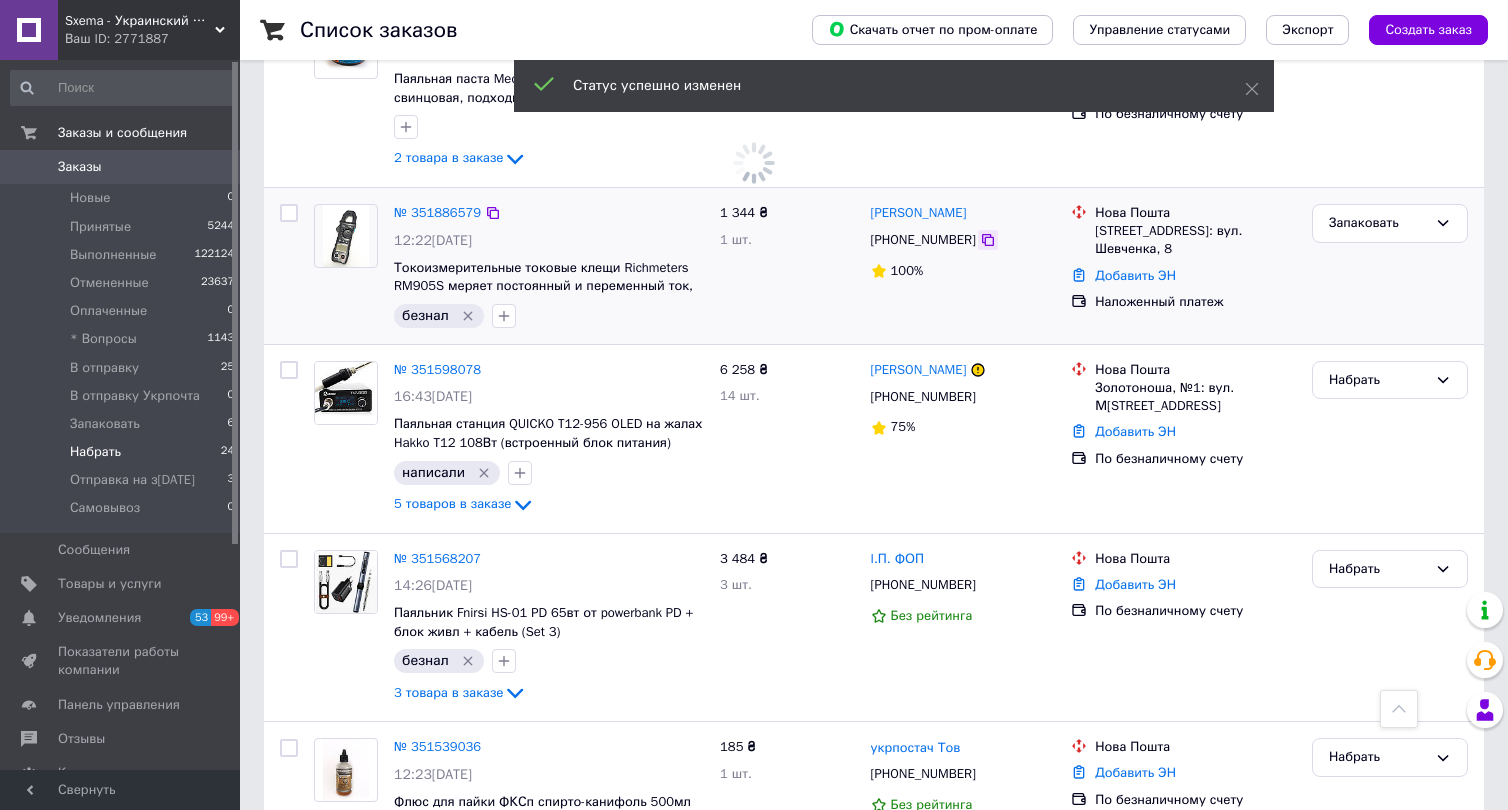 click 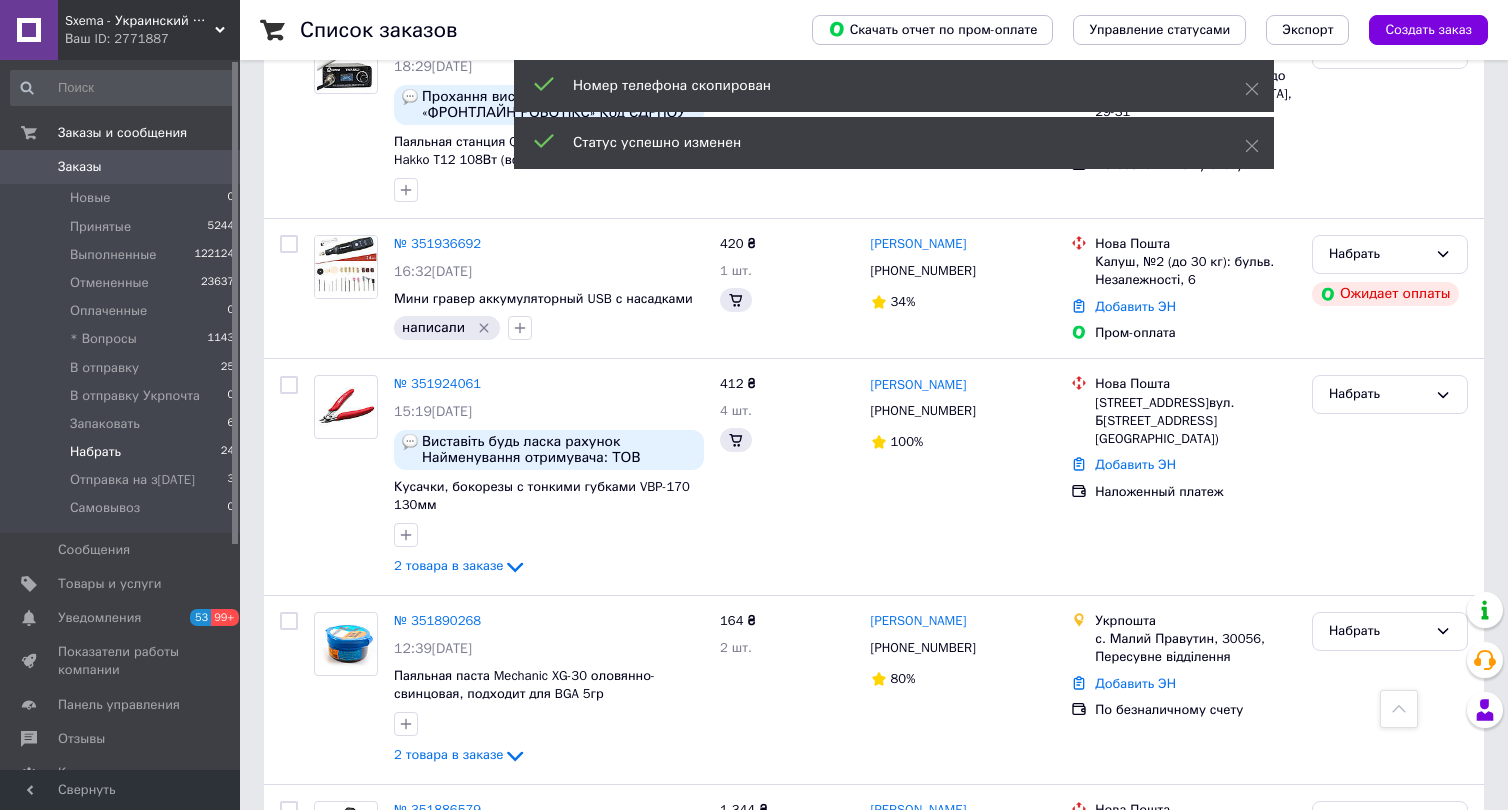 scroll, scrollTop: 2636, scrollLeft: 0, axis: vertical 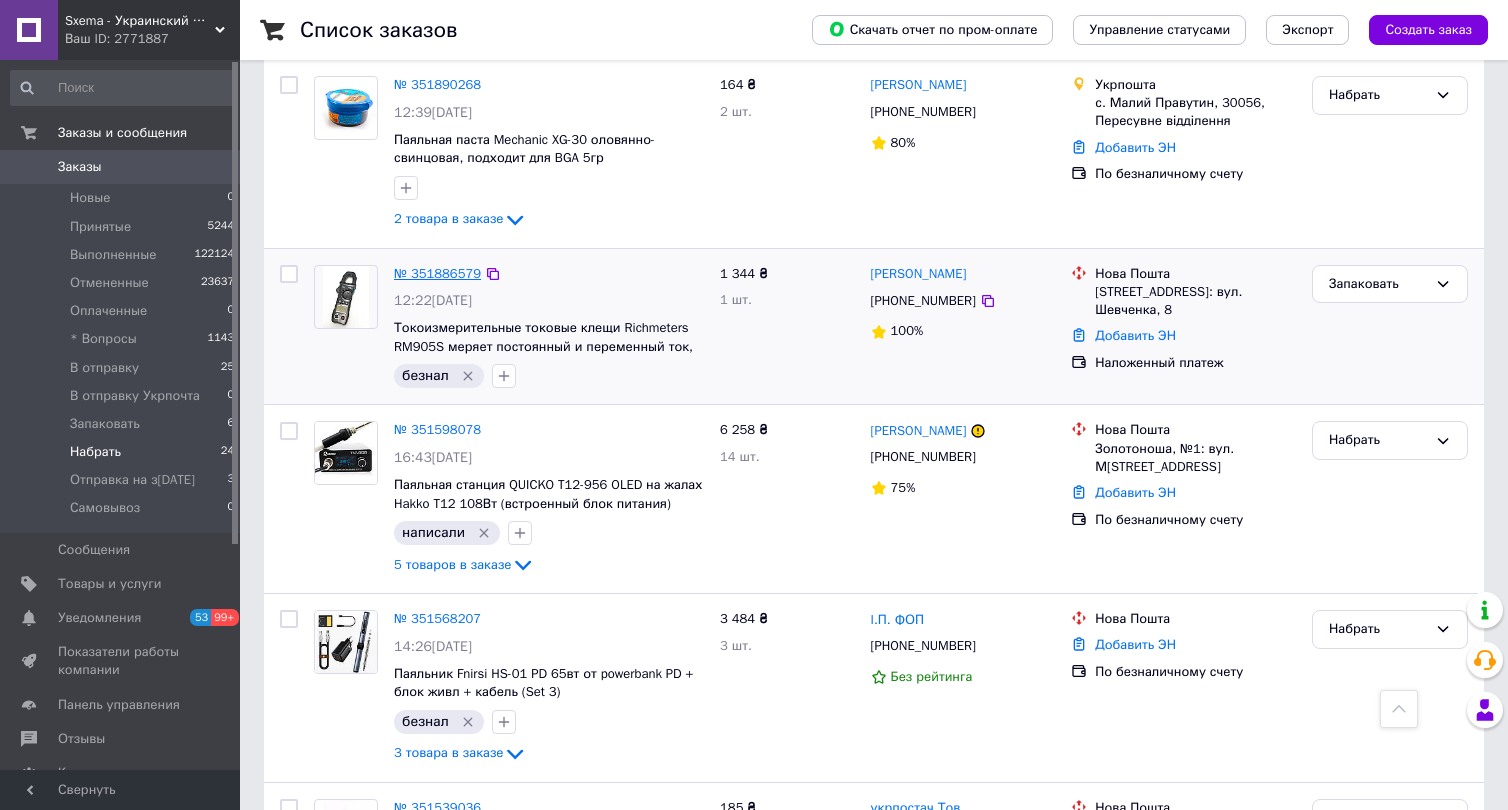 click on "№ 351886579" at bounding box center (437, 273) 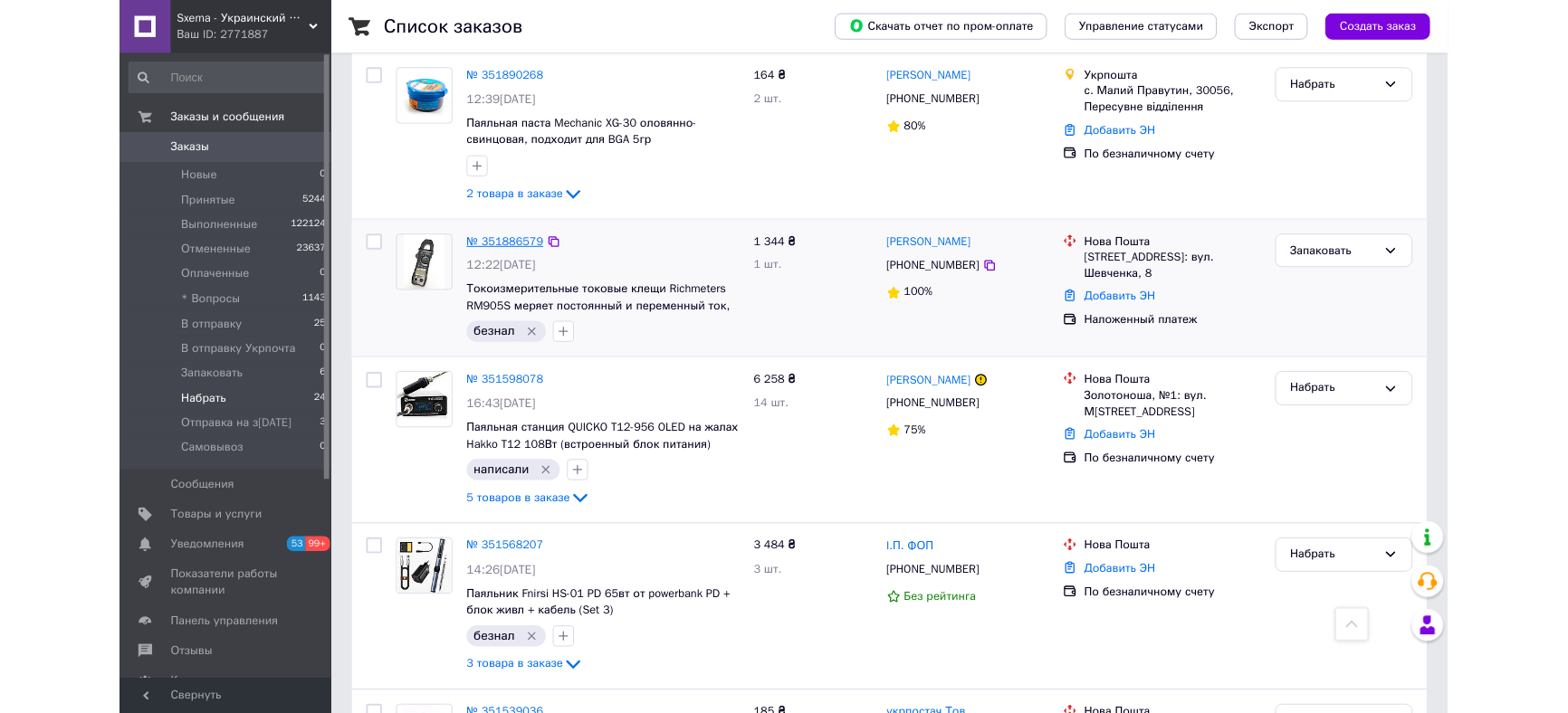 scroll, scrollTop: 0, scrollLeft: 0, axis: both 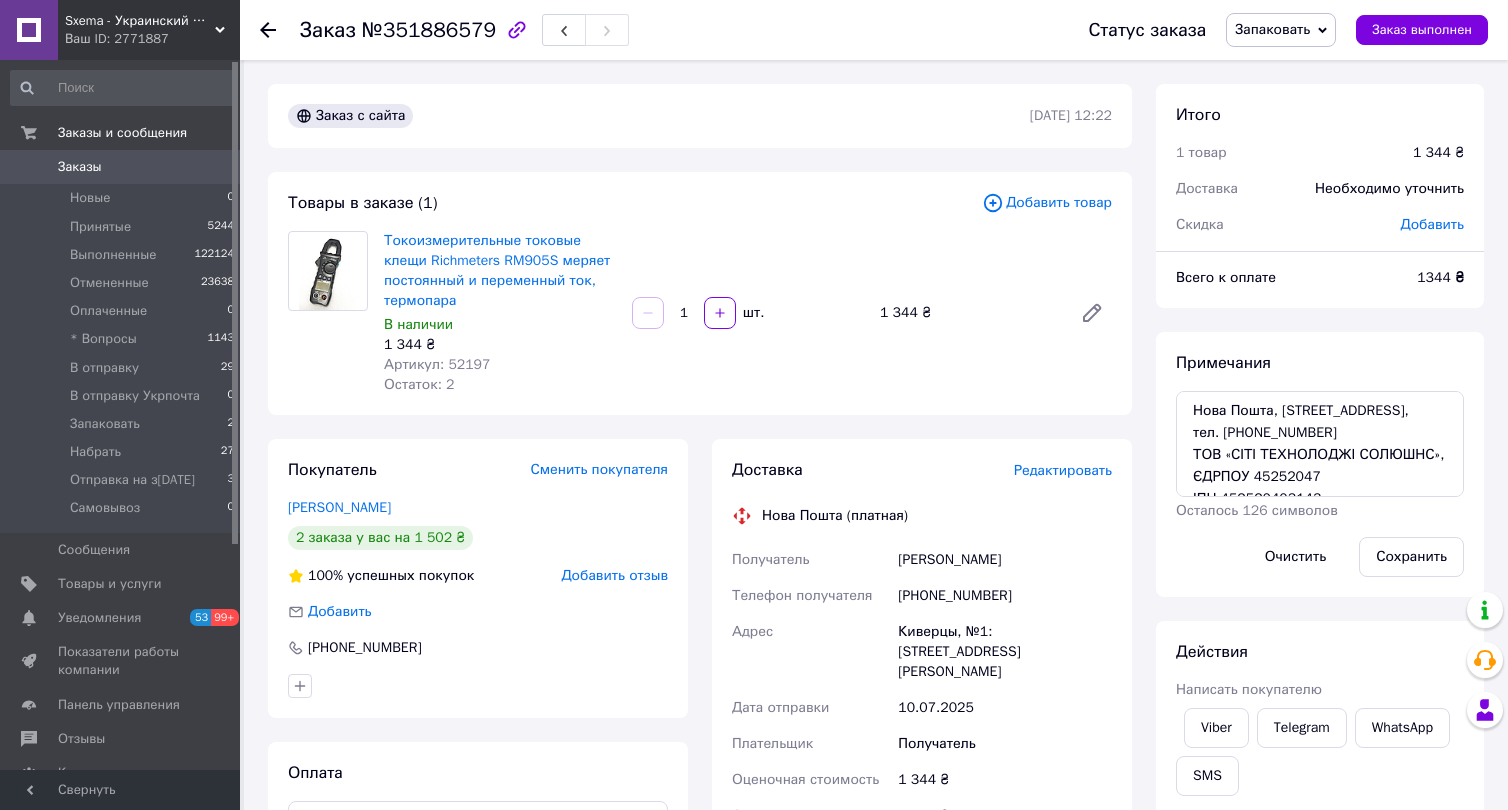 click on "Заказ с сайта" at bounding box center (657, 116) 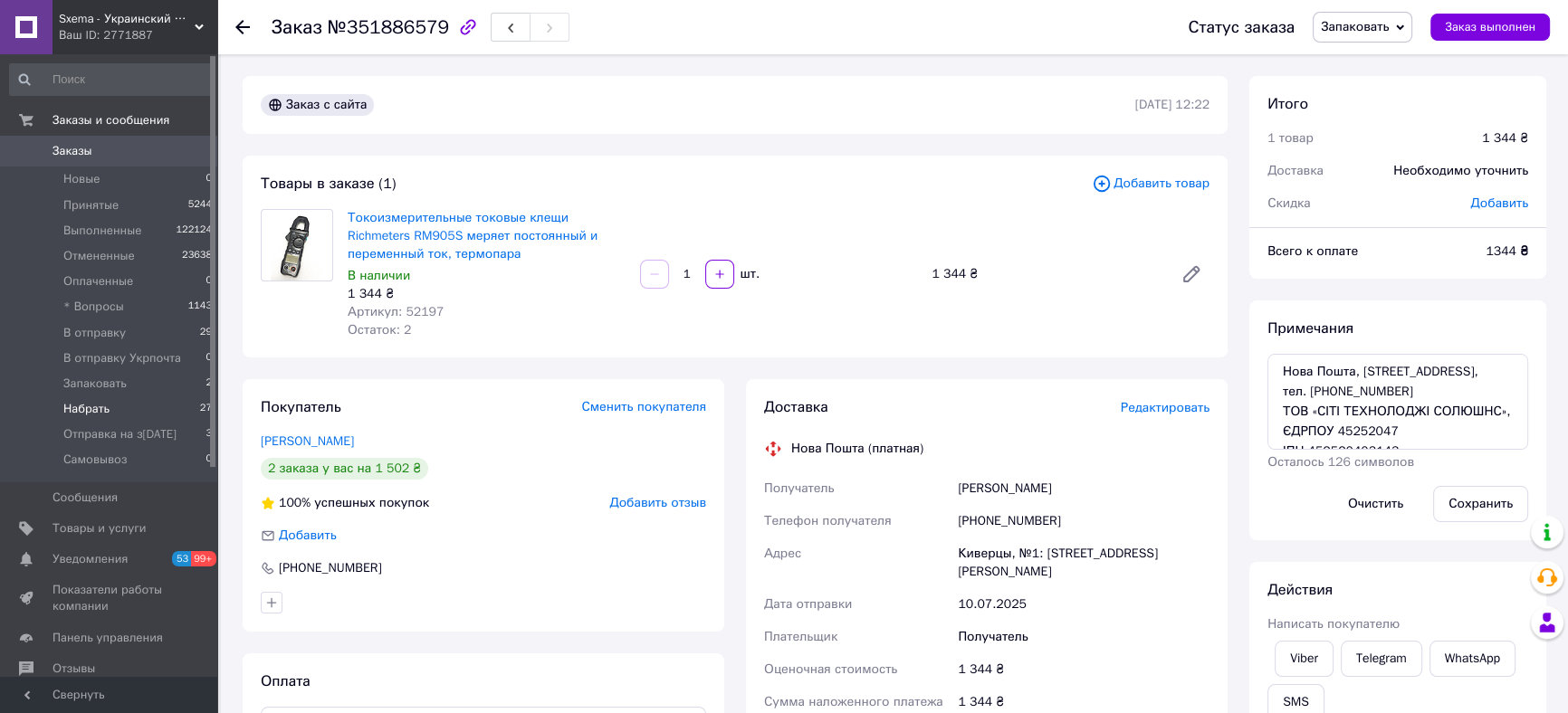 click on "Набрать" at bounding box center (86, 409) 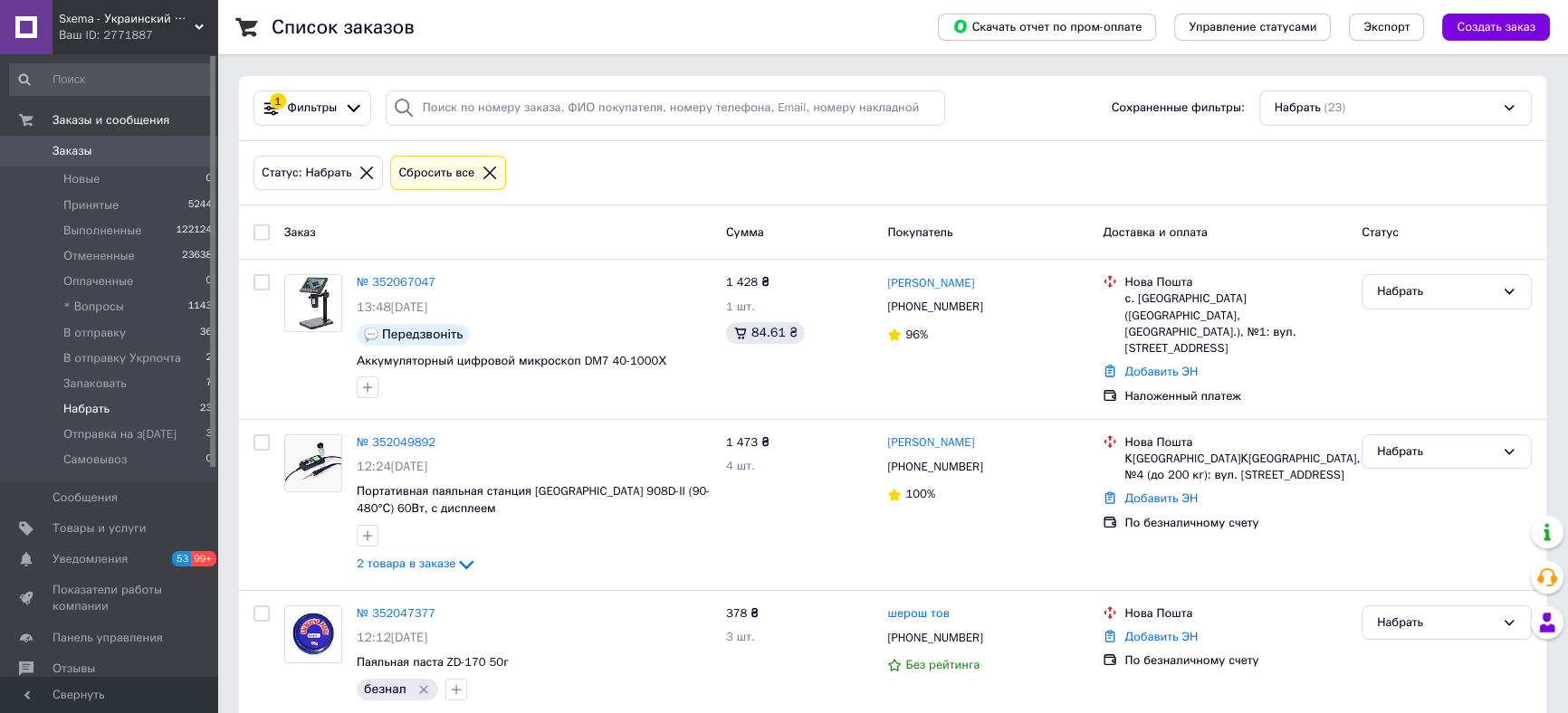 click on "Заказ" at bounding box center [498, 232] 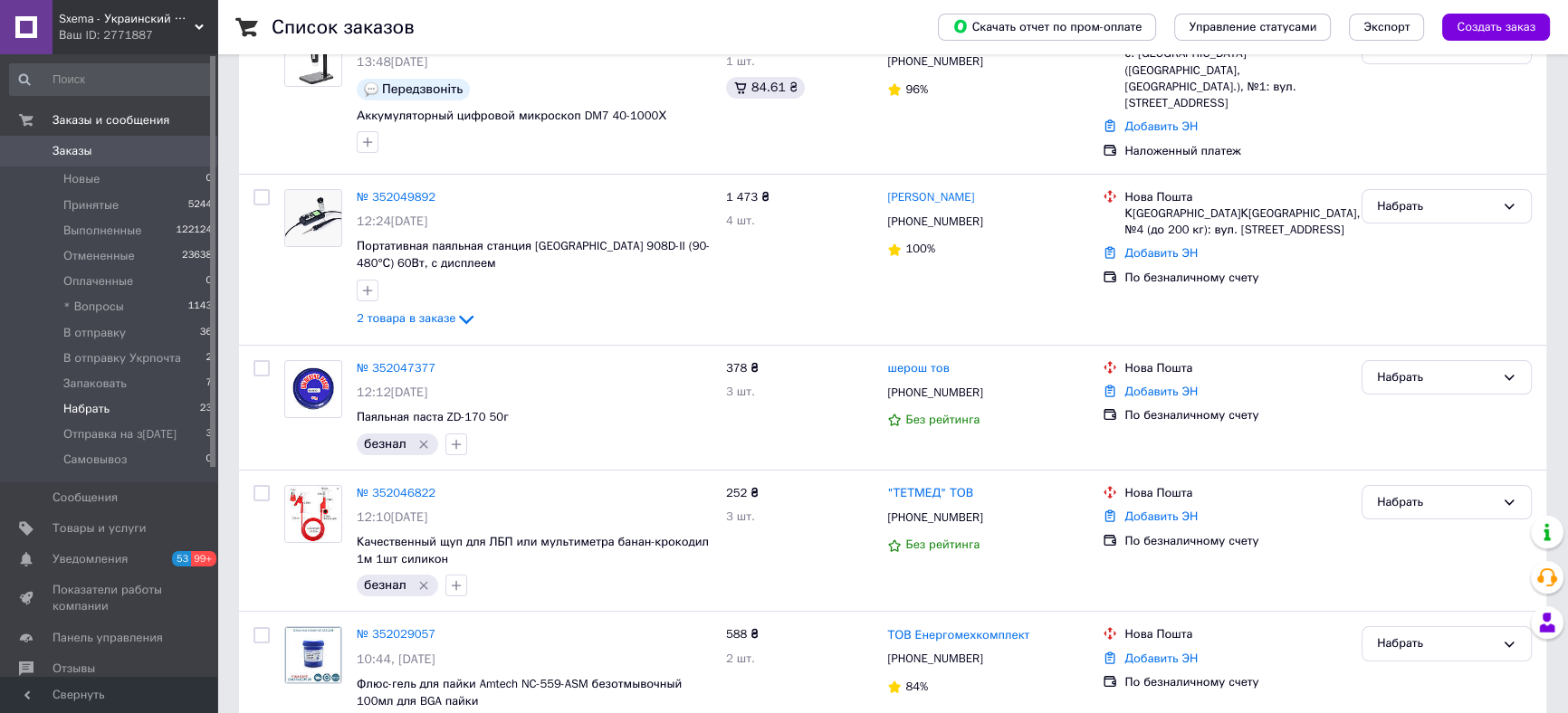 scroll, scrollTop: 246, scrollLeft: 0, axis: vertical 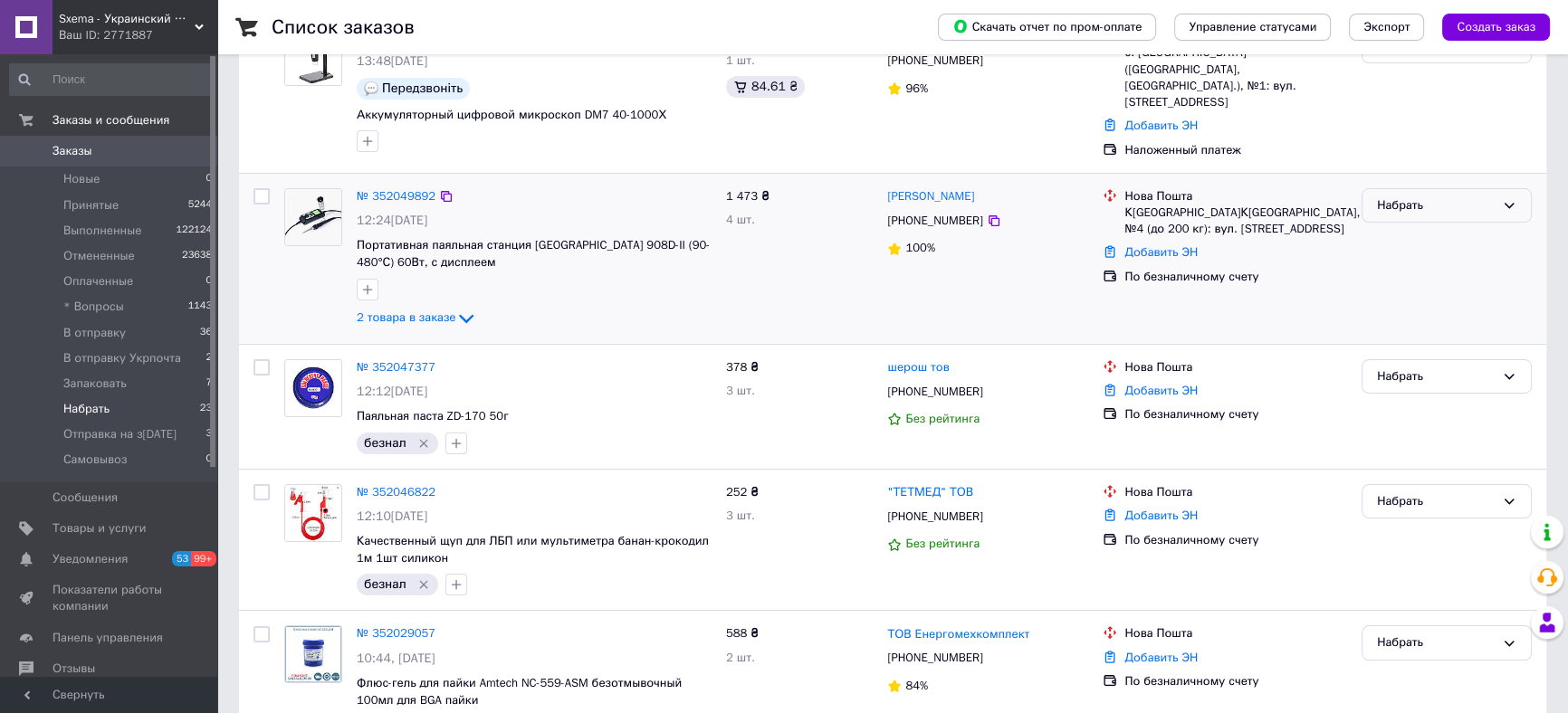 click on "Набрать" at bounding box center (1436, 205) 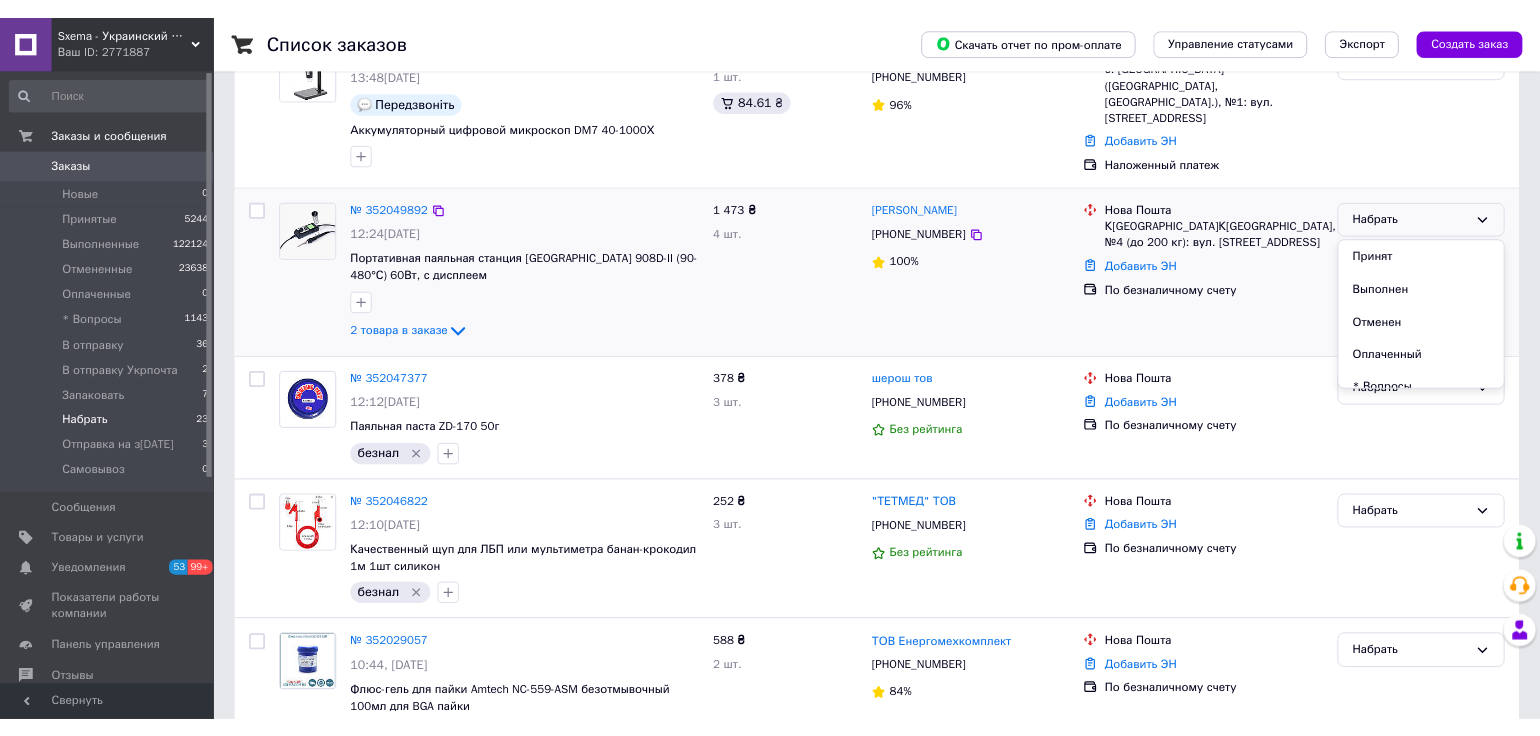 scroll, scrollTop: 200, scrollLeft: 0, axis: vertical 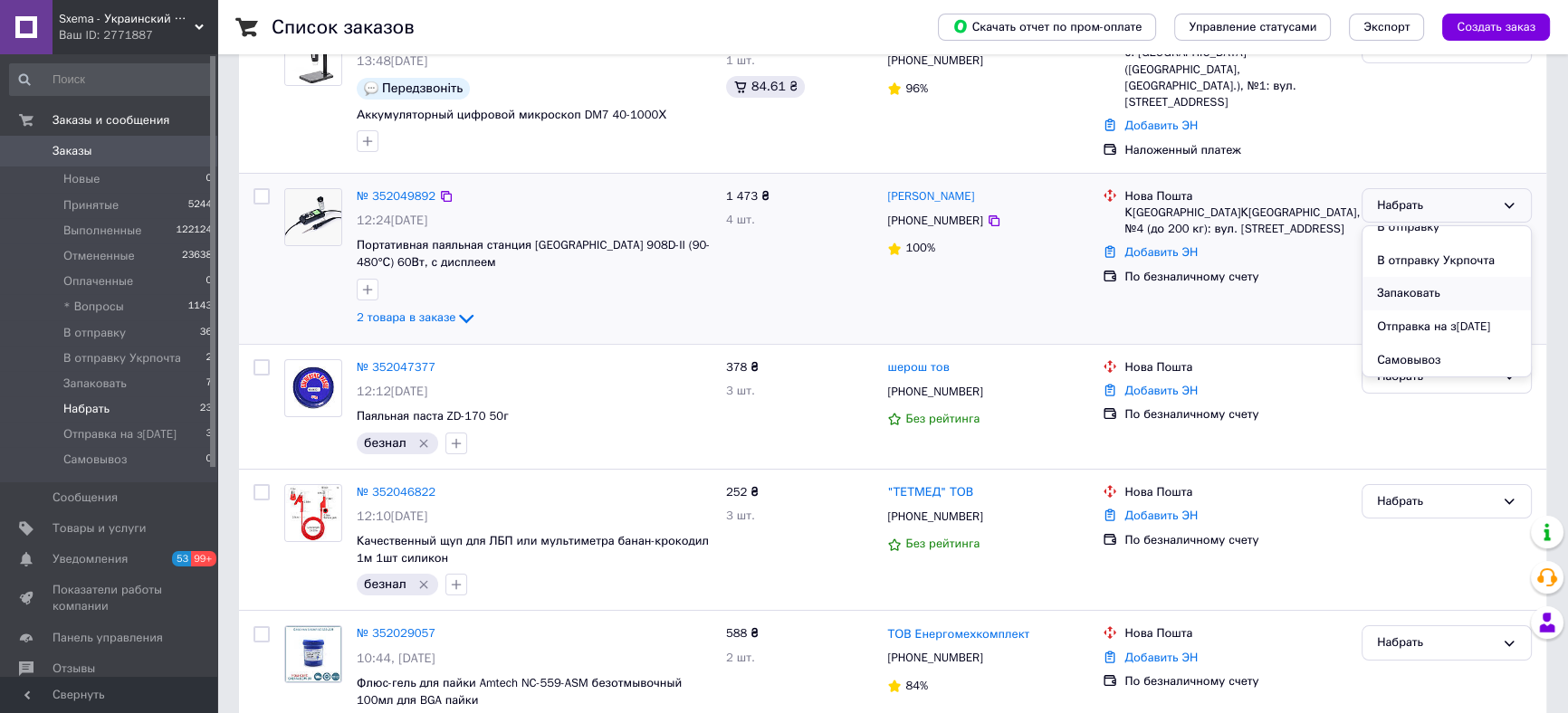 click on "Запаковать" at bounding box center [1447, 293] 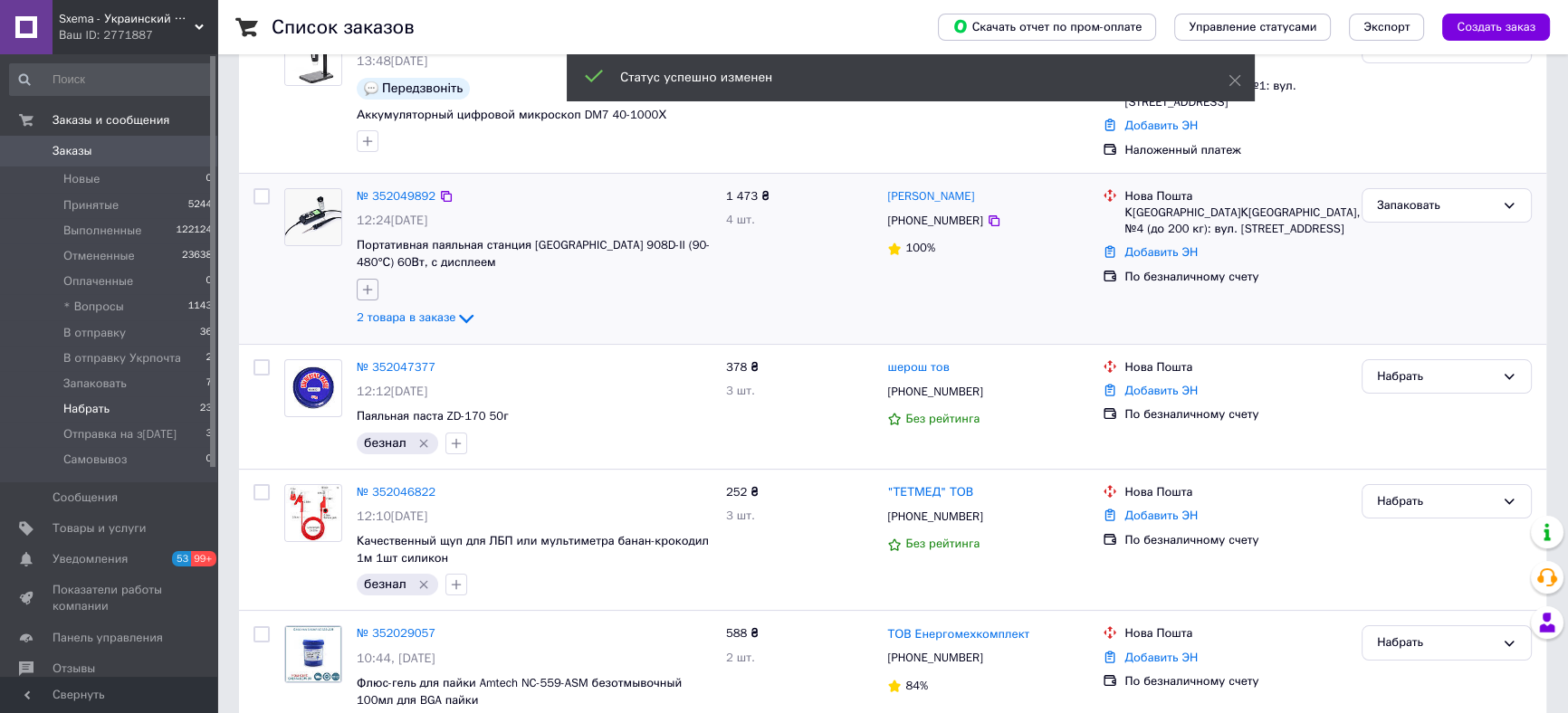 click 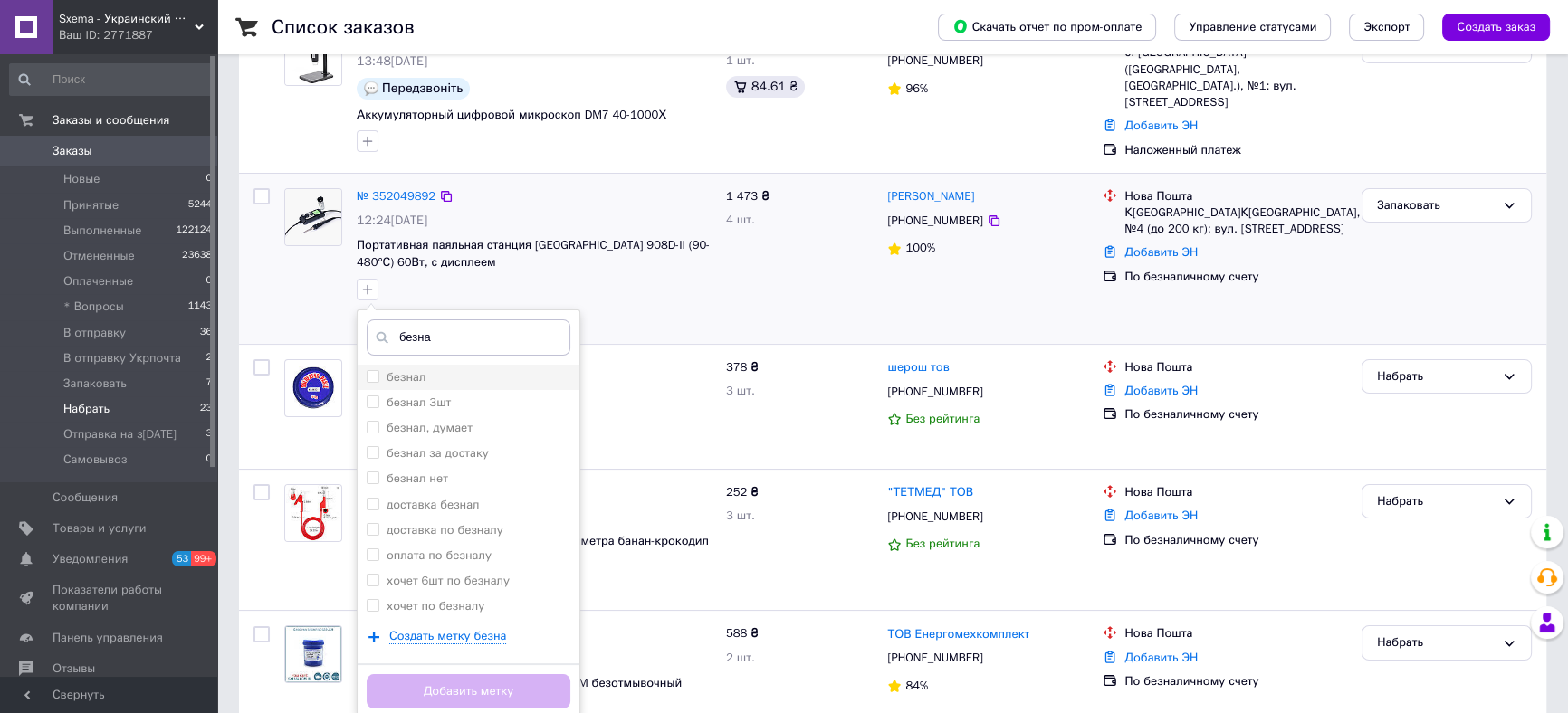 type on "безна" 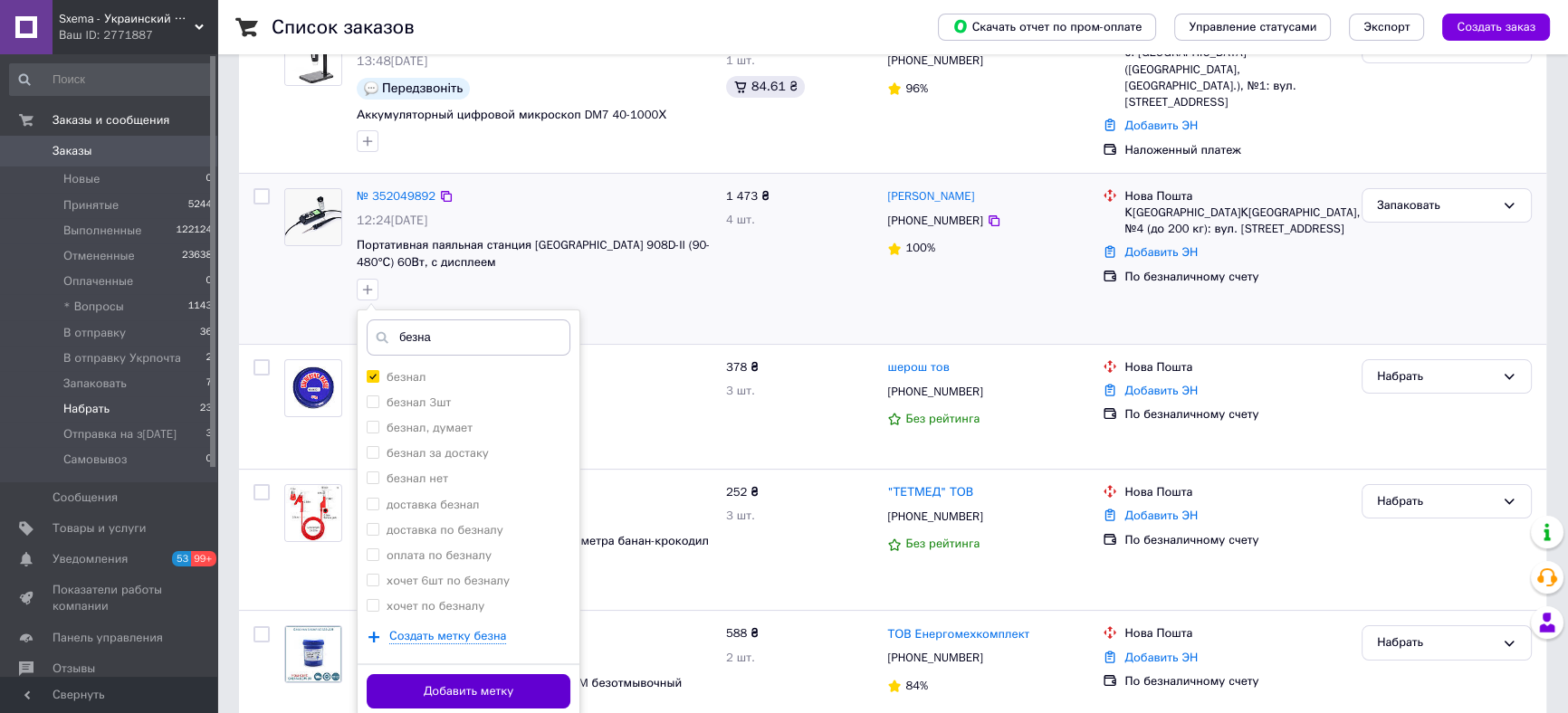 click on "Добавить метку" at bounding box center (468, 691) 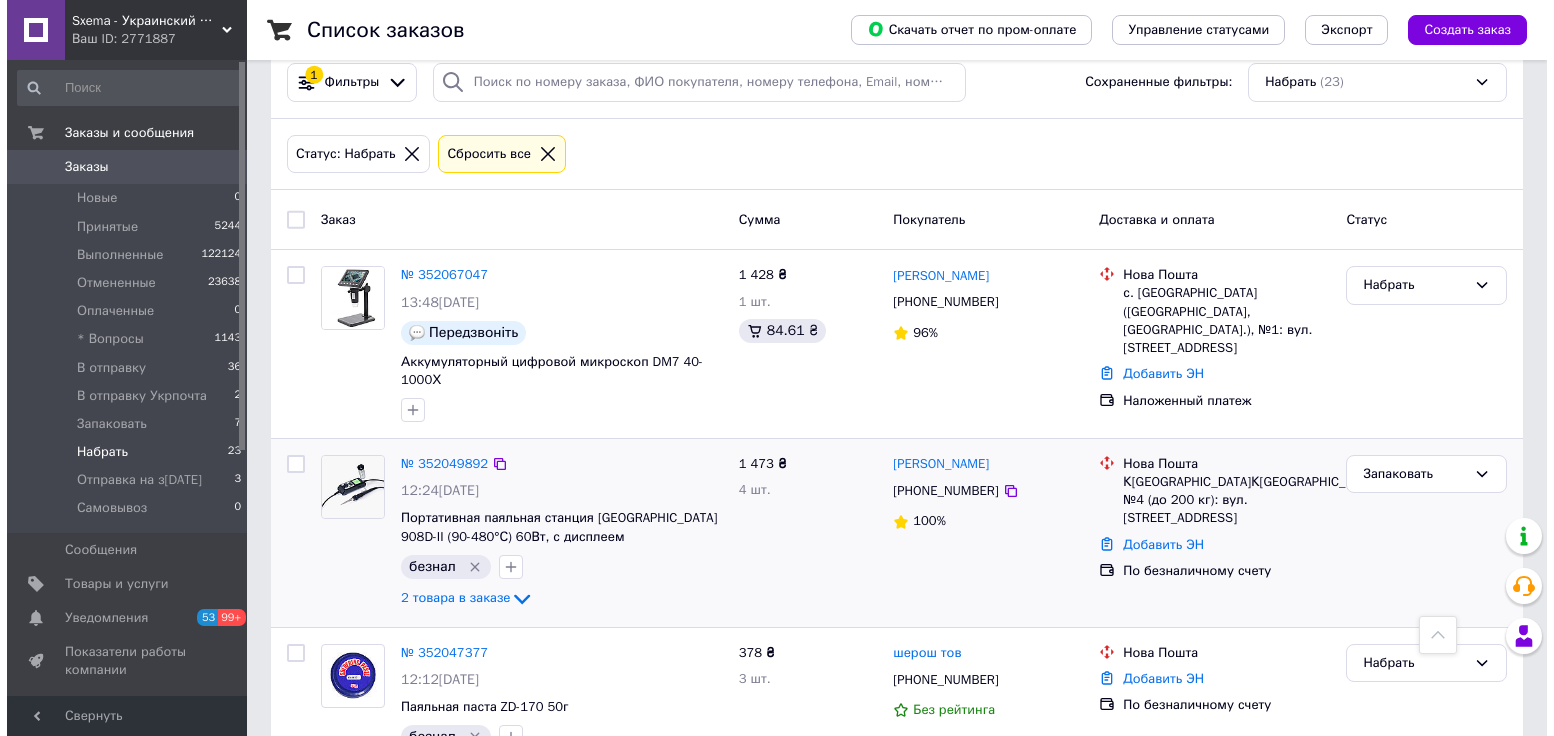 scroll, scrollTop: 0, scrollLeft: 0, axis: both 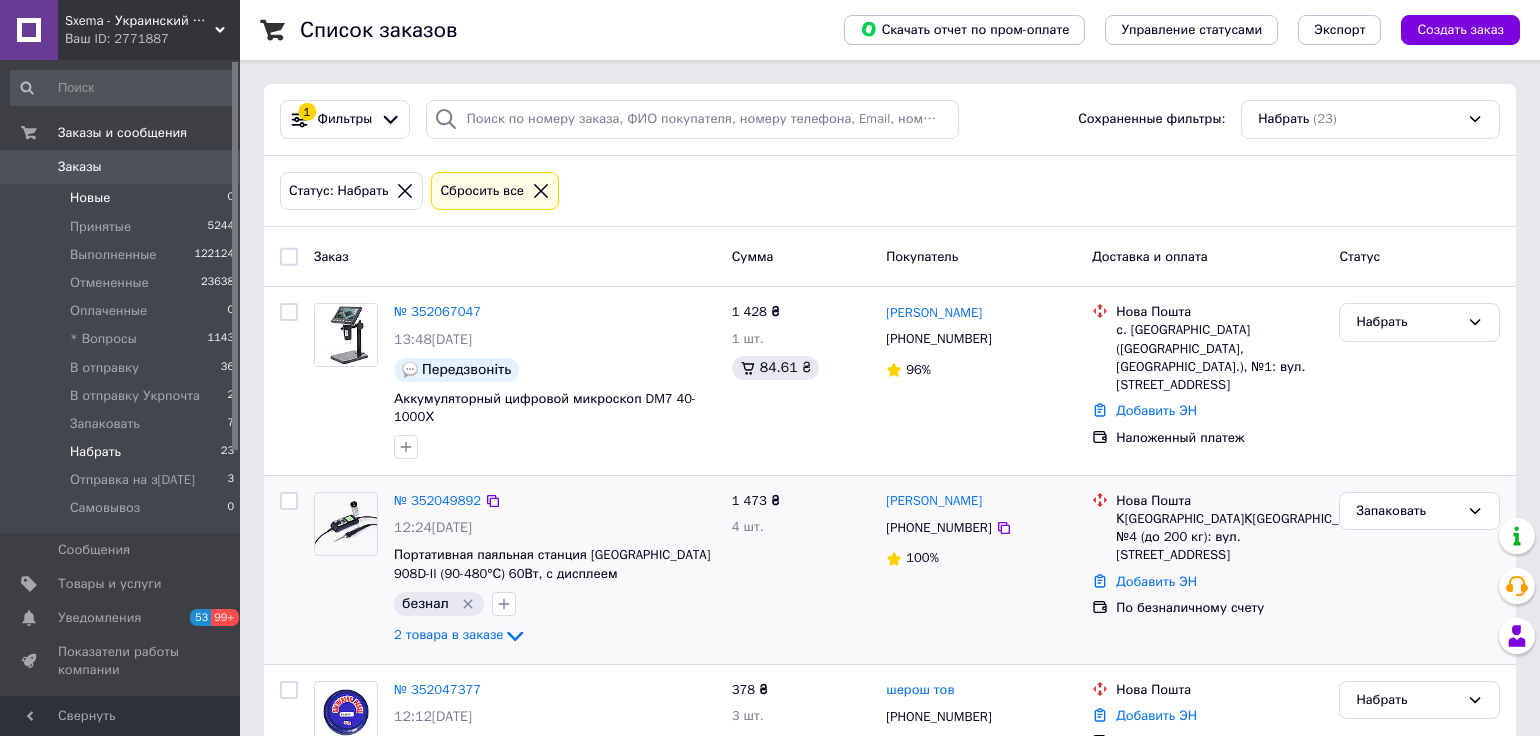 click on "Новые 0" at bounding box center [123, 198] 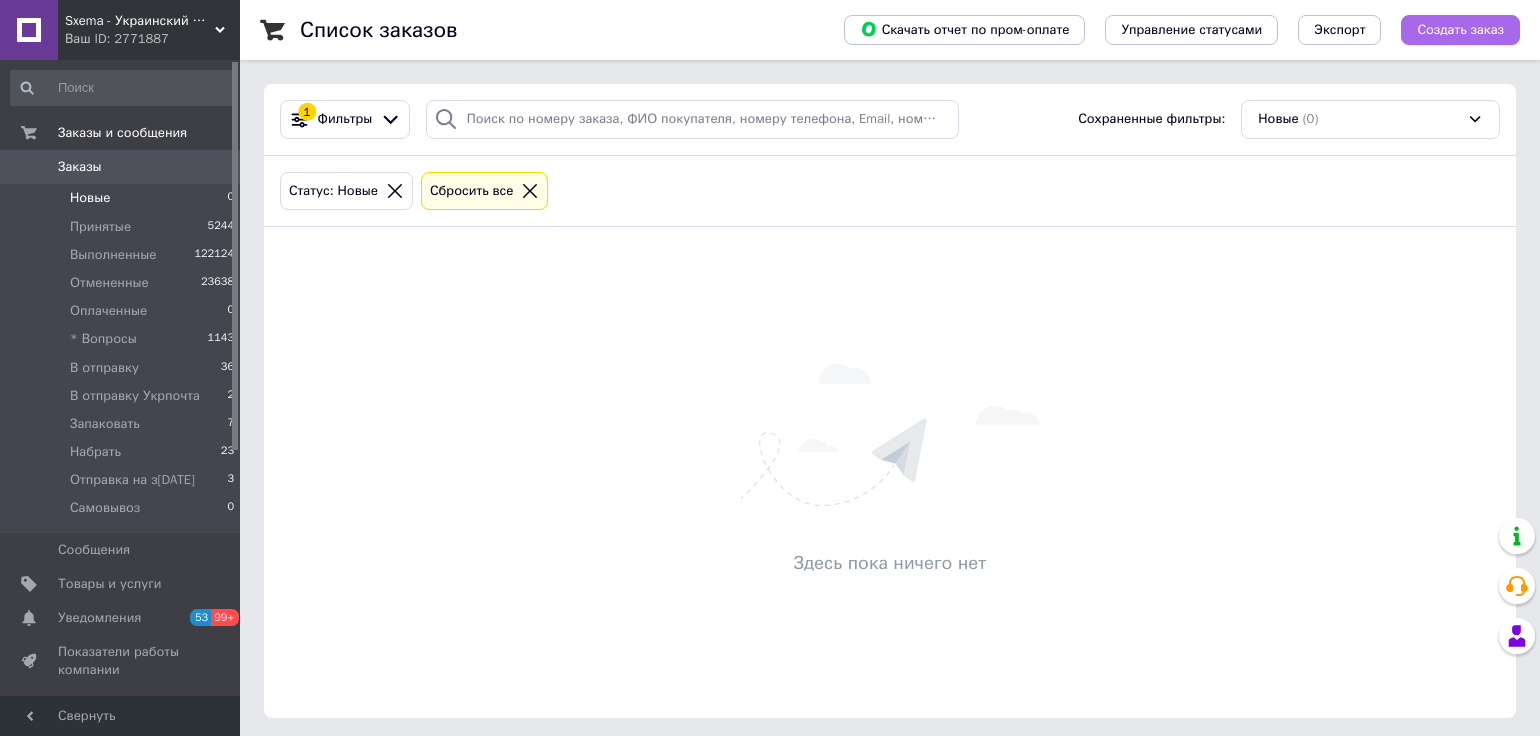 click on "Создать заказ" at bounding box center [1460, 30] 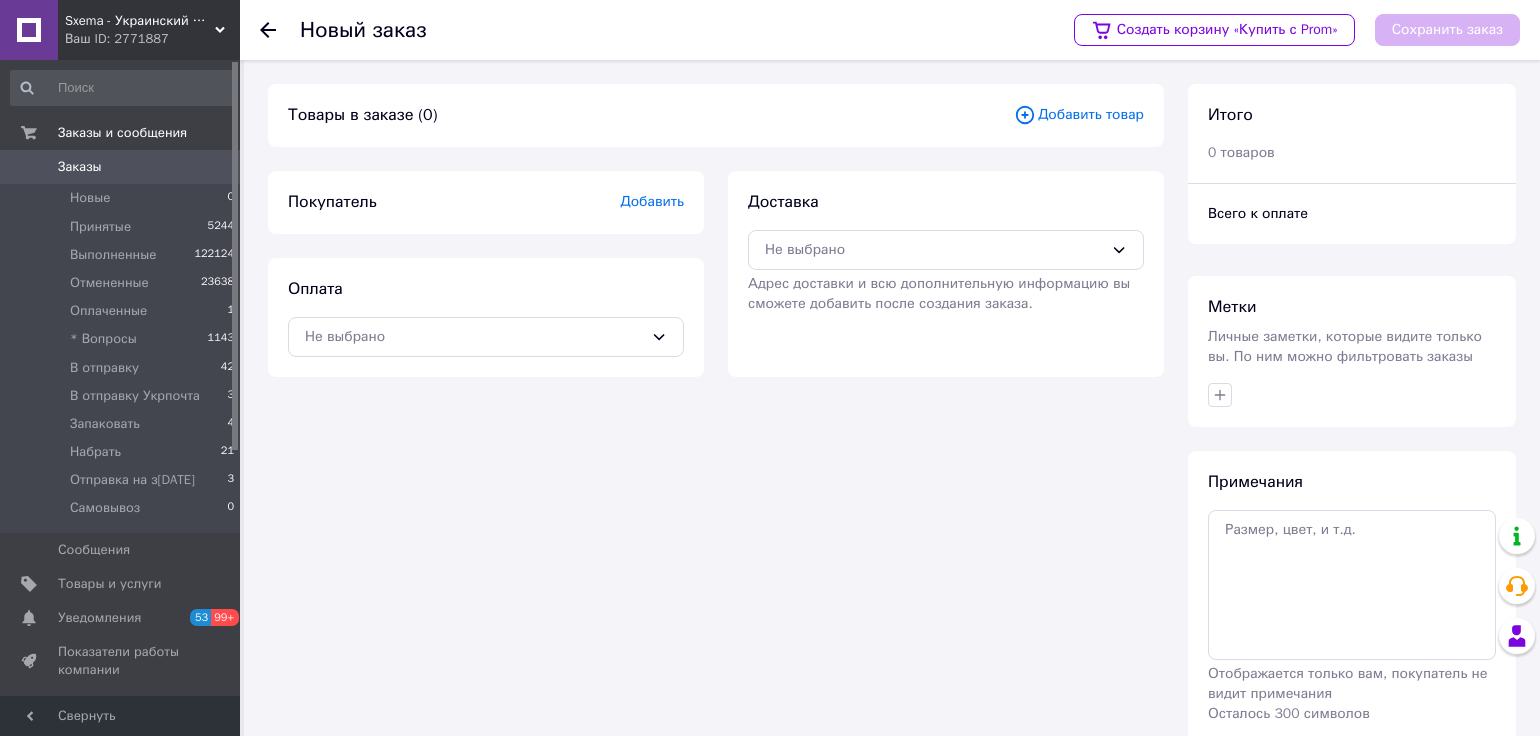 click on "Добавить товар" at bounding box center (1079, 115) 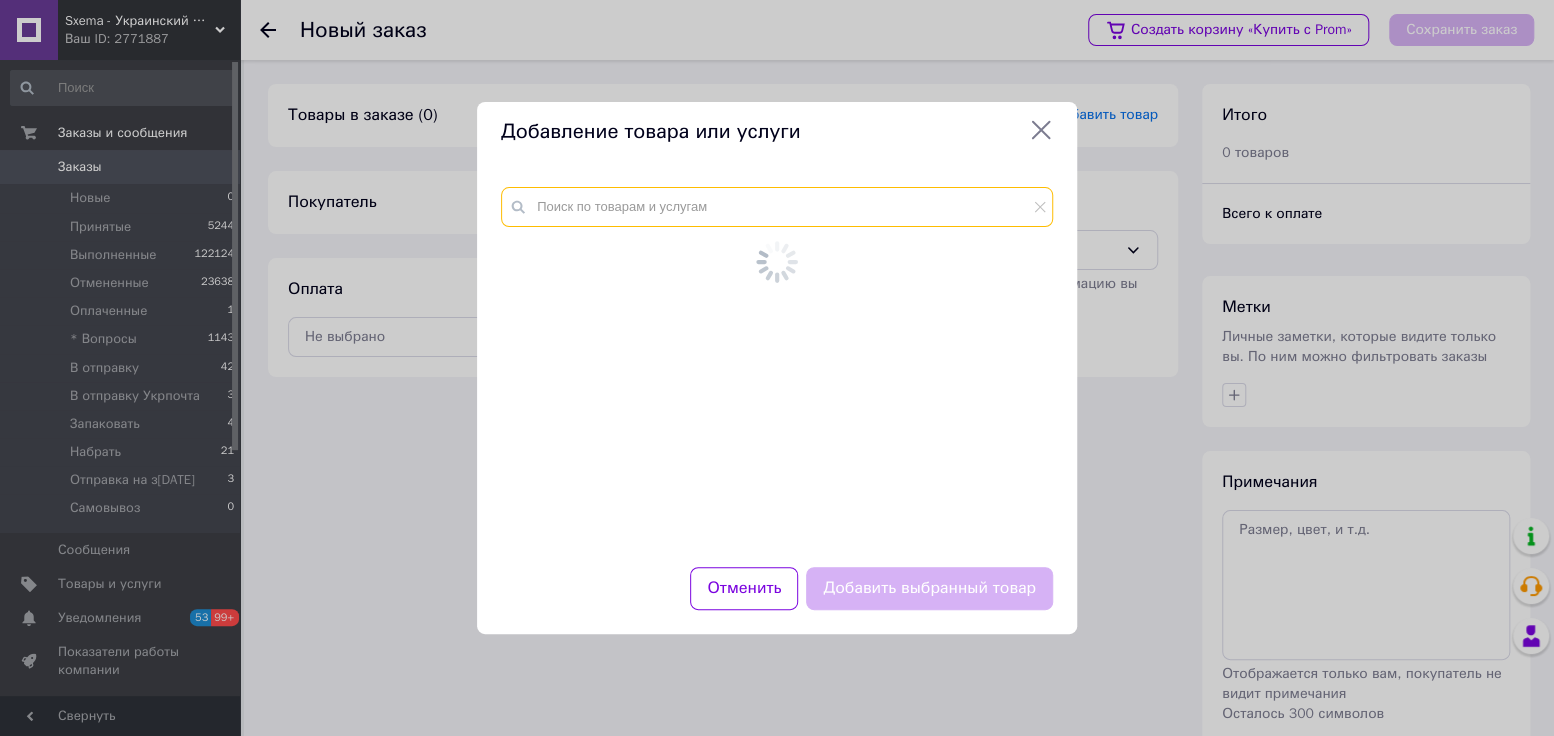 click at bounding box center [777, 207] 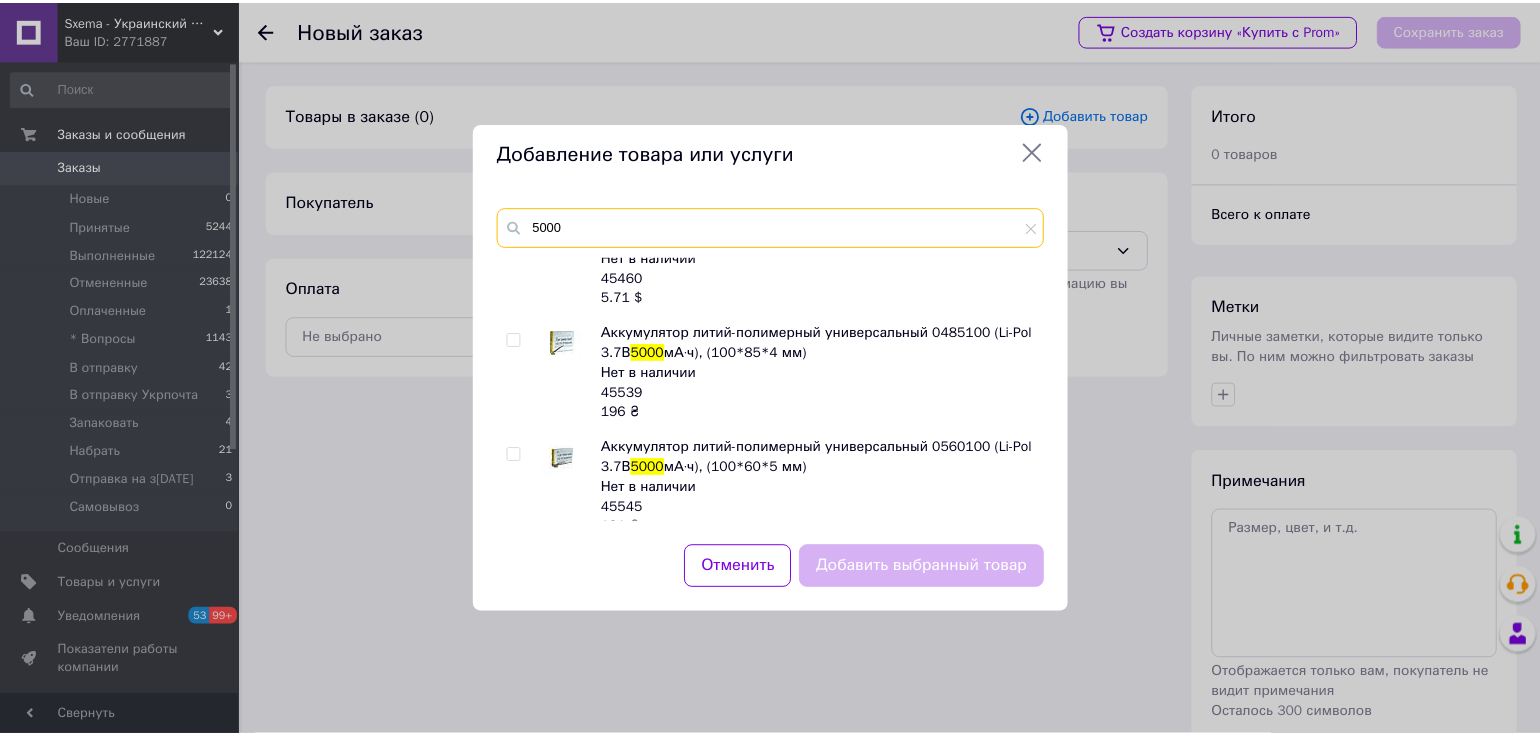scroll, scrollTop: 0, scrollLeft: 0, axis: both 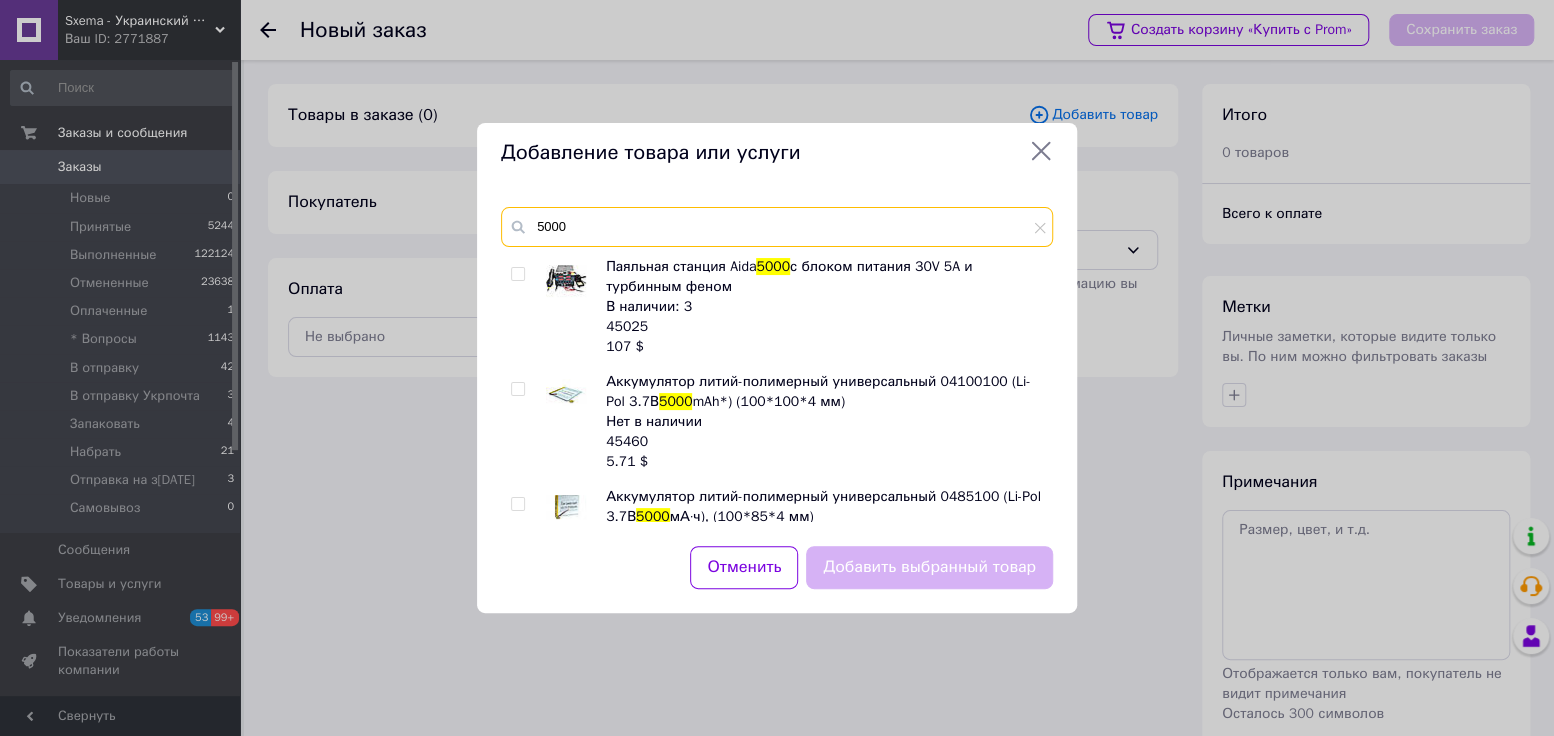 type on "5000" 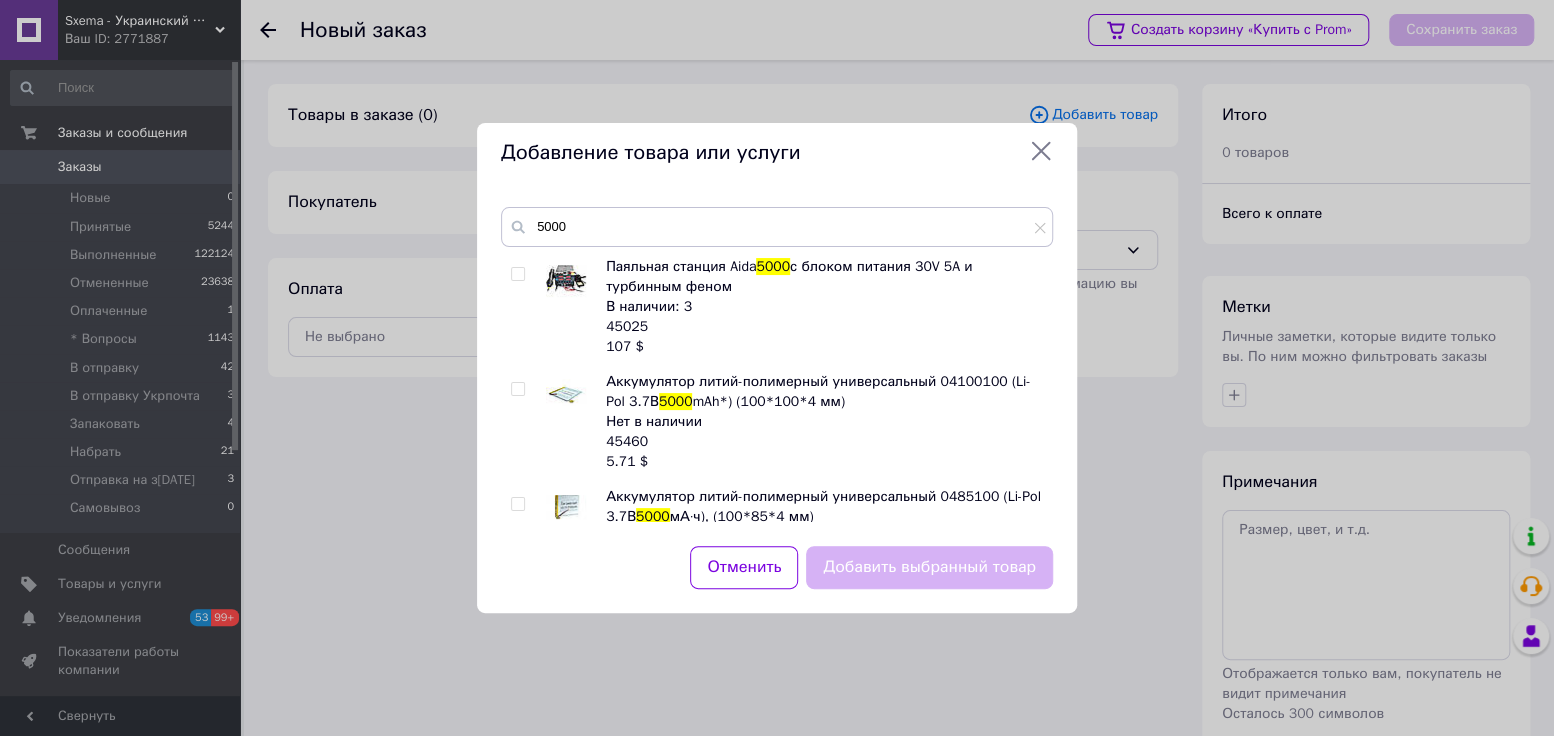 click at bounding box center (517, 274) 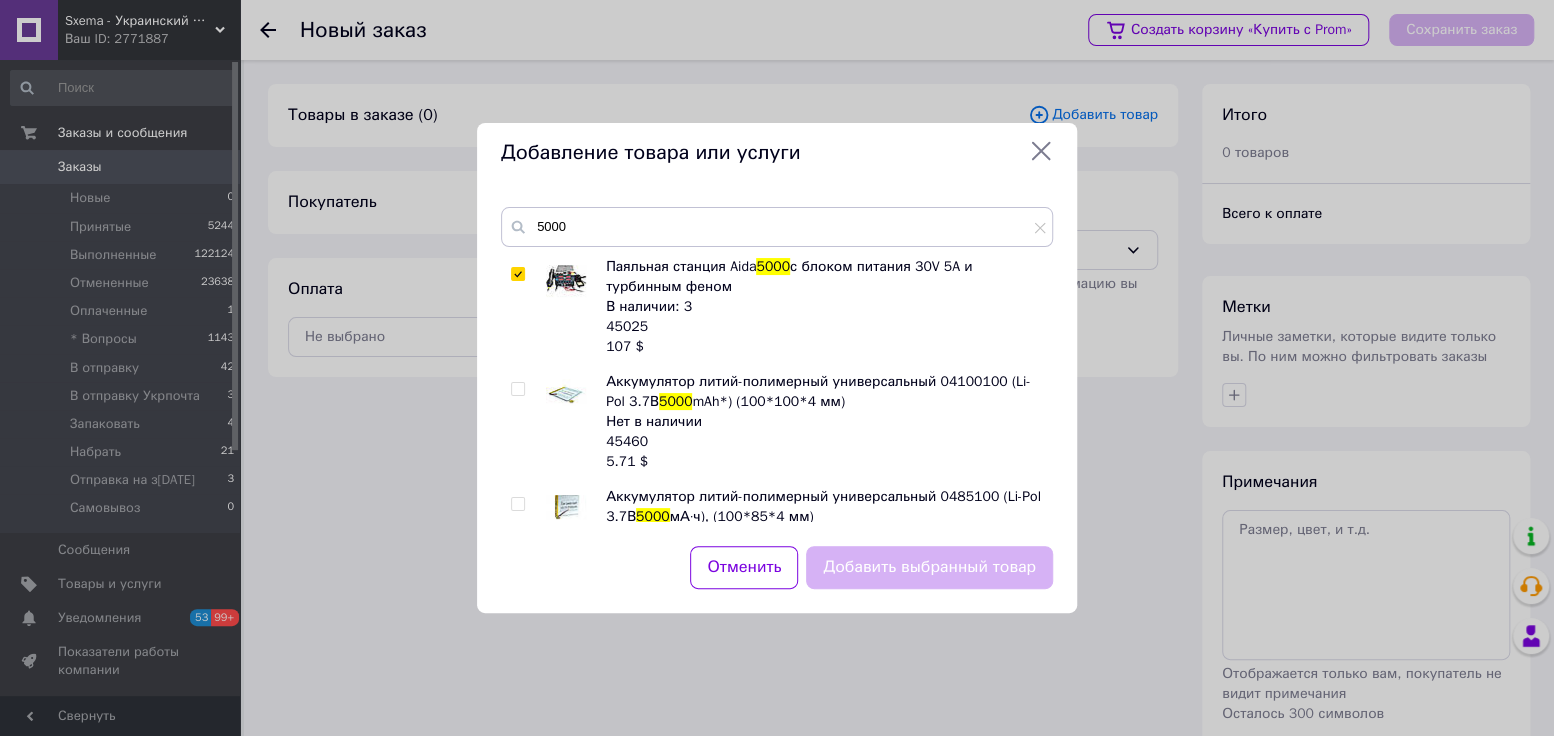 checkbox on "true" 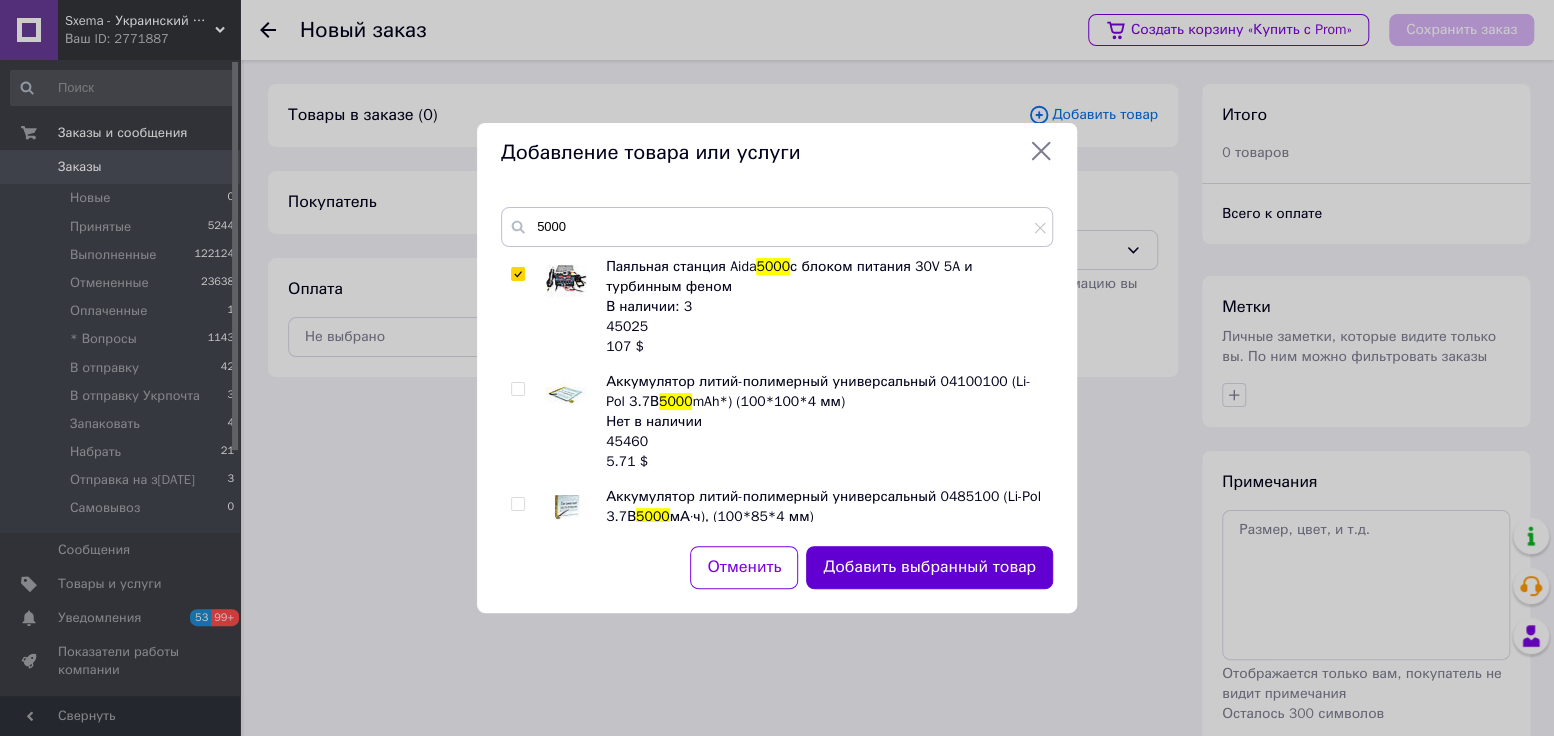 click on "Добавить выбранный товар" at bounding box center [929, 567] 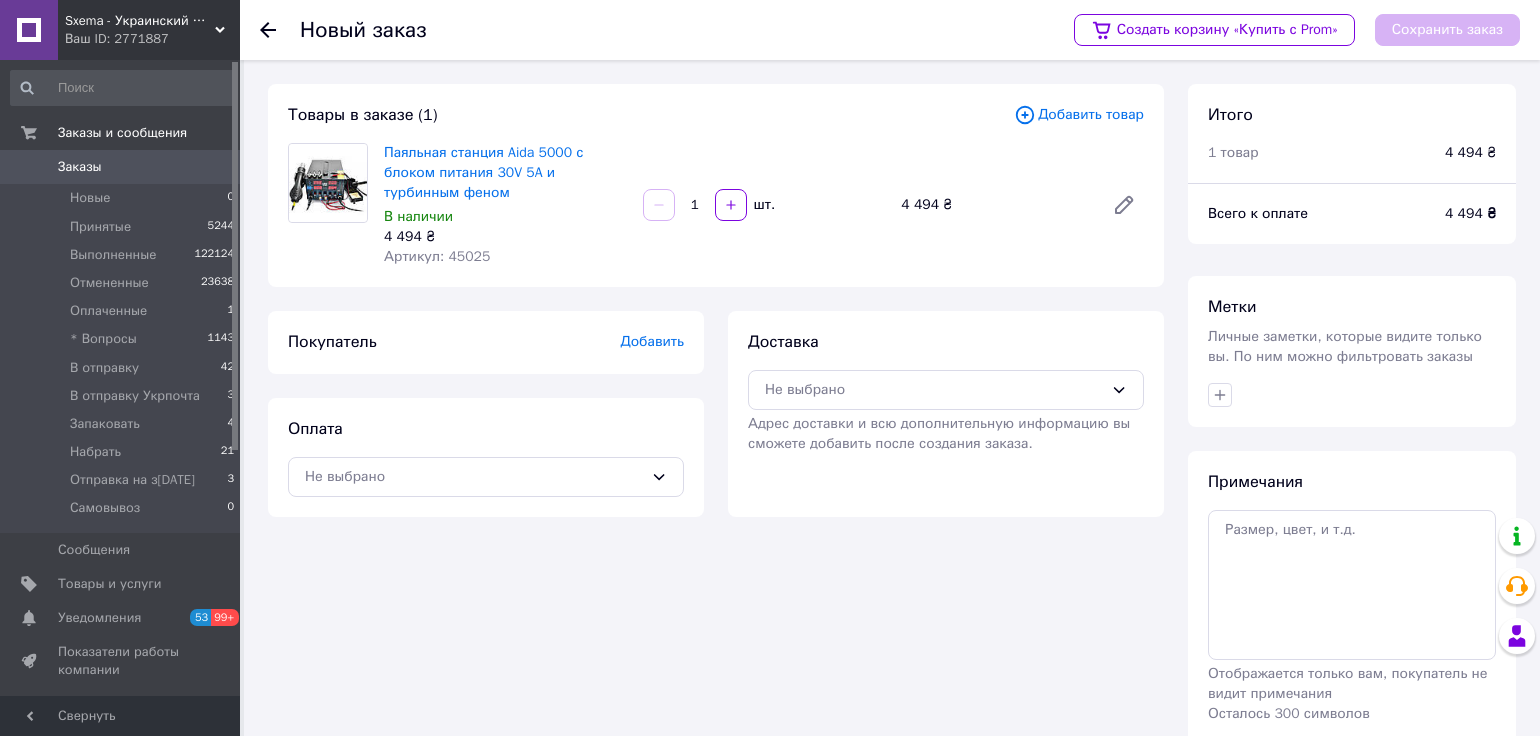 click on "Добавить" at bounding box center [652, 341] 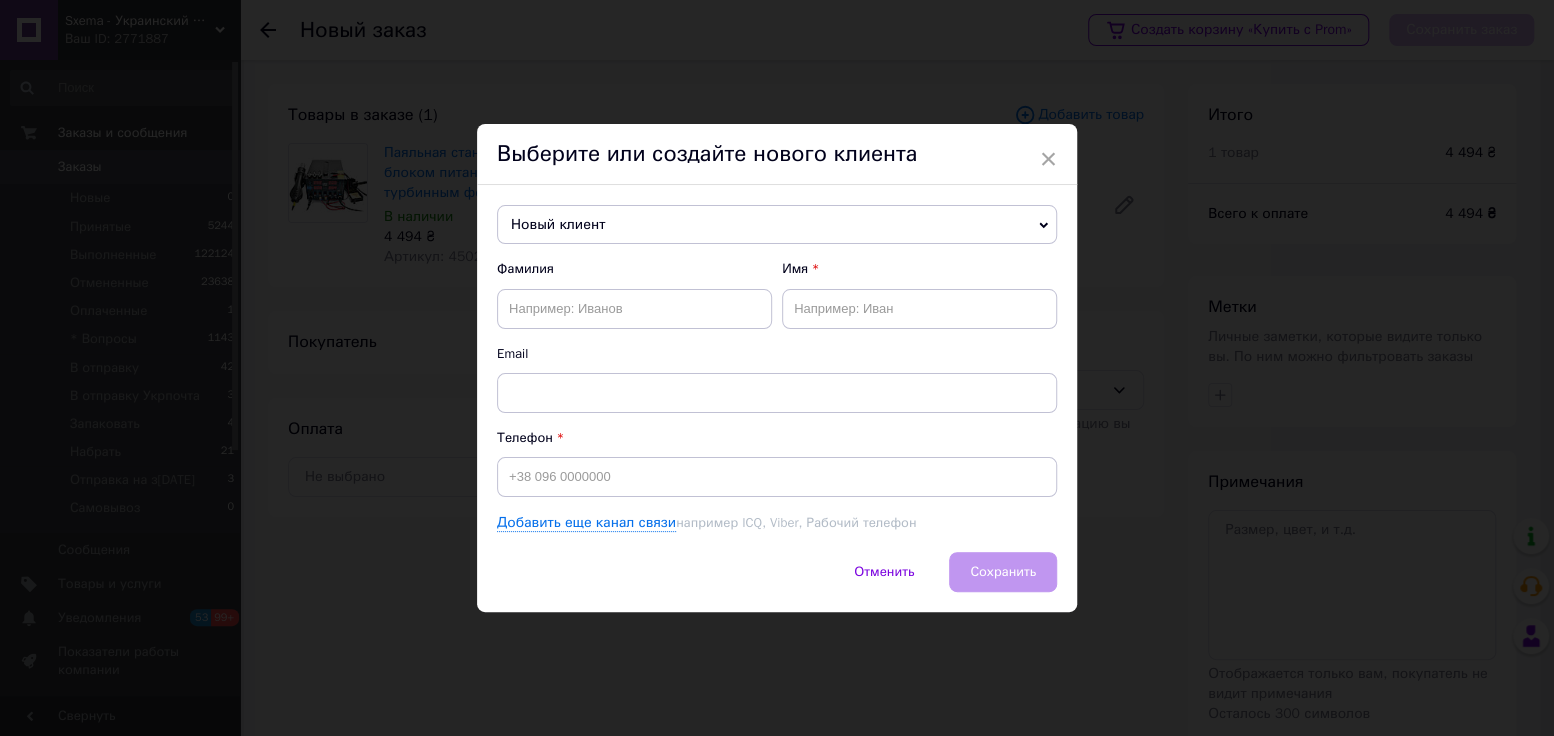 click on "Новый клиент" at bounding box center [777, 225] 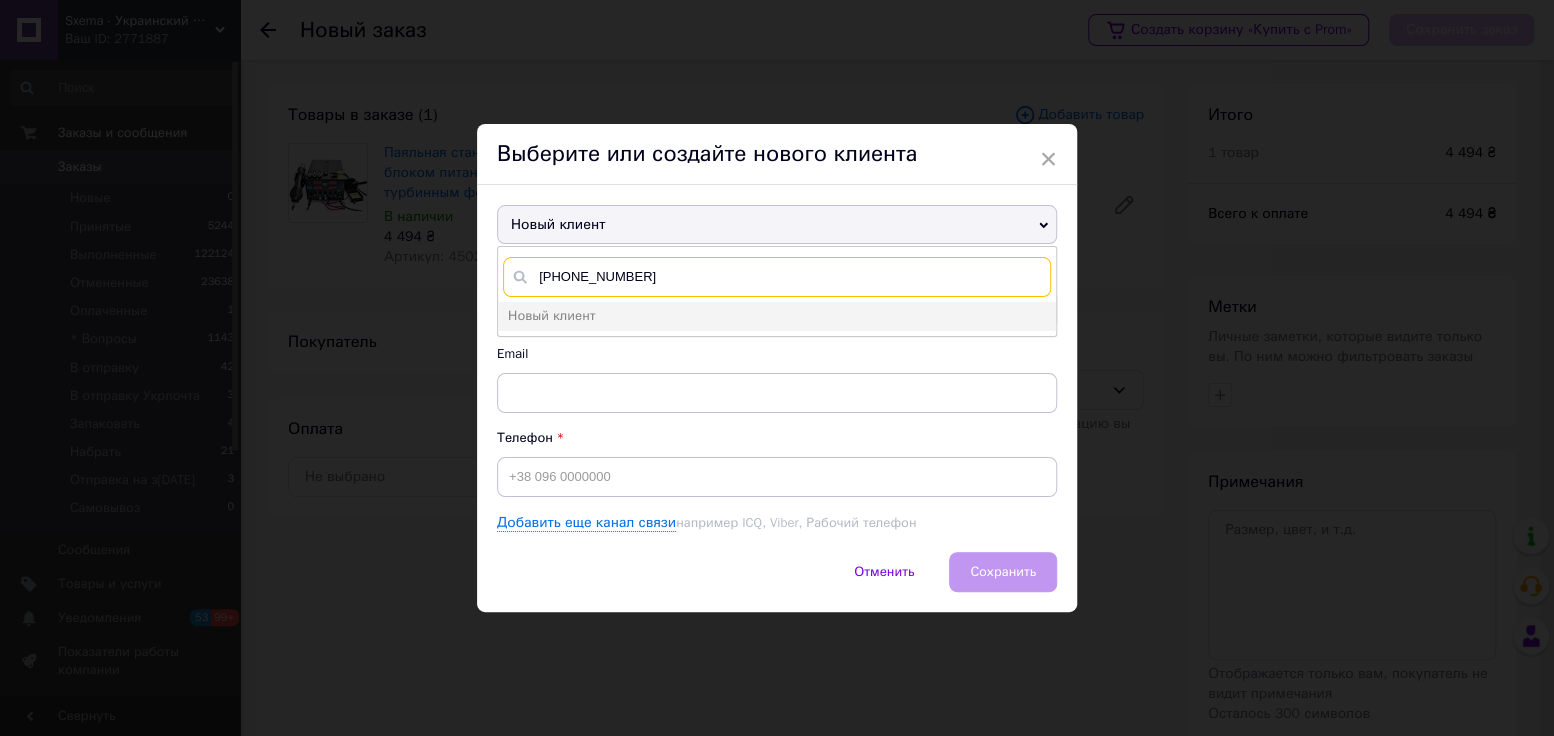 click on "[PHONE_NUMBER]" at bounding box center (777, 277) 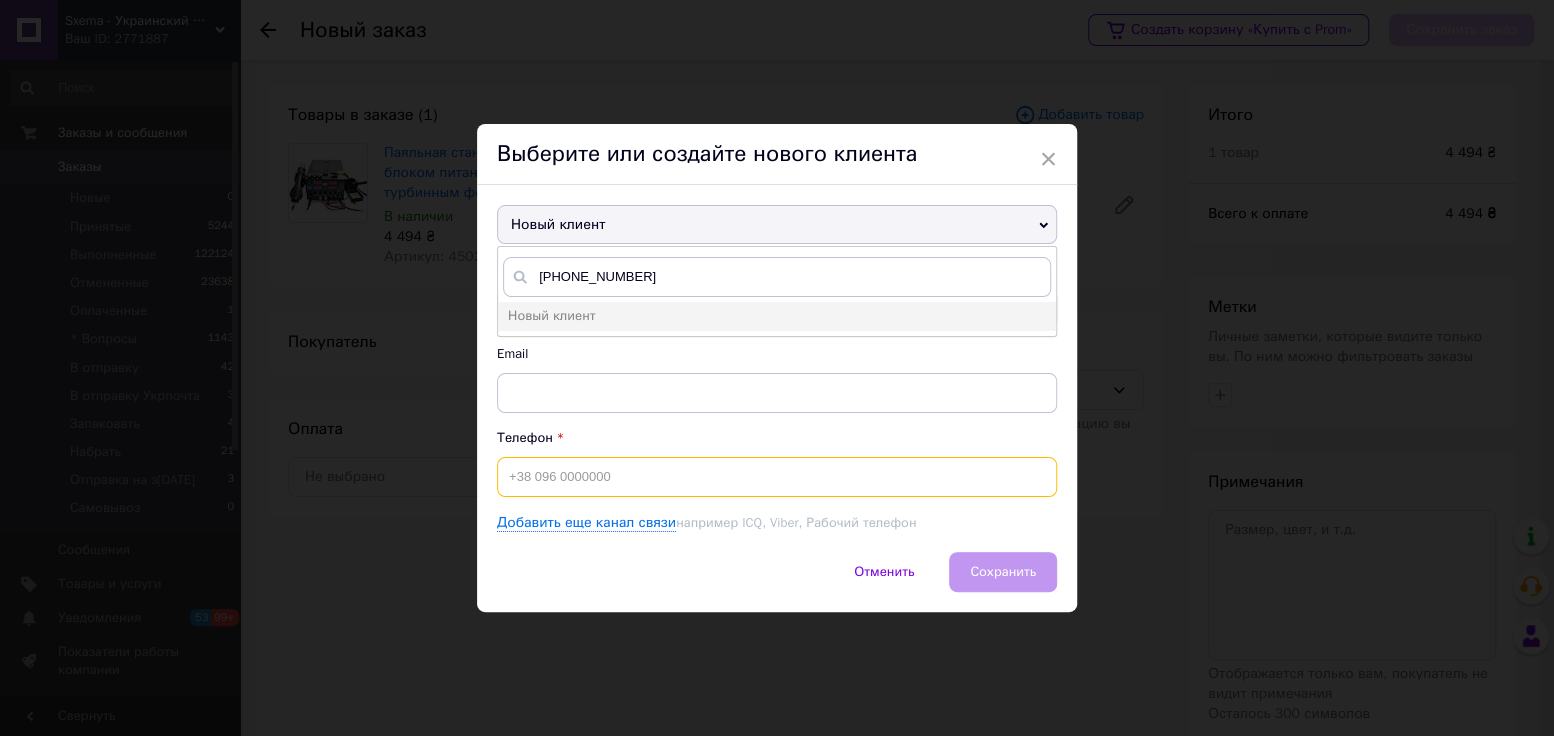 click at bounding box center (777, 477) 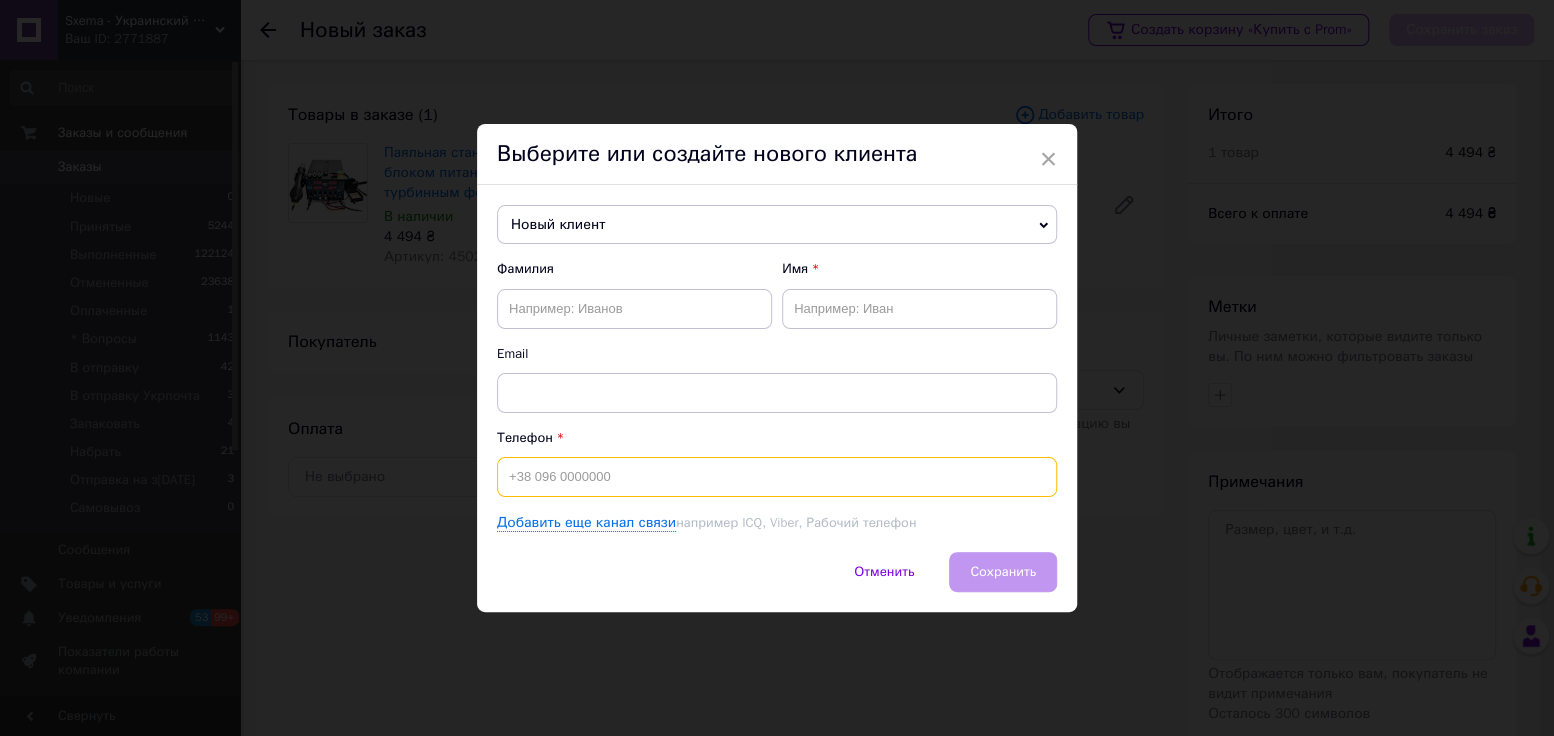 paste on "[PHONE_NUMBER]" 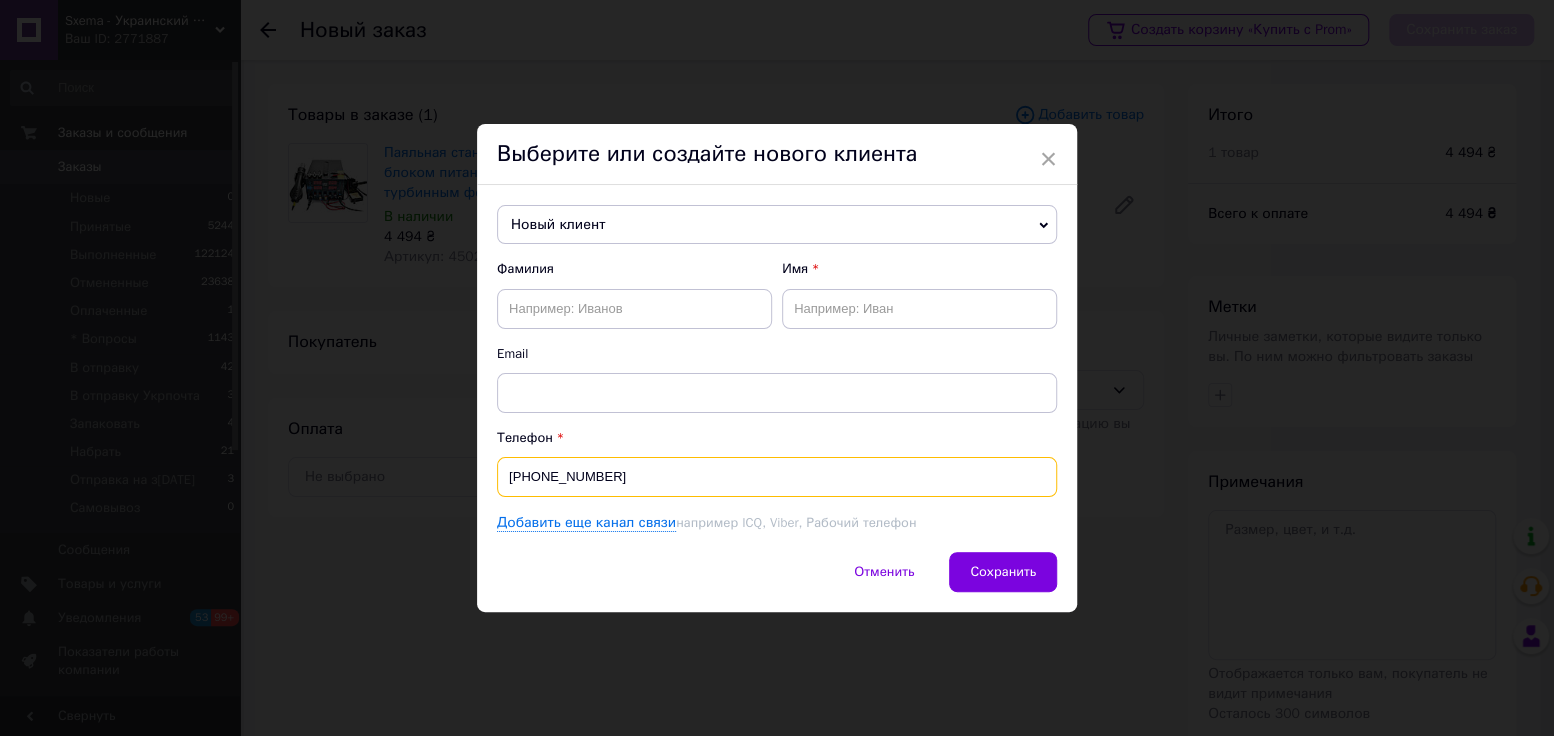 type on "[PHONE_NUMBER]" 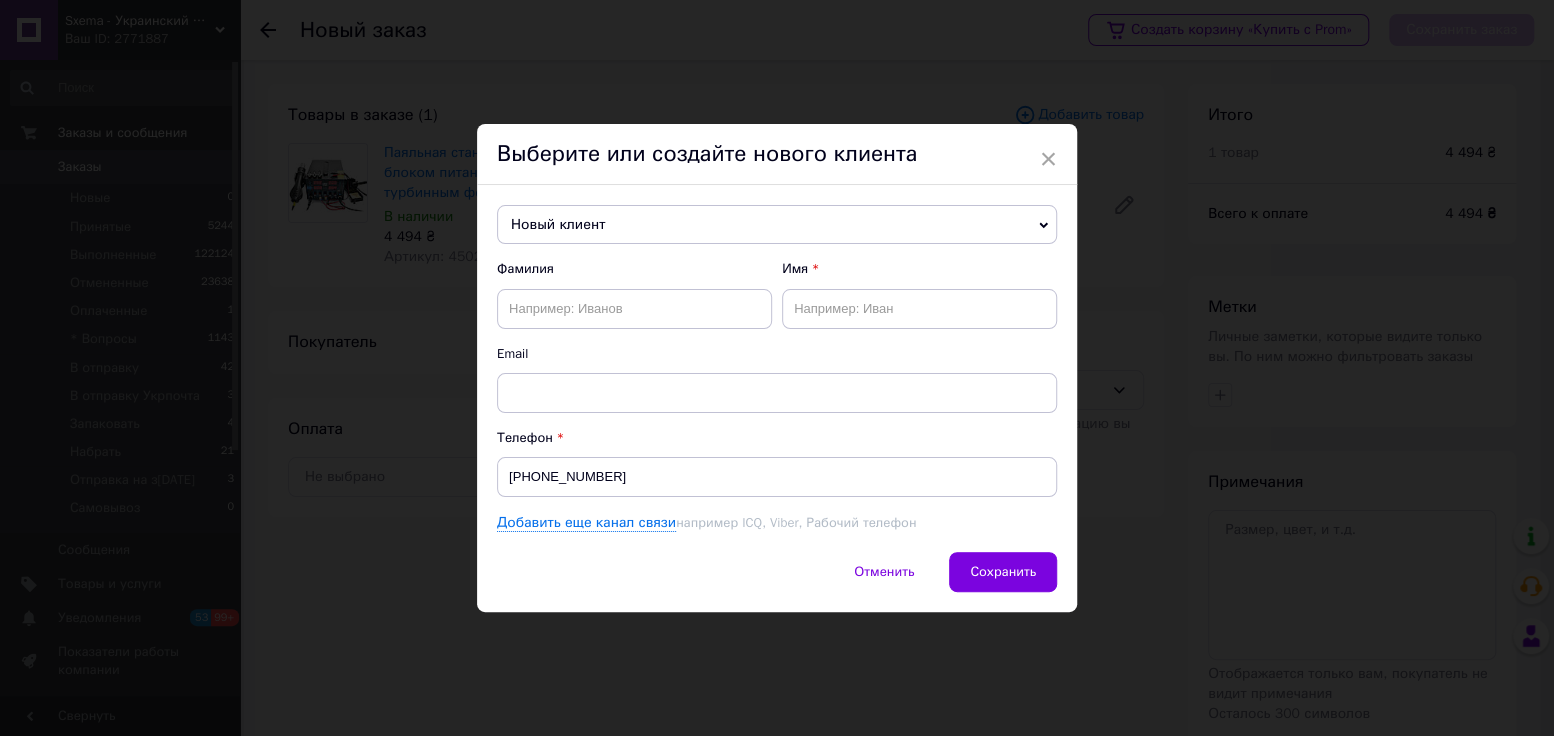 drag, startPoint x: 669, startPoint y: 331, endPoint x: 680, endPoint y: 313, distance: 21.095022 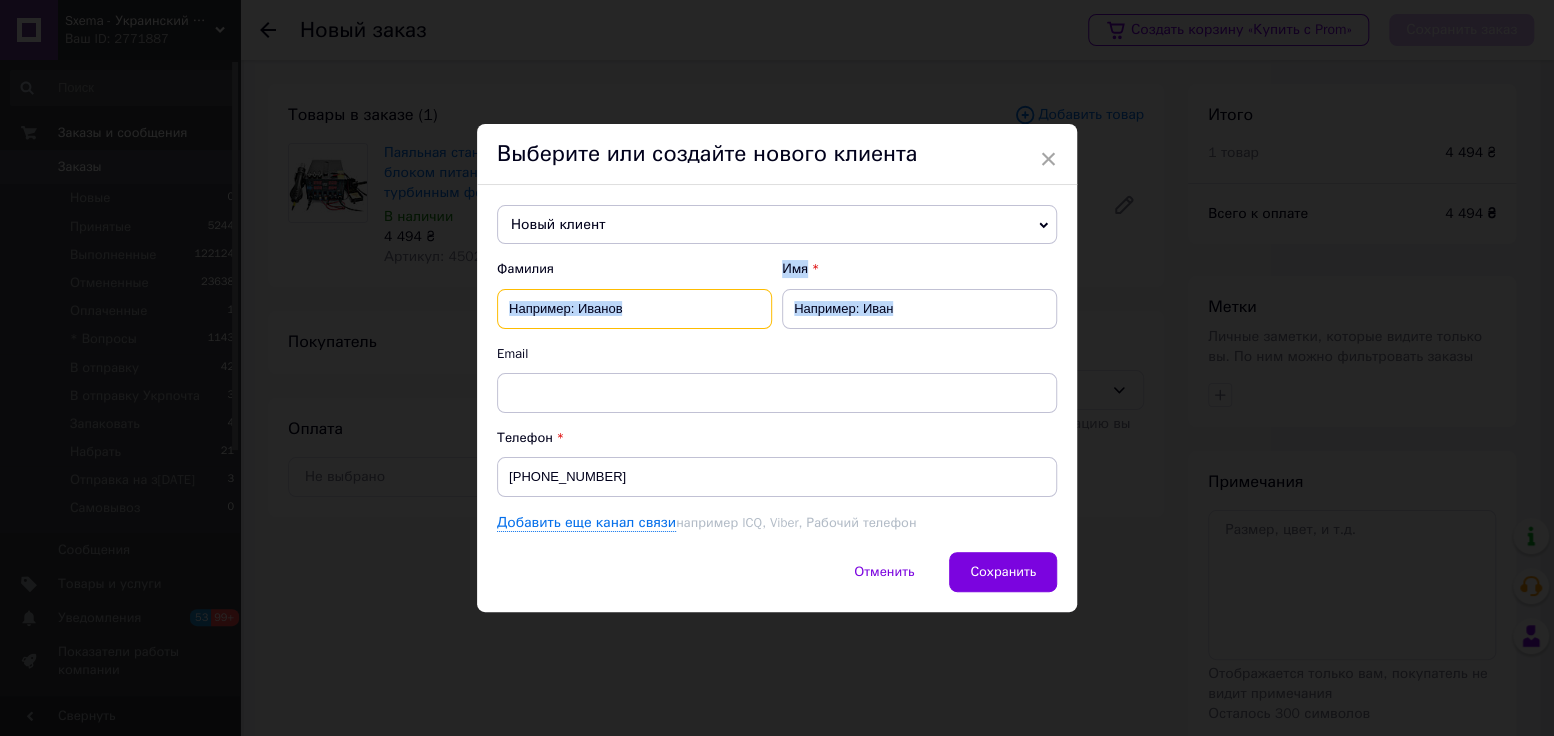 click at bounding box center [634, 309] 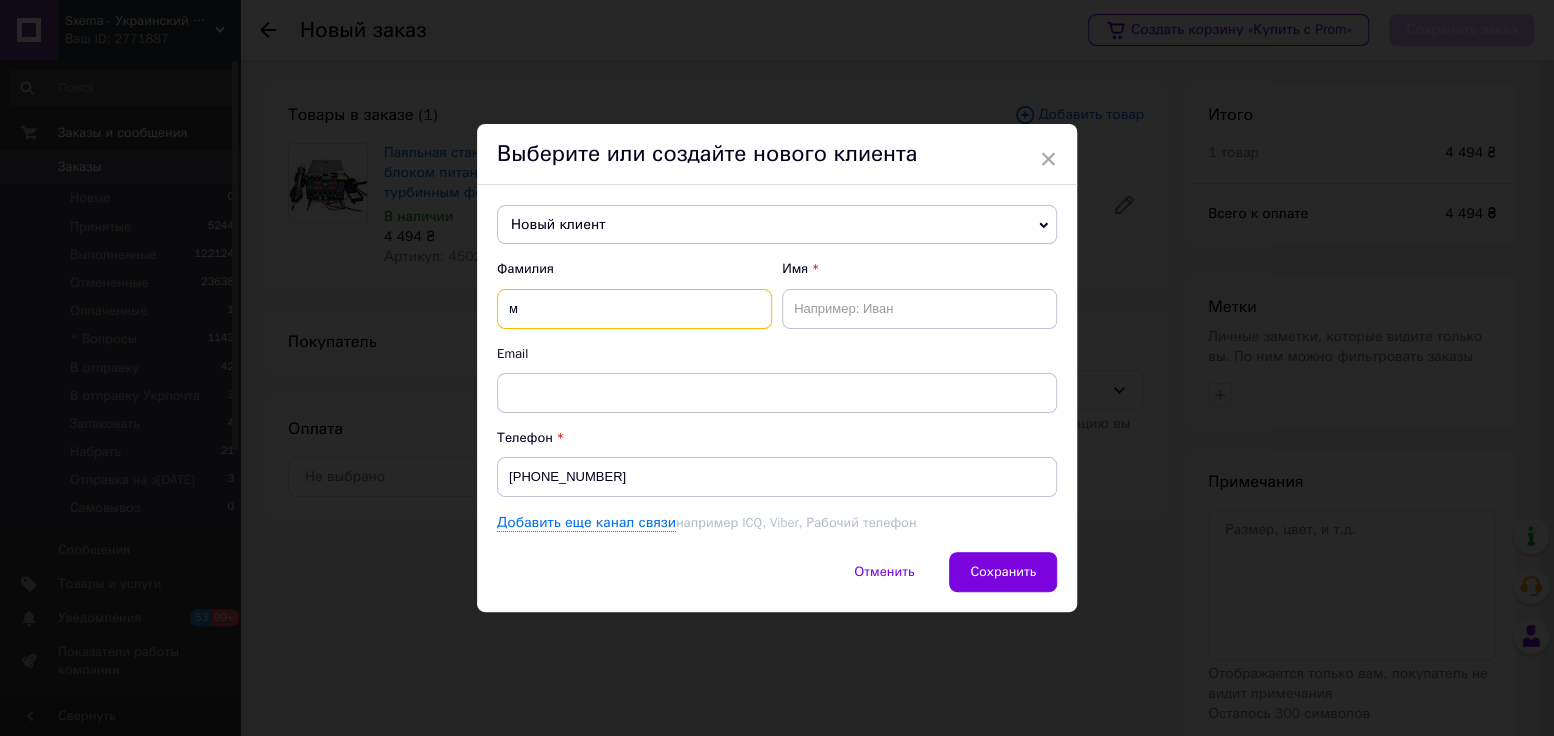 type on "м" 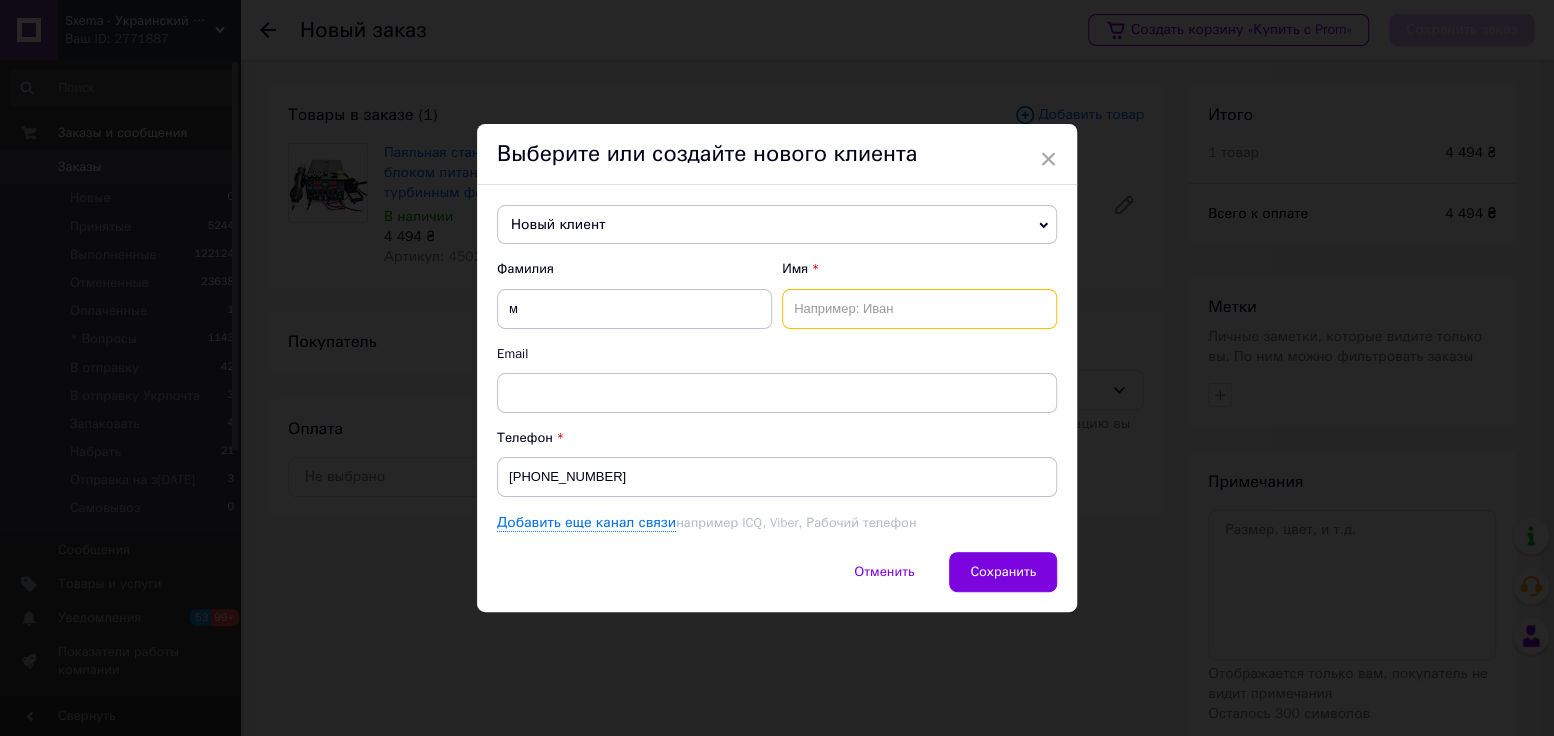 click at bounding box center (919, 309) 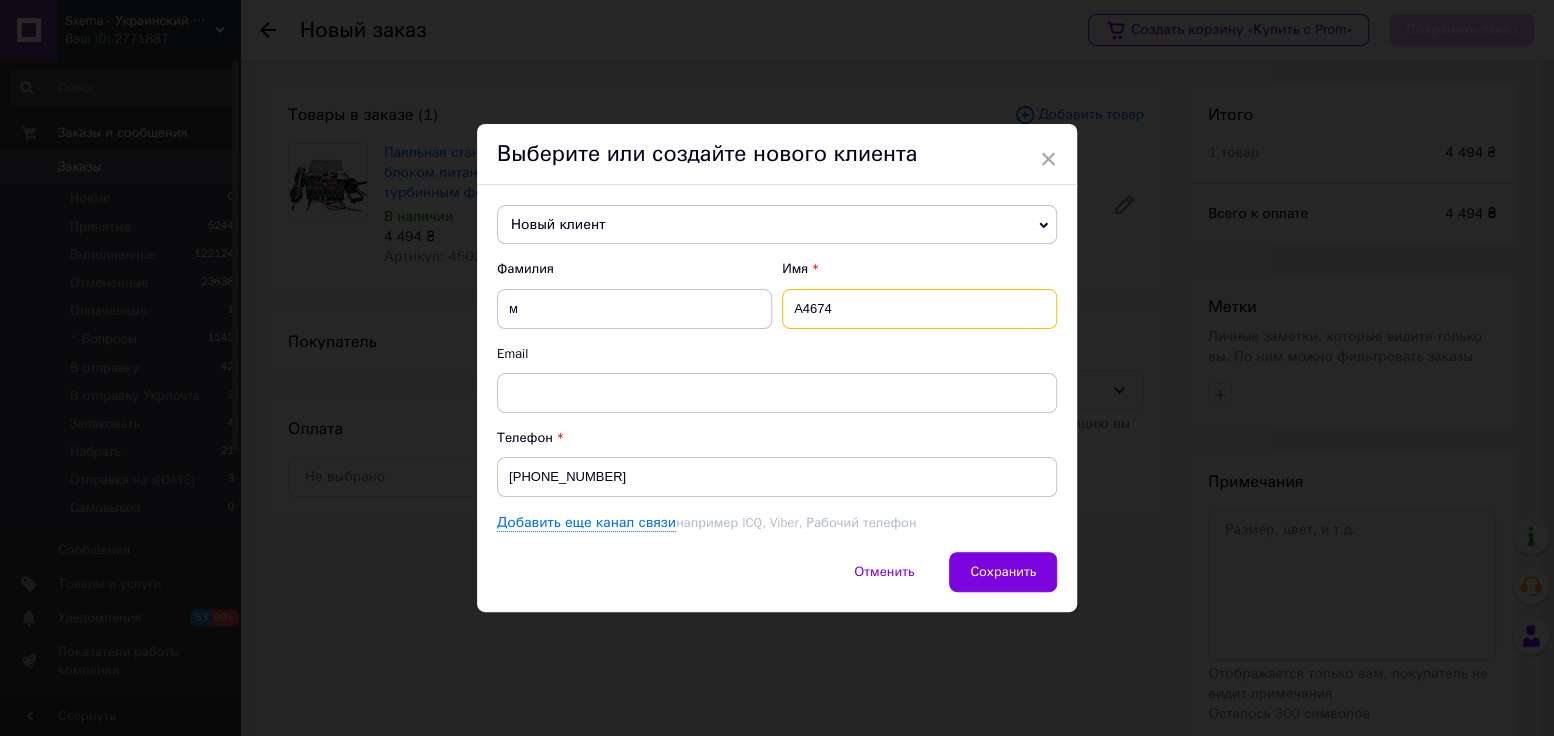 type on "А4674" 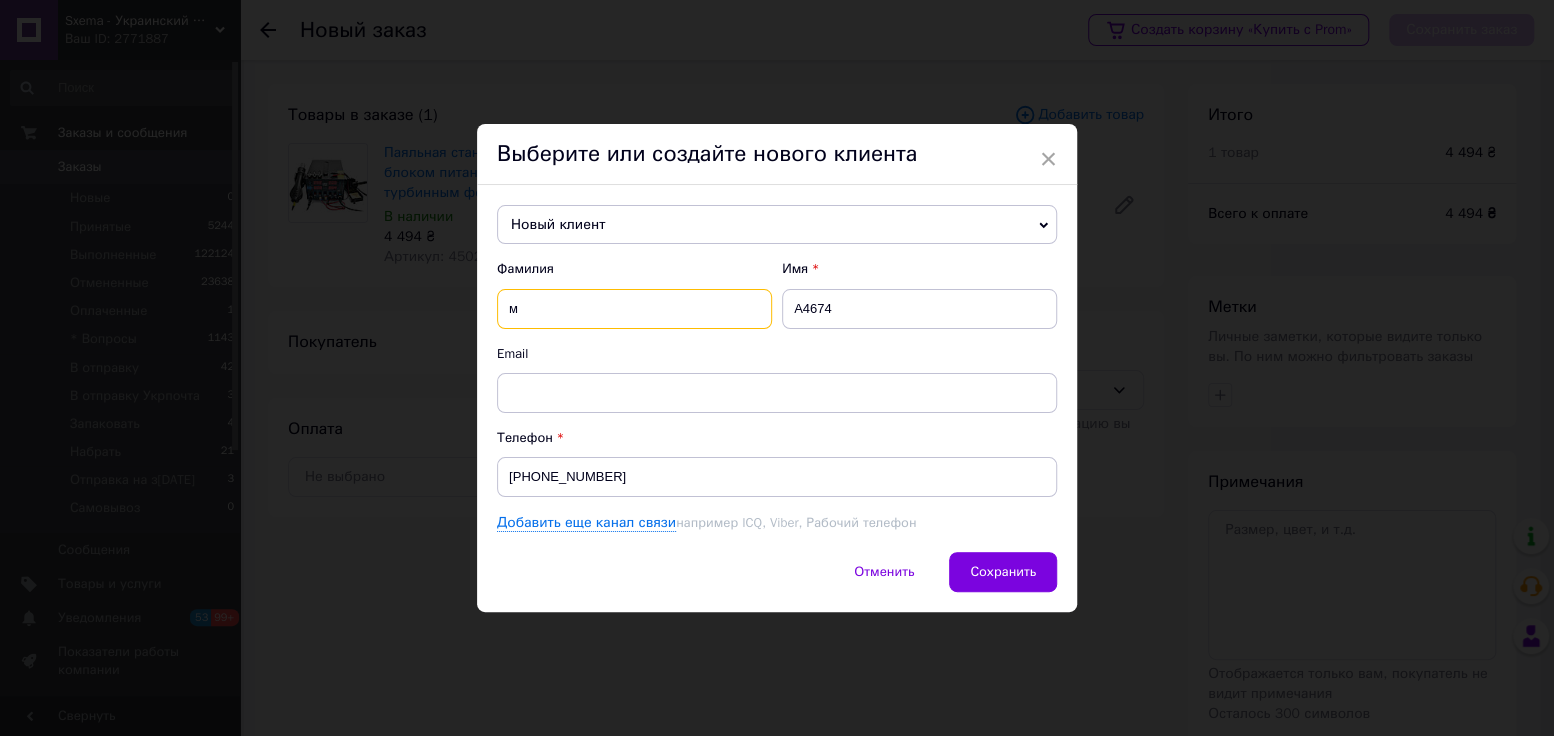 click on "м" at bounding box center [634, 309] 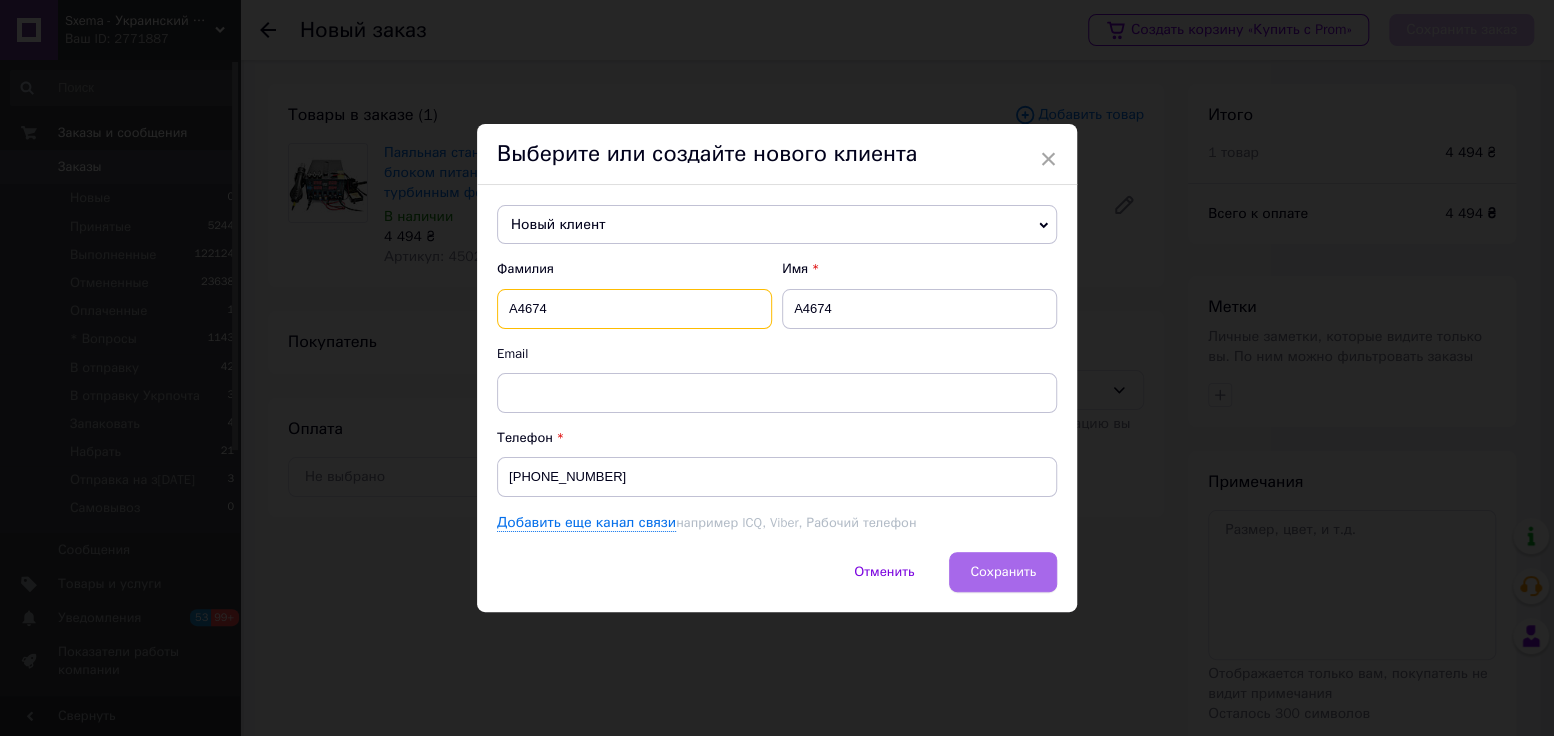 type on "А4674" 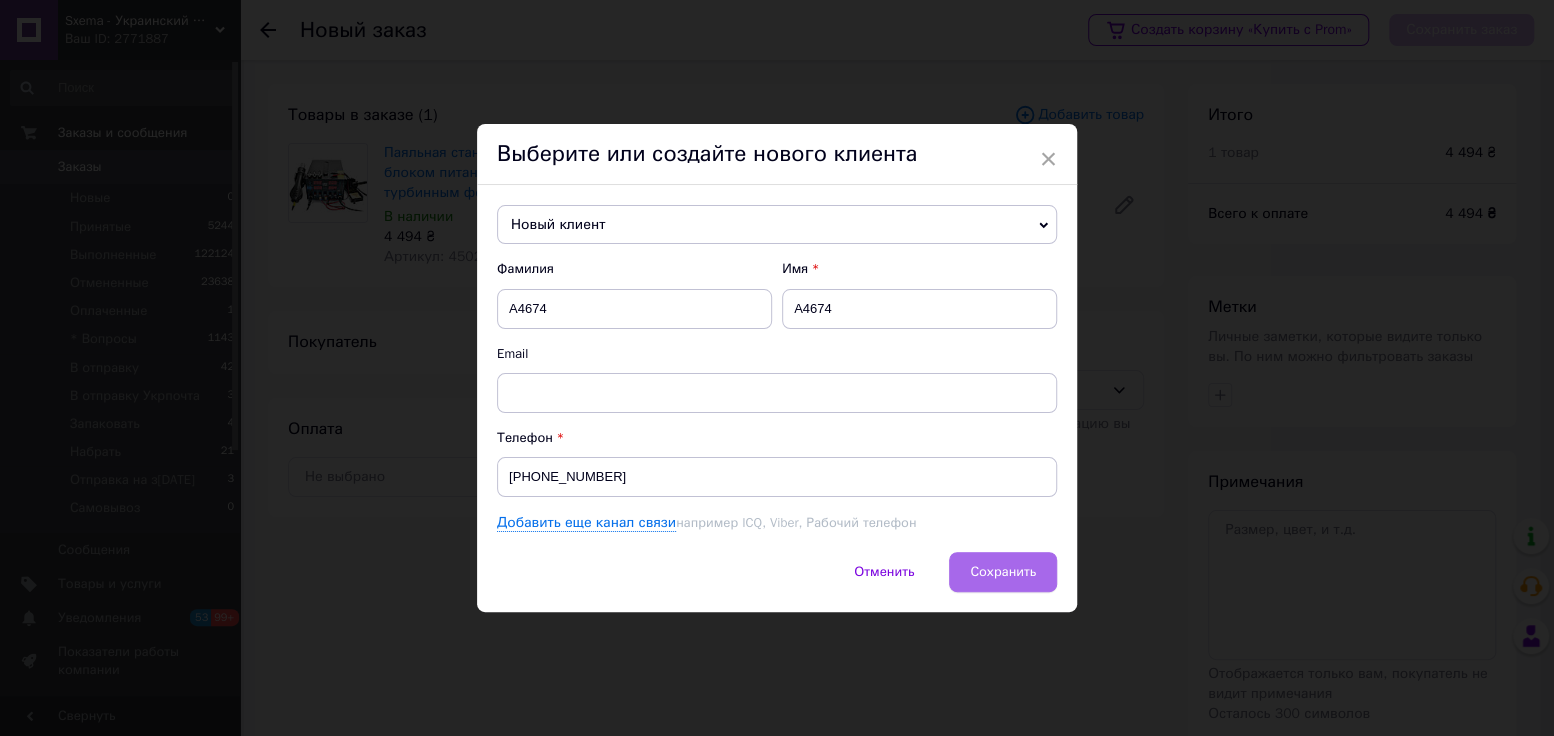 click on "Сохранить" at bounding box center (1003, 571) 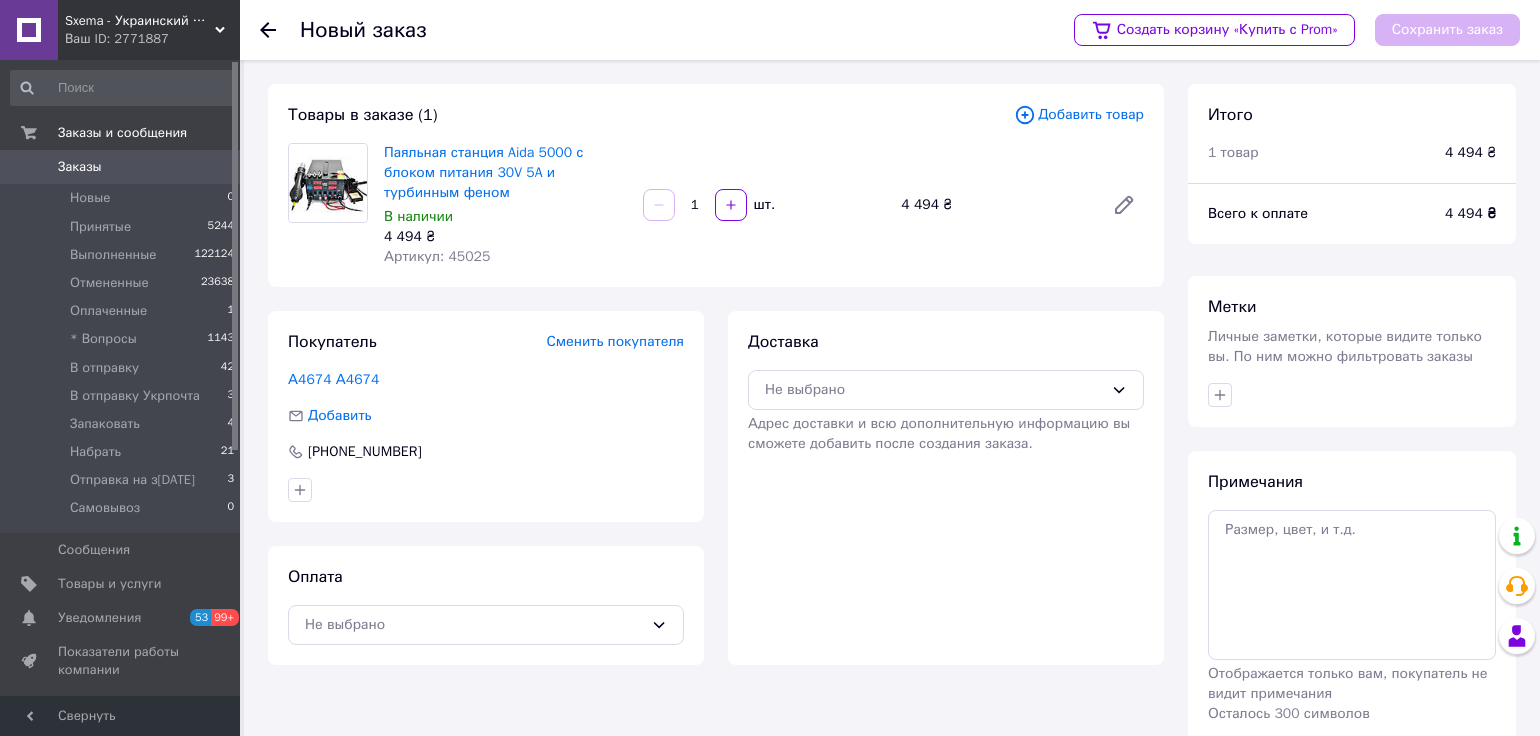 click on "Сменить покупателя" at bounding box center [615, 341] 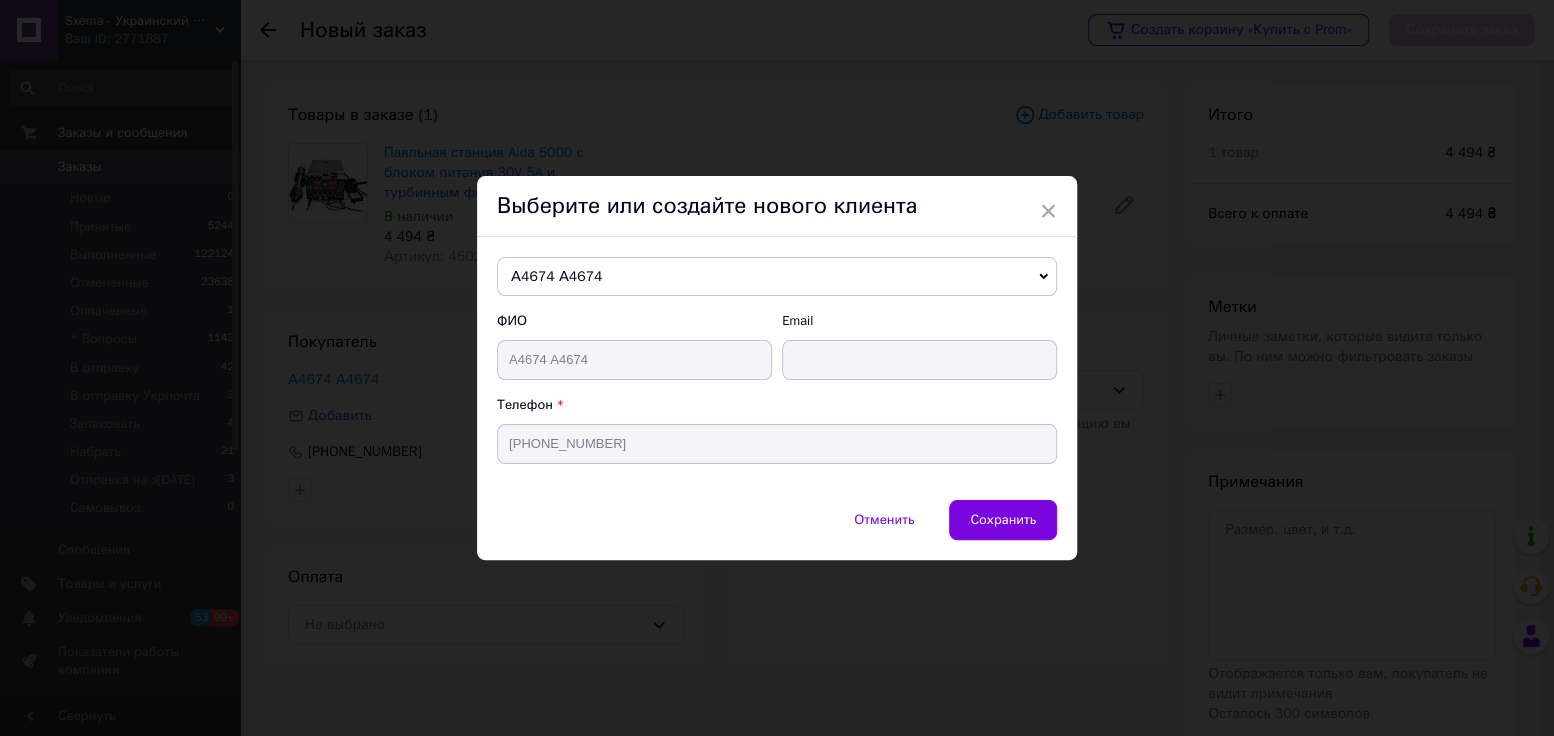 click on "× Выберите или создайте нового клиента А4674 А4674 Ірина Куліш   +380636336631 Андрей   +380679238369 Анна Рябова   +380506079451 Виничук Вячеслав   +380985816077 Винничук Роман   +380989549191 Герасимчук Вадим   +380980591784 Гетьман Владислав   +380684338295 Жук Зінаїда   +380684523357 Засядько Микола   +380501506767 Зіньковска Світлана   +380984320976 Кирийчук Володимир   +380982362602 Кошурба Наріман   +380959213026 Кулагин Евгений   +380672442899 Новый клиент   Полюга Д   +380633206183 Підгрушний Олег   +380977363163 Сатула Олександр   +380675116202 Семениченко Юрий   +380502908667 Хрящов Андрей   +380506703023 Шама Роман   +380964110706 Шевчук Міша   +380504226020 ФИО А4674 А4674" at bounding box center (777, 368) 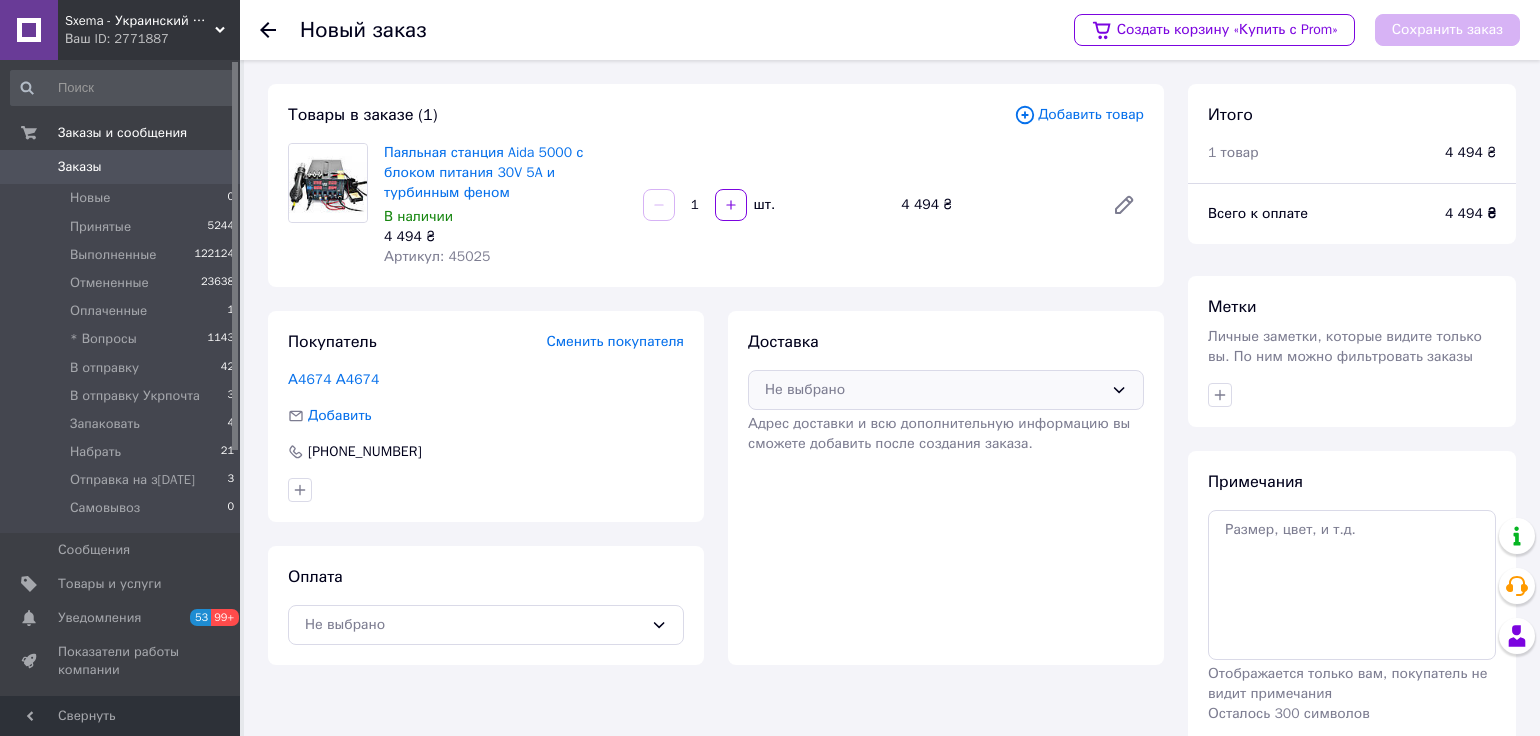 click on "Не выбрано" at bounding box center [946, 390] 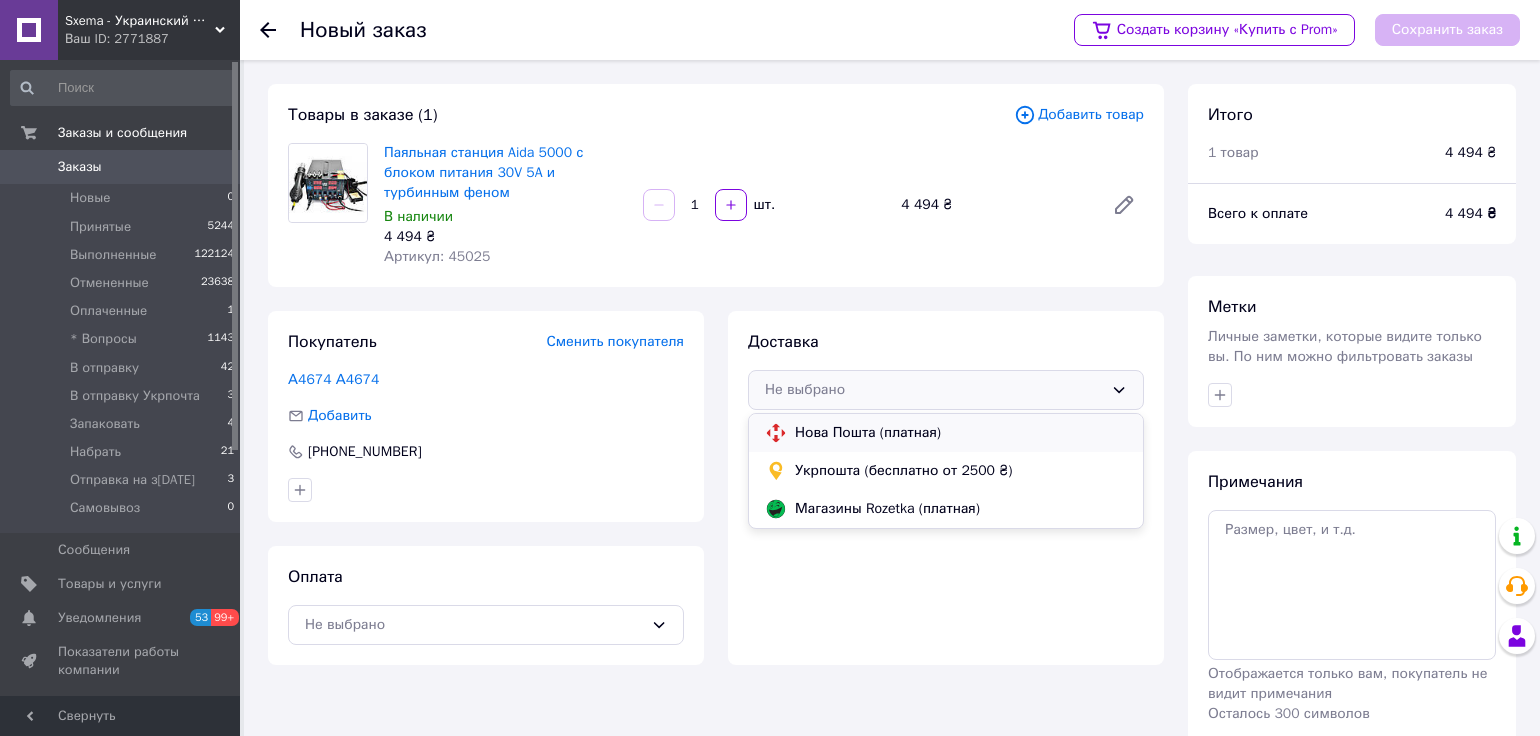 click on "Нова Пошта (платная)" at bounding box center (961, 433) 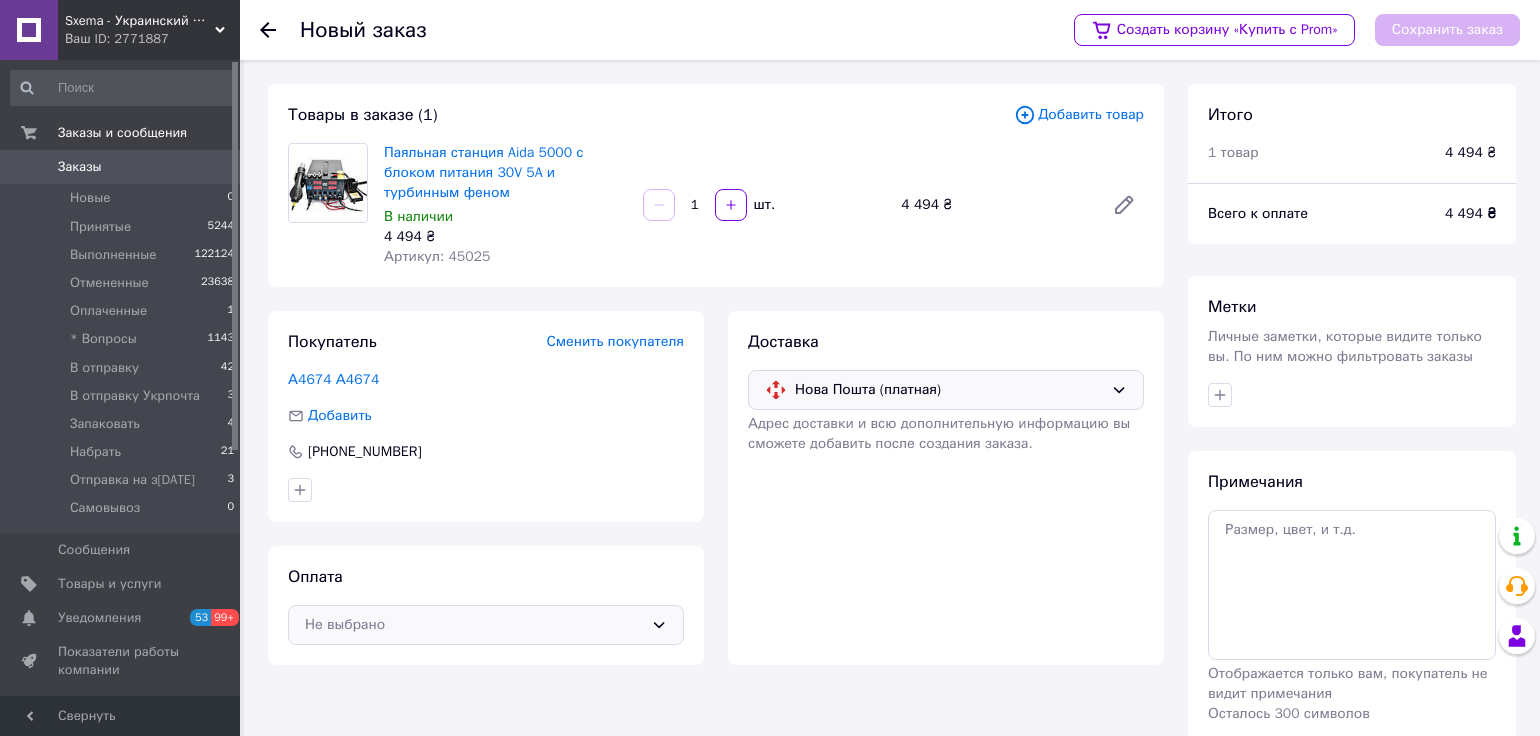 click on "Не выбрано" at bounding box center (474, 625) 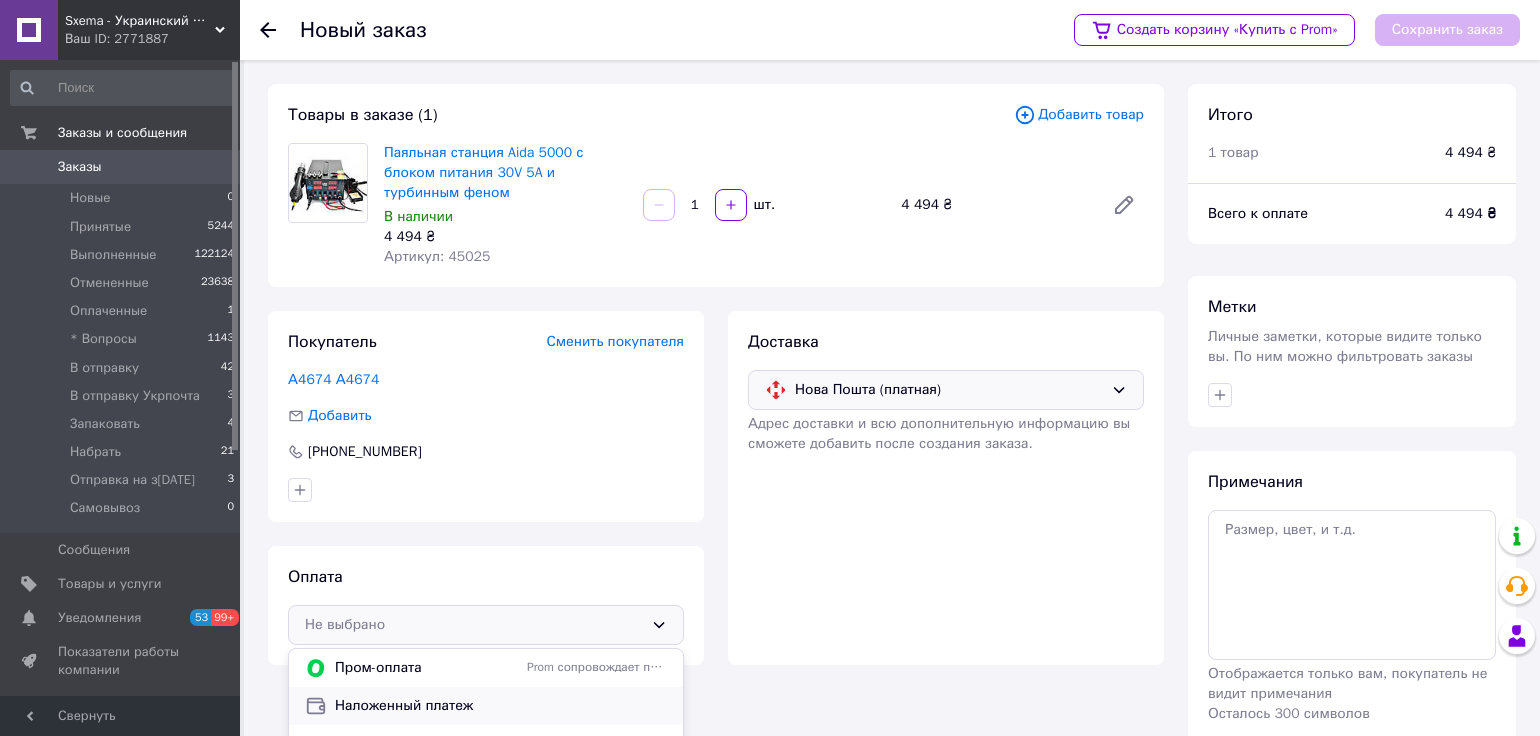 click on "Наложенный платеж" at bounding box center (501, 706) 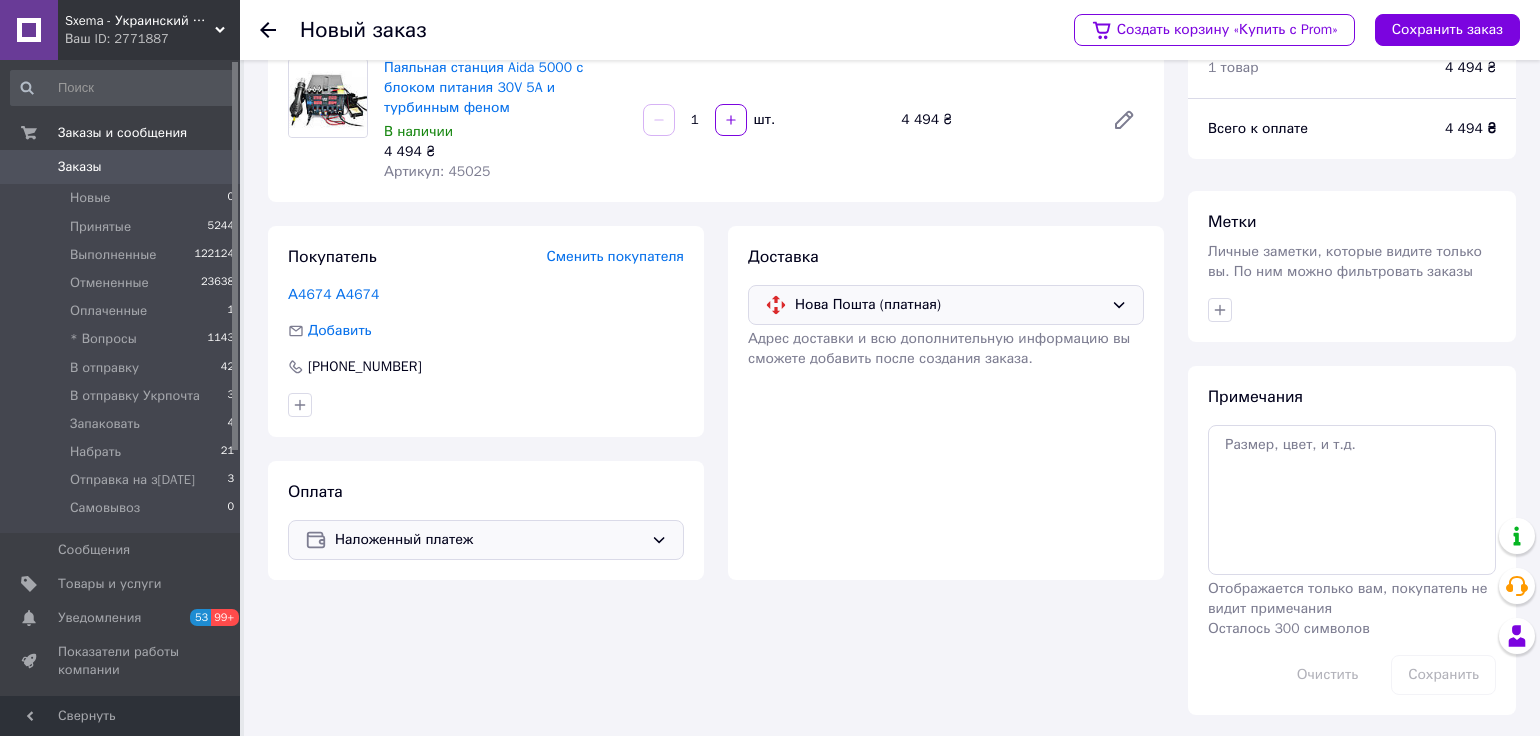 scroll, scrollTop: 86, scrollLeft: 0, axis: vertical 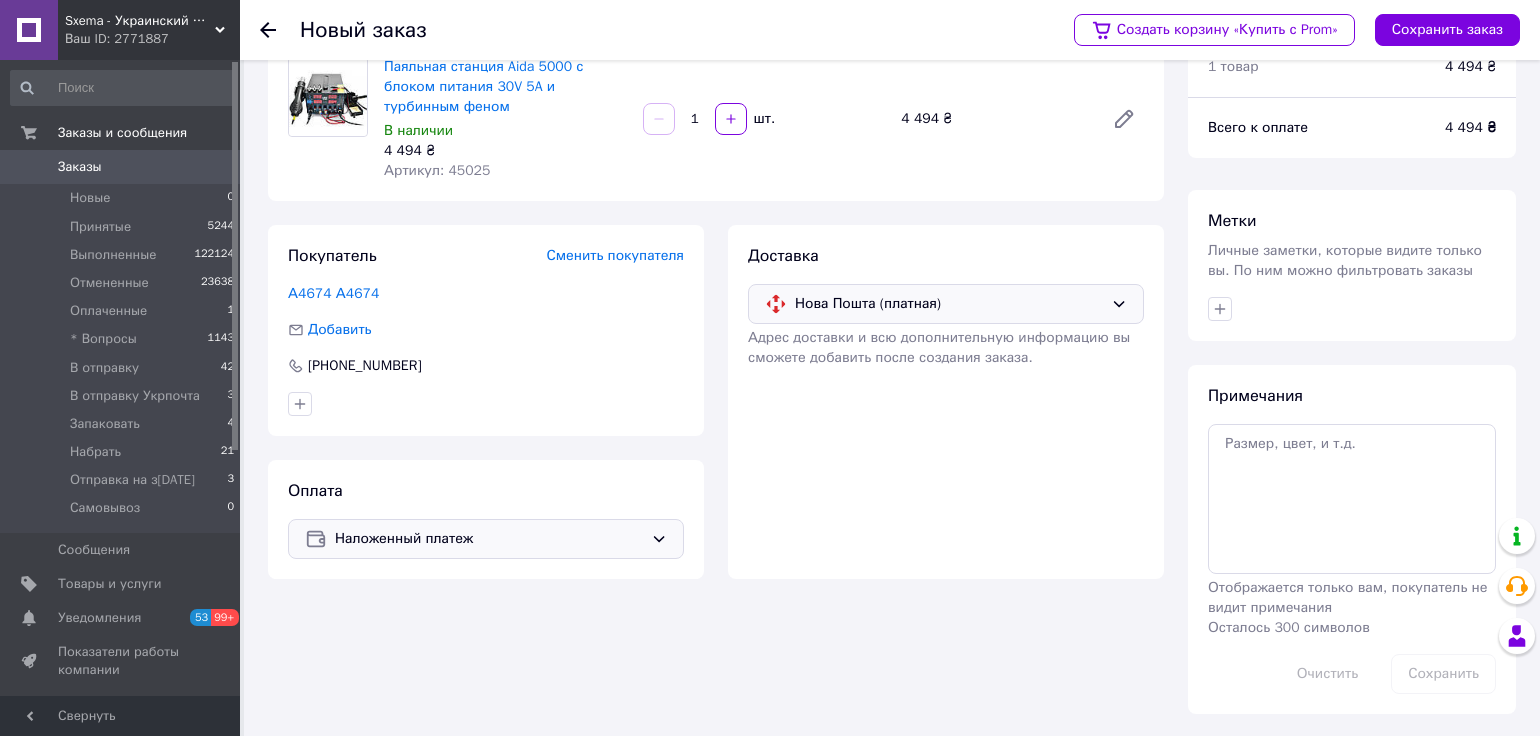 drag, startPoint x: 560, startPoint y: 522, endPoint x: 530, endPoint y: 546, distance: 38.418747 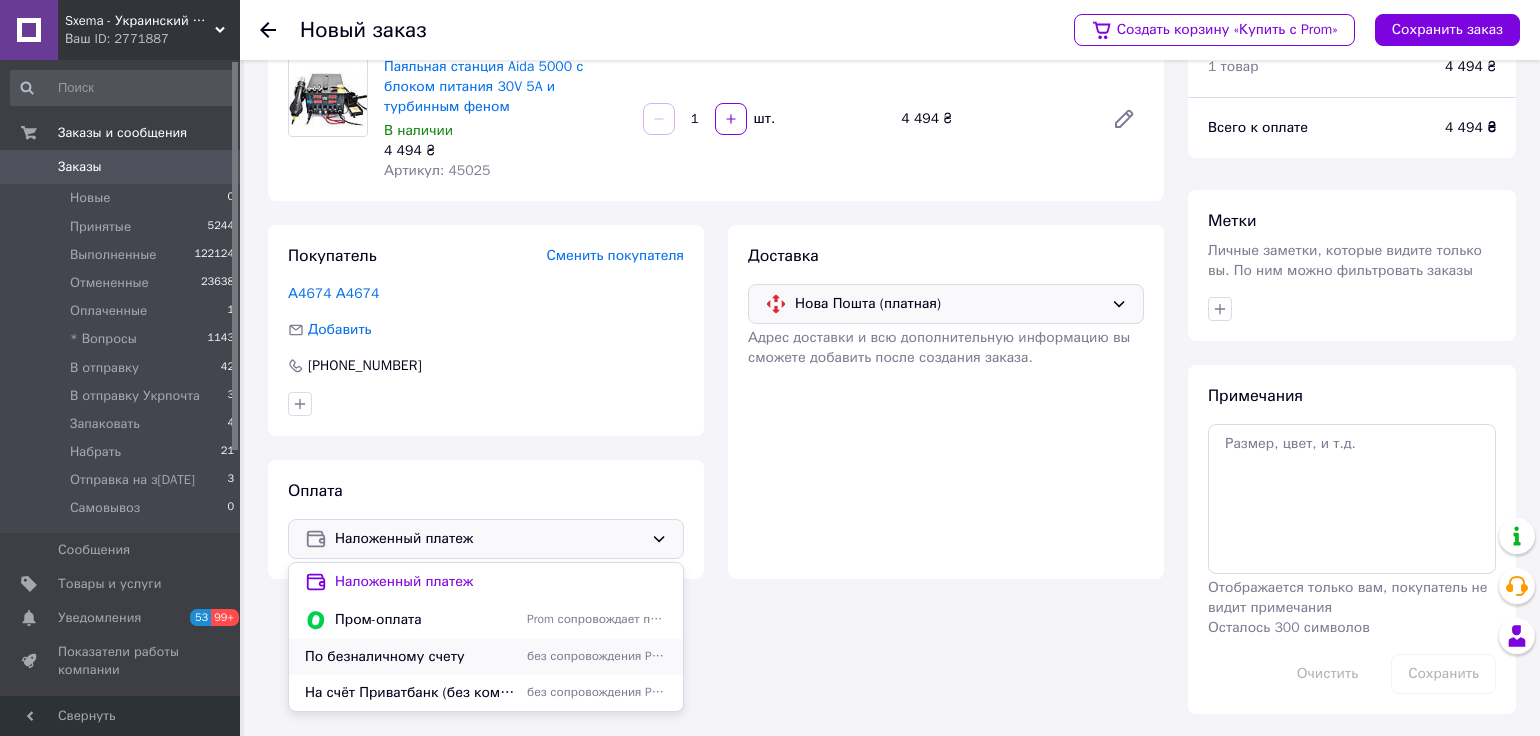 click on "По безналичному счету" at bounding box center (412, 657) 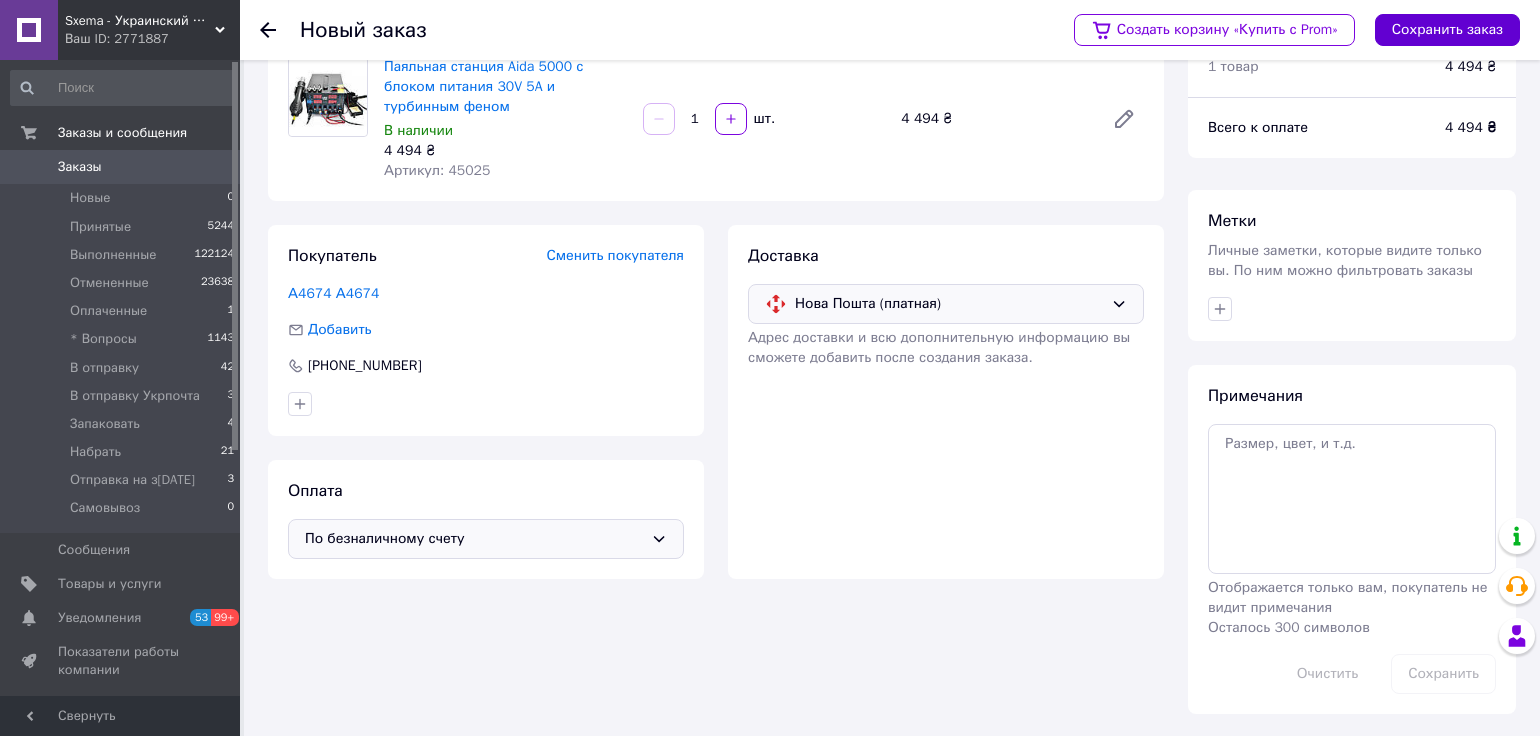 click on "Сохранить заказ" at bounding box center (1447, 30) 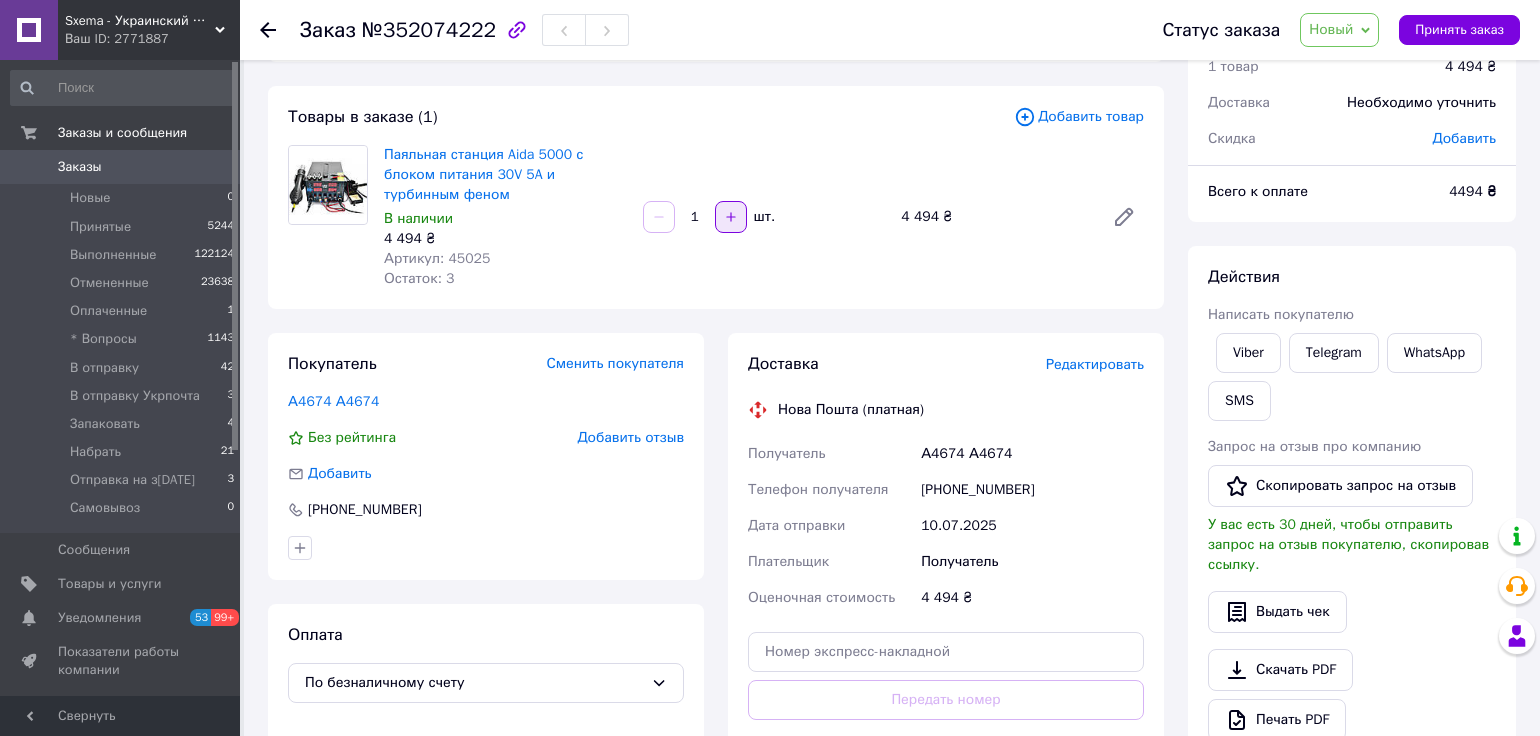 click 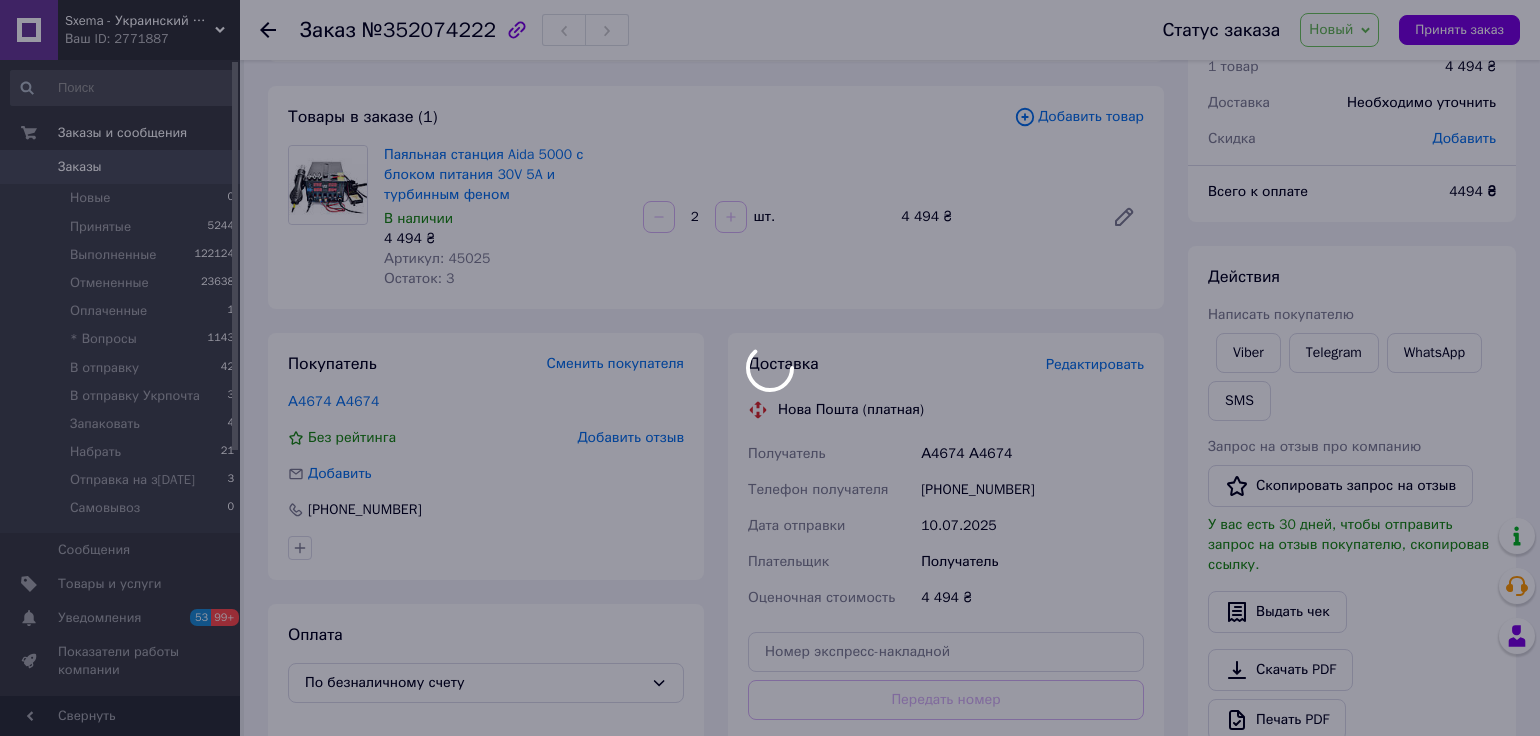 click at bounding box center [770, 368] 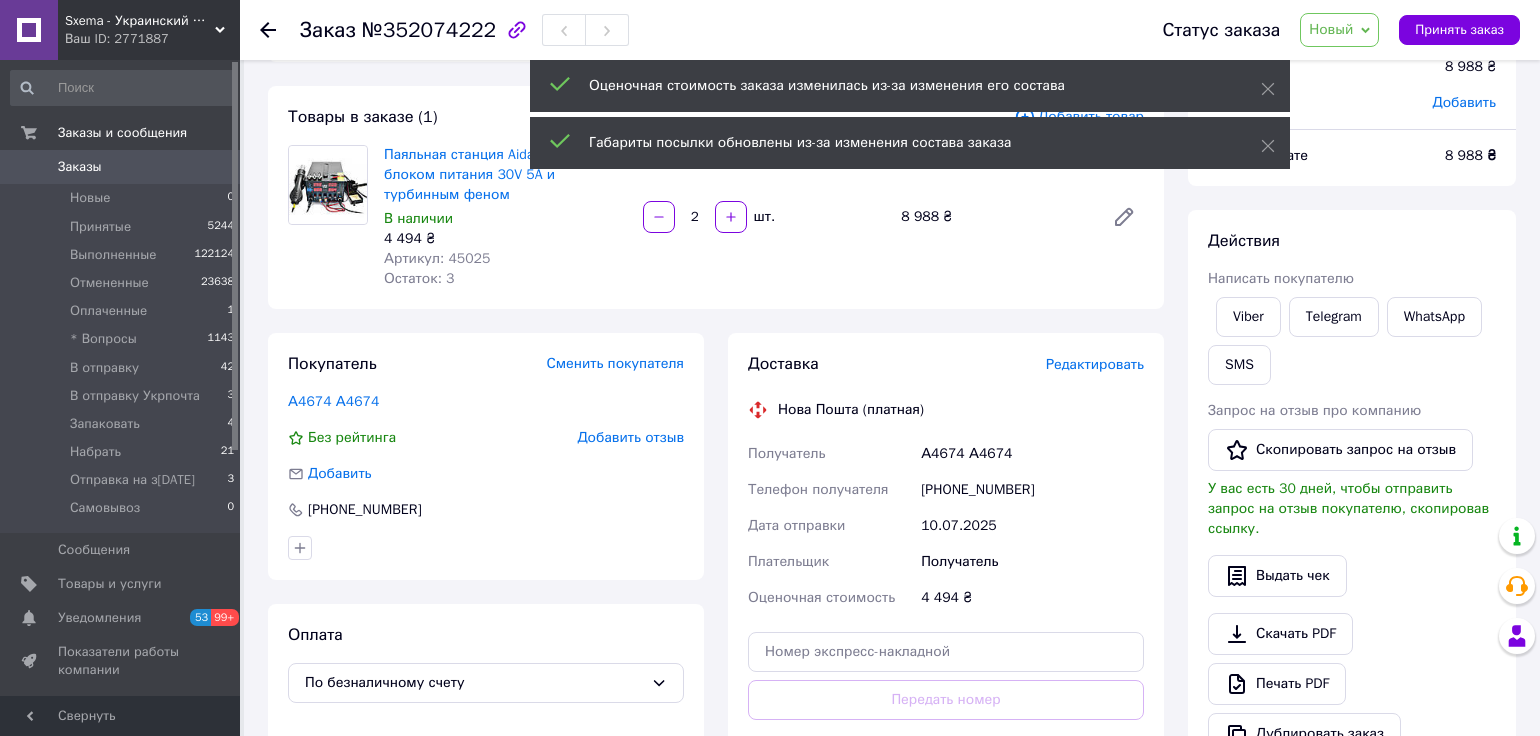 click on "Новый" at bounding box center [1331, 29] 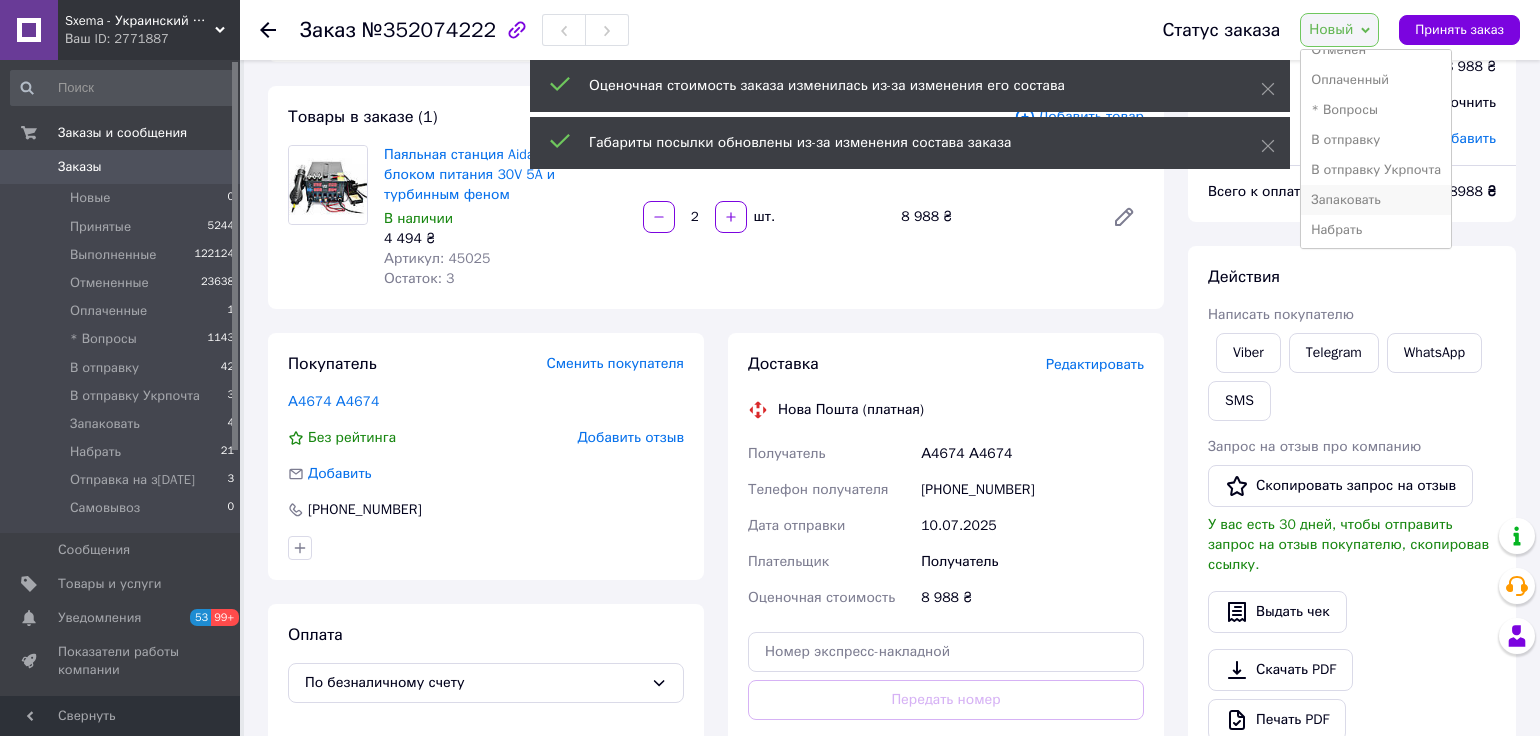 scroll, scrollTop: 141, scrollLeft: 0, axis: vertical 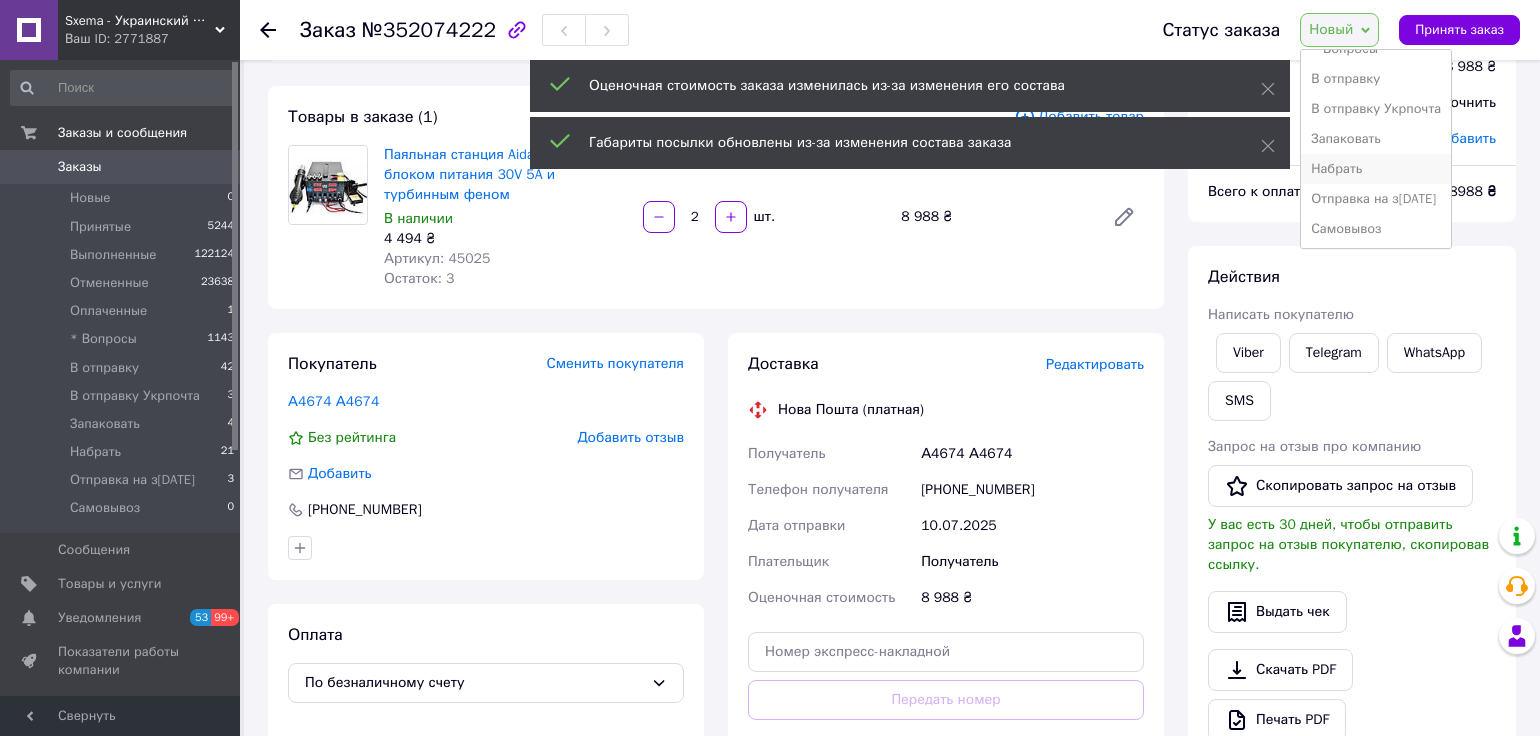 click on "Набрать" at bounding box center [1376, 169] 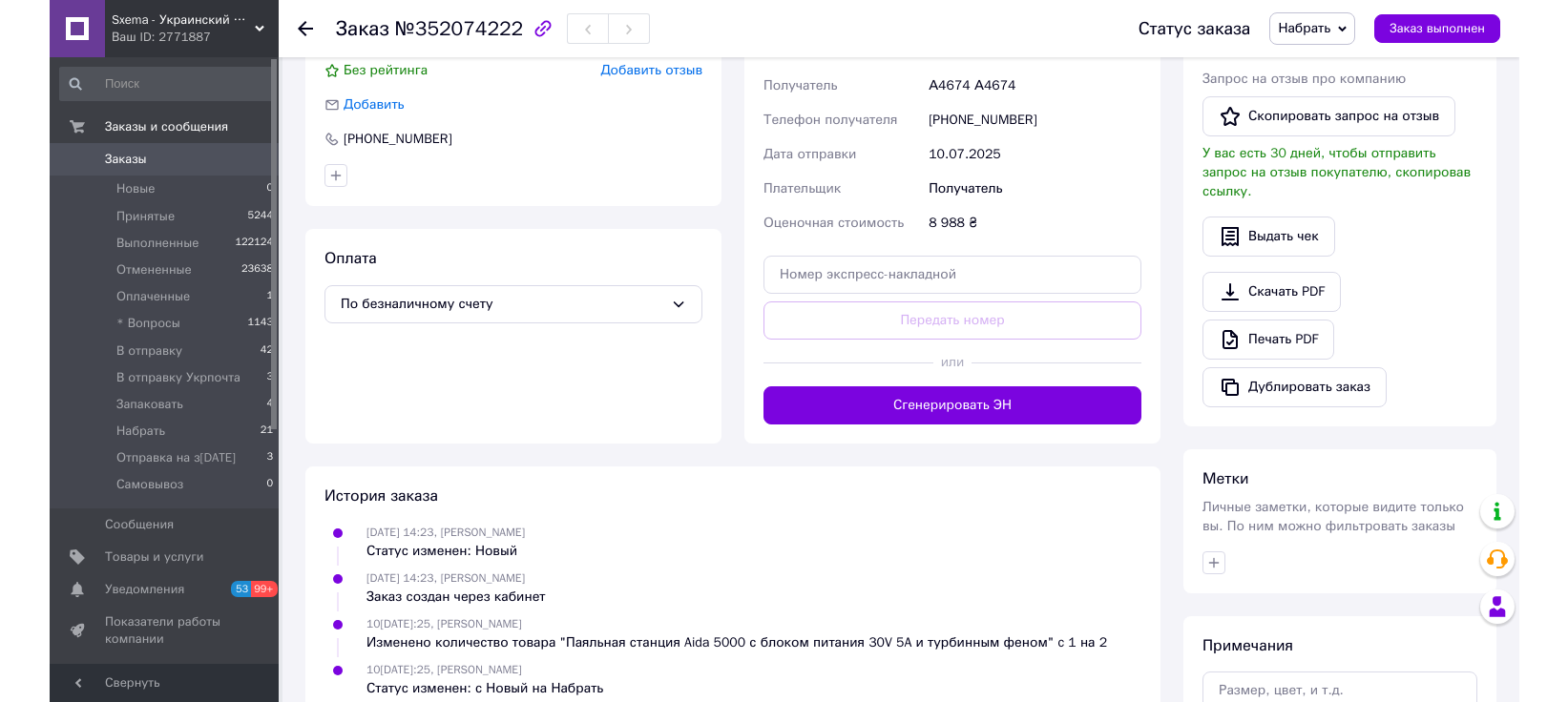 scroll, scrollTop: 0, scrollLeft: 0, axis: both 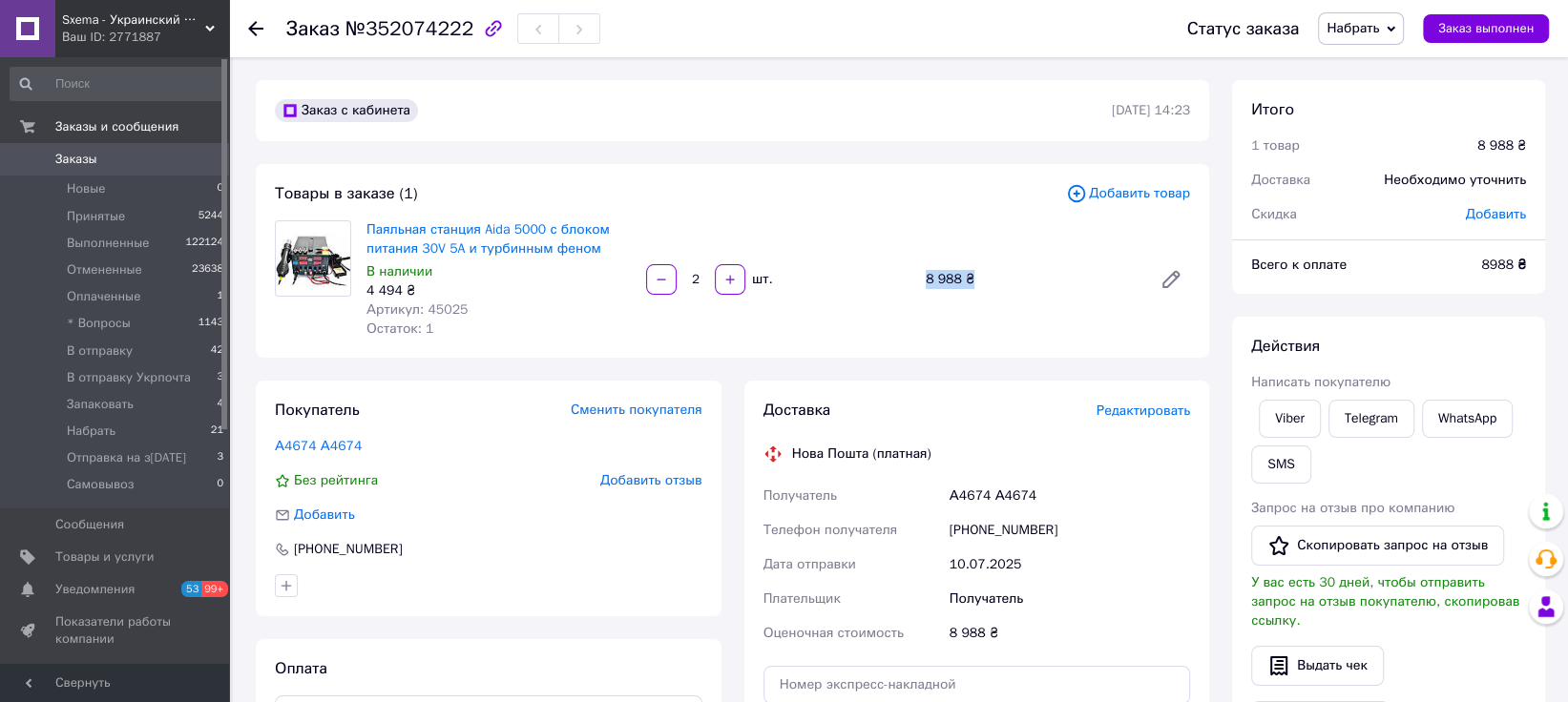 drag, startPoint x: 935, startPoint y: 282, endPoint x: 972, endPoint y: 282, distance: 37 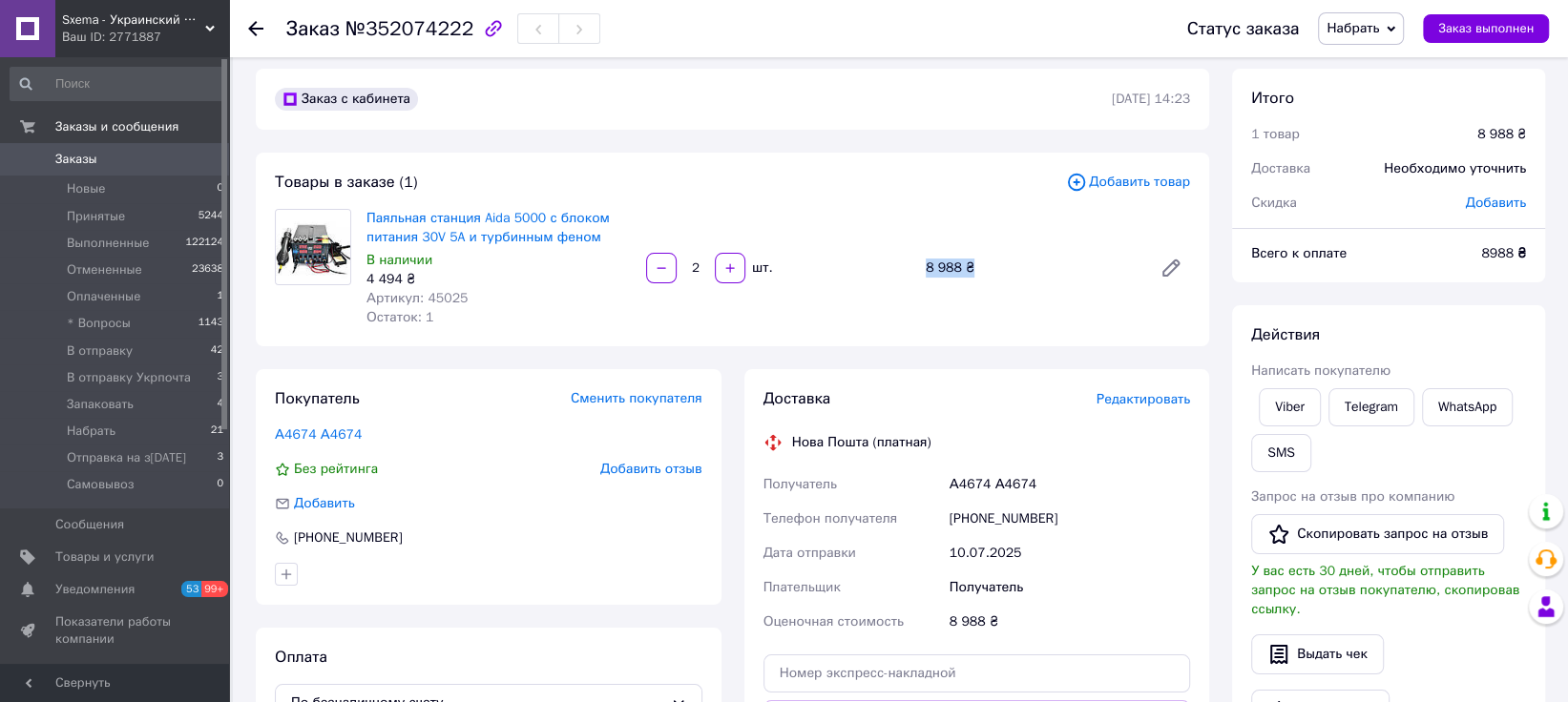 scroll, scrollTop: 0, scrollLeft: 0, axis: both 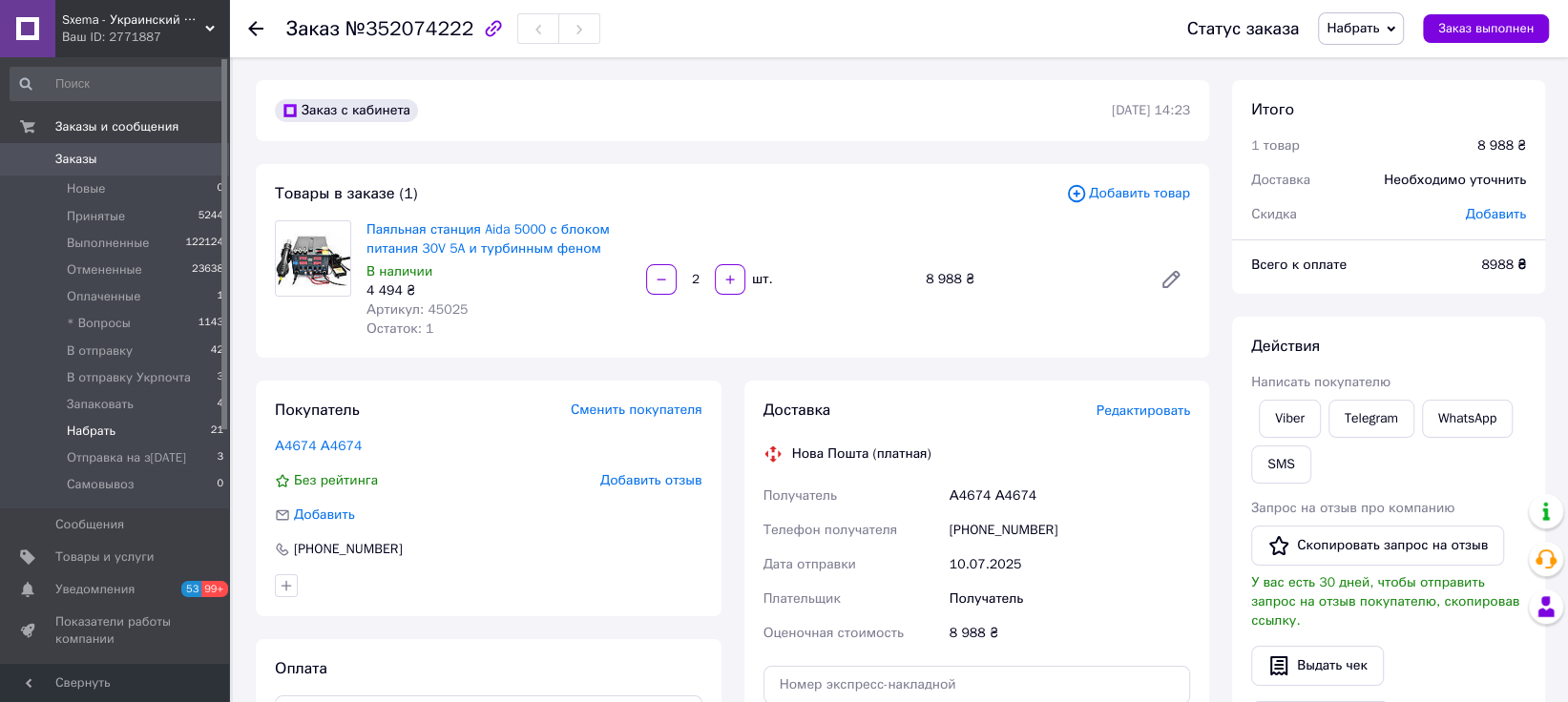 click on "Набрать" at bounding box center (91, 431) 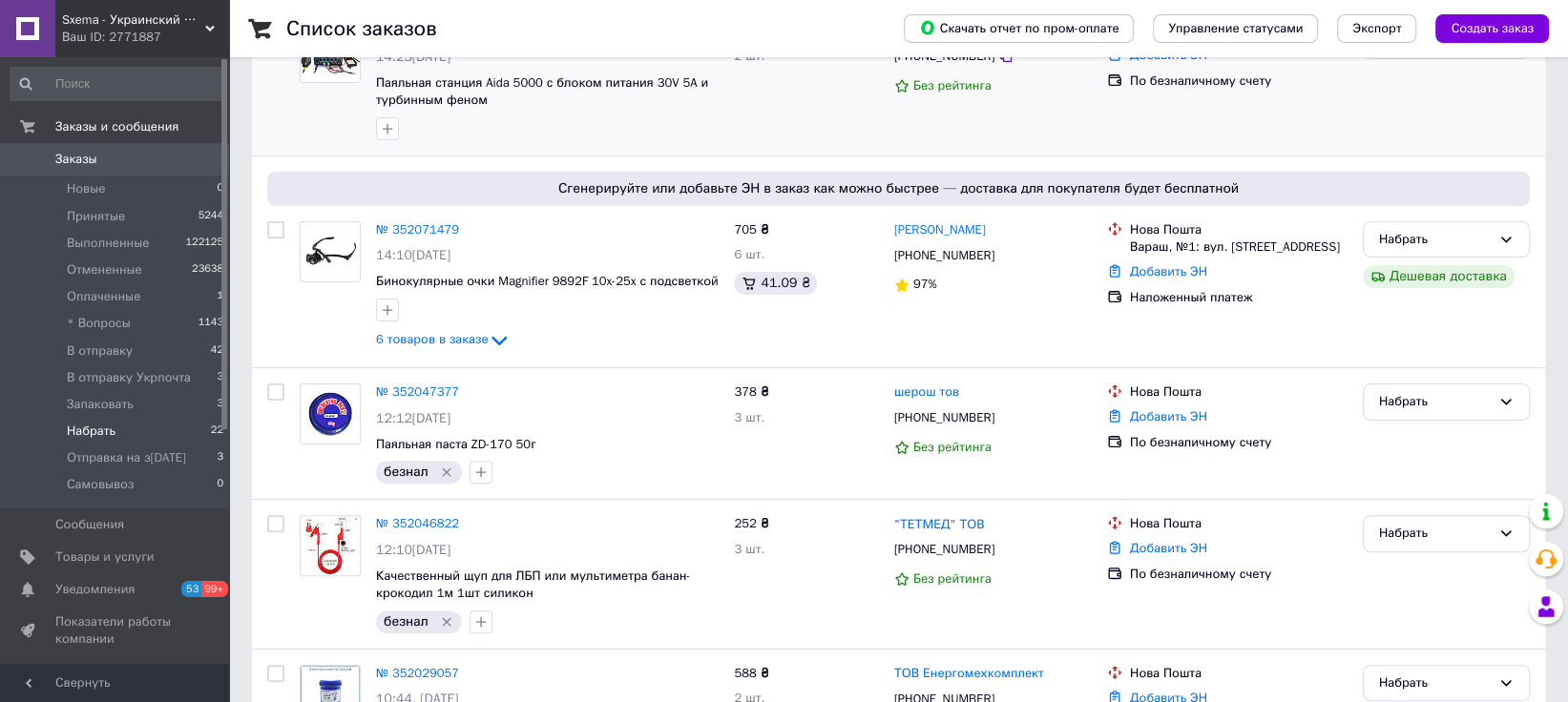 scroll, scrollTop: 0, scrollLeft: 0, axis: both 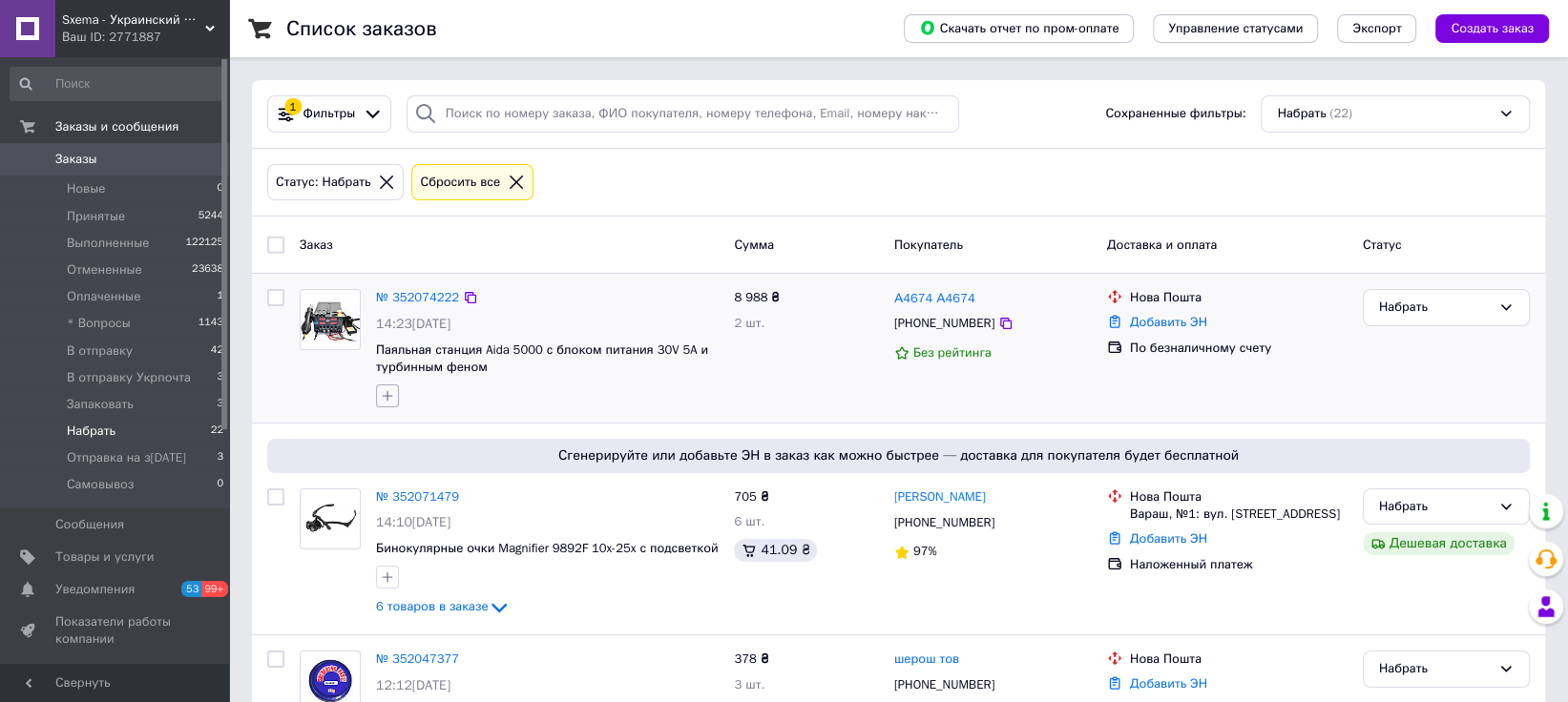 click at bounding box center (387, 396) 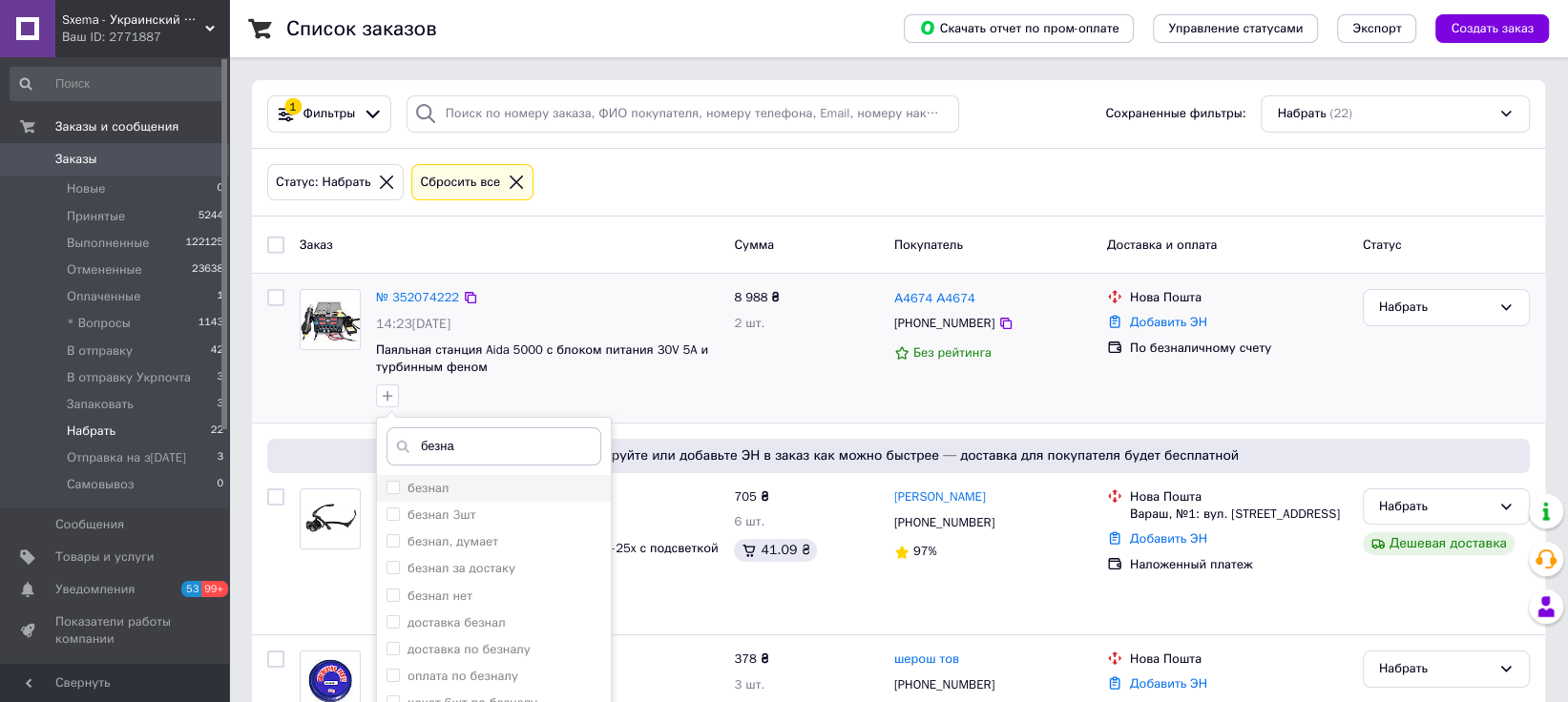 type on "безна" 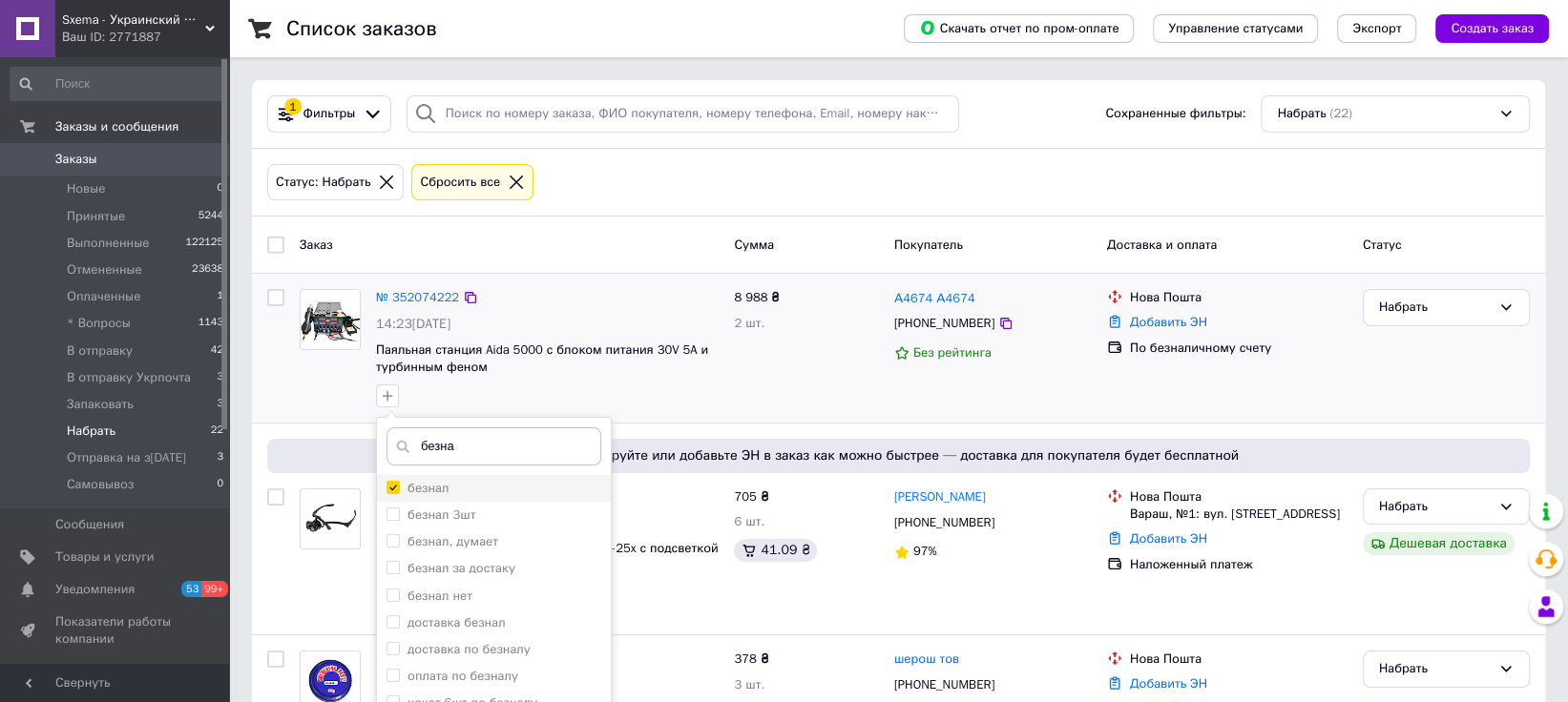 checkbox on "true" 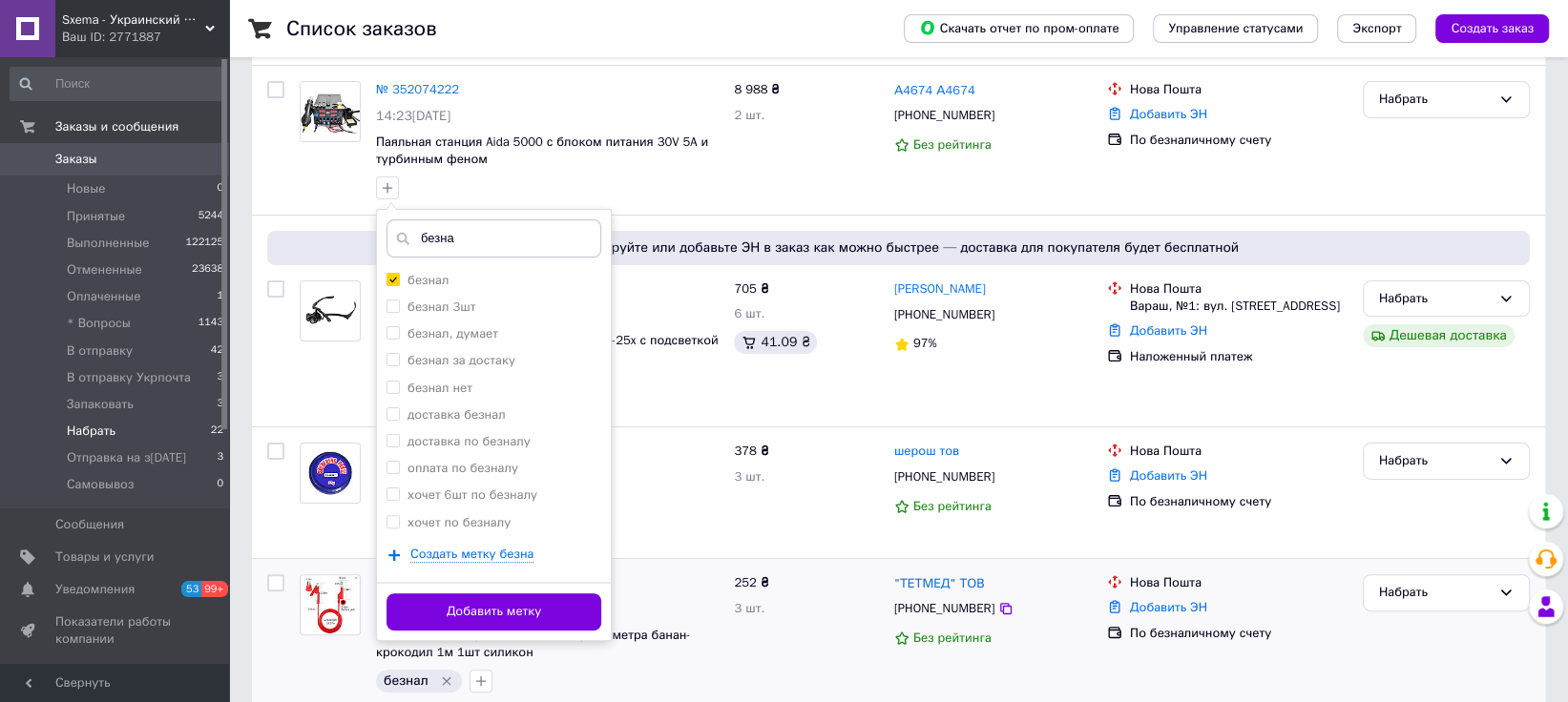 scroll, scrollTop: 259, scrollLeft: 0, axis: vertical 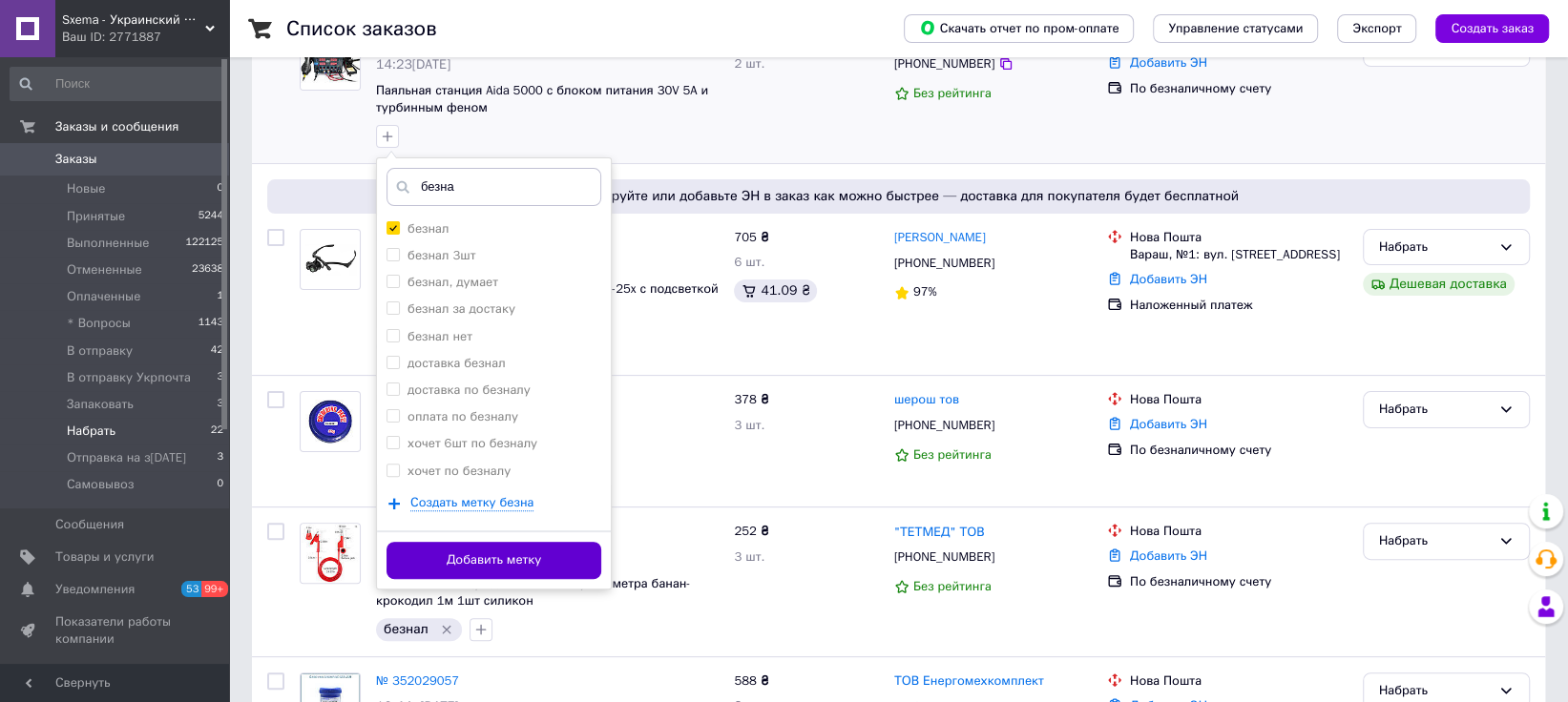 click on "Добавить метку" at bounding box center [493, 560] 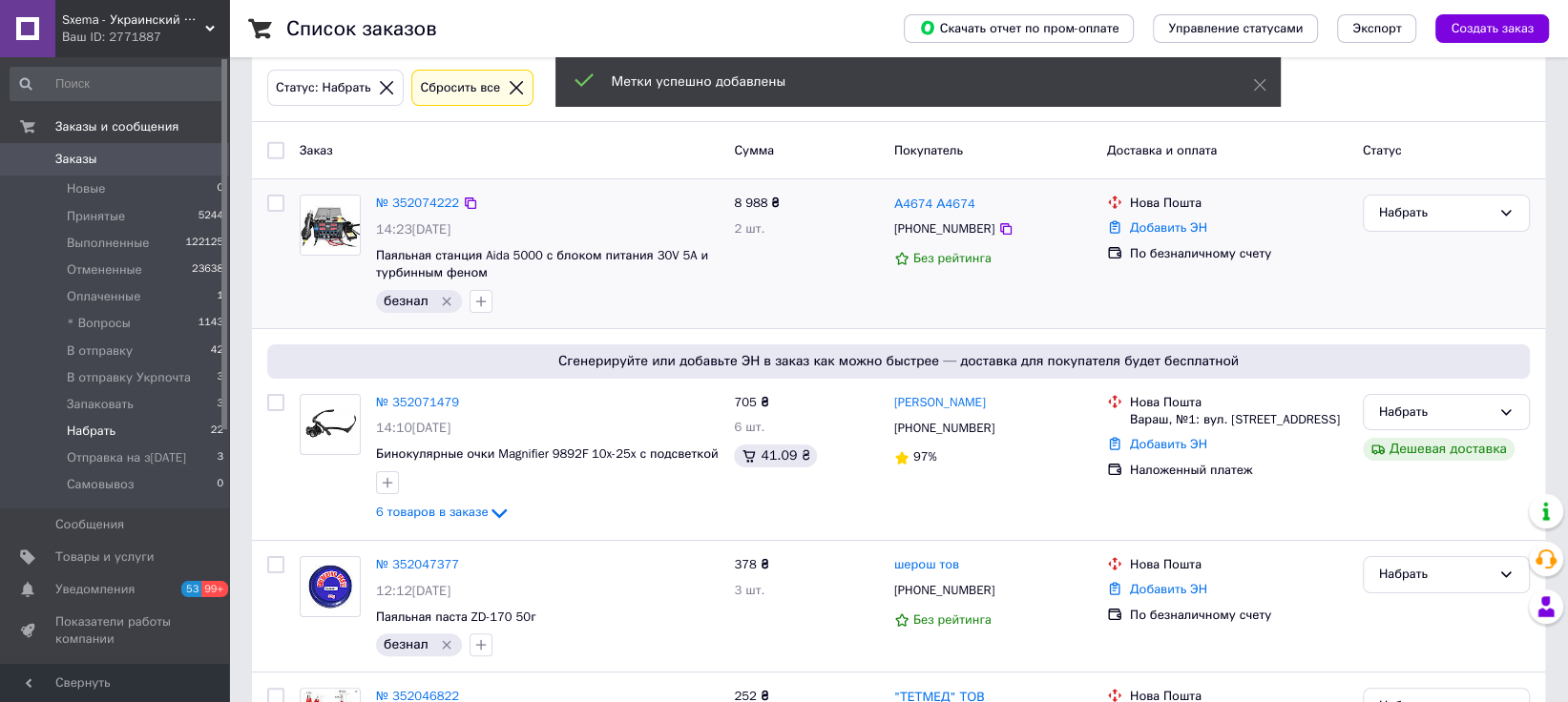 scroll, scrollTop: 0, scrollLeft: 0, axis: both 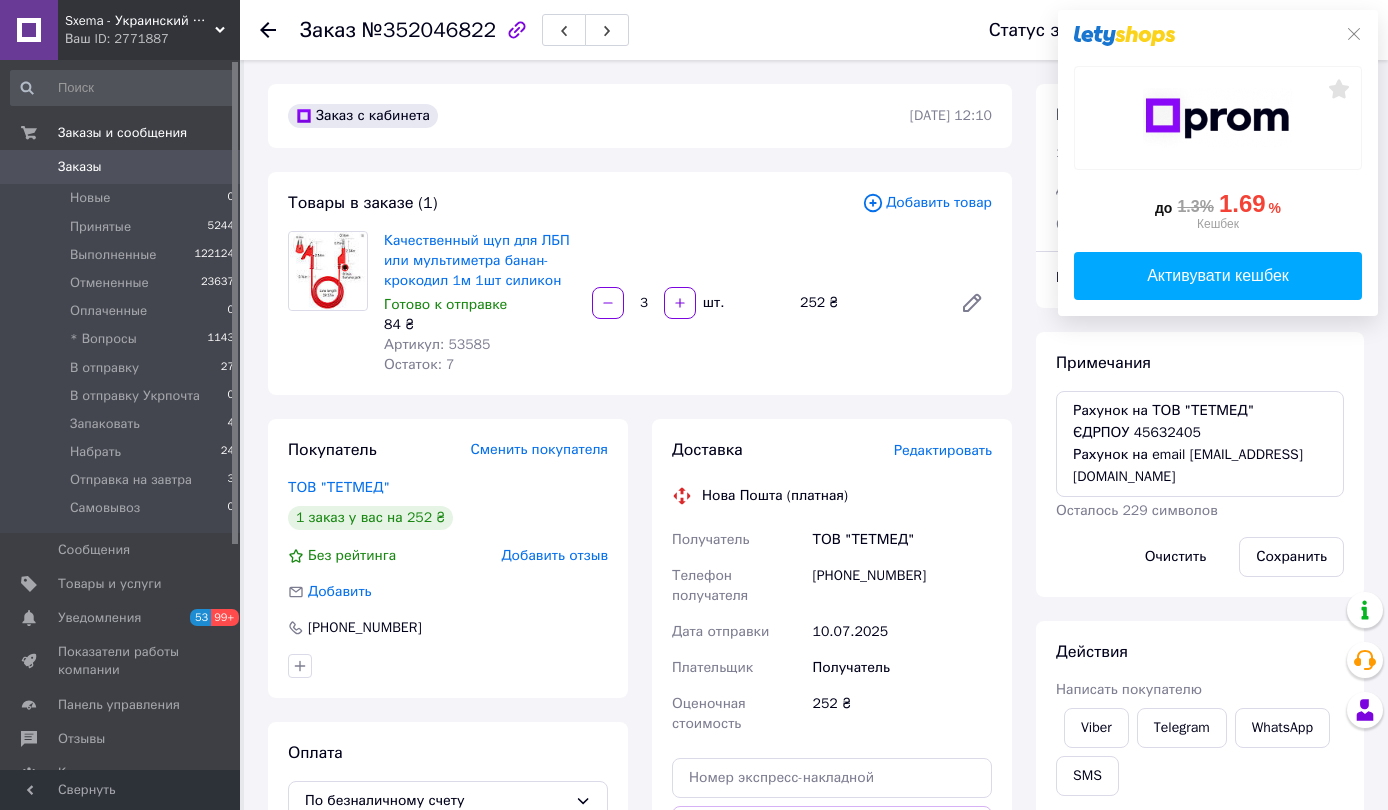 drag, startPoint x: 644, startPoint y: 206, endPoint x: 484, endPoint y: 370, distance: 229.12006 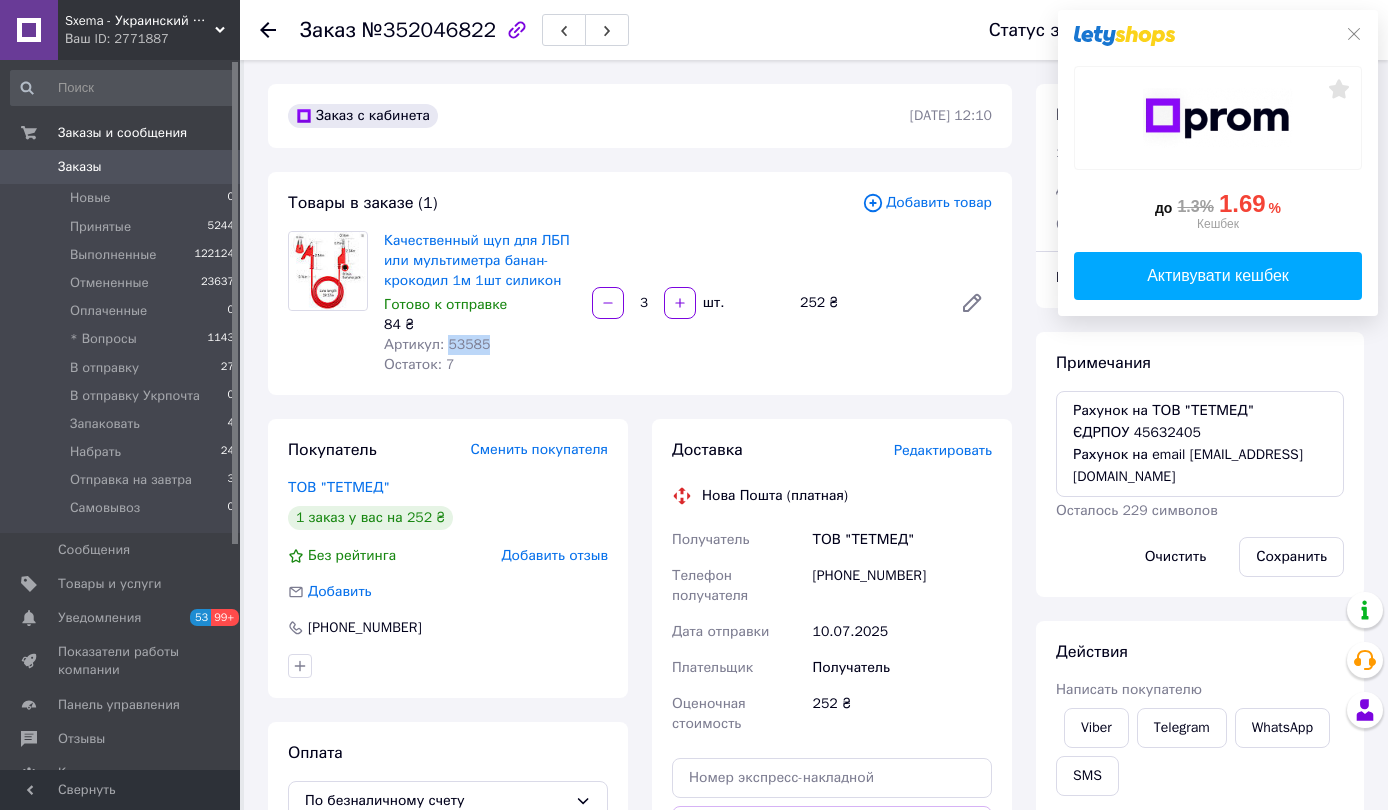 click on "Артикул: 53585" at bounding box center [437, 344] 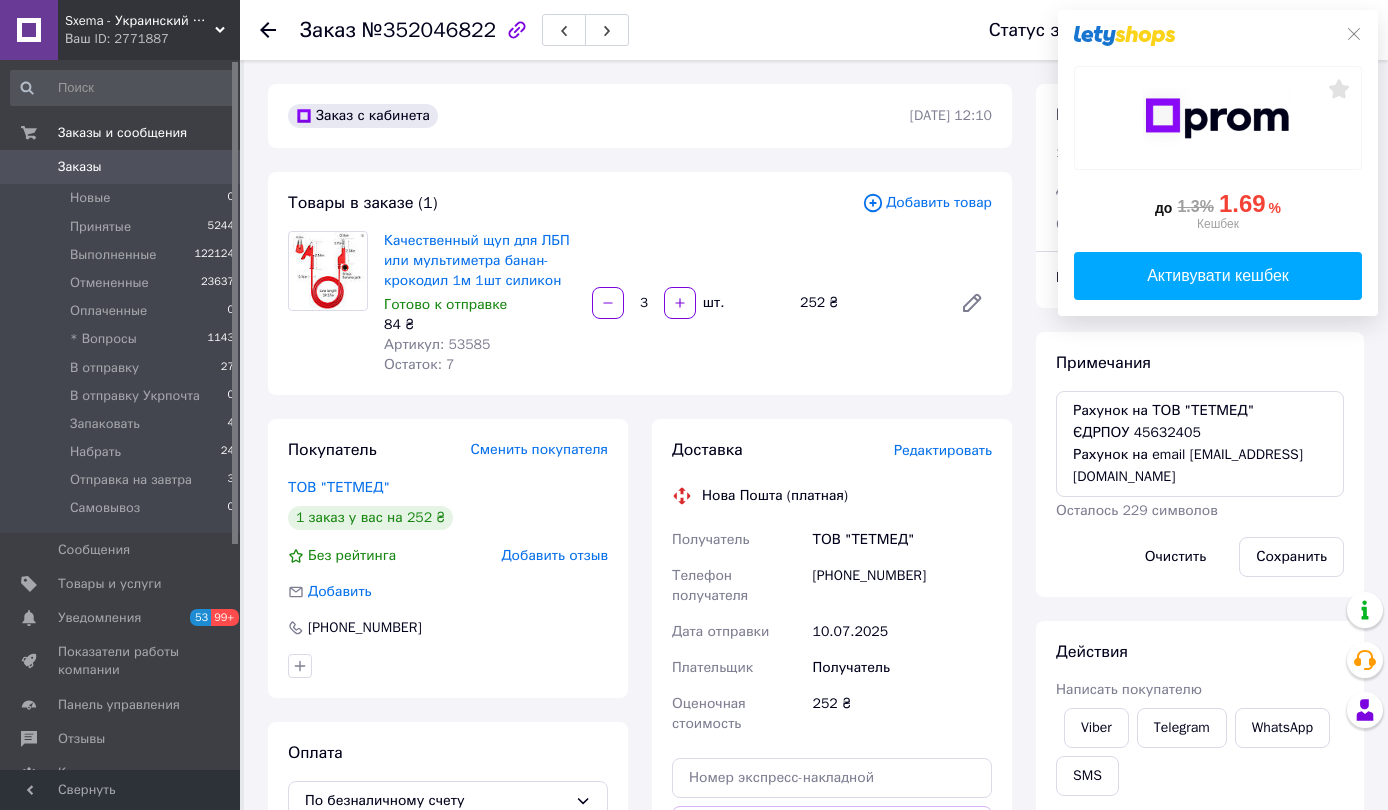 click on "Товары в заказе (1)" at bounding box center (575, 203) 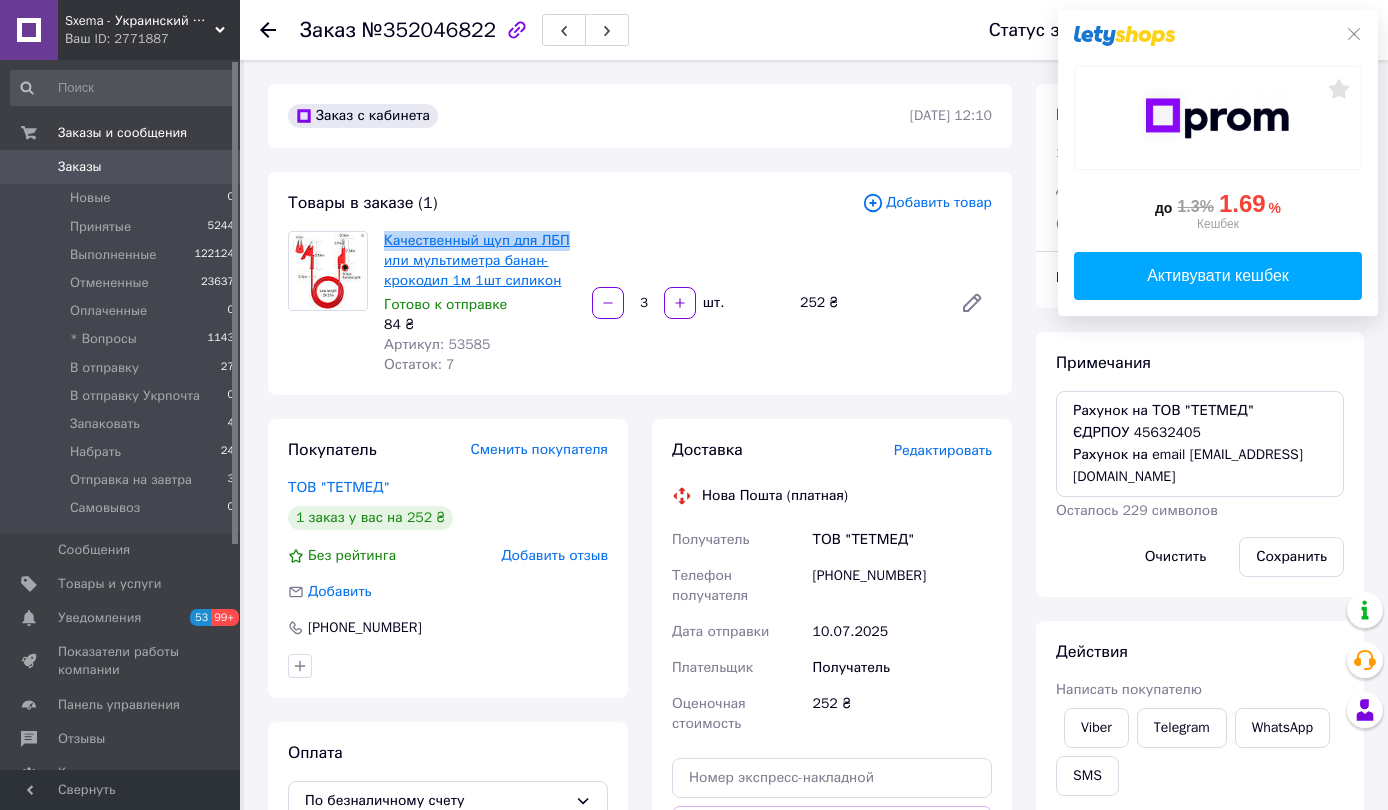 drag, startPoint x: 578, startPoint y: 233, endPoint x: 385, endPoint y: 233, distance: 193 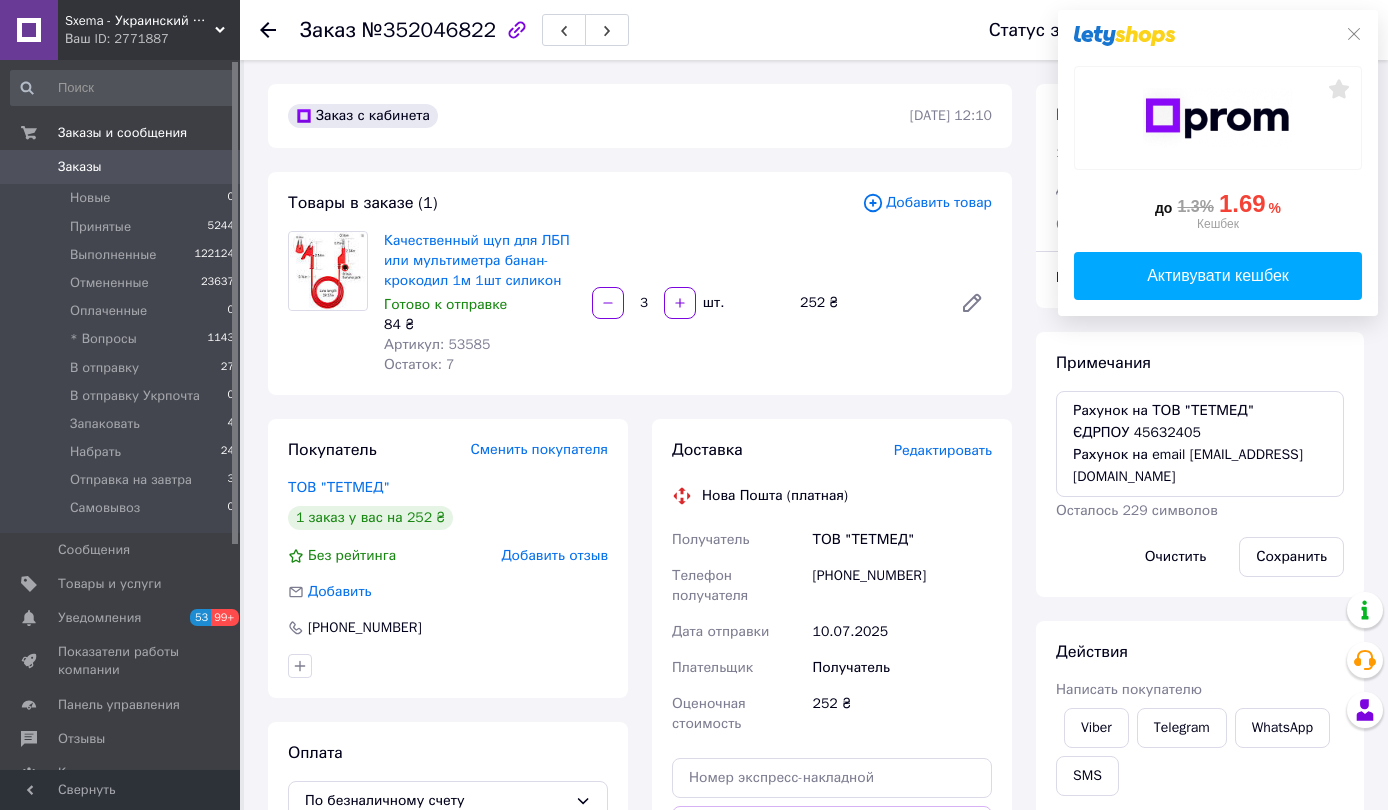 click on "Артикул: 53585" at bounding box center (480, 345) 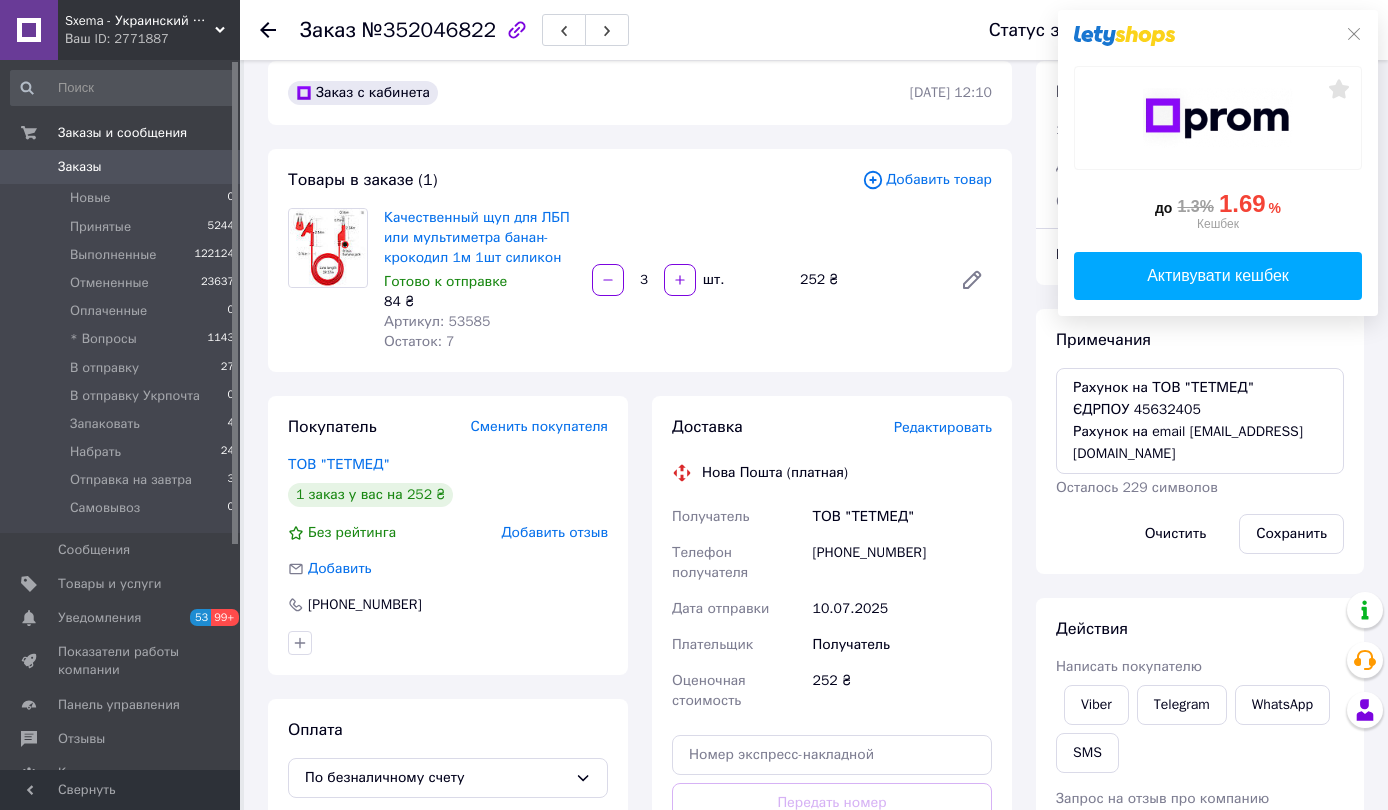 scroll, scrollTop: 0, scrollLeft: 0, axis: both 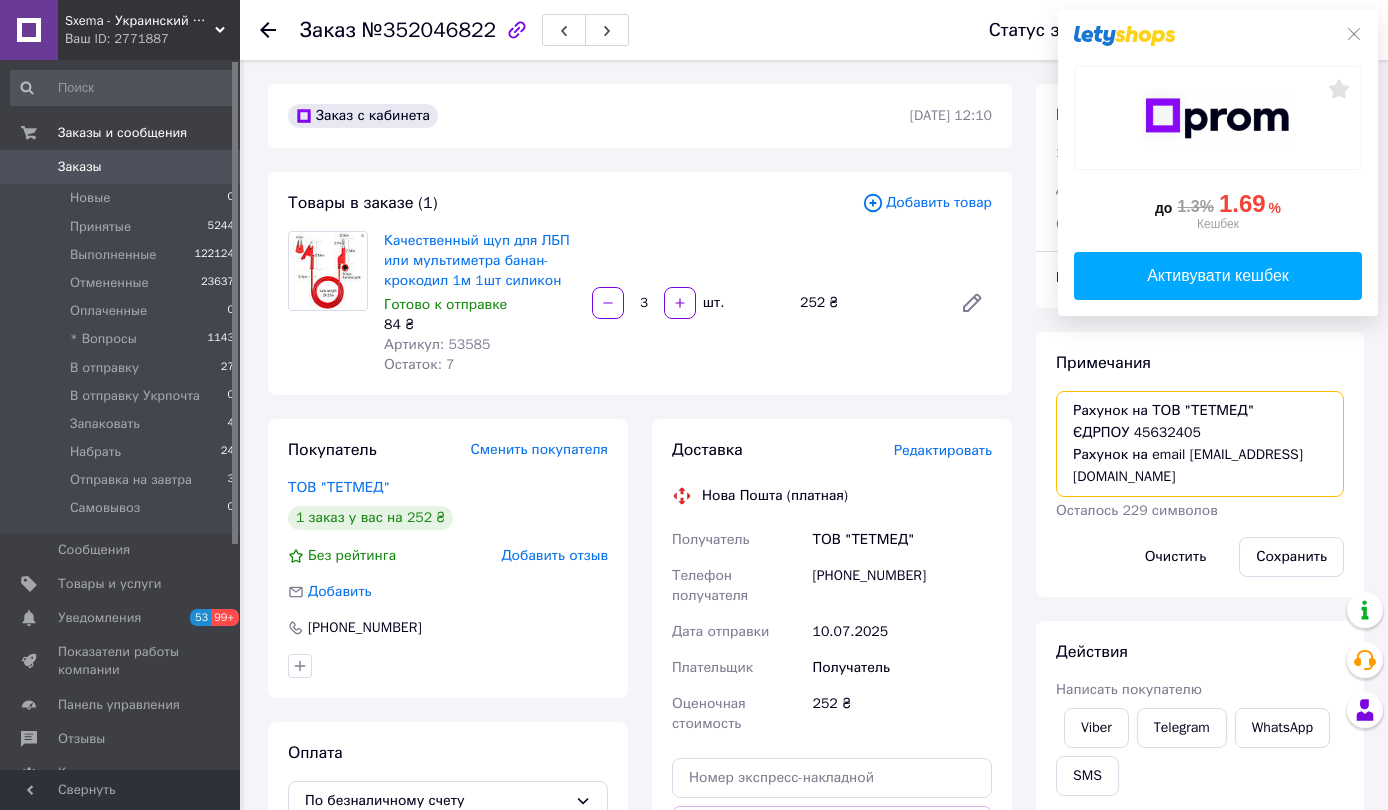drag, startPoint x: 1255, startPoint y: 407, endPoint x: 1147, endPoint y: 407, distance: 108 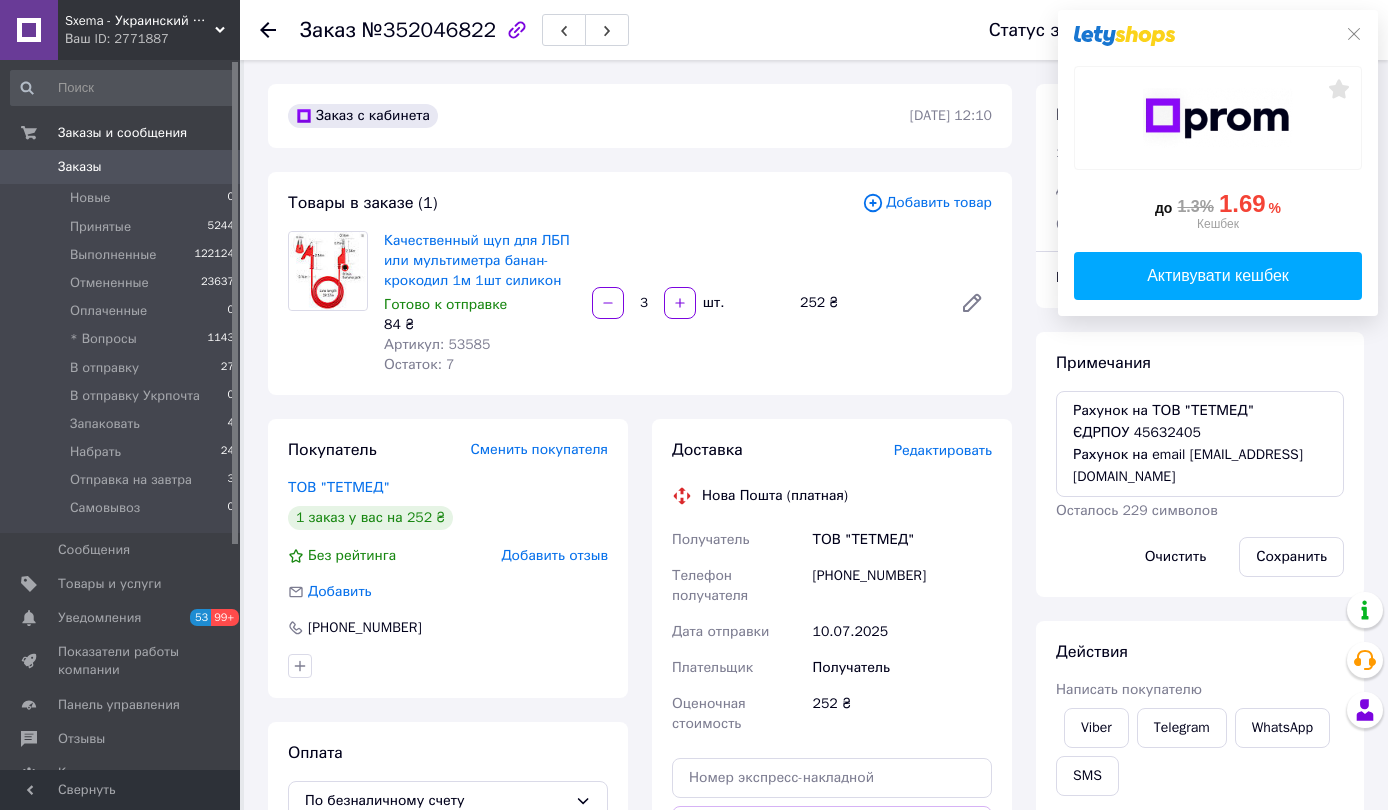 click on "Качественный щуп для ЛБП или мультиметра банан-крокодил 1м 1шт силикон Готово к отправке 84 ₴ Артикул: 53585 Остаток: 7 3   шт. 252 ₴" at bounding box center [688, 303] 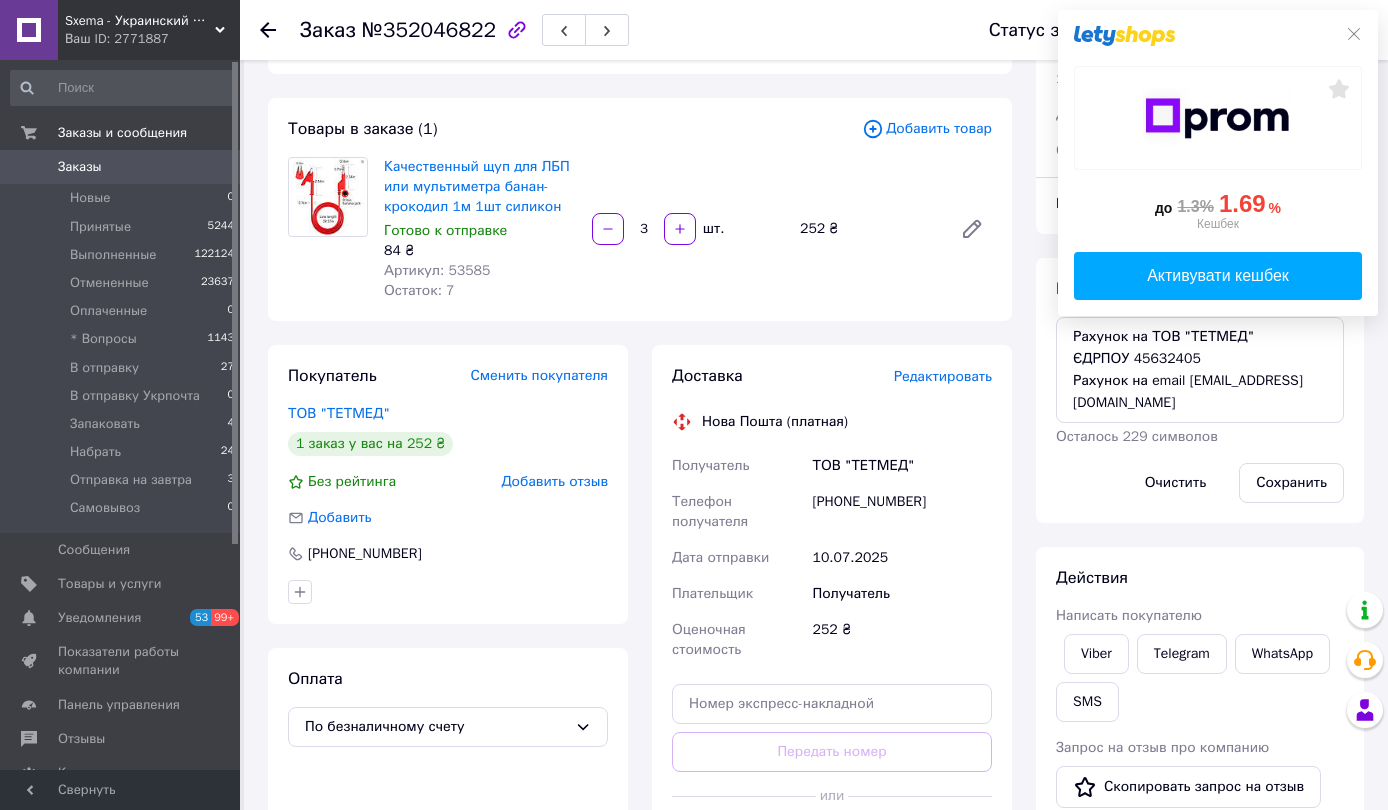 scroll, scrollTop: 200, scrollLeft: 0, axis: vertical 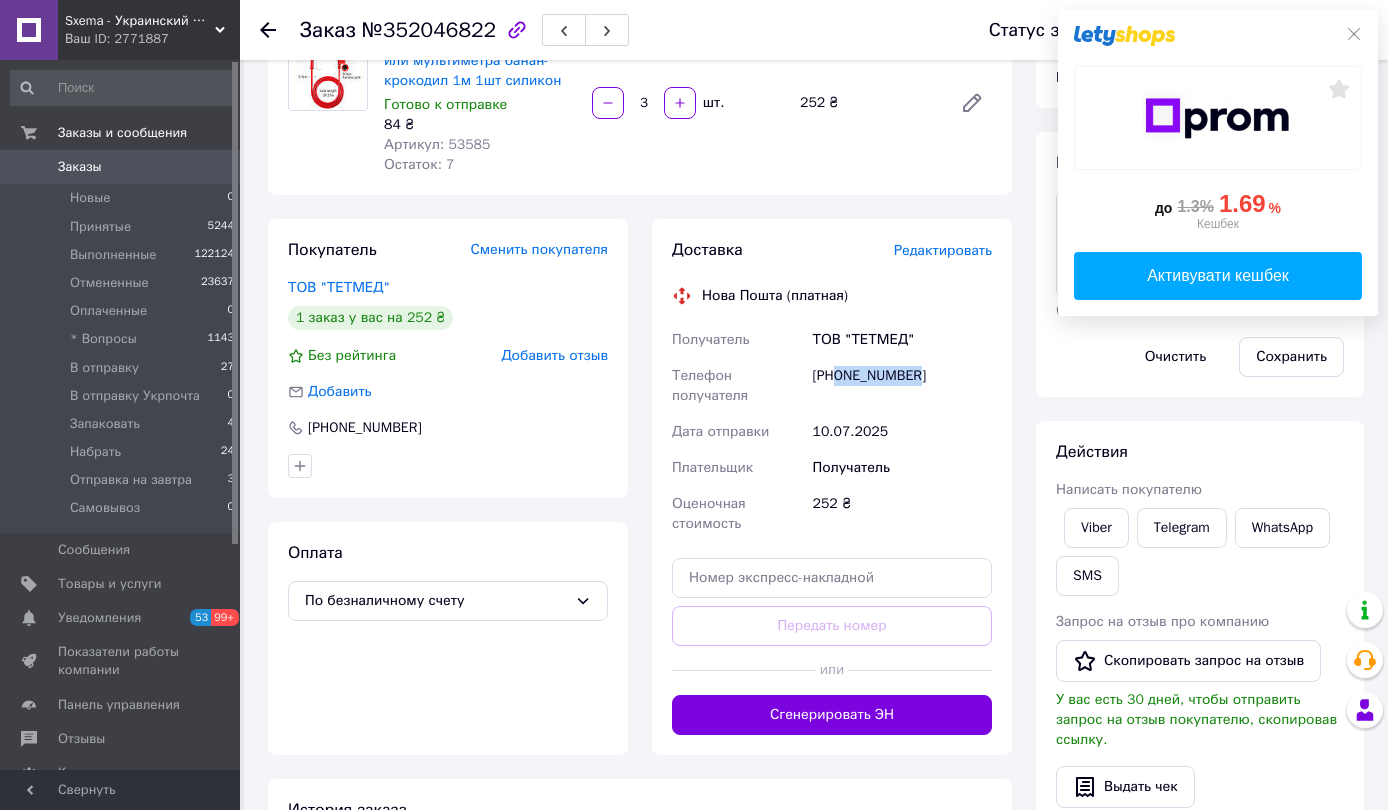 drag, startPoint x: 936, startPoint y: 372, endPoint x: 837, endPoint y: 384, distance: 99.724625 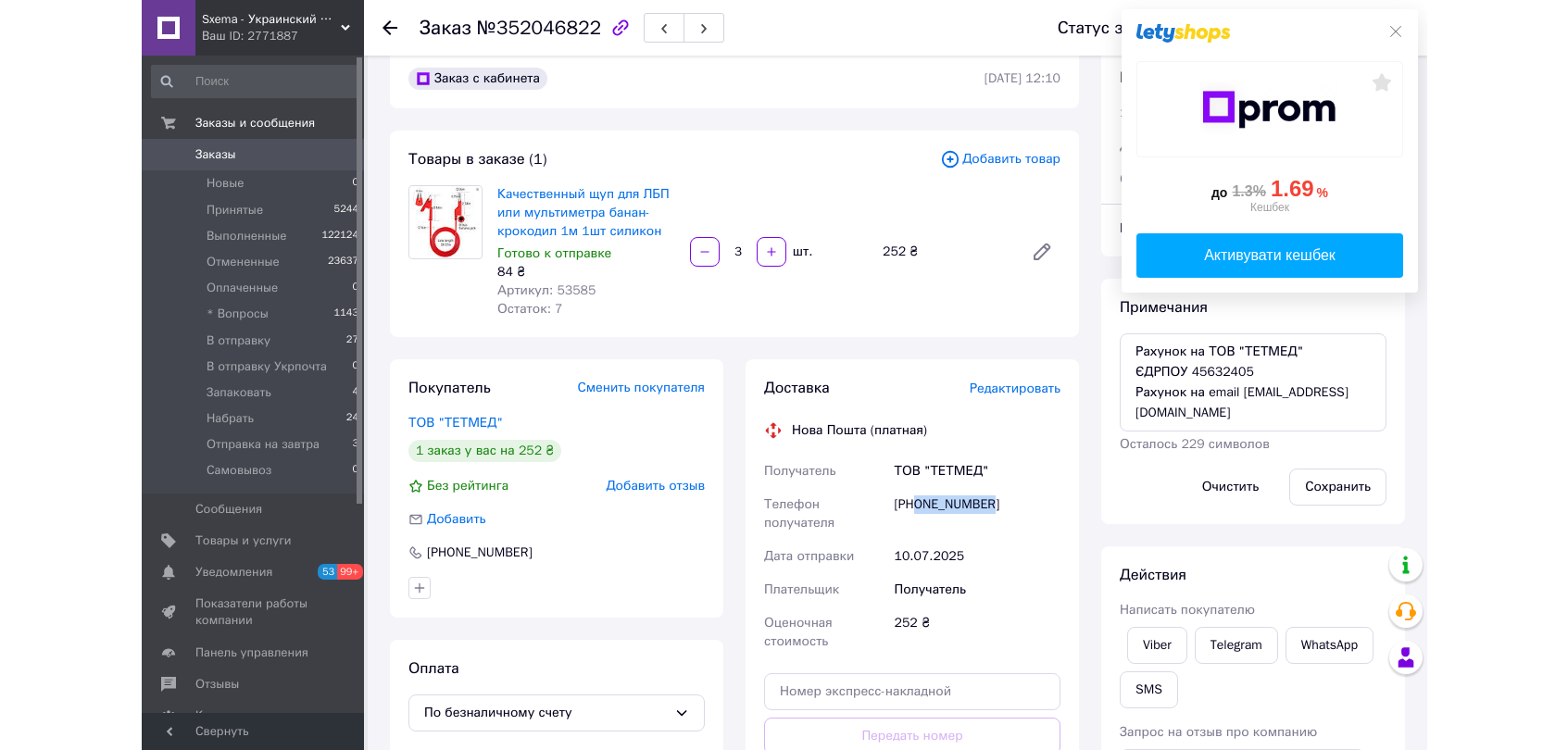 scroll, scrollTop: 0, scrollLeft: 0, axis: both 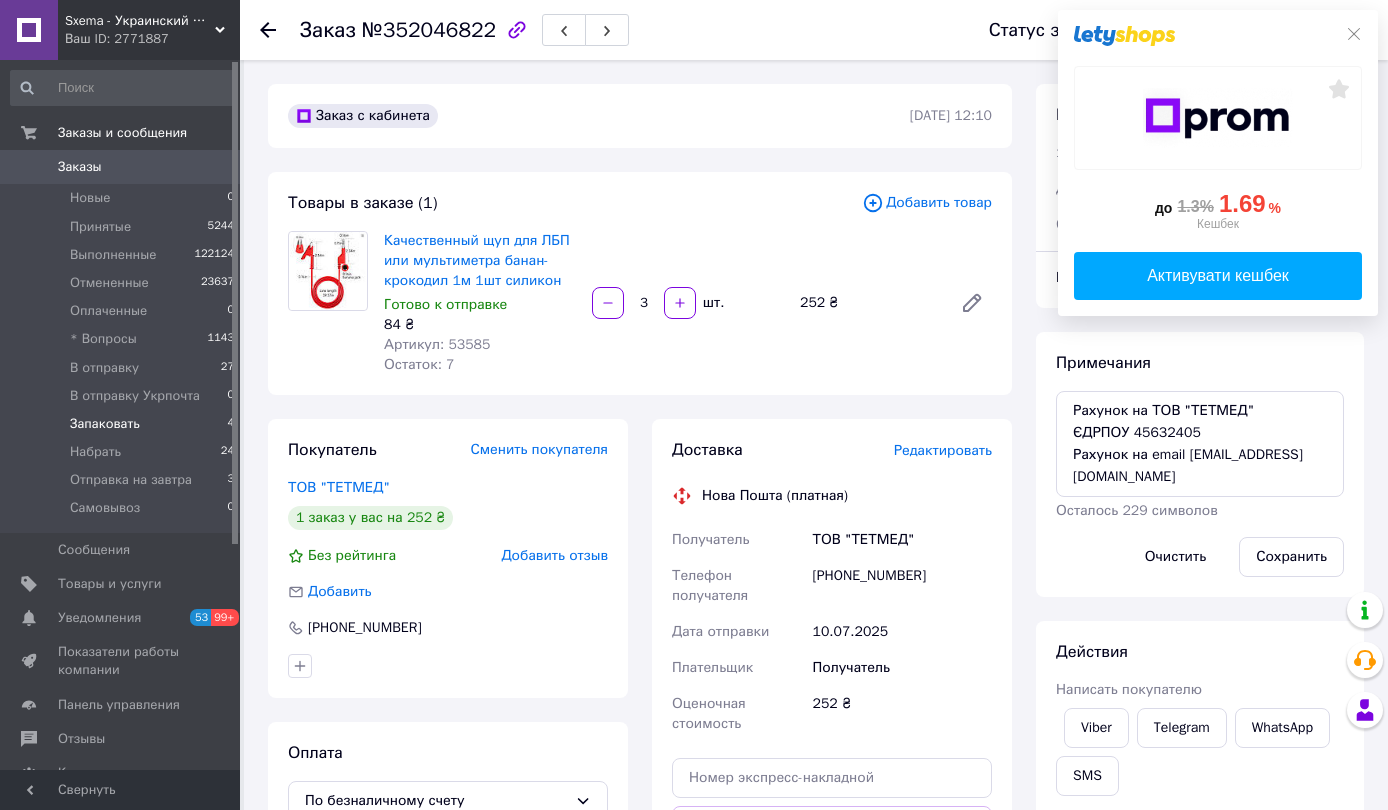 click on "Запаковать 4" at bounding box center [123, 424] 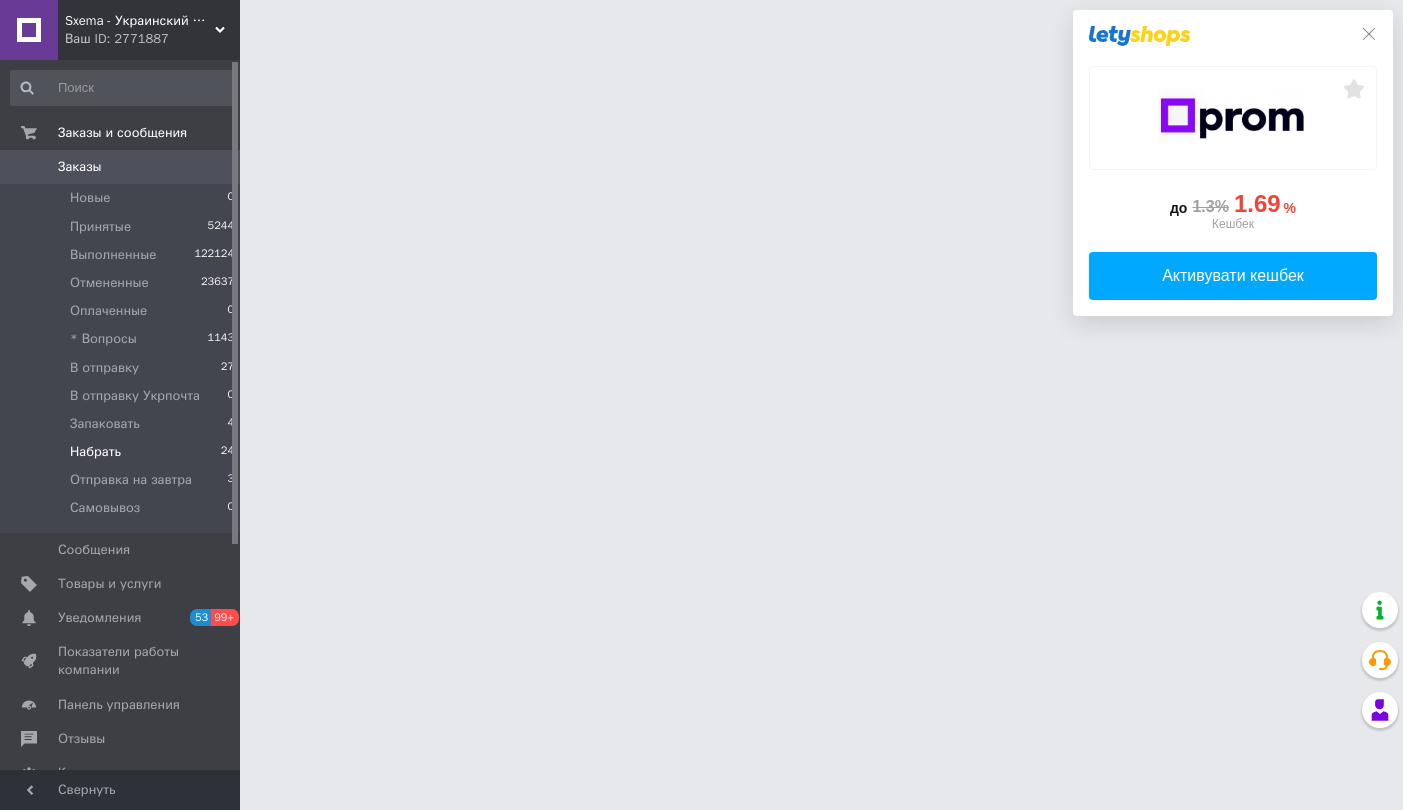 click on "Набрать" at bounding box center (95, 452) 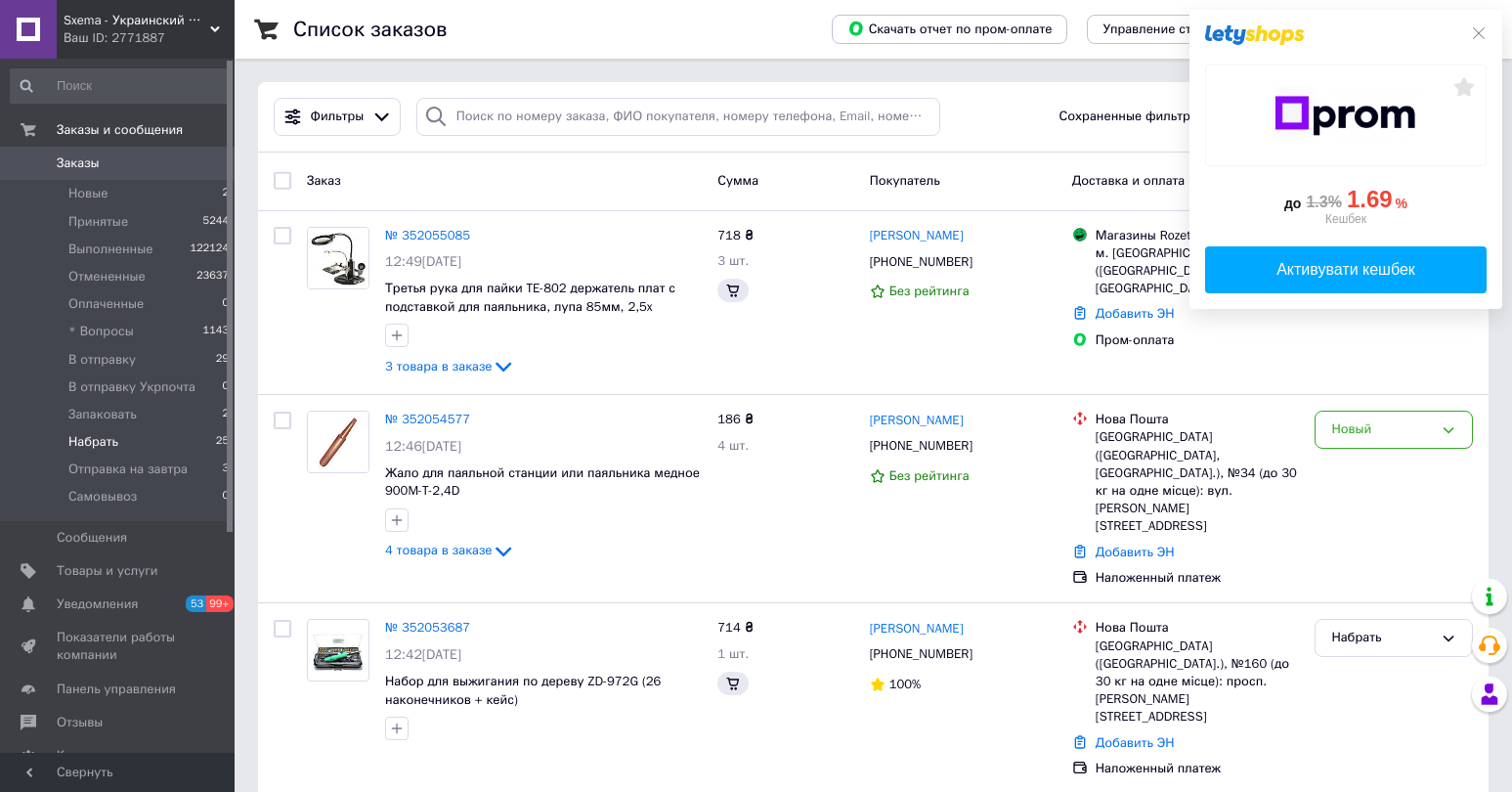 click on "Набрать" at bounding box center [93, 442] 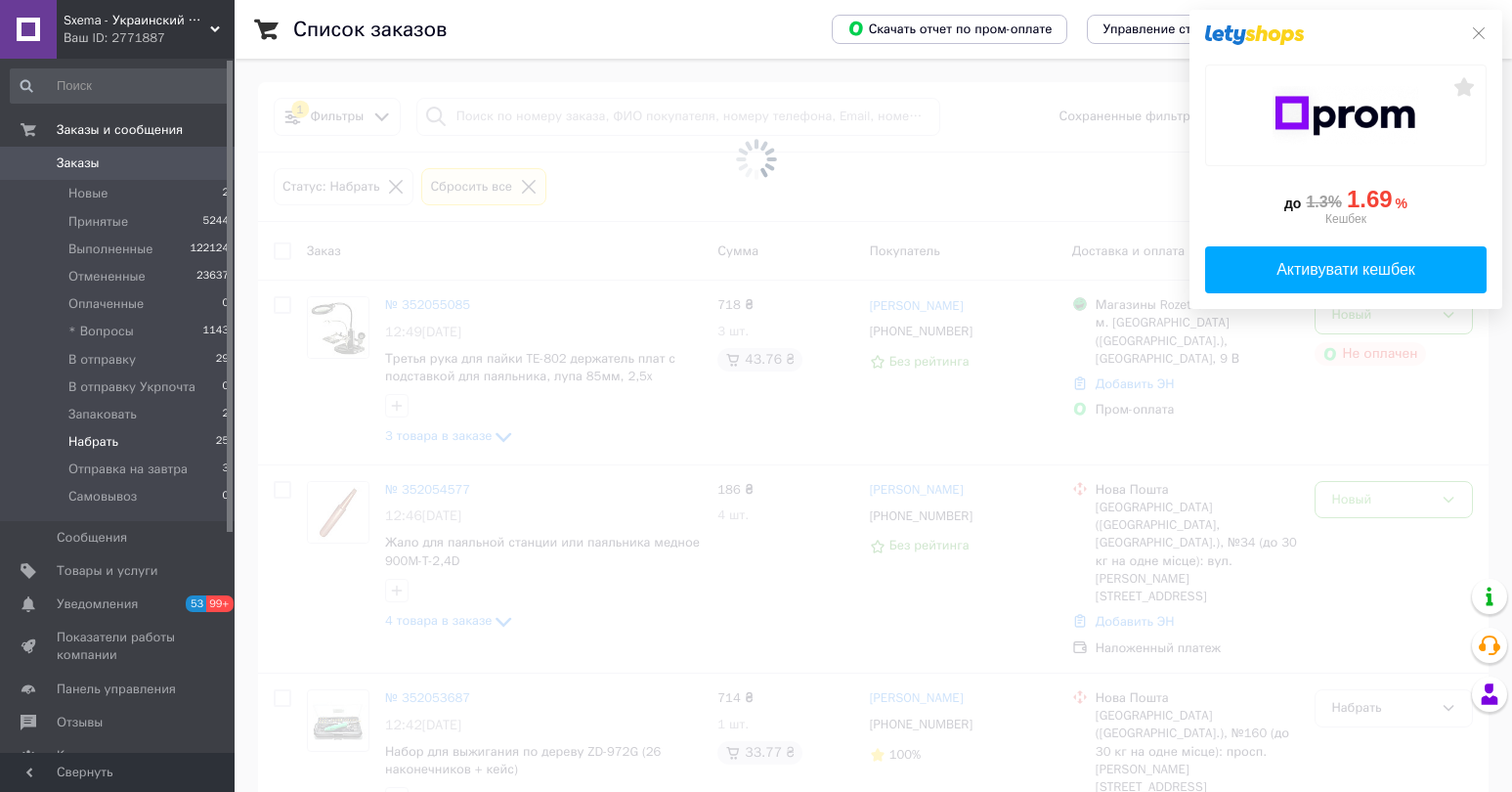 click 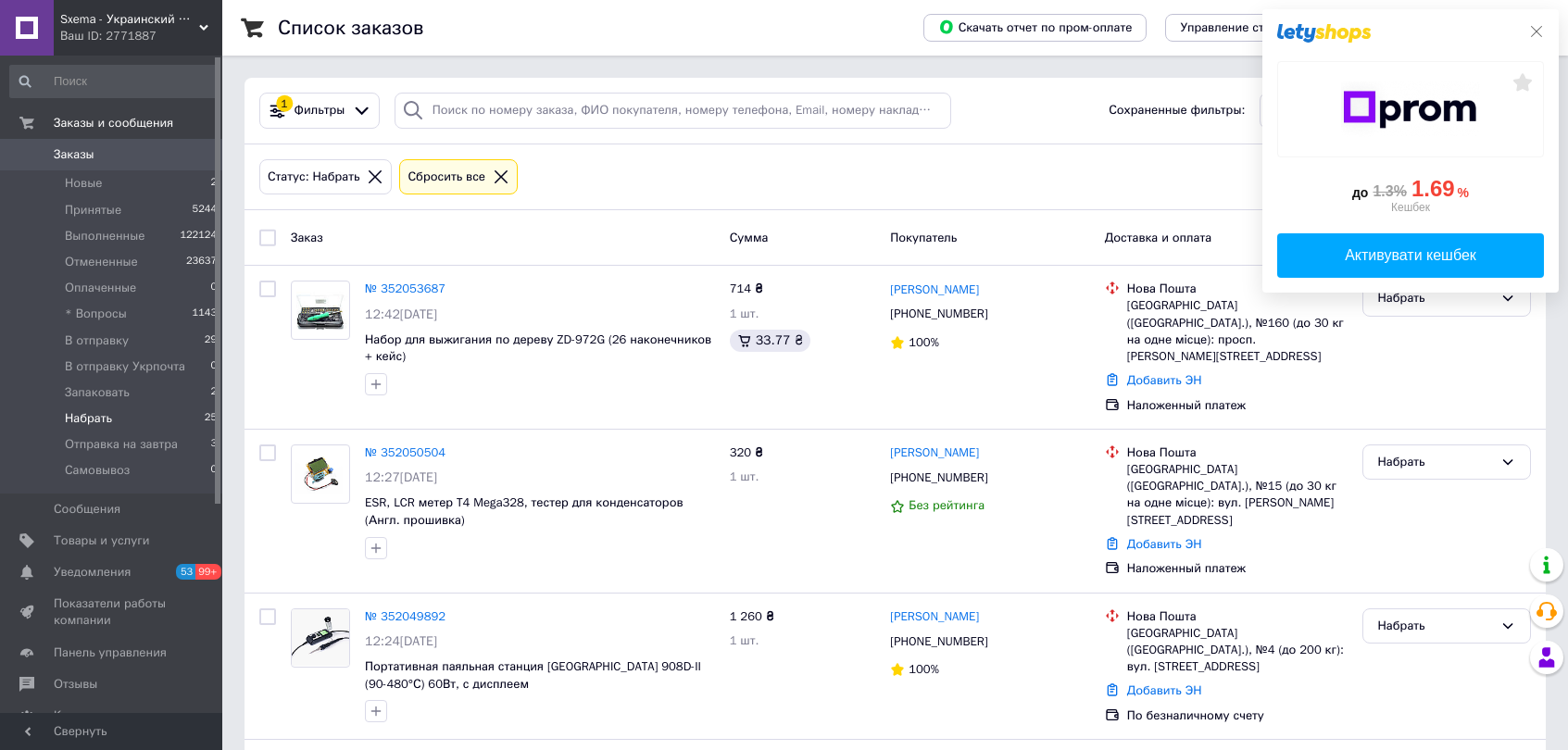 click 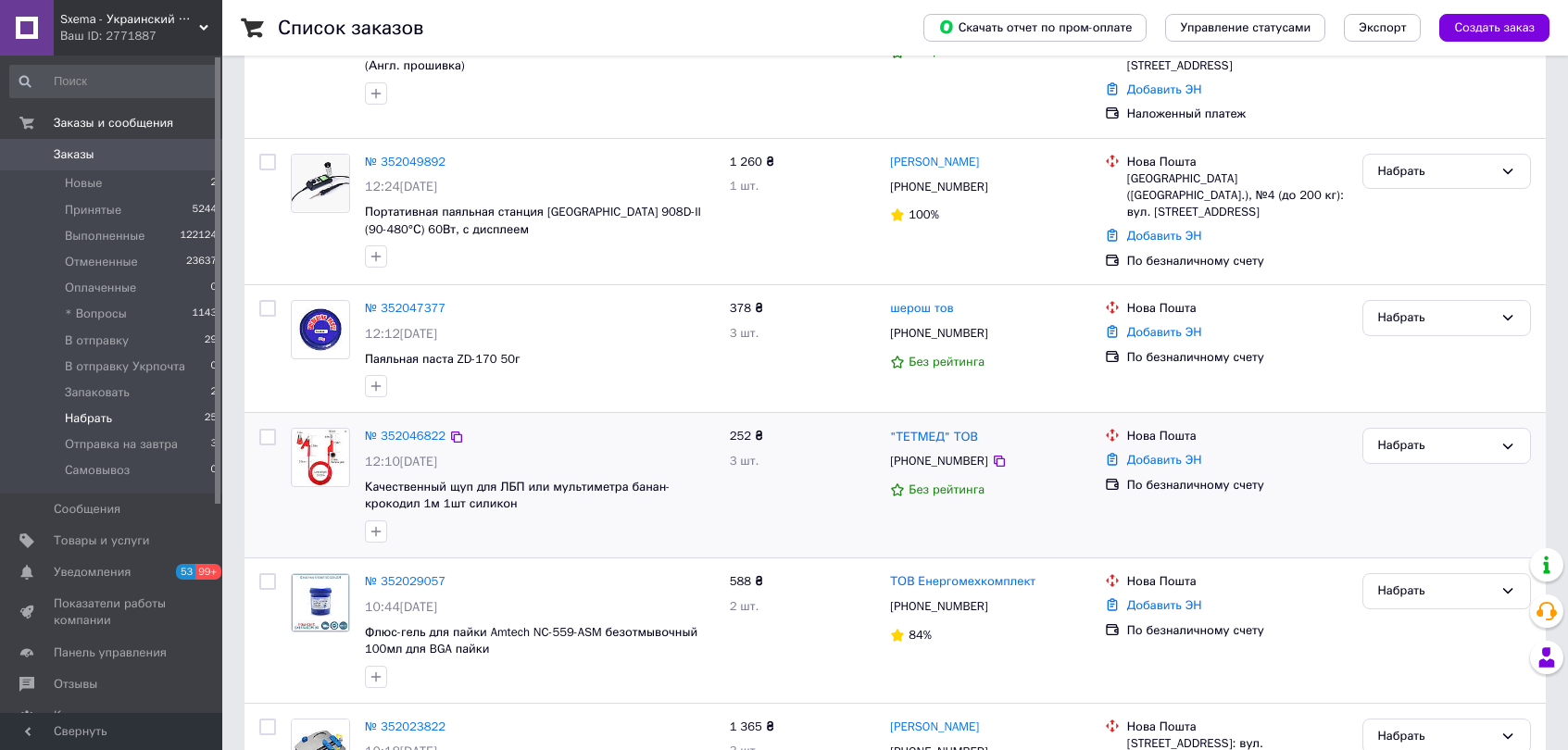 scroll, scrollTop: 463, scrollLeft: 0, axis: vertical 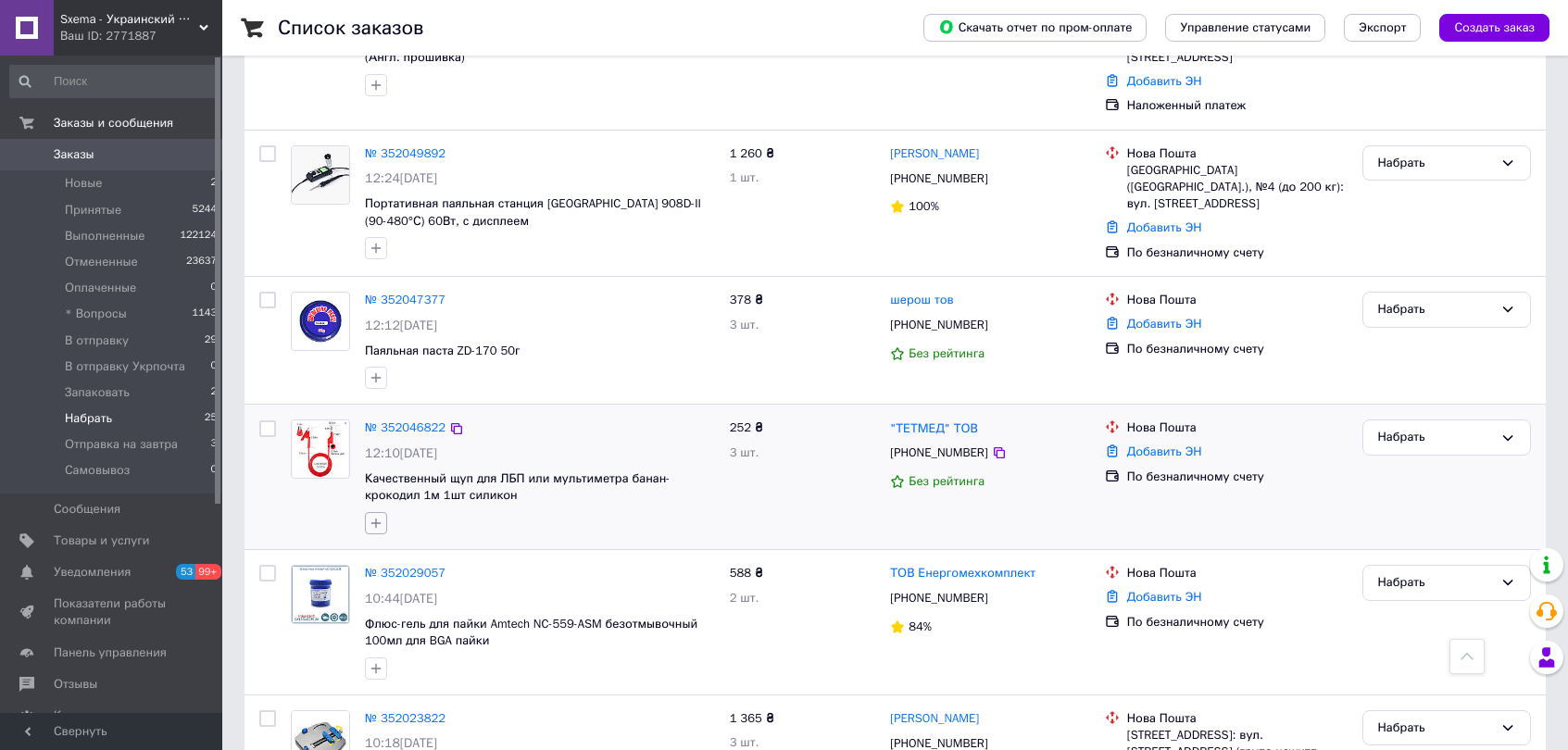 click 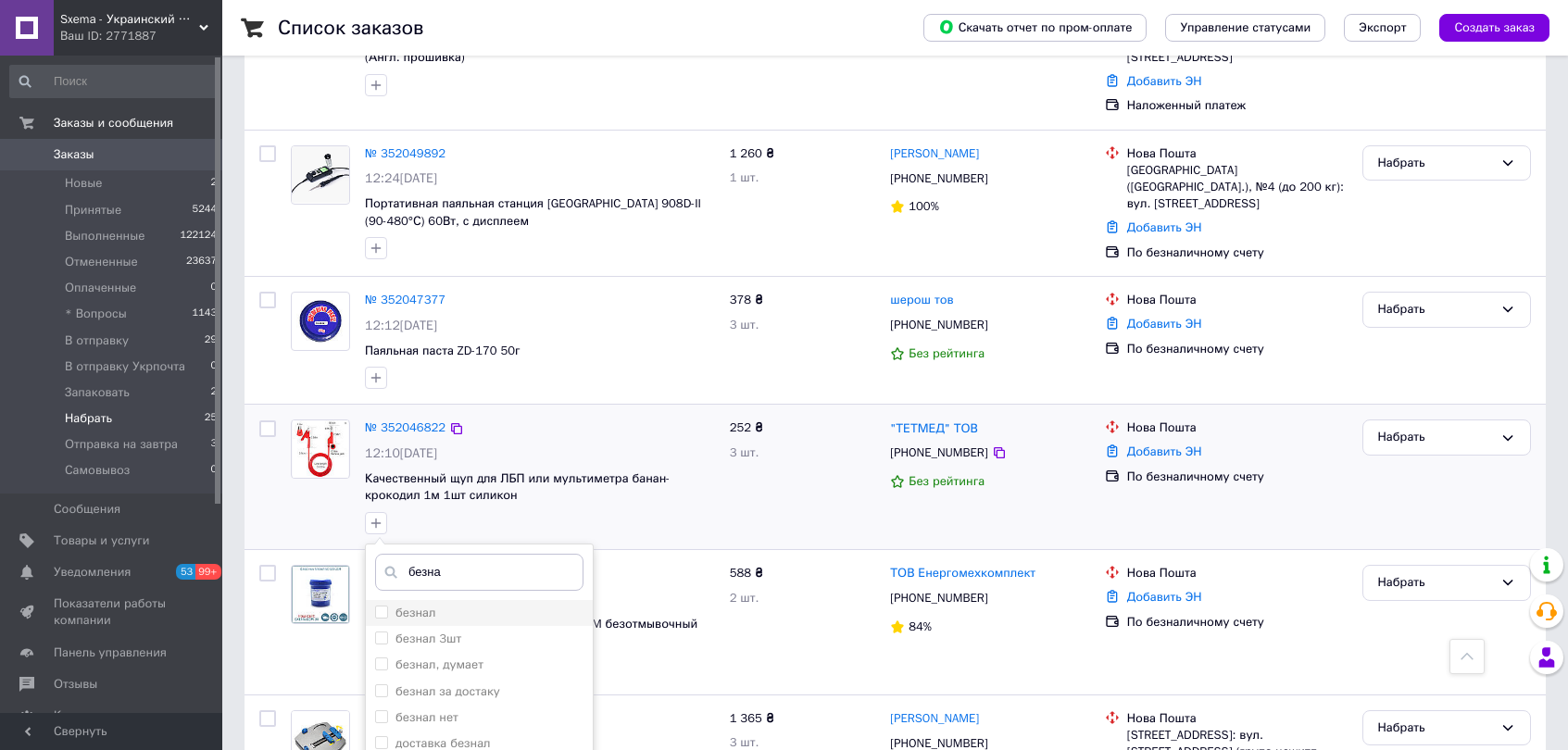 type on "безна" 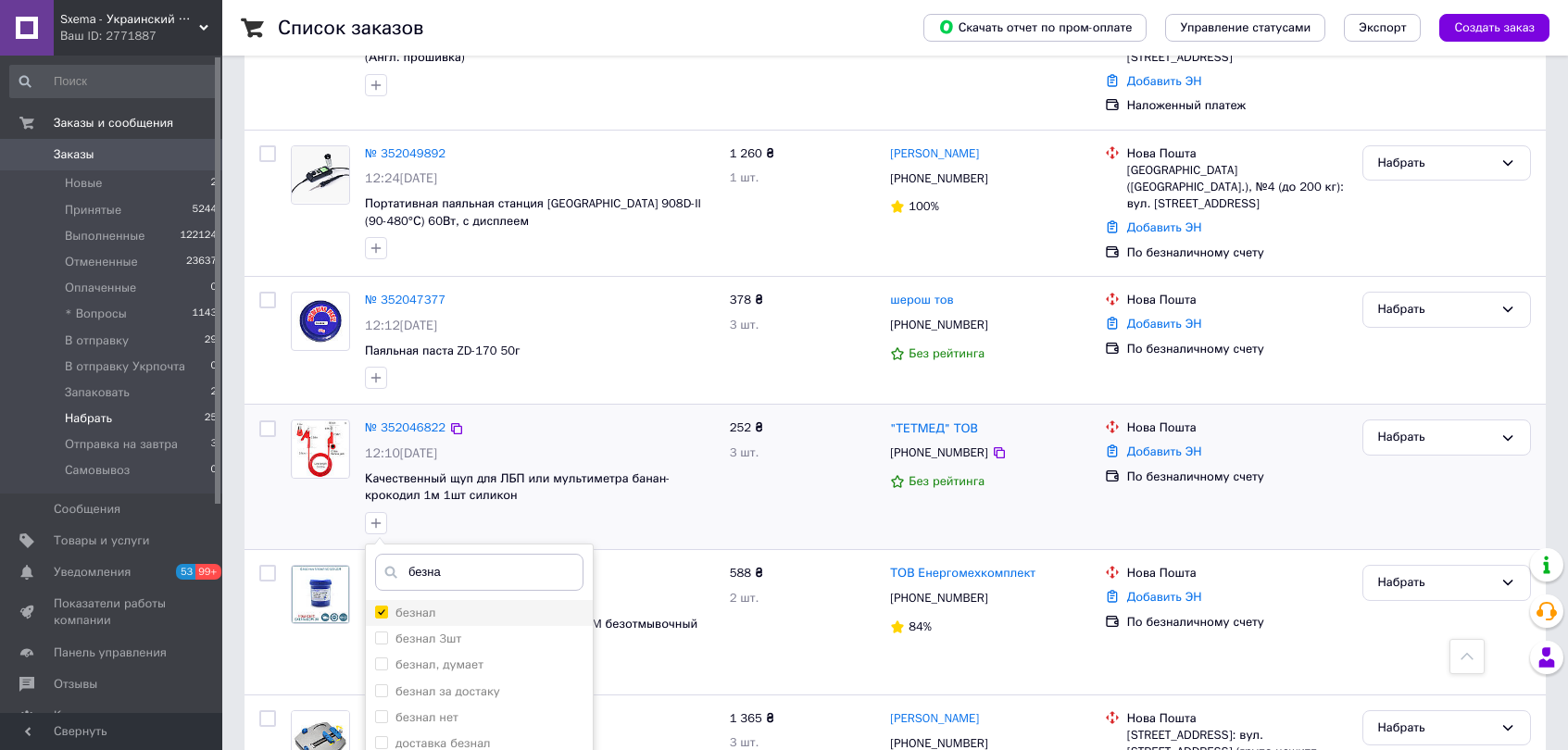 checkbox on "true" 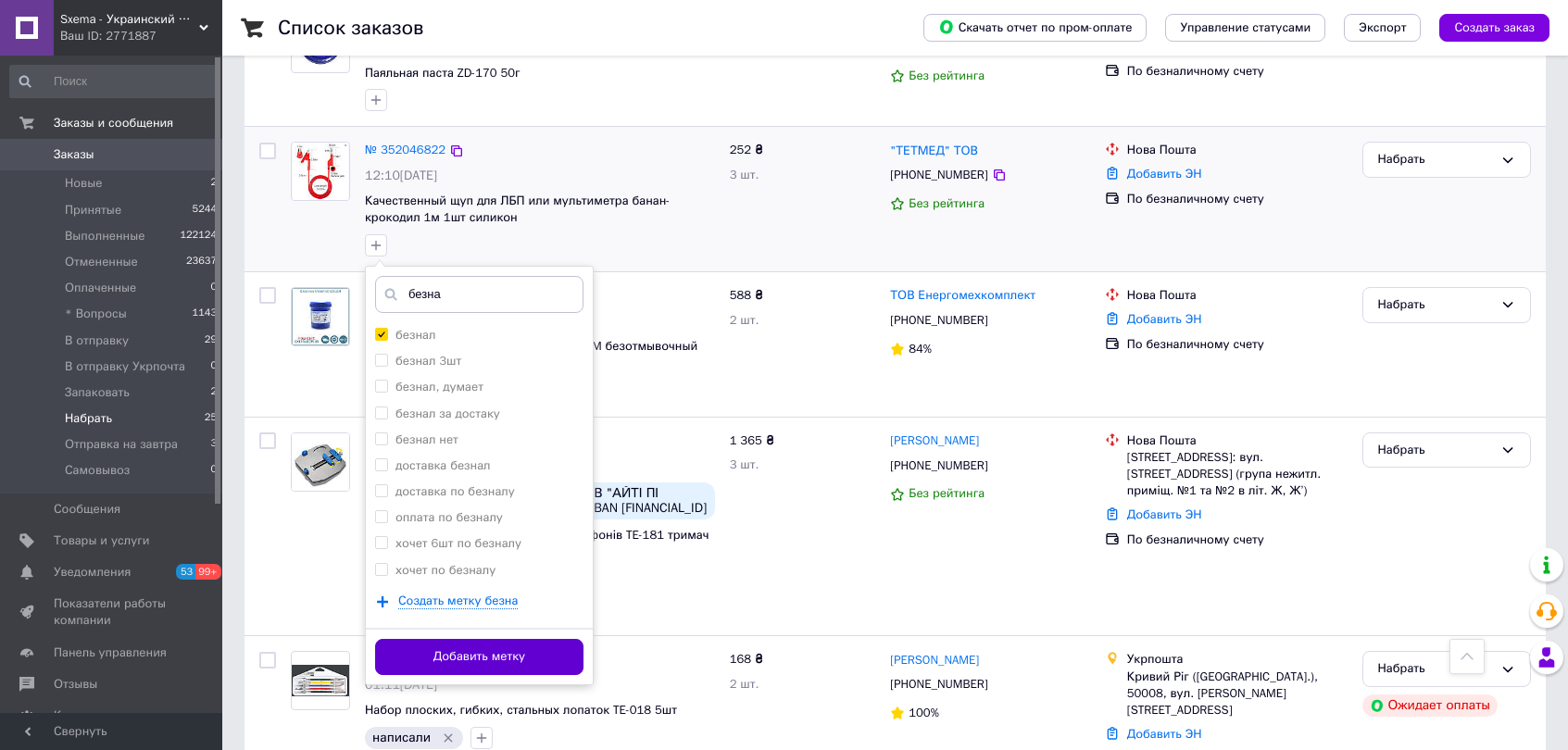 click on "Добавить метку" at bounding box center [479, 656] 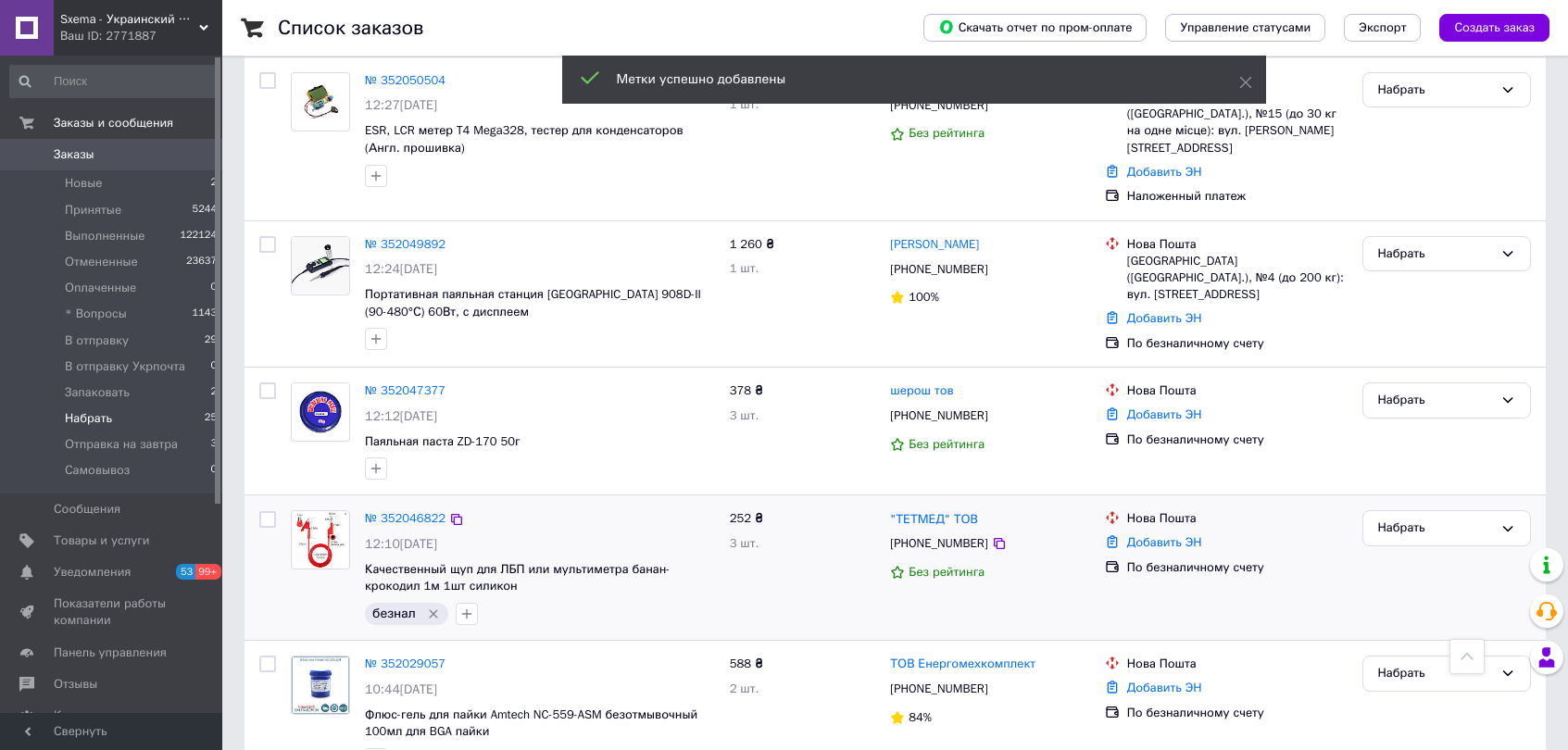 scroll, scrollTop: 370, scrollLeft: 0, axis: vertical 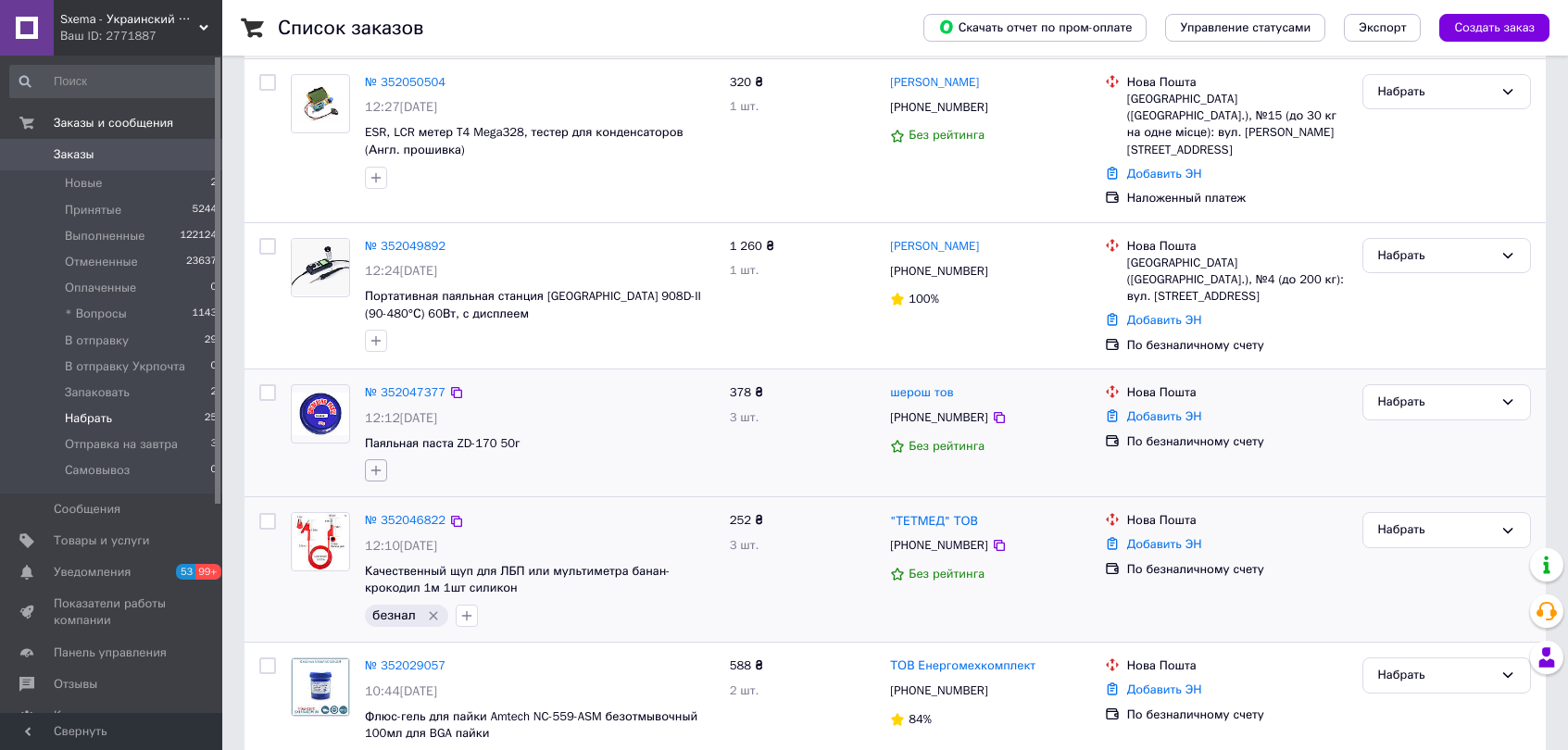 click 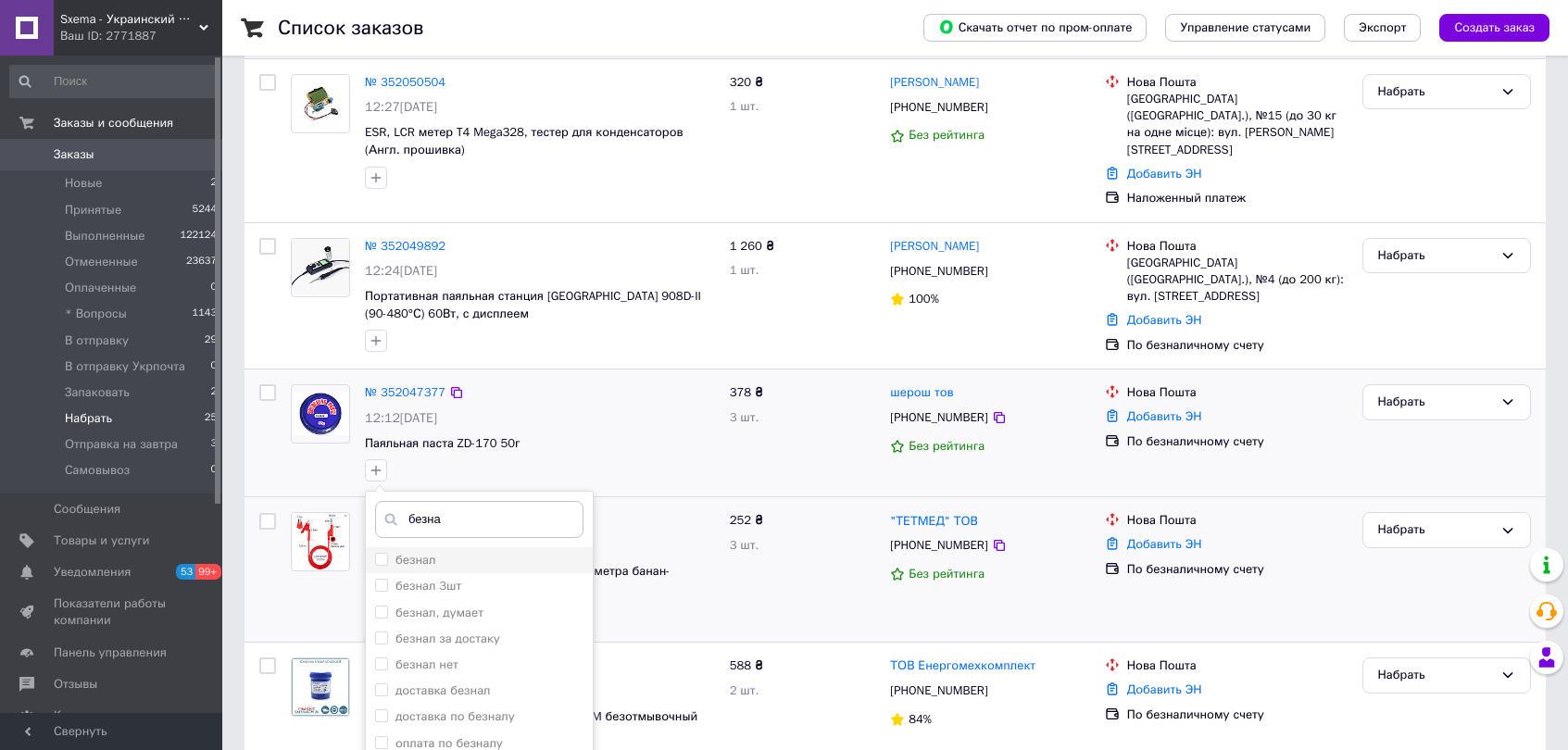 type on "безна" 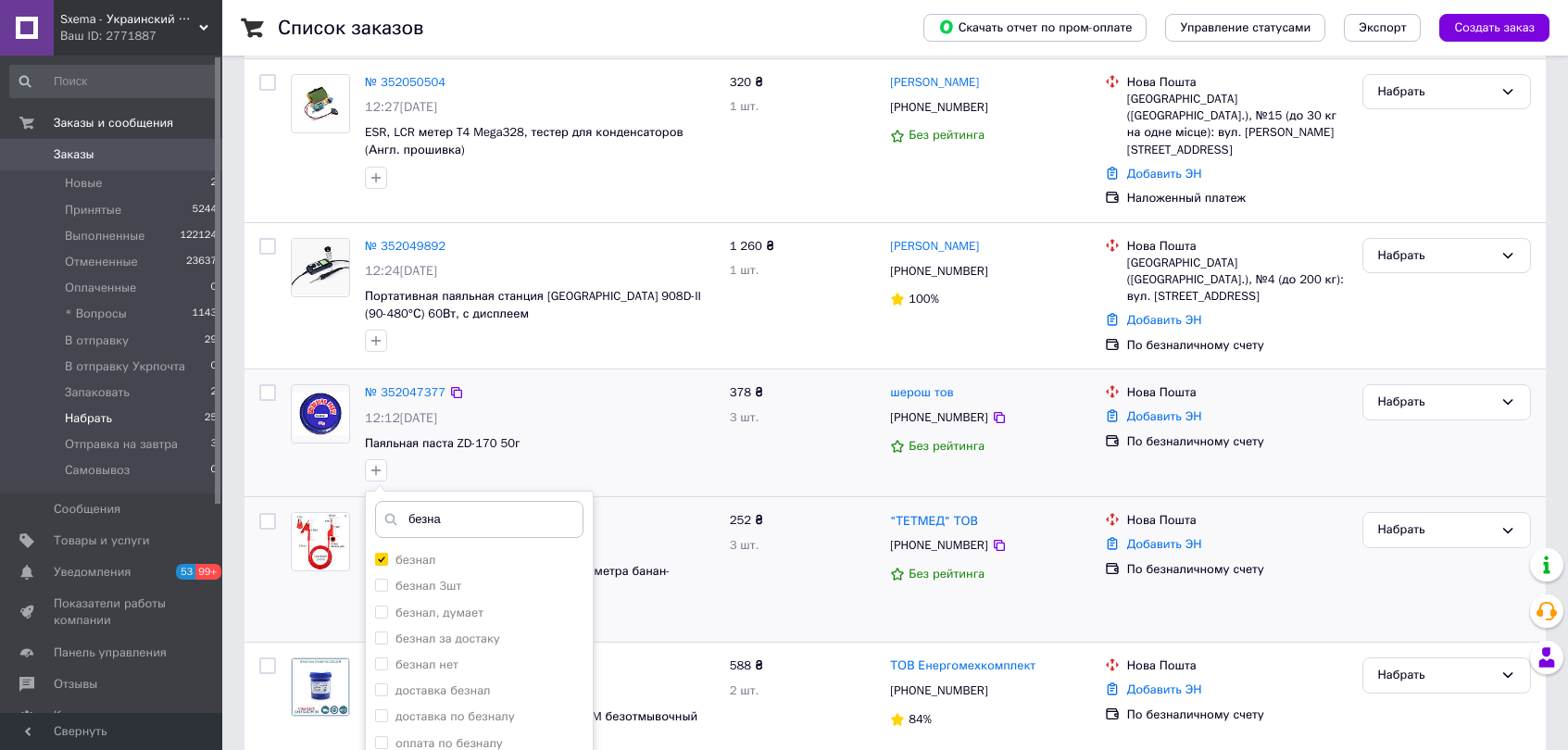 scroll, scrollTop: 556, scrollLeft: 0, axis: vertical 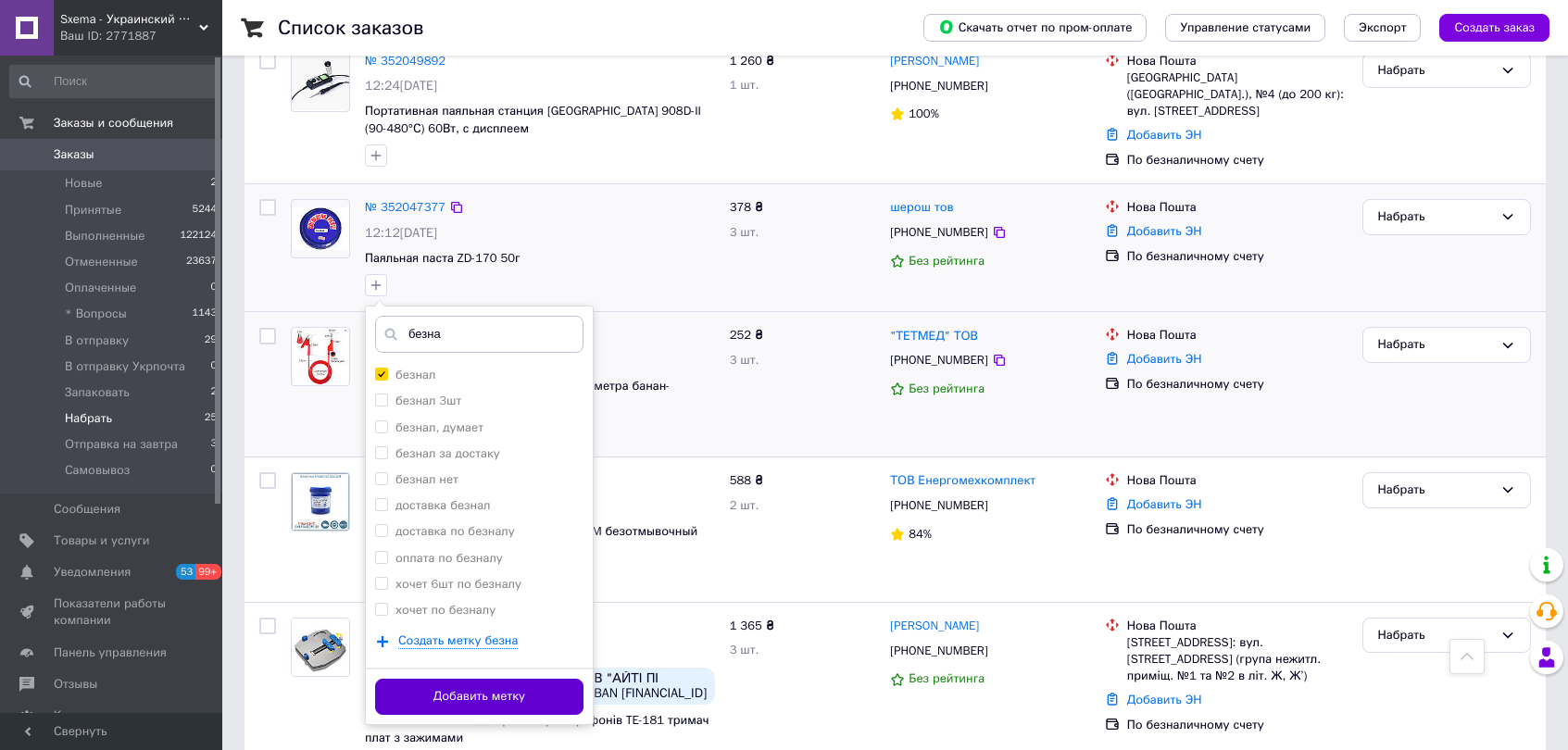 click on "Добавить метку" at bounding box center (479, 696) 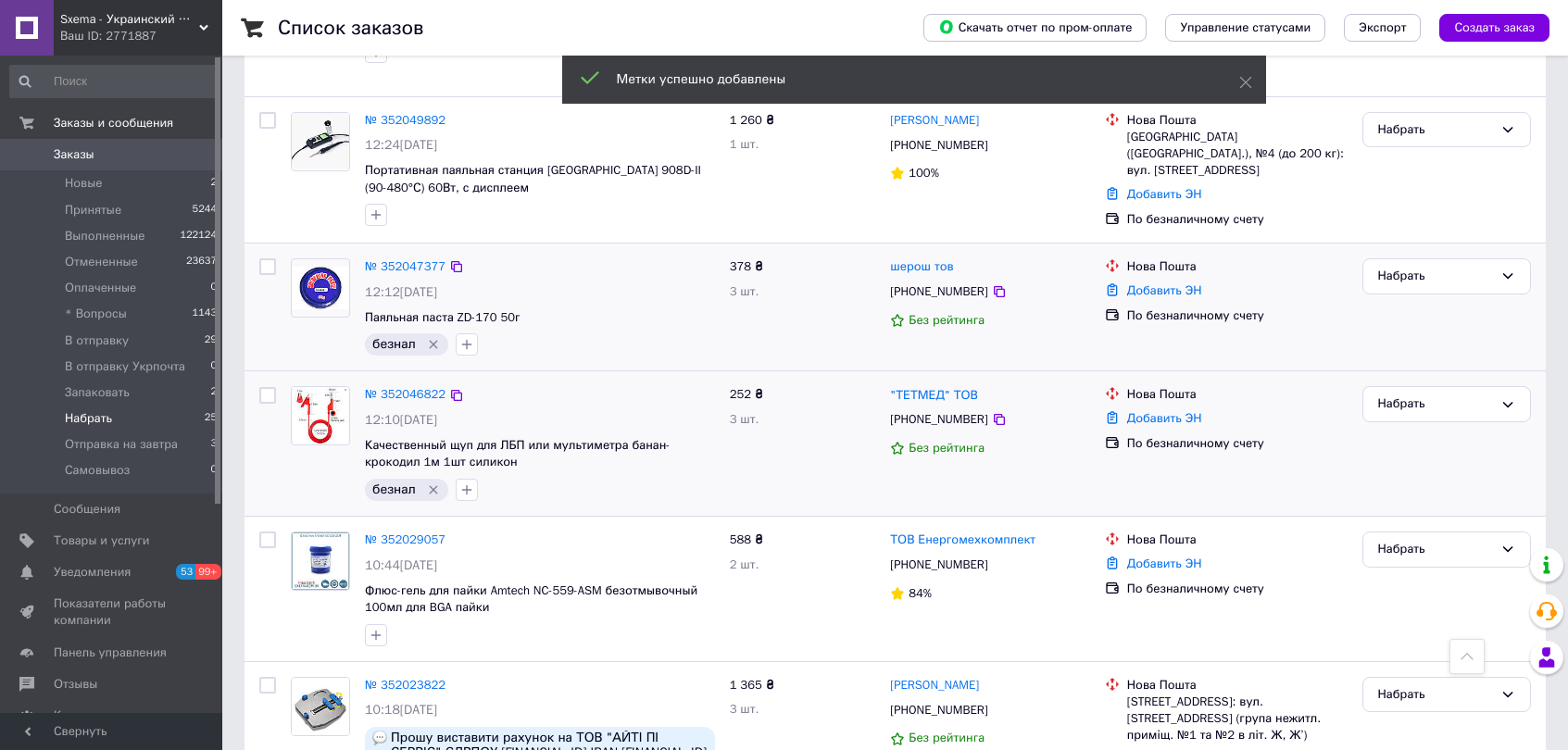 scroll, scrollTop: 463, scrollLeft: 0, axis: vertical 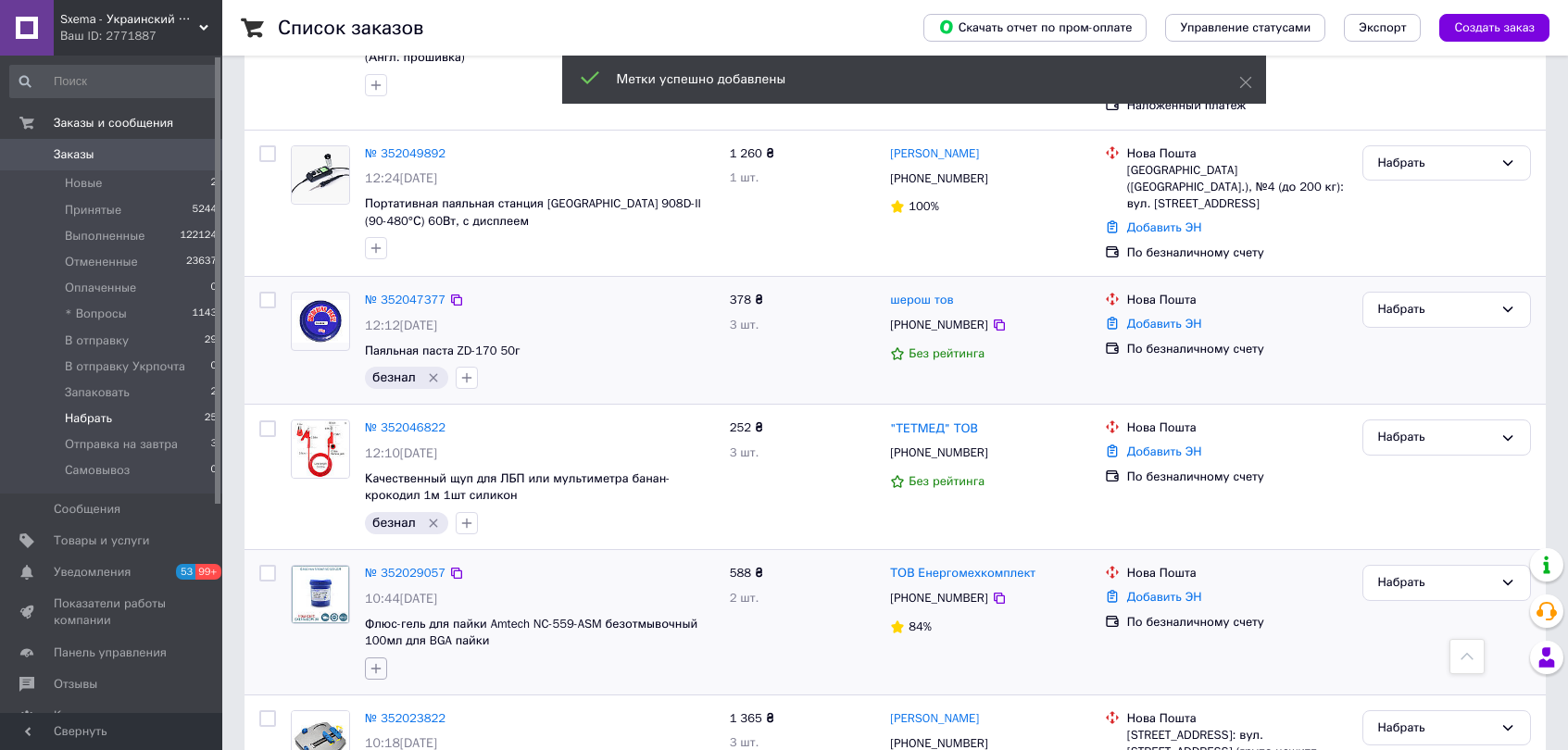 click 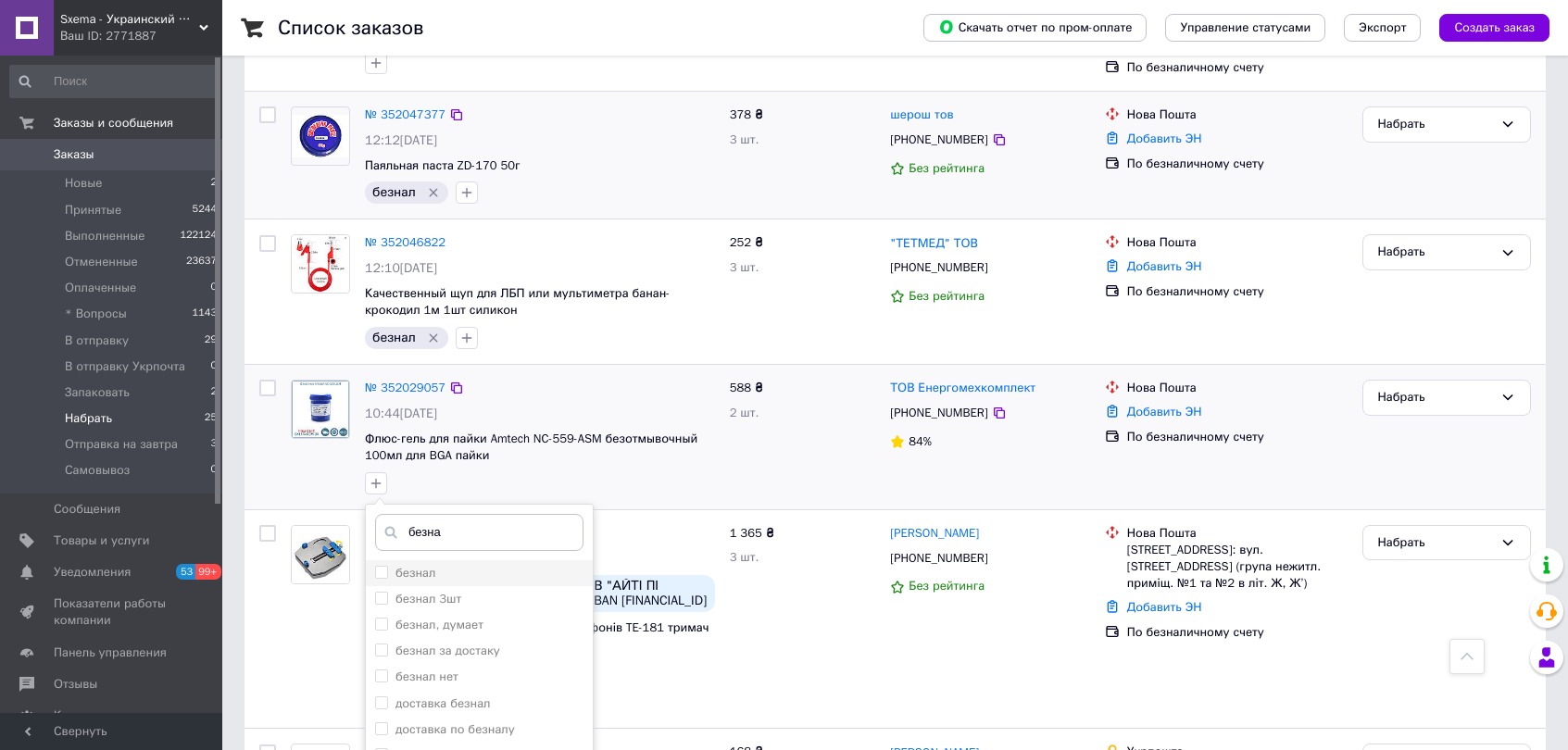 type on "безна" 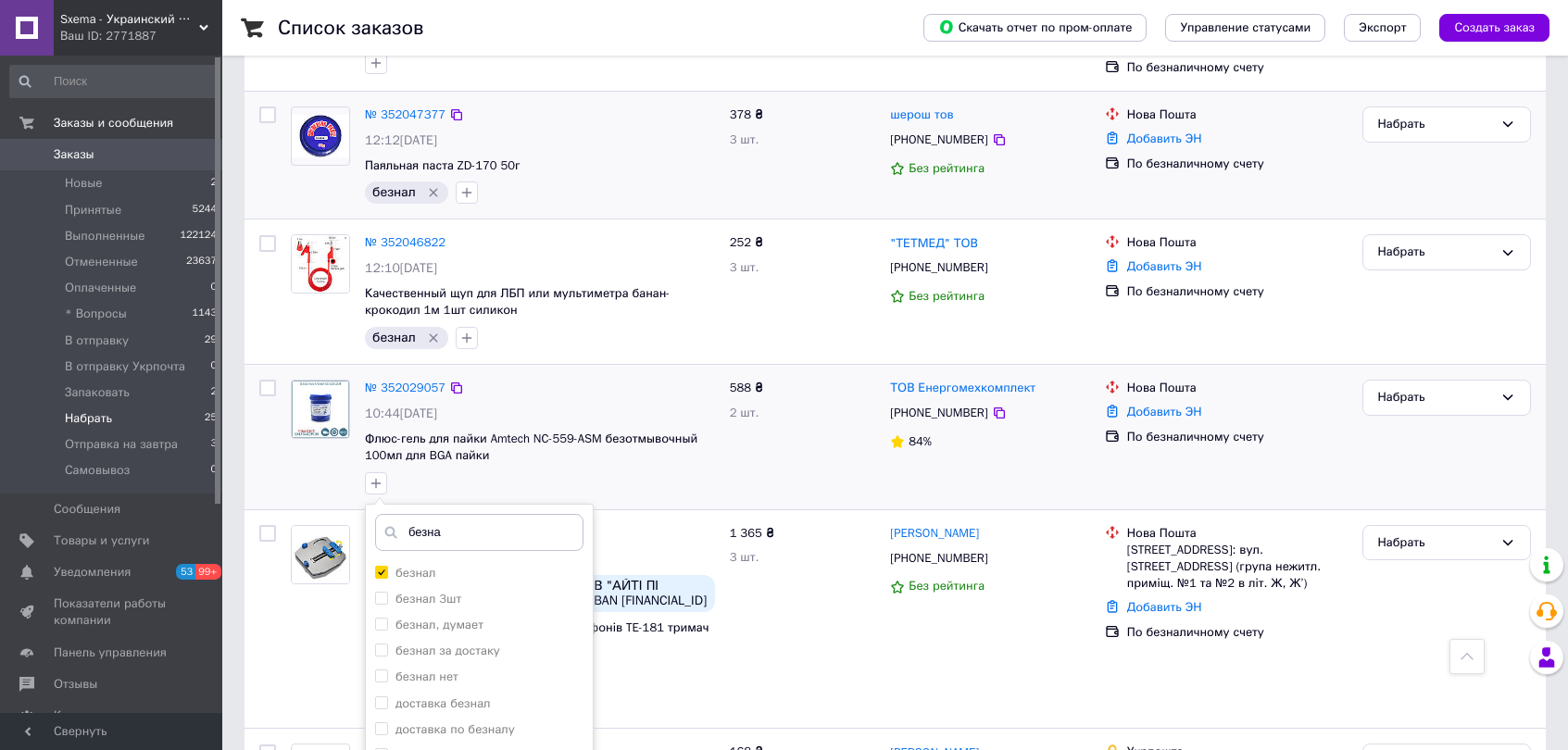 checkbox on "true" 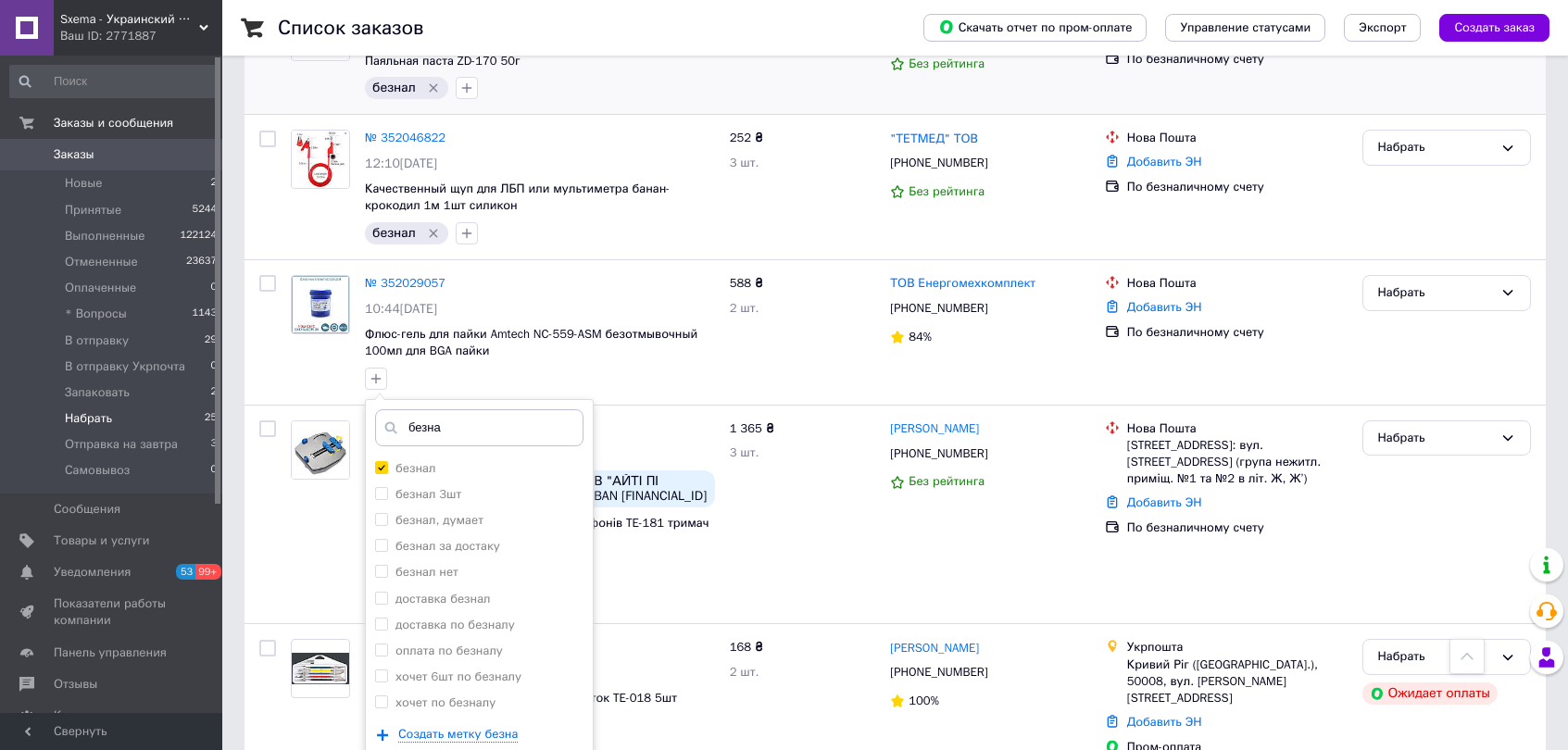 scroll, scrollTop: 926, scrollLeft: 0, axis: vertical 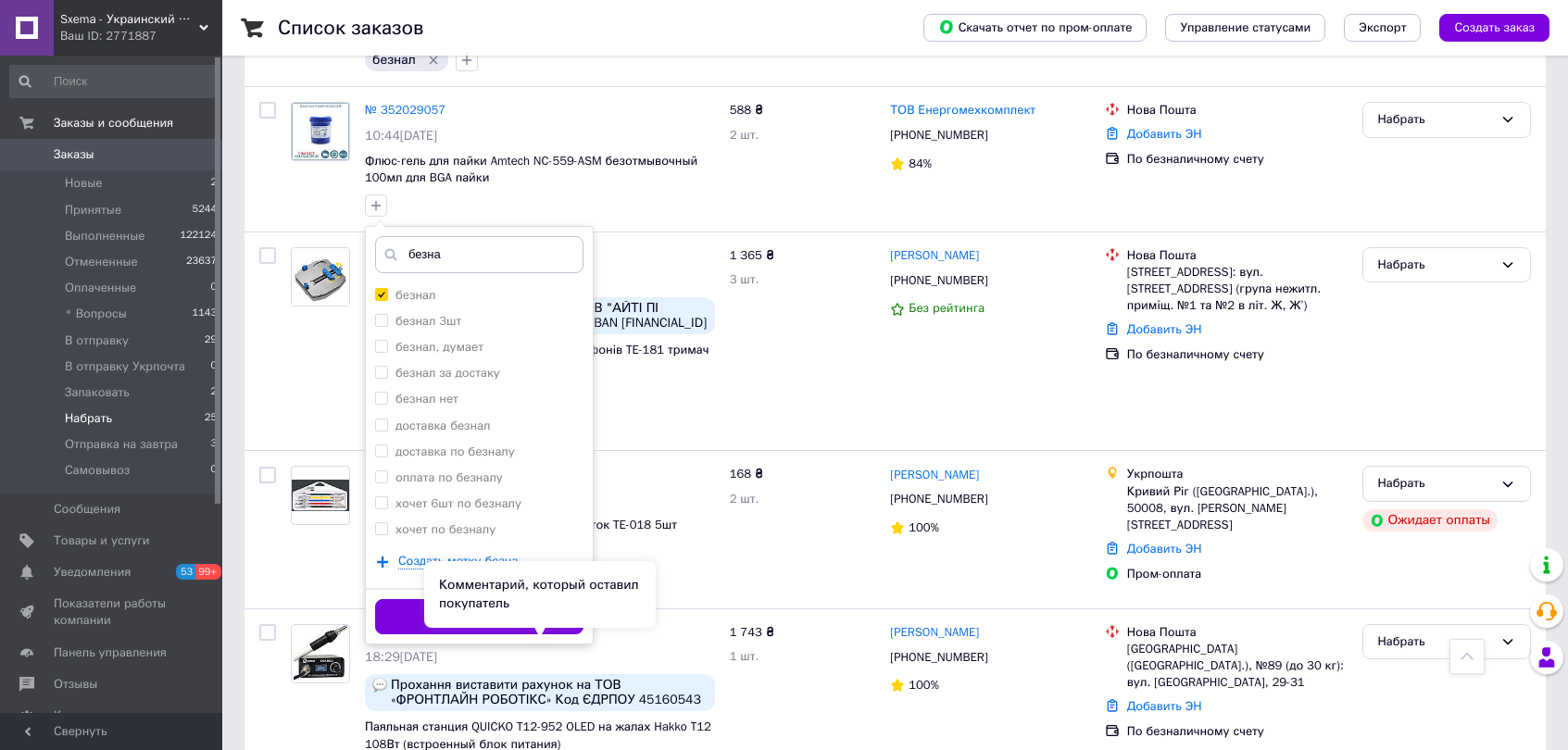 click on "Комментарий, который оставил покупатель" at bounding box center (539, 594) 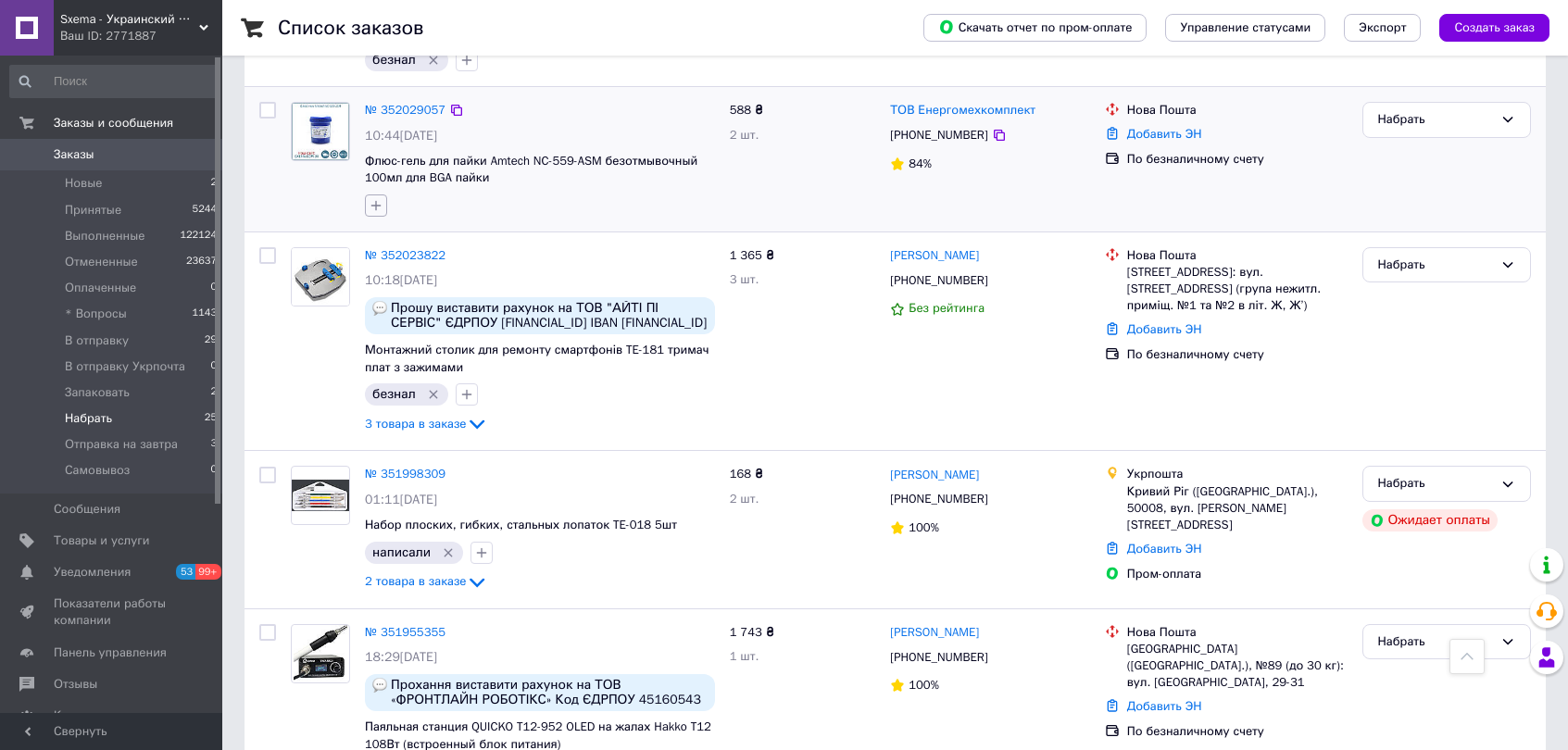 click at bounding box center (376, 206) 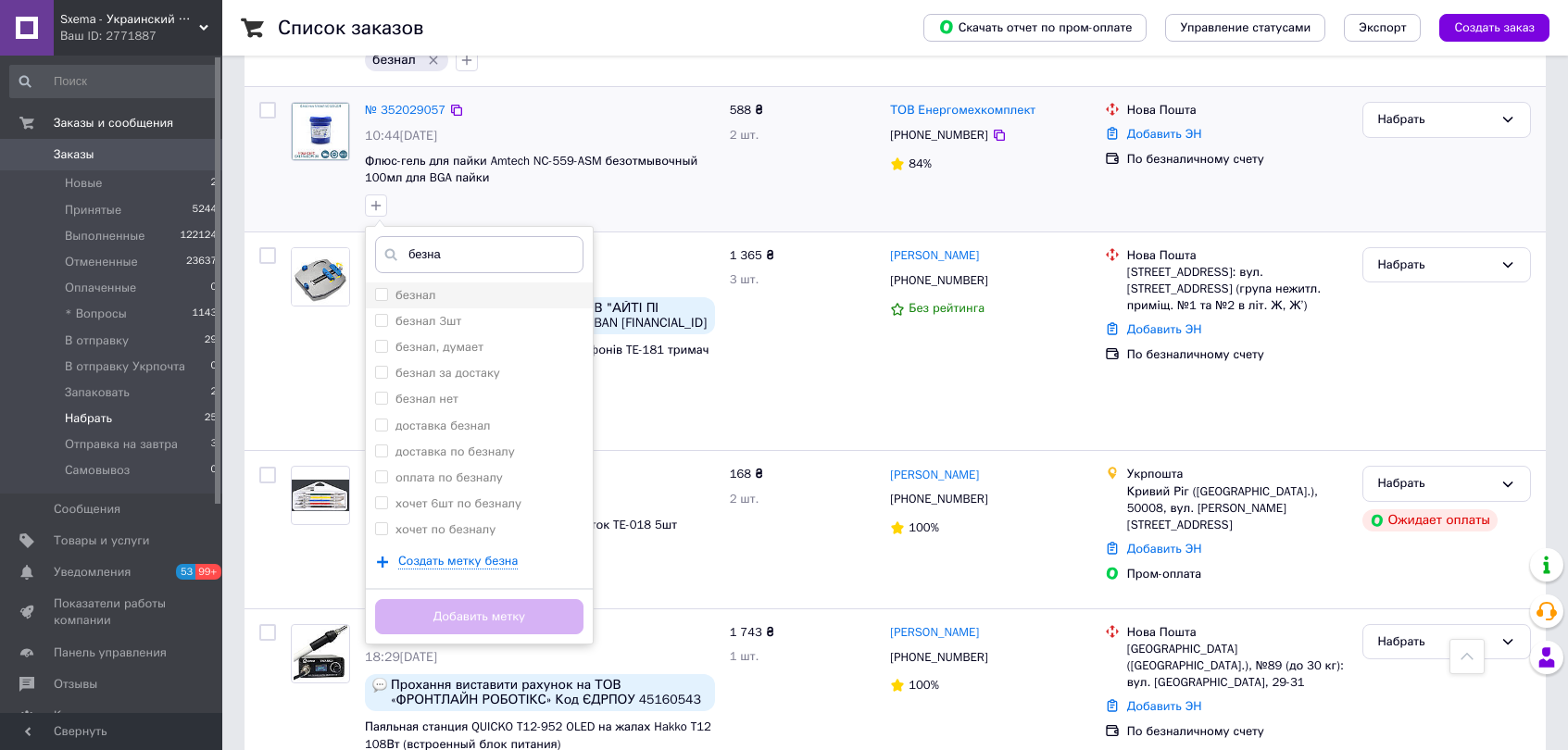 type on "безна" 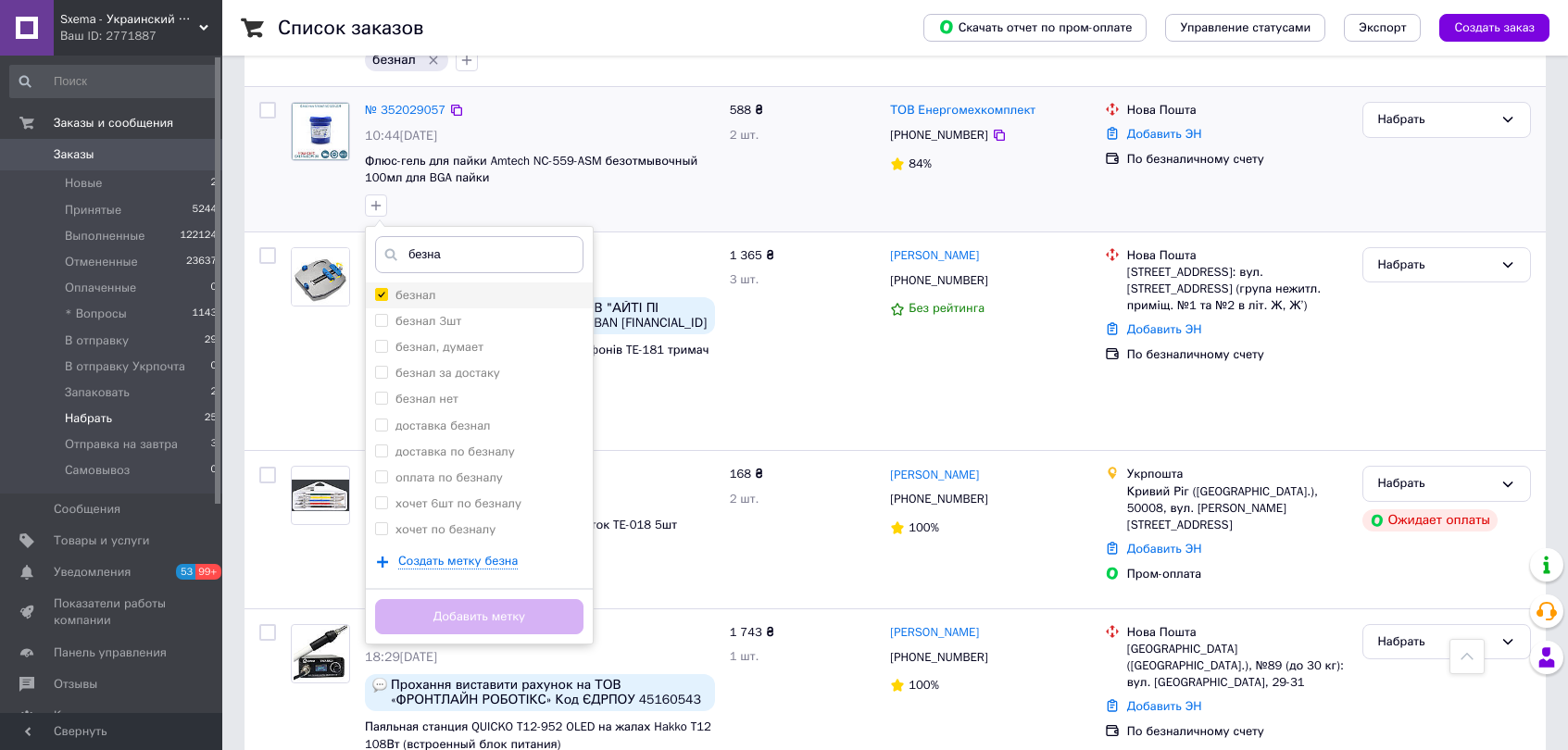 checkbox on "true" 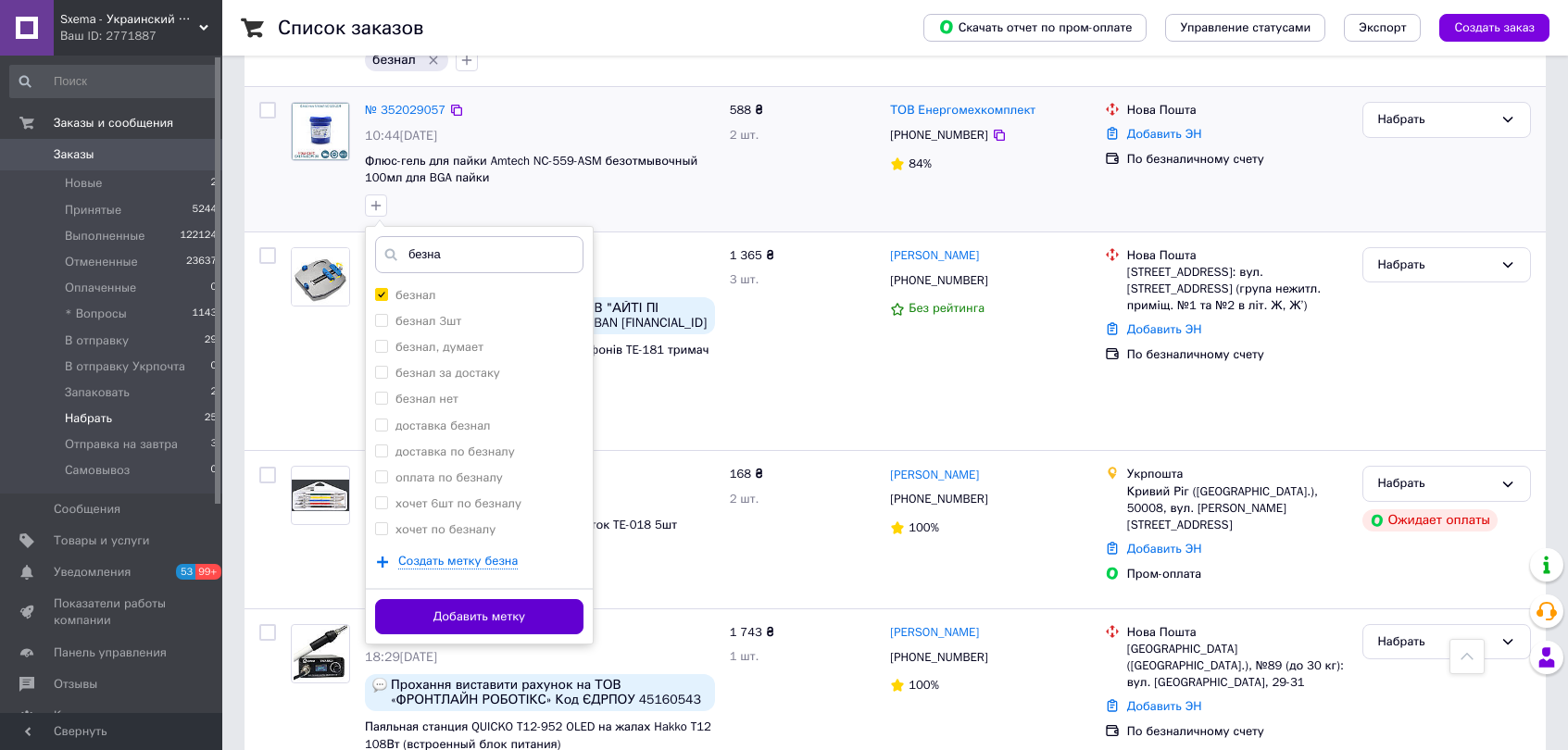 click on "Добавить метку" at bounding box center [479, 617] 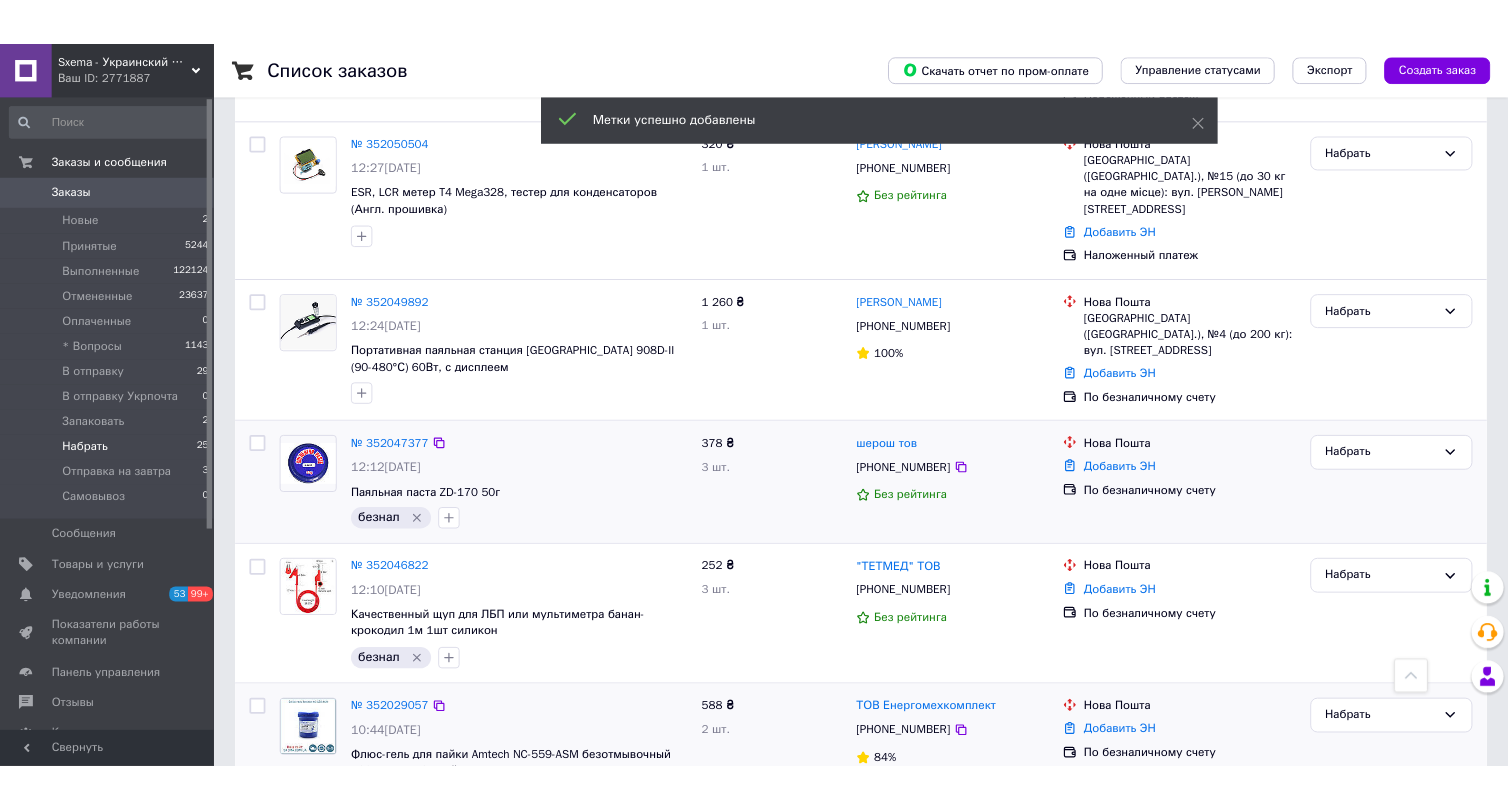 scroll, scrollTop: 100, scrollLeft: 0, axis: vertical 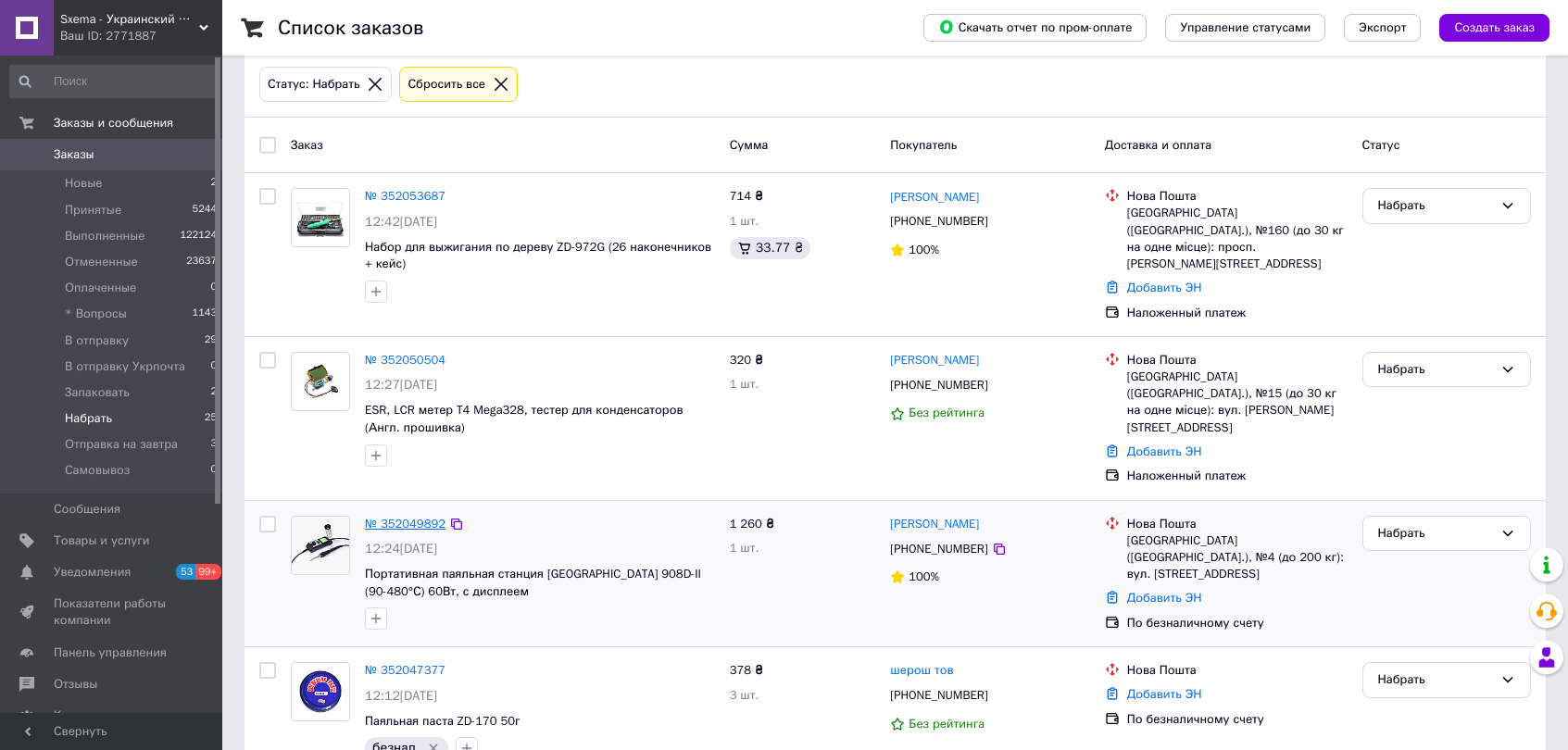 click on "№ 352049892" at bounding box center [405, 523] 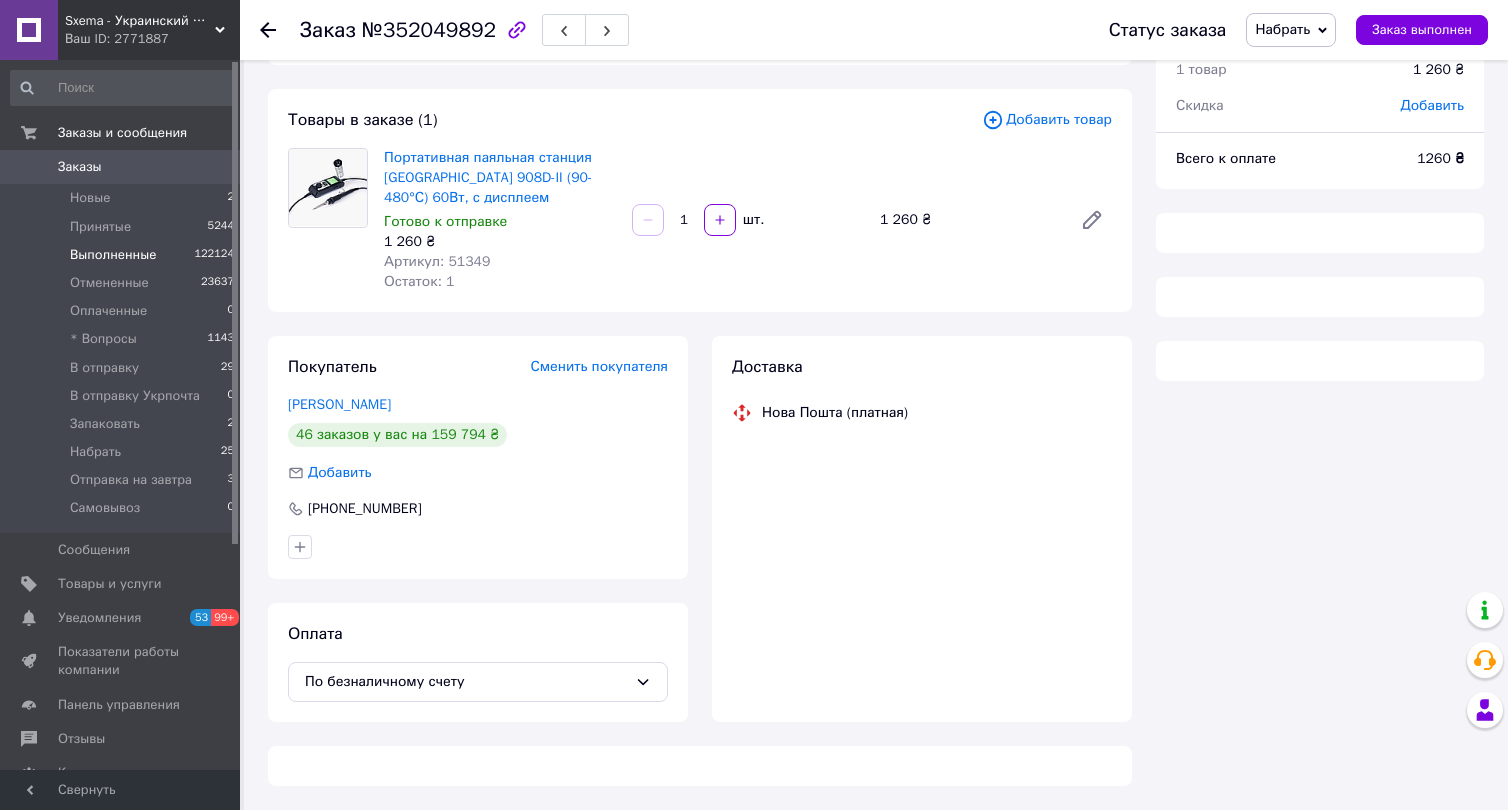 scroll, scrollTop: 100, scrollLeft: 0, axis: vertical 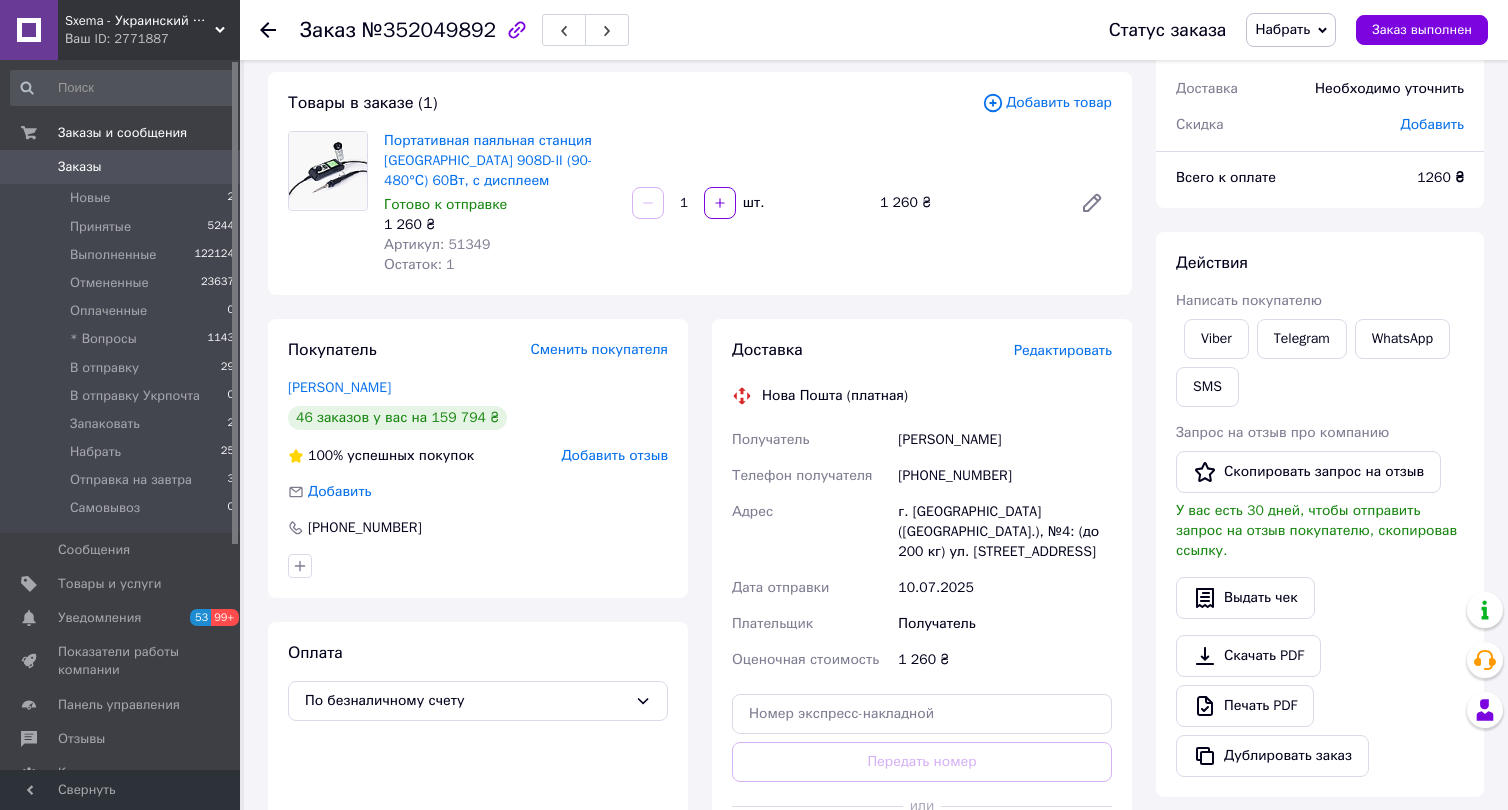 click on "Остаток: 1" at bounding box center (500, 265) 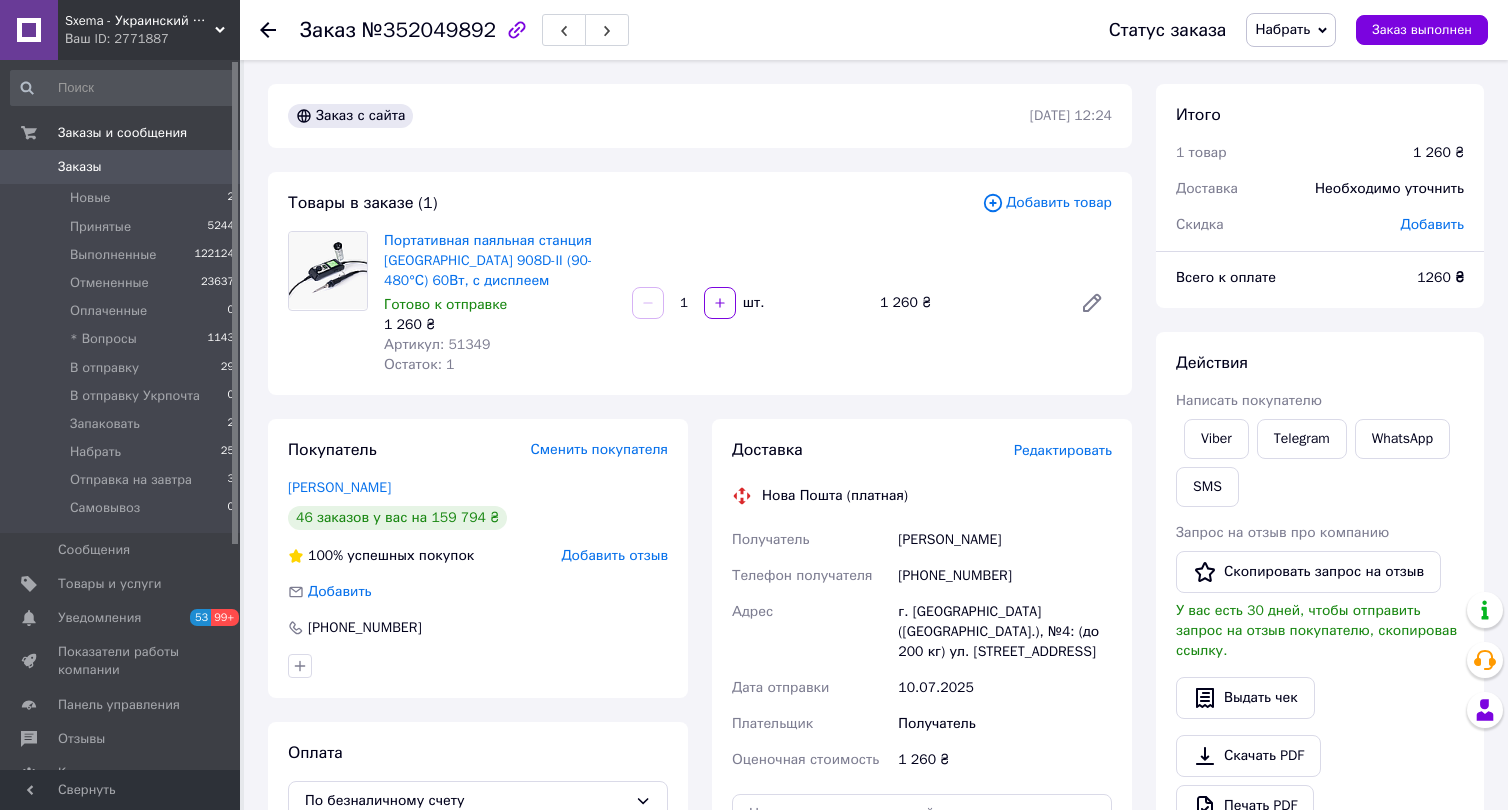 click on "Артикул: 51349" at bounding box center [500, 345] 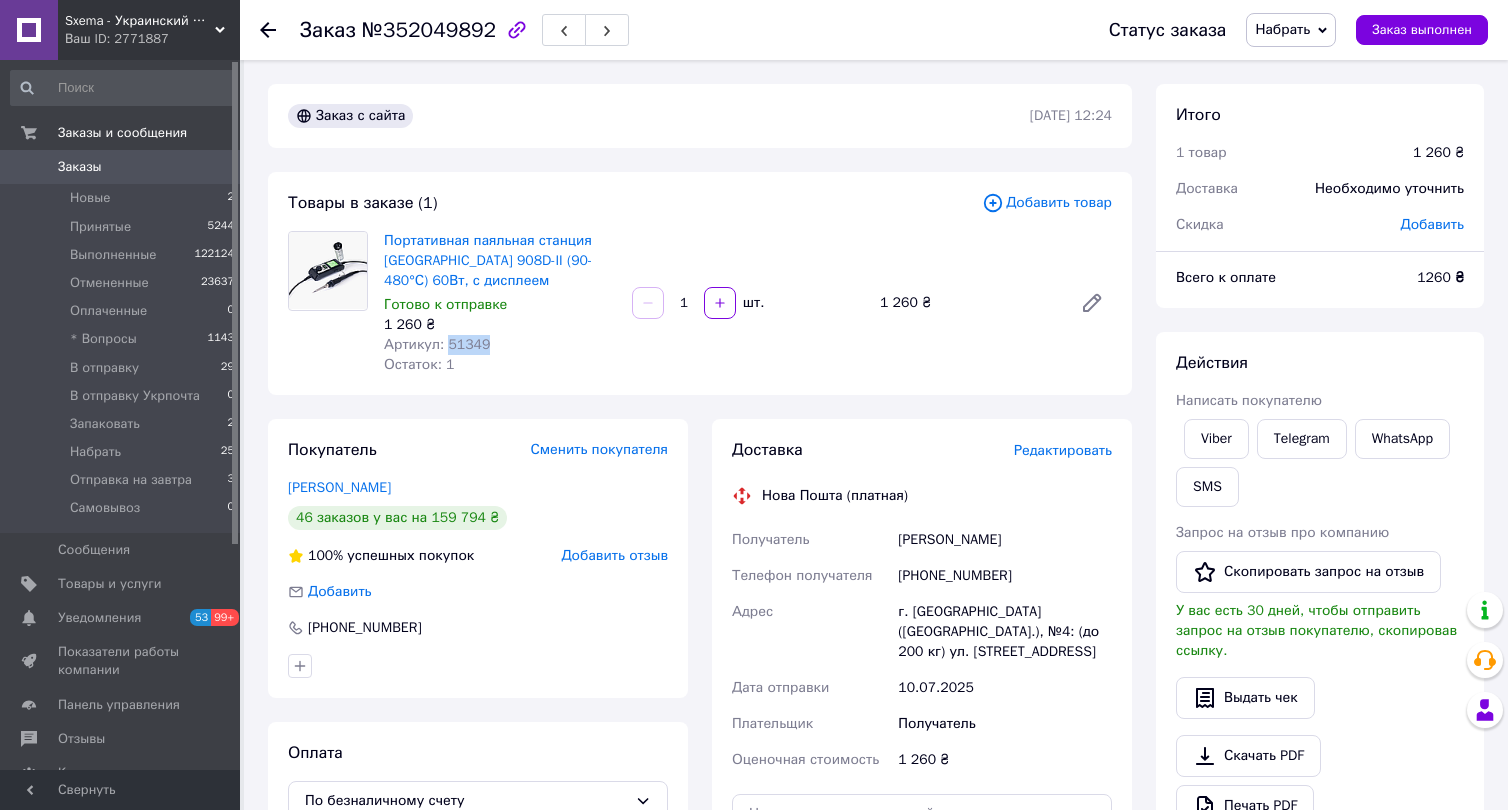 click on "Артикул: 51349" at bounding box center (437, 344) 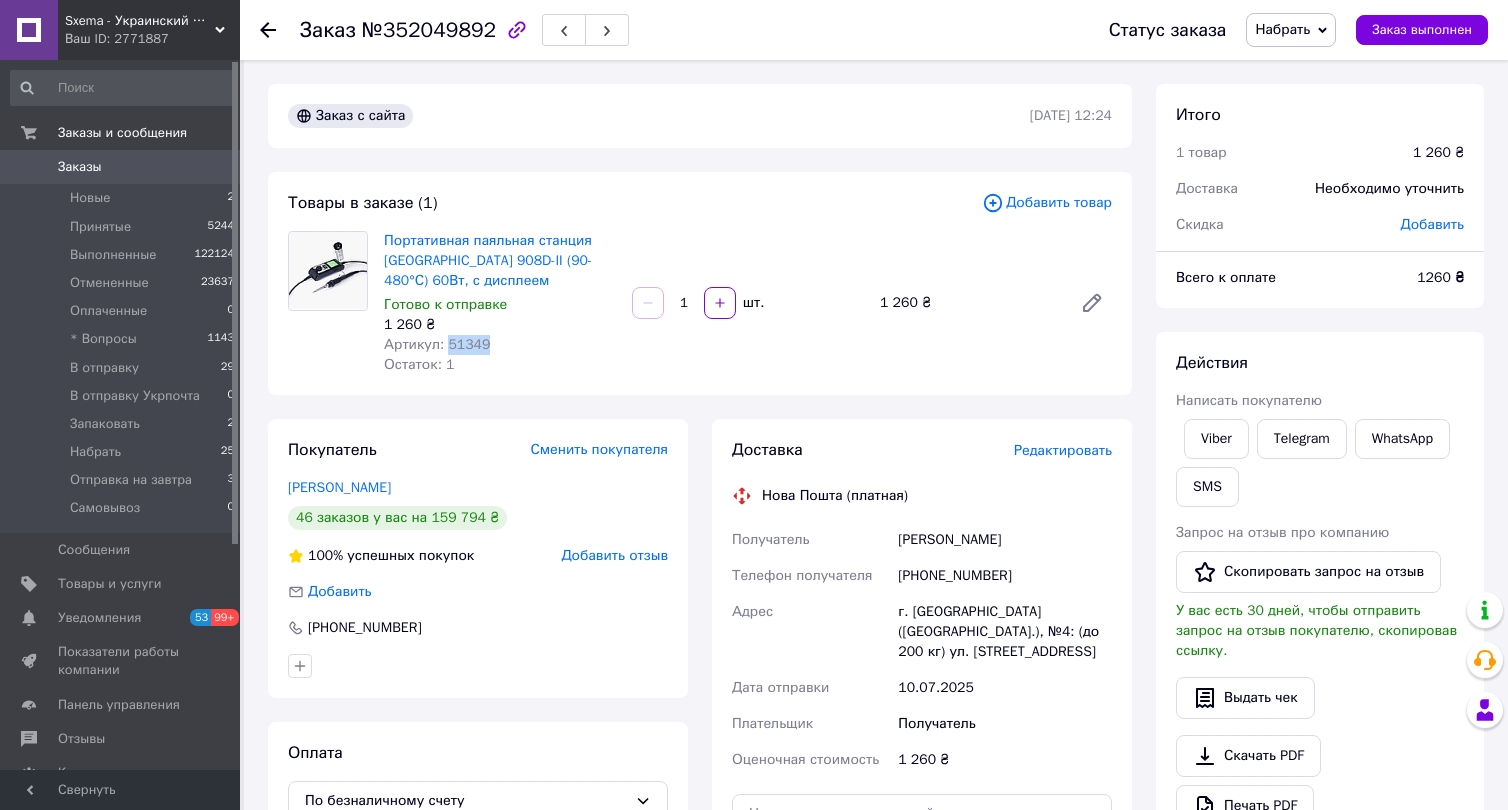 click on "1 260 ₴" at bounding box center (500, 325) 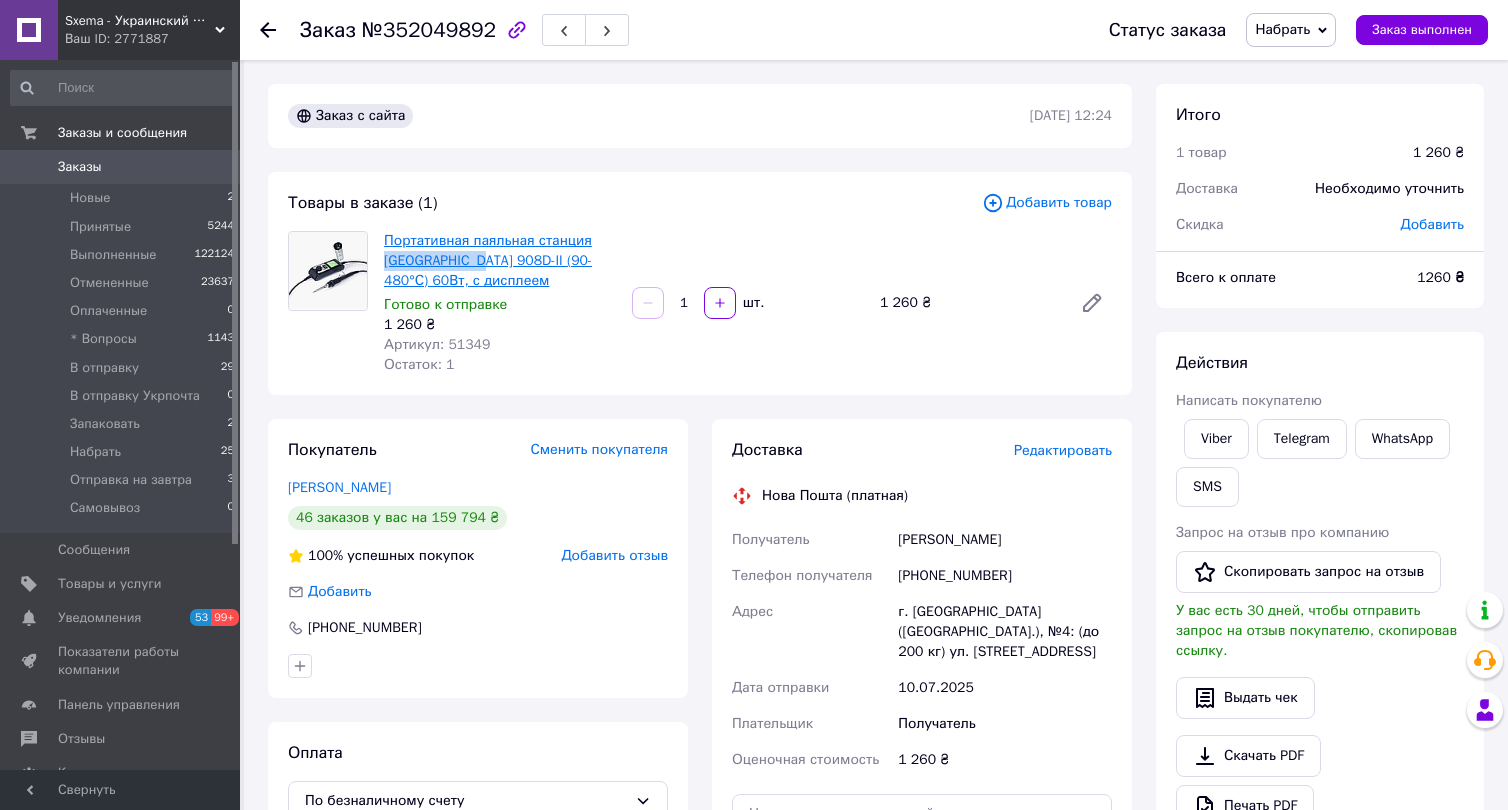 drag, startPoint x: 379, startPoint y: 261, endPoint x: 472, endPoint y: 266, distance: 93.13431 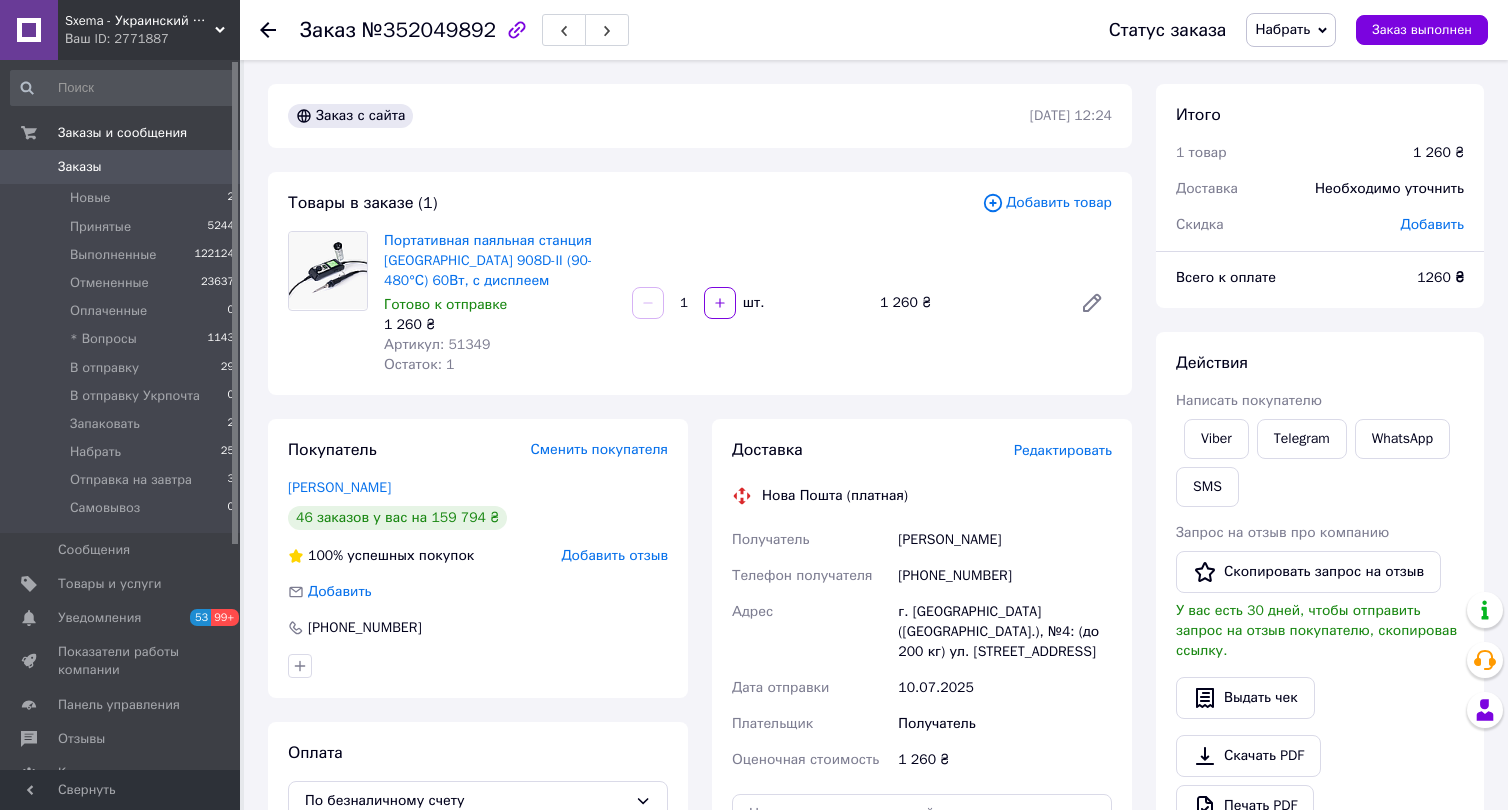 click on "Портативная паяльная станция YIHUA 908D-II (90-480°С) 60Вт, с дисплеем Готово к отправке 1 260 ₴ Артикул: 51349 Остаток: 1" at bounding box center [500, 303] 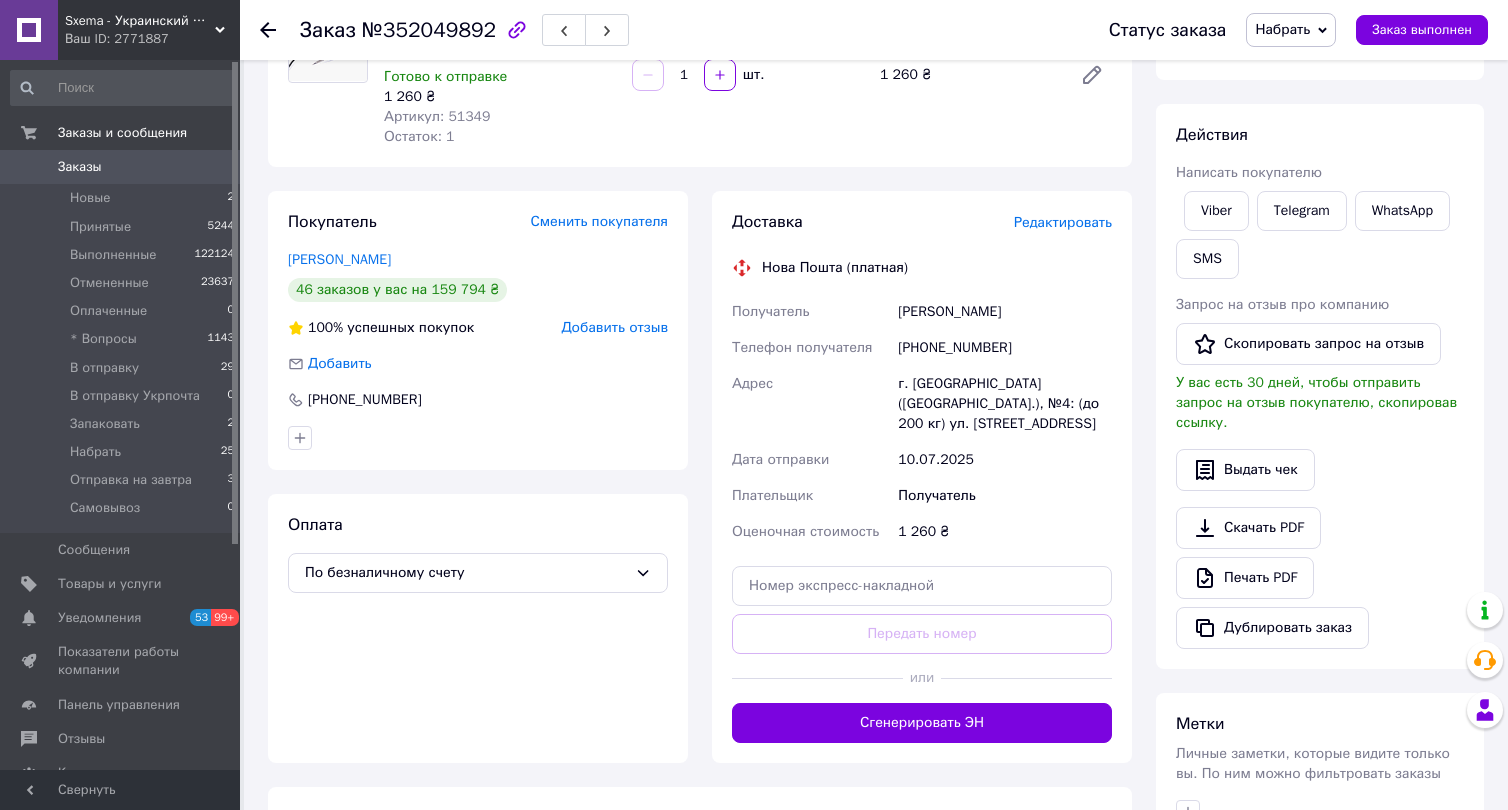 scroll, scrollTop: 200, scrollLeft: 0, axis: vertical 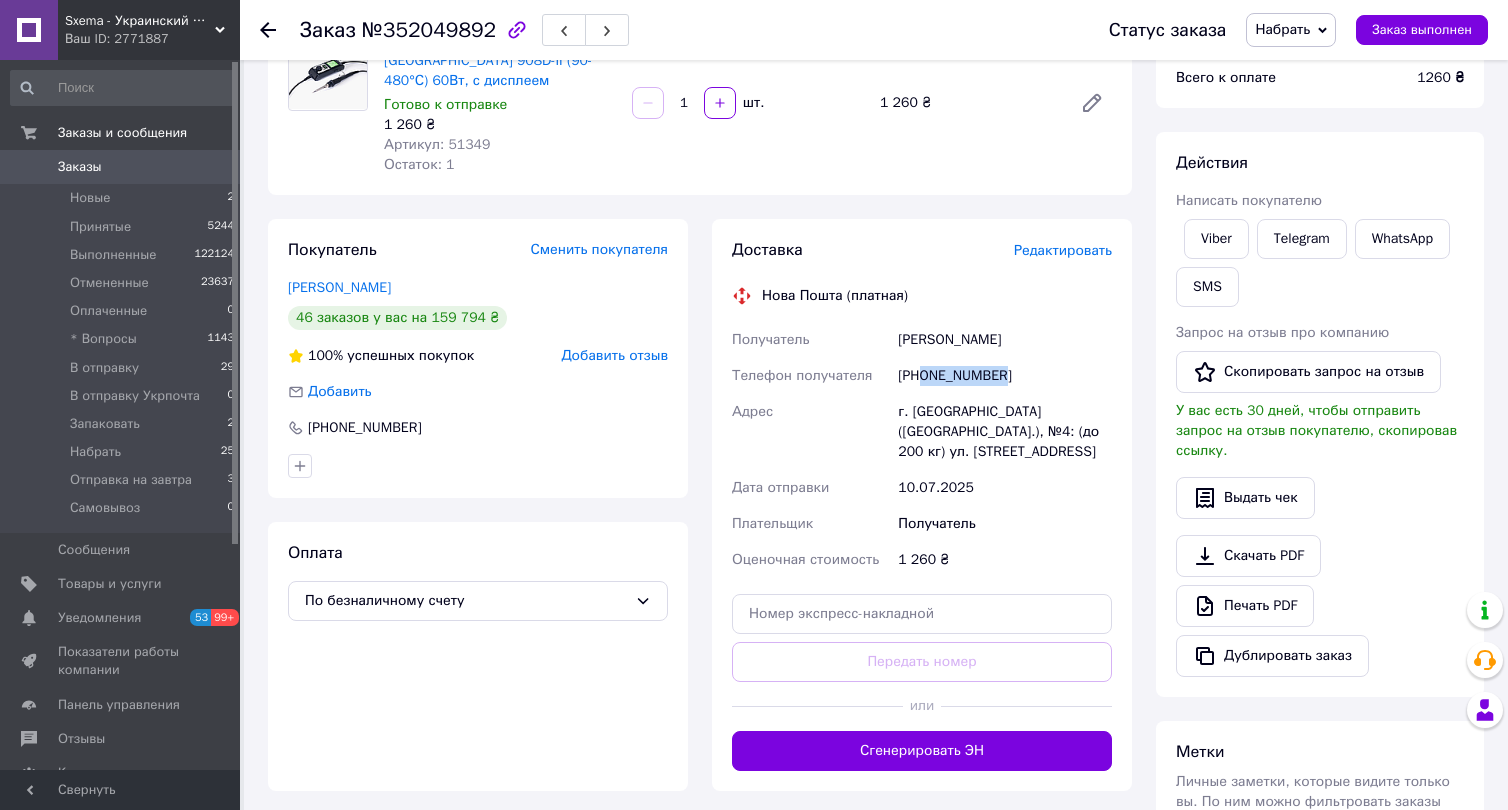 drag, startPoint x: 1019, startPoint y: 372, endPoint x: 925, endPoint y: 377, distance: 94.13288 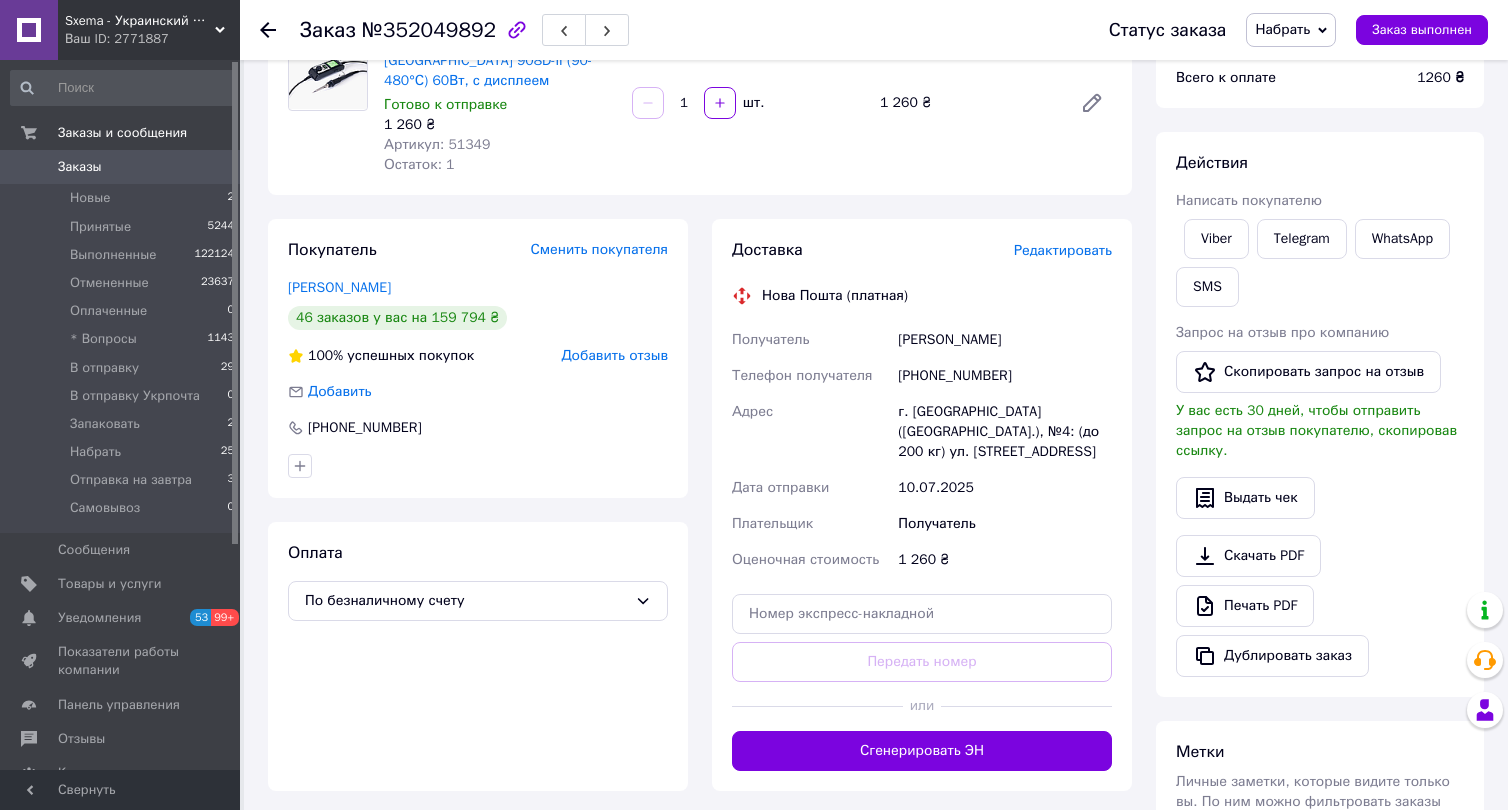 drag, startPoint x: 548, startPoint y: 264, endPoint x: 547, endPoint y: 282, distance: 18.027756 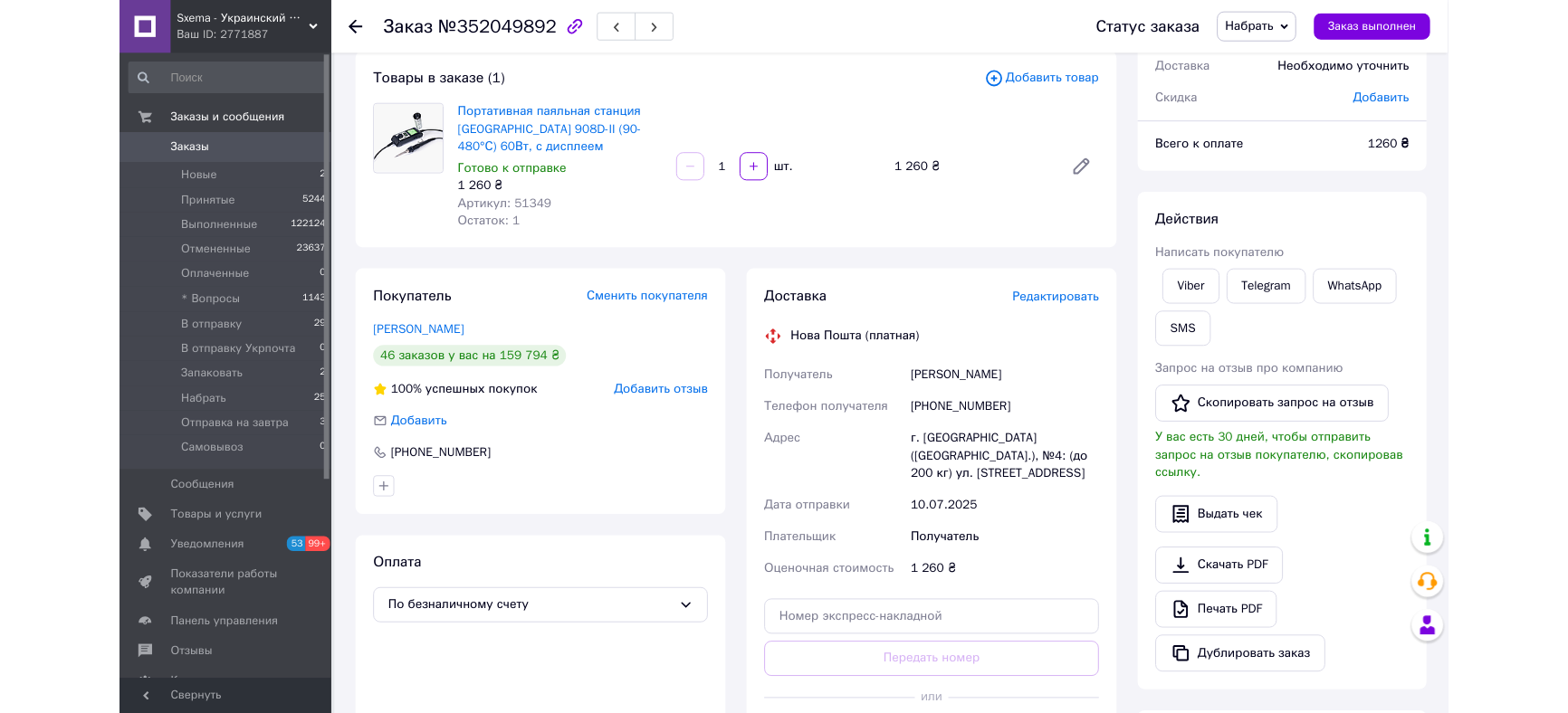 scroll, scrollTop: 0, scrollLeft: 0, axis: both 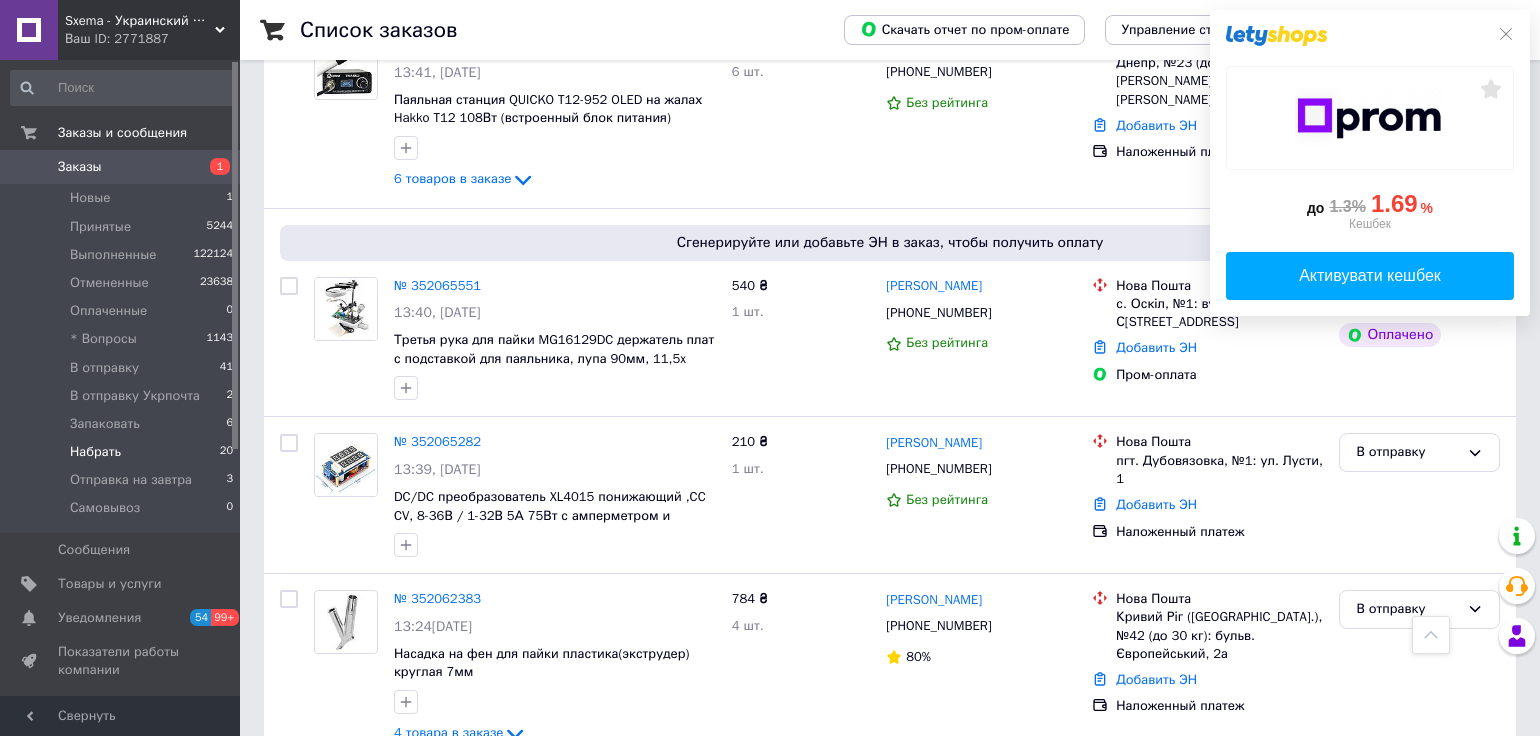 click on "Набрать" at bounding box center (95, 452) 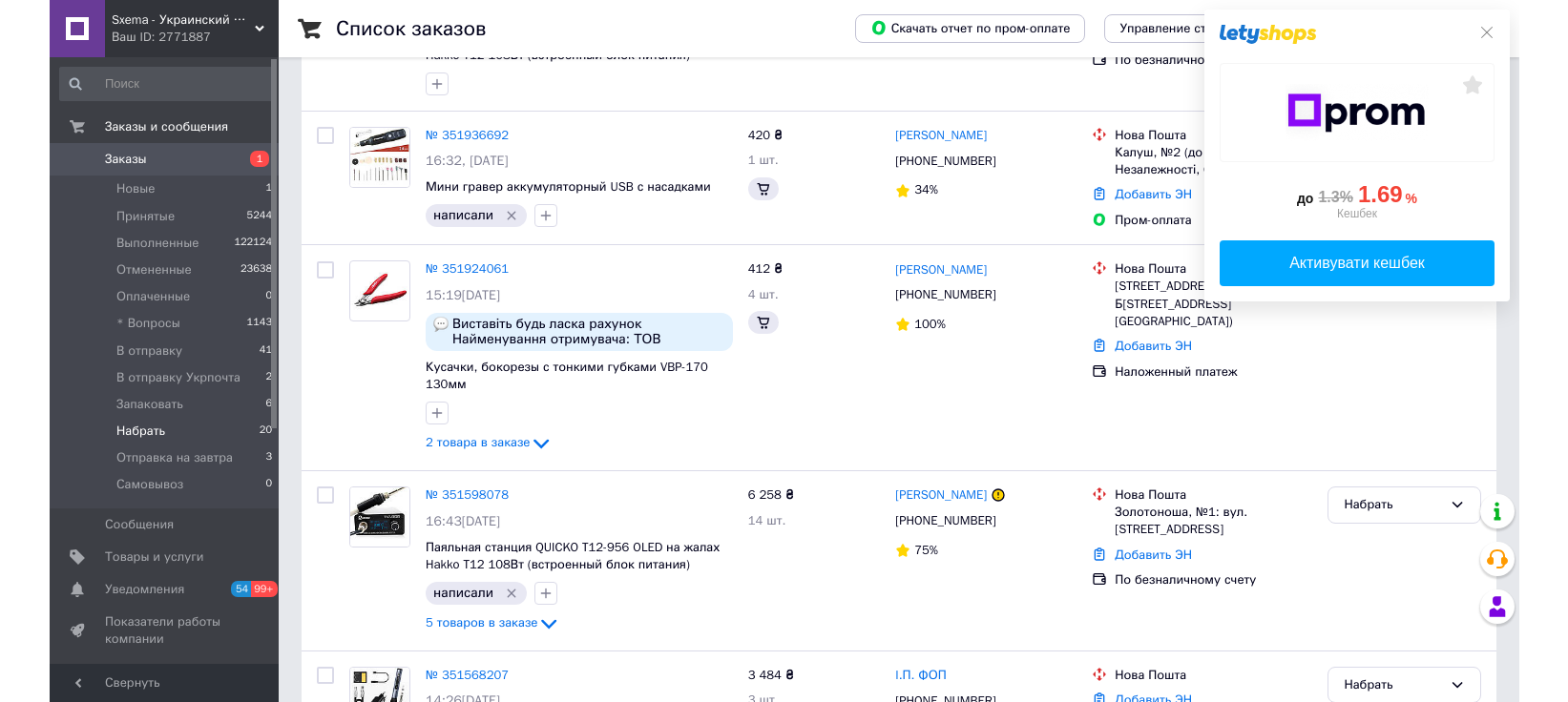 scroll, scrollTop: 0, scrollLeft: 0, axis: both 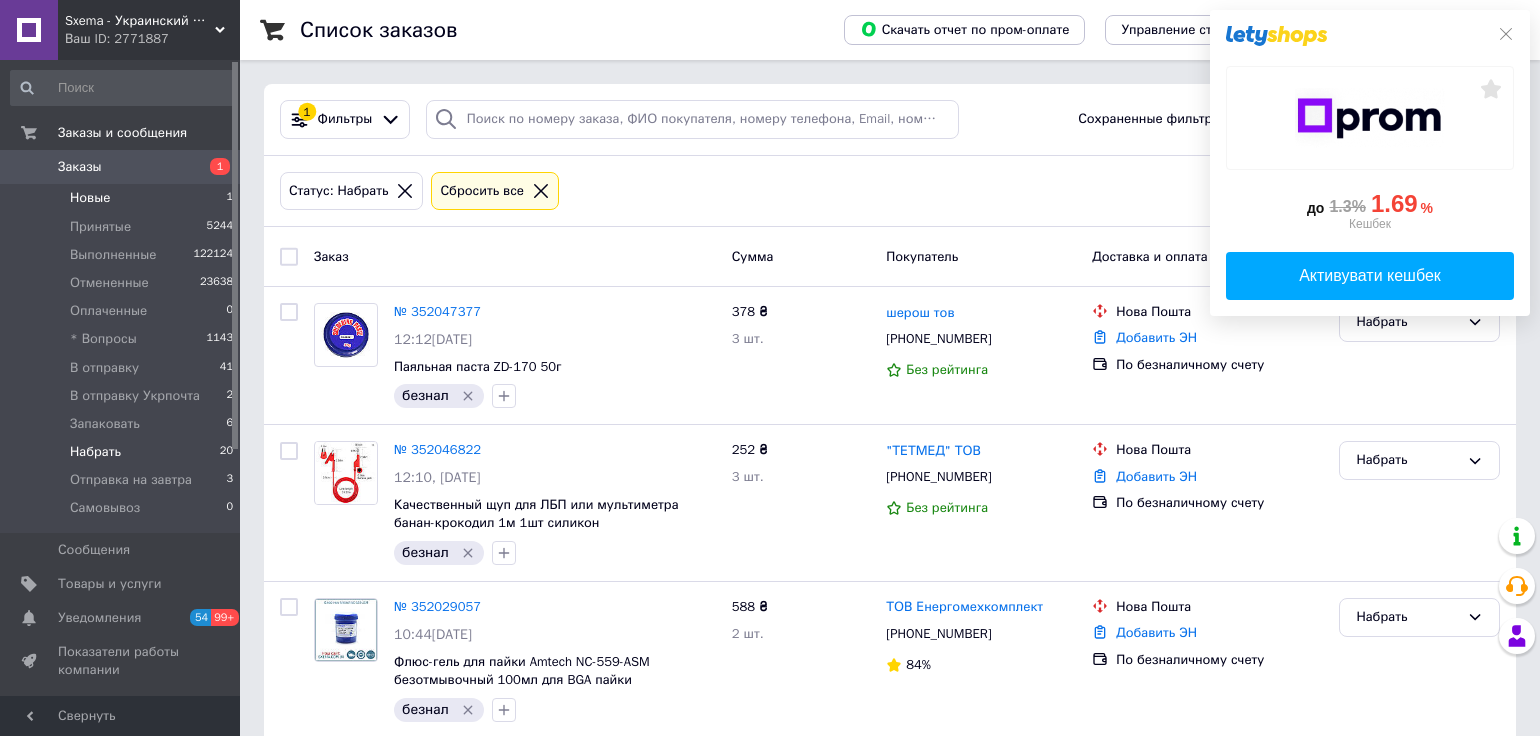 click on "Новые" at bounding box center (90, 198) 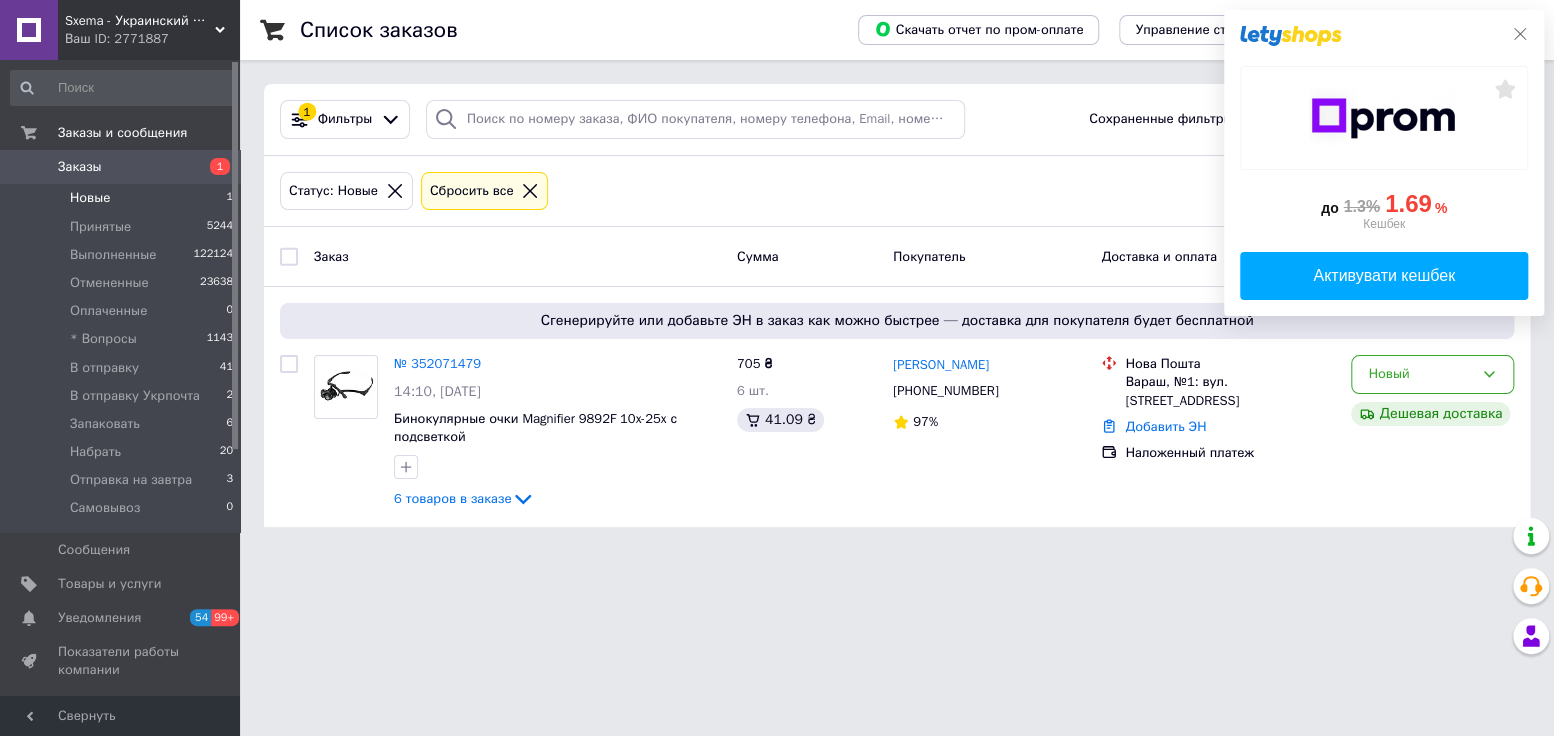 click 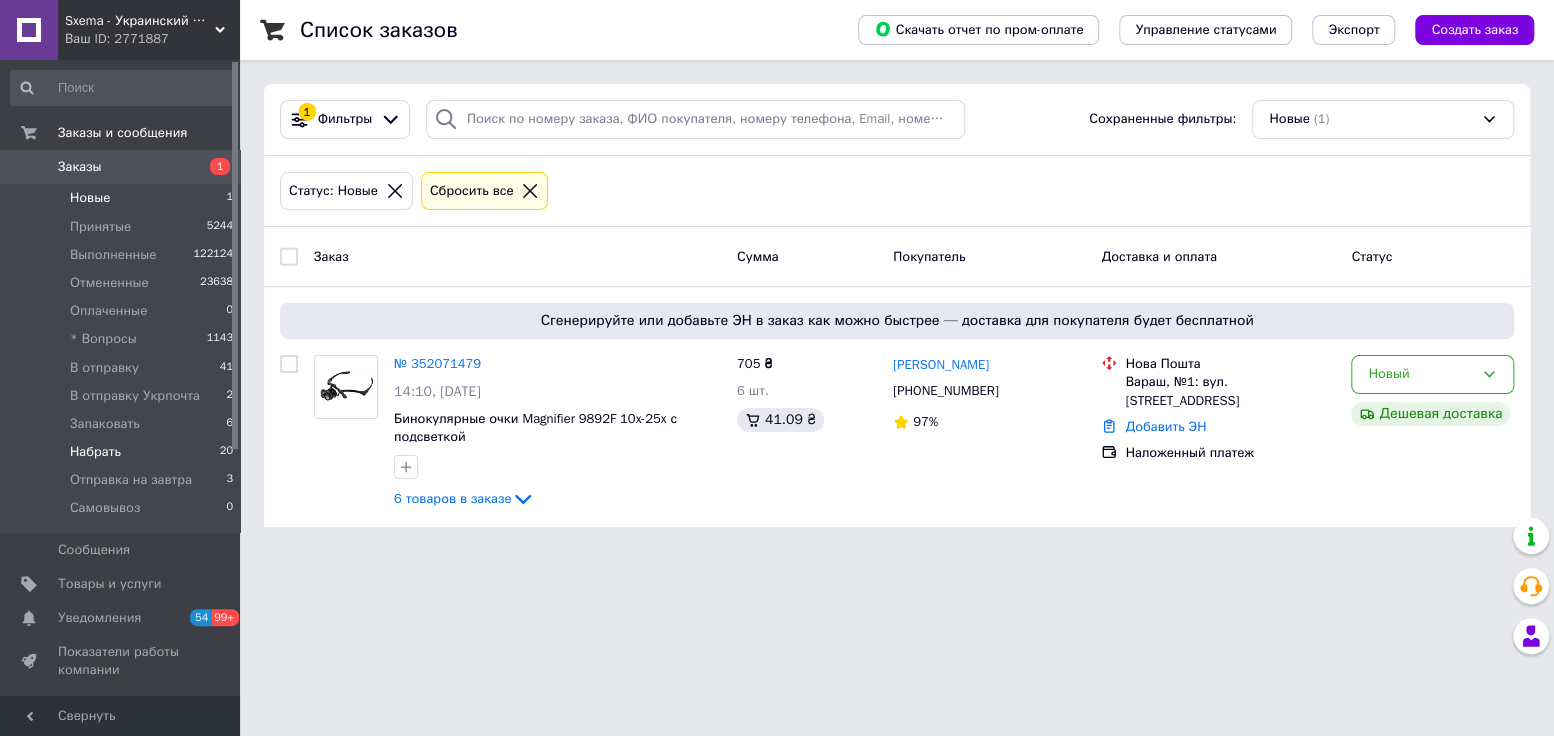 click on "Набрать" at bounding box center [95, 452] 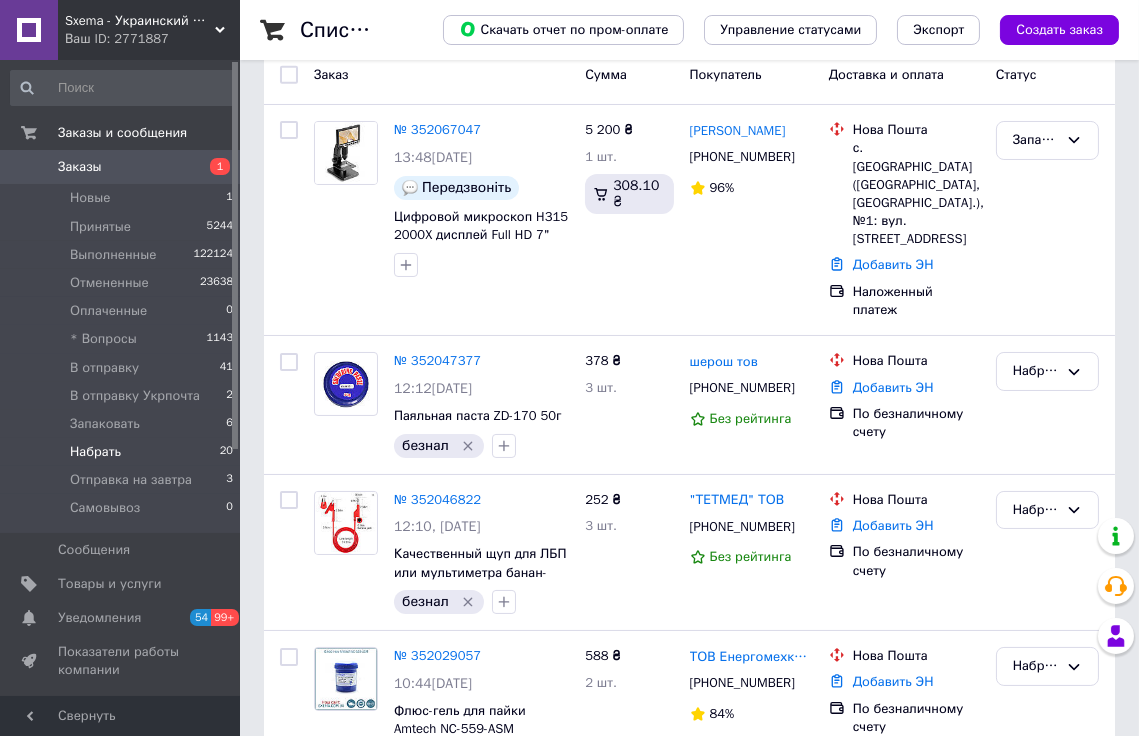 scroll, scrollTop: 545, scrollLeft: 0, axis: vertical 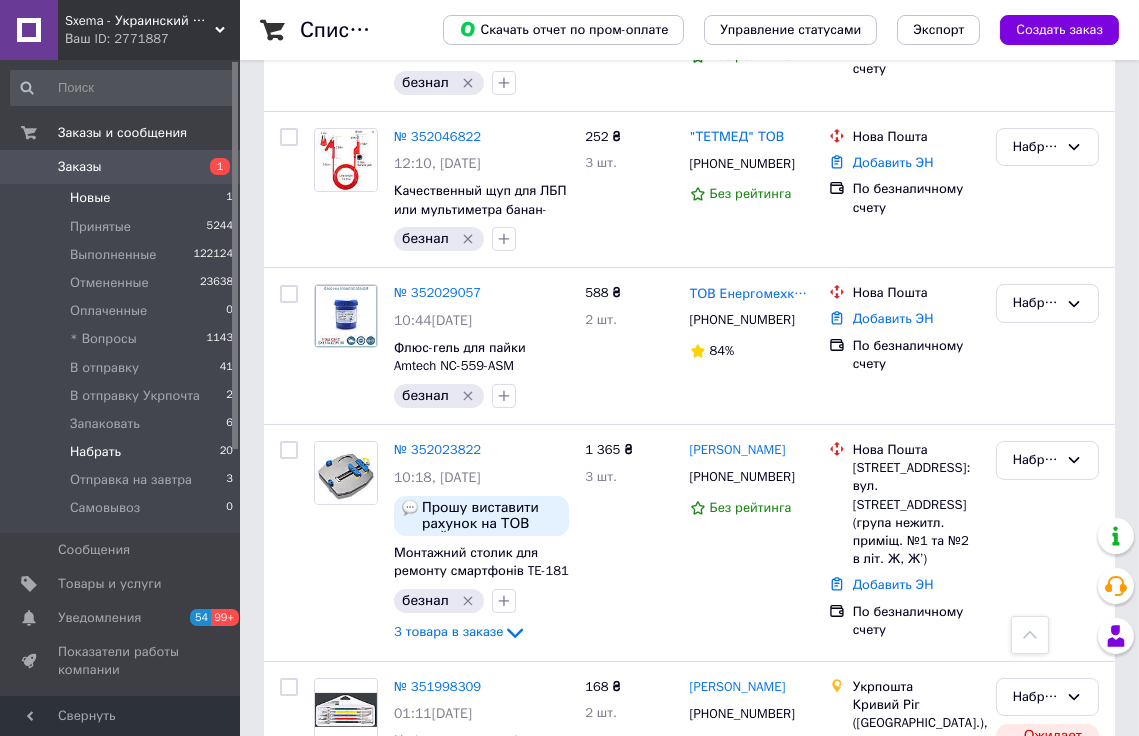 click on "Новые" at bounding box center (90, 198) 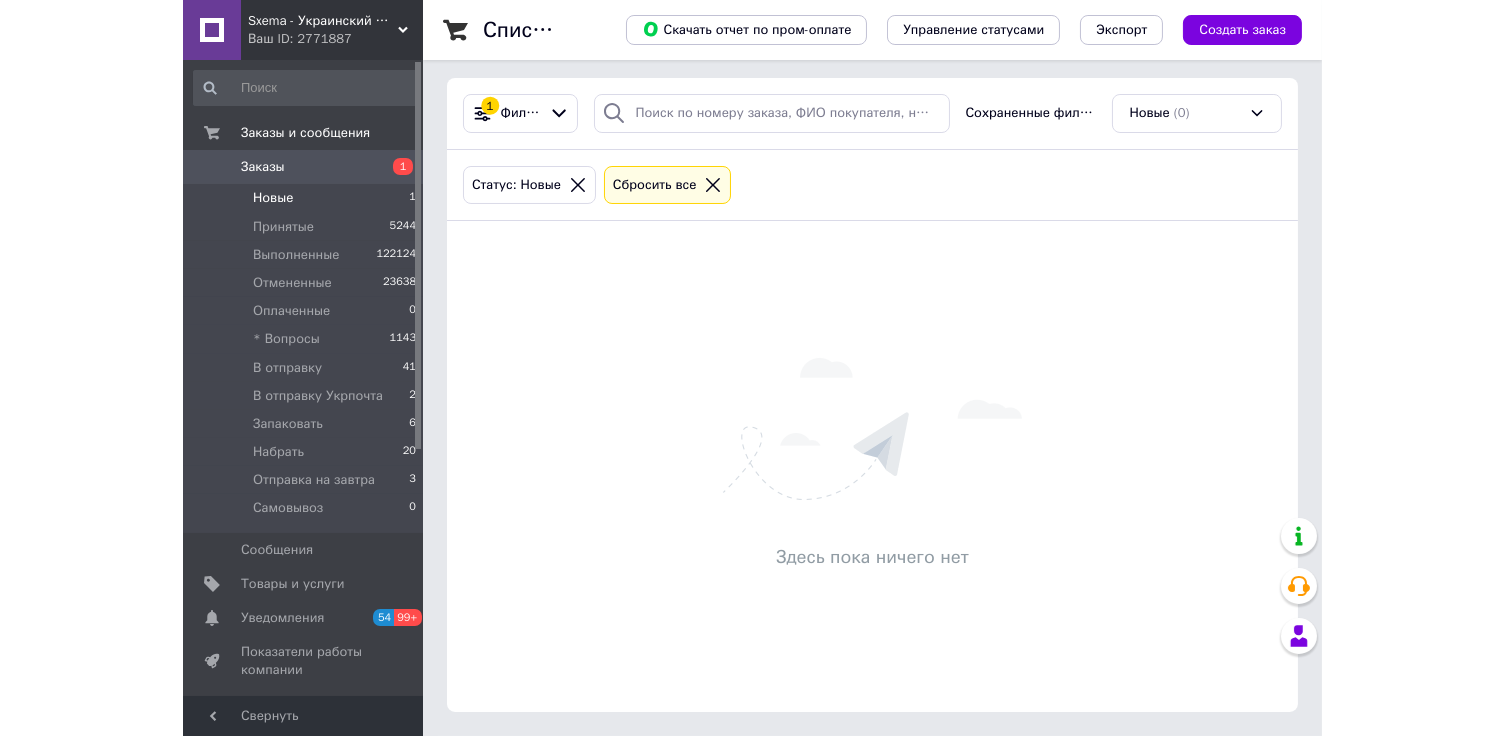 scroll, scrollTop: 0, scrollLeft: 0, axis: both 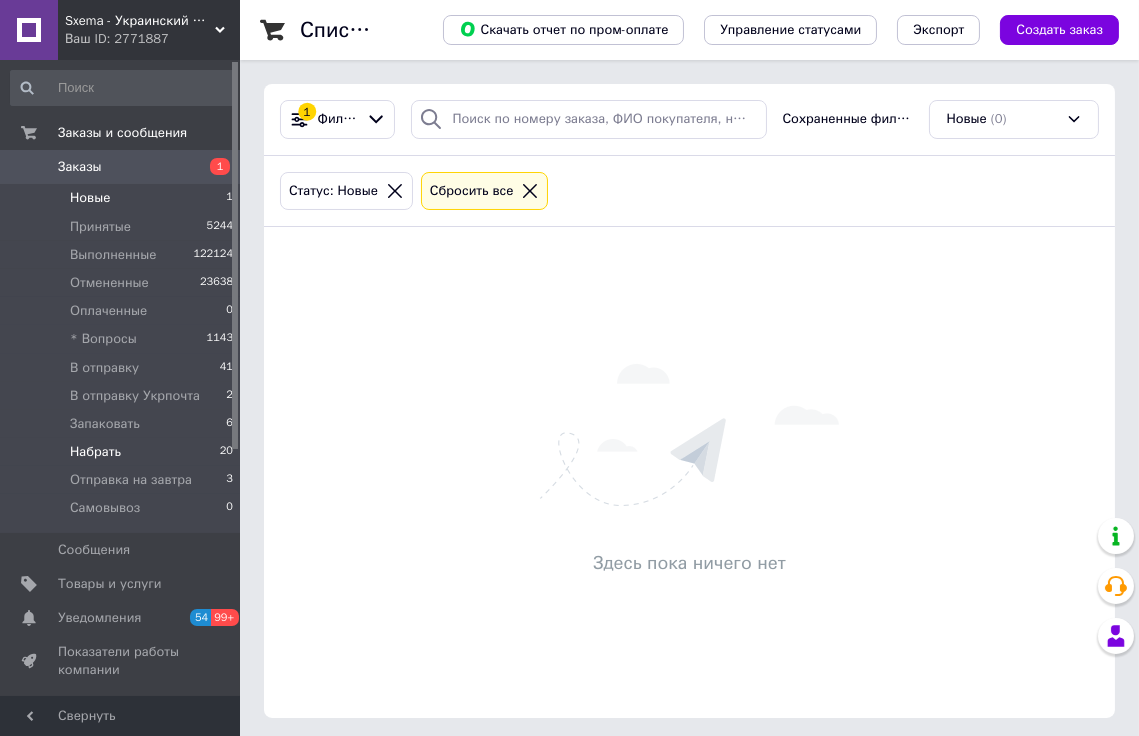 click on "Набрать" at bounding box center [95, 452] 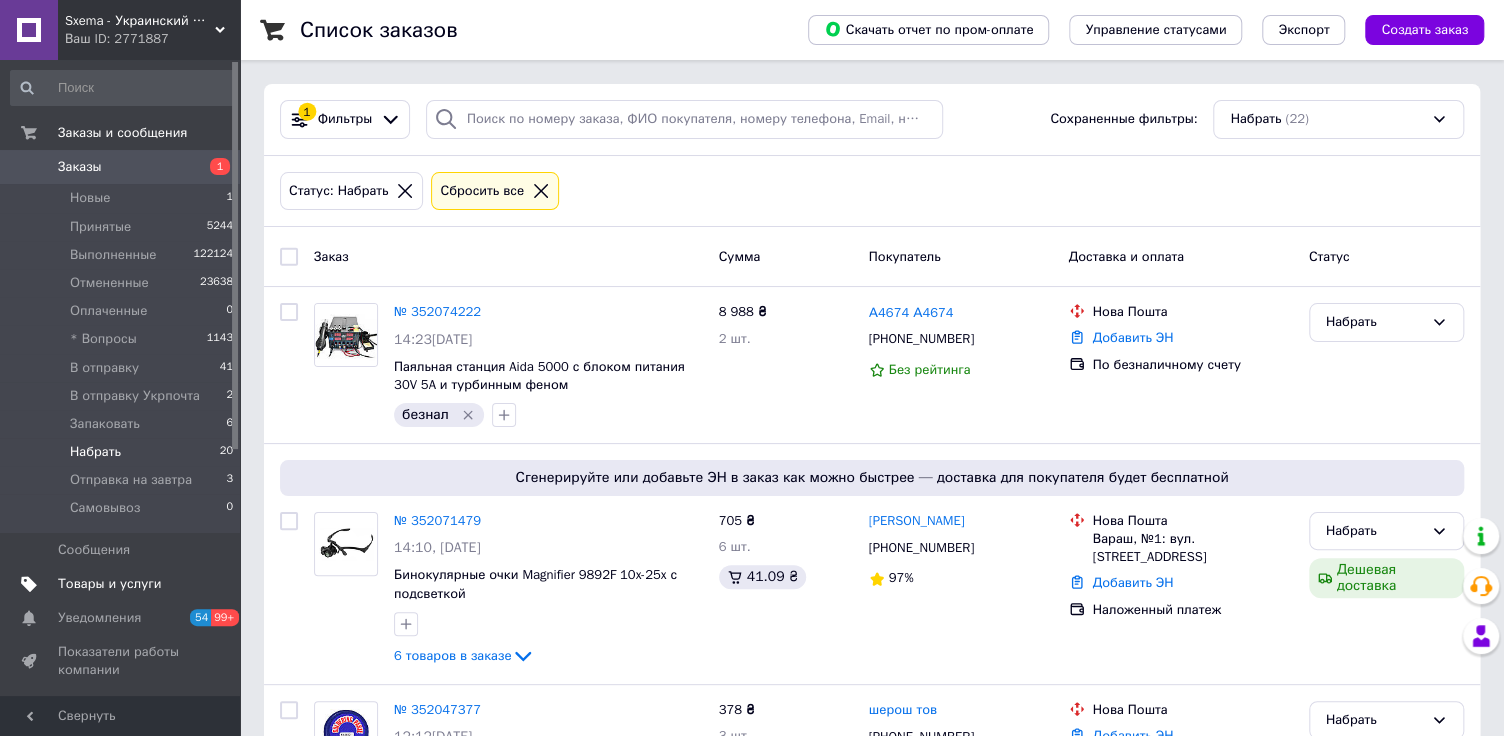 click on "Товары и услуги" at bounding box center [110, 584] 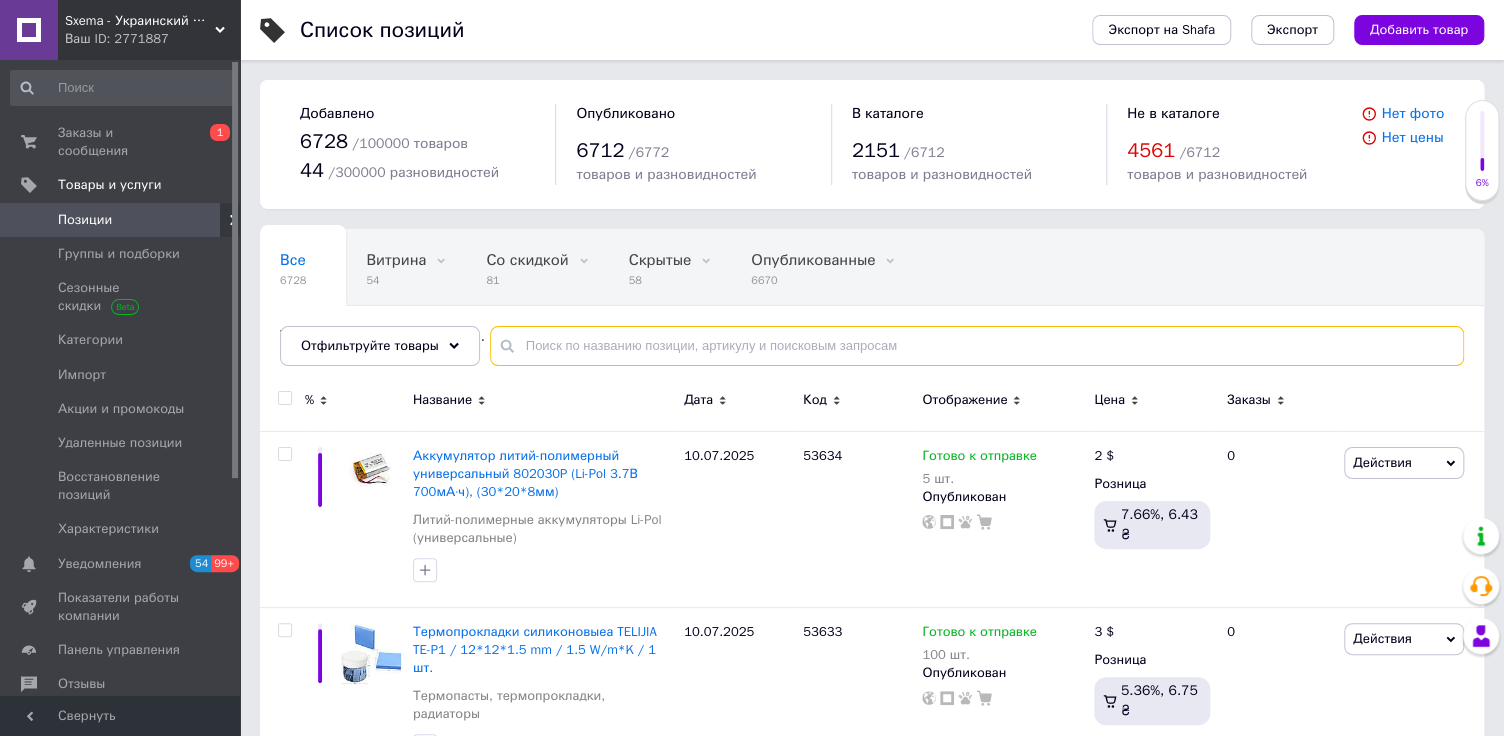 click at bounding box center (977, 346) 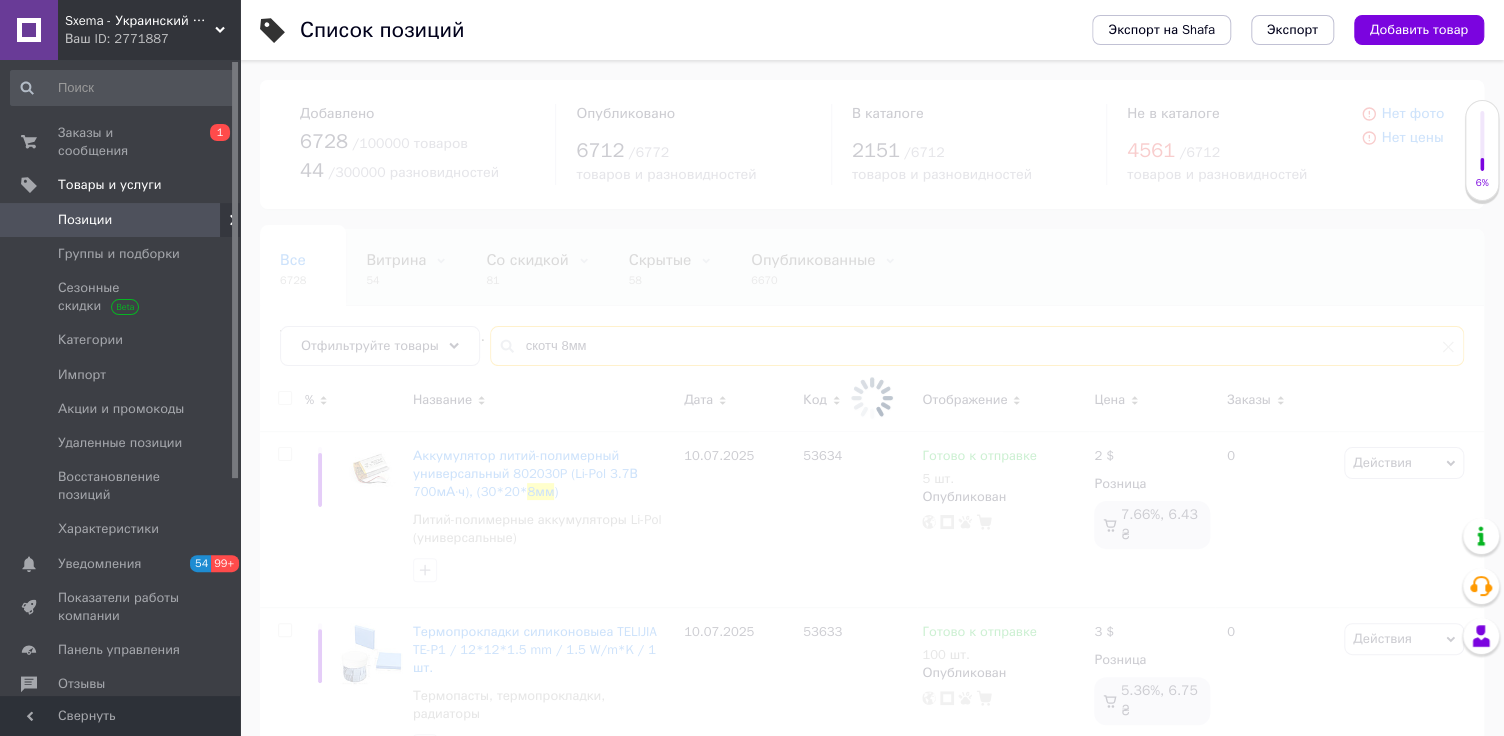 type on "скотч 8мм" 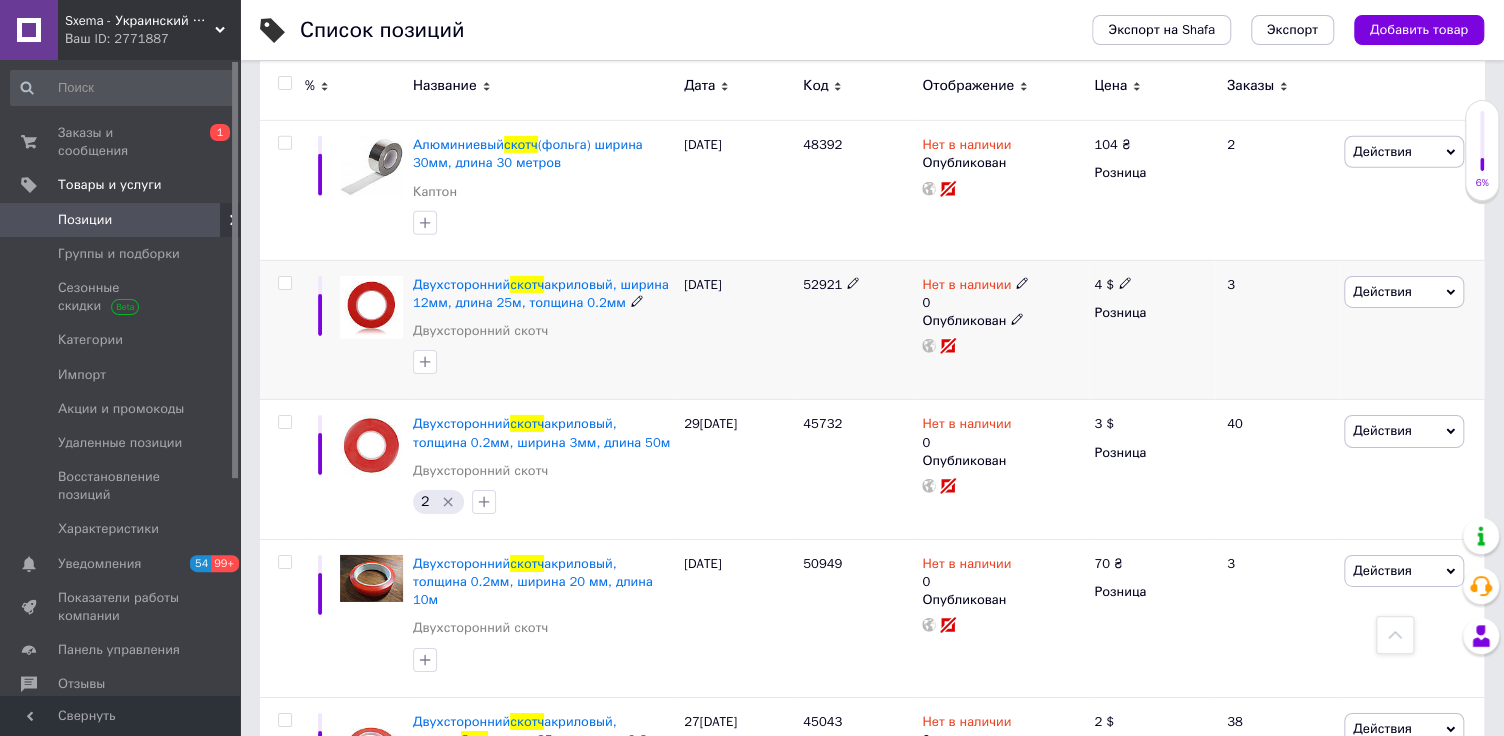 scroll, scrollTop: 3636, scrollLeft: 0, axis: vertical 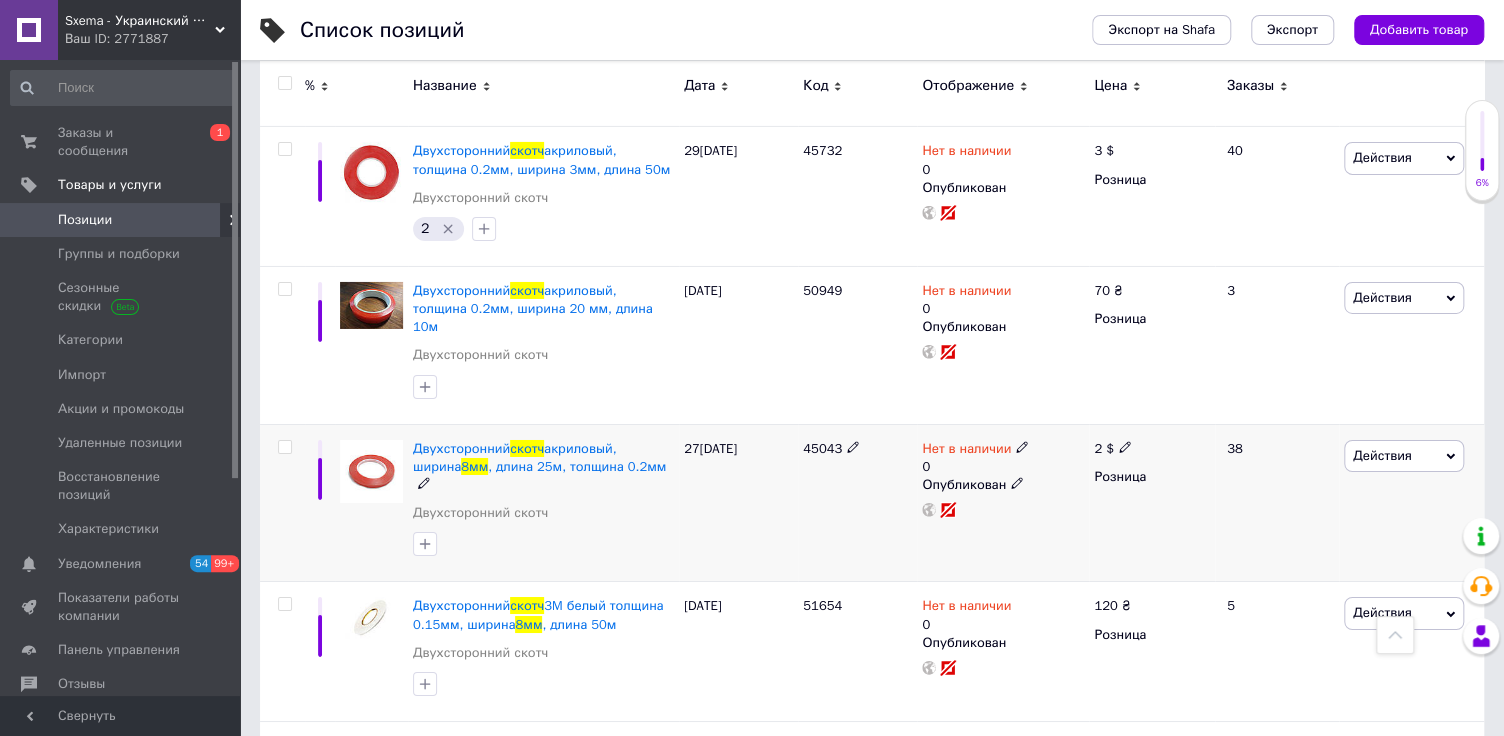 click on "Нет в наличии" at bounding box center (966, 451) 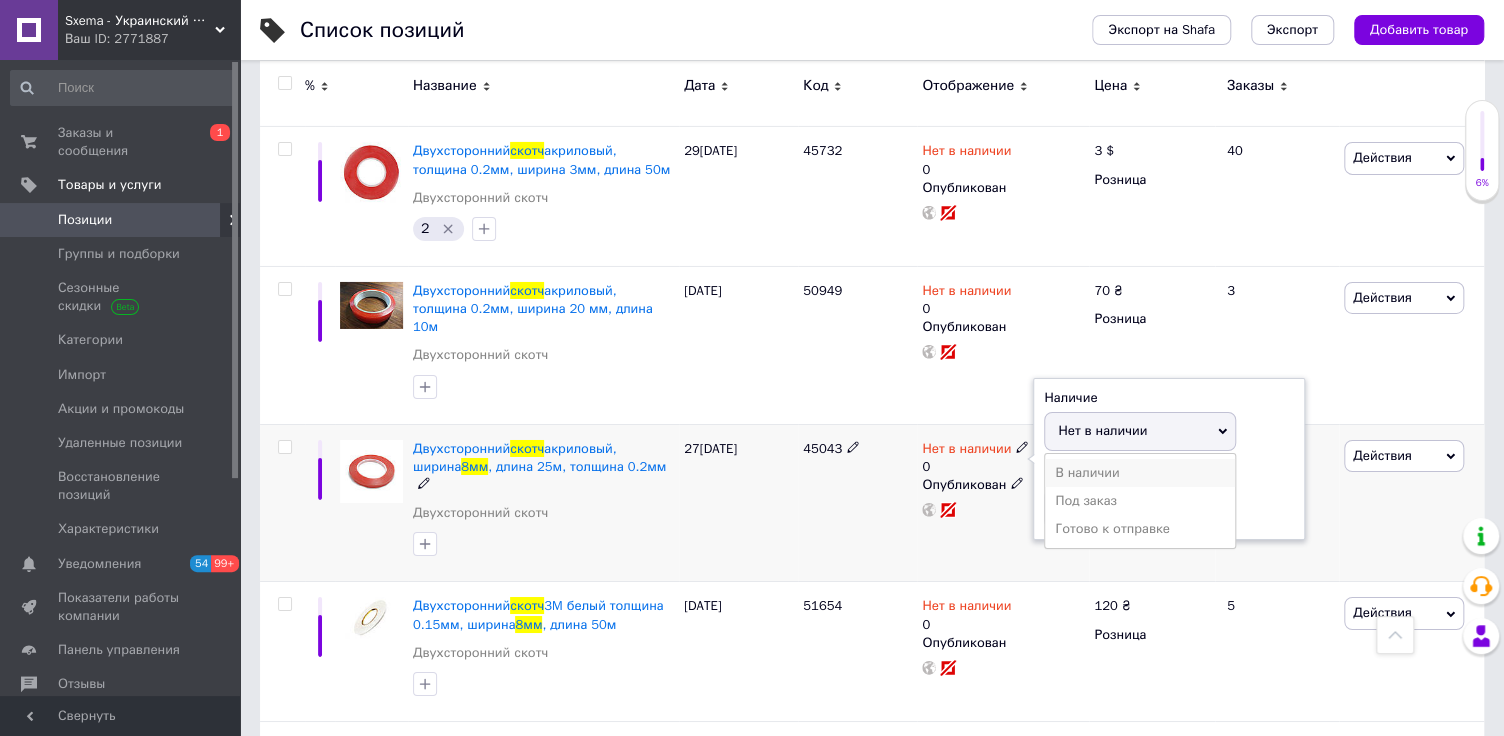 click on "В наличии" at bounding box center [1140, 473] 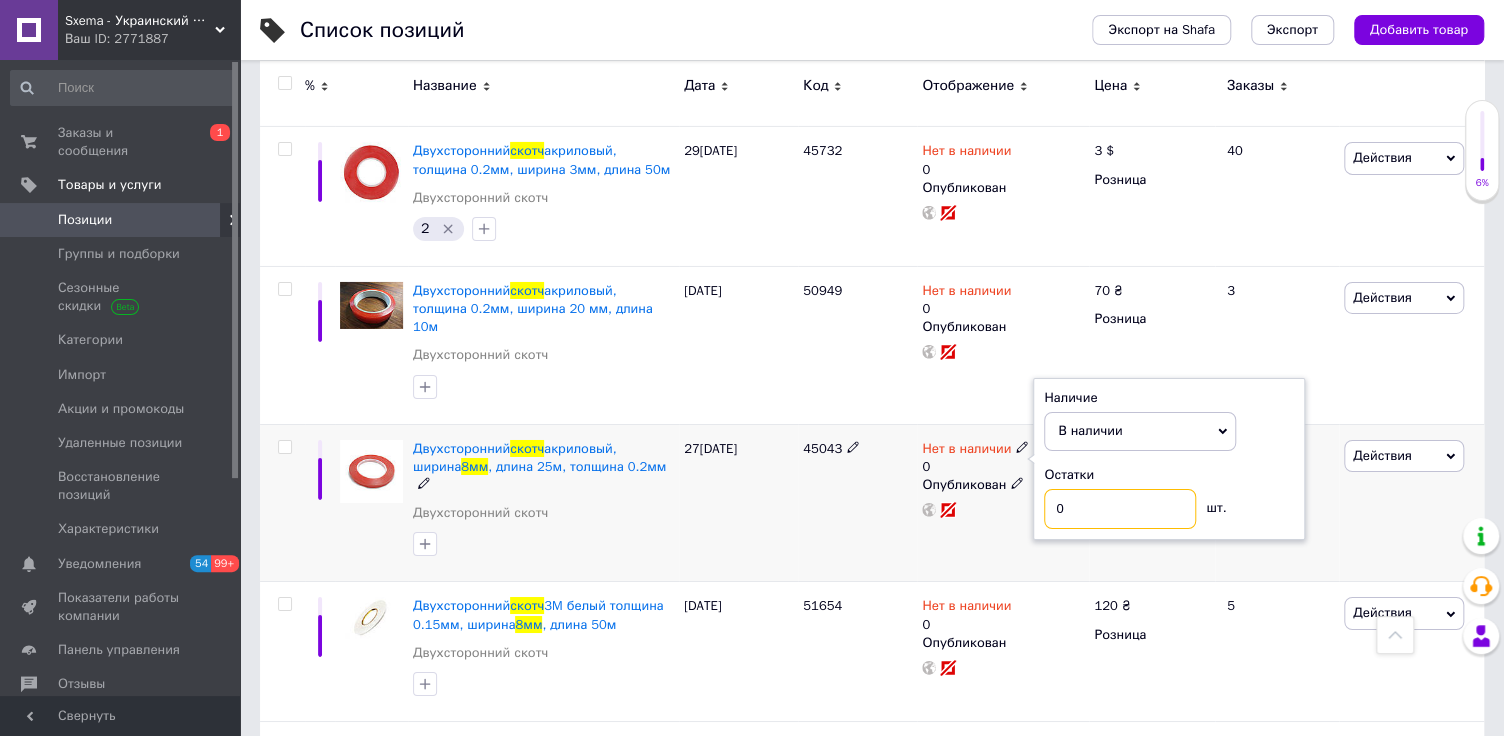 drag, startPoint x: 1051, startPoint y: 442, endPoint x: 1025, endPoint y: 437, distance: 26.476404 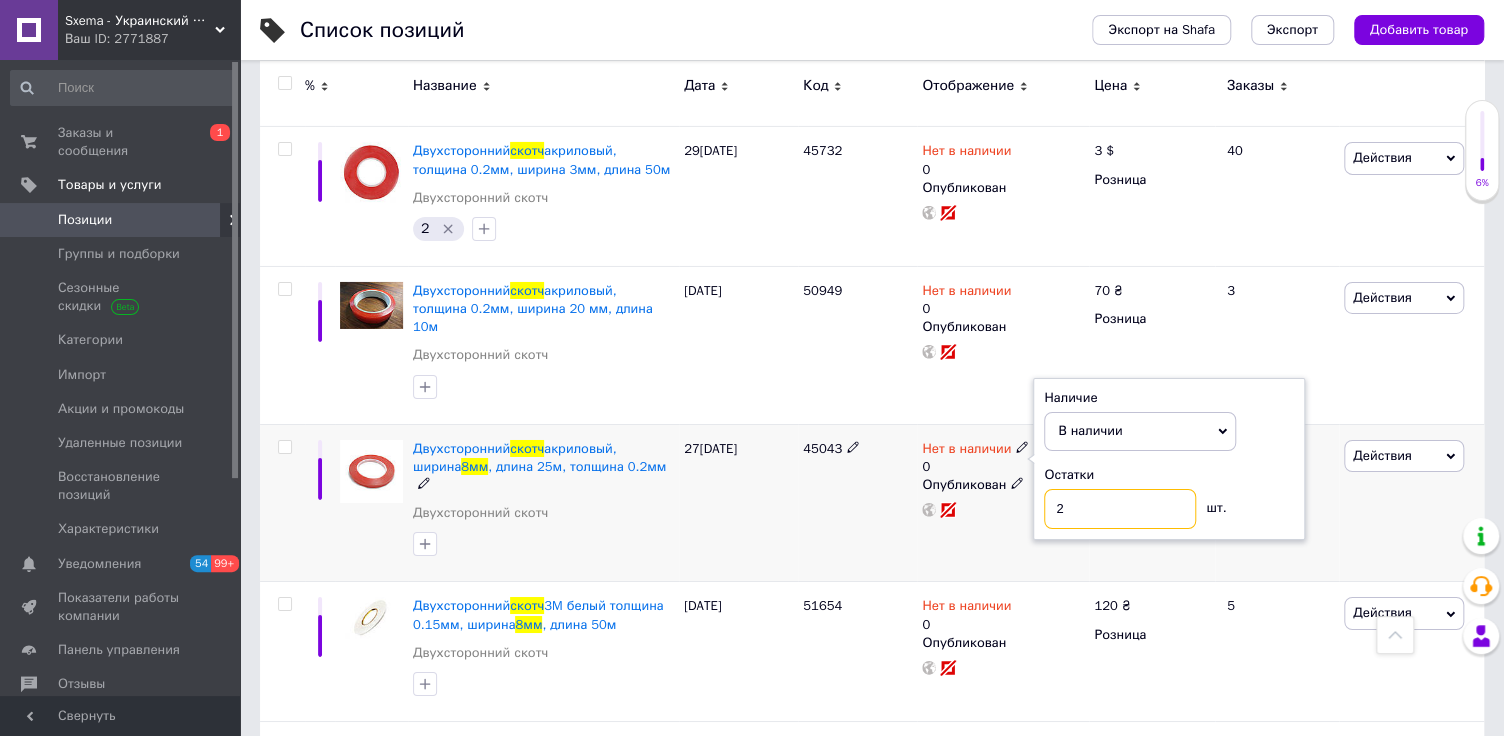 type on "2" 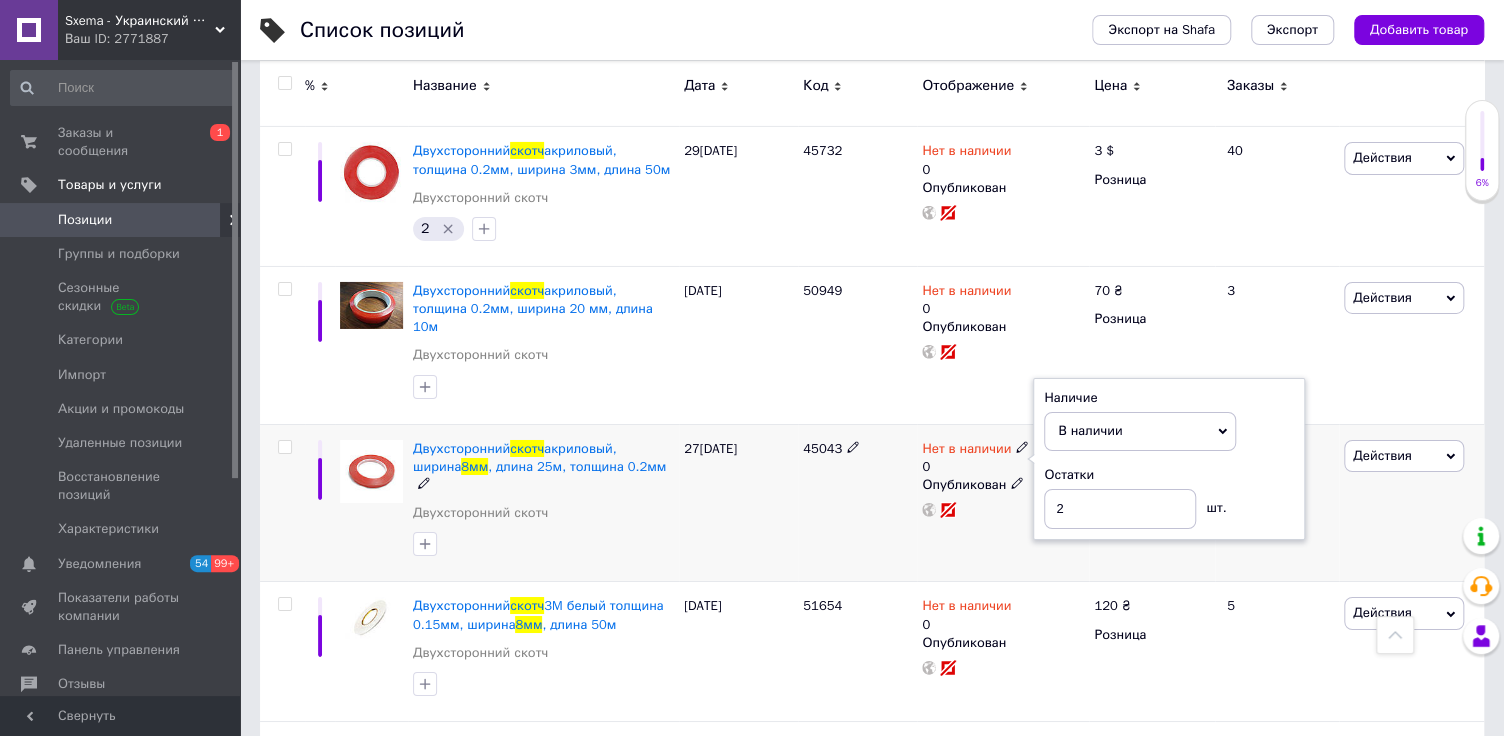 click on "45043" at bounding box center [857, 503] 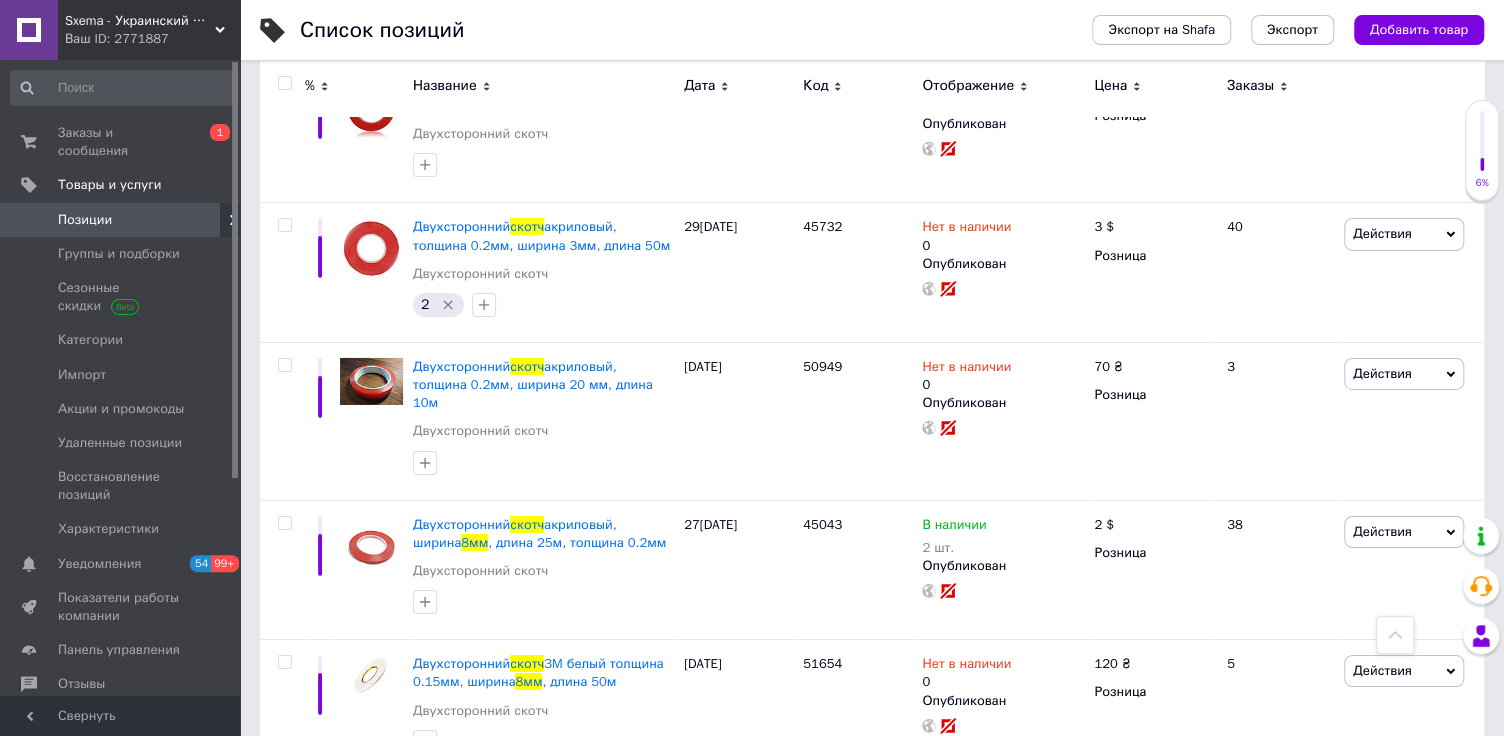 scroll, scrollTop: 3545, scrollLeft: 0, axis: vertical 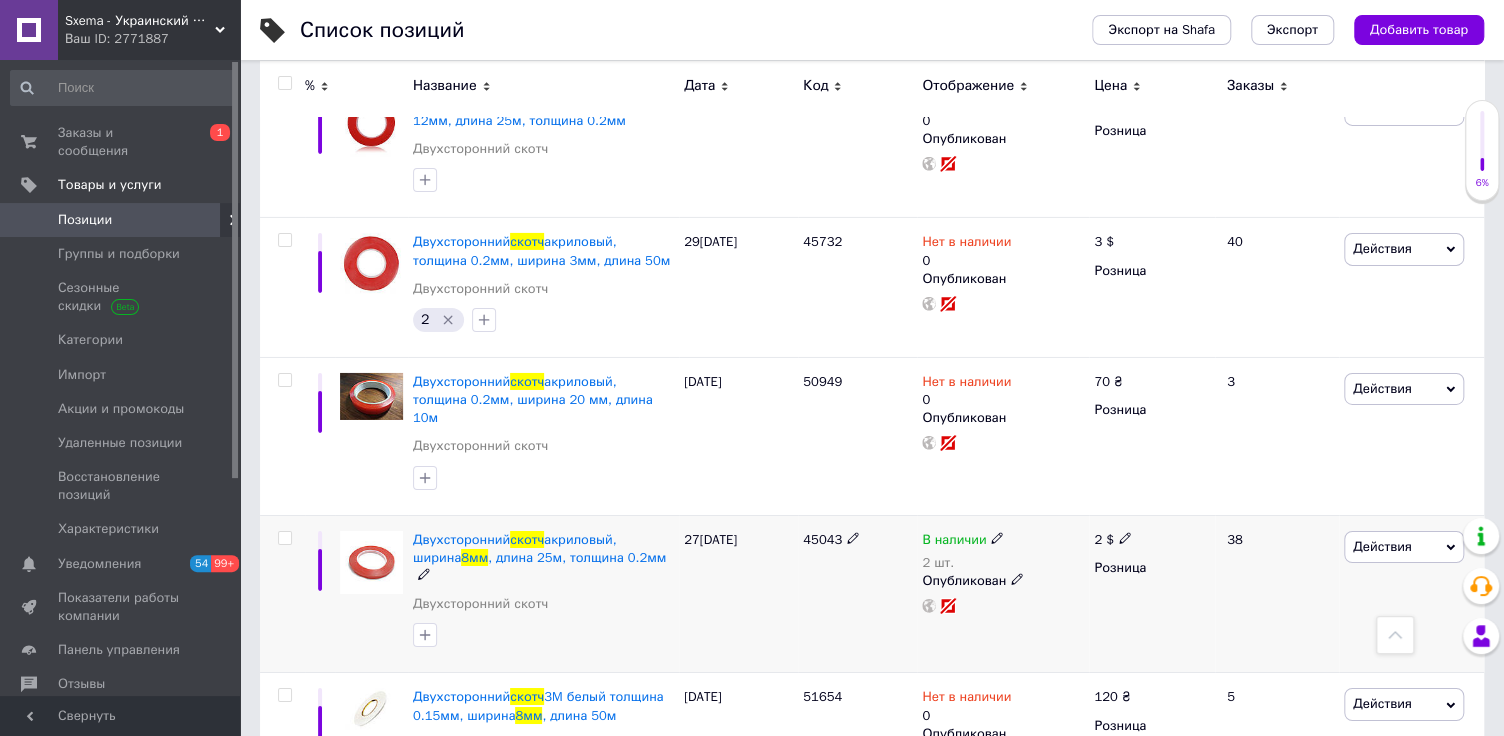 click on "2   $" at bounding box center [1152, 540] 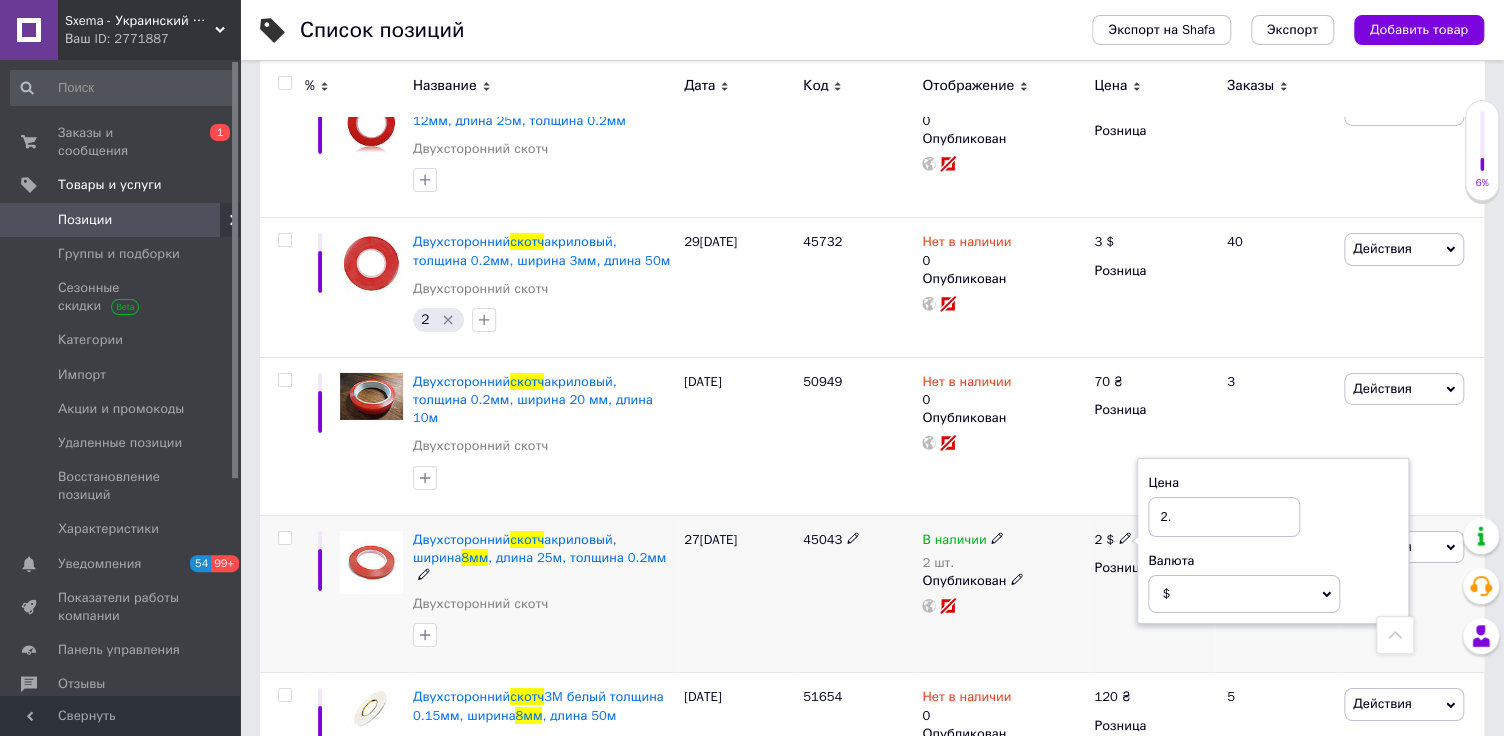type on "2.5" 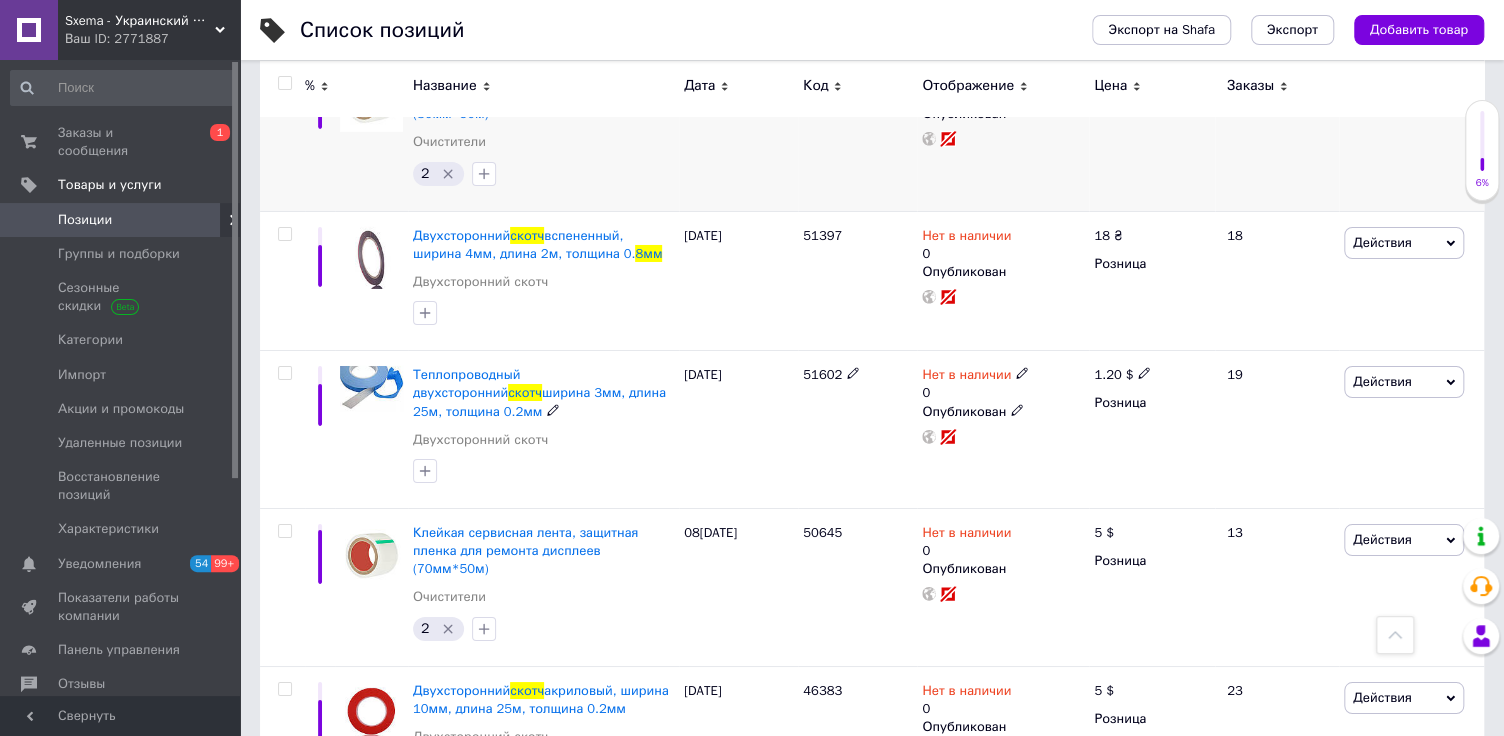 scroll, scrollTop: 8000, scrollLeft: 0, axis: vertical 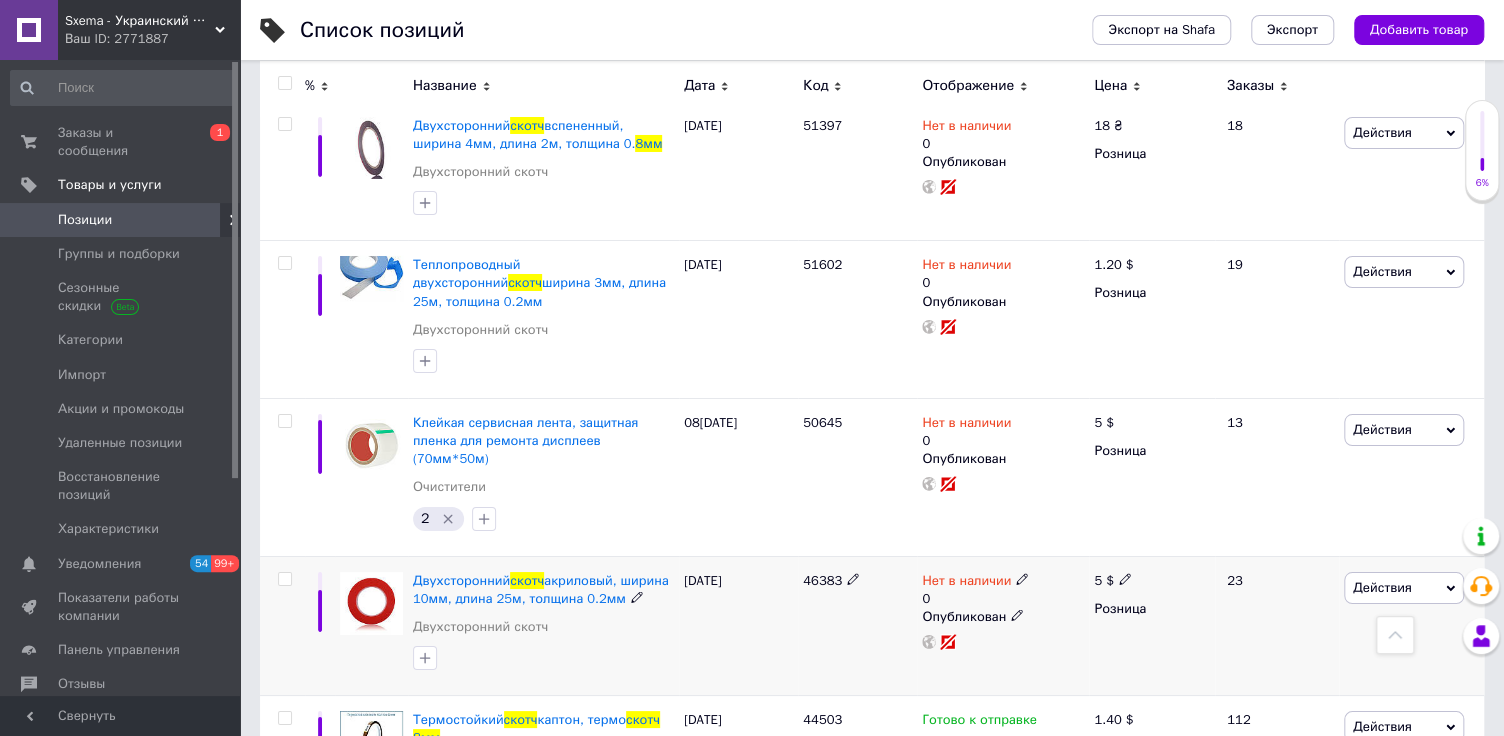 click on "Нет в наличии" at bounding box center (966, 583) 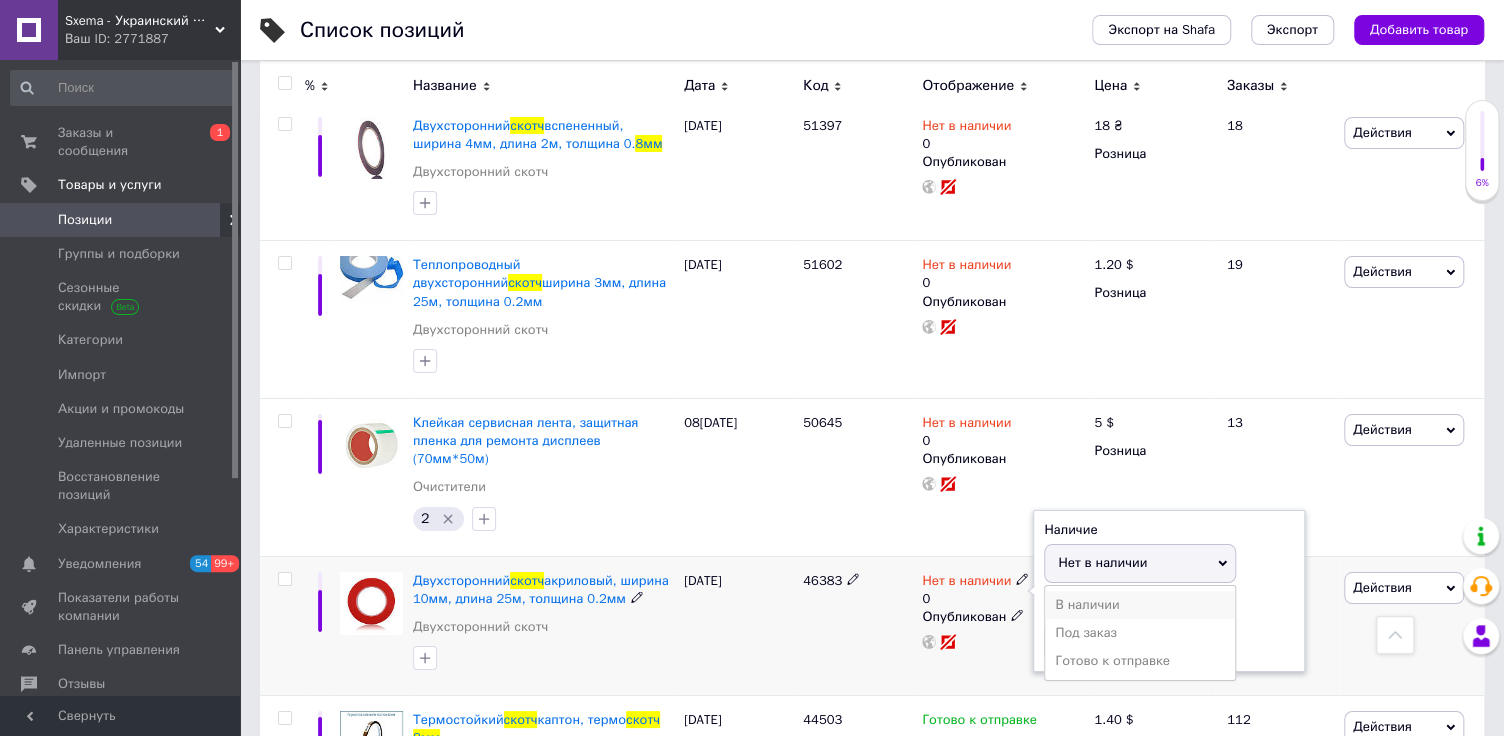 click on "В наличии" at bounding box center (1140, 605) 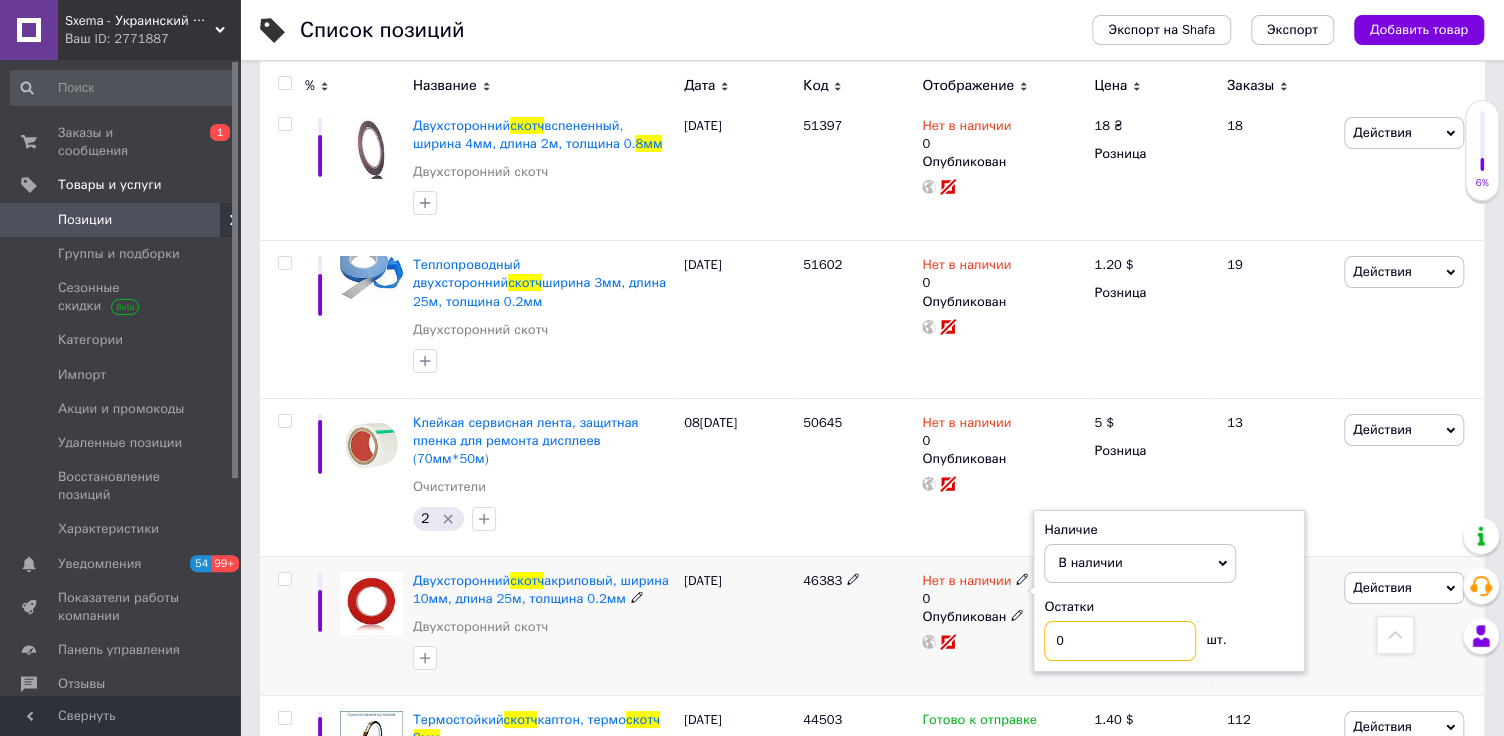 drag, startPoint x: 1079, startPoint y: 480, endPoint x: 1033, endPoint y: 480, distance: 46 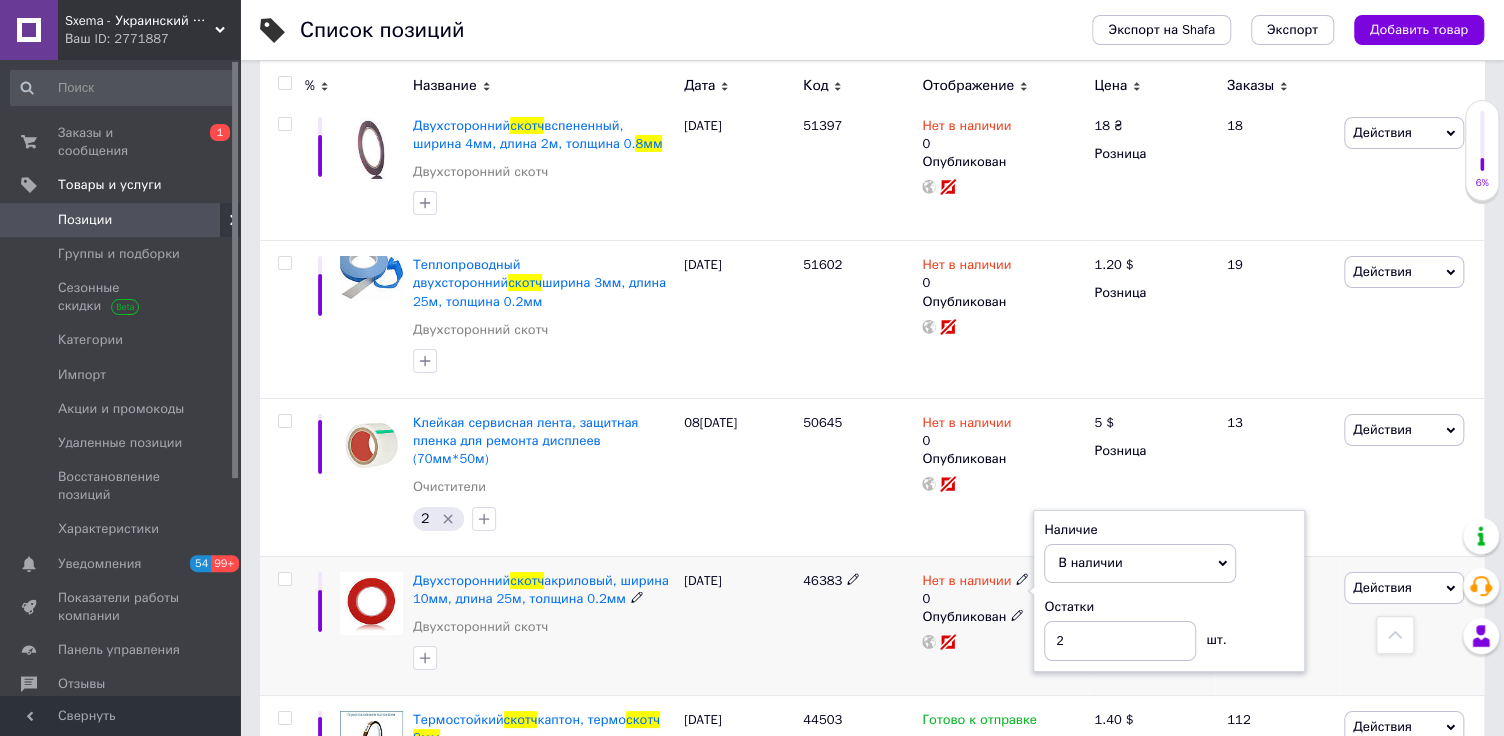 click on "08.04.2025" at bounding box center (738, 626) 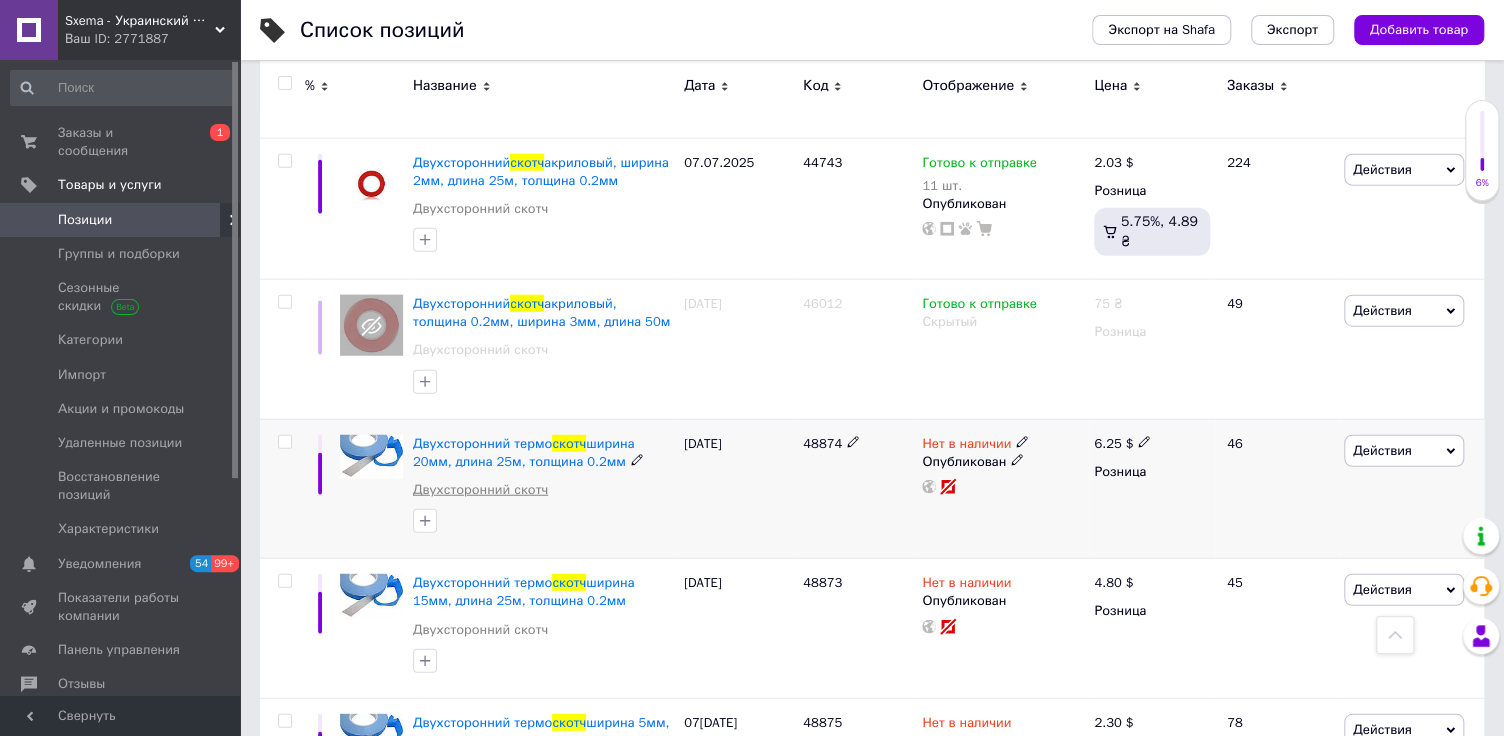 scroll, scrollTop: 10529, scrollLeft: 0, axis: vertical 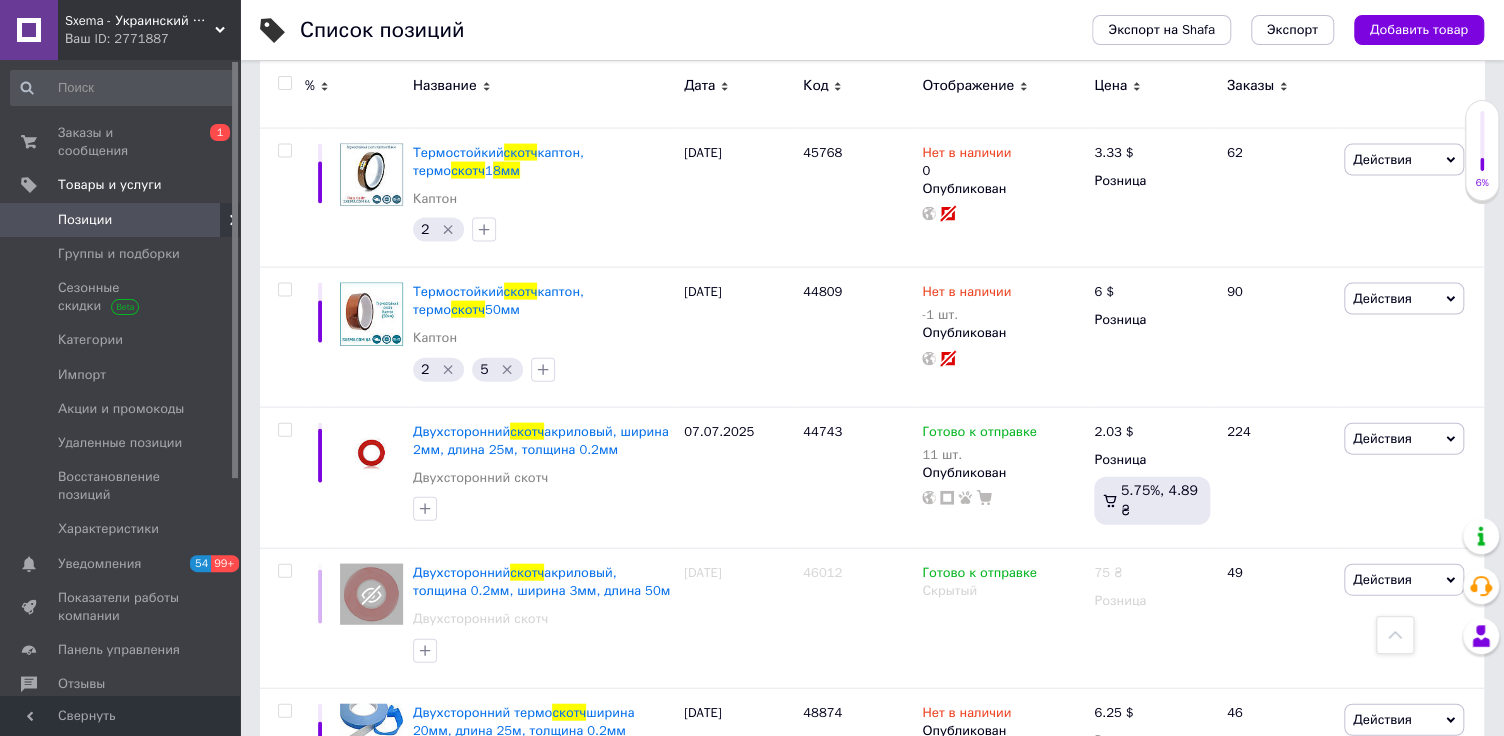 click on "Позиции" at bounding box center (85, 220) 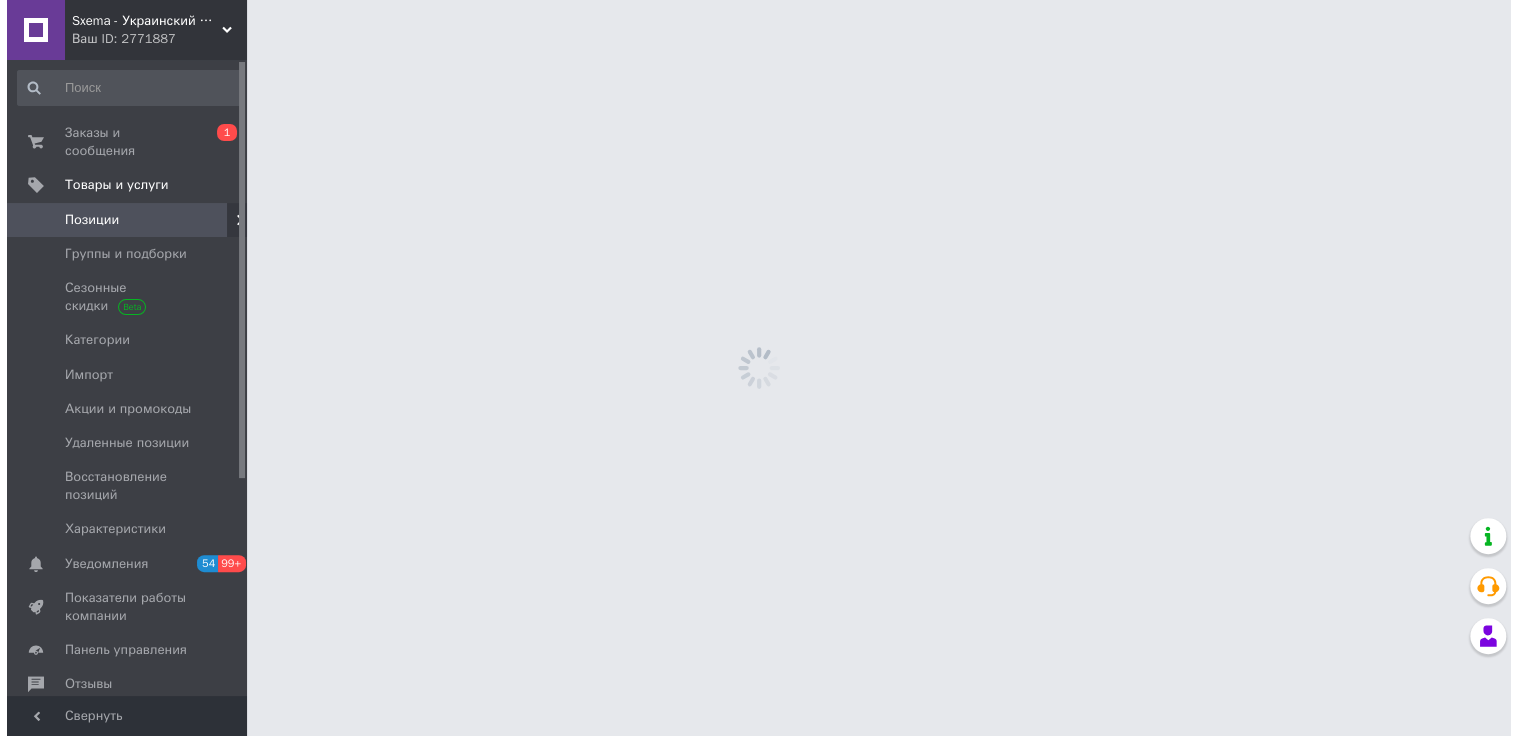 scroll, scrollTop: 0, scrollLeft: 0, axis: both 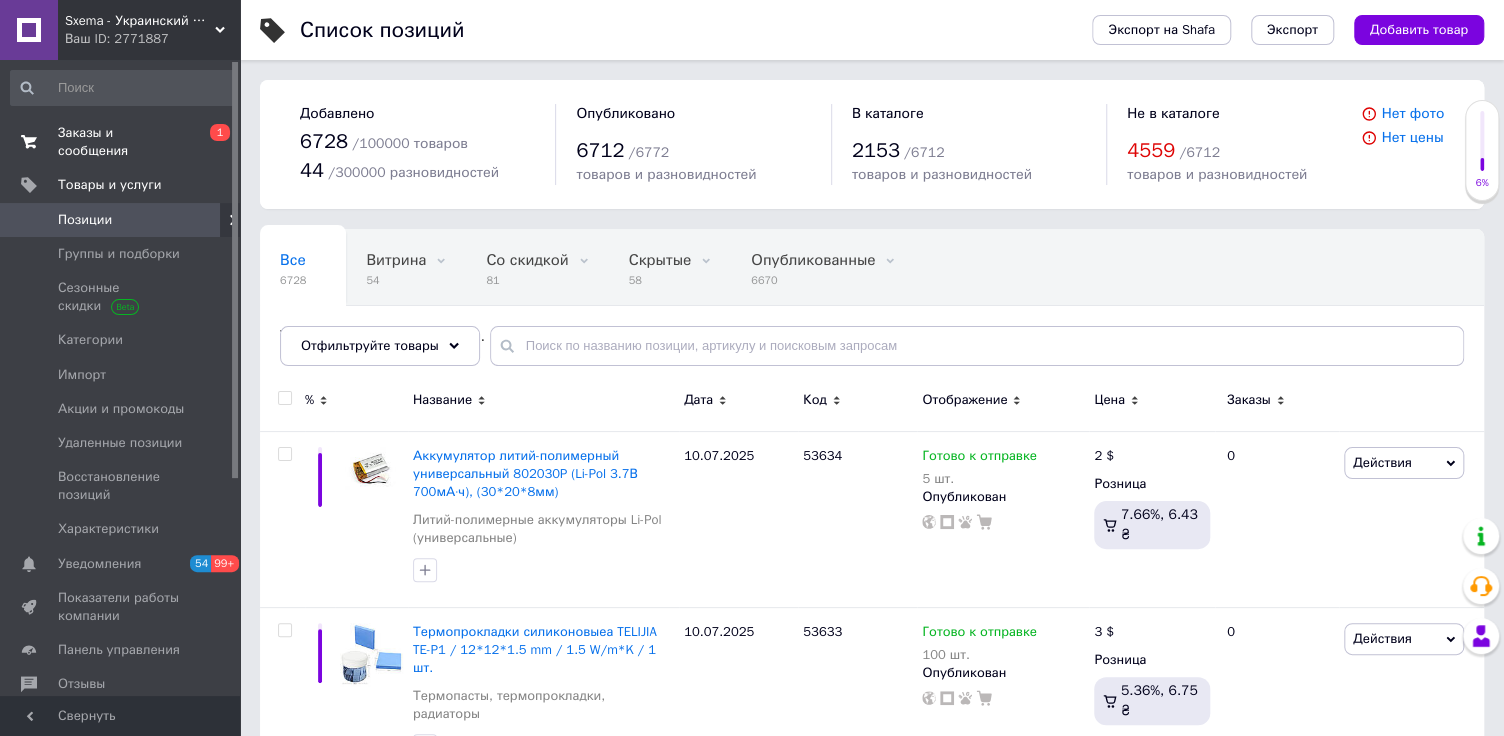 click on "Заказы и сообщения" at bounding box center [121, 142] 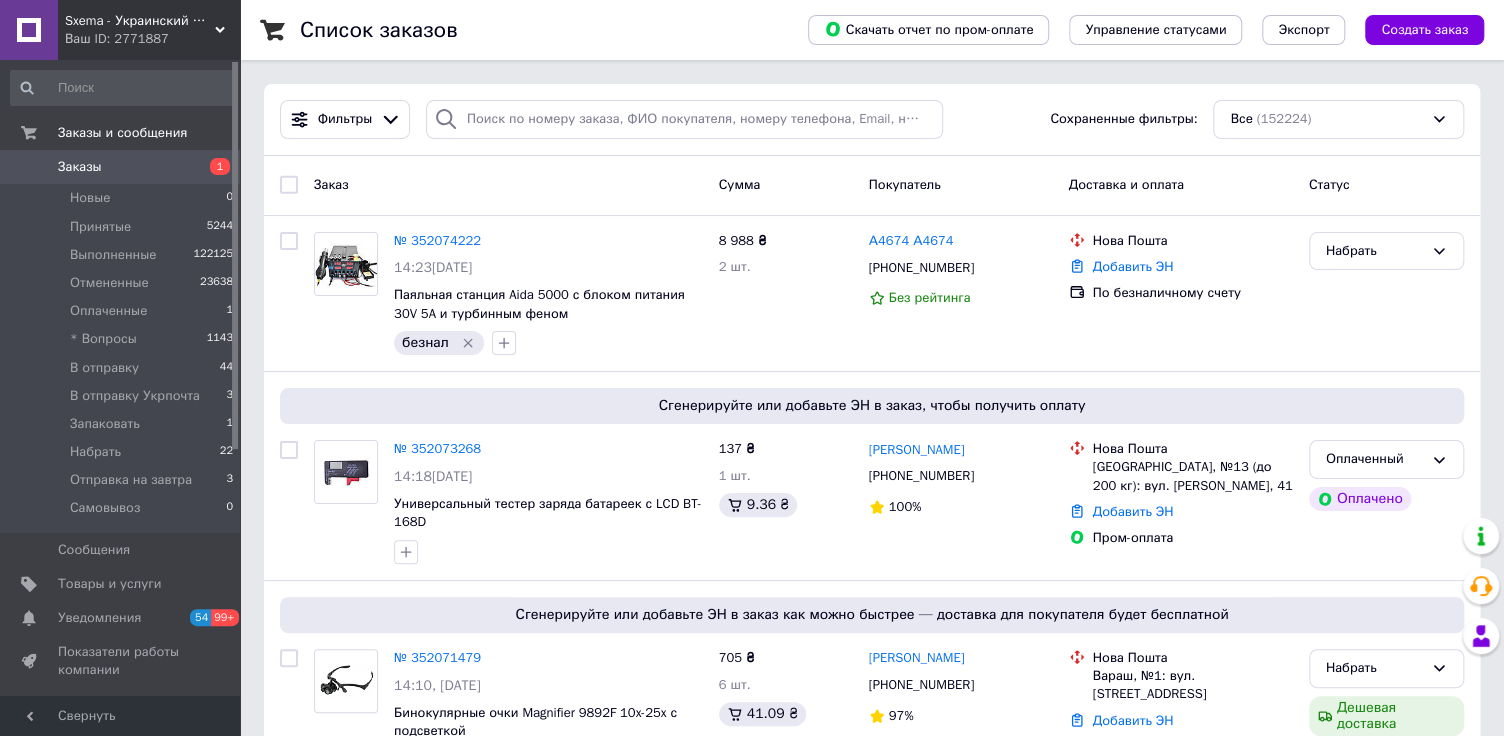 click on "Создать заказ" at bounding box center [1424, 30] 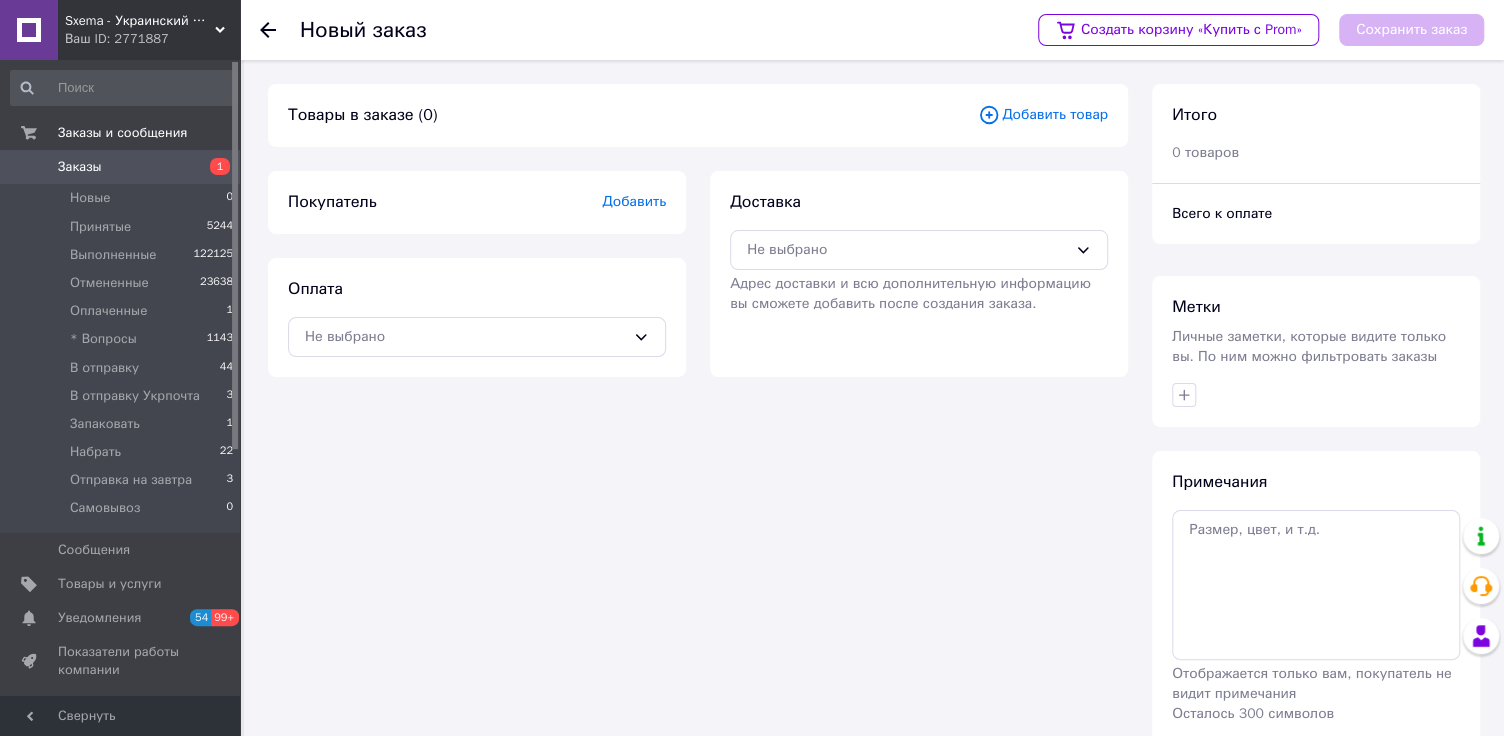 click on "Добавить товар" at bounding box center [1043, 115] 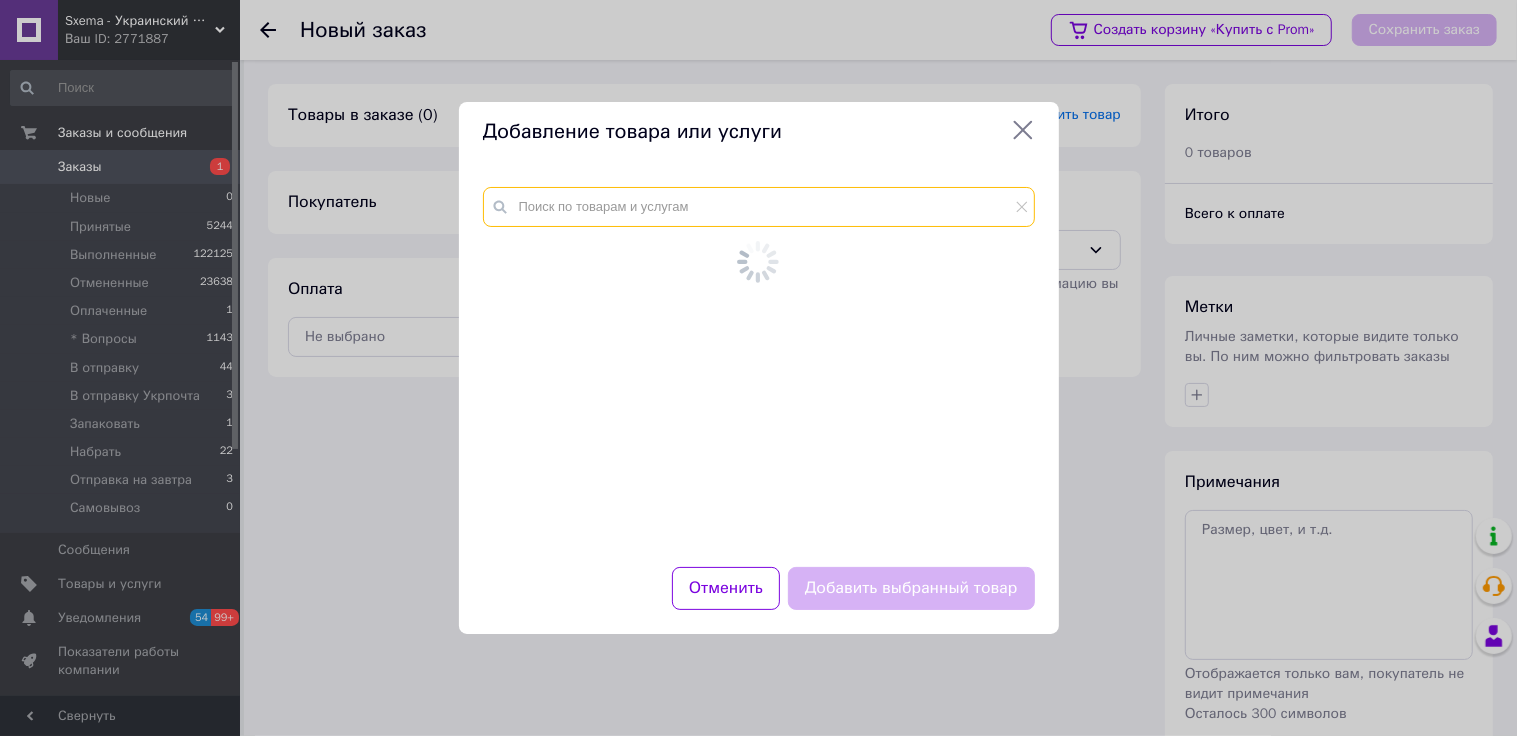 click at bounding box center [759, 207] 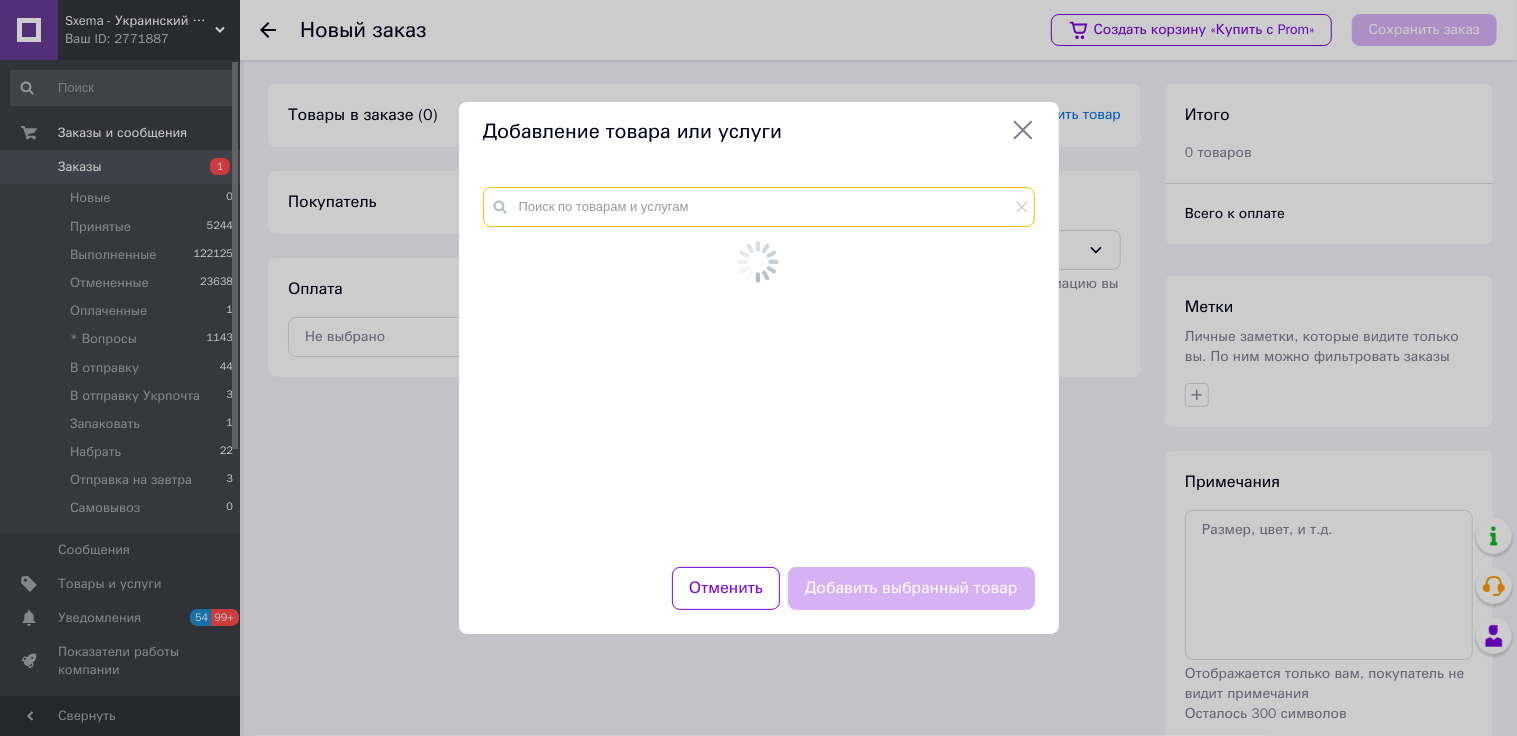 paste on "MG16129AC" 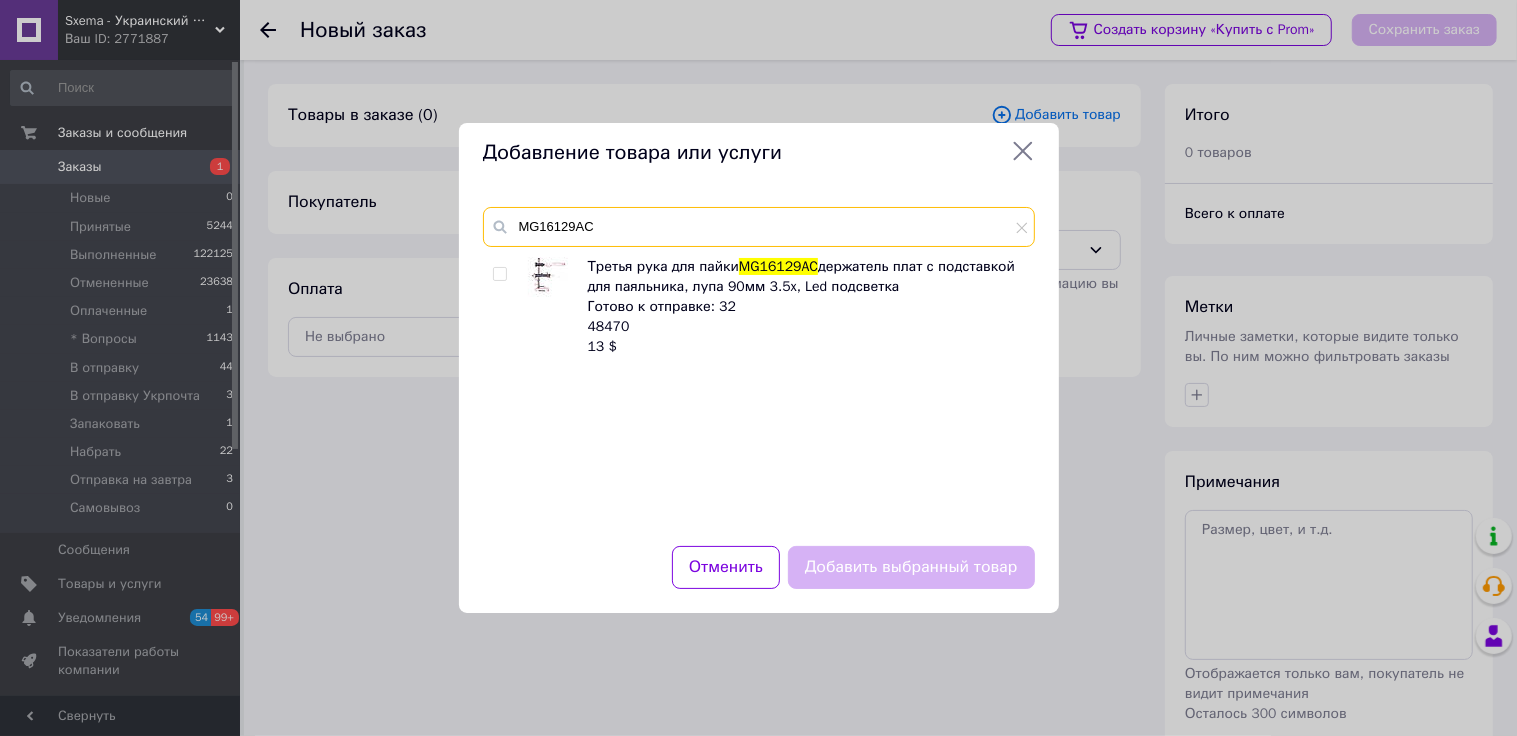 type on "MG16129AC" 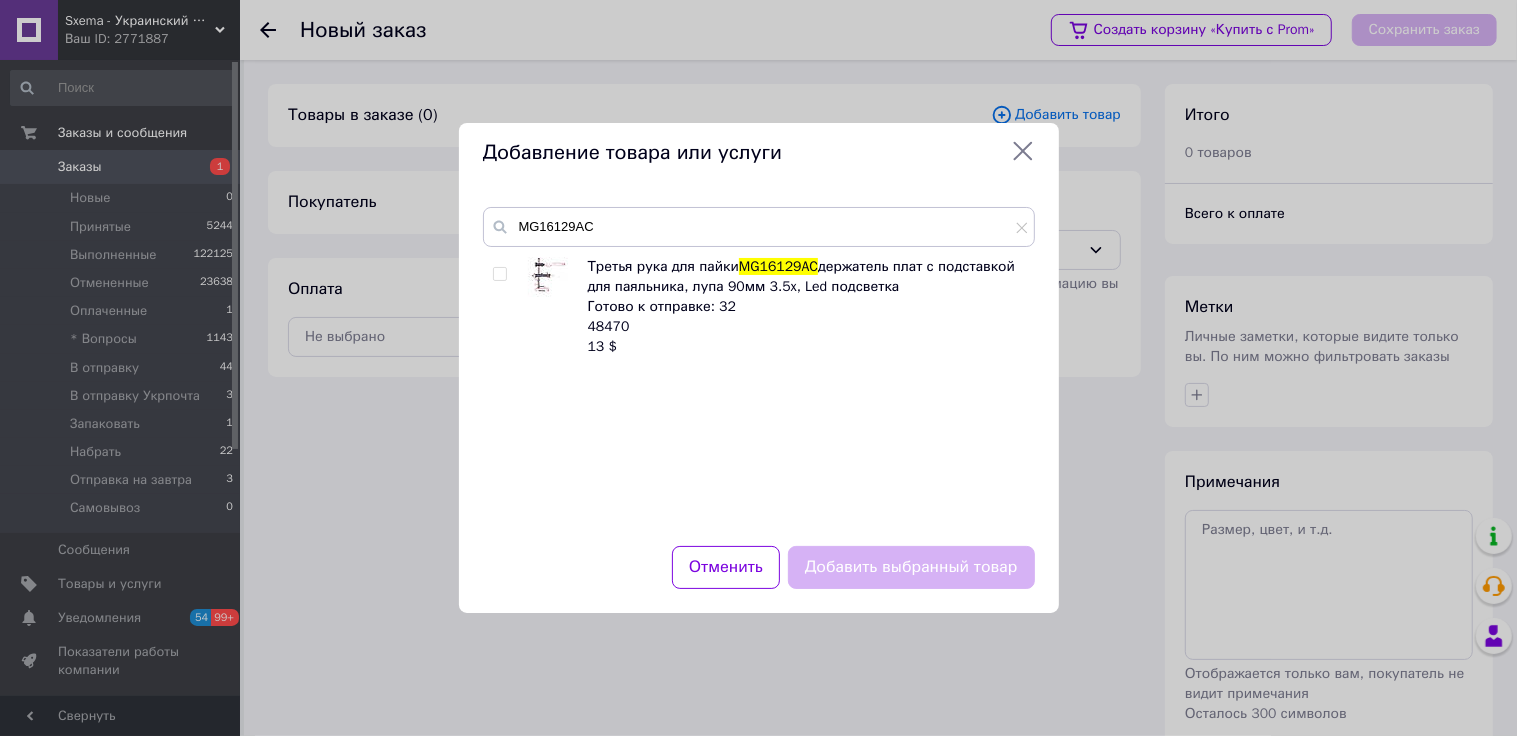 click on "Добавление товара или услуги MG16129AC Третья рука для пайки  MG16129AC  держатель плат с подставкой для паяльника, лупа 90мм 3.5x, Led подсветка Готово к отправке: 32 48470 13   $ Отменить Добавить выбранный товар" at bounding box center [758, 368] 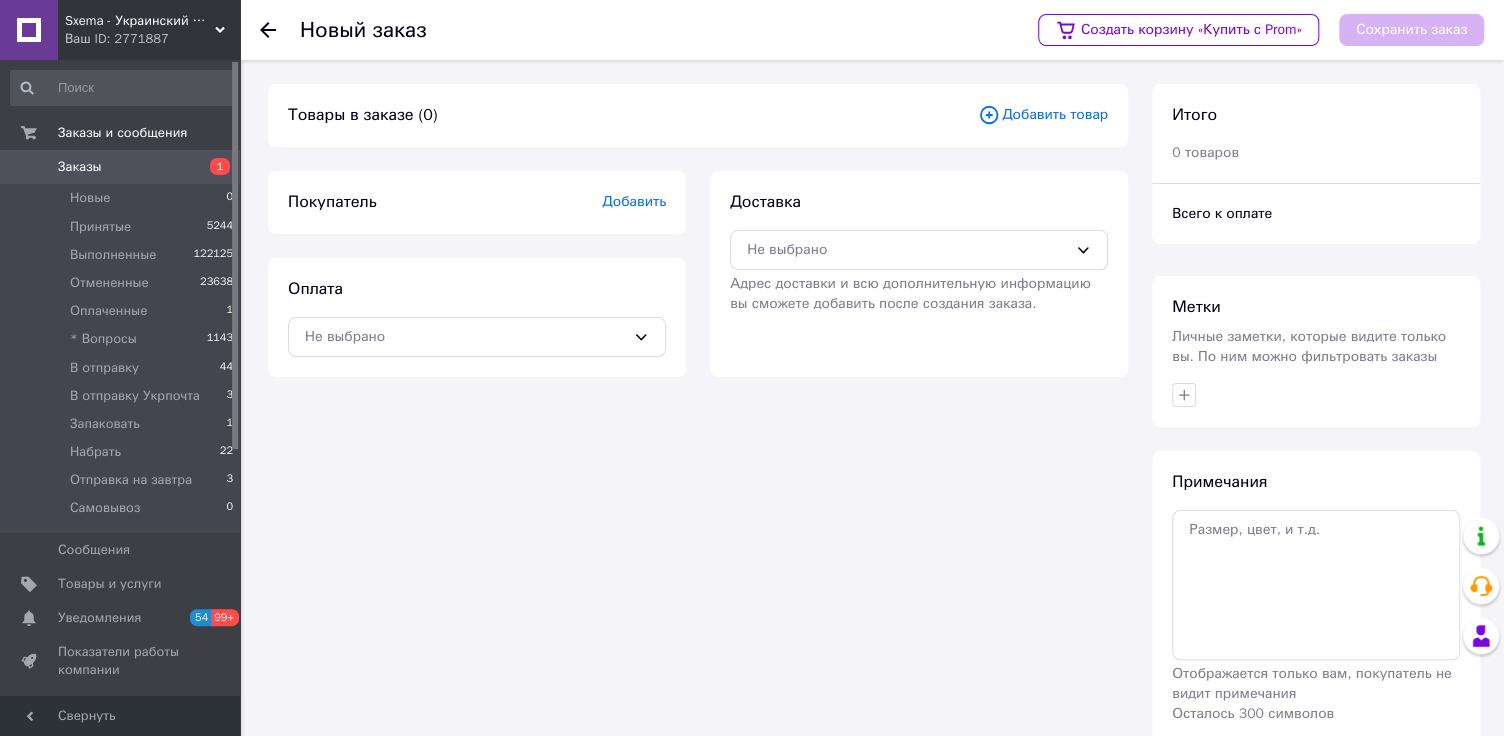 click on "Добавить товар" at bounding box center (1043, 115) 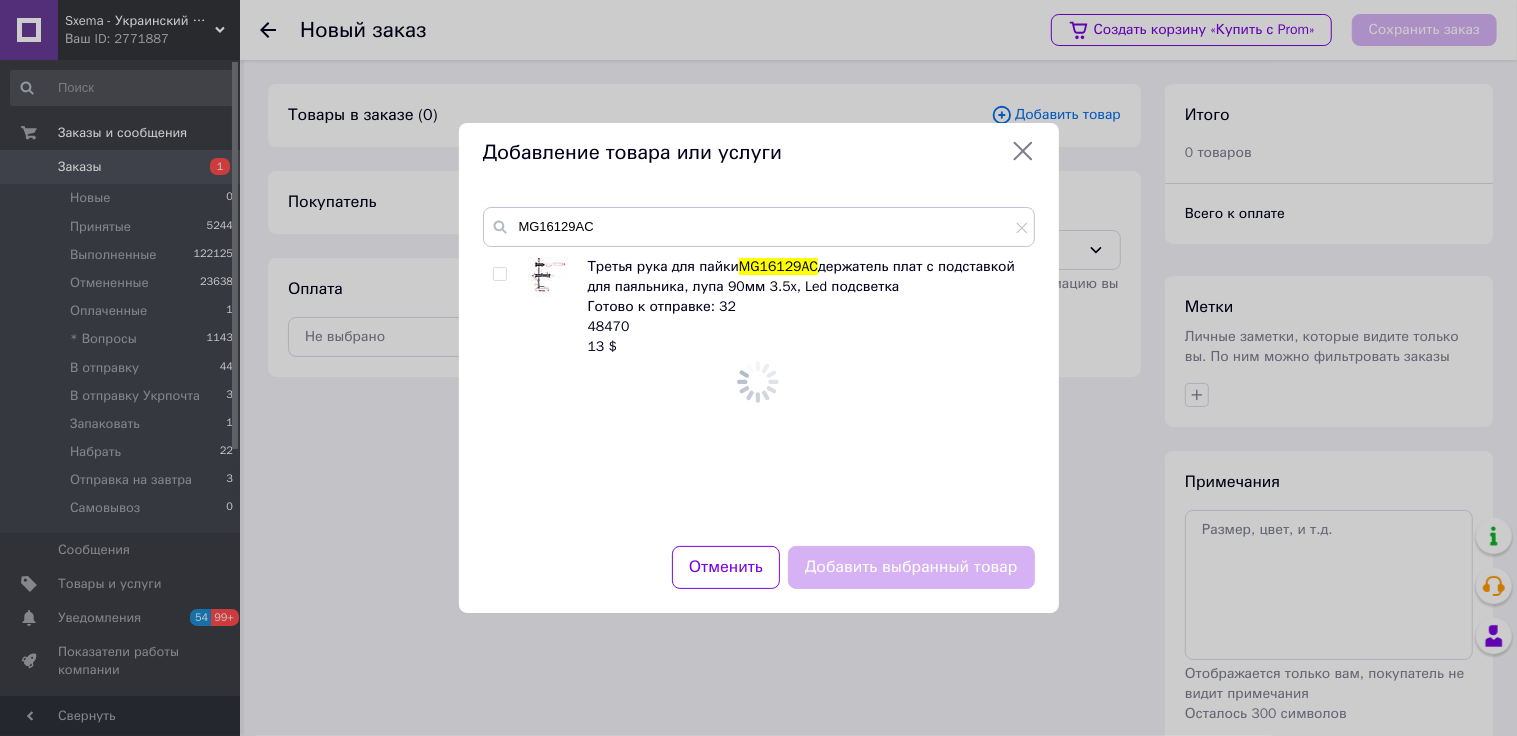 click on "Добавление товара или услуги MG16129AC Третья рука для пайки  MG16129AC  держатель плат с подставкой для паяльника, лупа 90мм 3.5x, Led подсветка Готово к отправке: 32 48470 13   $ Отменить Добавить выбранный товар" at bounding box center [758, 368] 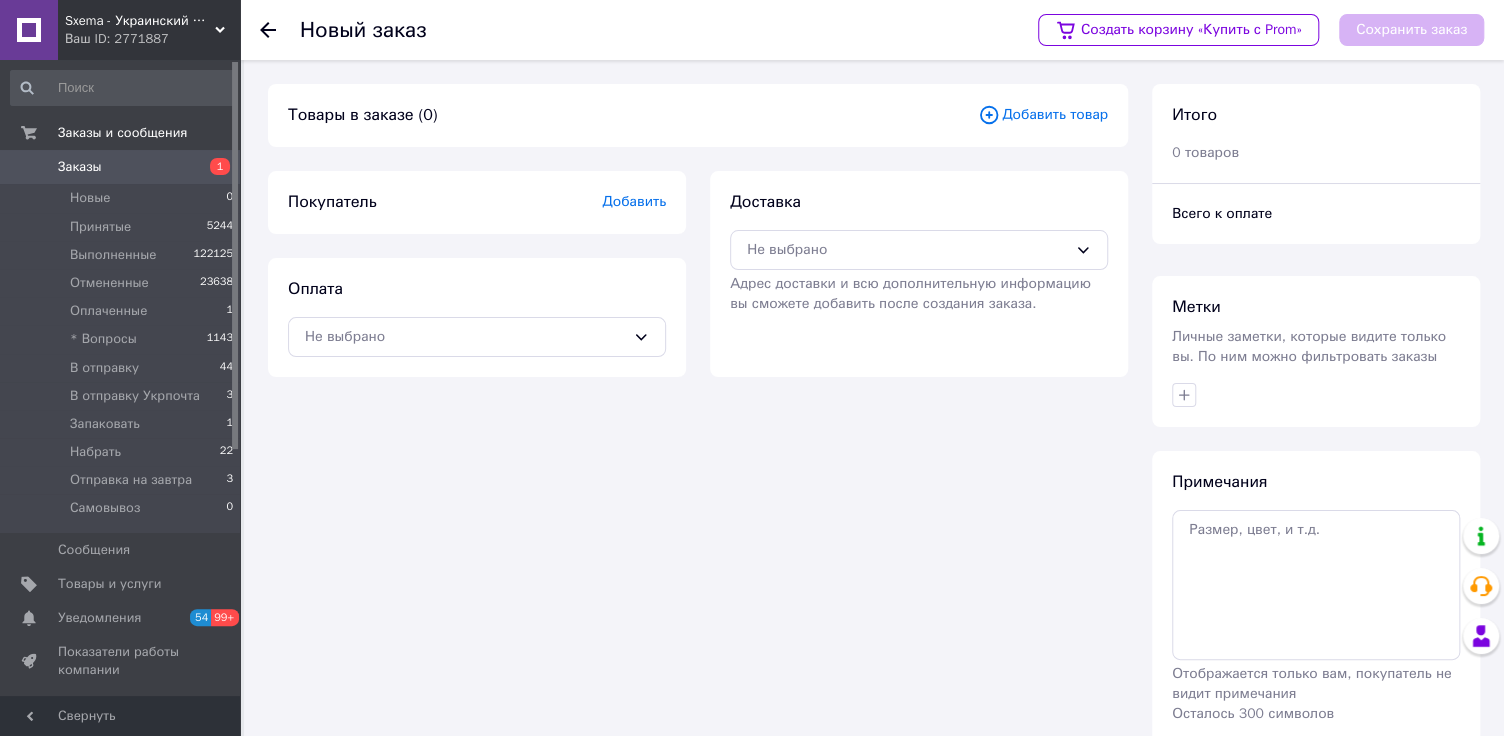 click on "Добавить товар" at bounding box center (1043, 115) 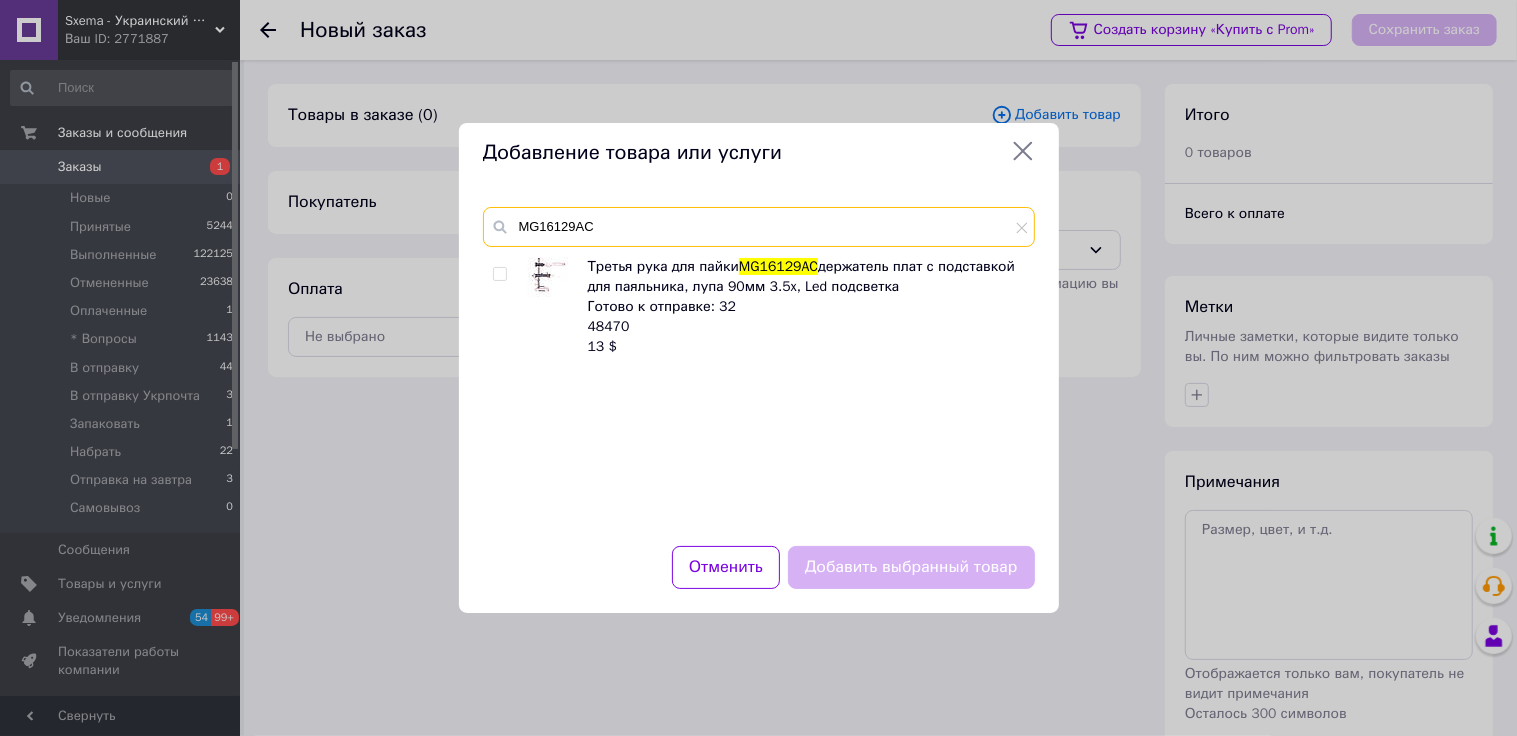 drag, startPoint x: 579, startPoint y: 232, endPoint x: 464, endPoint y: 224, distance: 115.27792 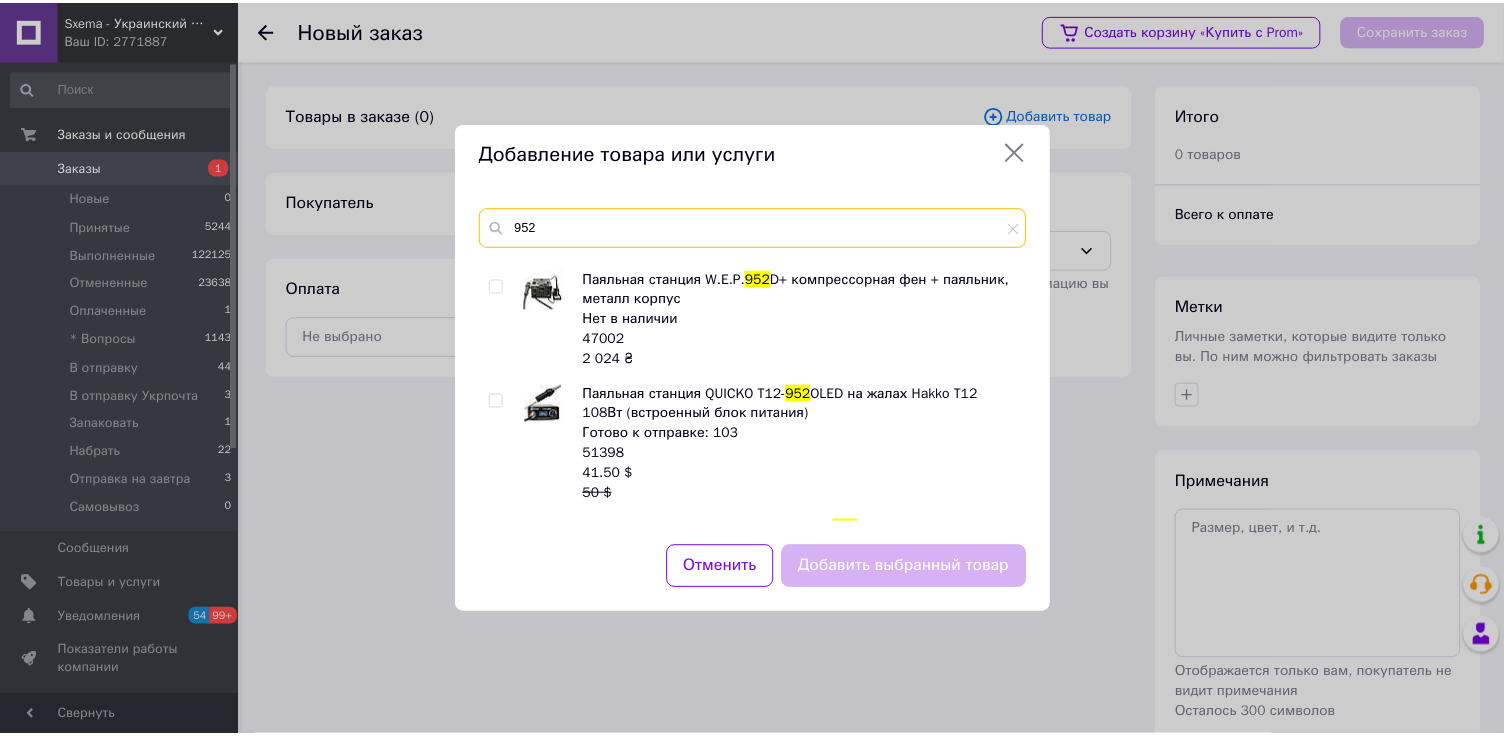 scroll, scrollTop: 272, scrollLeft: 0, axis: vertical 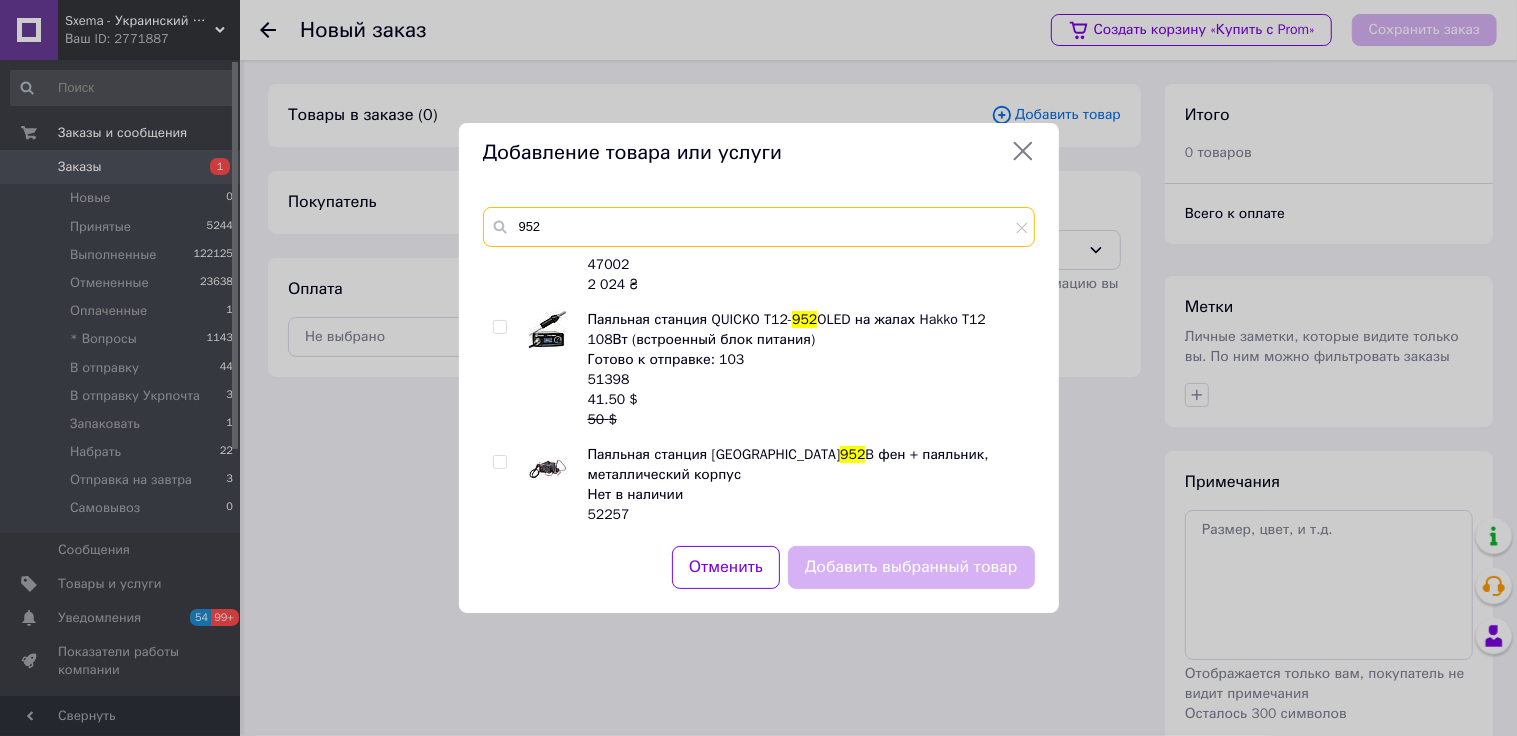 type on "952" 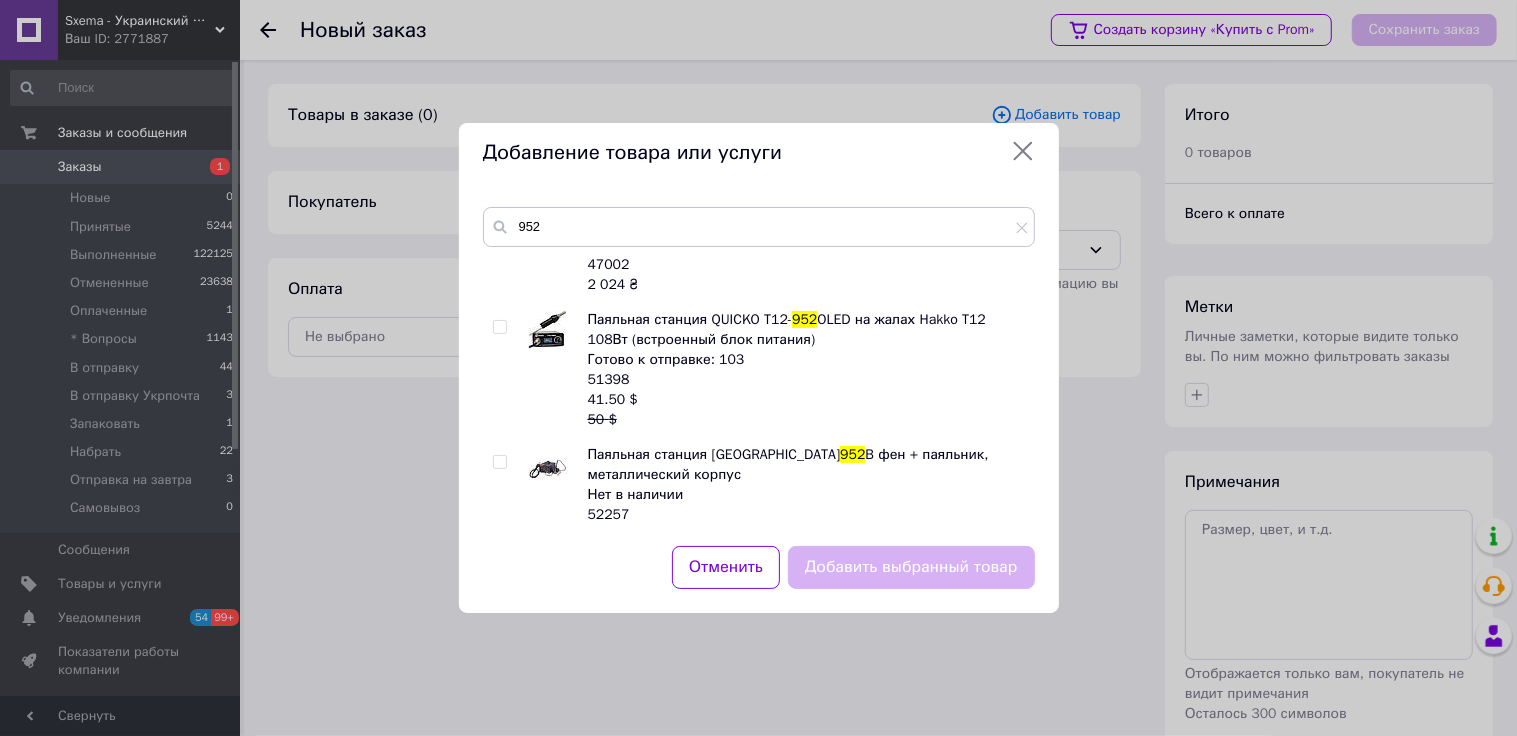click at bounding box center [500, 327] 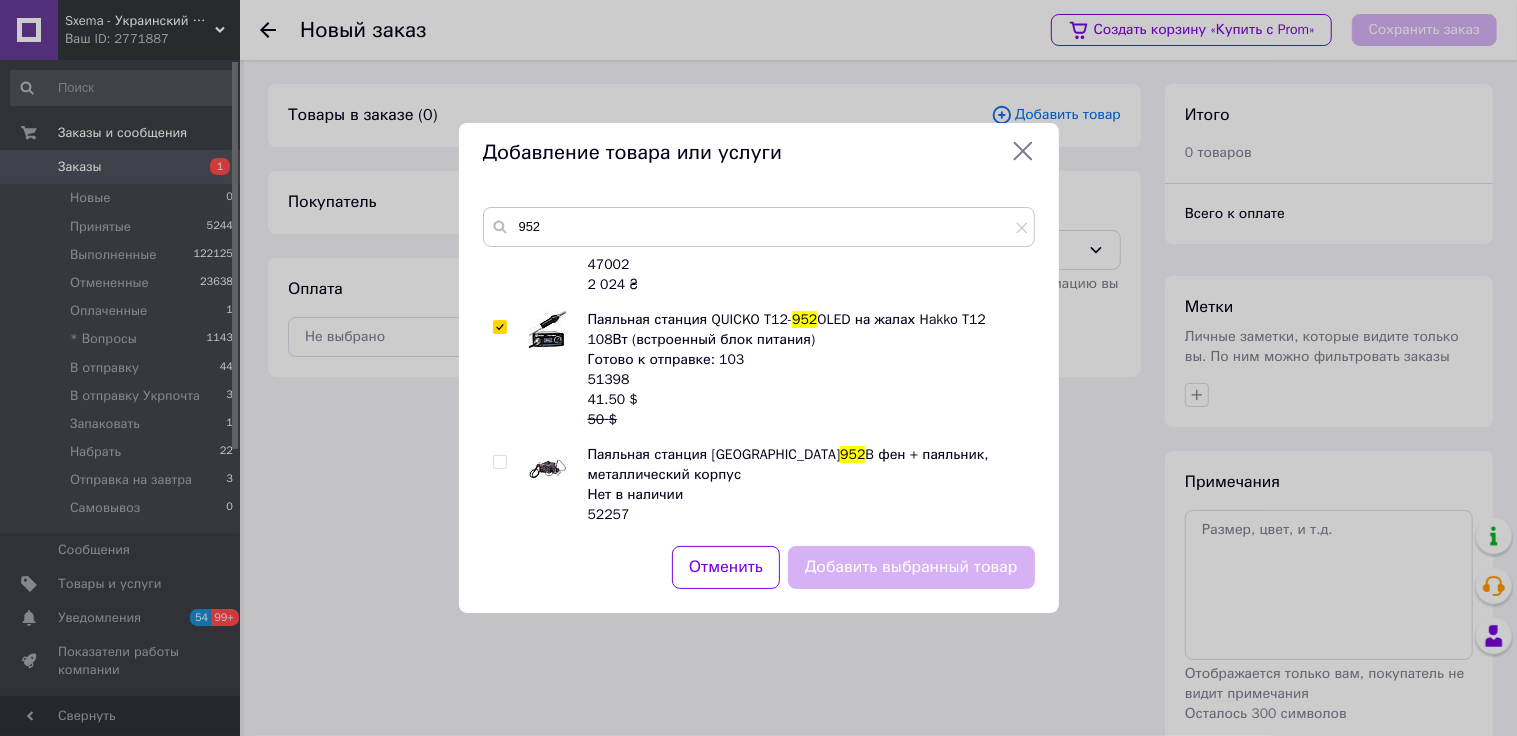 checkbox on "true" 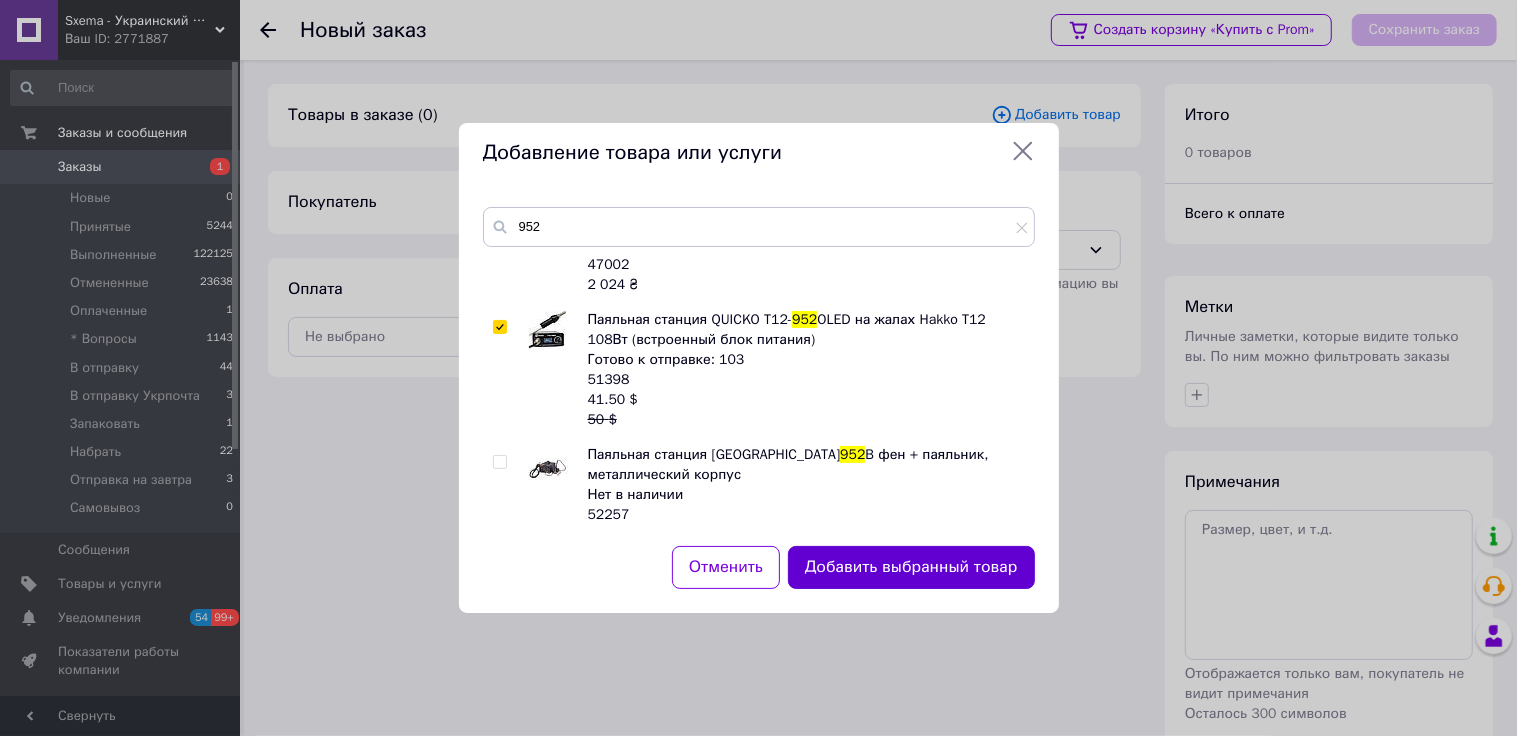 click on "Добавить выбранный товар" at bounding box center (911, 567) 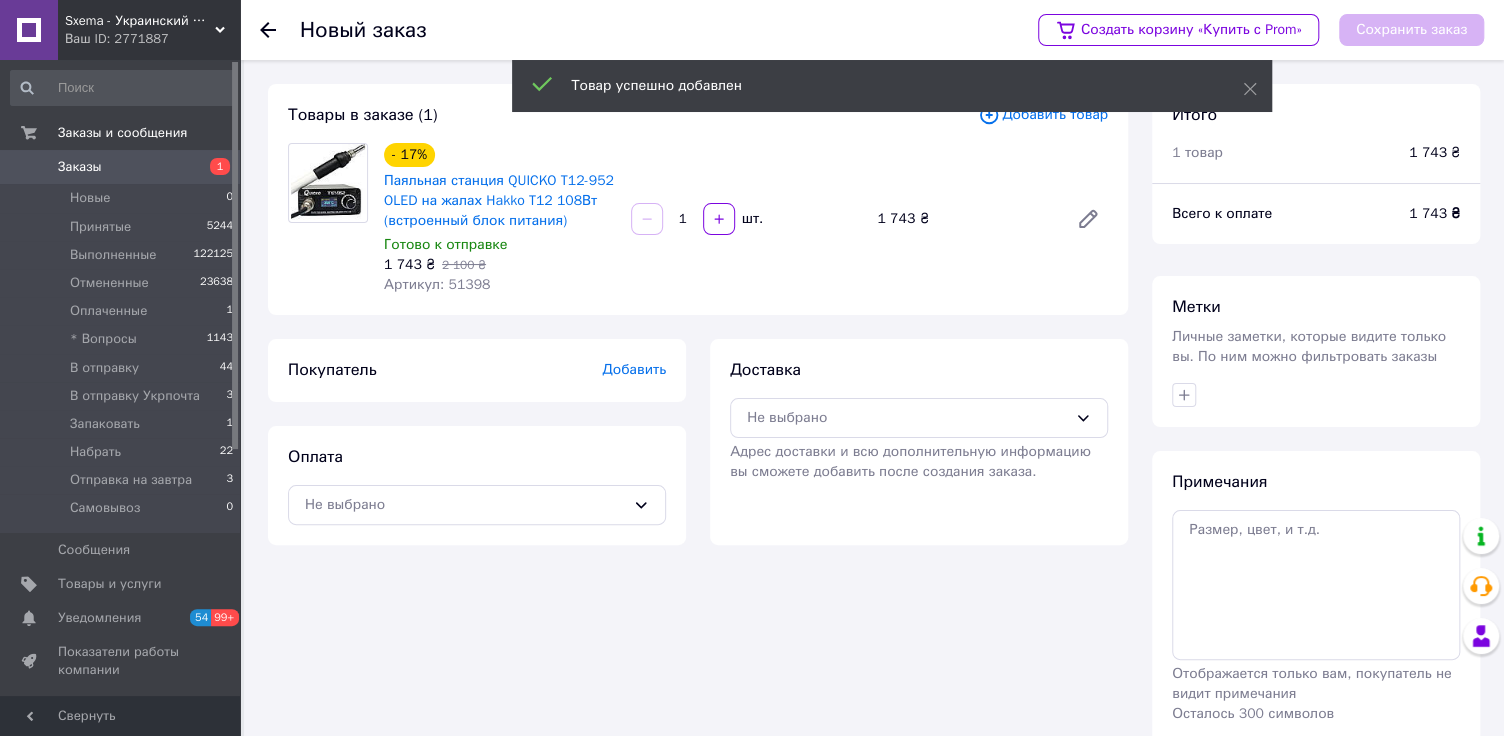 click on "Добавить" at bounding box center [634, 369] 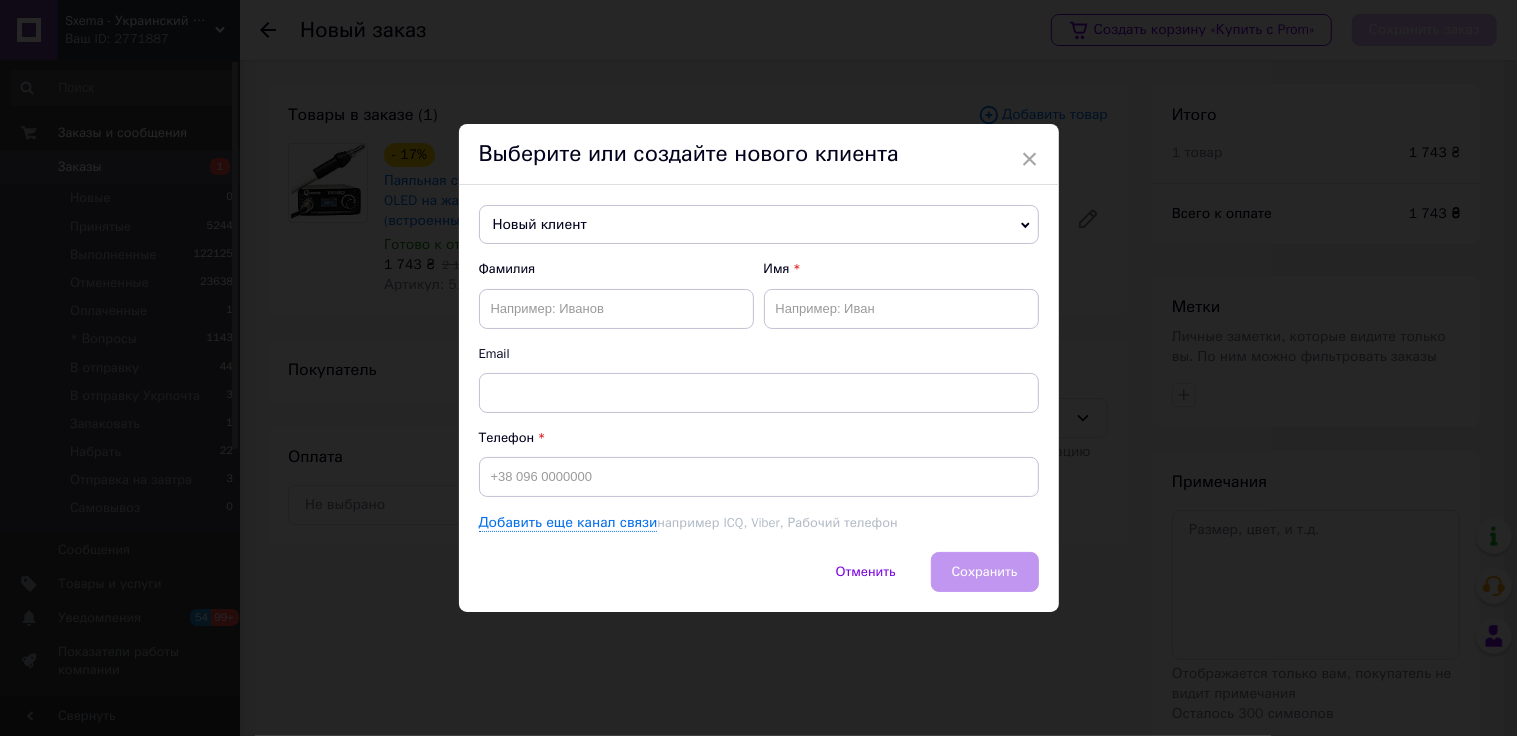 click on "Новый клиент" at bounding box center [759, 225] 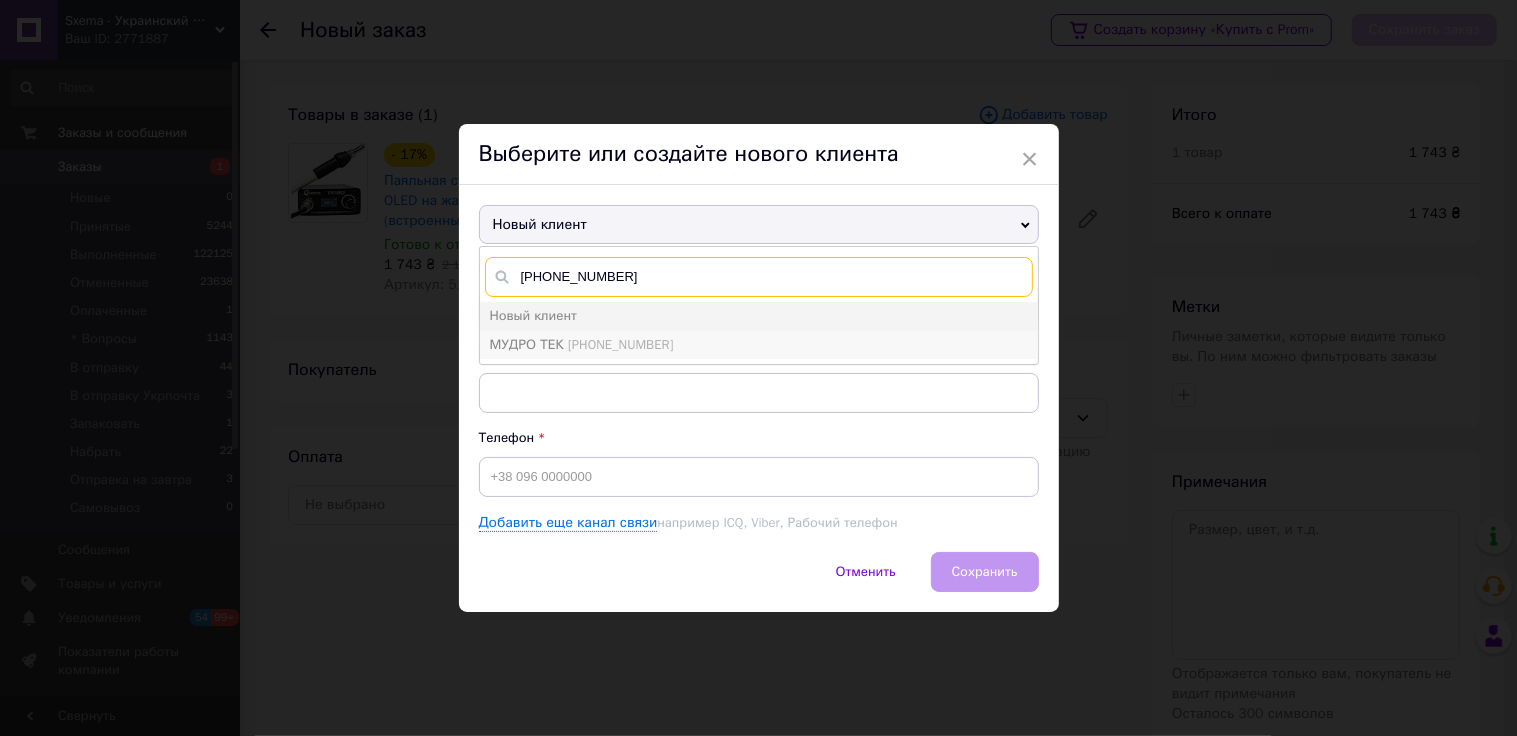 type on "[PHONE_NUMBER]" 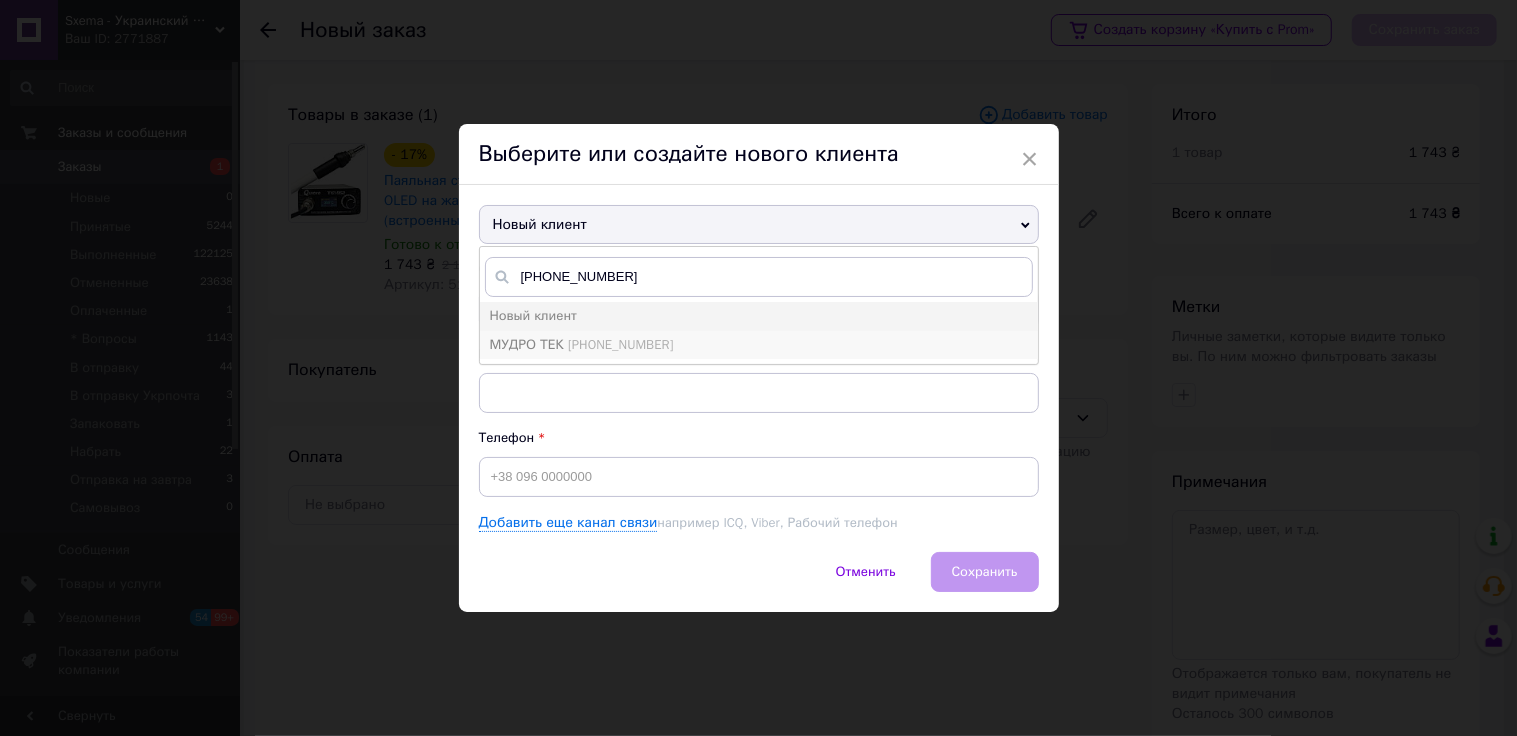 click on "[PHONE_NUMBER]" at bounding box center [620, 344] 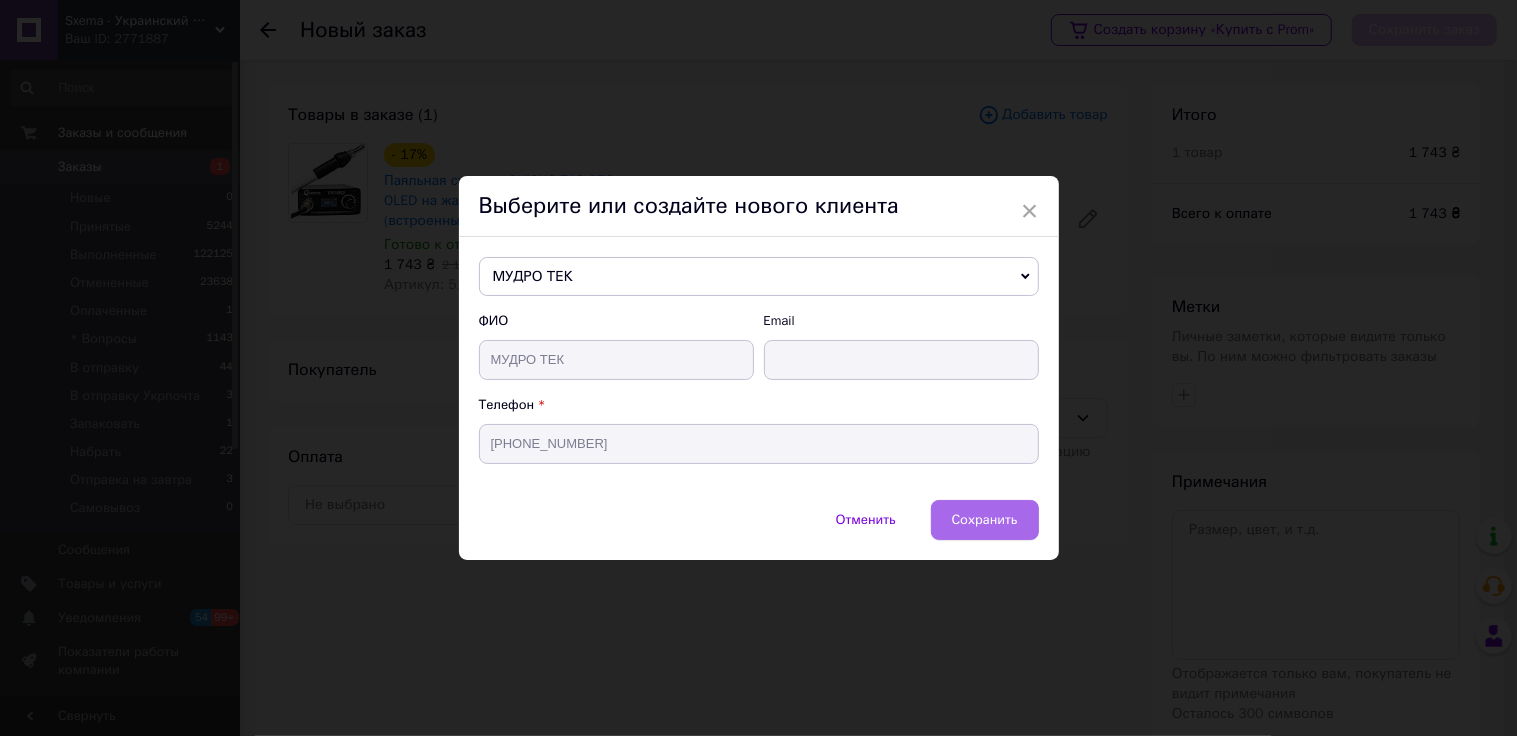 click on "Сохранить" at bounding box center (985, 519) 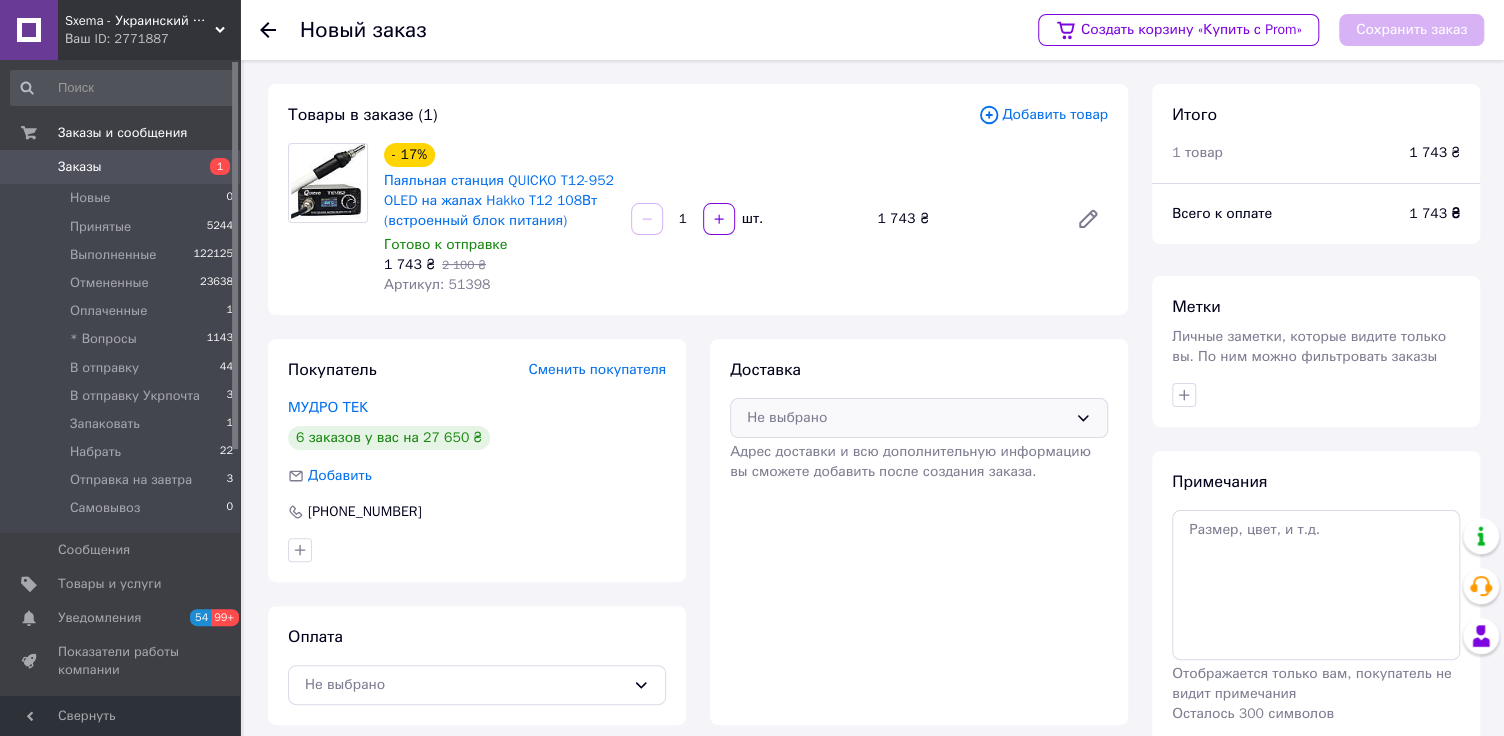 click on "Не выбрано" at bounding box center [907, 418] 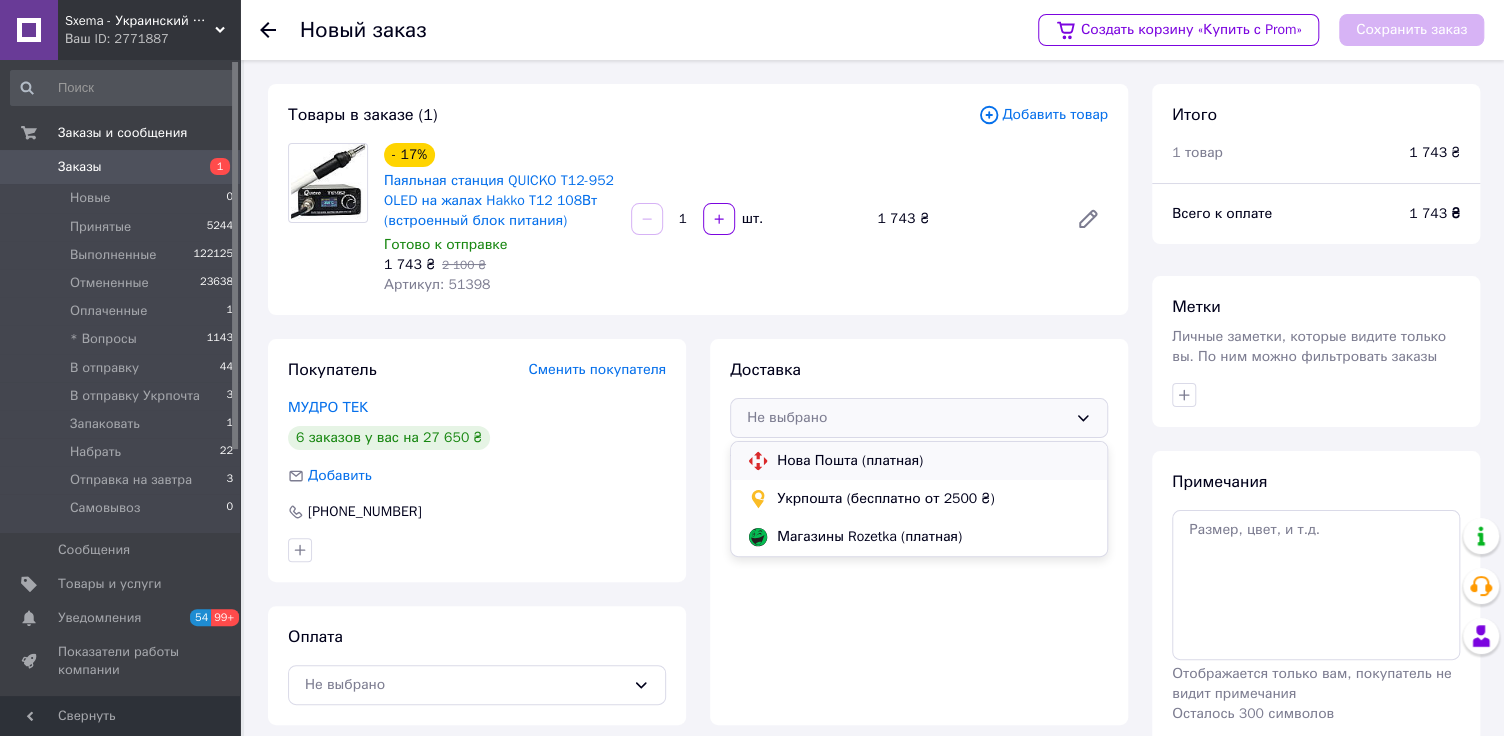 click on "Нова Пошта (платная)" at bounding box center [934, 461] 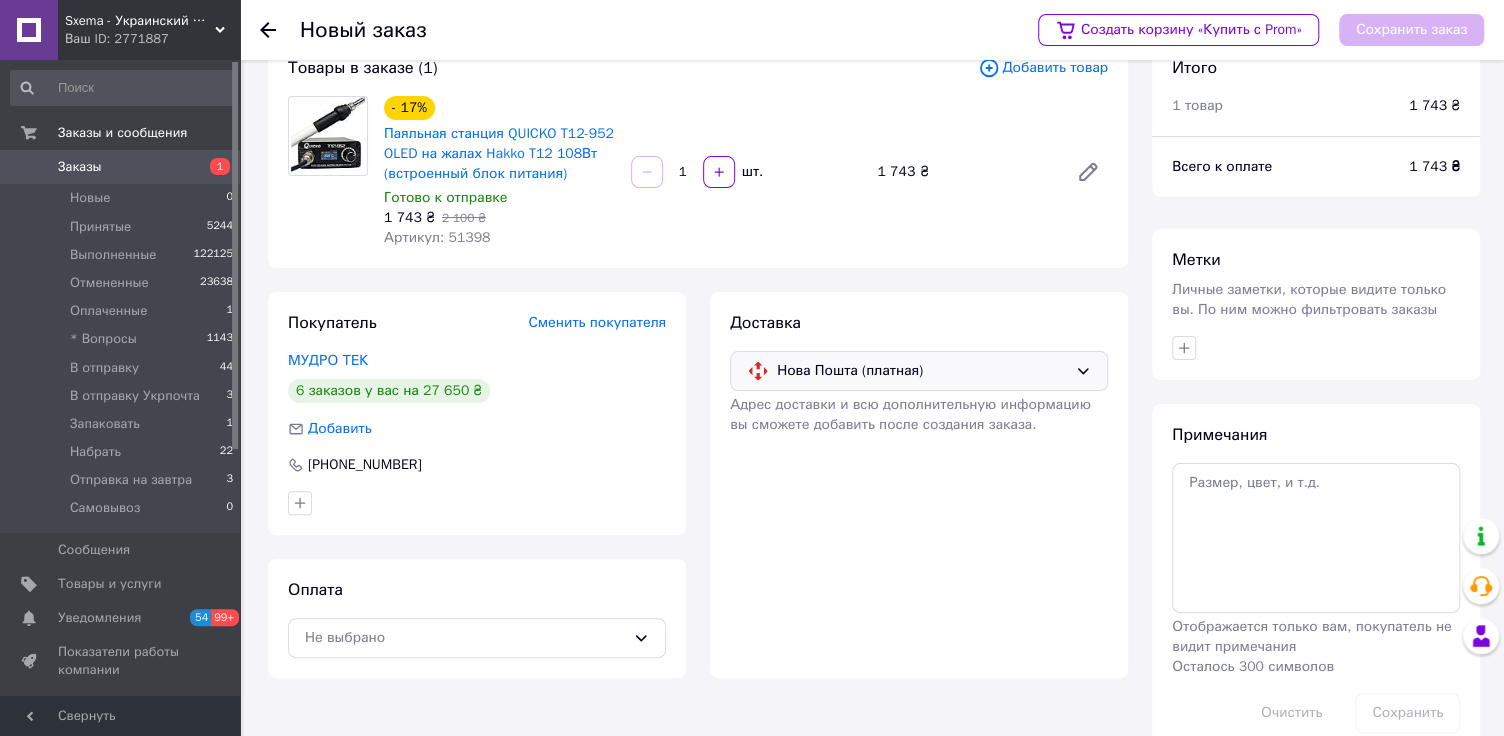 scroll, scrollTop: 86, scrollLeft: 0, axis: vertical 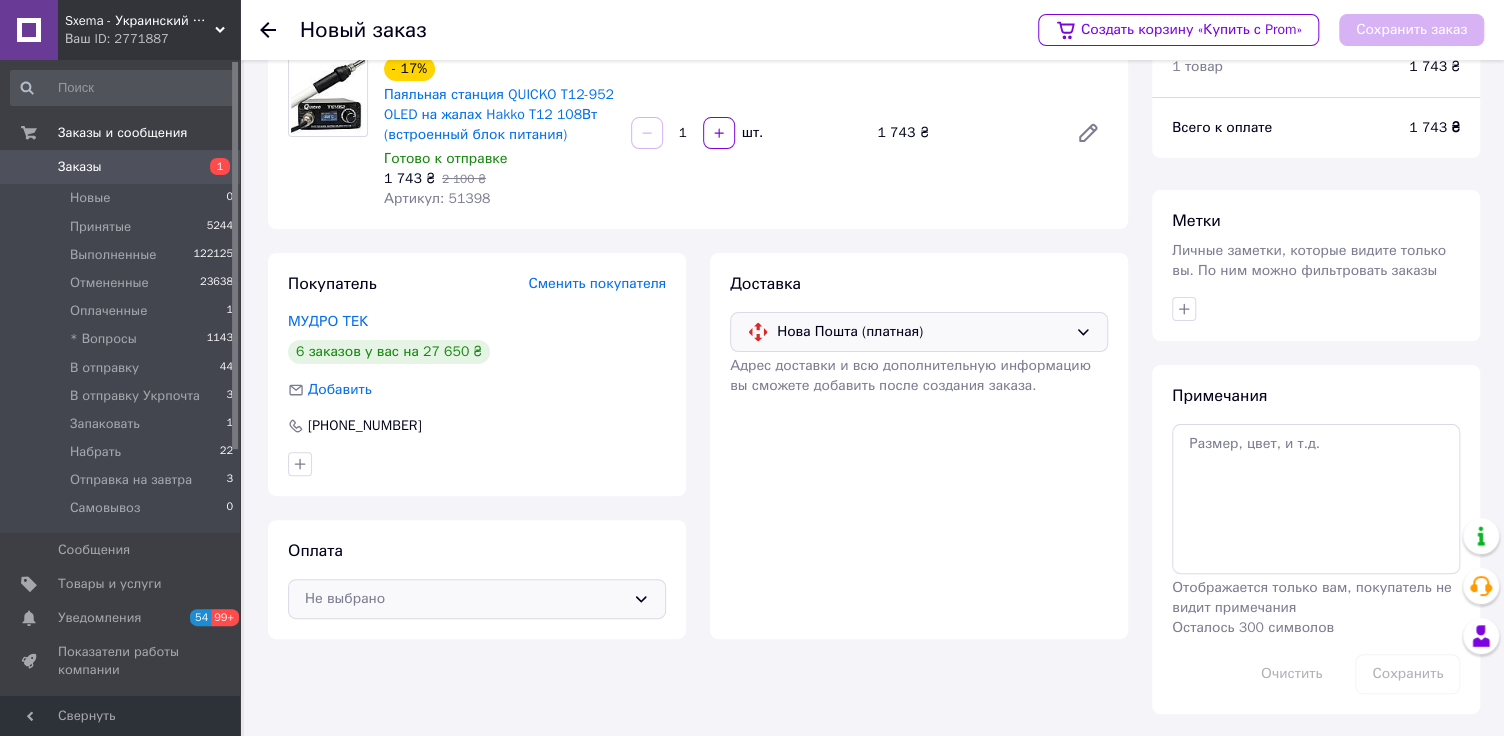 click on "Не выбрано" at bounding box center (465, 599) 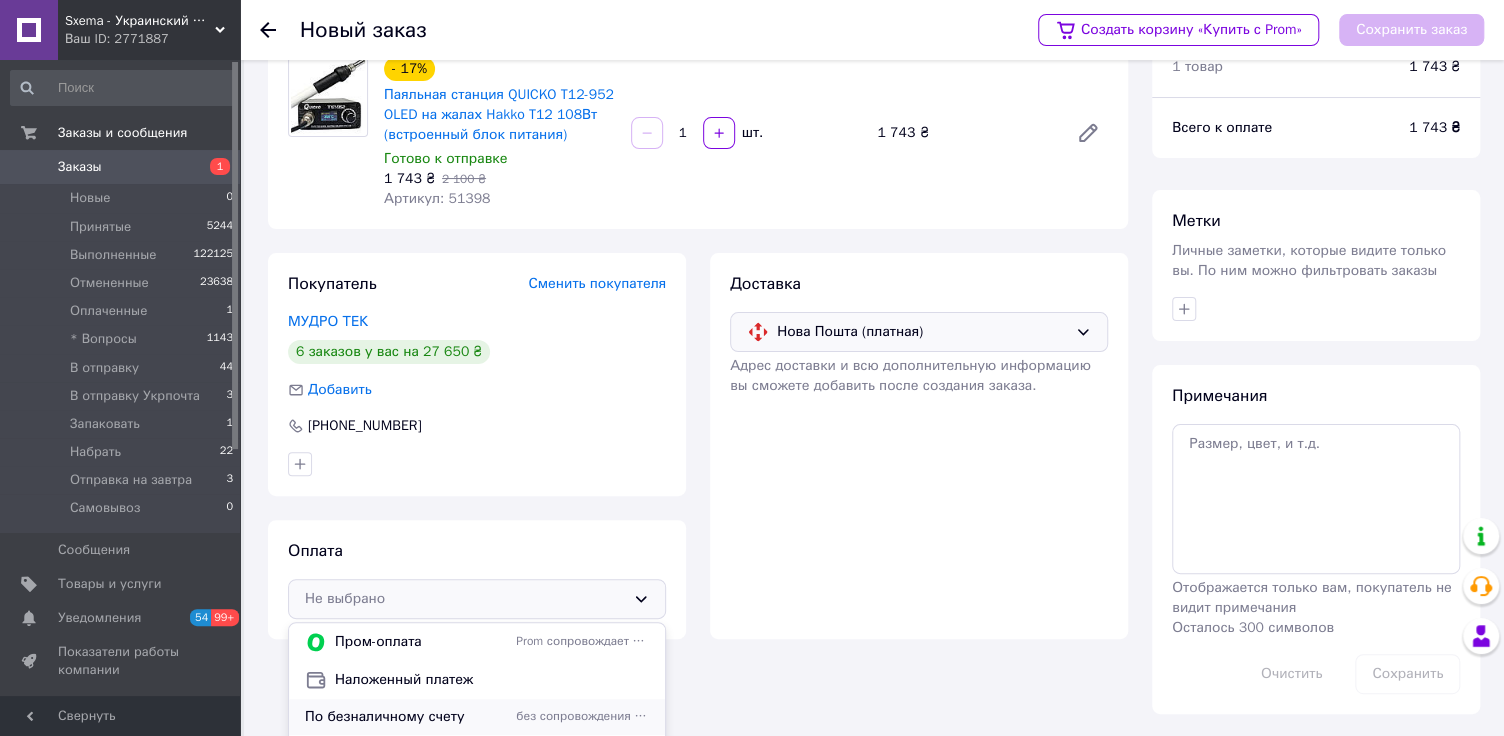 click on "По безналичному счету" at bounding box center (406, 717) 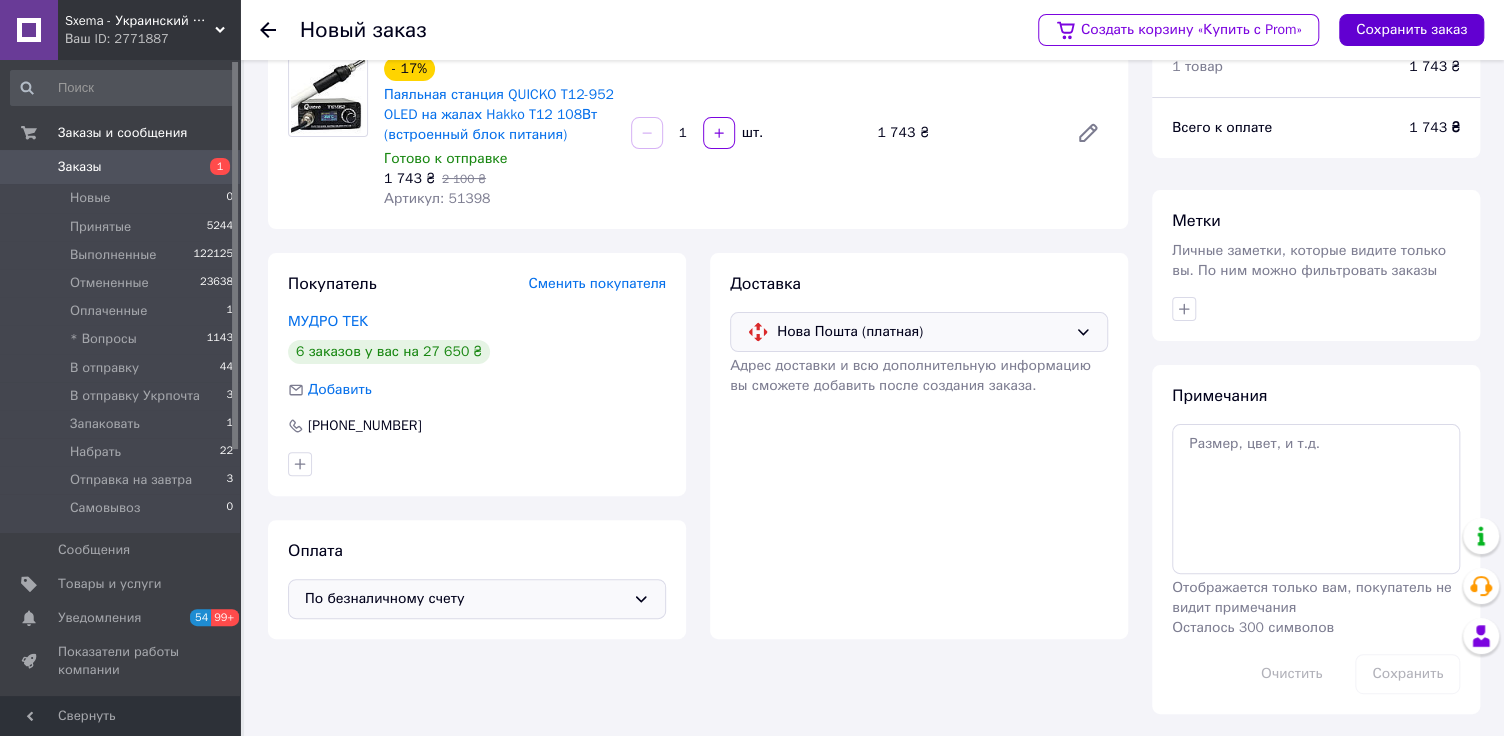 click on "Сохранить заказ" at bounding box center (1411, 30) 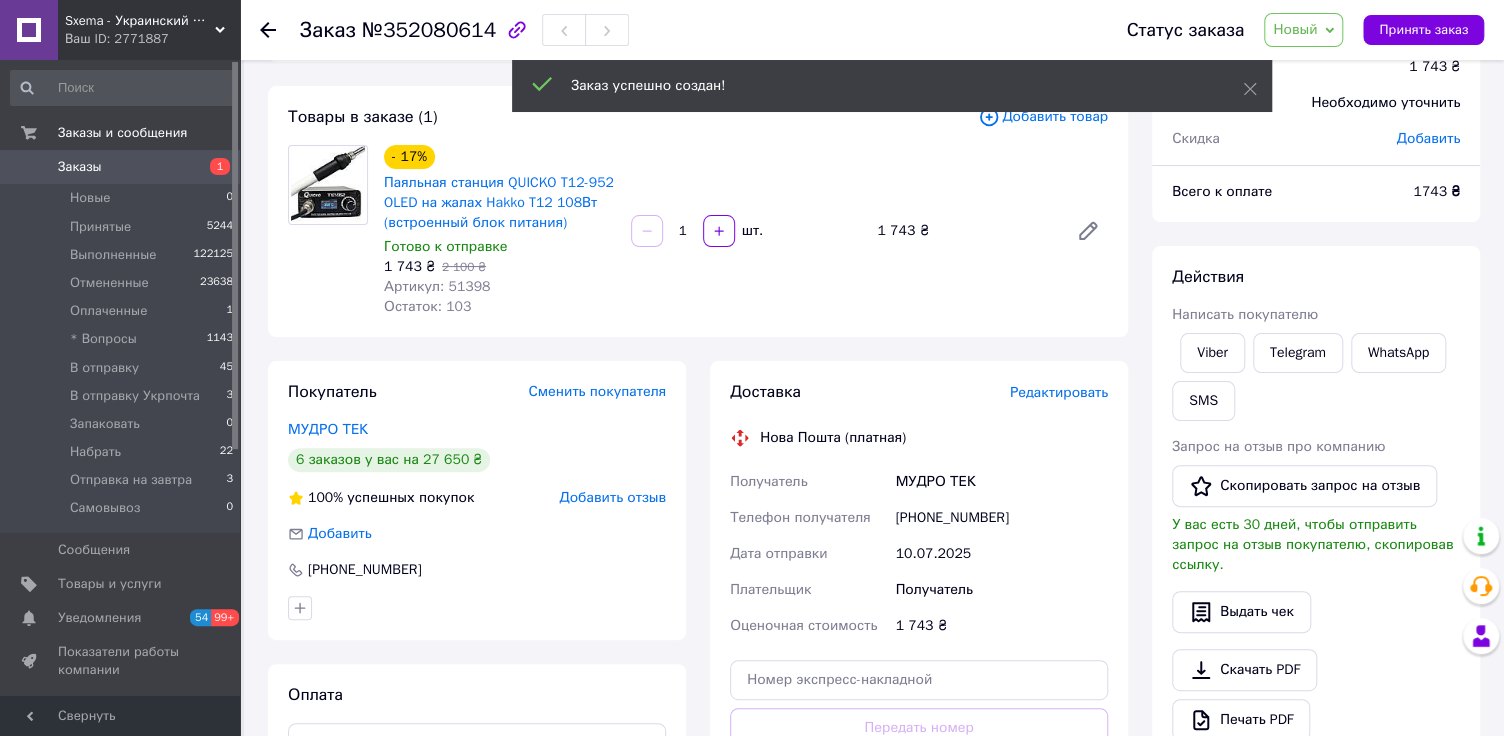 click on "Новый" at bounding box center [1295, 29] 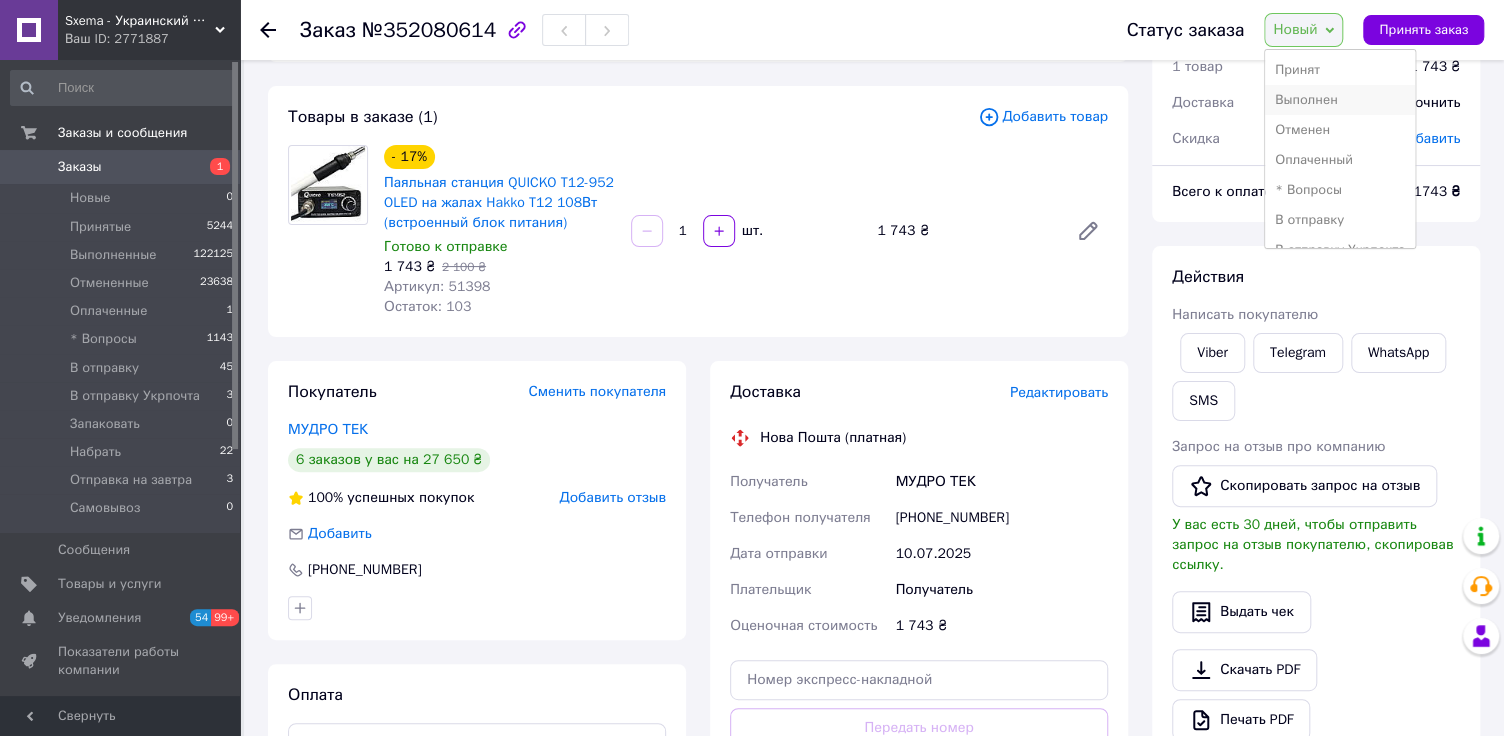 scroll, scrollTop: 141, scrollLeft: 0, axis: vertical 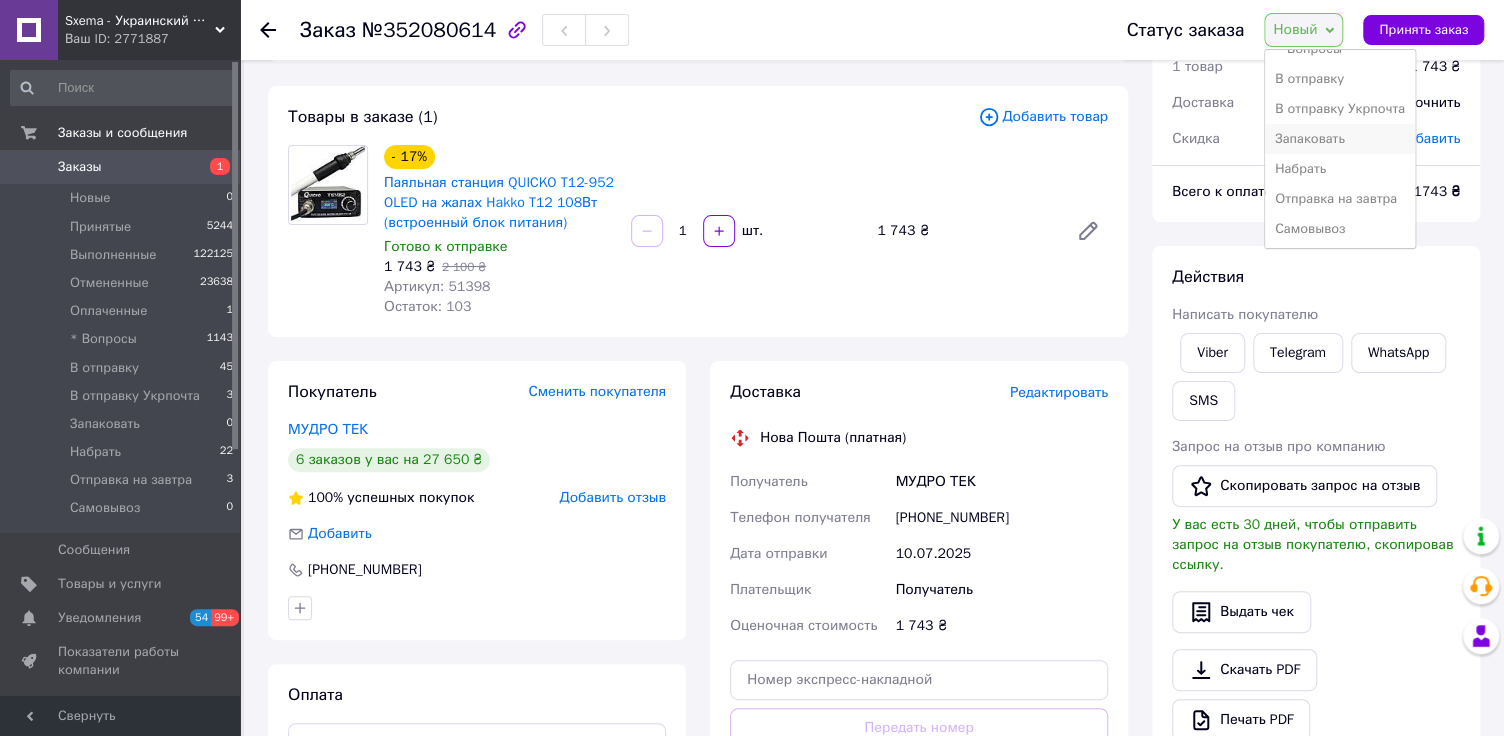 click on "Запаковать" at bounding box center (1340, 139) 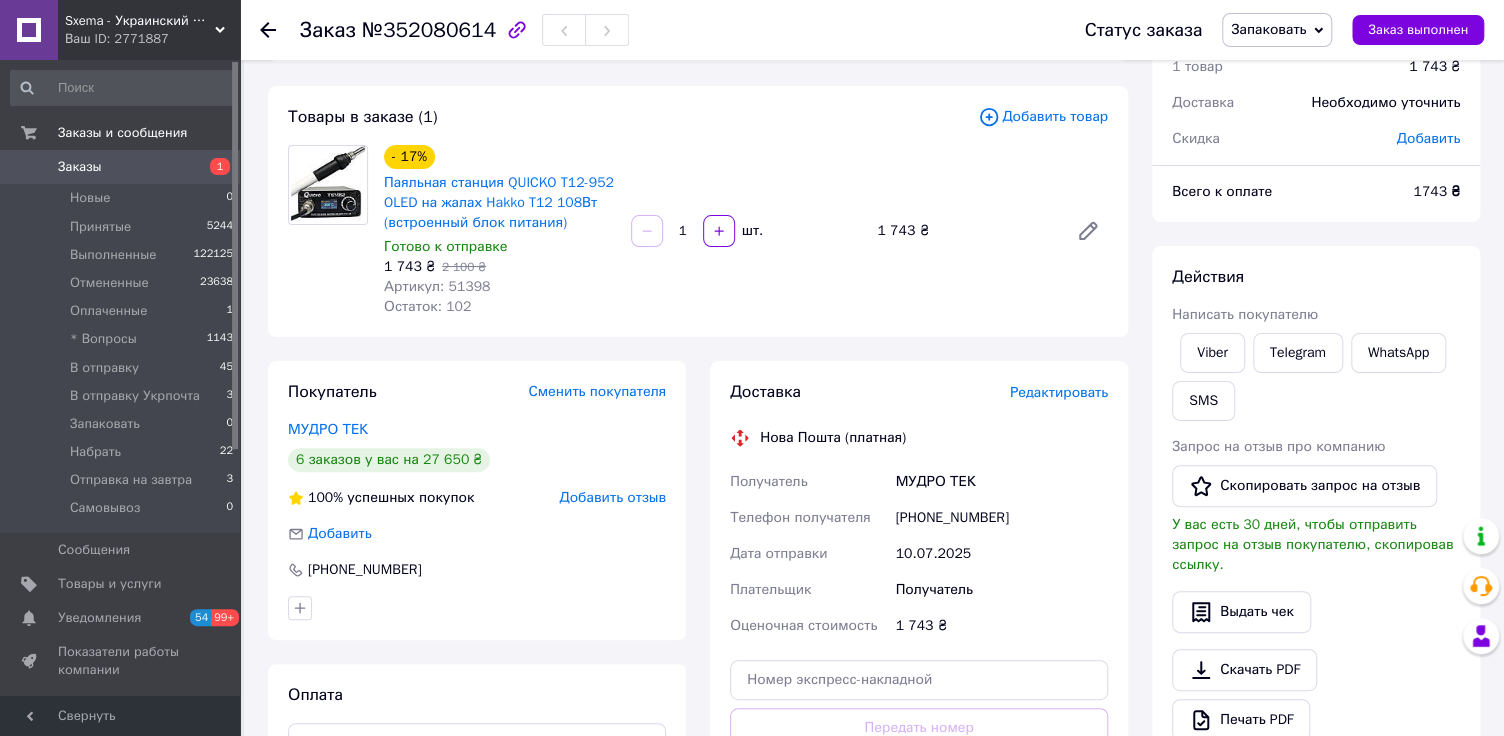 click on "Остаток: 102" at bounding box center (499, 307) 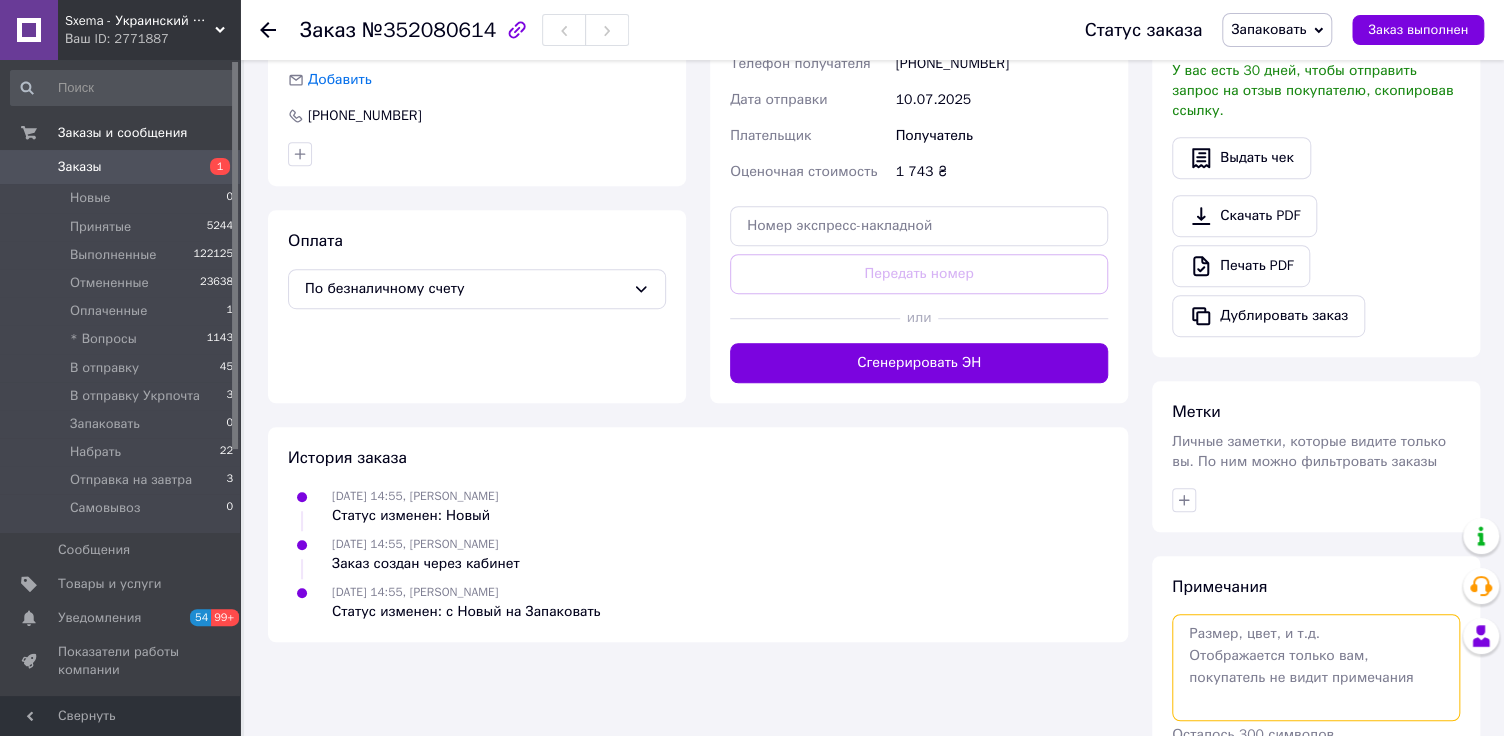 click at bounding box center (1316, 667) 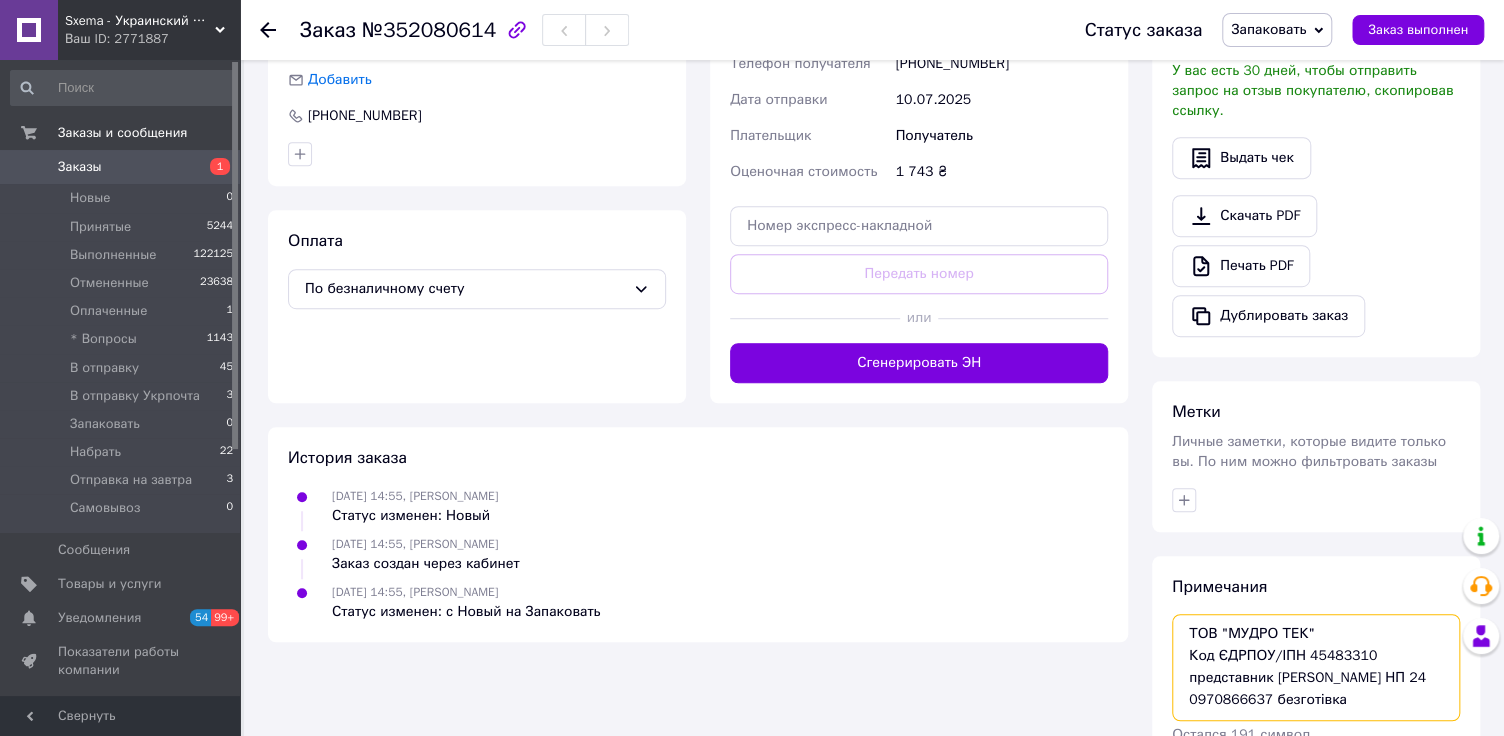 scroll, scrollTop: 626, scrollLeft: 0, axis: vertical 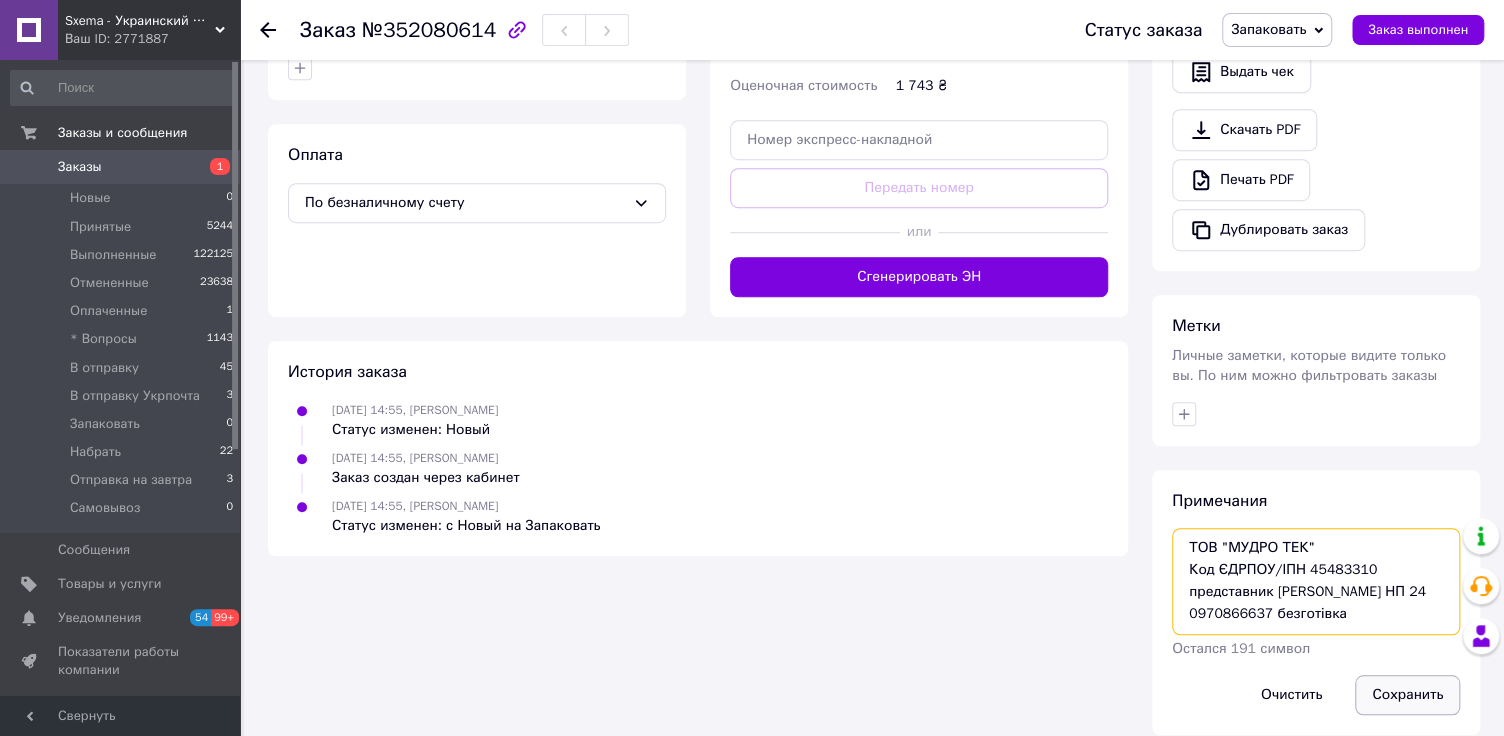 type on "ТОВ "МУДРО ТЕК"
Код ЄДРПОУ/ІПН 45483310
представник Батраченко Анатолій
Харків НП 24  0970866637 безготівка" 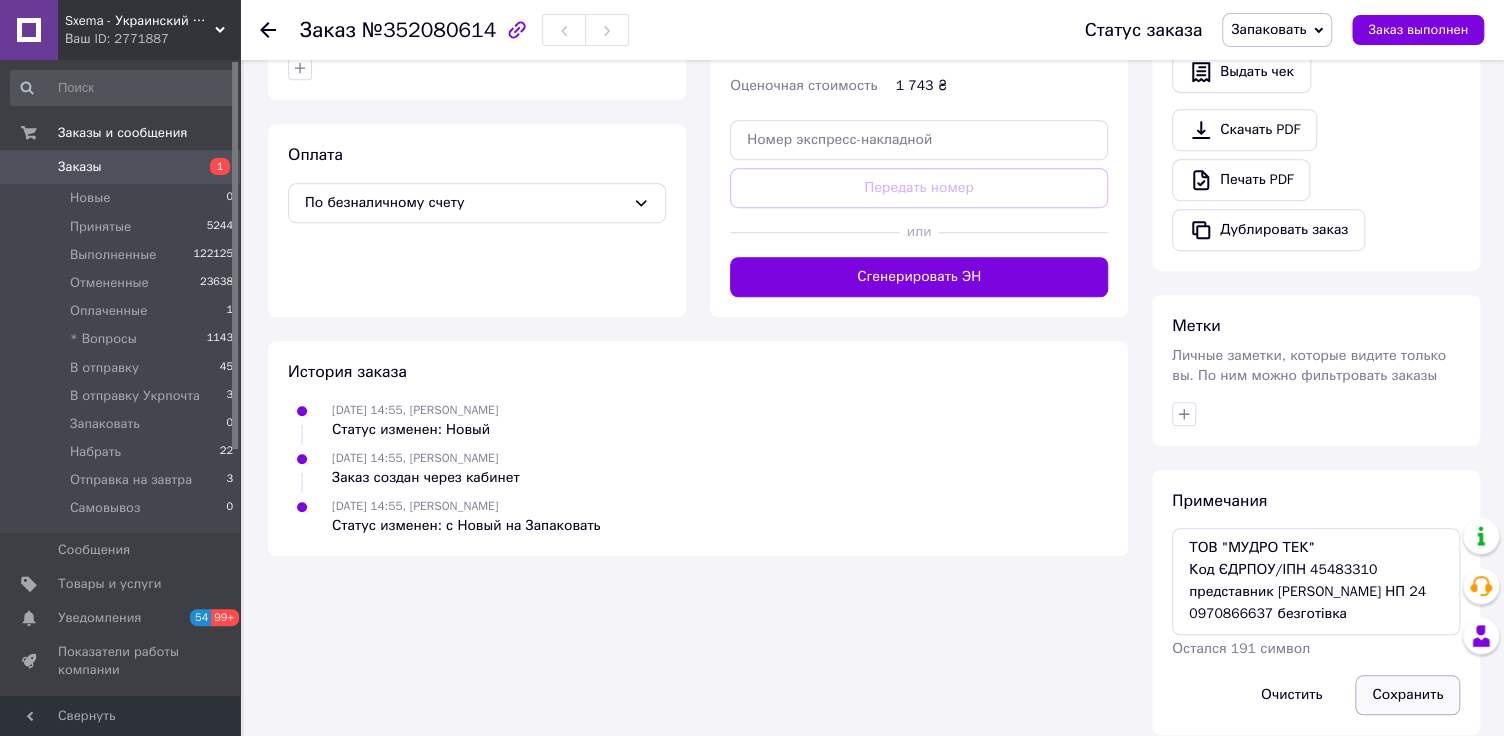 click on "Сохранить" at bounding box center (1407, 695) 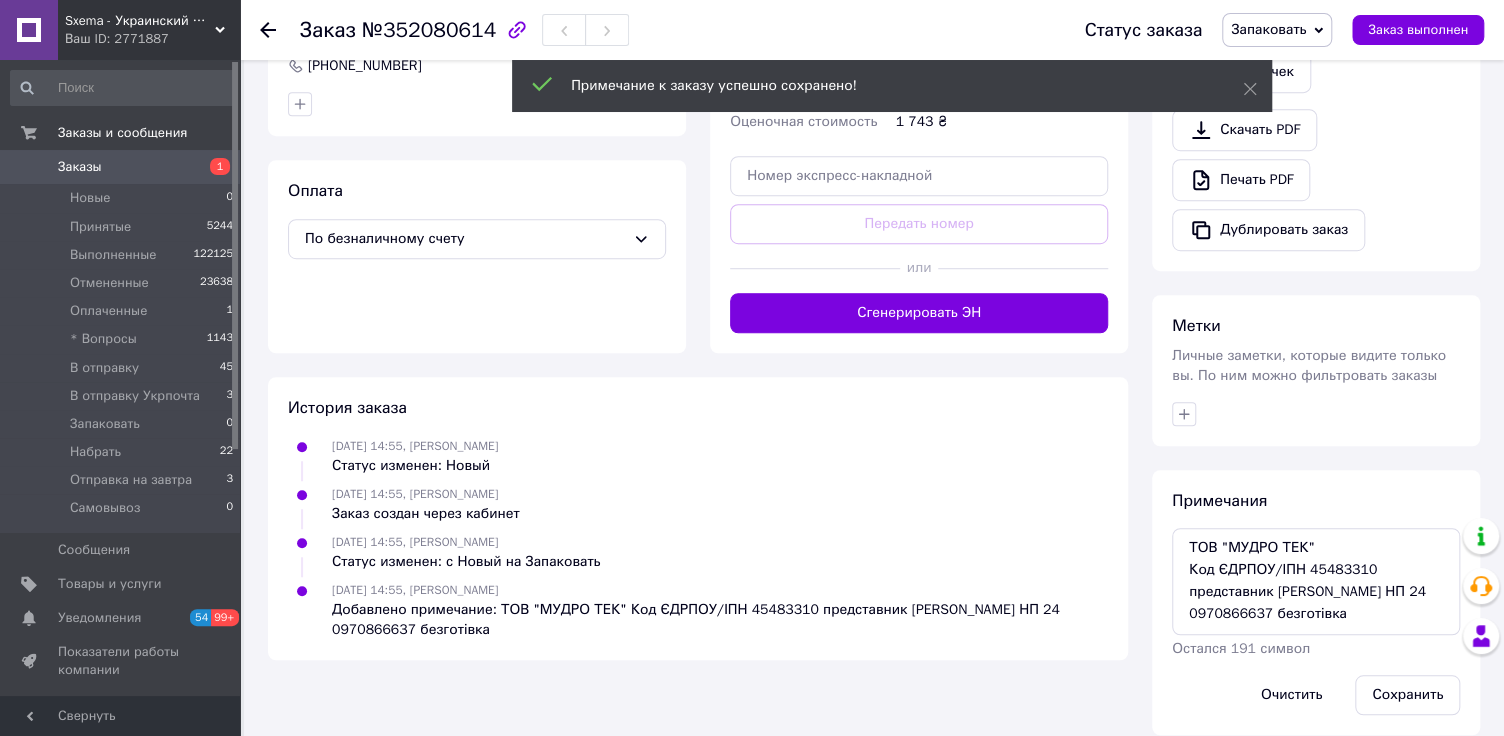 scroll, scrollTop: 626, scrollLeft: 0, axis: vertical 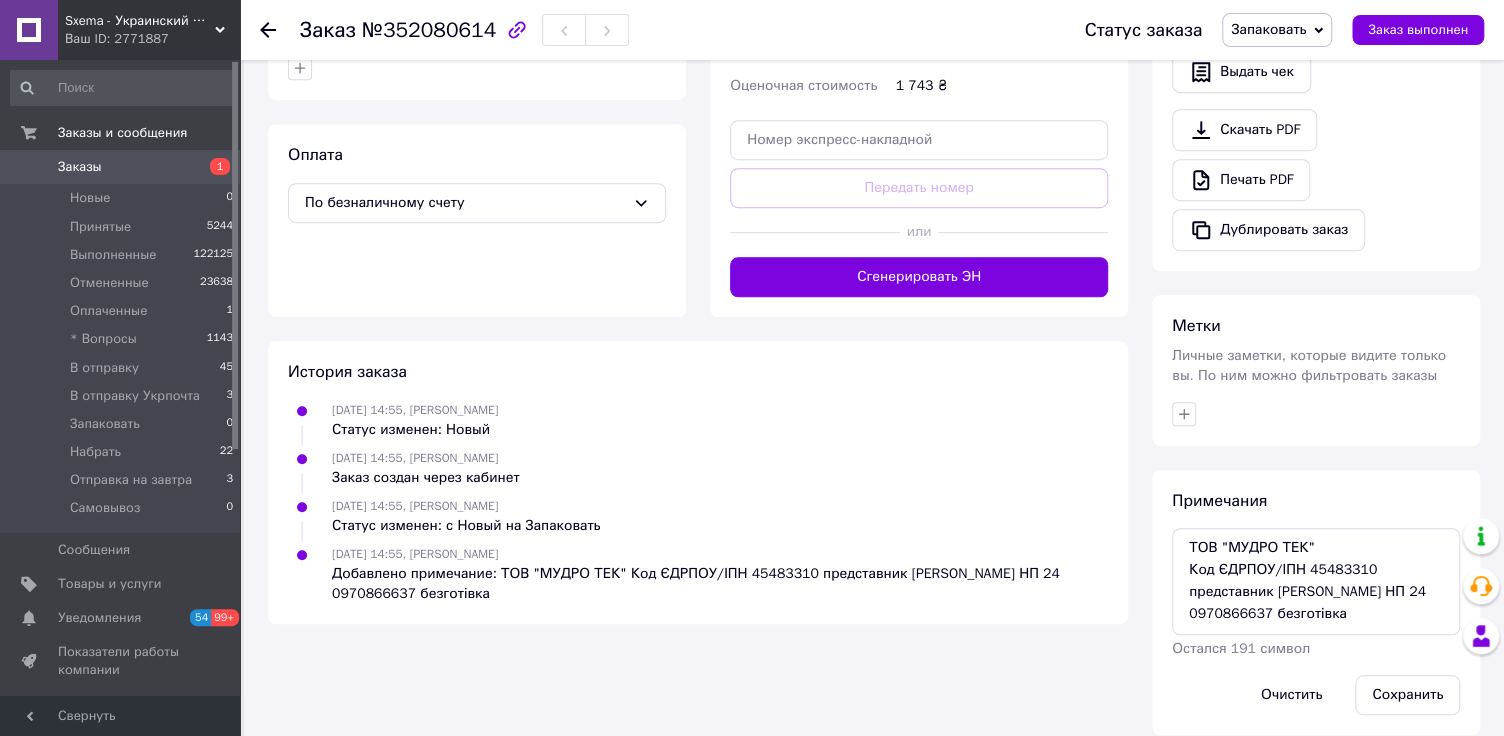 click on "Оплата По безналичному счету" at bounding box center [477, 220] 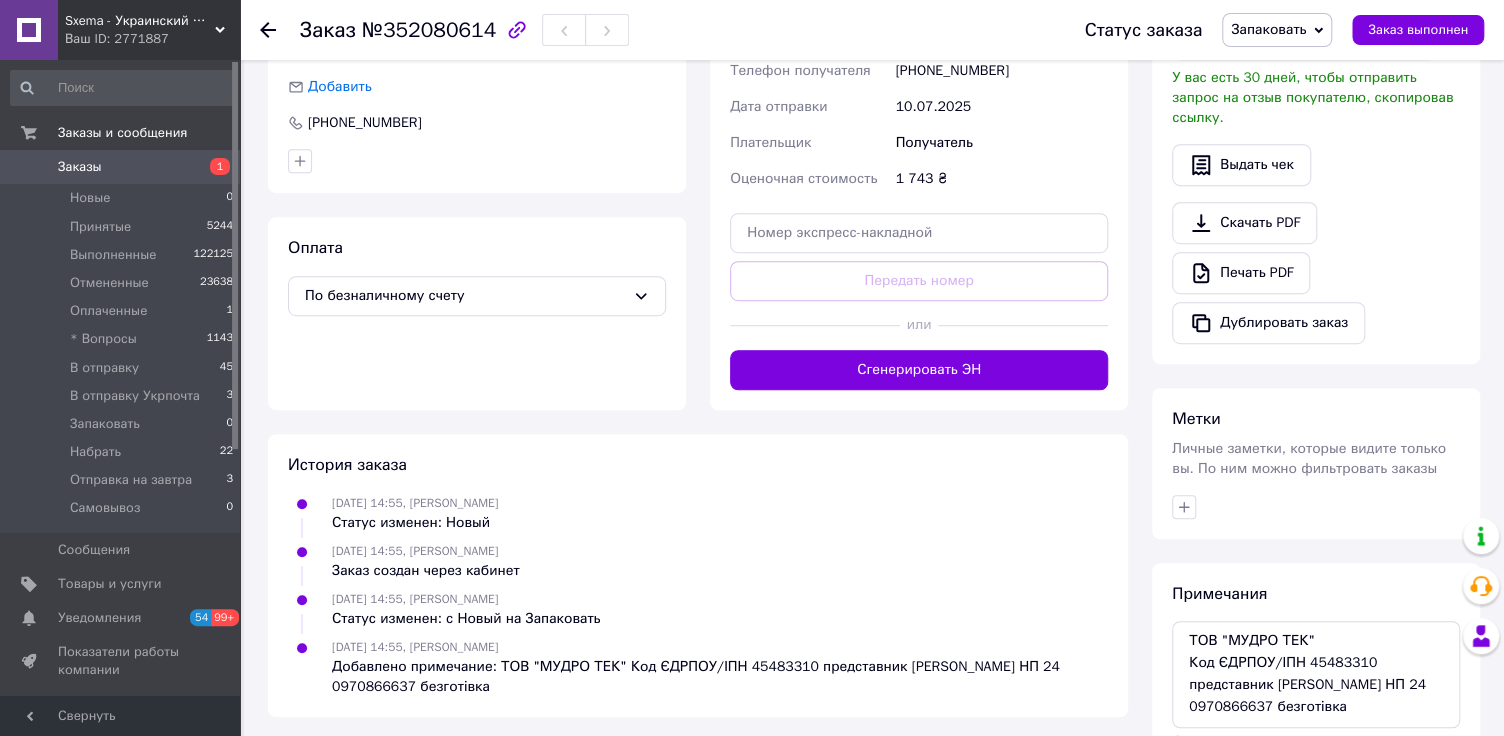 scroll, scrollTop: 545, scrollLeft: 0, axis: vertical 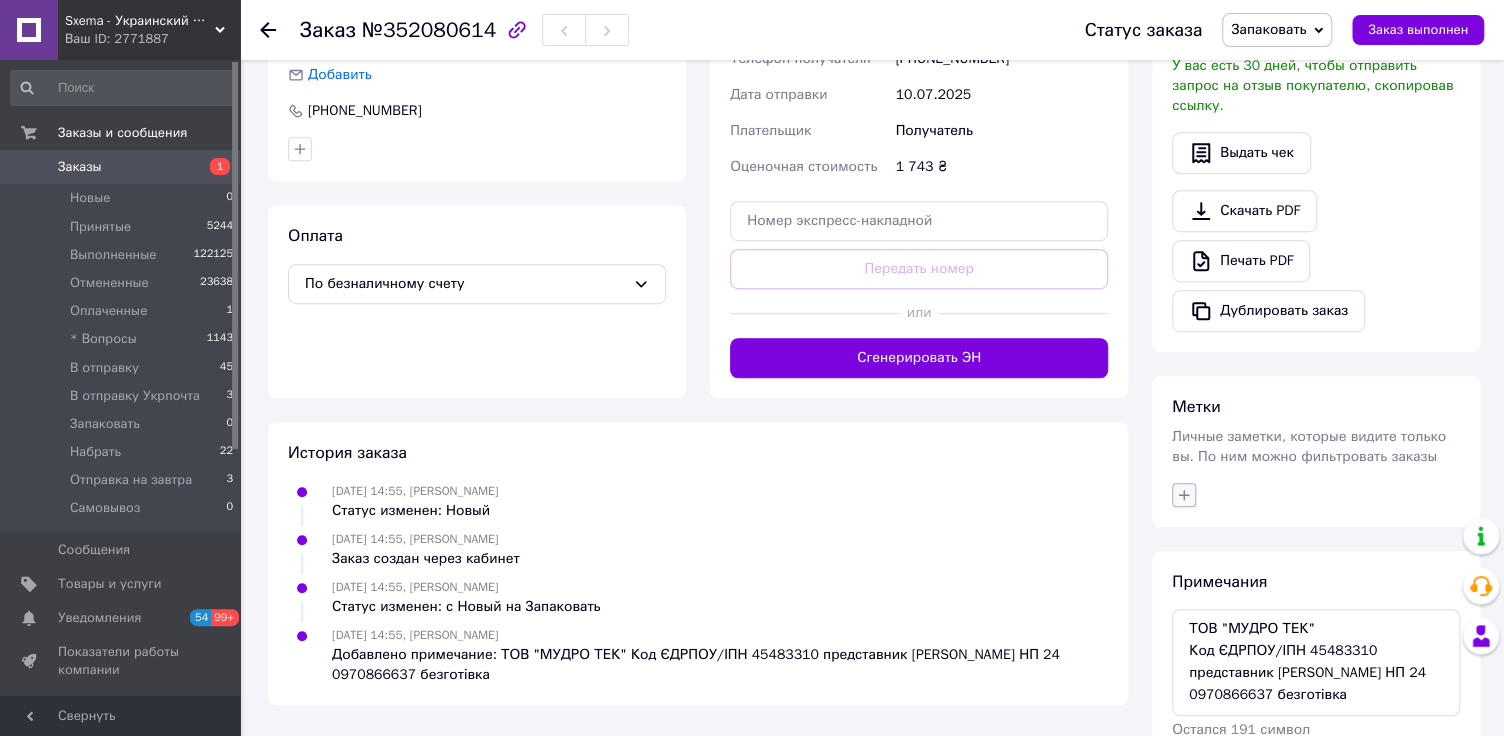 click 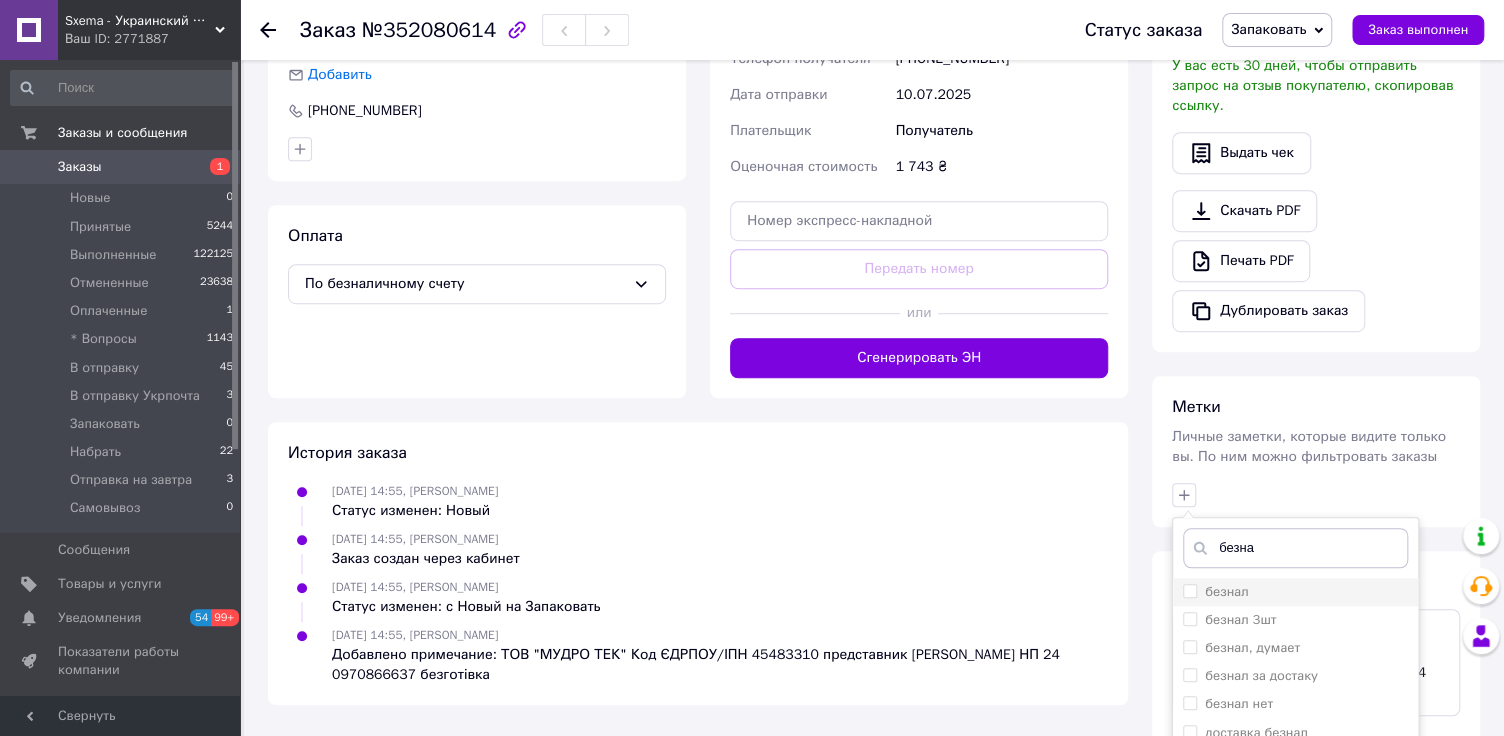 type on "безна" 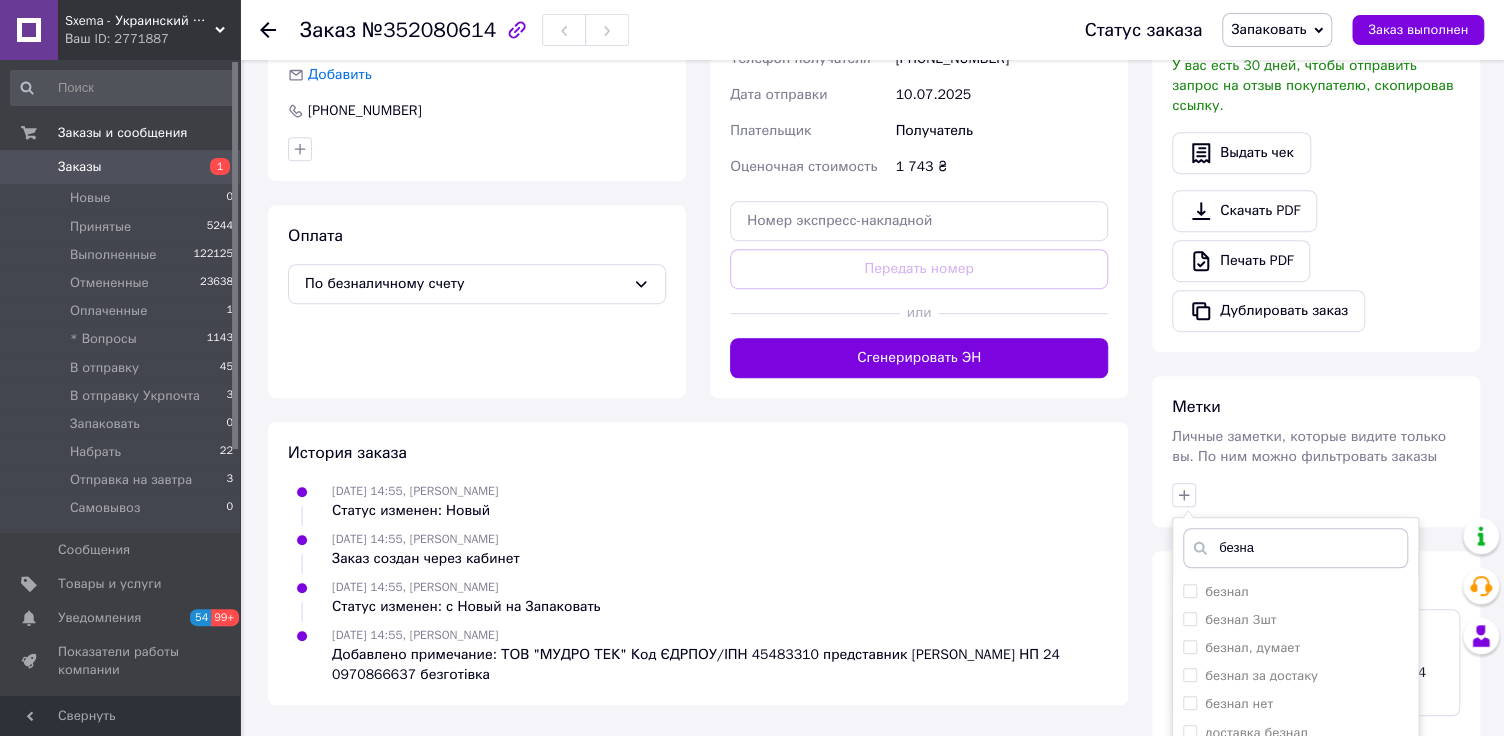 drag, startPoint x: 1183, startPoint y: 572, endPoint x: 1189, endPoint y: 548, distance: 24.738634 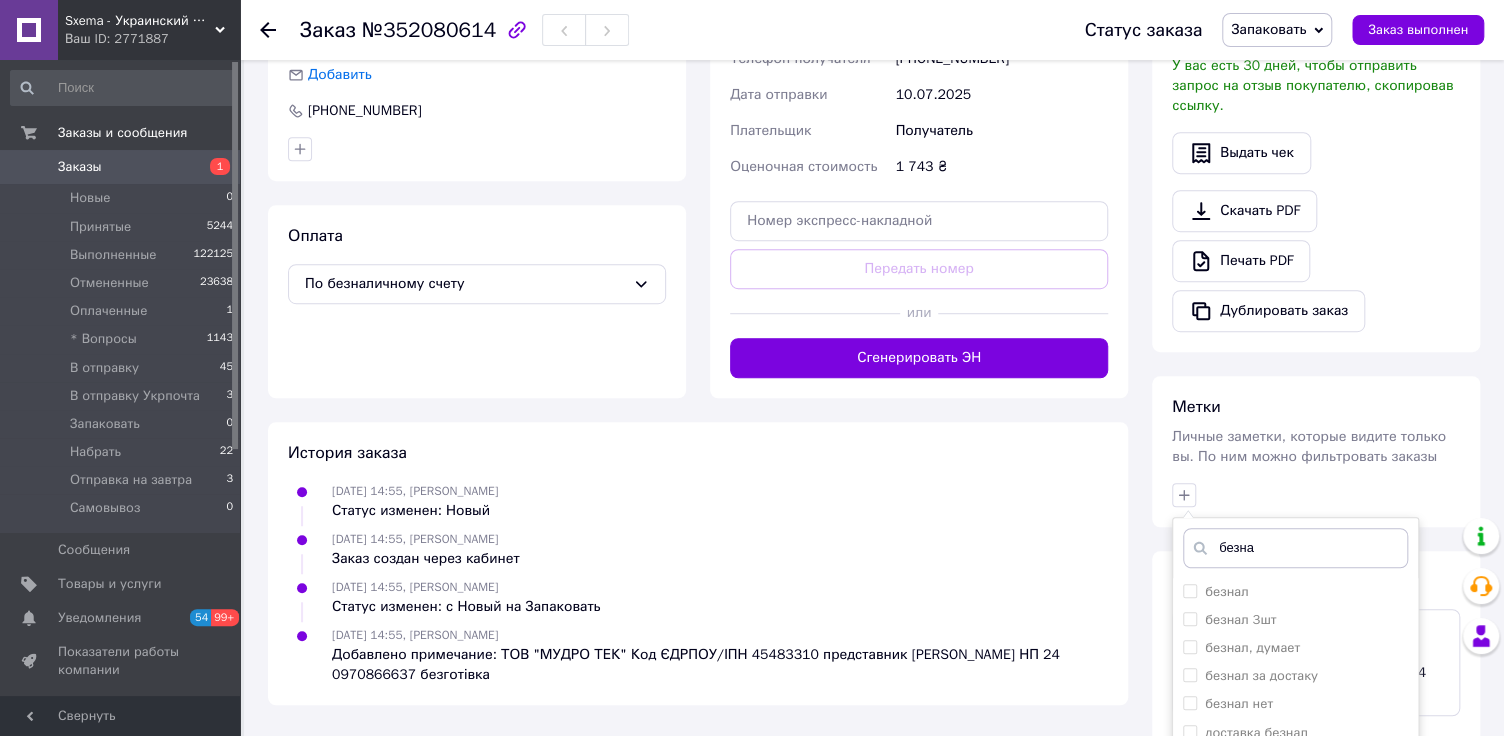 click on "безнал" at bounding box center (1189, 590) 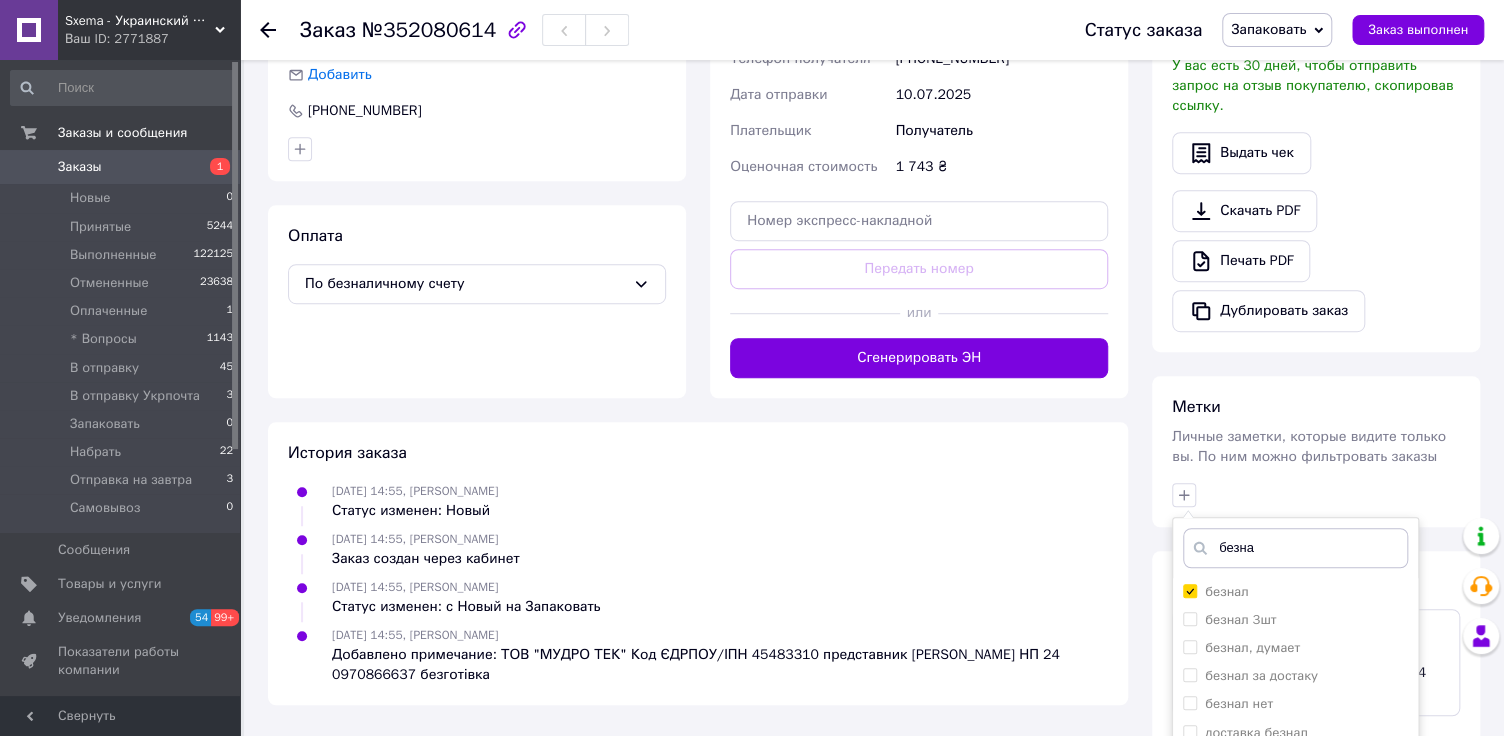 checkbox on "true" 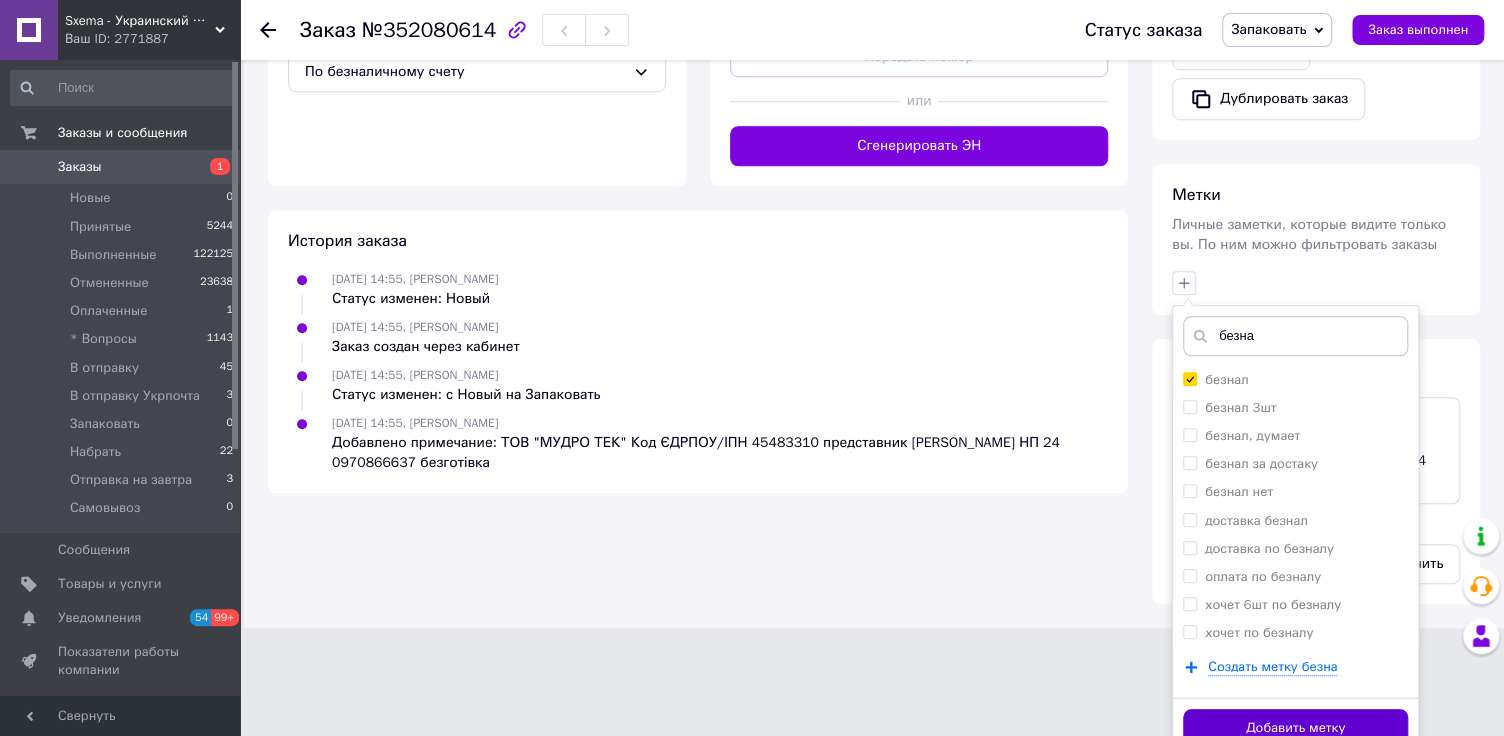 click on "Добавить метку" at bounding box center (1295, 728) 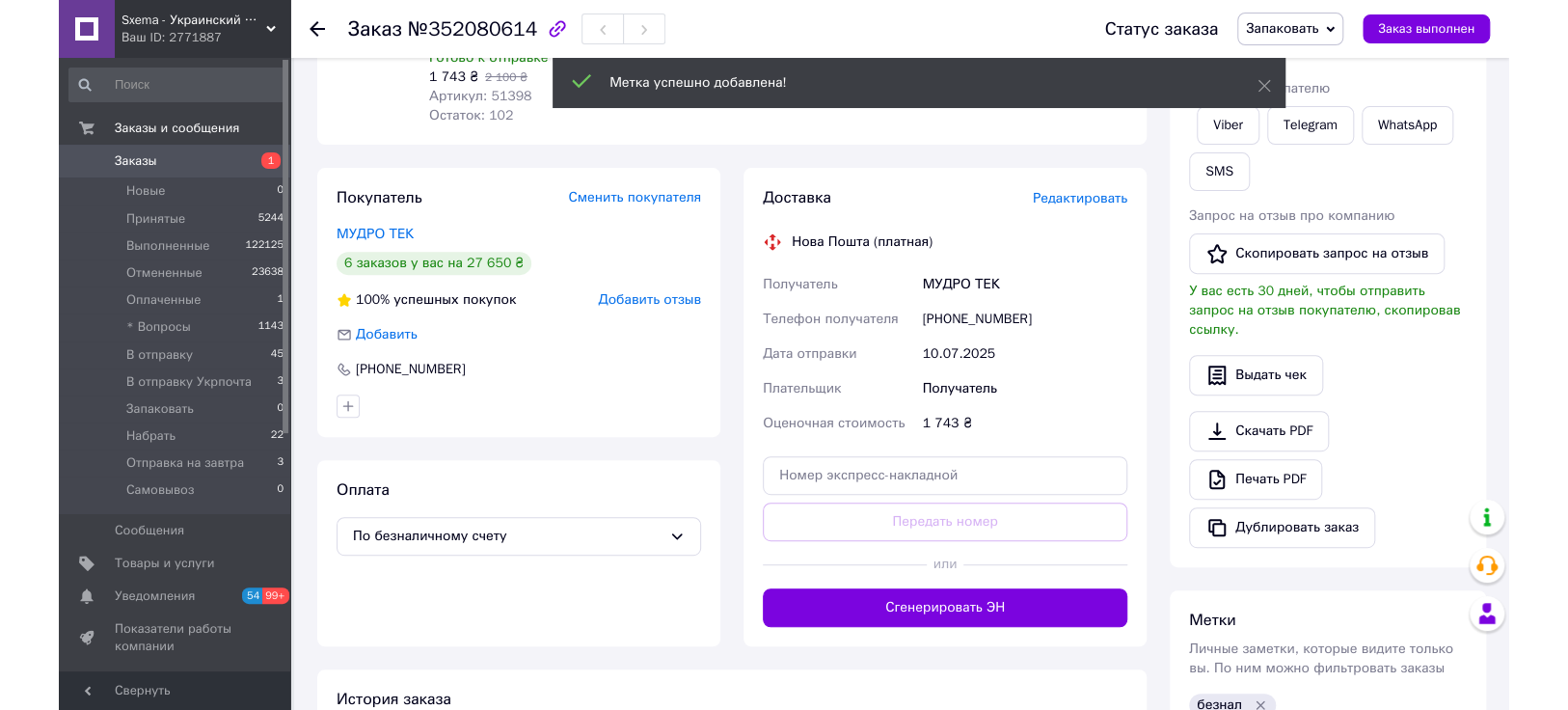 scroll, scrollTop: 0, scrollLeft: 0, axis: both 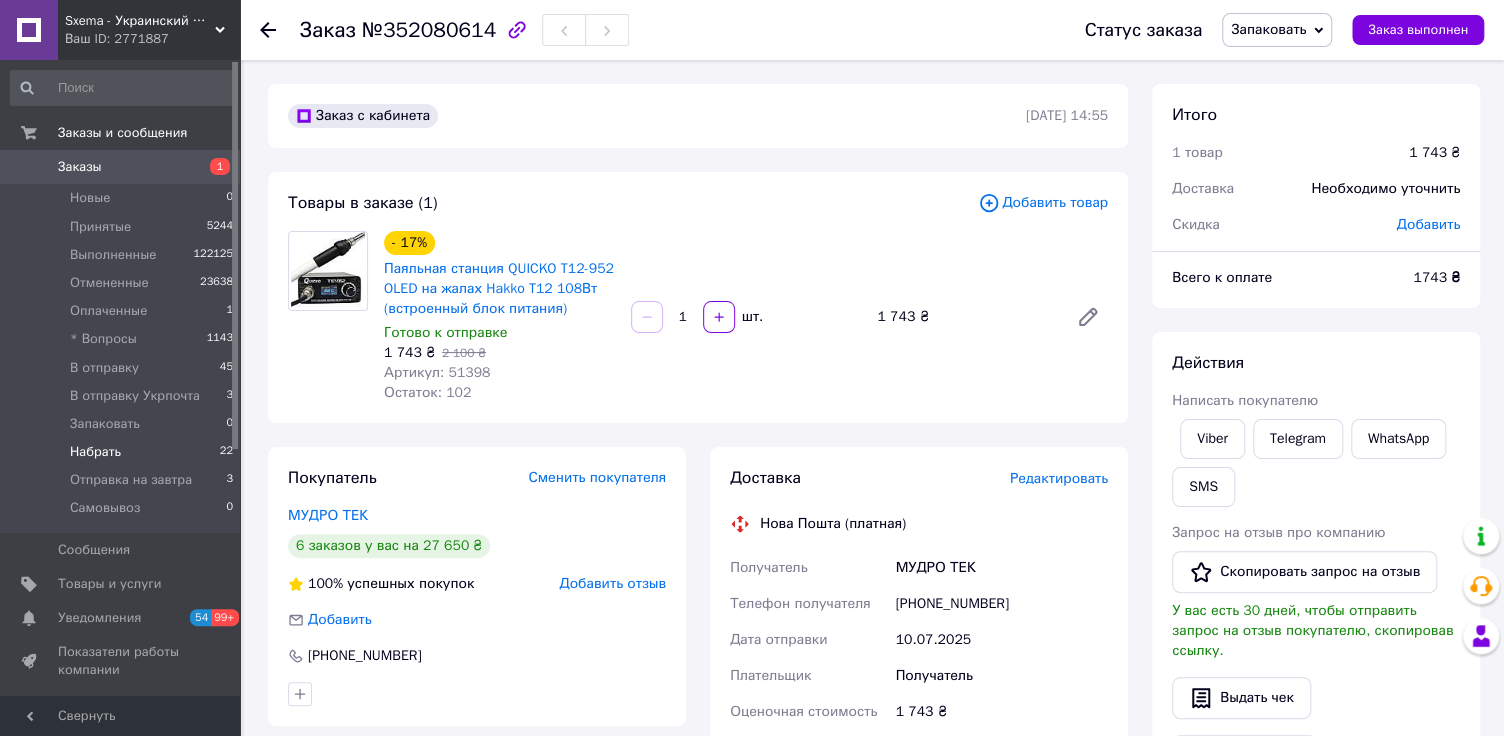click on "Набрать" at bounding box center (95, 452) 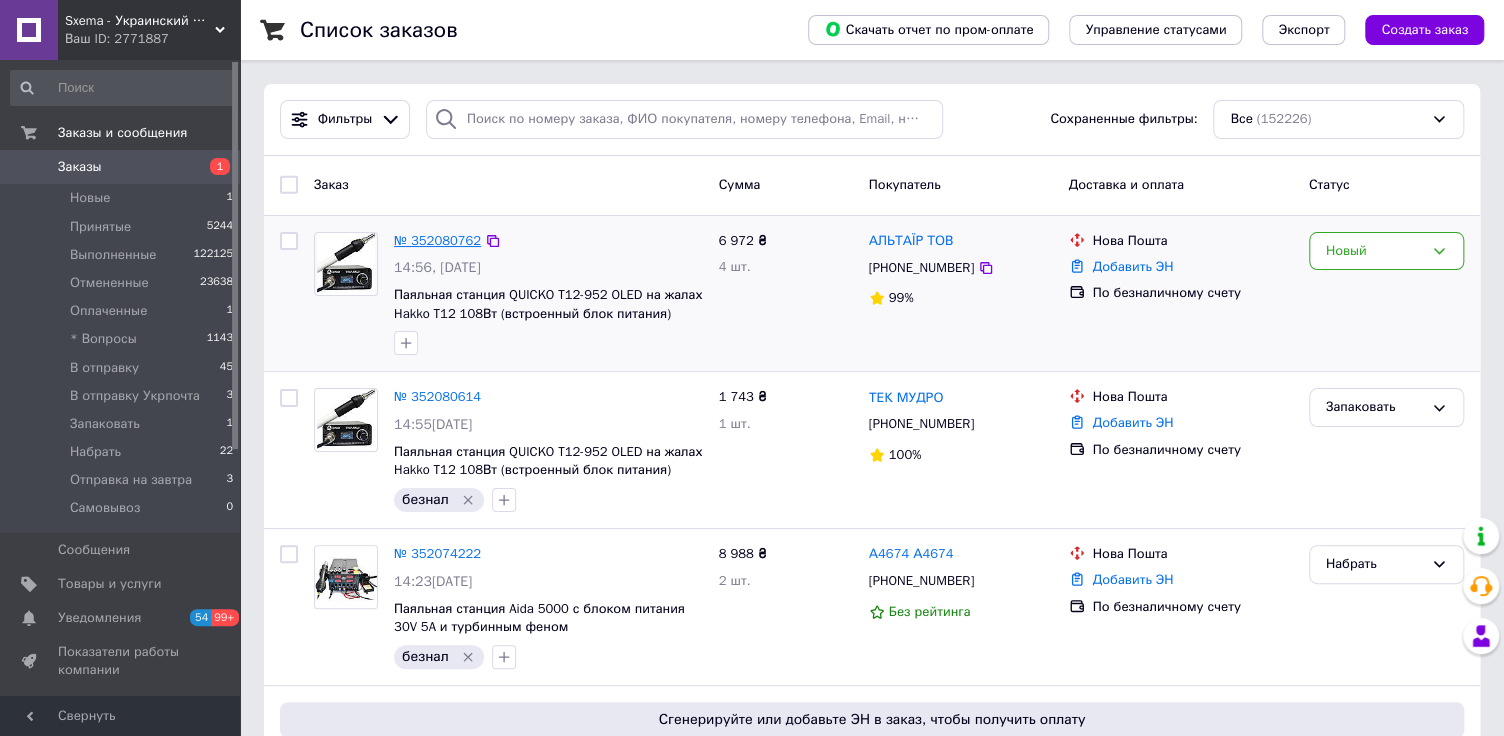 click on "№ 352080762" at bounding box center [437, 240] 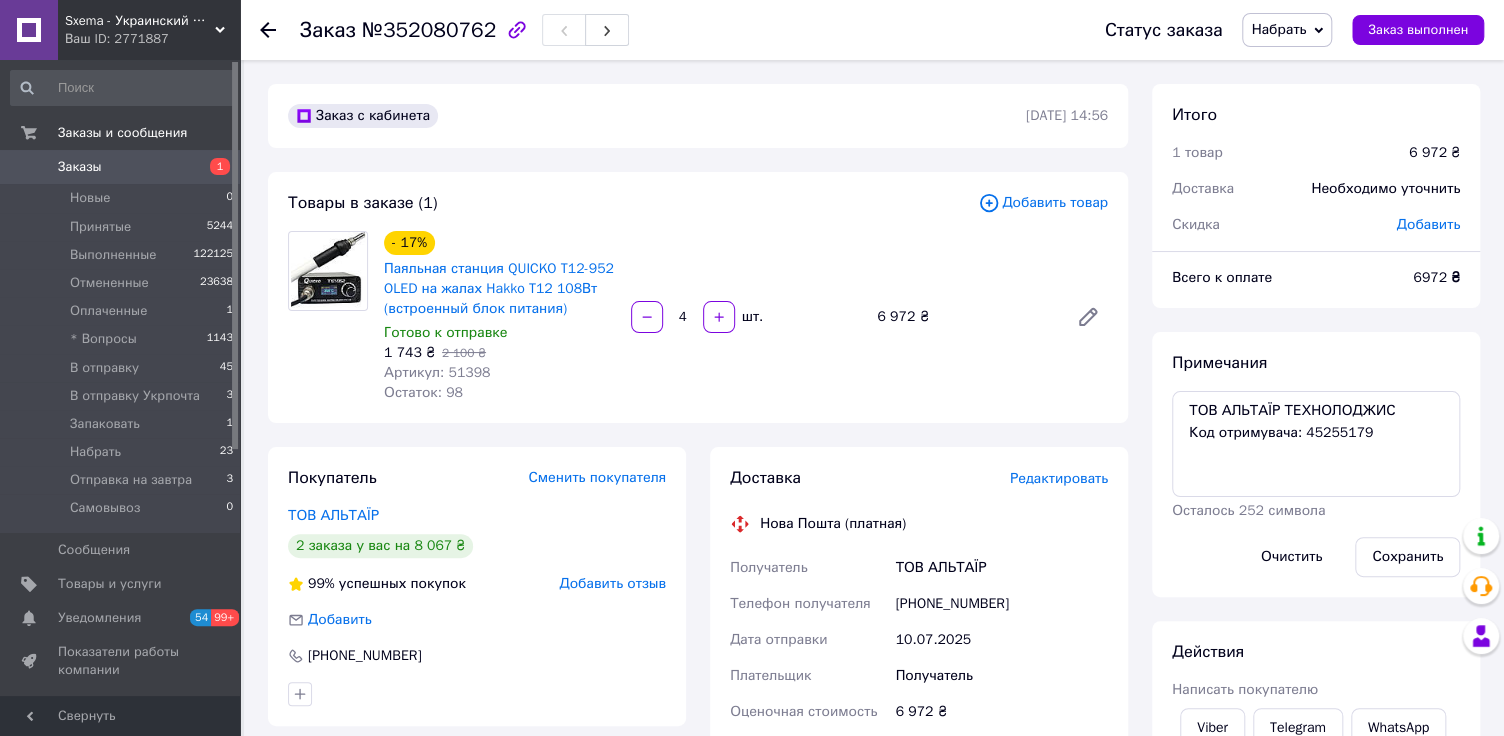 click on "Товары в заказе (1)" at bounding box center (633, 203) 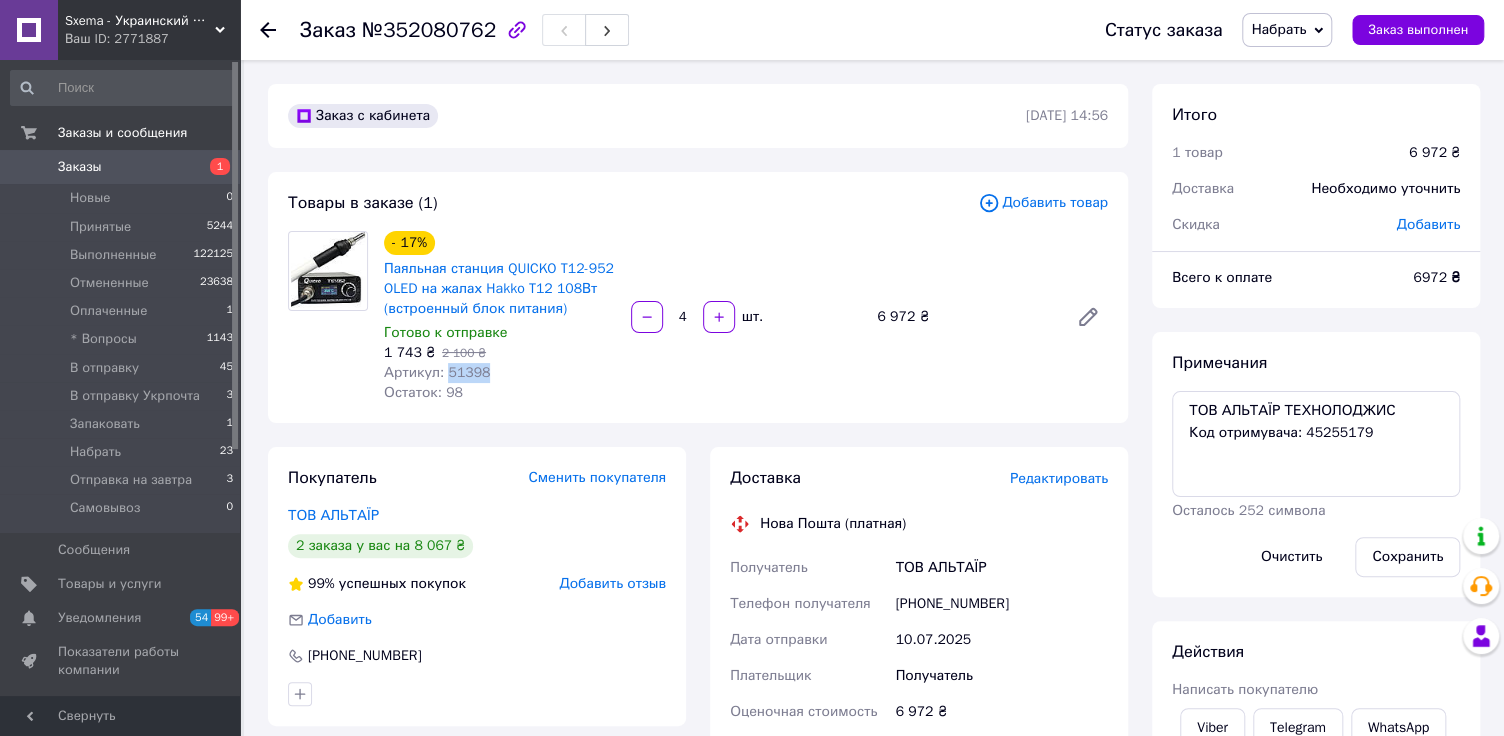 drag, startPoint x: 464, startPoint y: 371, endPoint x: 480, endPoint y: 387, distance: 22.627417 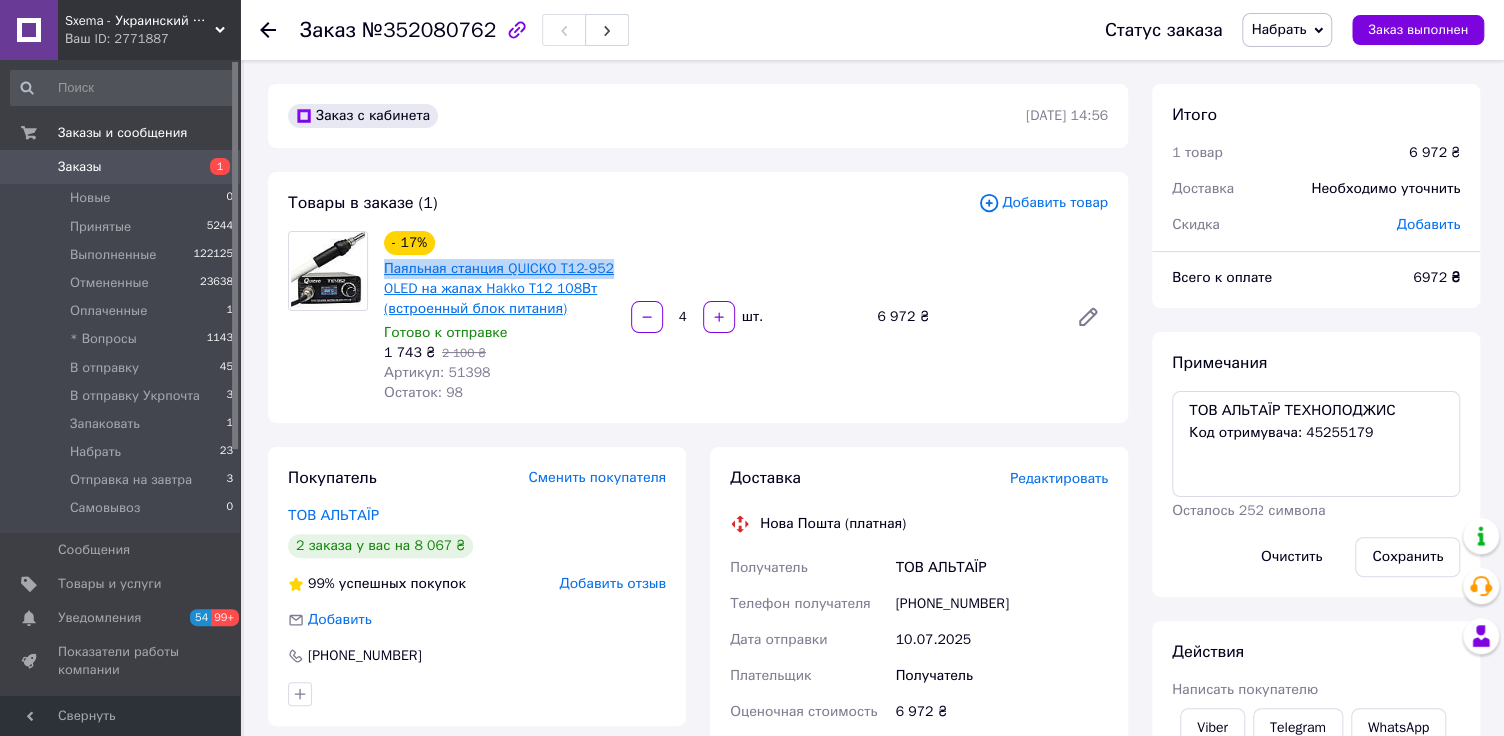 drag, startPoint x: 561, startPoint y: 275, endPoint x: 384, endPoint y: 276, distance: 177.00282 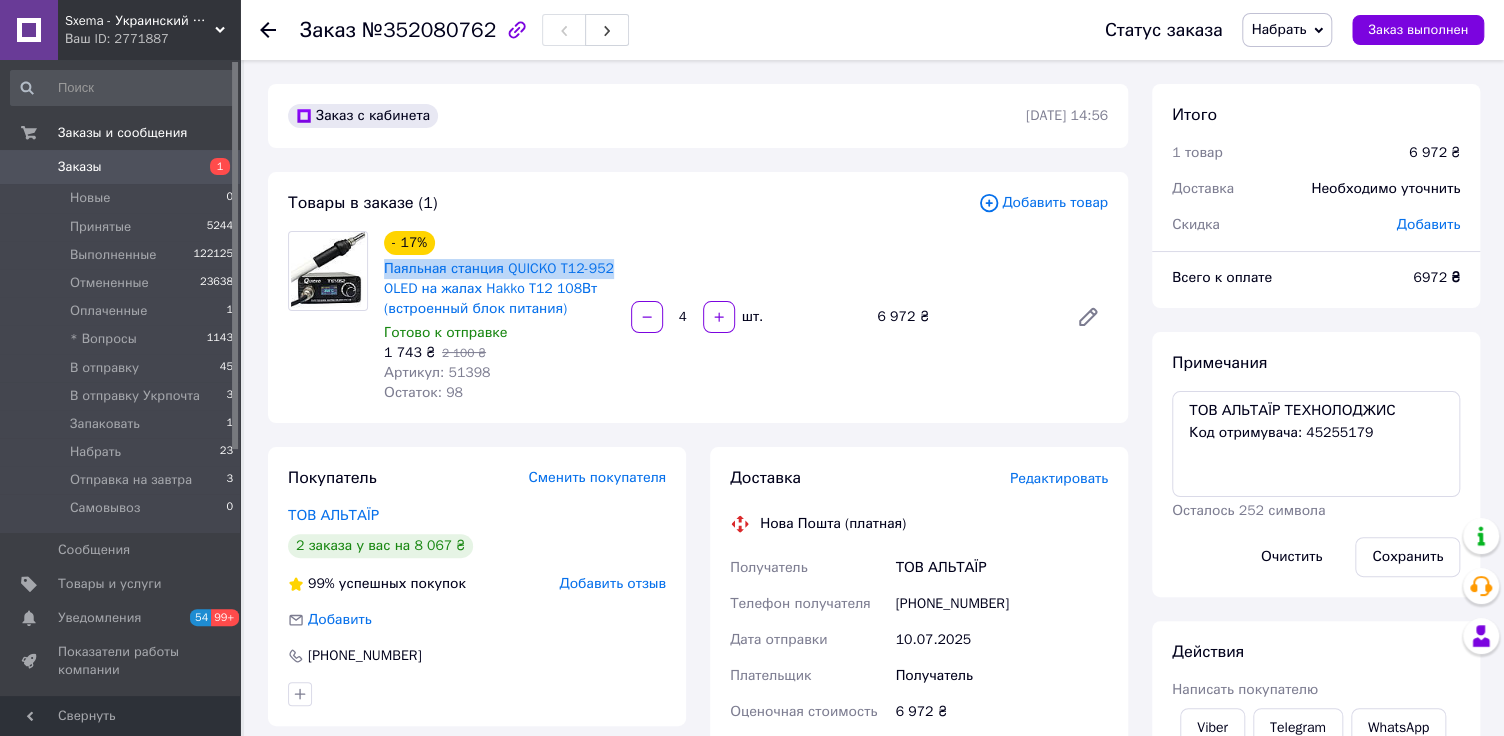 copy on "Паяльная станция QUICKO T12-952" 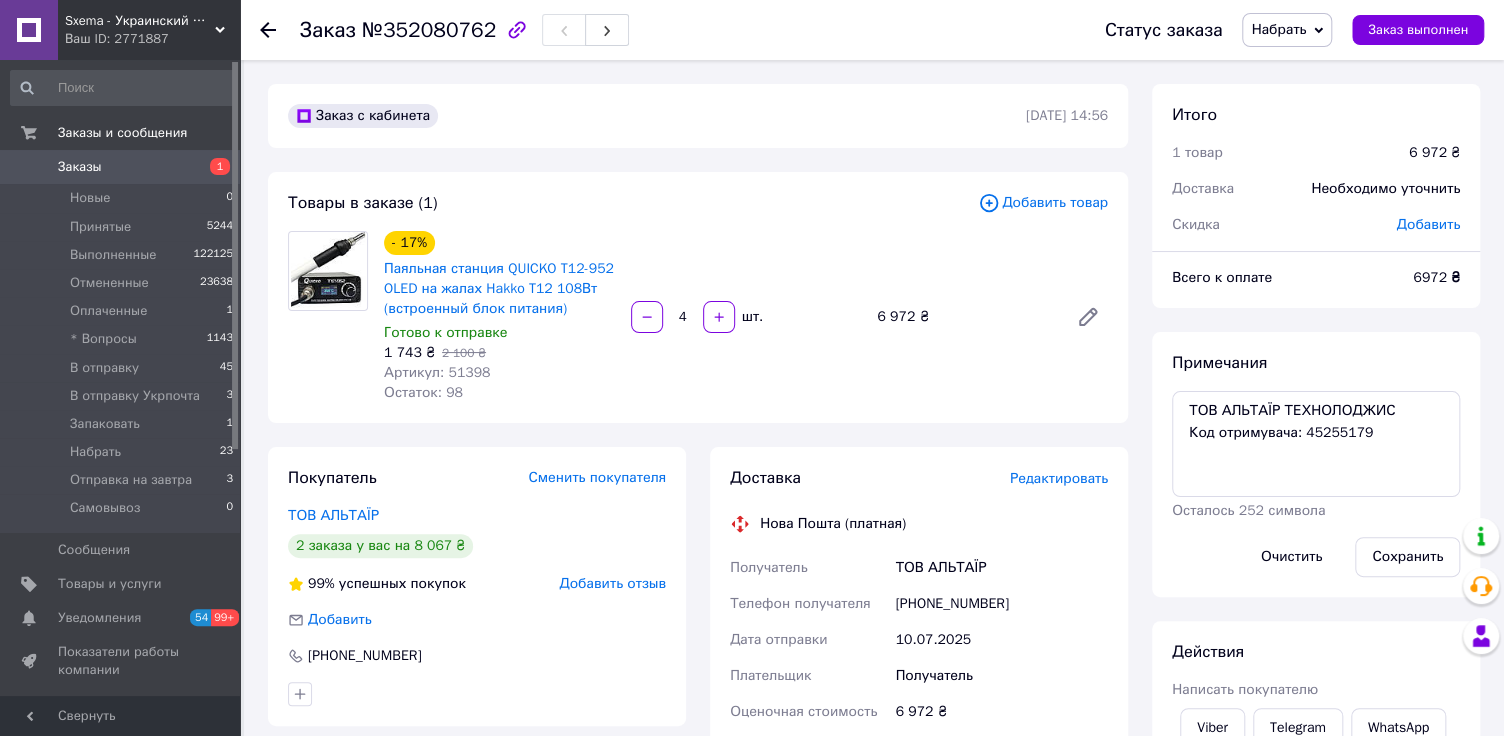 drag, startPoint x: 586, startPoint y: 386, endPoint x: 461, endPoint y: 387, distance: 125.004 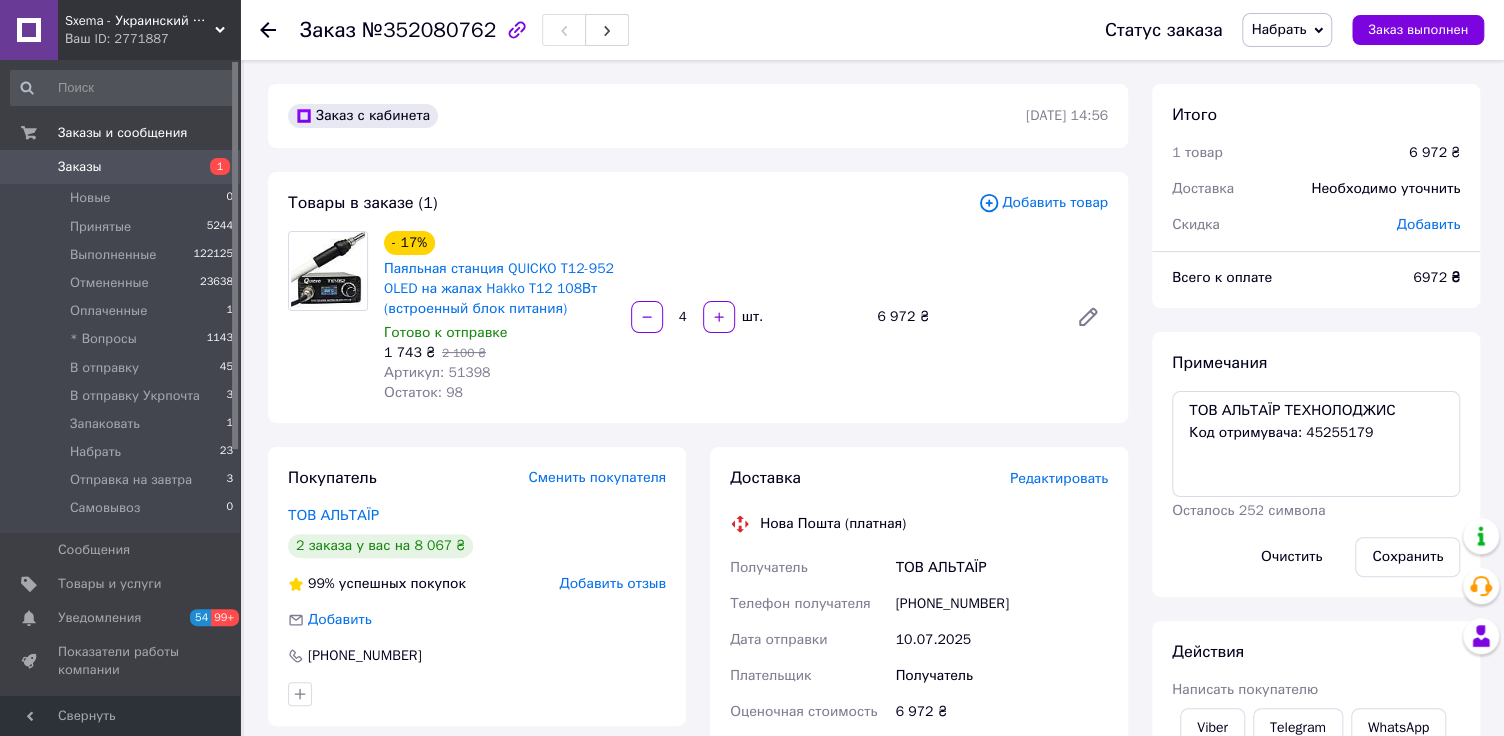 click on "- 17% Паяльная станция QUICKO T12-952 OLED на жалах Hakko T12 108Вт (встроенный блок питания) Готово к отправке 1 743 ₴   2 100 ₴ Артикул: 51398 Остаток: 98 4   шт. 6 972 ₴" at bounding box center (746, 317) 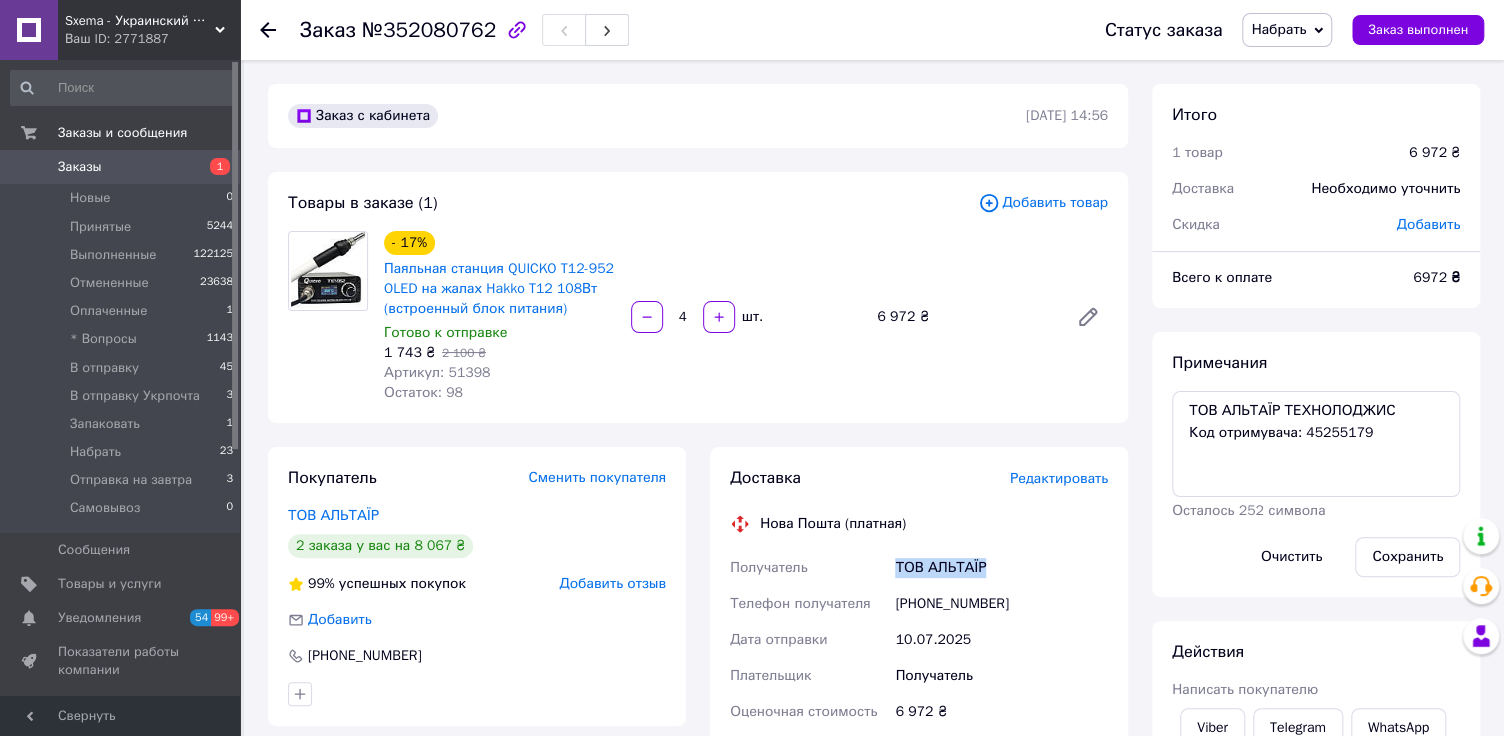 drag, startPoint x: 1010, startPoint y: 564, endPoint x: 891, endPoint y: 572, distance: 119.26861 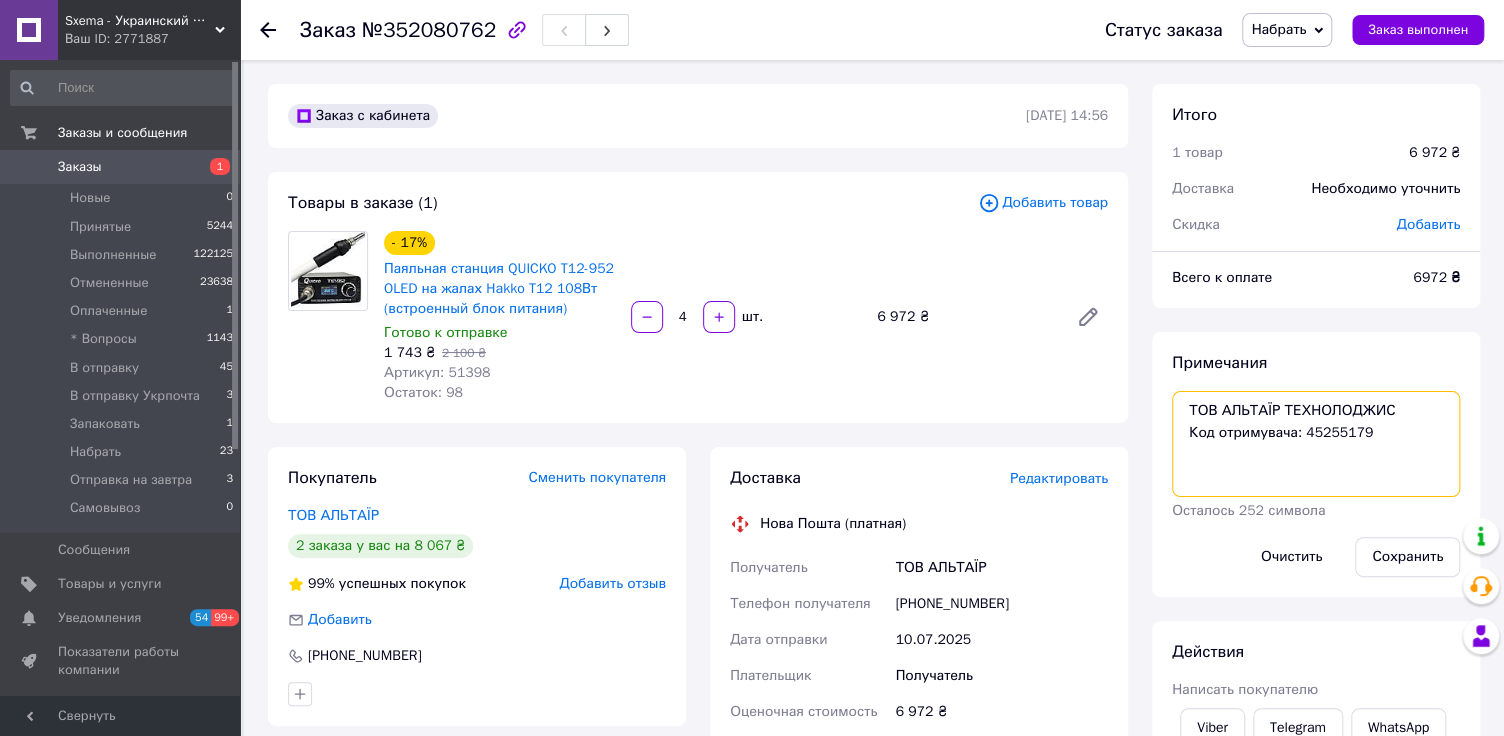 drag, startPoint x: 1388, startPoint y: 411, endPoint x: 1186, endPoint y: 406, distance: 202.06187 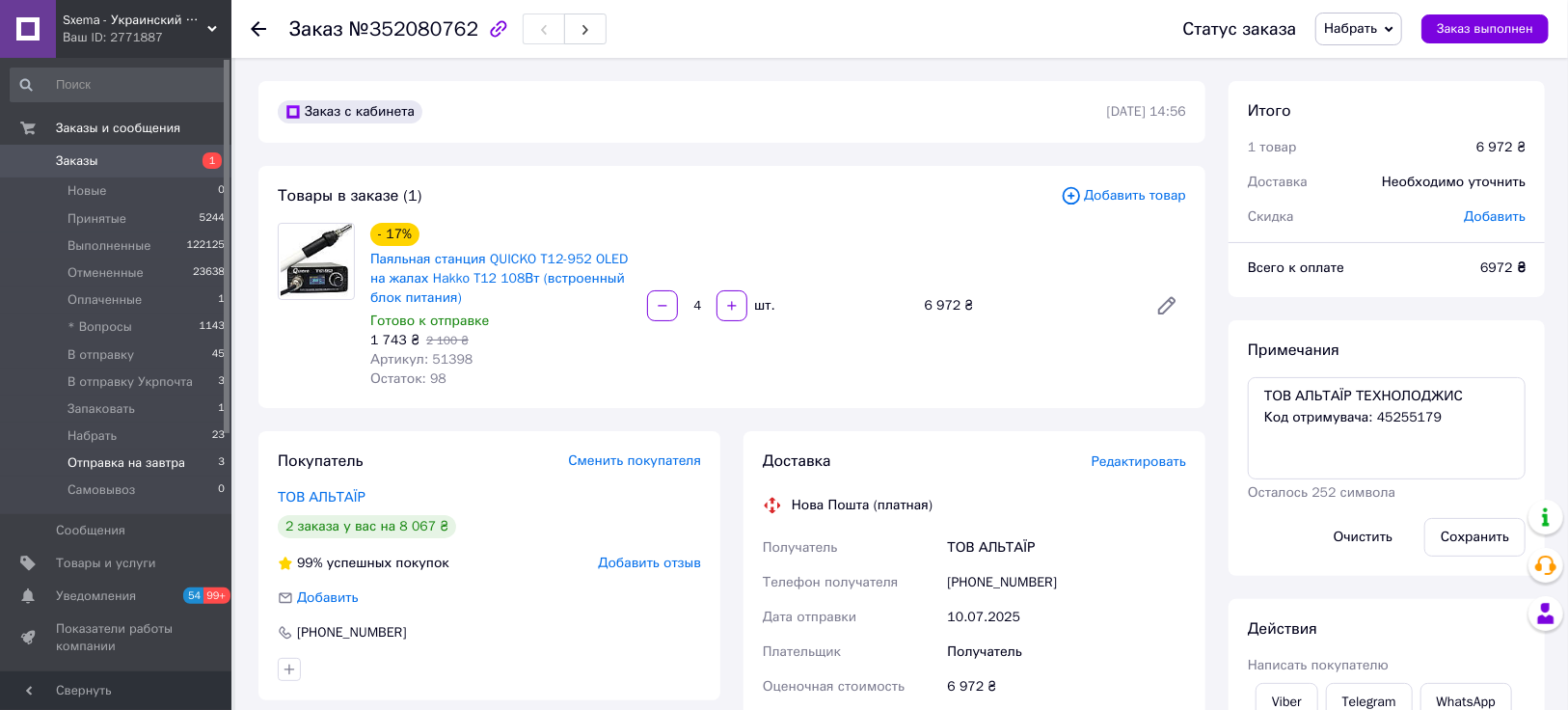 click on "Отправка на завтра" at bounding box center [126, 463] 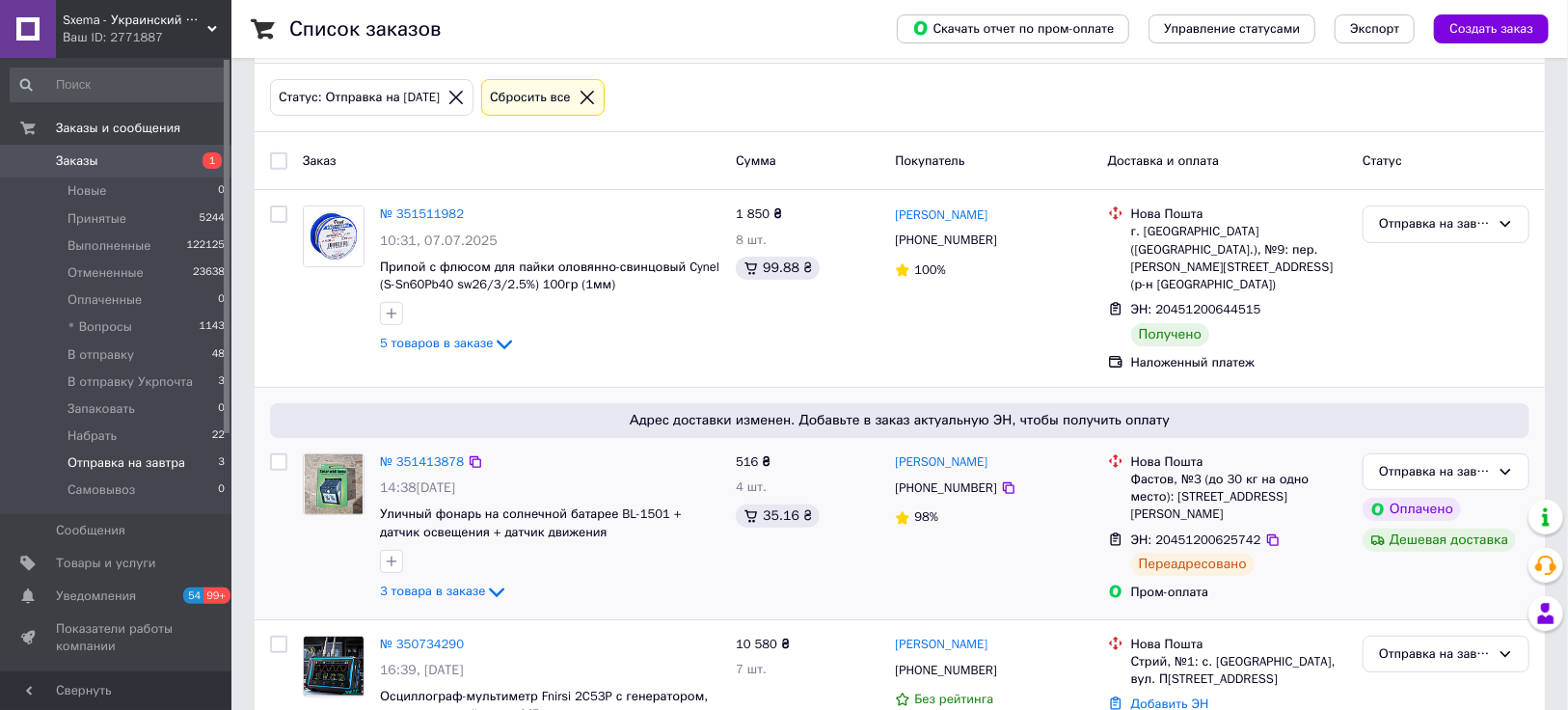 scroll, scrollTop: 183, scrollLeft: 0, axis: vertical 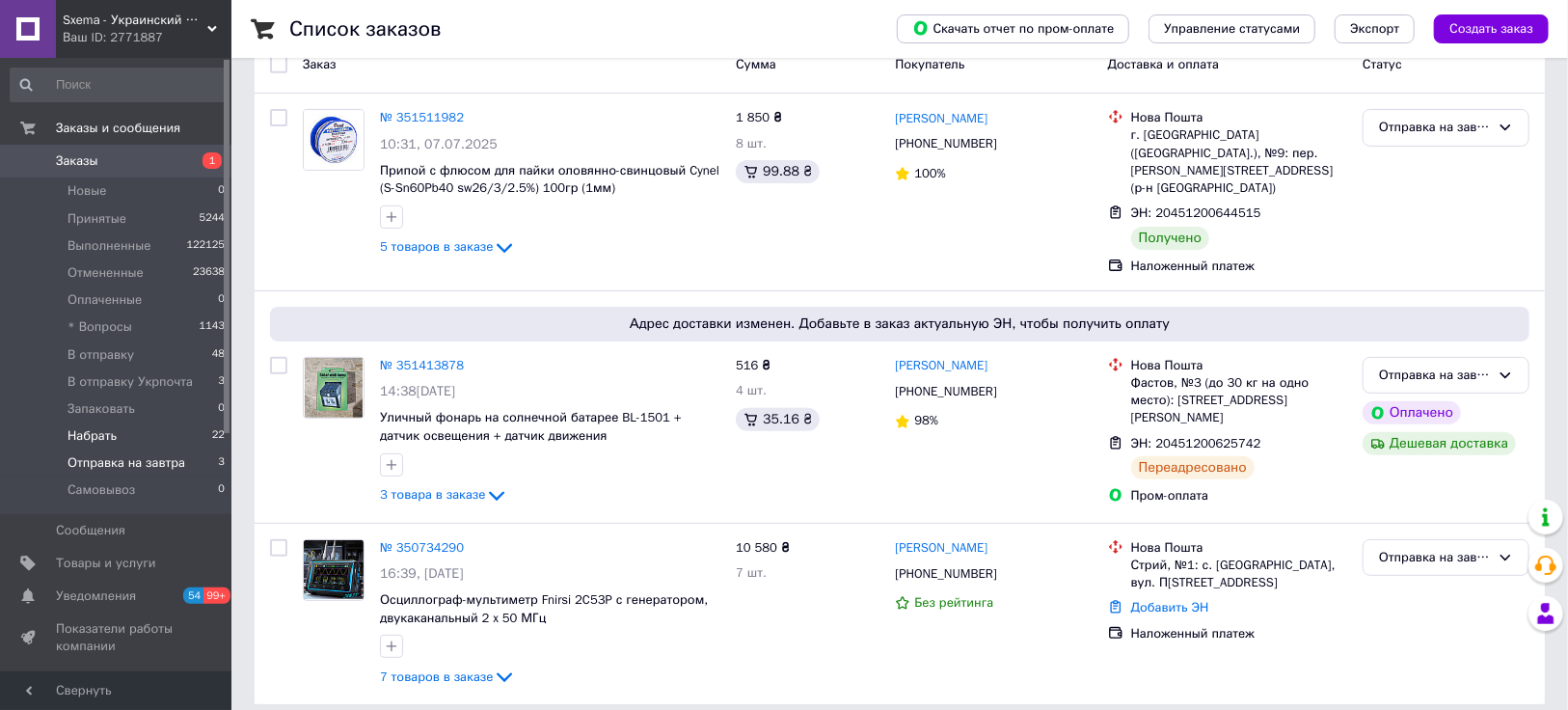 click on "Набрать" at bounding box center [92, 436] 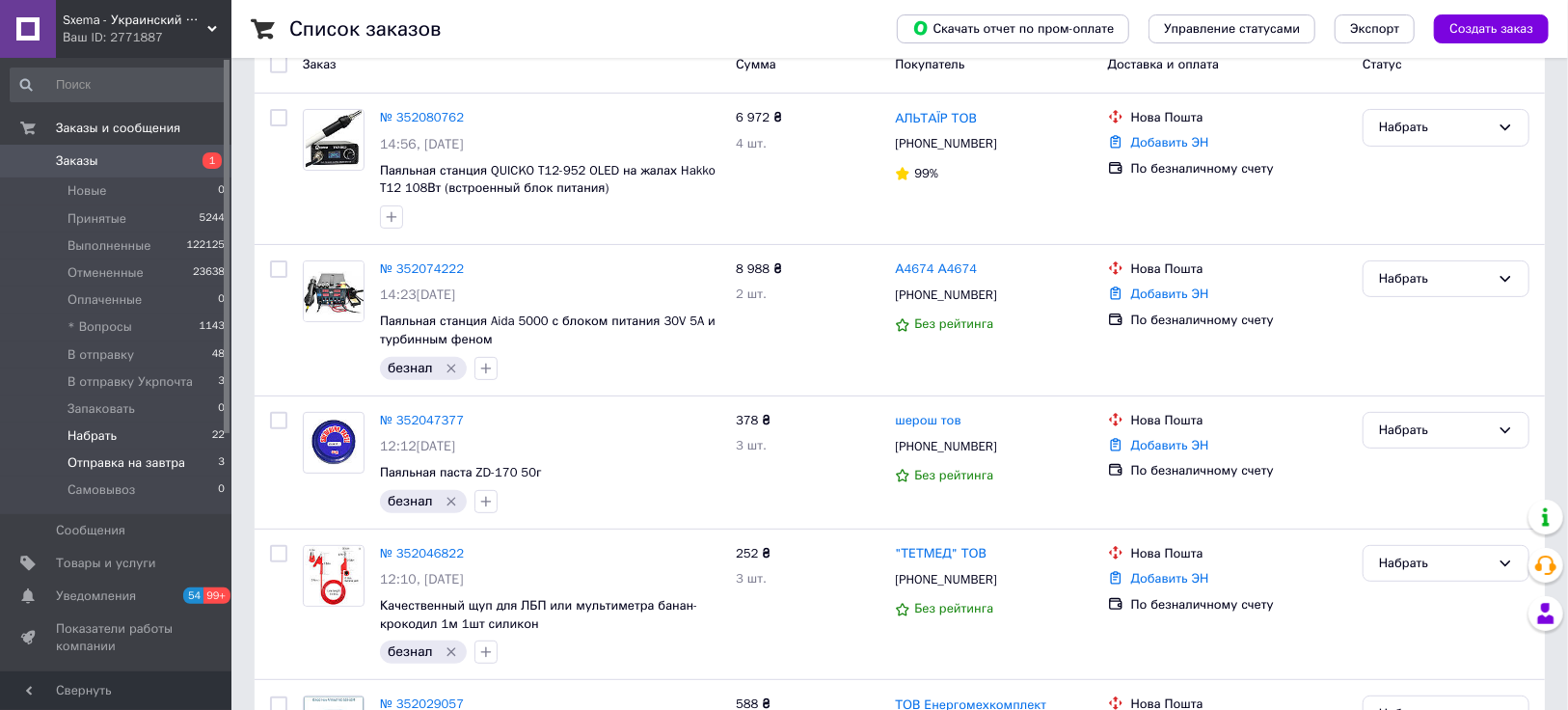 scroll, scrollTop: 0, scrollLeft: 0, axis: both 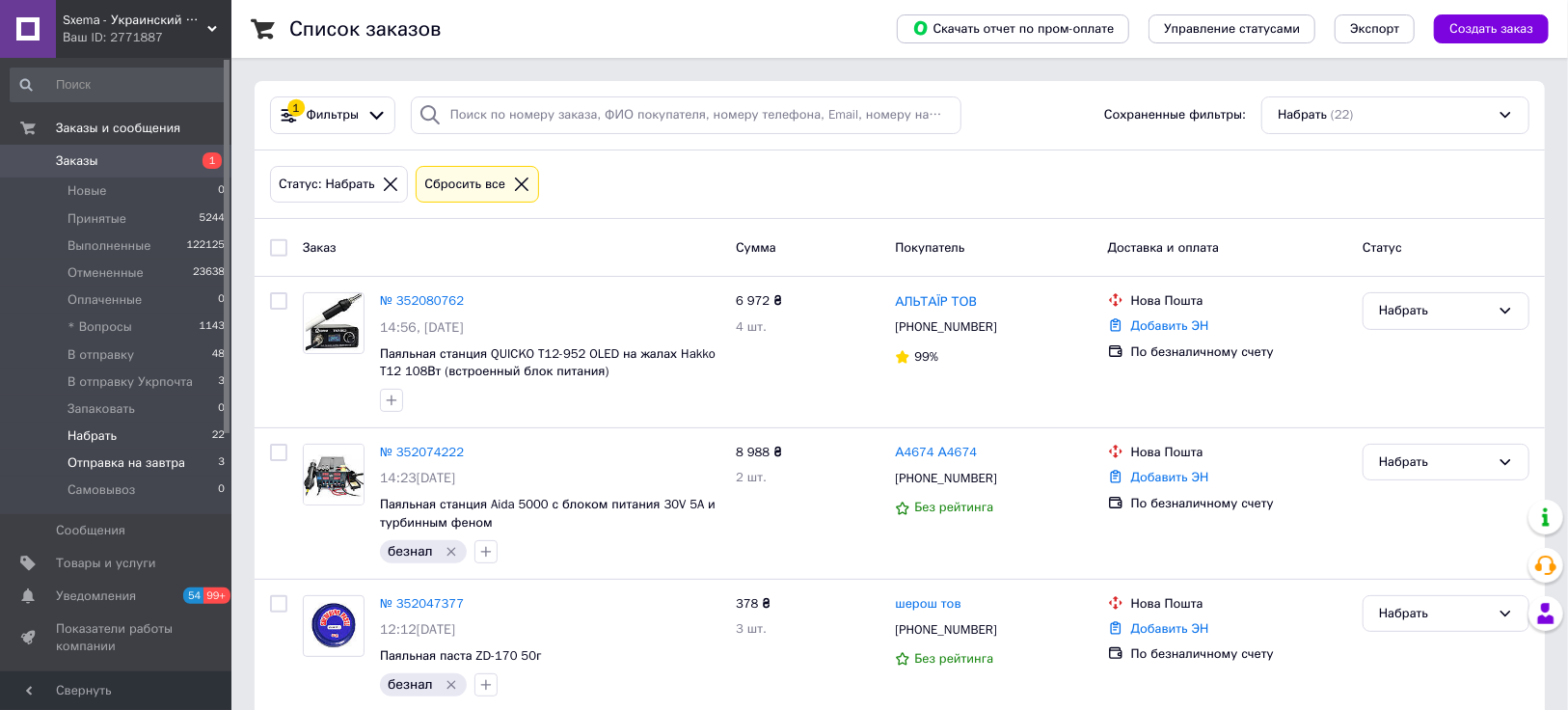click on "Отправка на завтра" at bounding box center (126, 463) 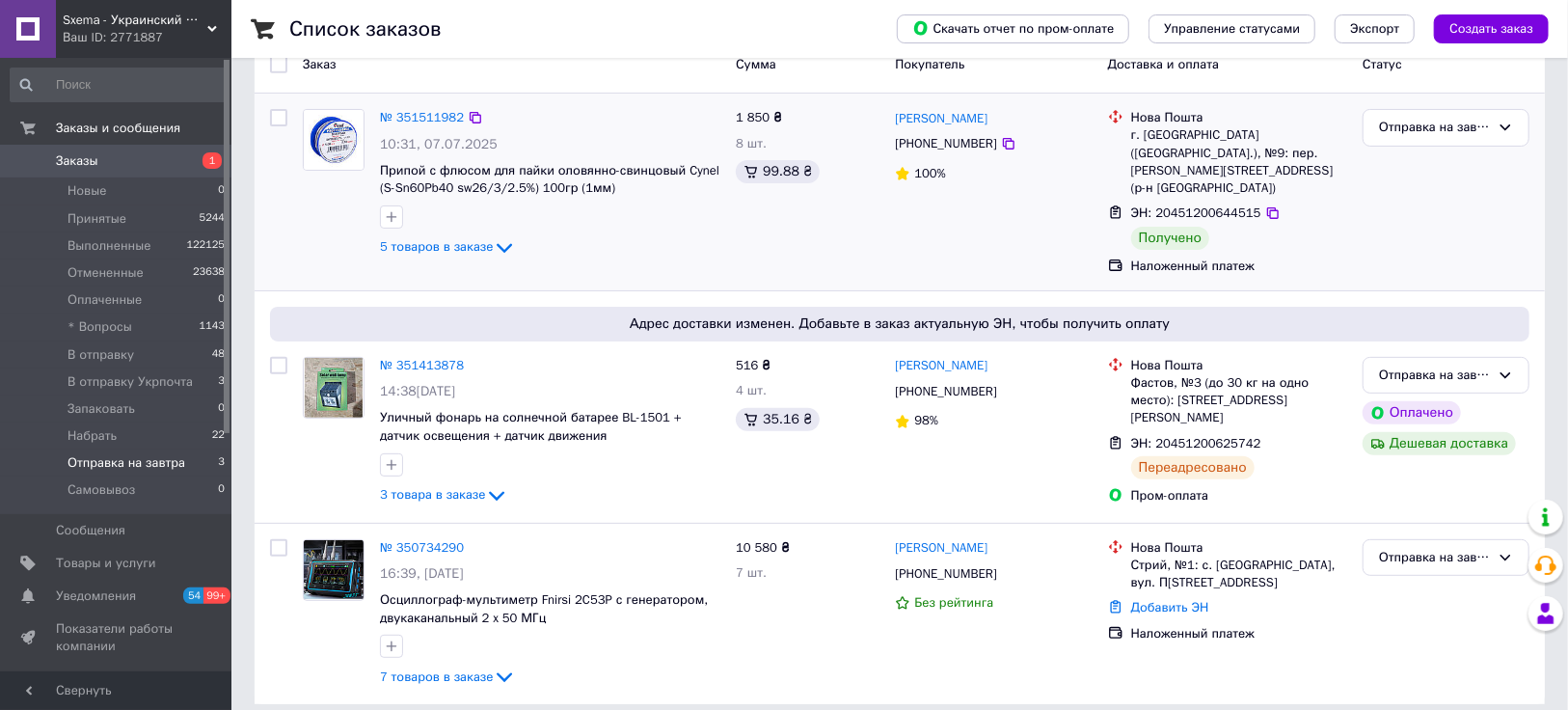 scroll, scrollTop: 183, scrollLeft: 0, axis: vertical 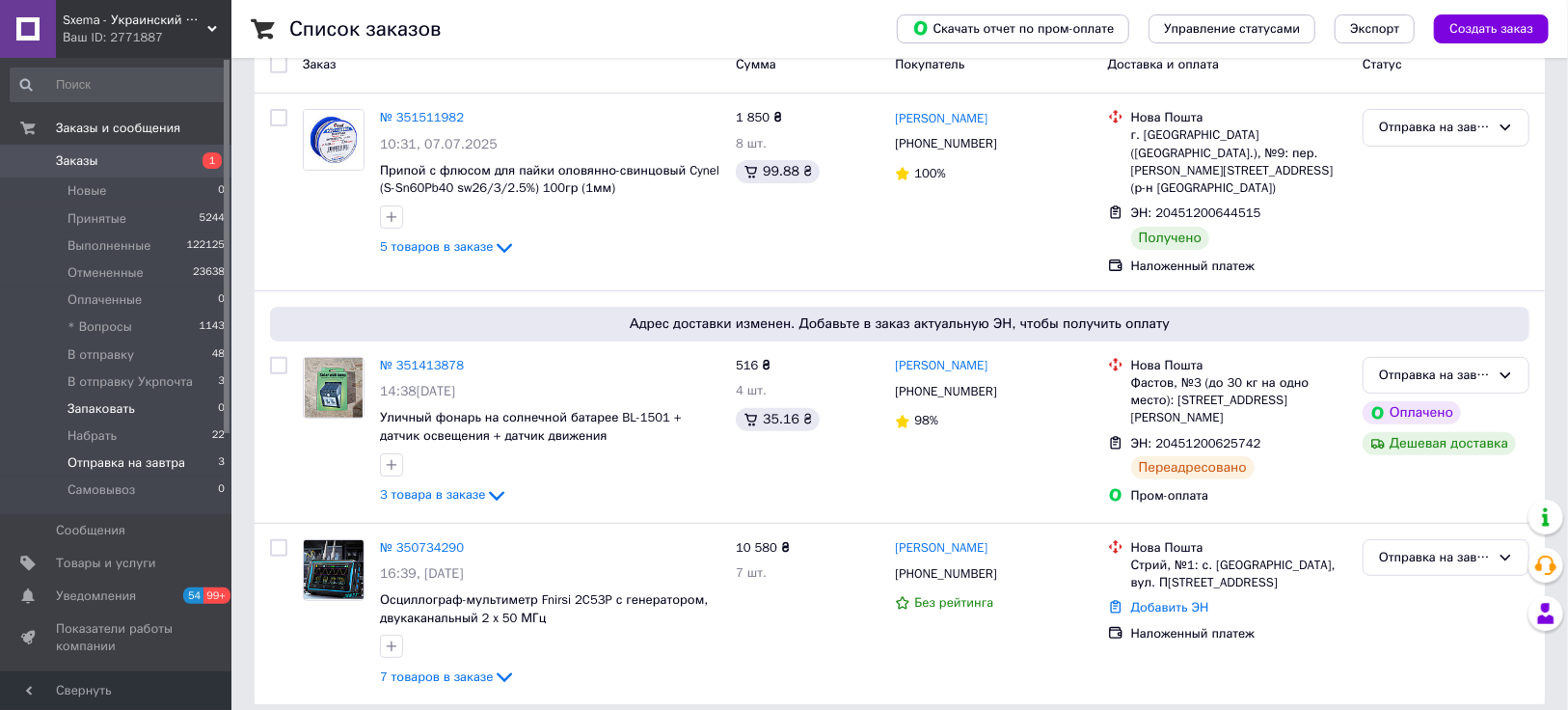 click on "Запаковать 0" at bounding box center [118, 409] 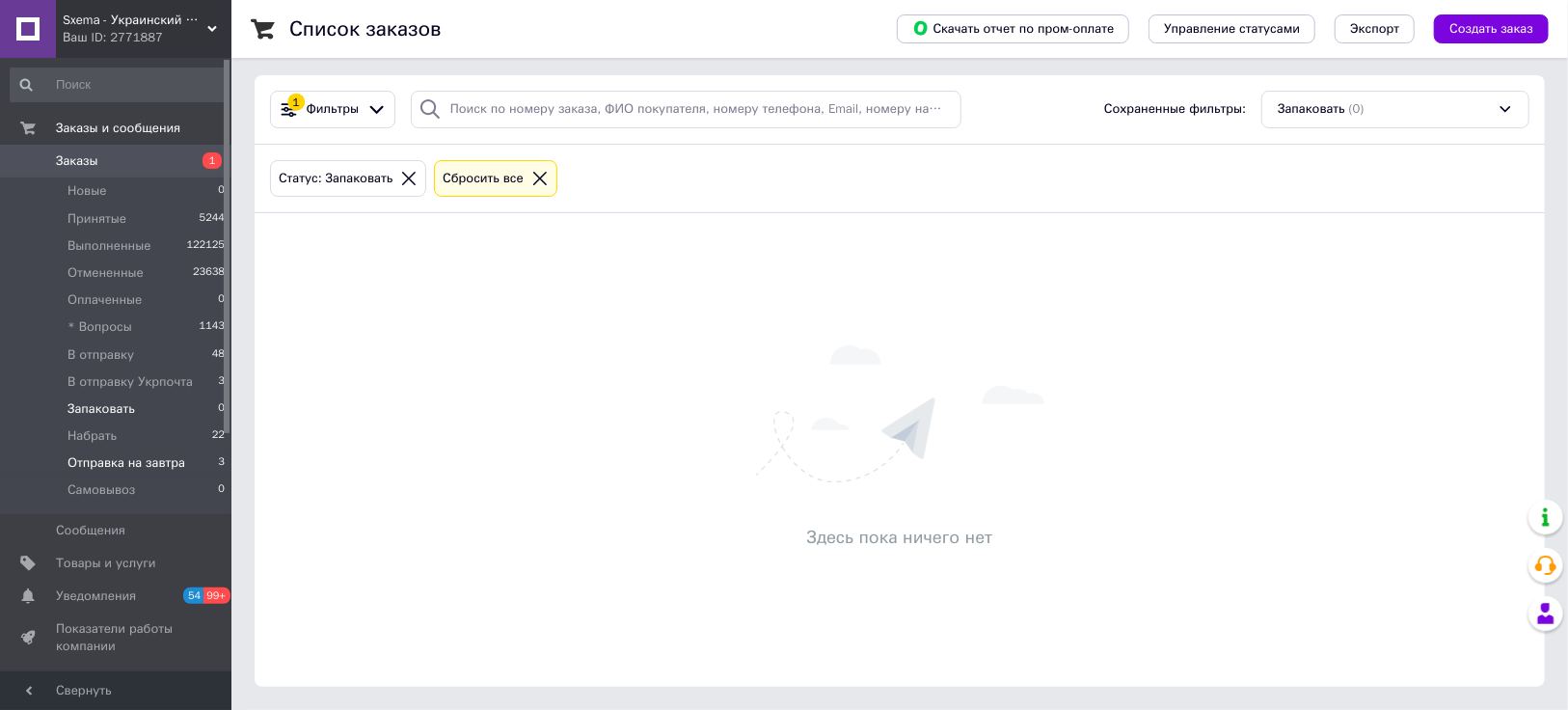 scroll, scrollTop: 0, scrollLeft: 0, axis: both 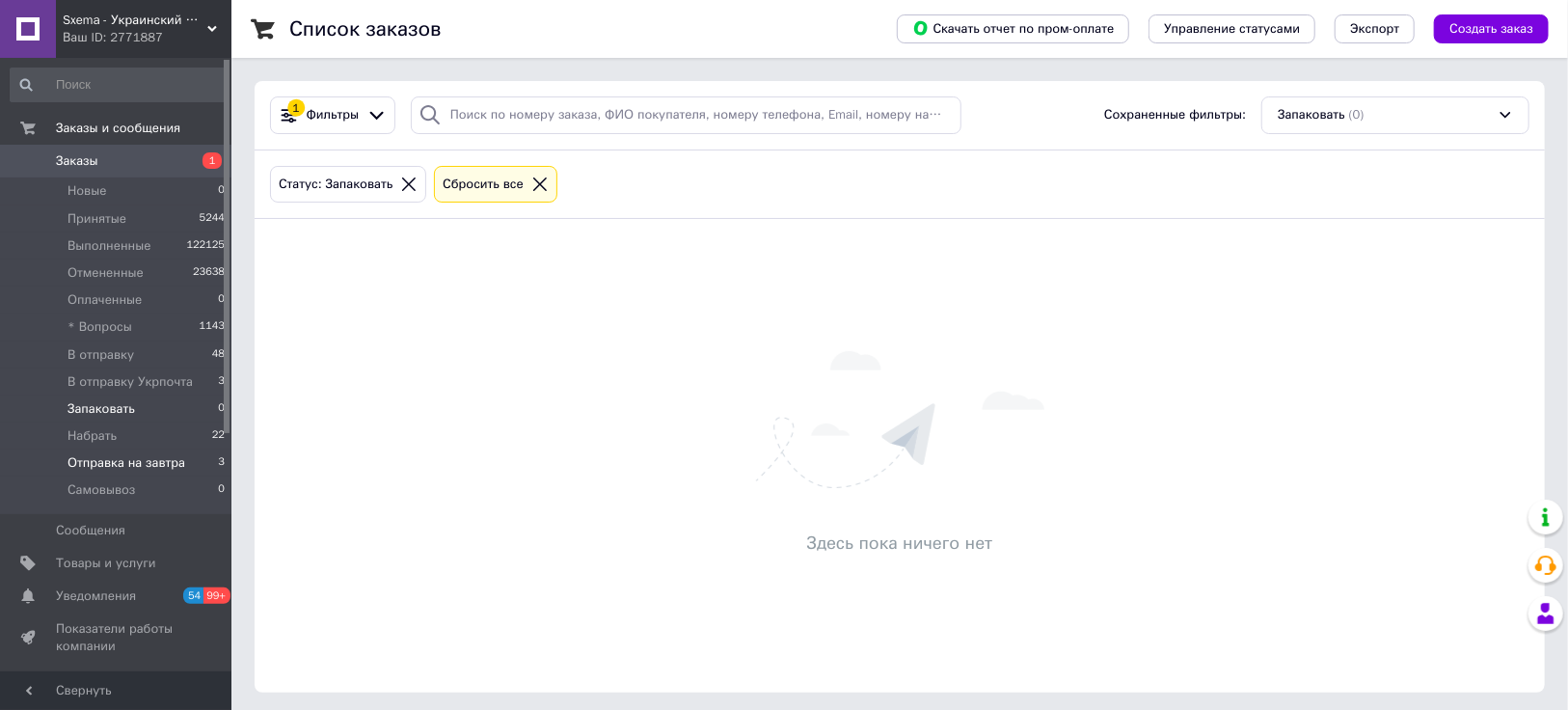 click on "Отправка на завтра" at bounding box center [126, 463] 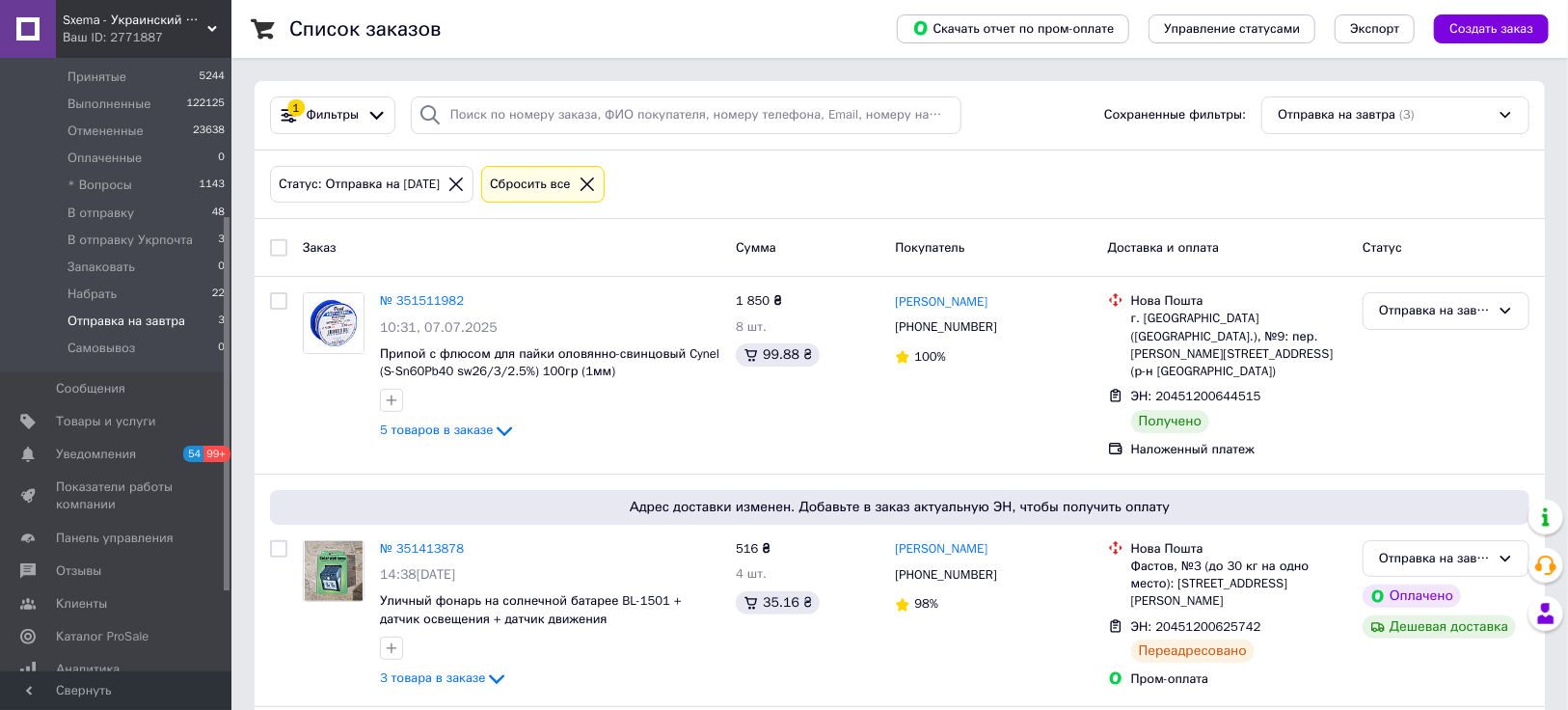 scroll, scrollTop: 389, scrollLeft: 0, axis: vertical 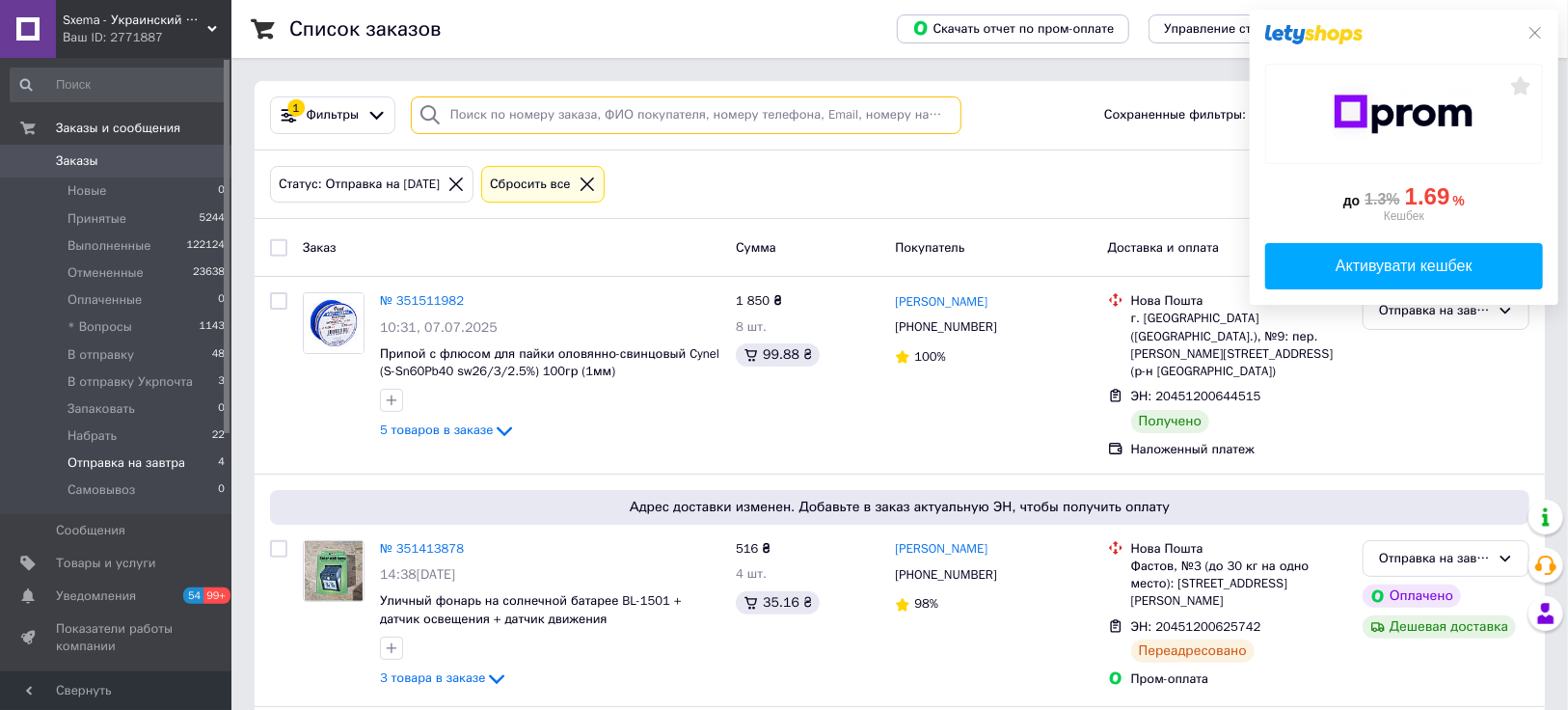 click at bounding box center (687, 115) 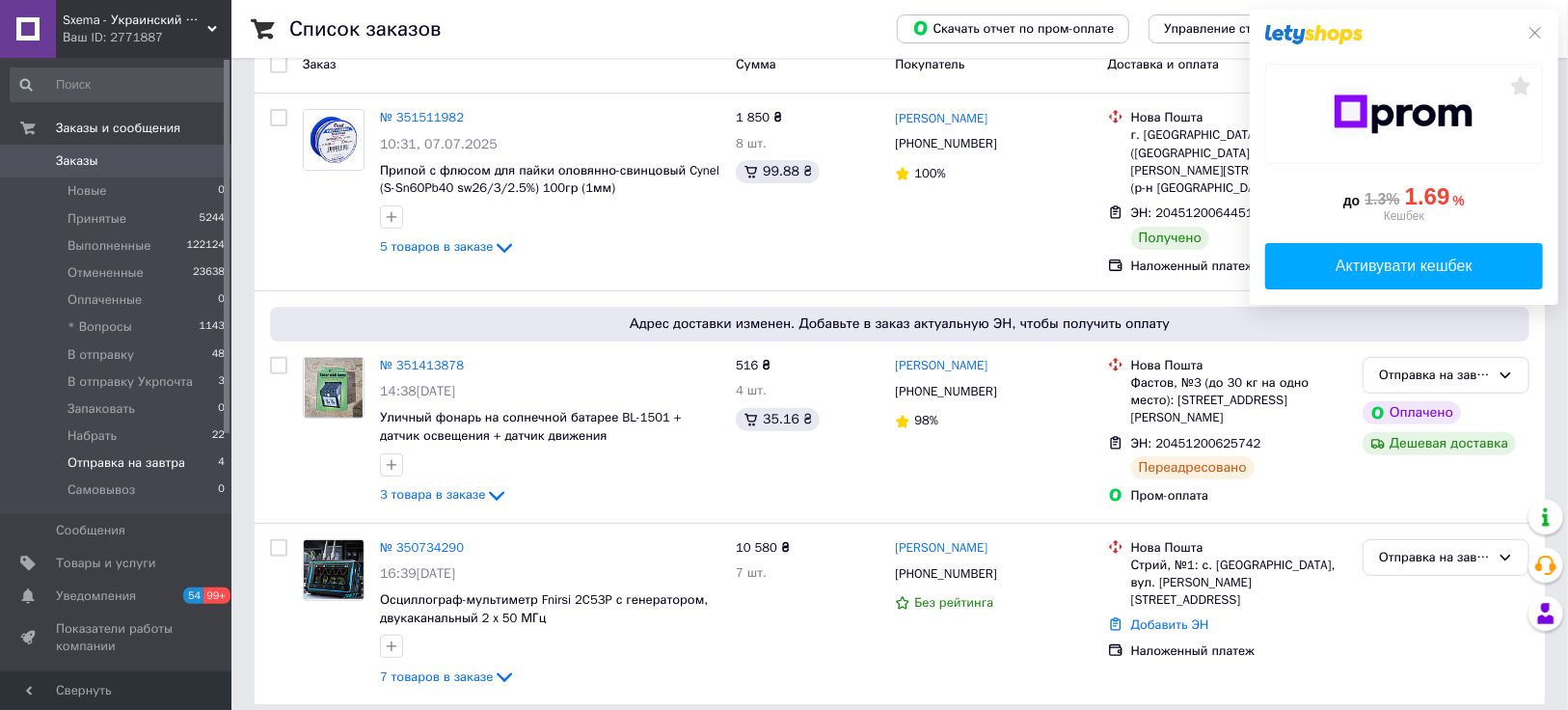 scroll, scrollTop: 0, scrollLeft: 0, axis: both 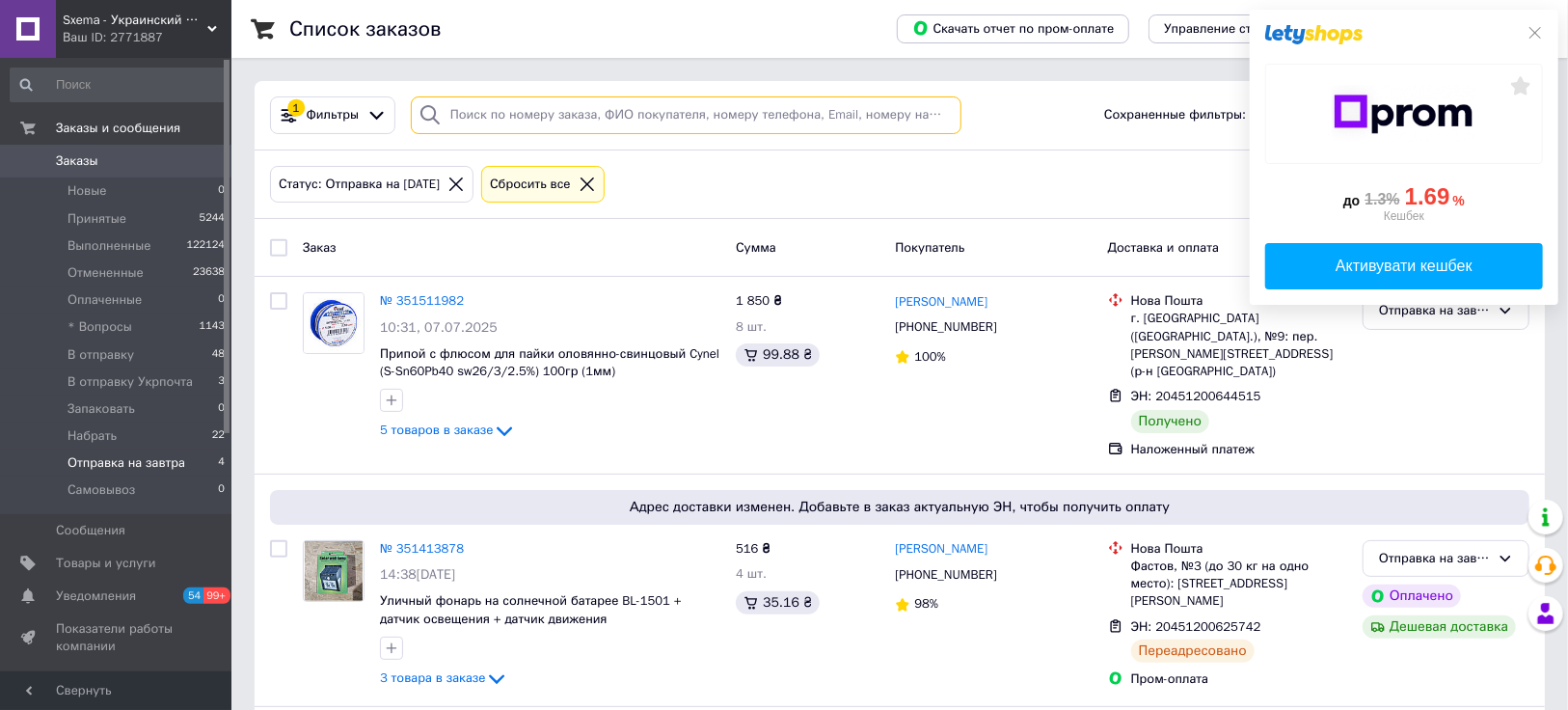 paste on "[PHONE_NUMBER]" 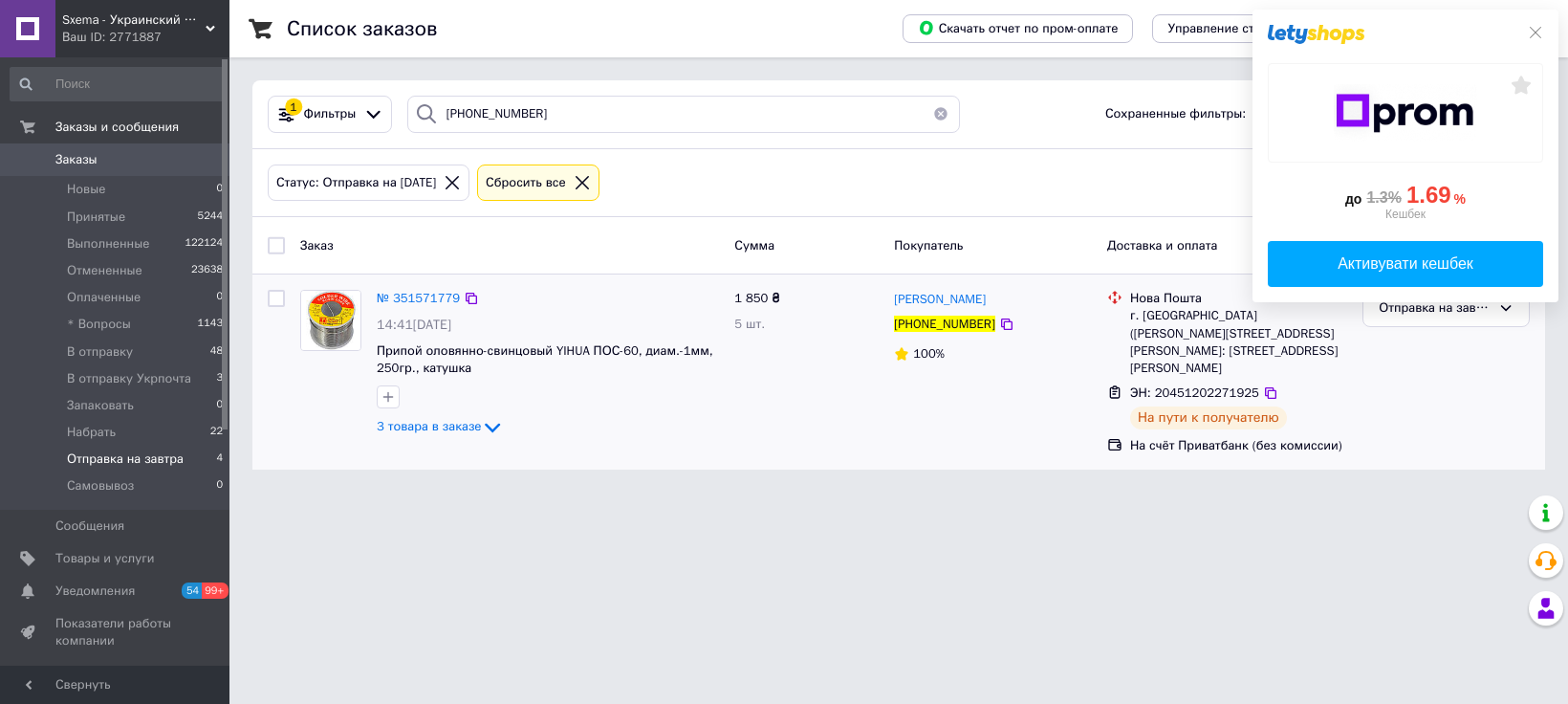 click on "ЭН: 20451202271925" at bounding box center [1194, 392] 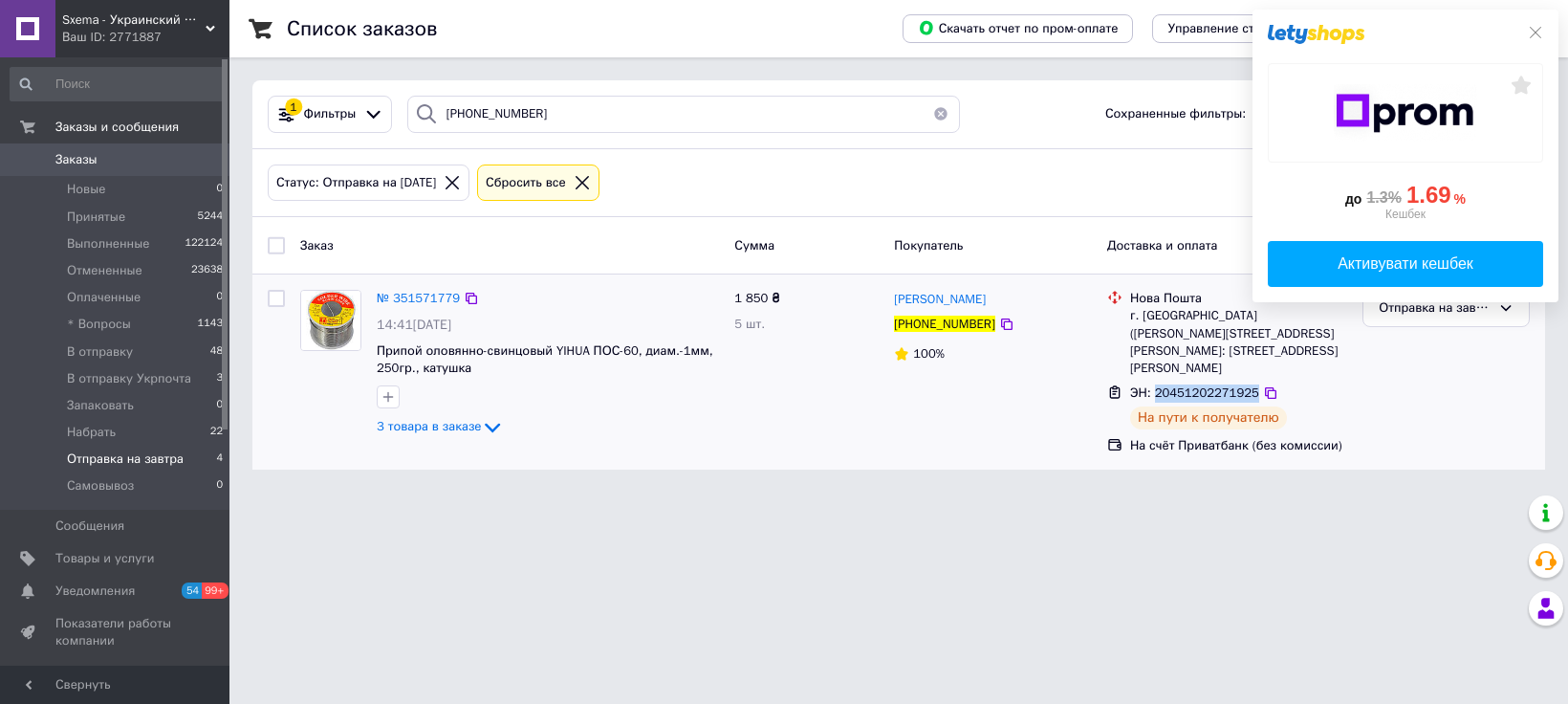 click on "ЭН: 20451202271925" at bounding box center (1194, 392) 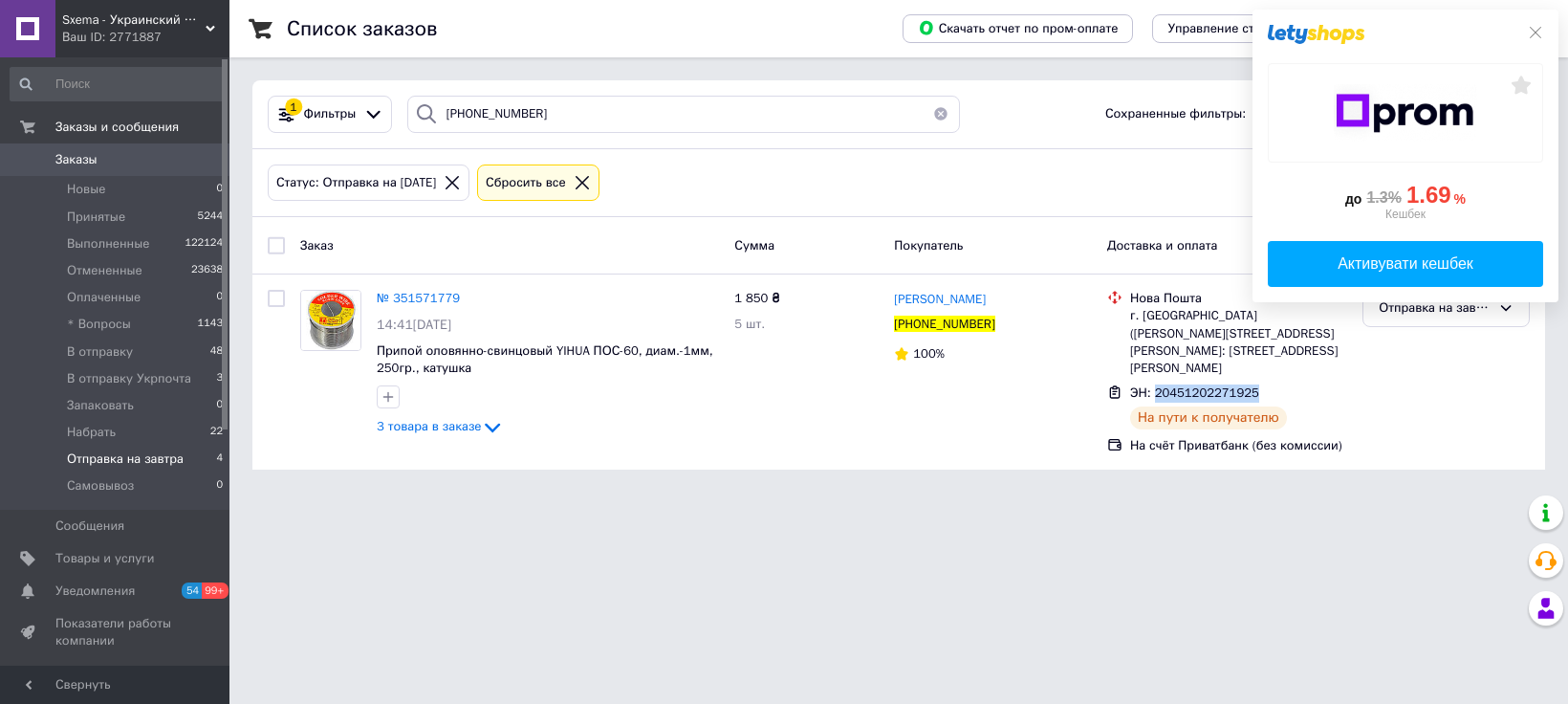 copy on "20451202271925" 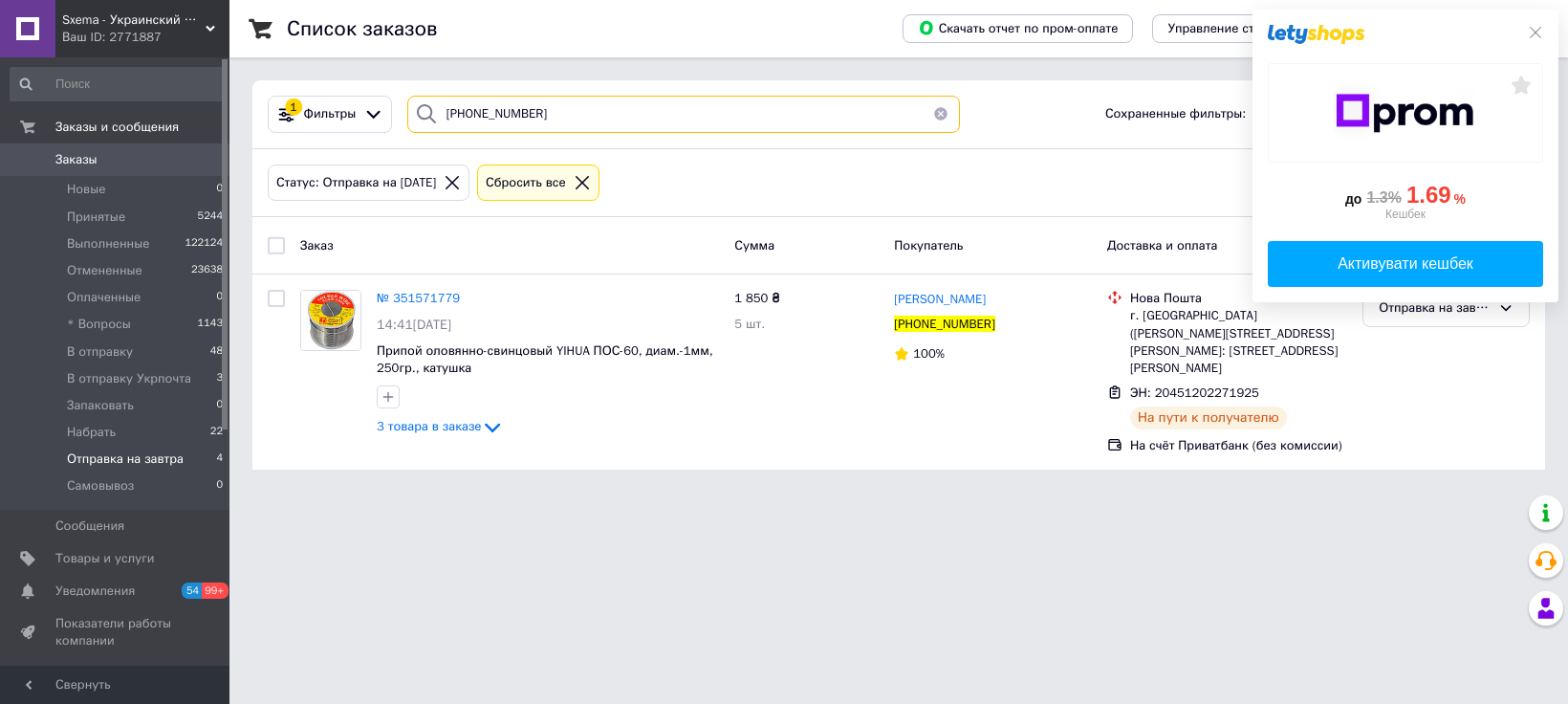 drag, startPoint x: 543, startPoint y: 109, endPoint x: 406, endPoint y: 120, distance: 137.4409 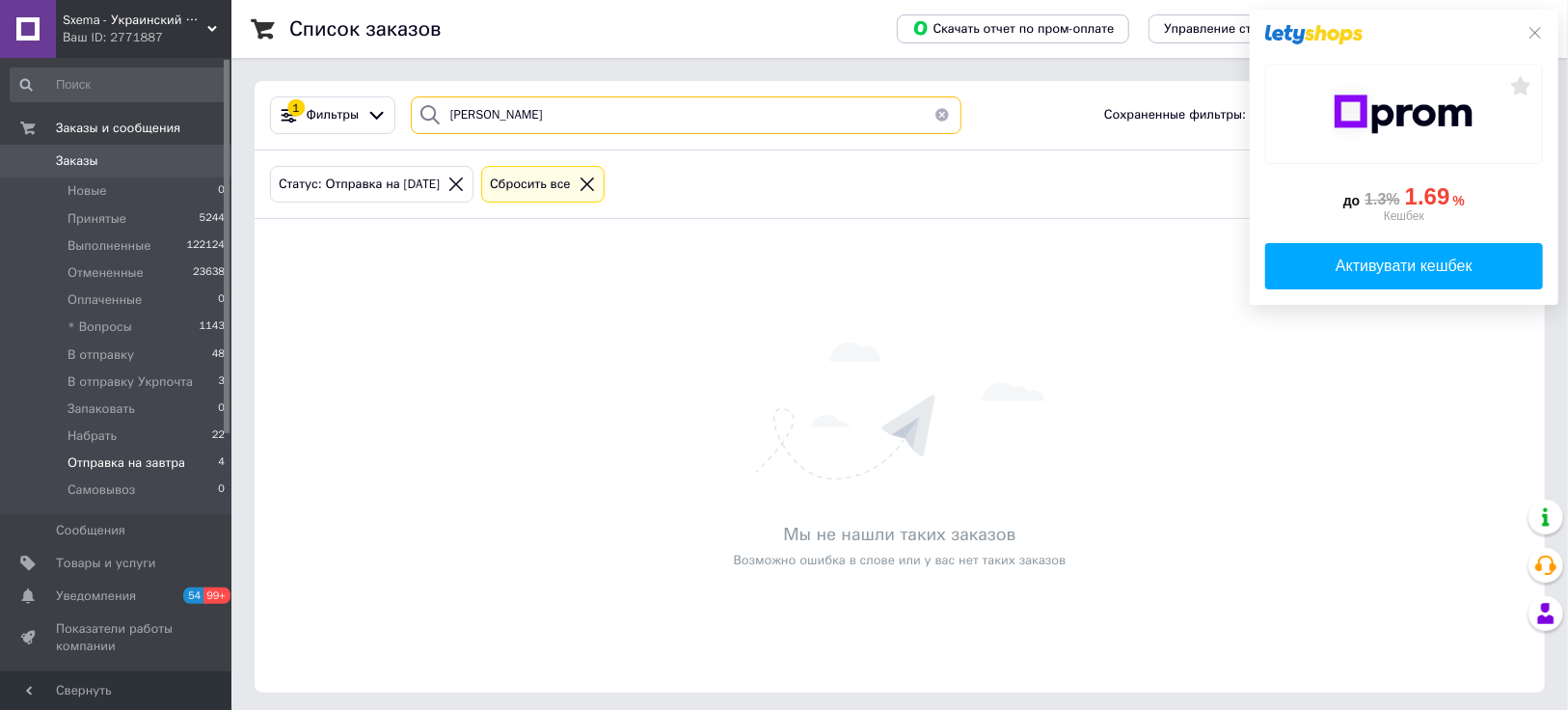 type on "[PERSON_NAME]" 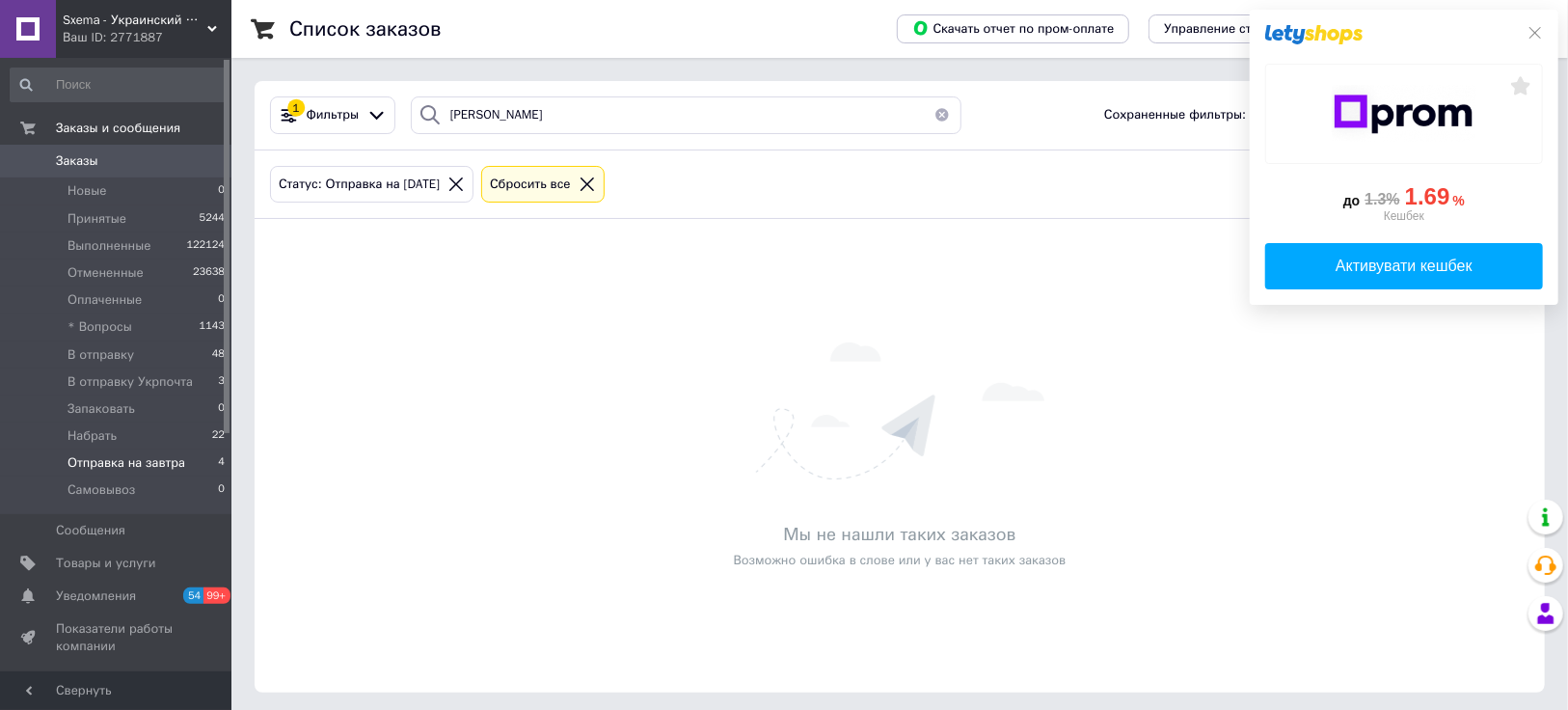 click 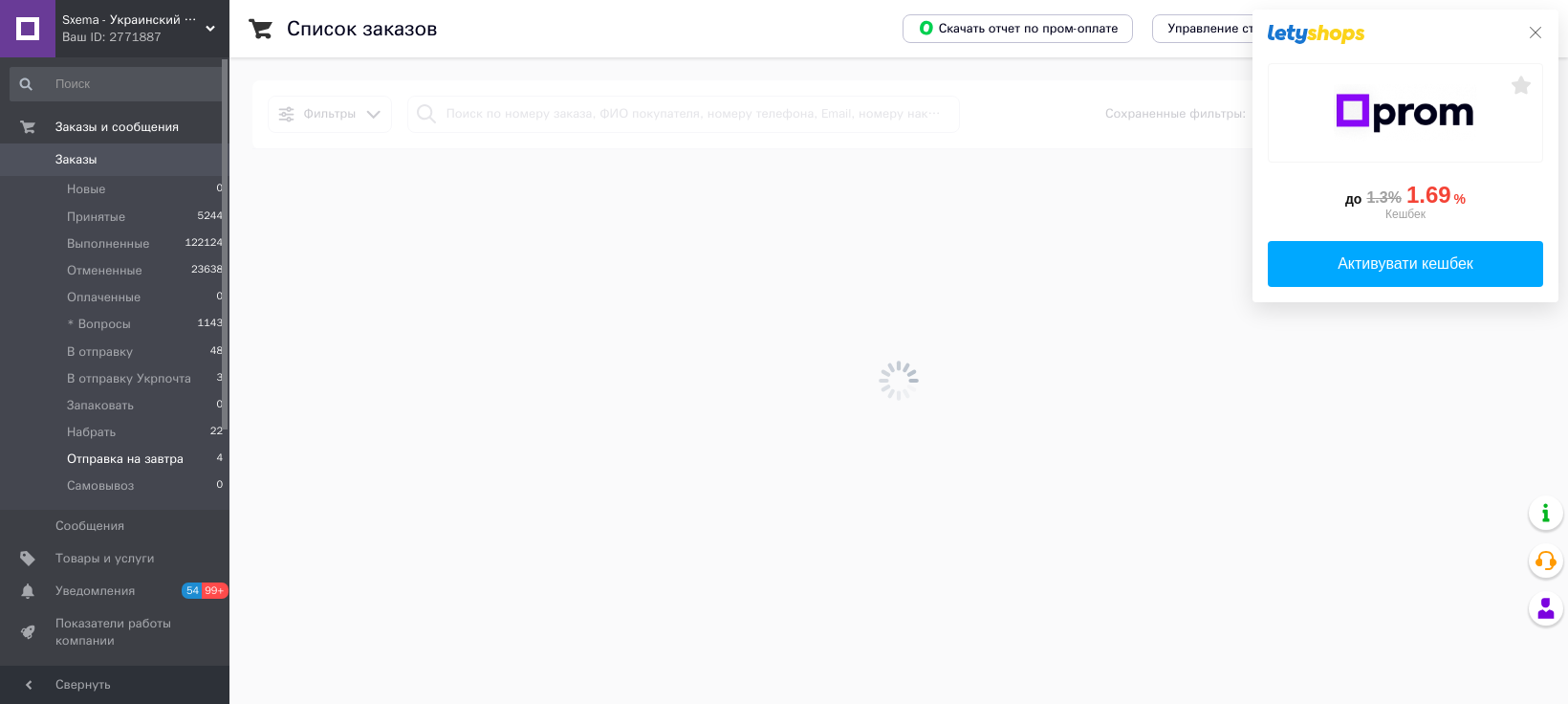 click 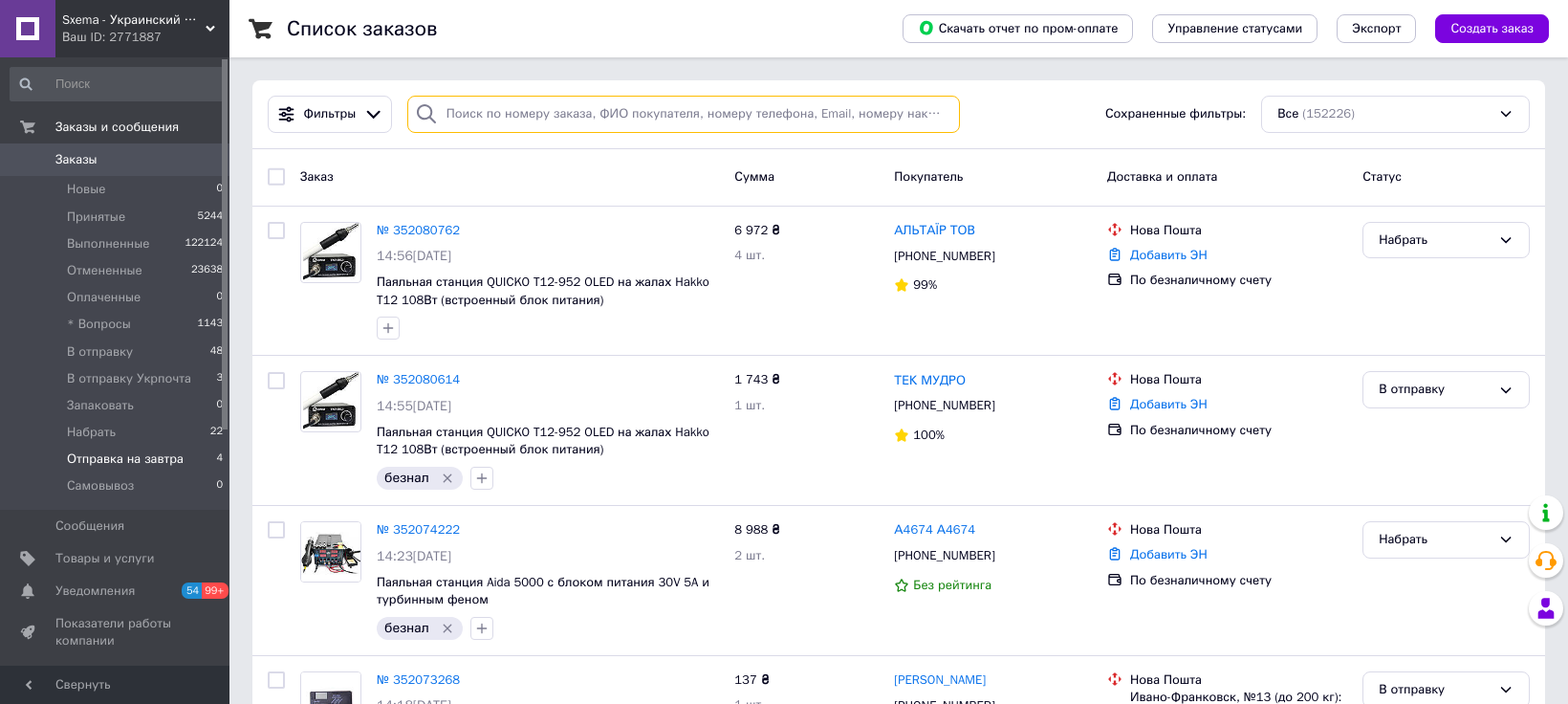 click at bounding box center [684, 114] 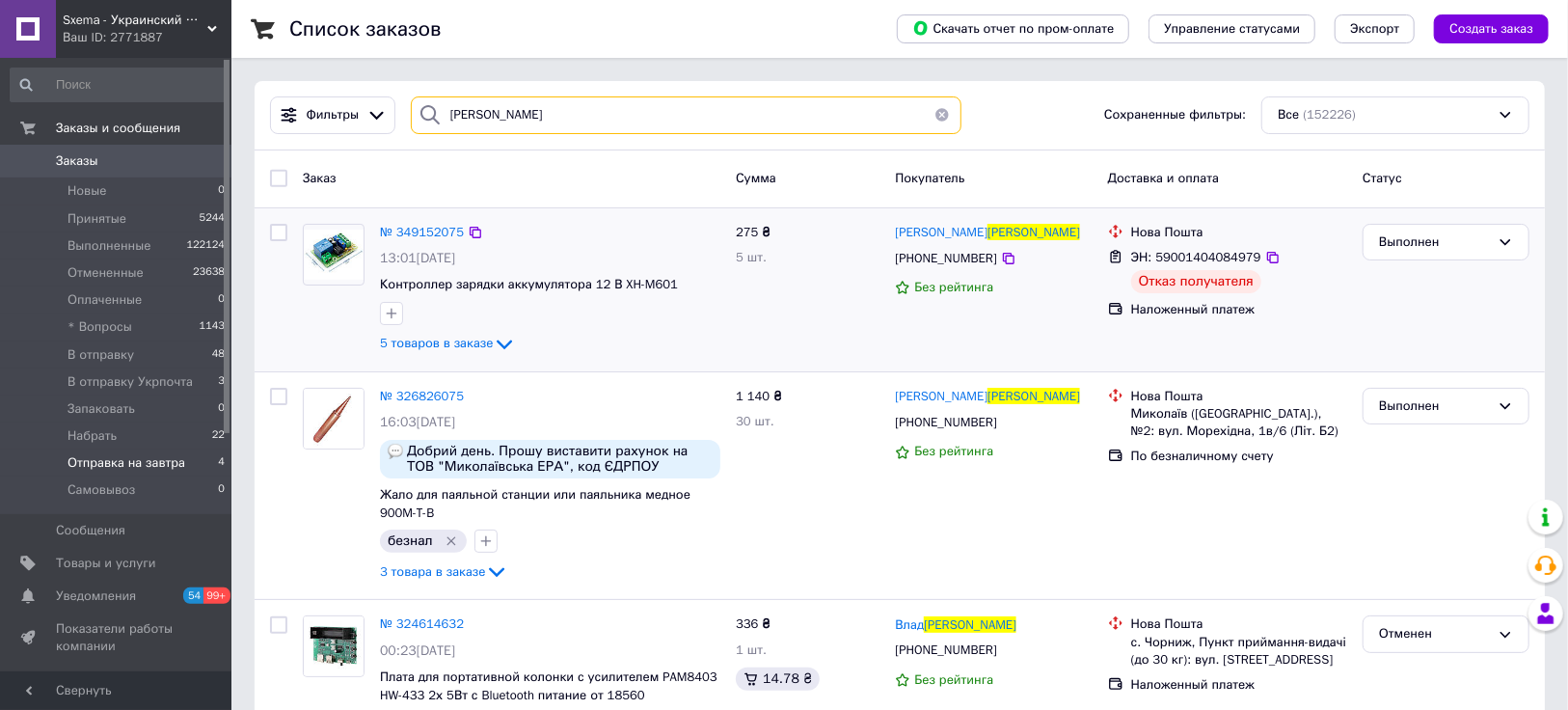 type on "[PERSON_NAME]" 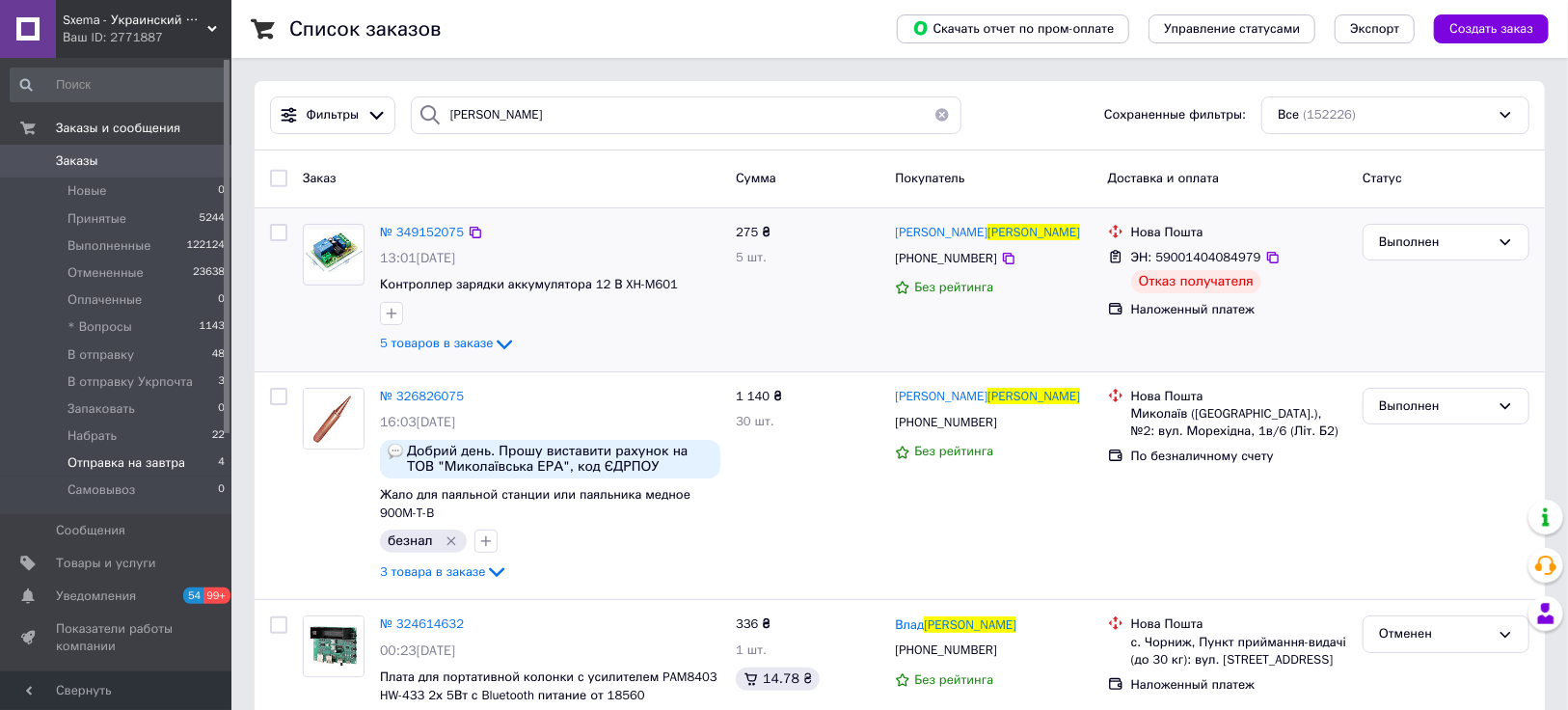 click on "Выполнен" at bounding box center (1446, 289) 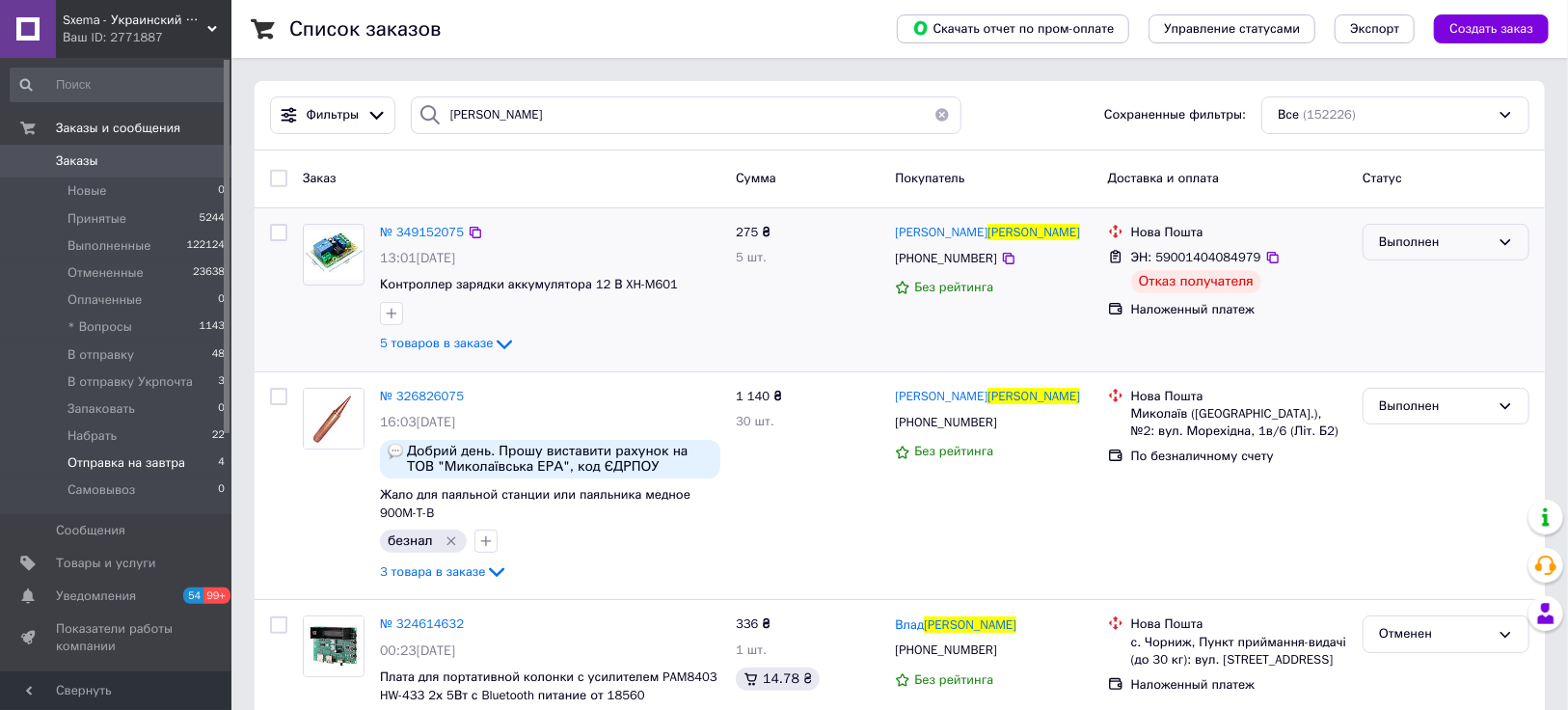 click on "Выполнен" at bounding box center (1434, 242) 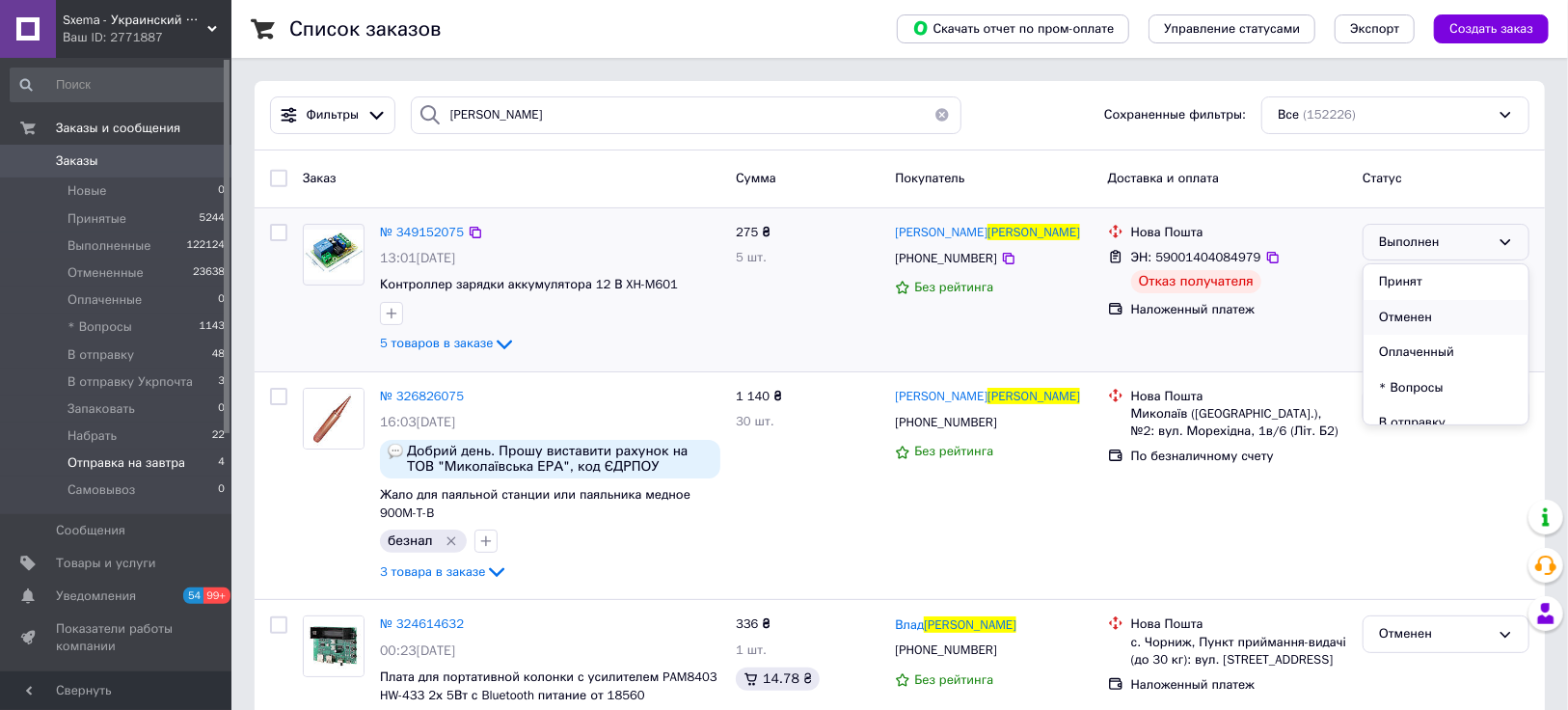 click on "Отменен" at bounding box center (1446, 317) 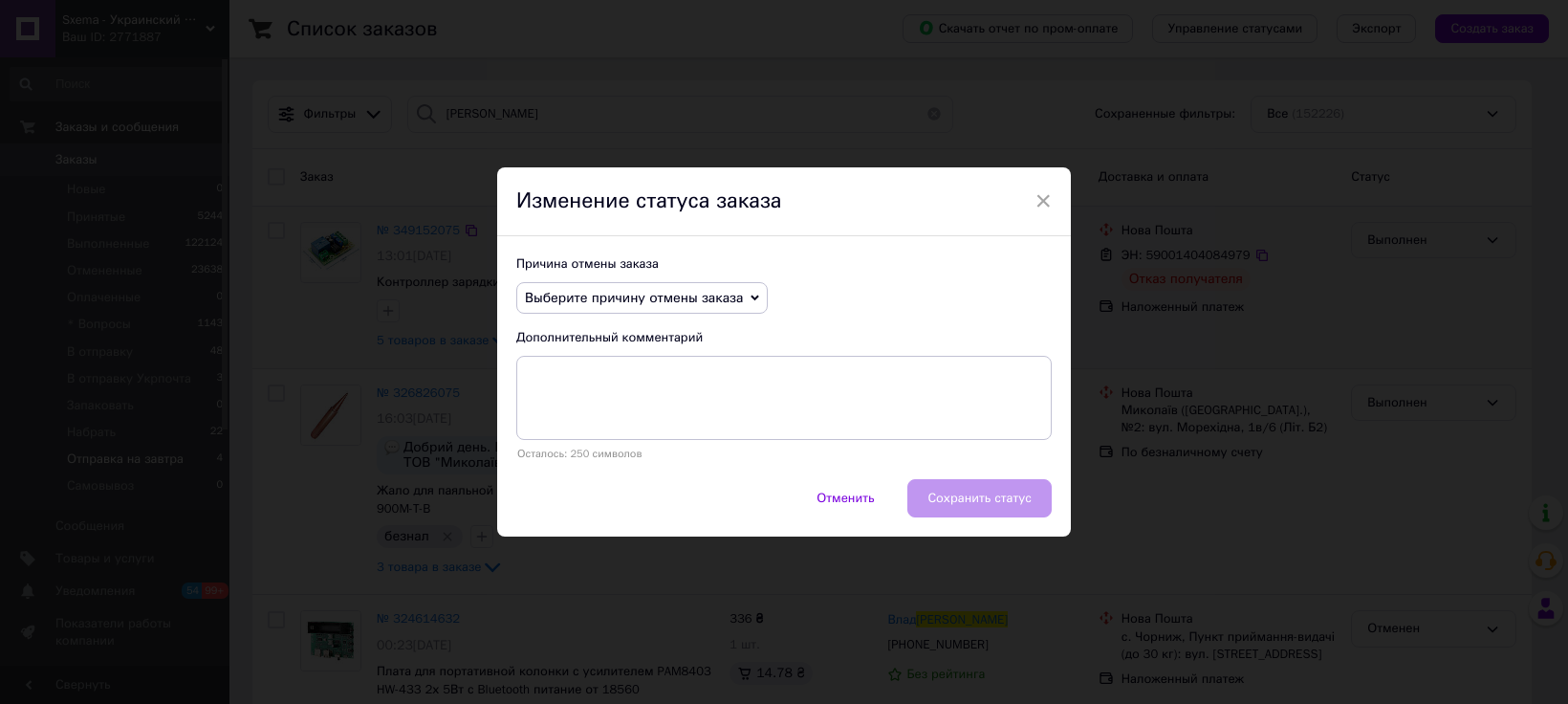 click on "Выберите причину отмены заказа" at bounding box center (634, 297) 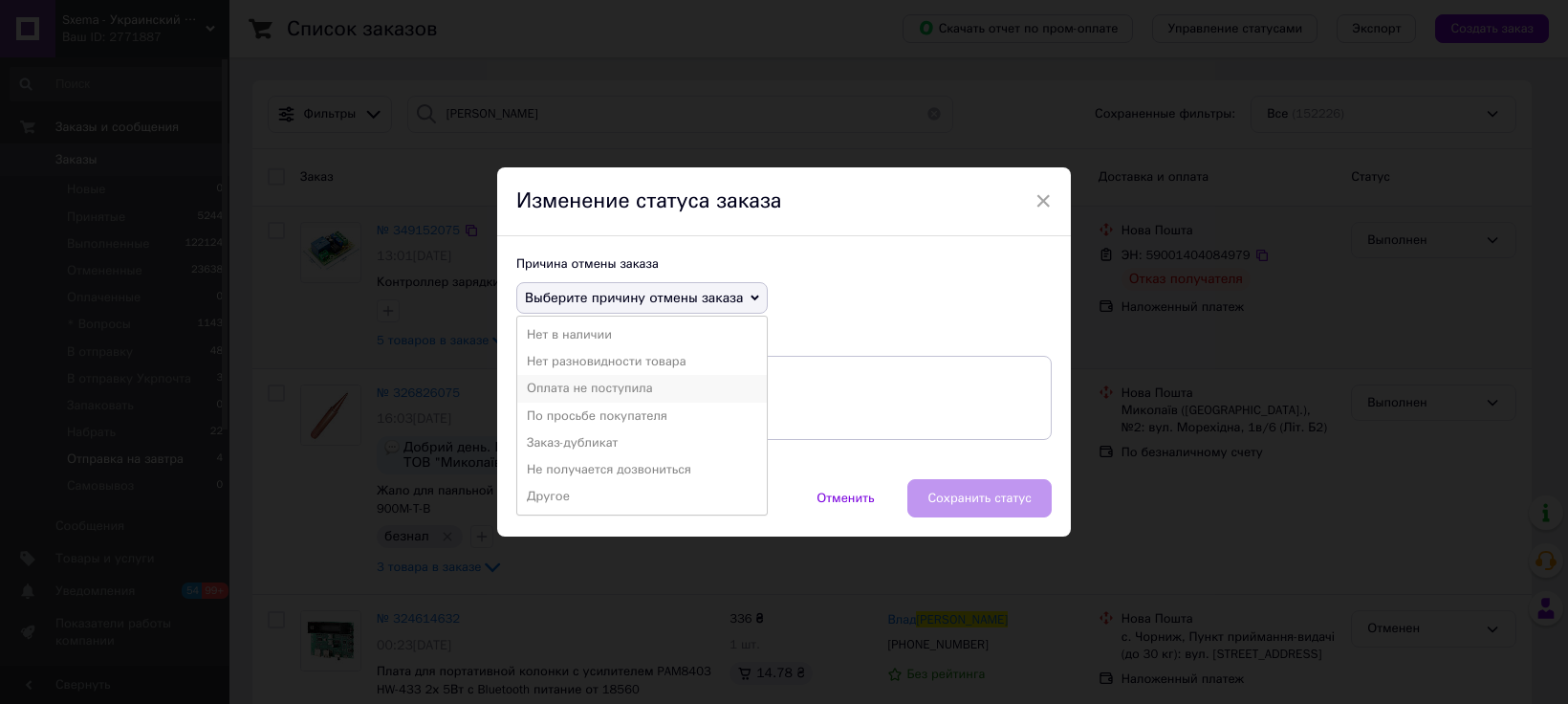 click on "Оплата не поступила" at bounding box center [642, 388] 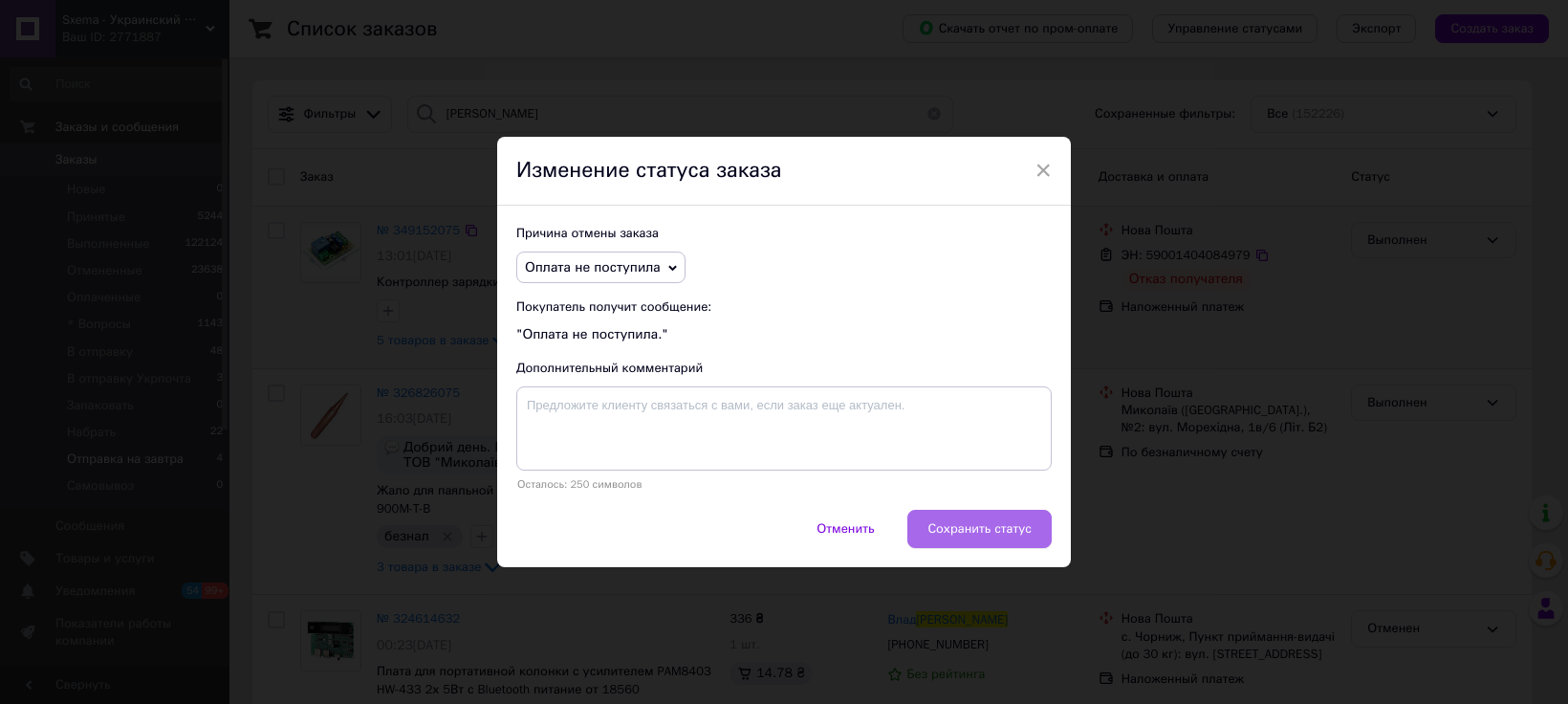 click on "Сохранить статус" at bounding box center [979, 529] 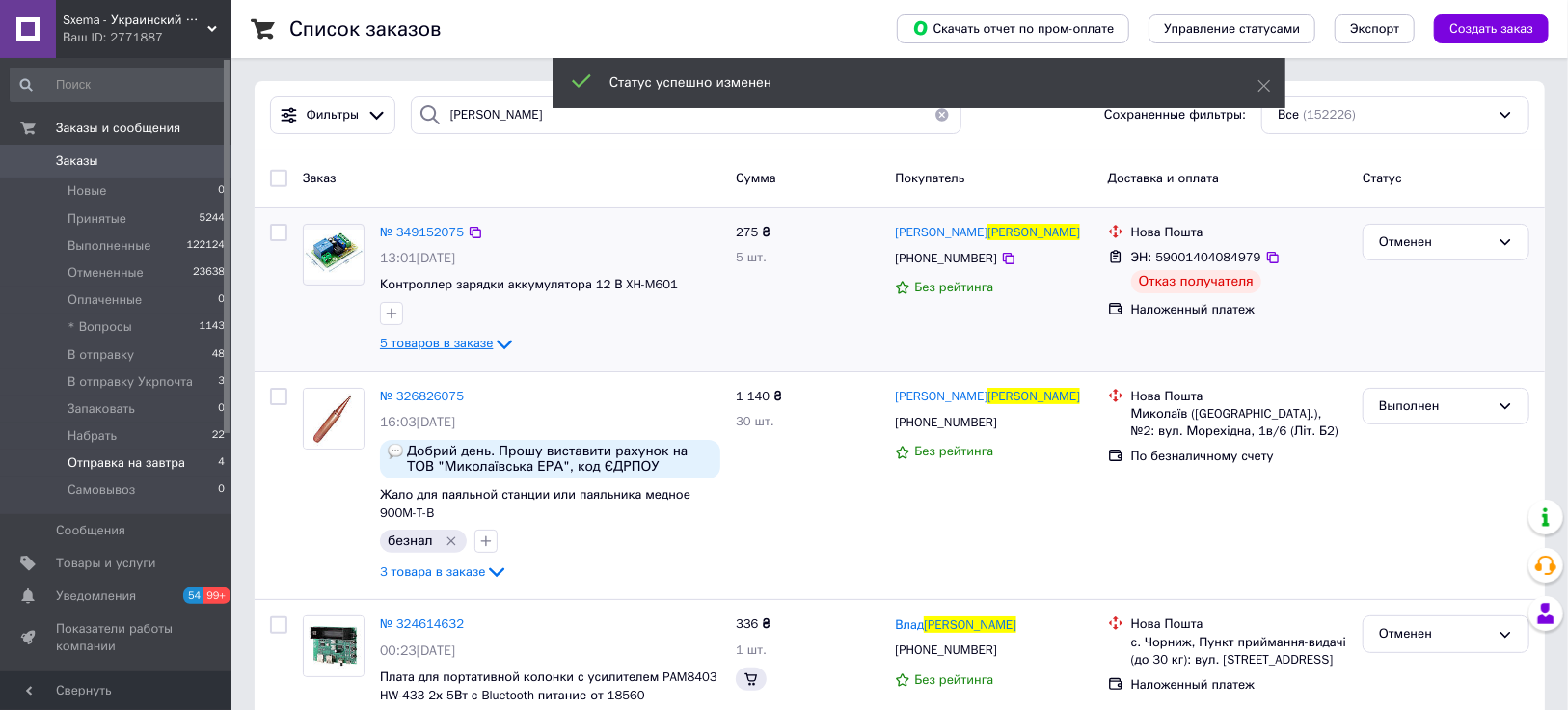 click on "5 товаров в заказе" at bounding box center (436, 342) 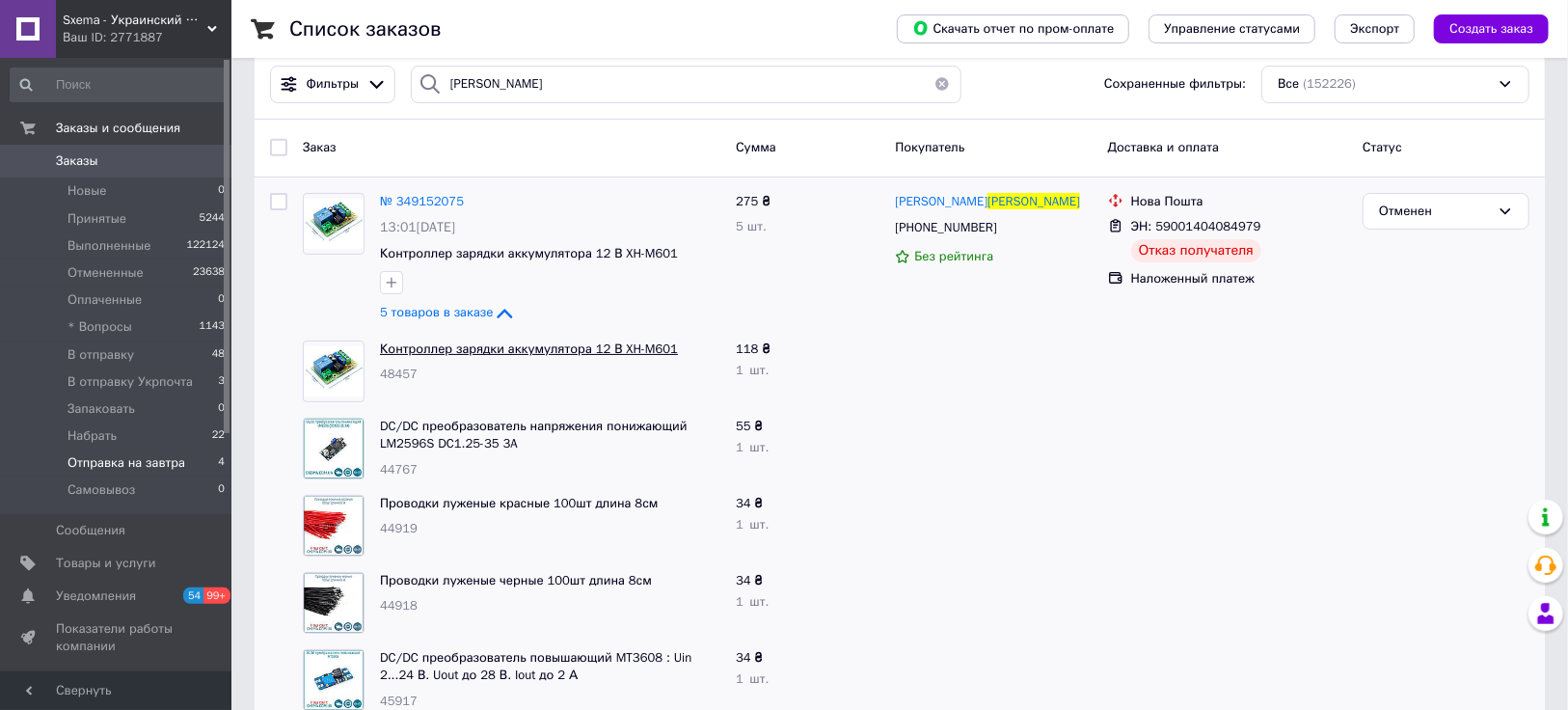 scroll, scrollTop: 0, scrollLeft: 0, axis: both 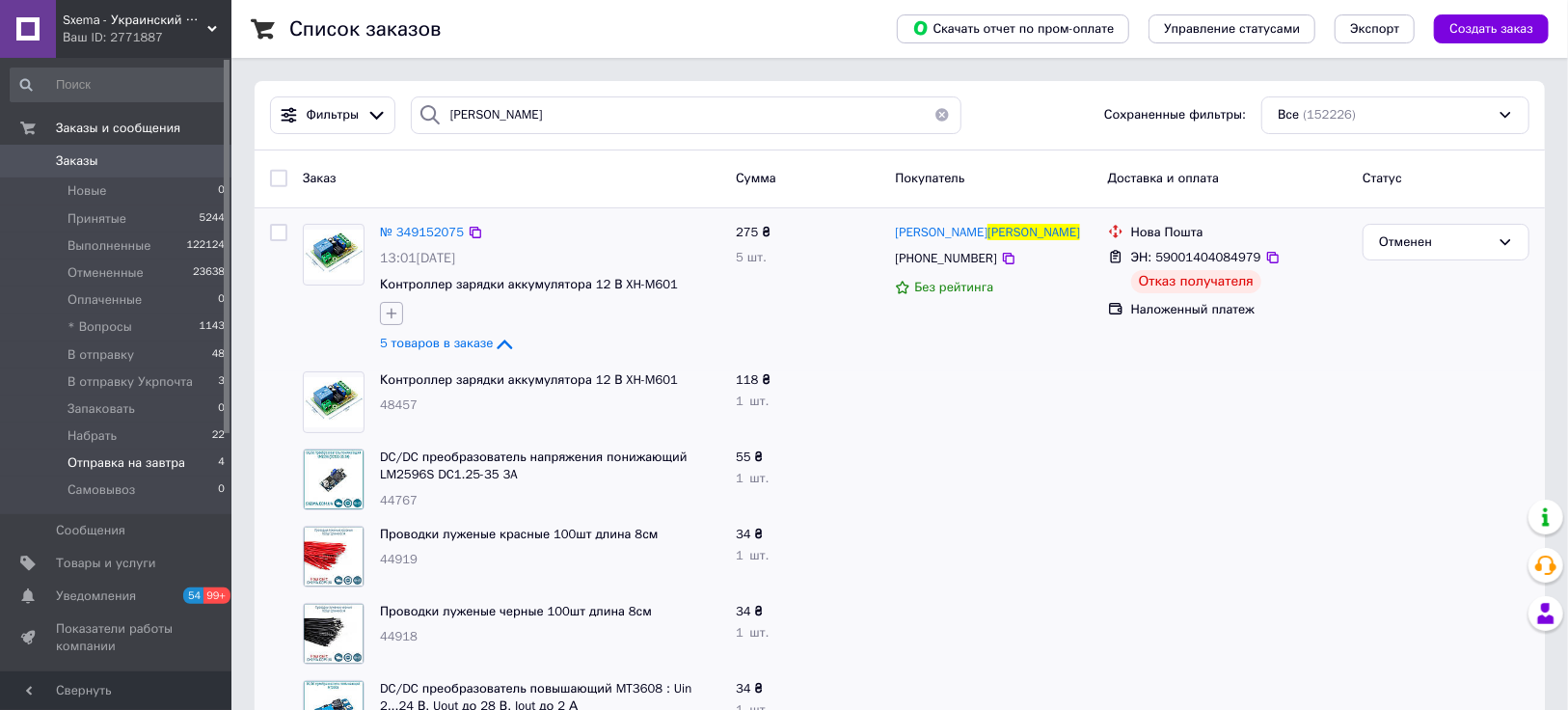 click 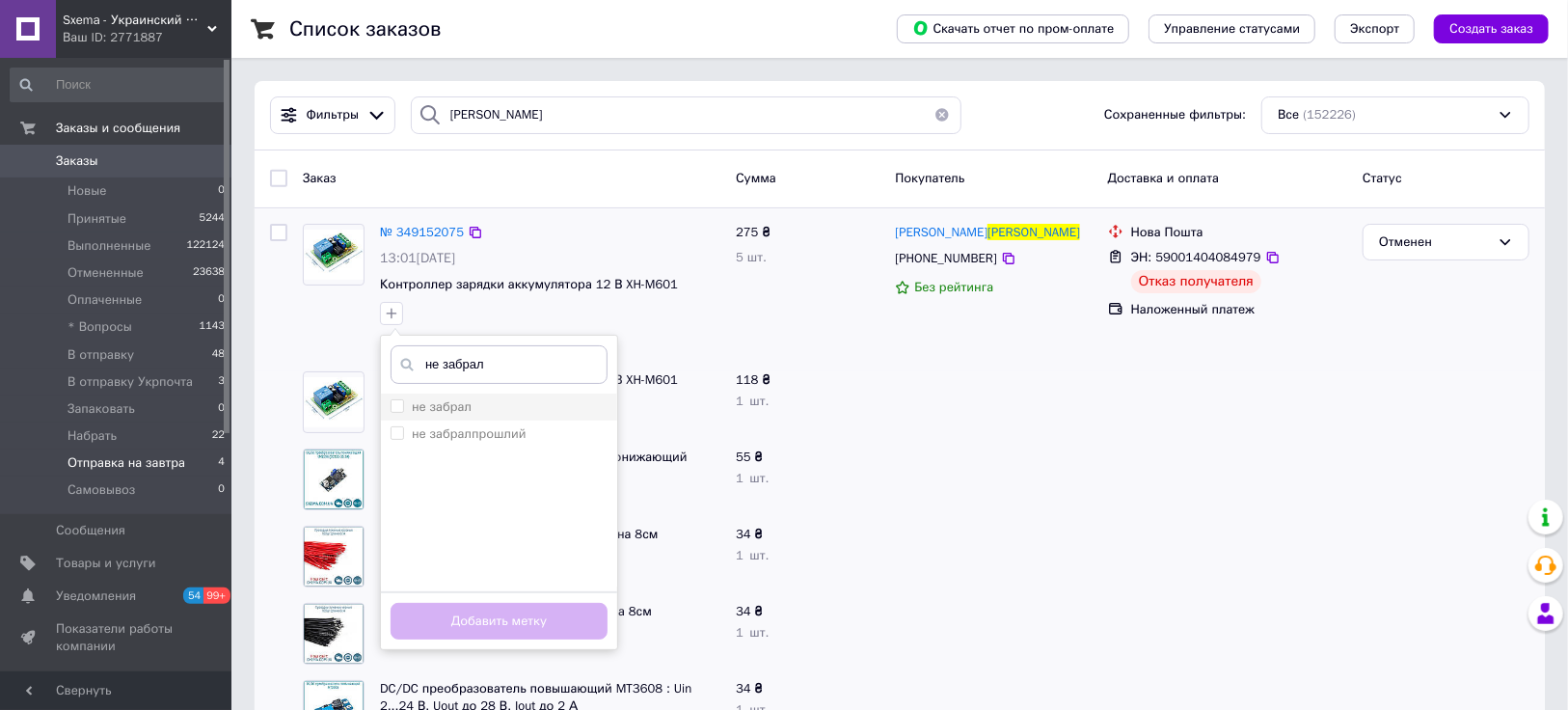 type on "не забрал" 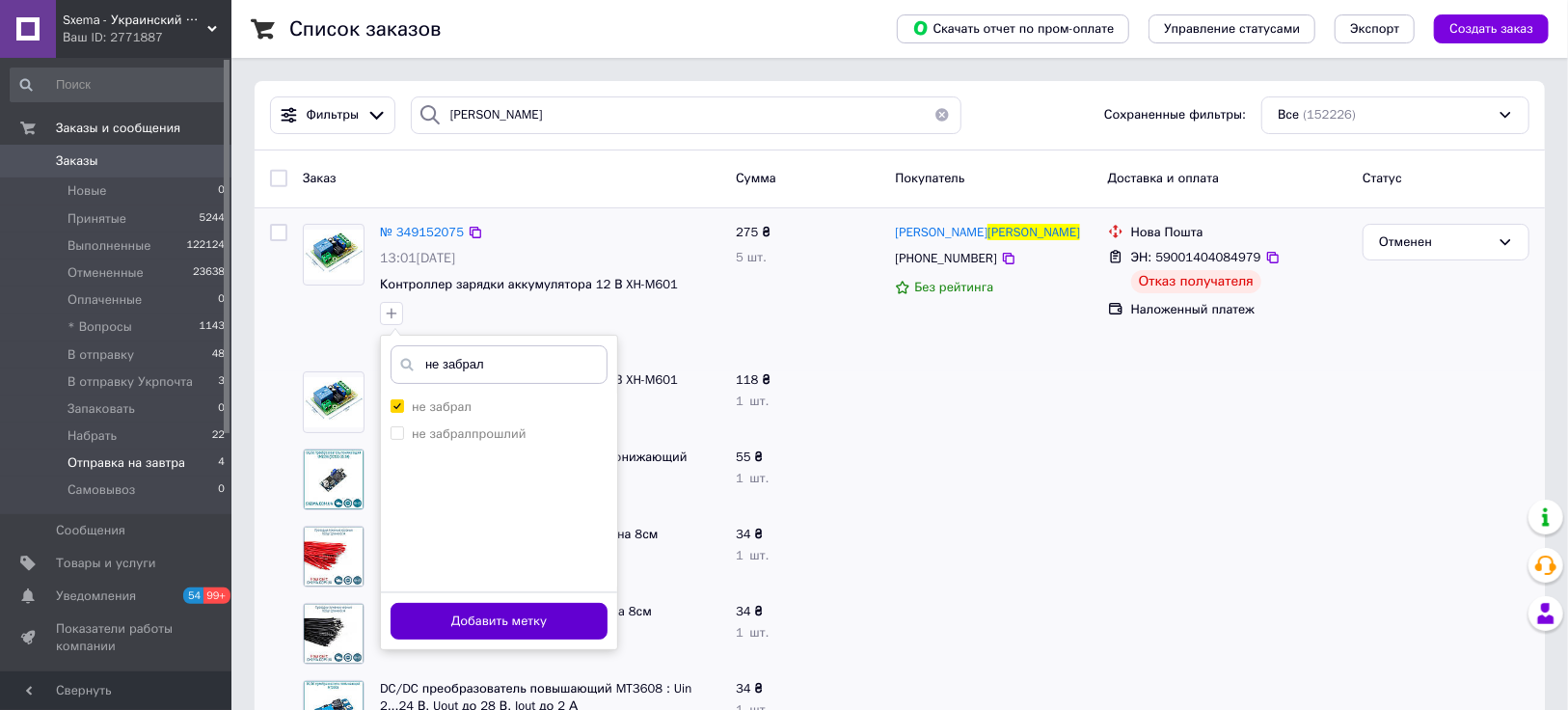 click on "Добавить метку" at bounding box center [499, 621] 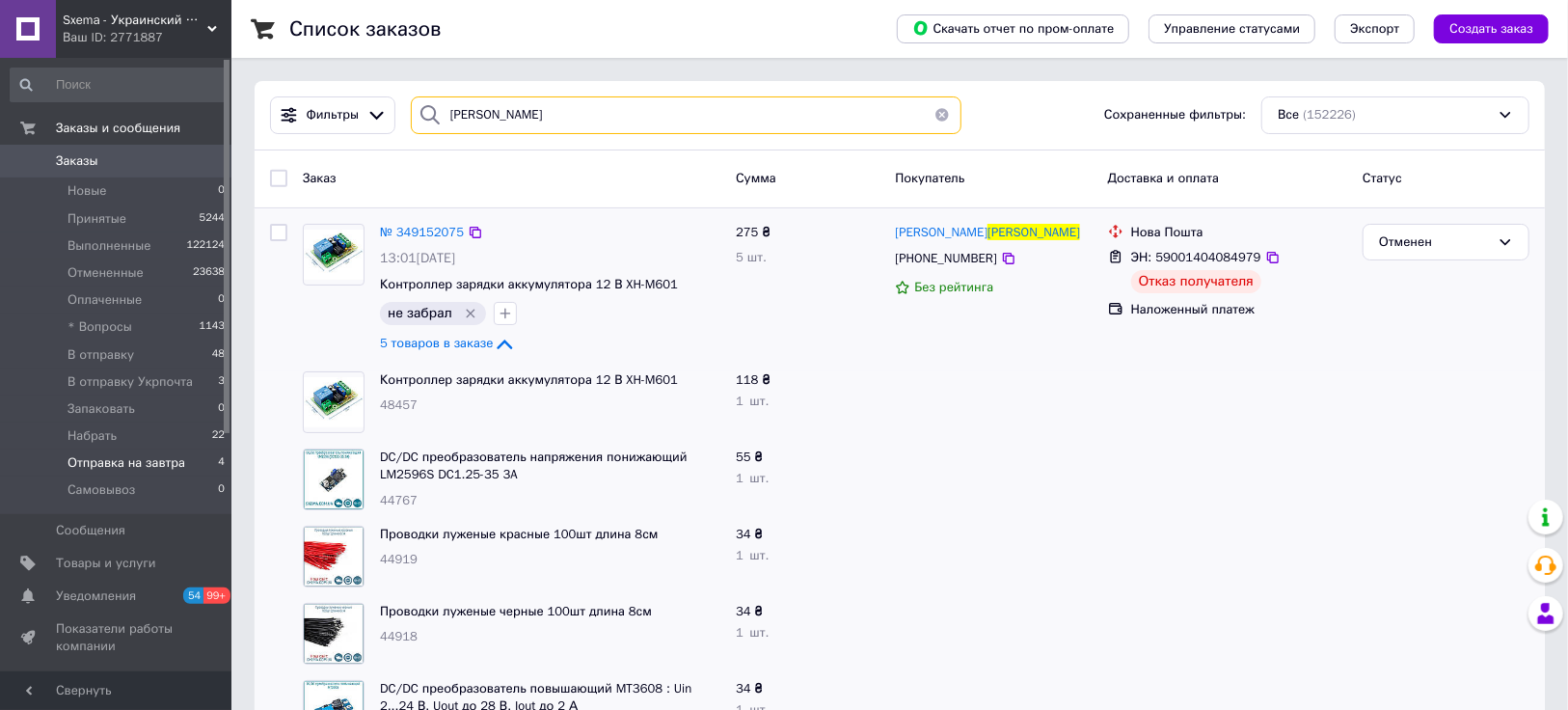 click on "[PERSON_NAME]" at bounding box center (687, 115) 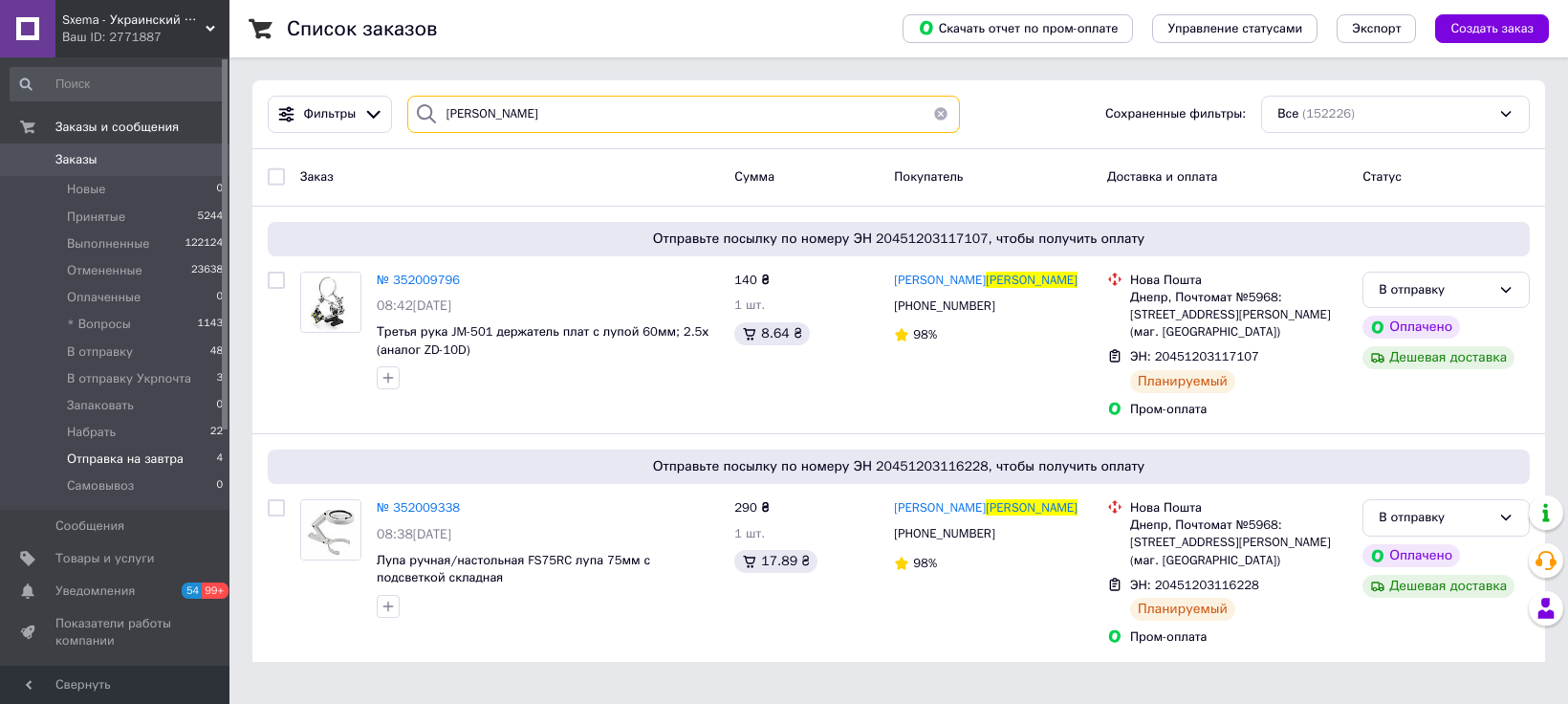 type on "[PERSON_NAME]" 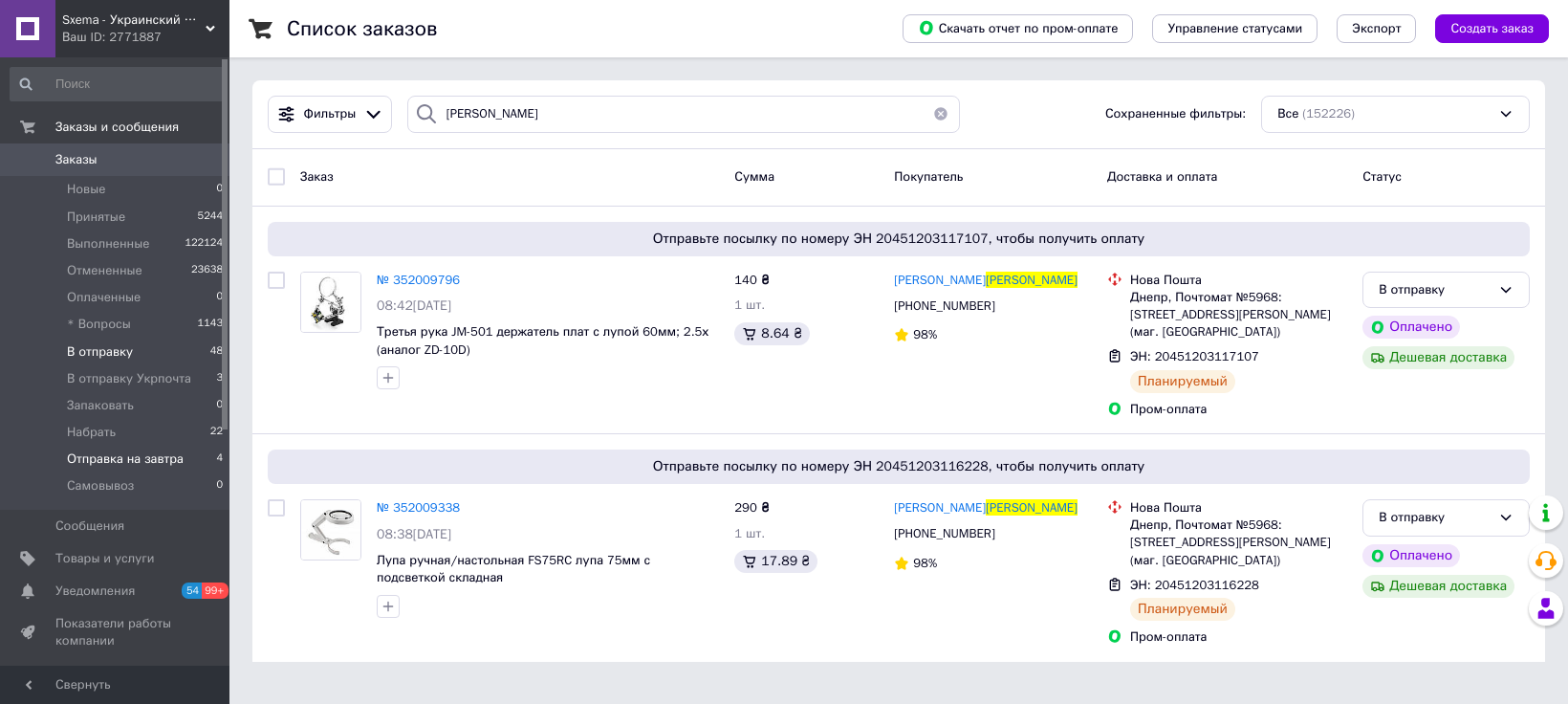 click on "В отправку" at bounding box center (99, 352) 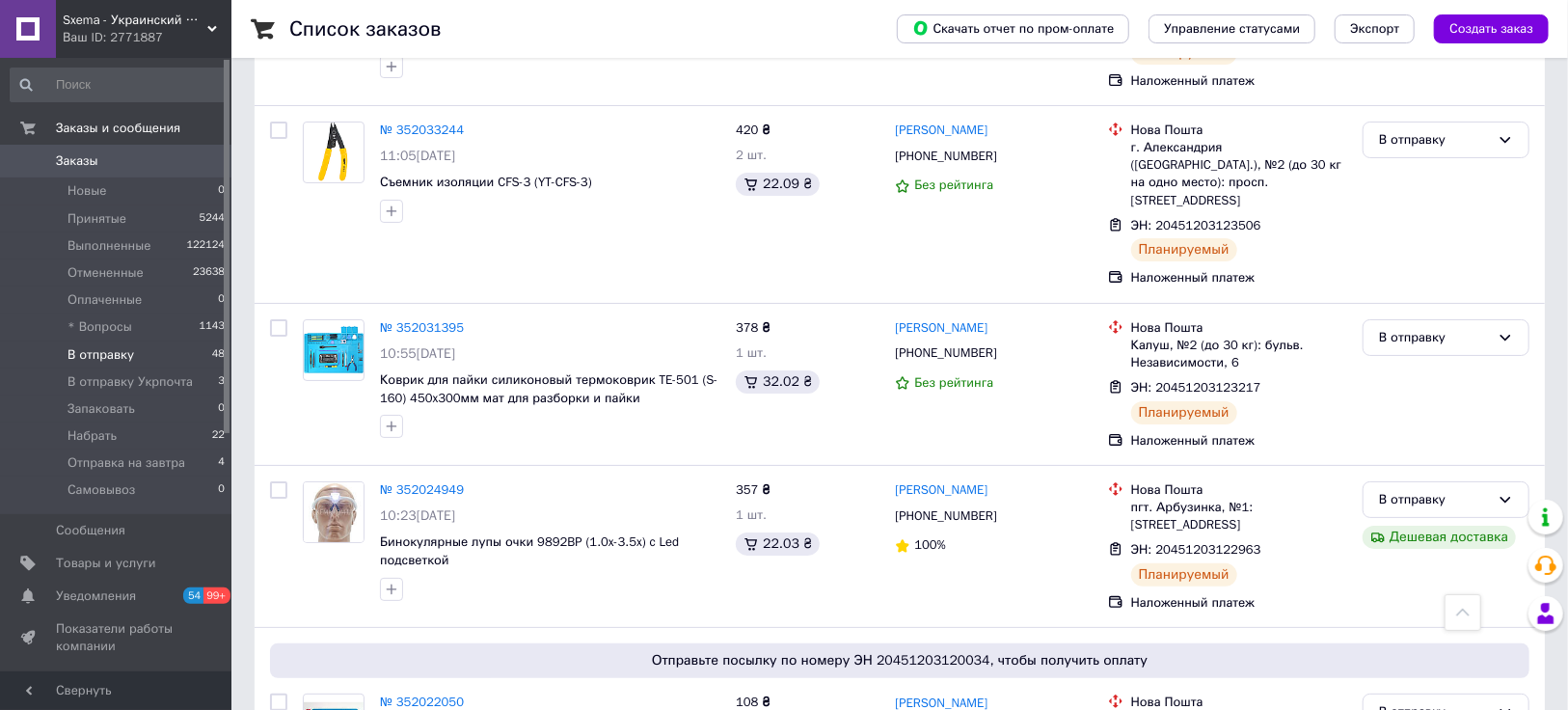 scroll, scrollTop: 8865, scrollLeft: 0, axis: vertical 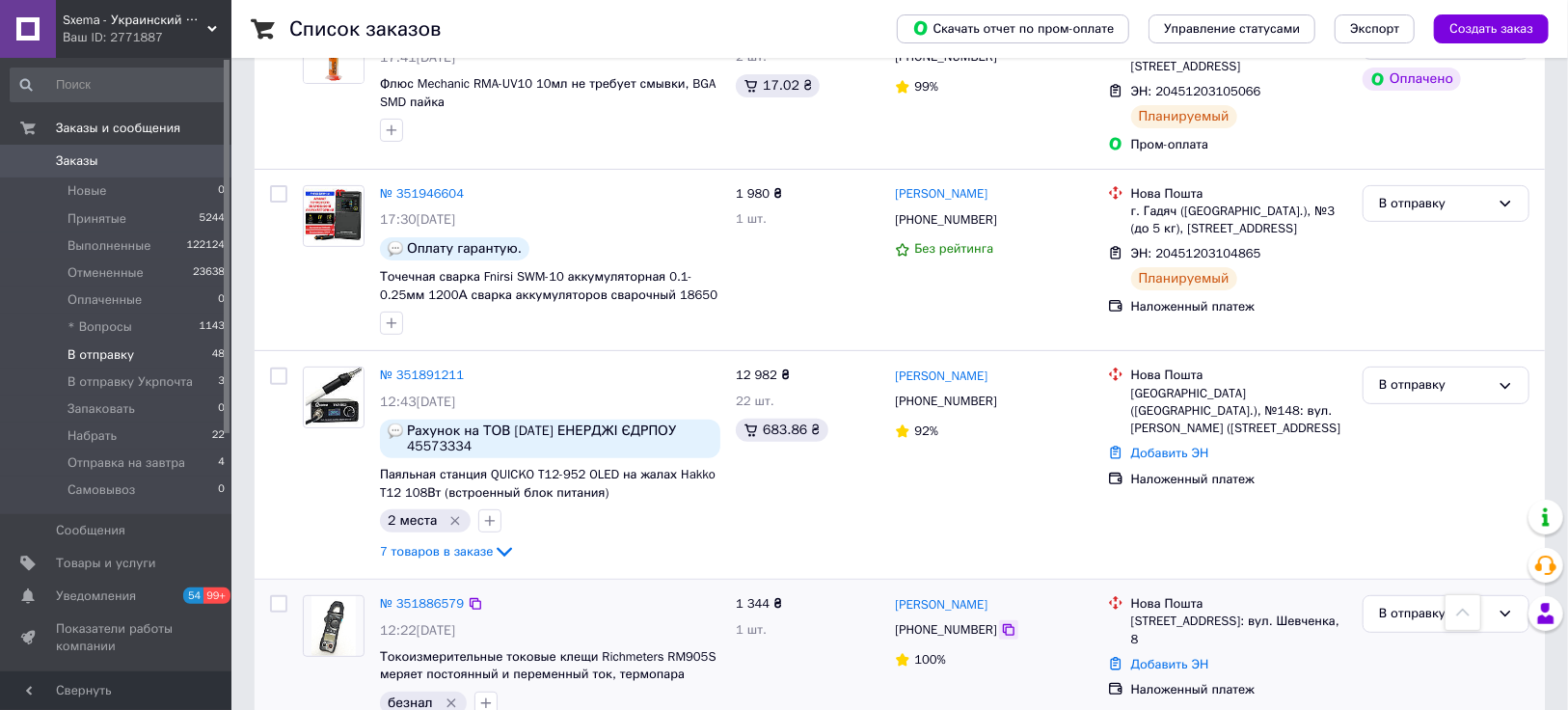 click 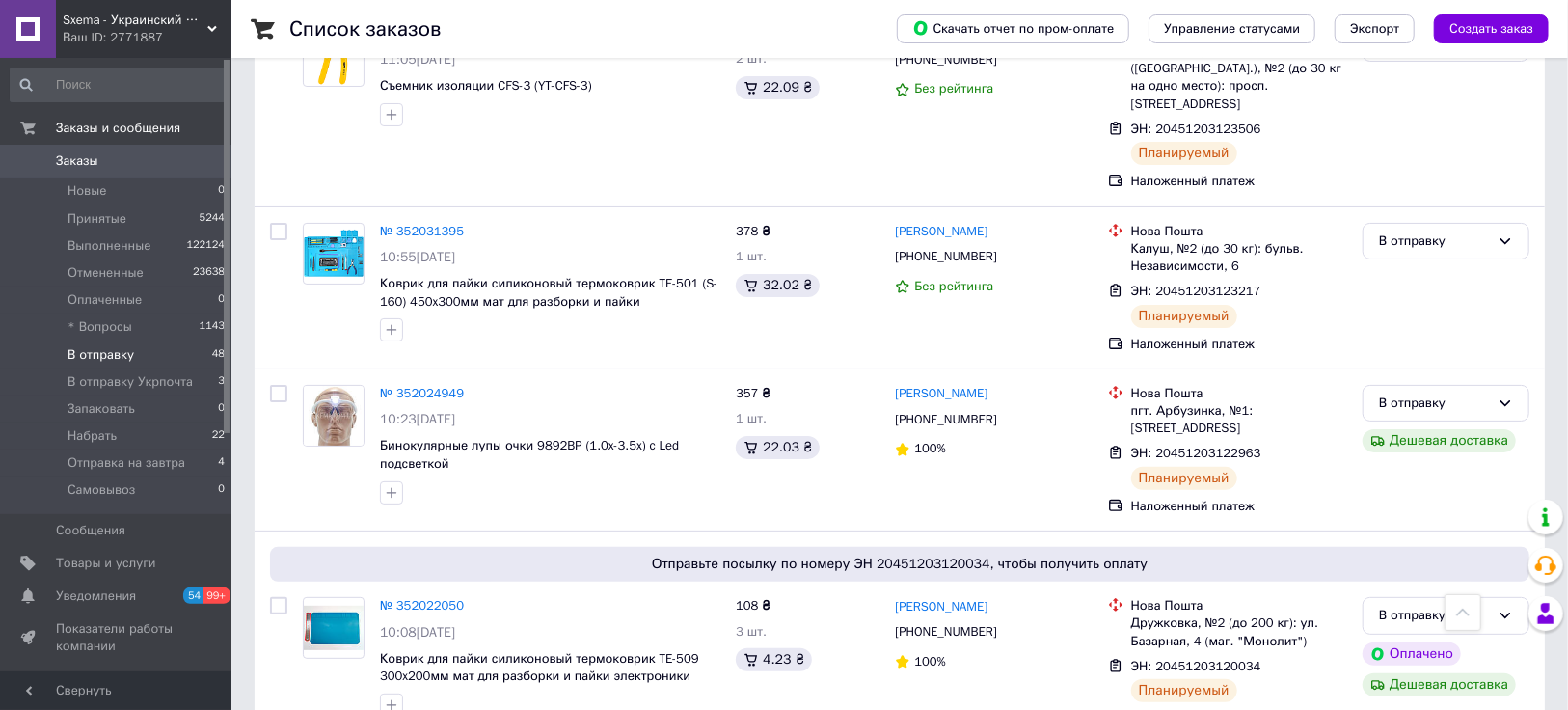 scroll, scrollTop: 3780, scrollLeft: 0, axis: vertical 